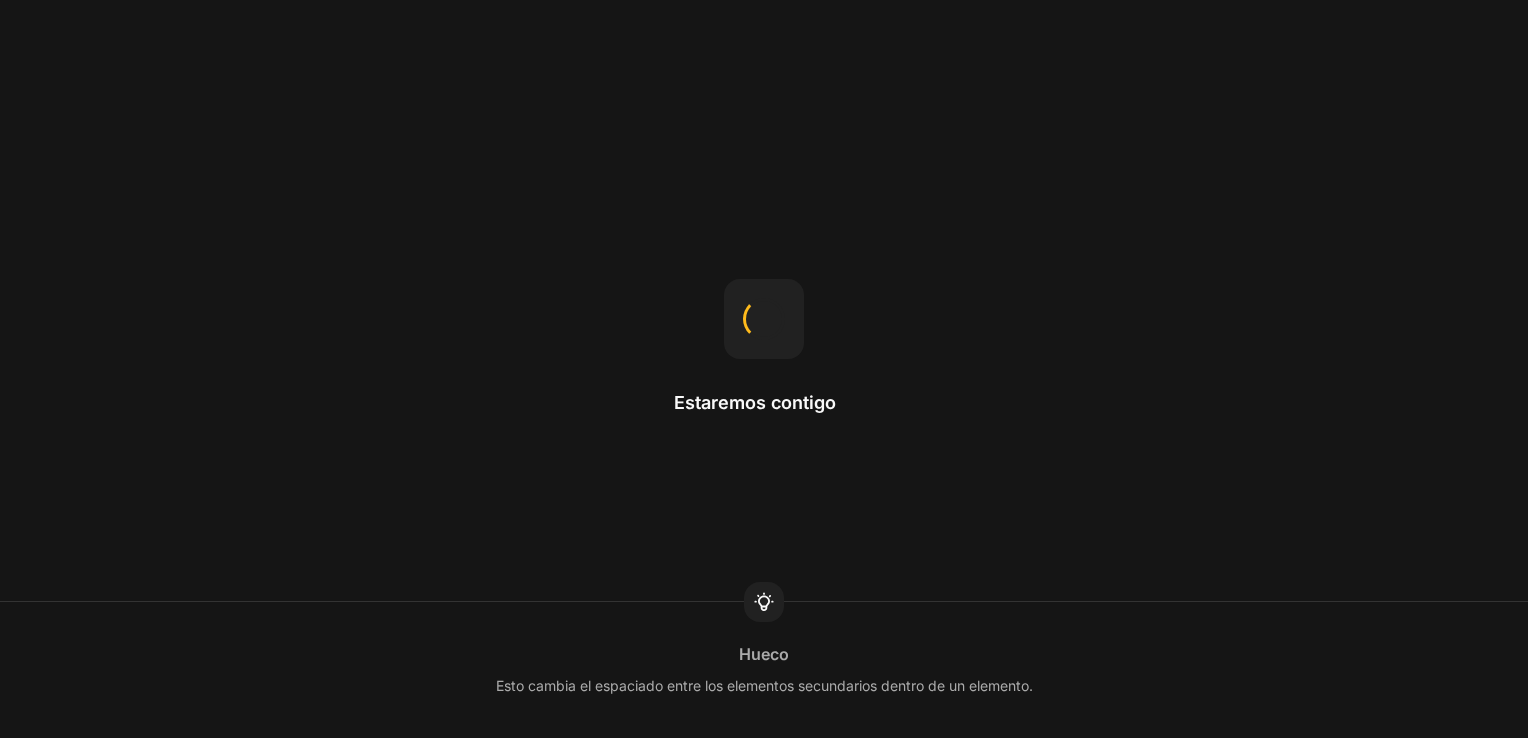scroll, scrollTop: 0, scrollLeft: 0, axis: both 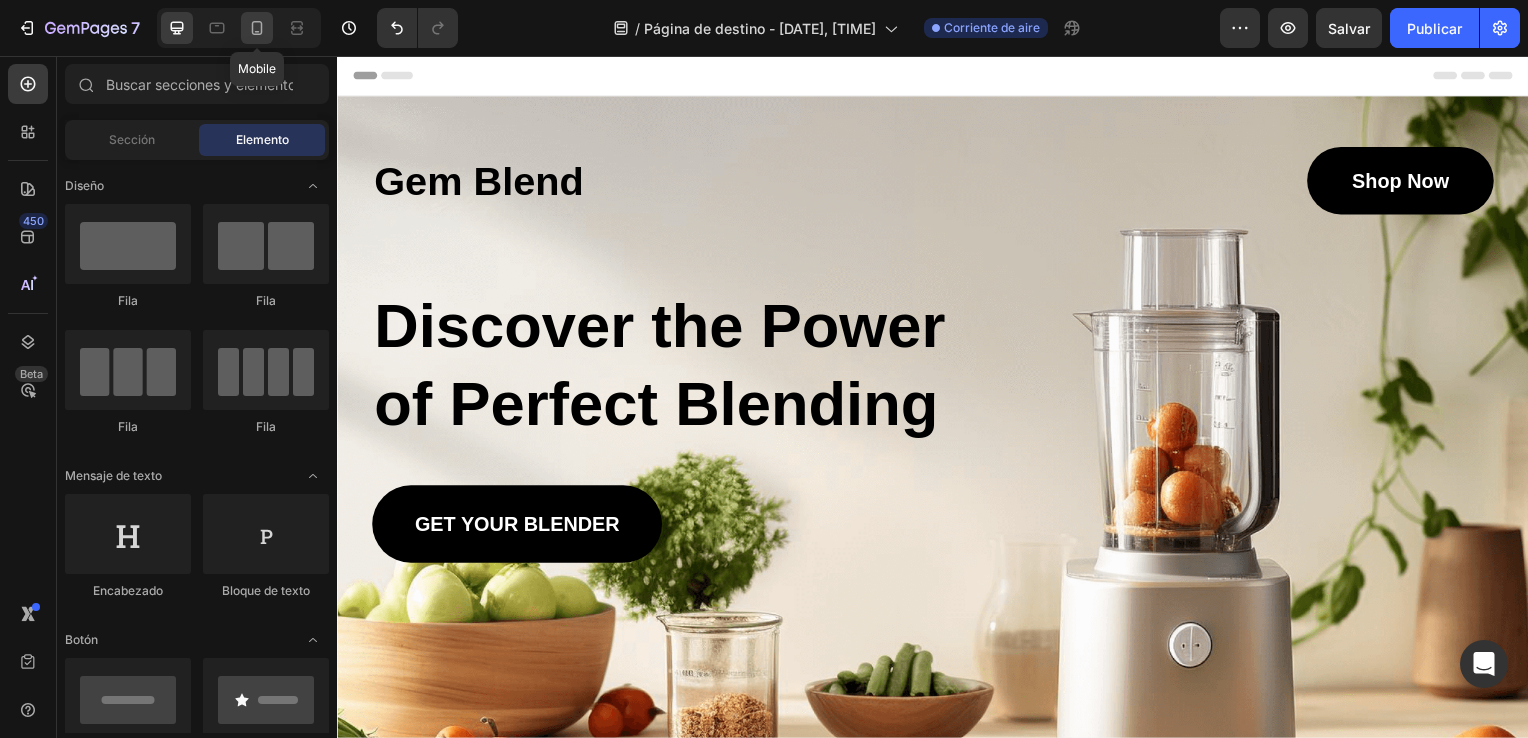 click 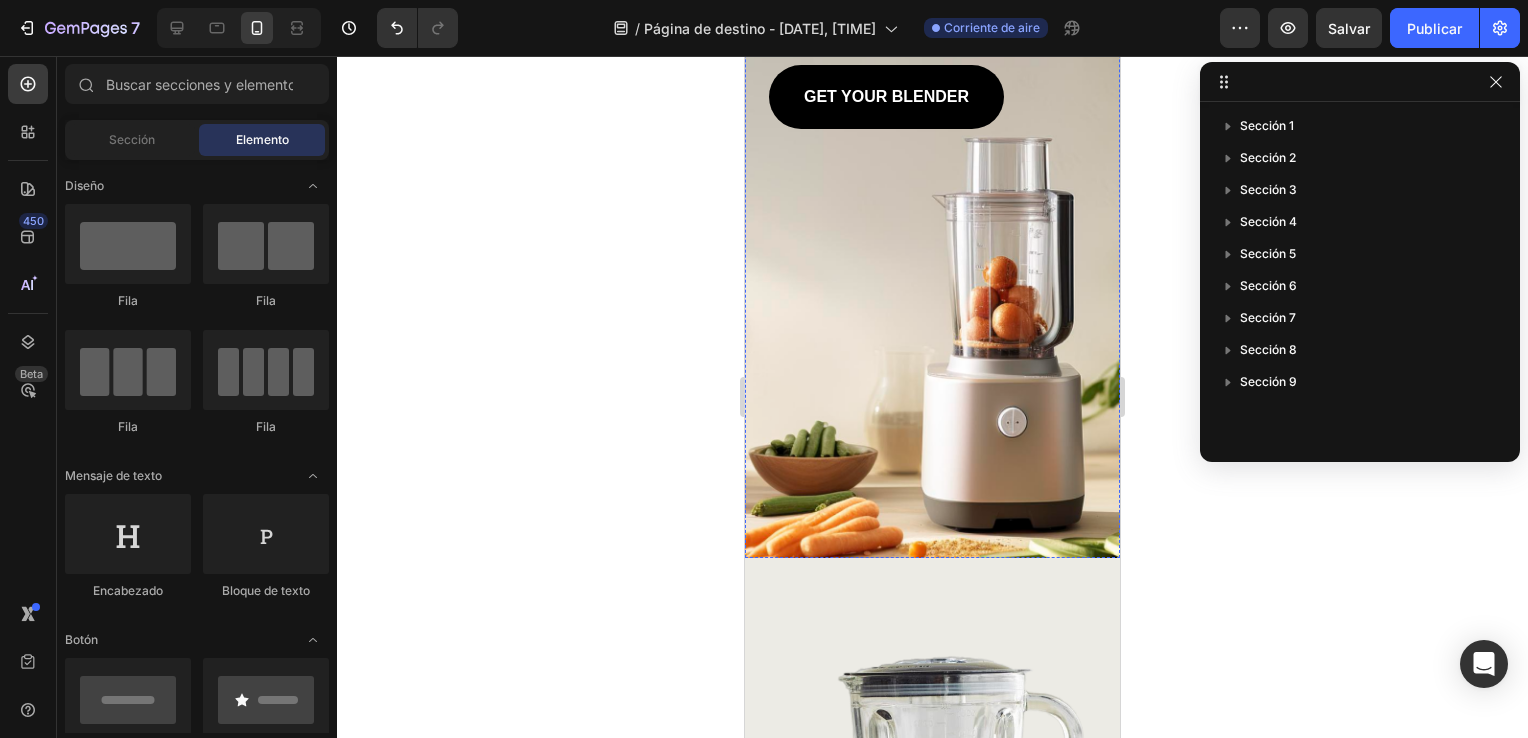 scroll, scrollTop: 0, scrollLeft: 0, axis: both 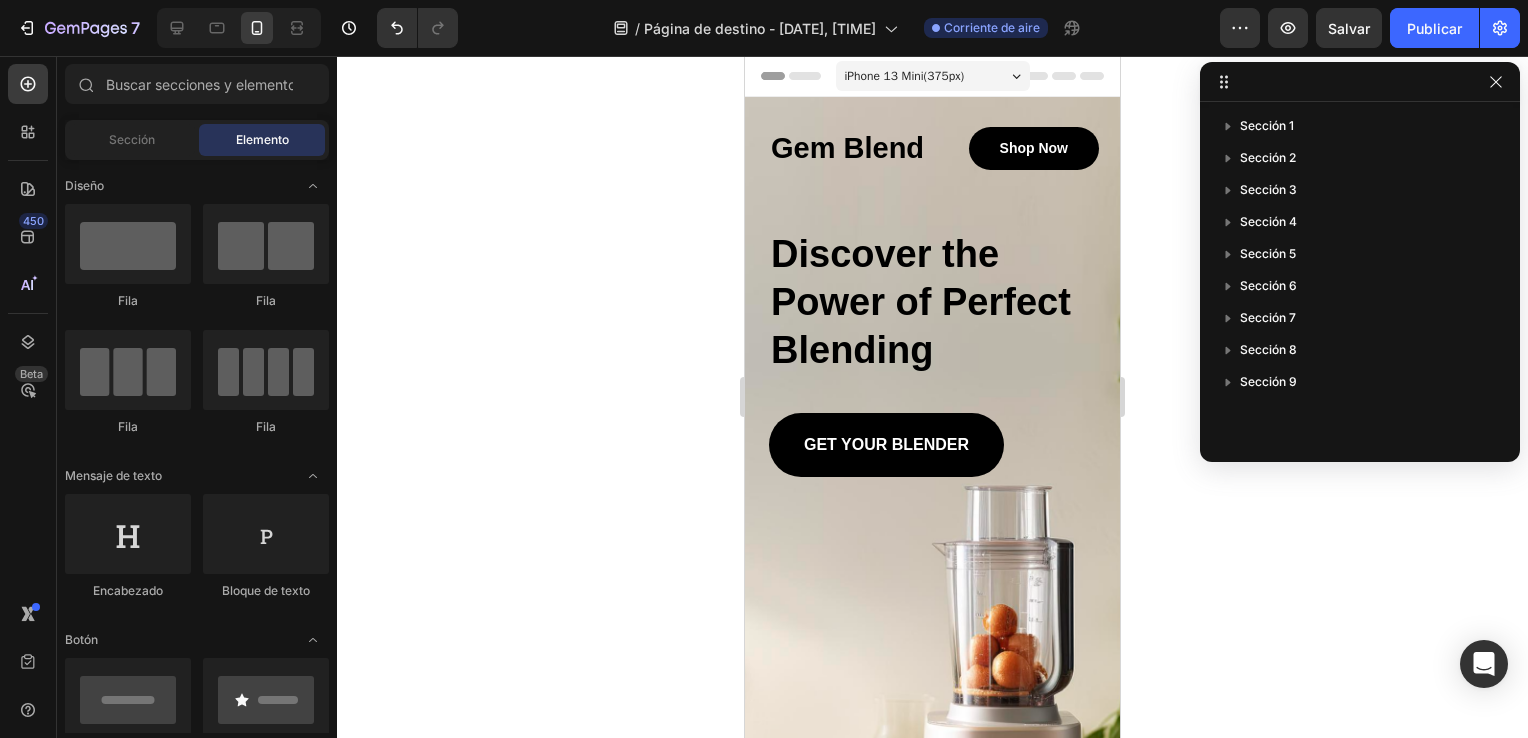 click on "iPhone 13 Mini  ( 375 px)" at bounding box center (933, 76) 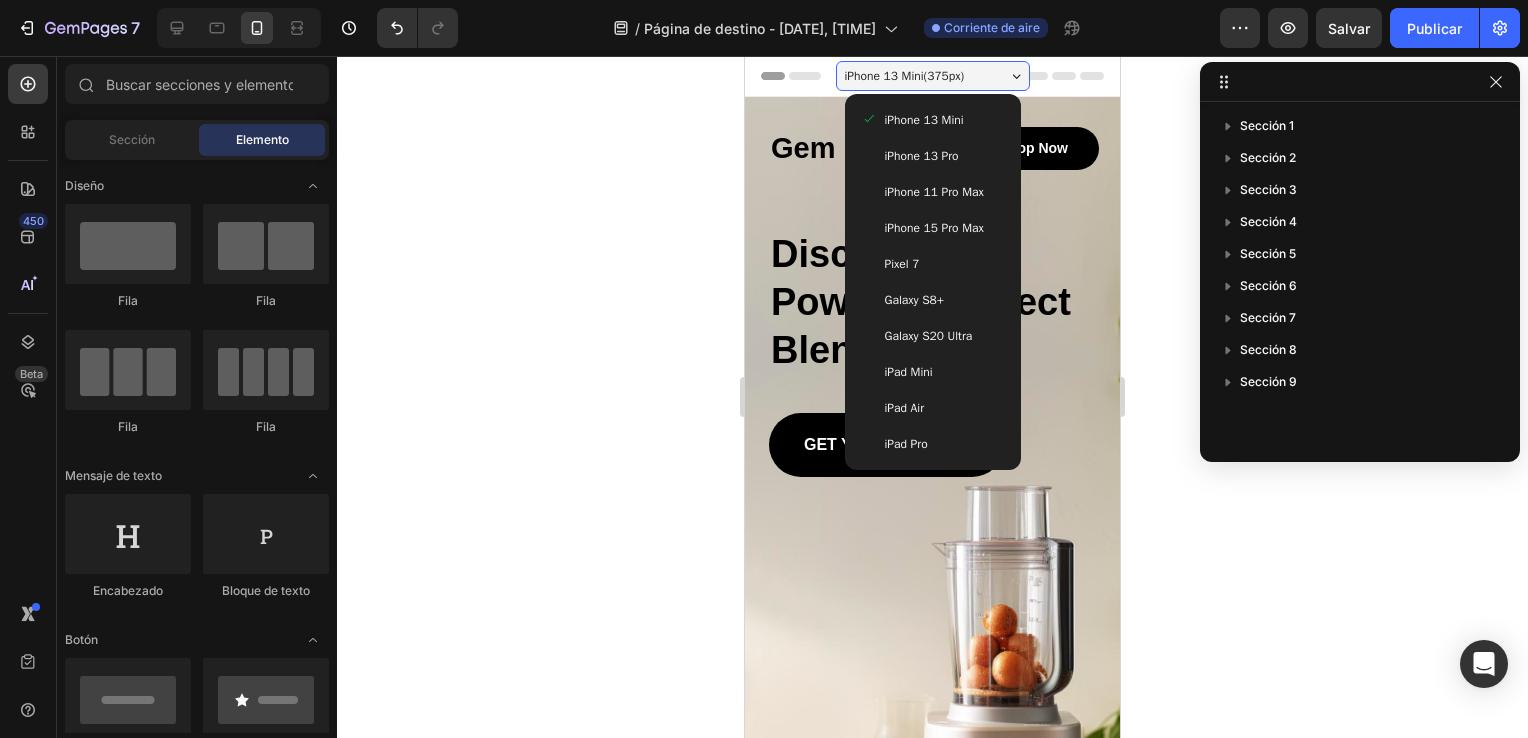 click on "iPhone 13 Mini  ( 375 px)" at bounding box center [933, 76] 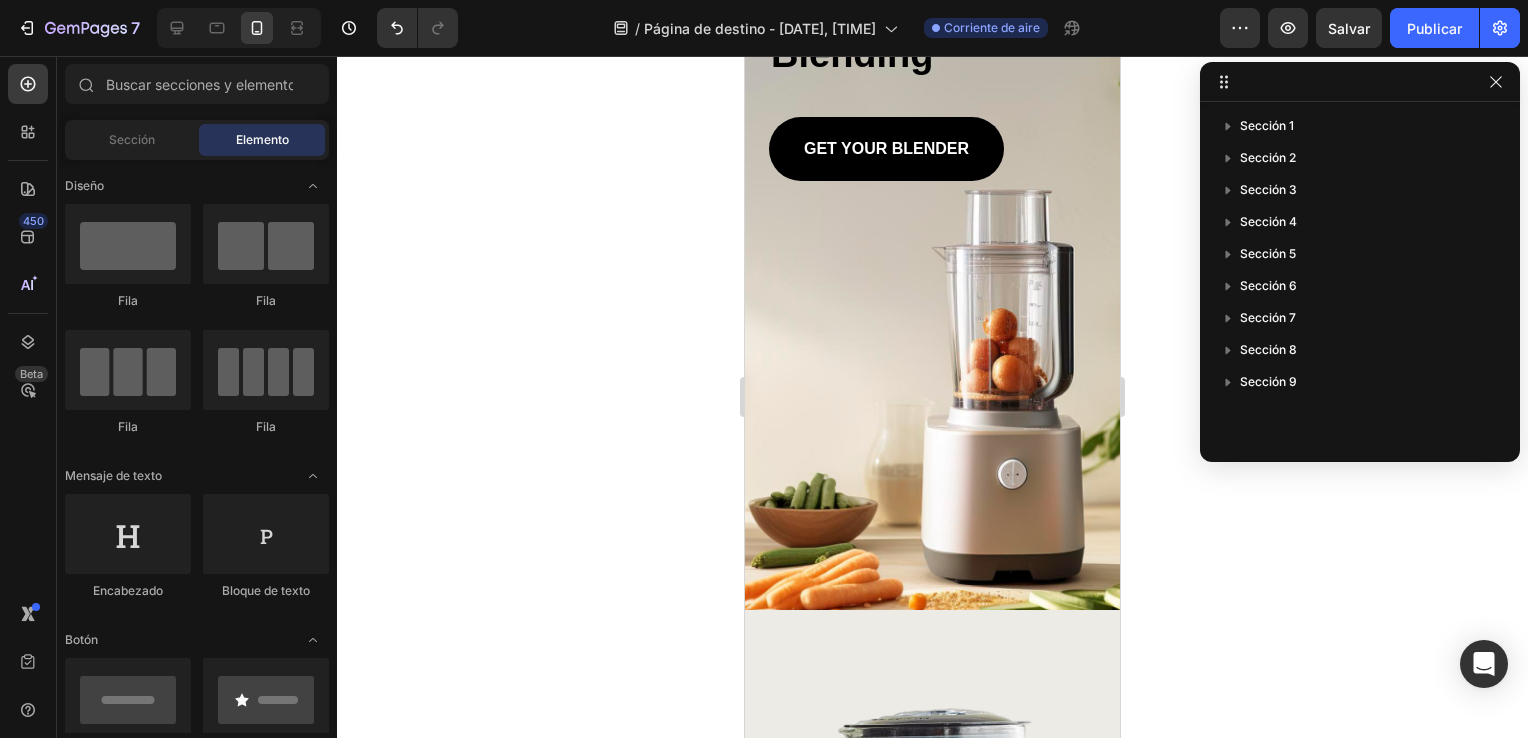 scroll, scrollTop: 0, scrollLeft: 0, axis: both 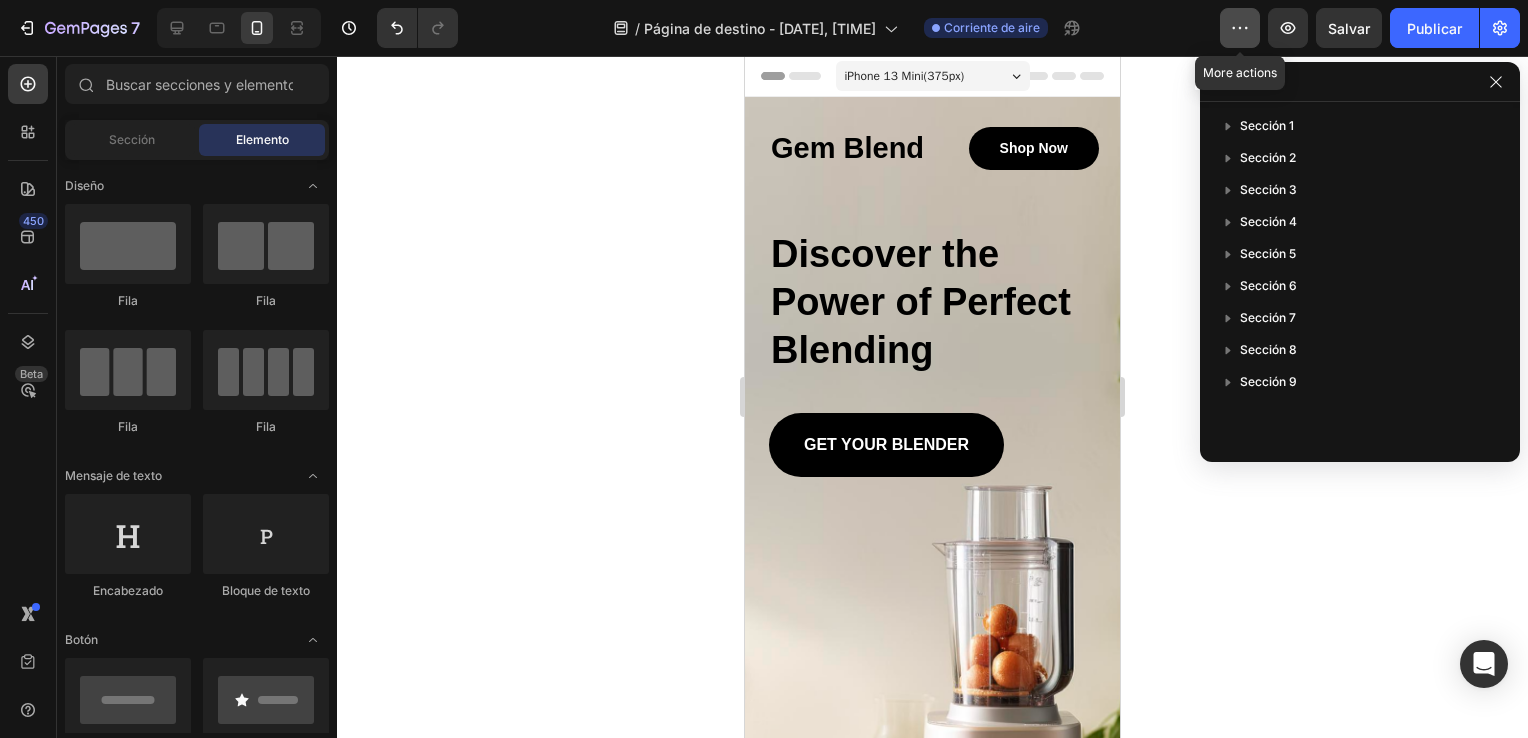 click 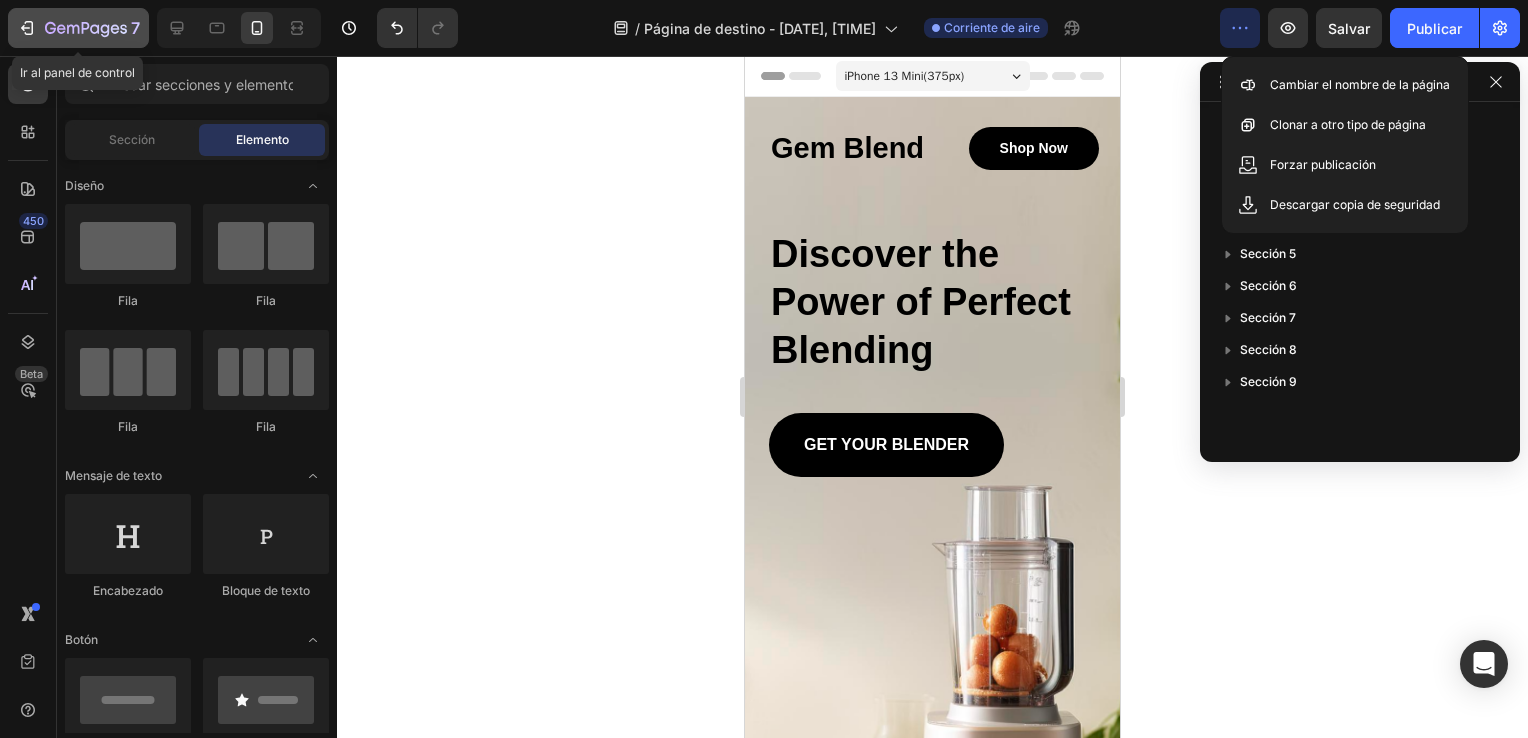 click 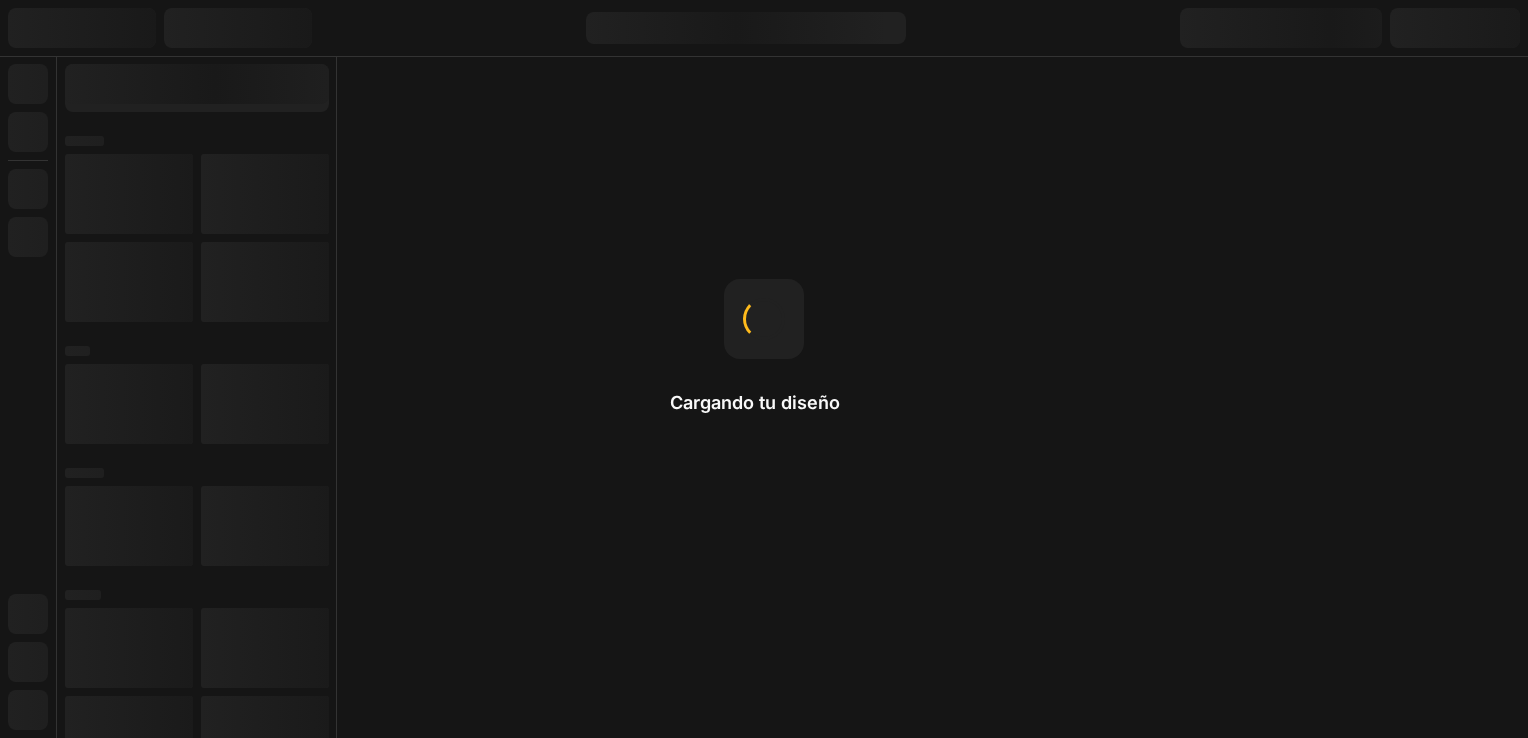 scroll, scrollTop: 0, scrollLeft: 0, axis: both 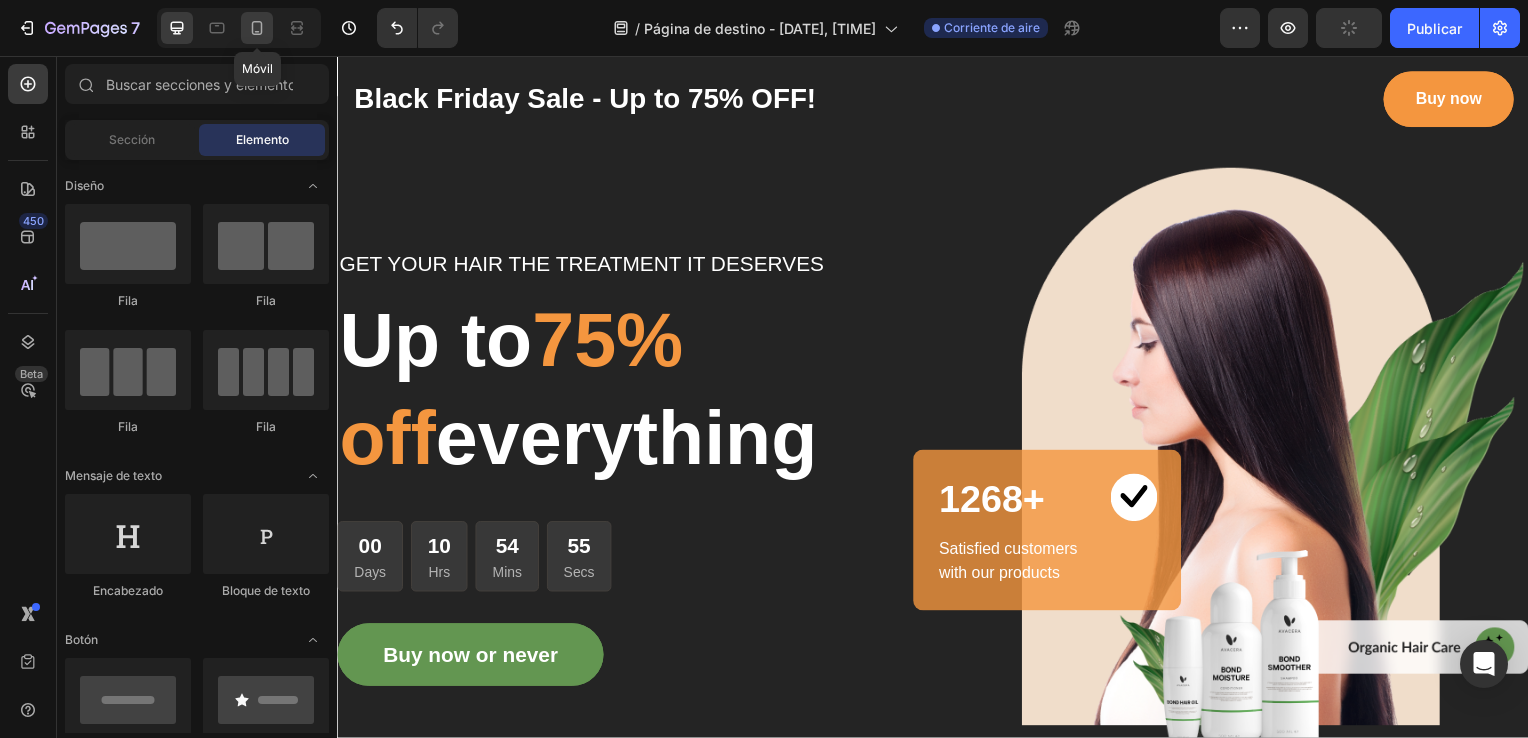 click 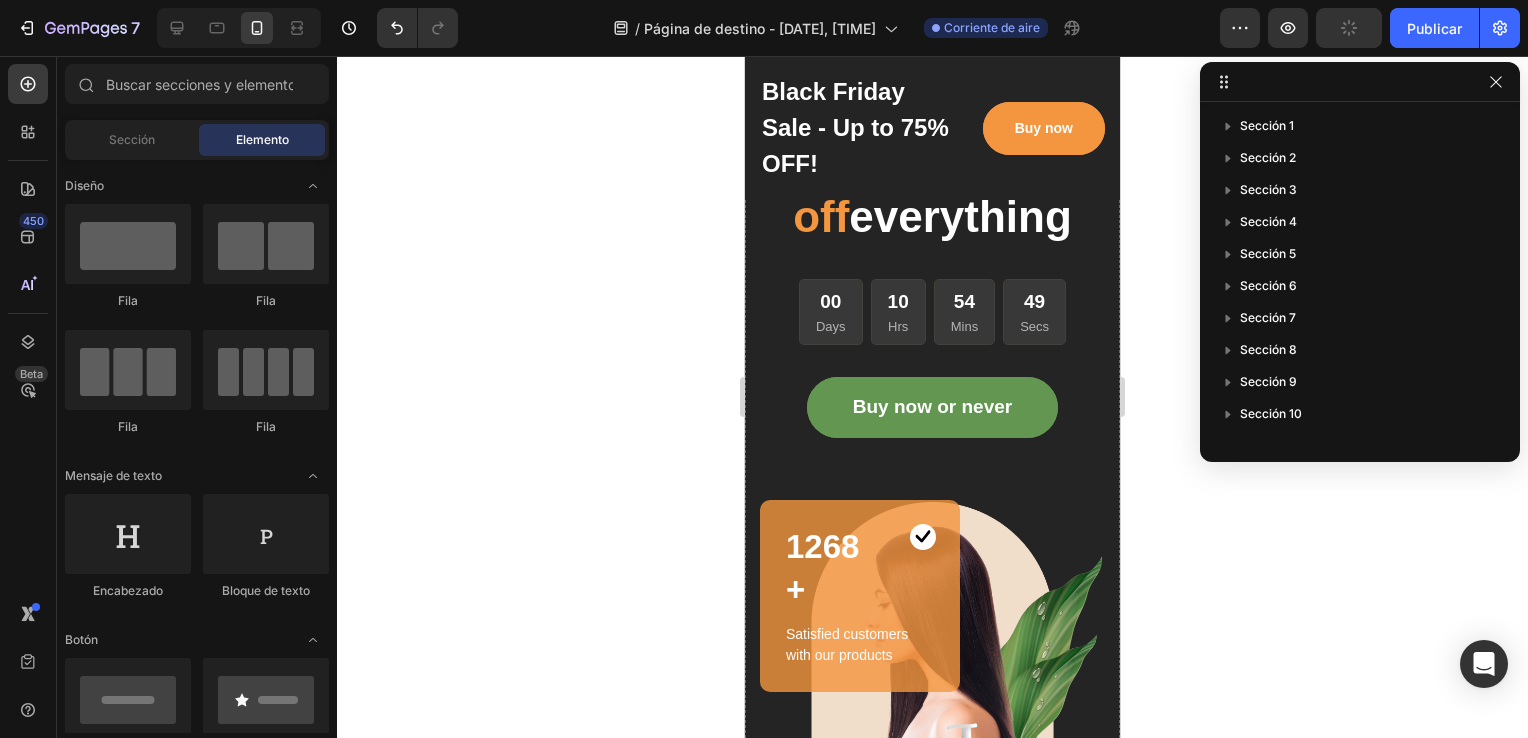 scroll, scrollTop: 0, scrollLeft: 0, axis: both 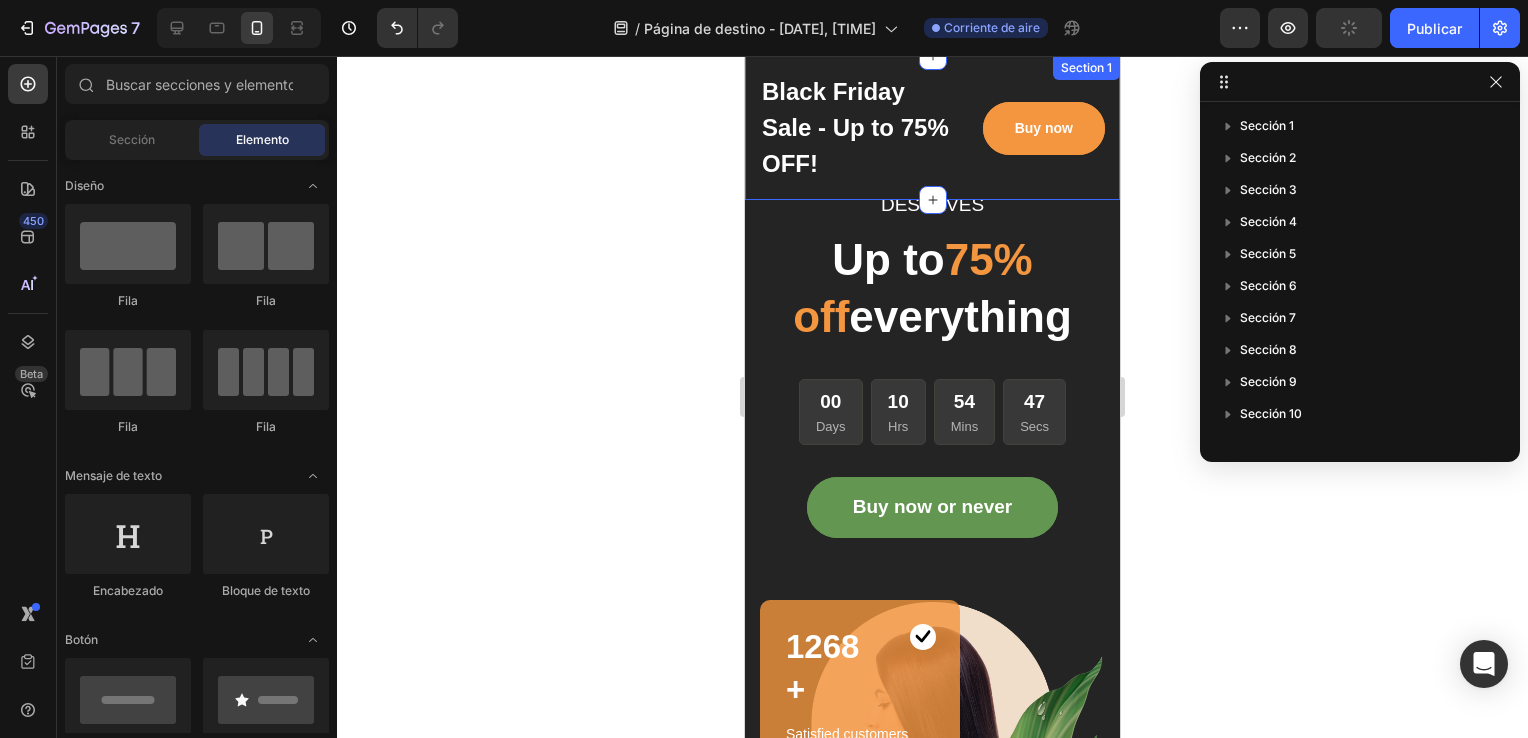 click on "Black Friday Sale - Up to 75% OFF! Text block Buy now Button Row Section 1" at bounding box center (932, 128) 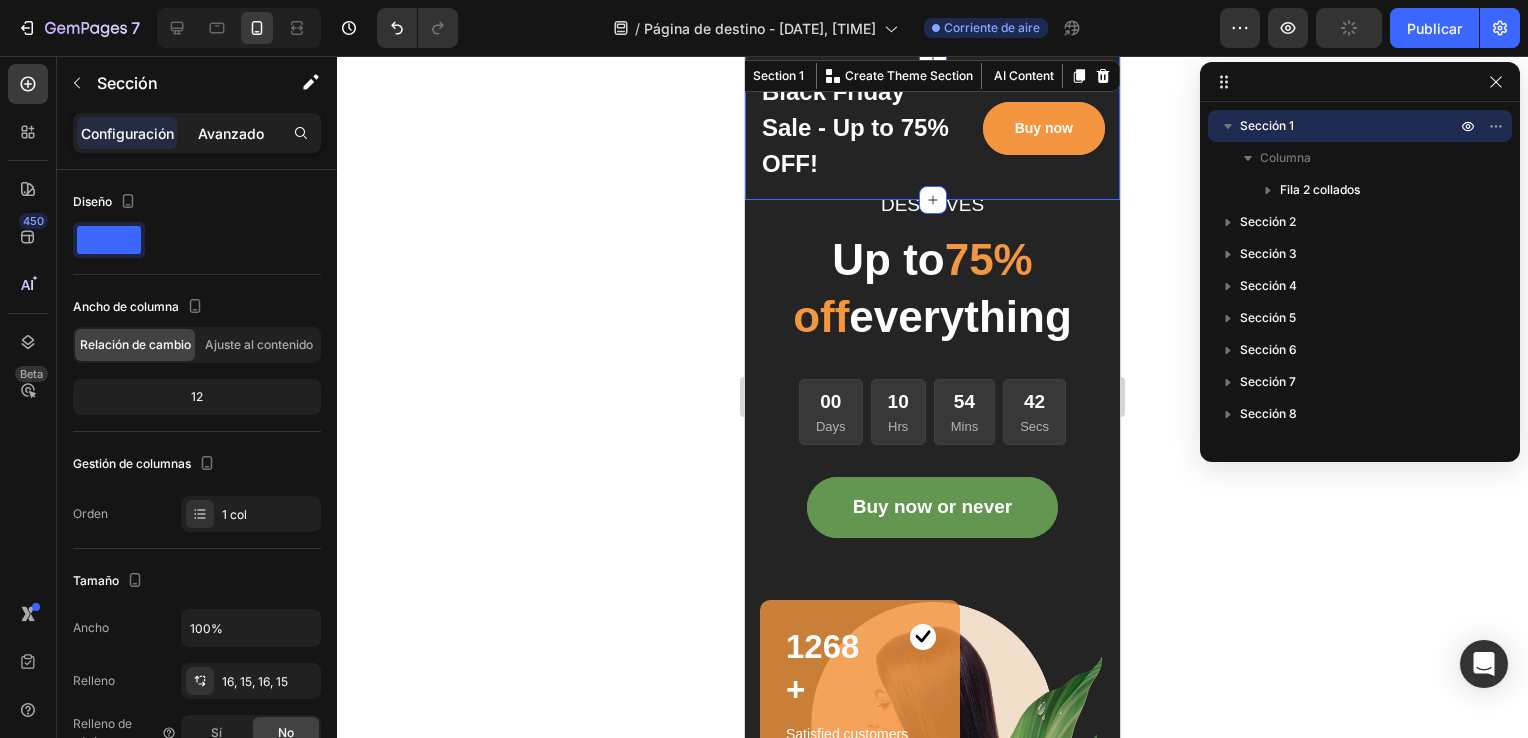 click on "Avanzado" at bounding box center [231, 133] 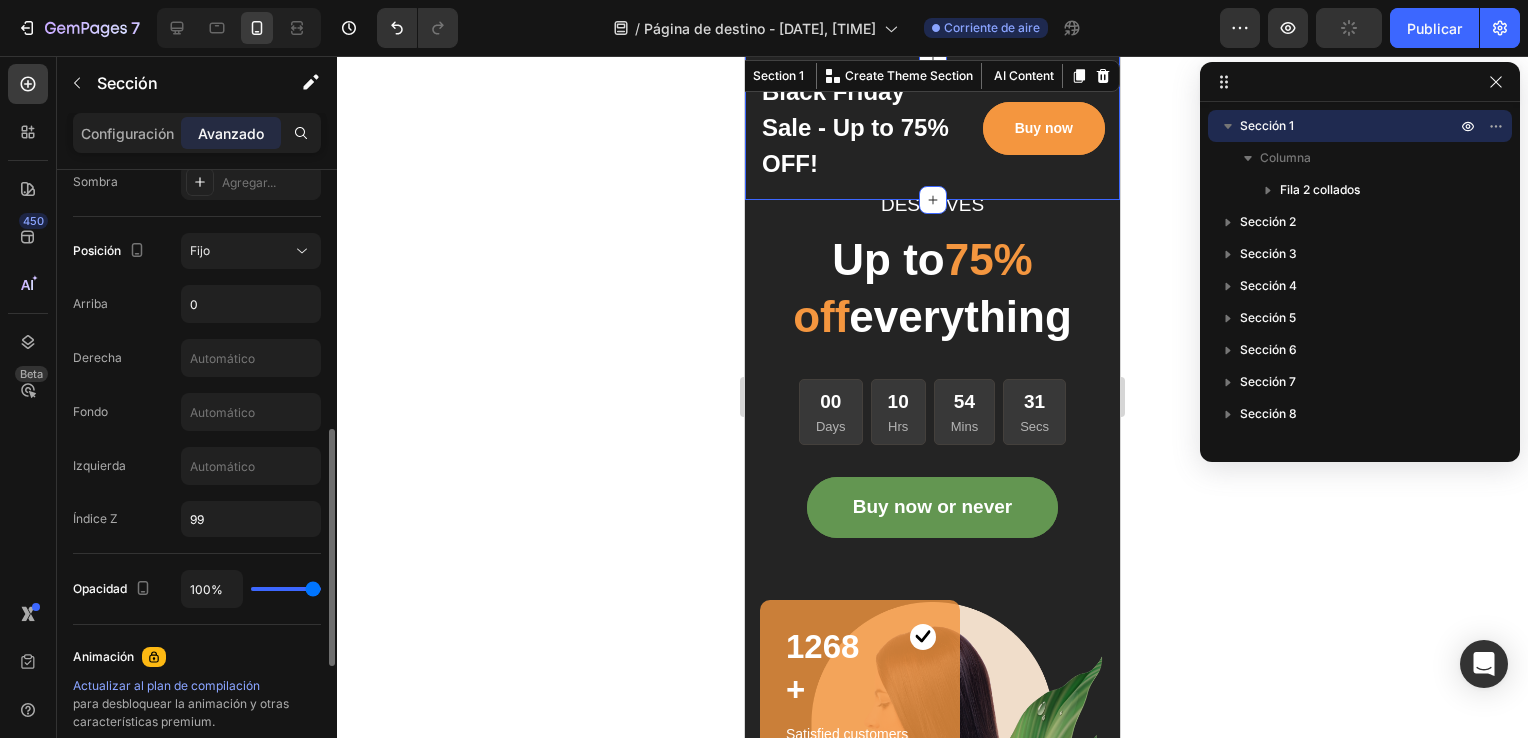 scroll, scrollTop: 684, scrollLeft: 0, axis: vertical 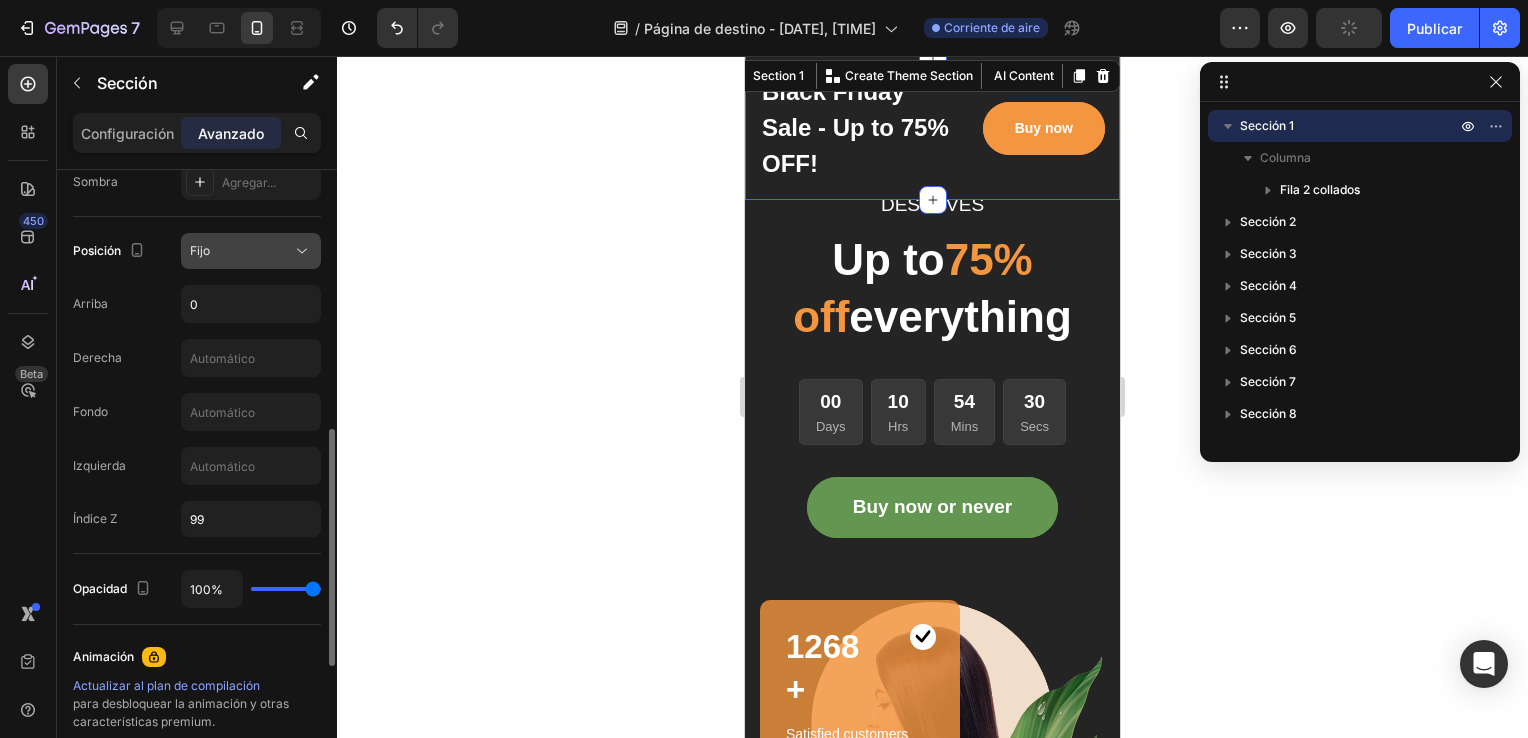 click on "Fijo" at bounding box center (241, 251) 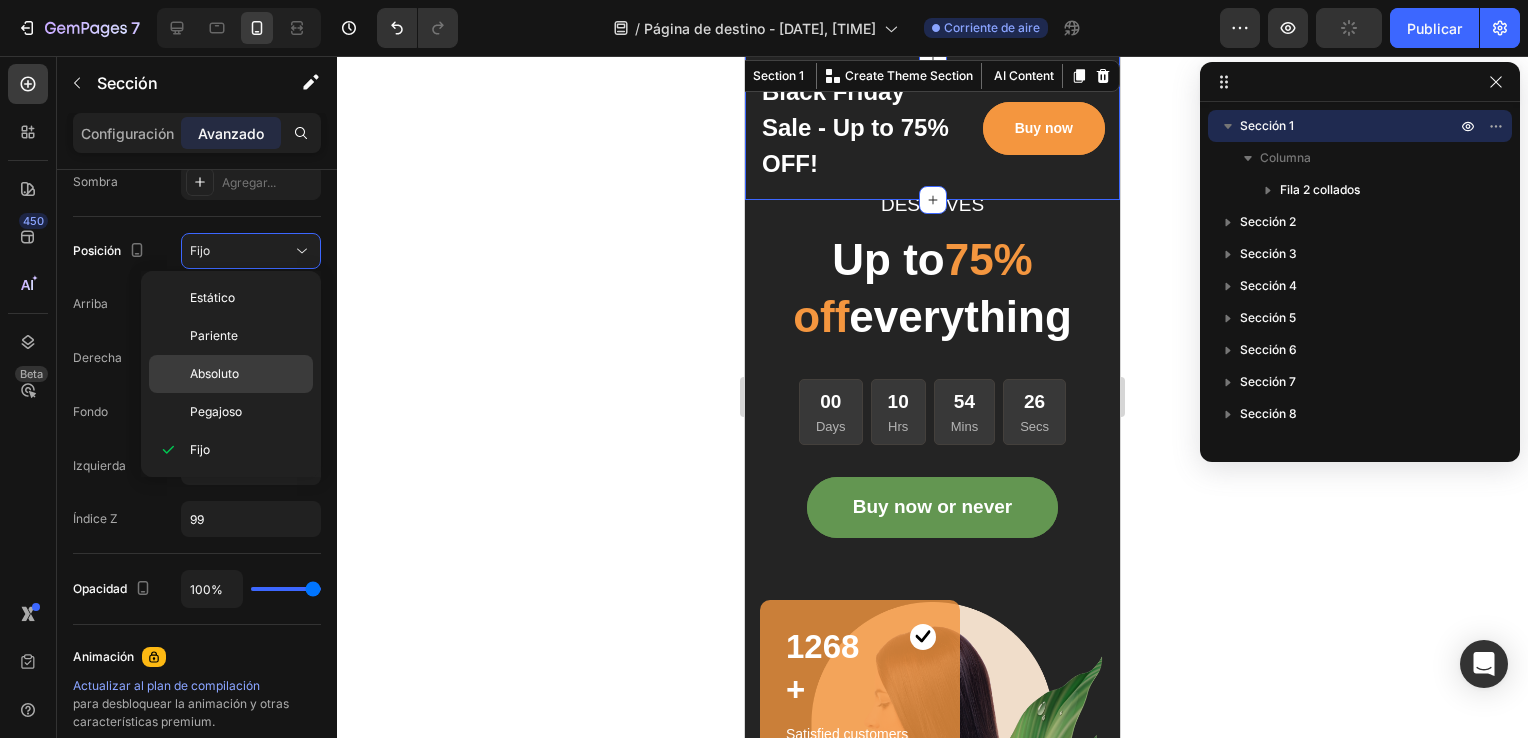 click on "Absoluto" 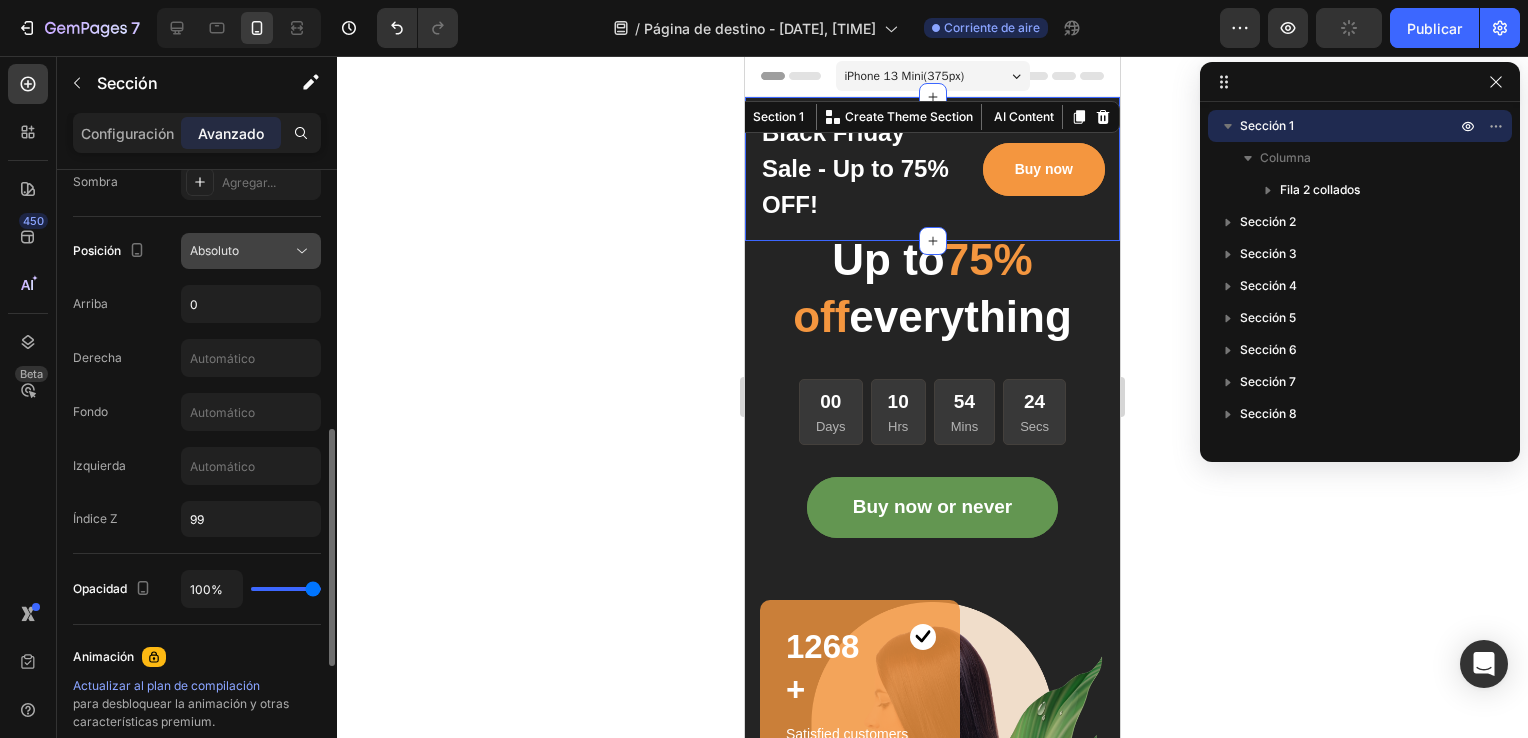 click on "Absoluto" at bounding box center [241, 251] 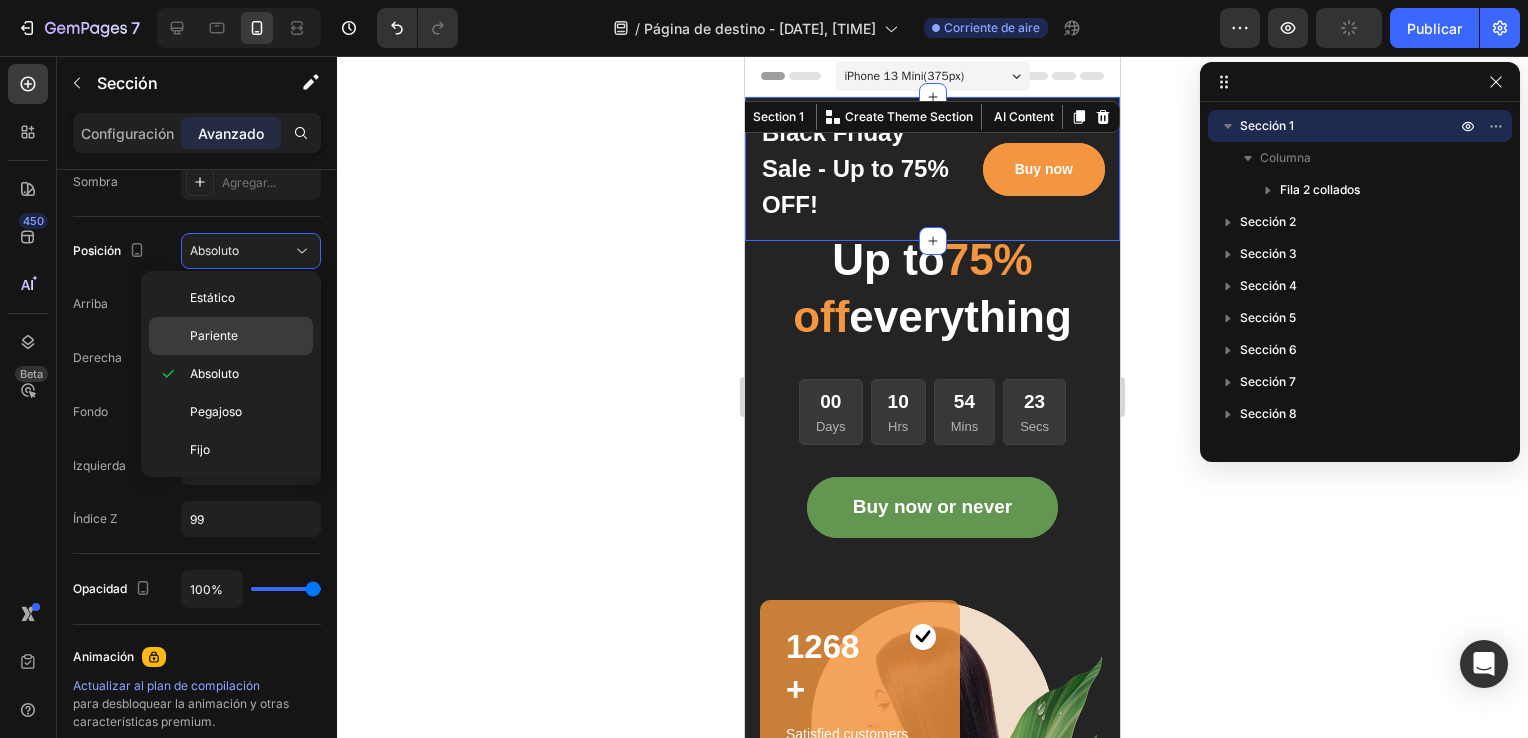 click on "Pariente" at bounding box center [247, 336] 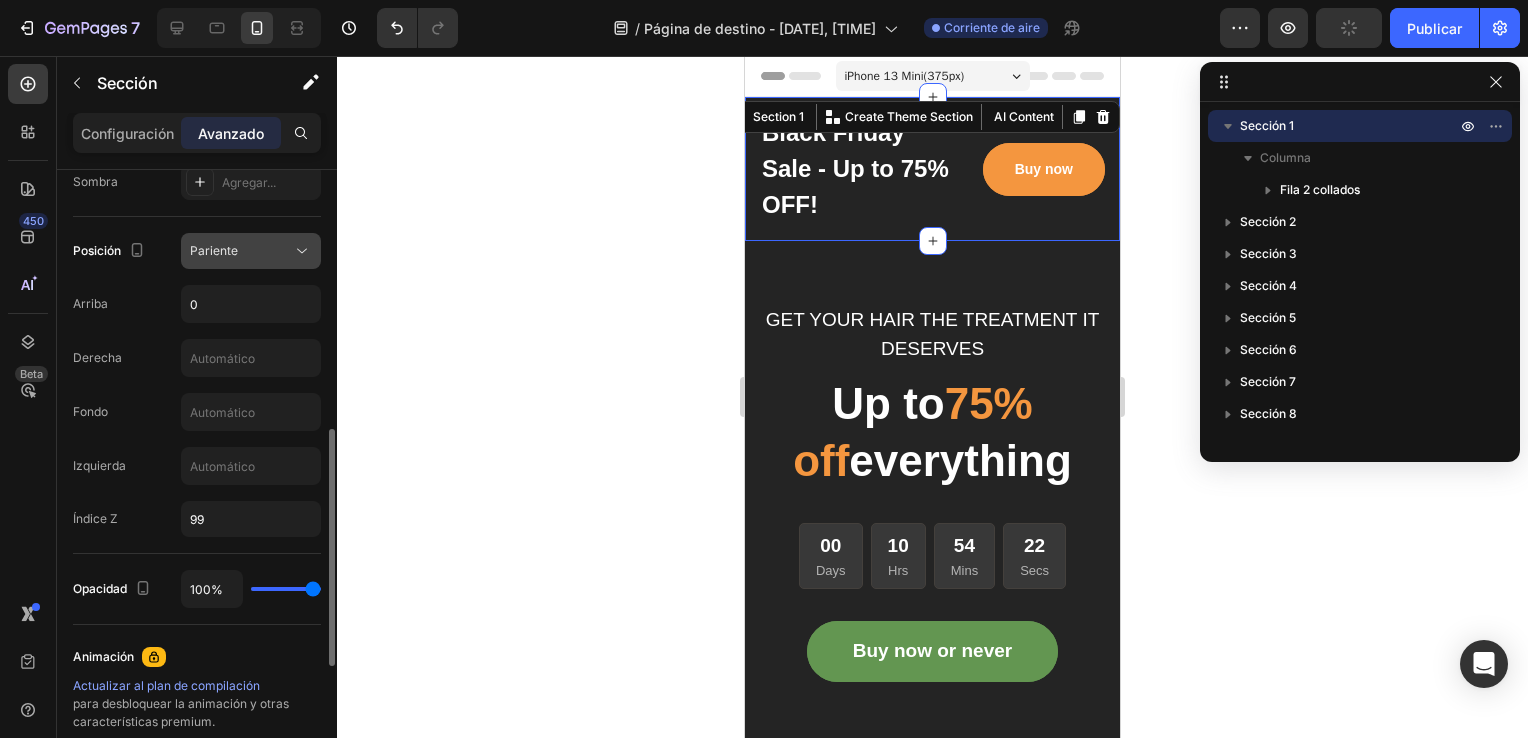 click on "Pariente" 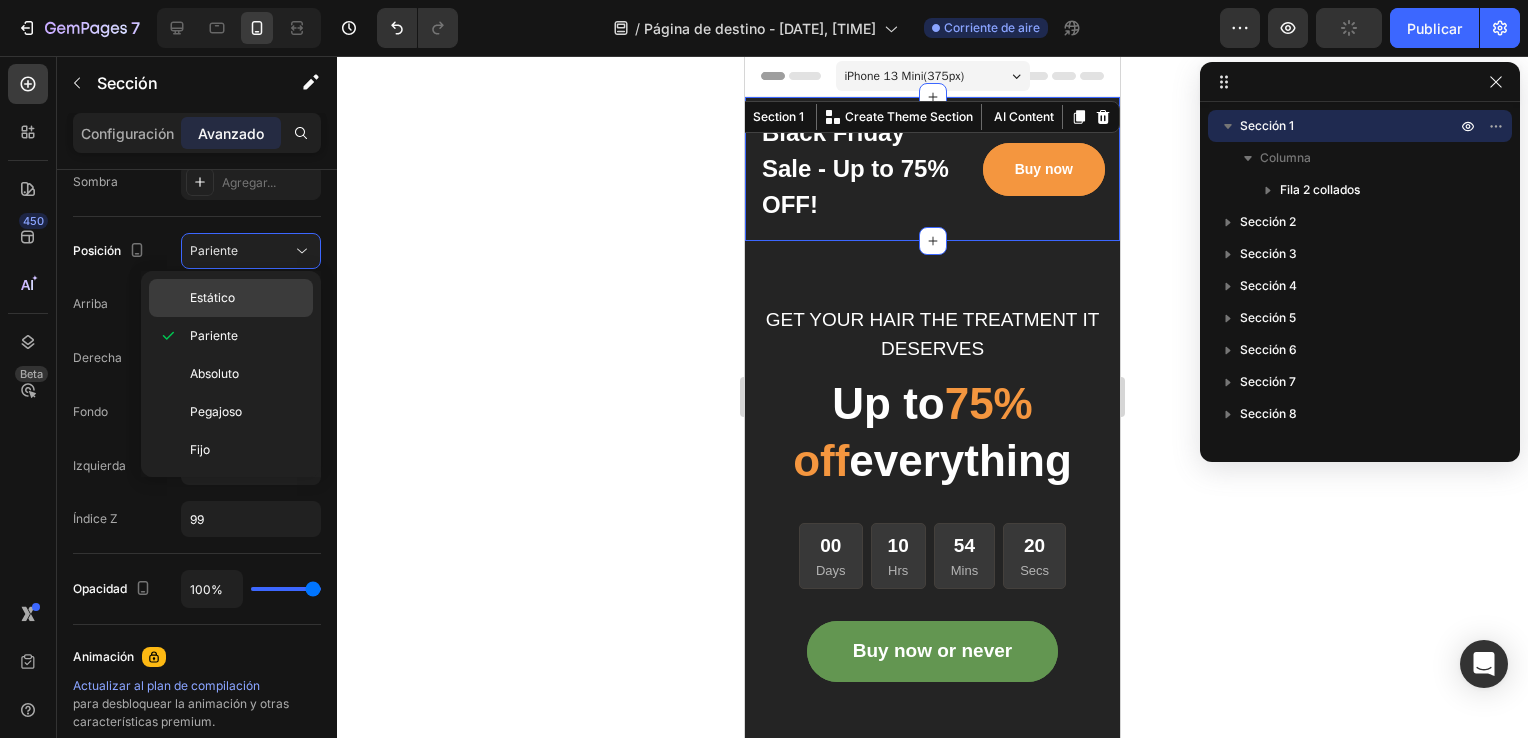 click on "Estático" 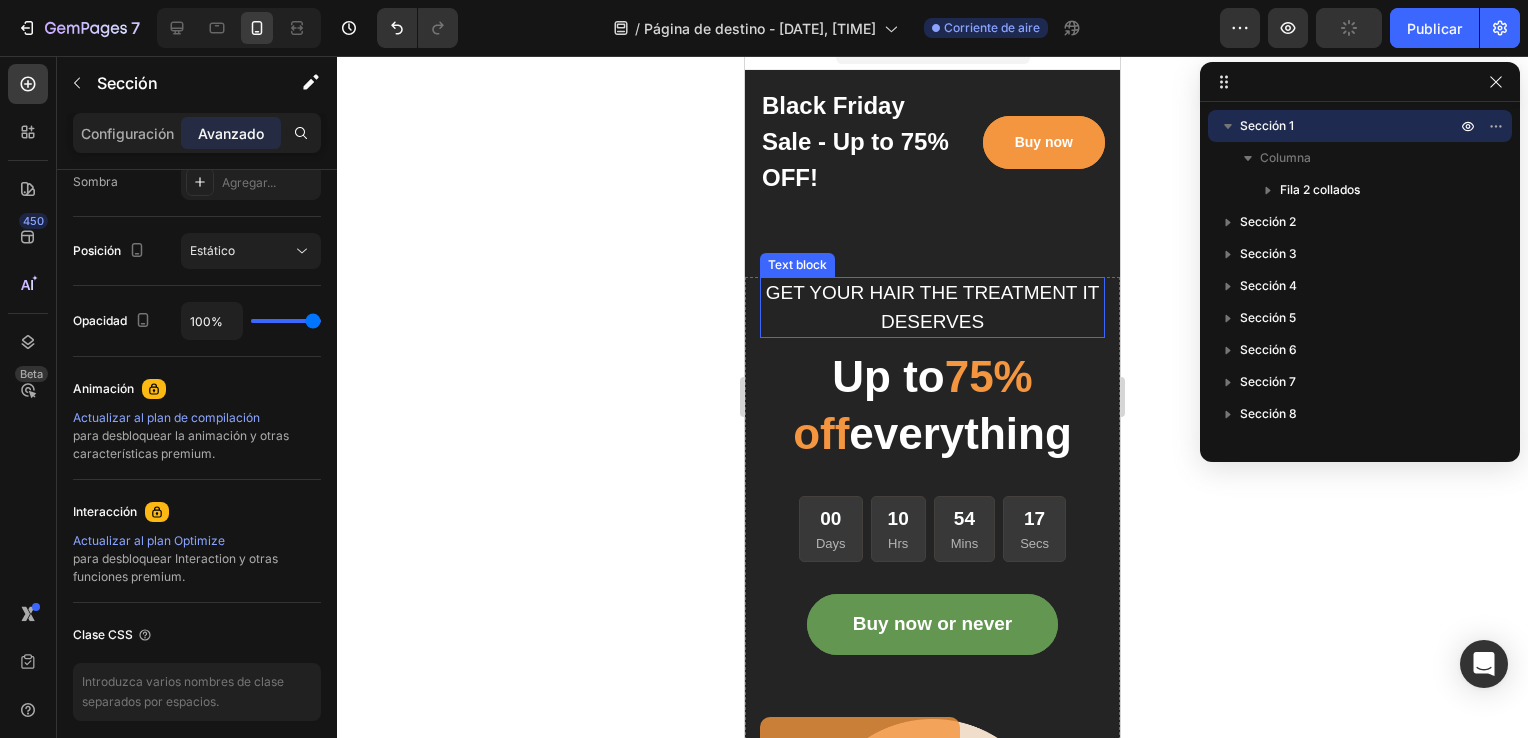 scroll, scrollTop: 0, scrollLeft: 0, axis: both 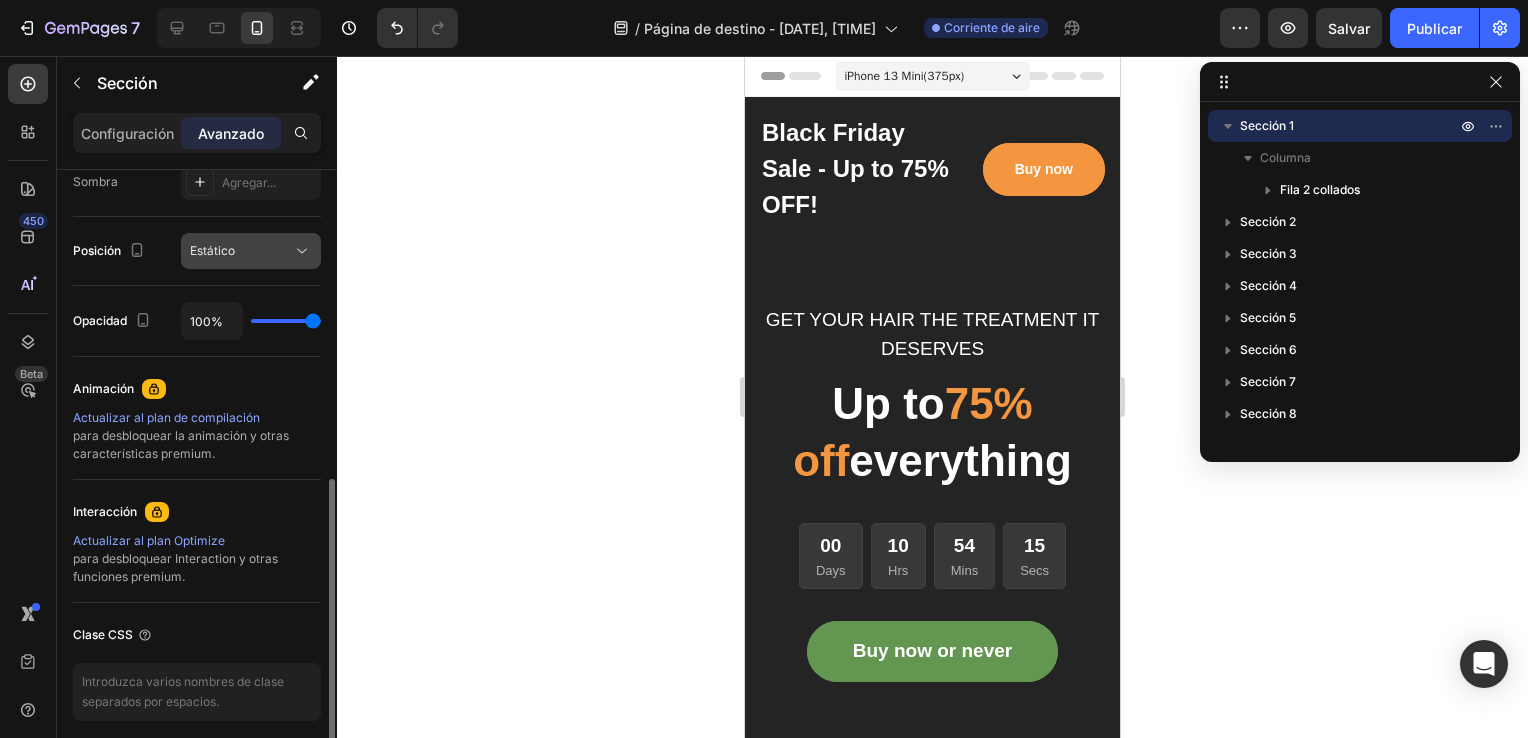 click on "Estático" at bounding box center (241, 251) 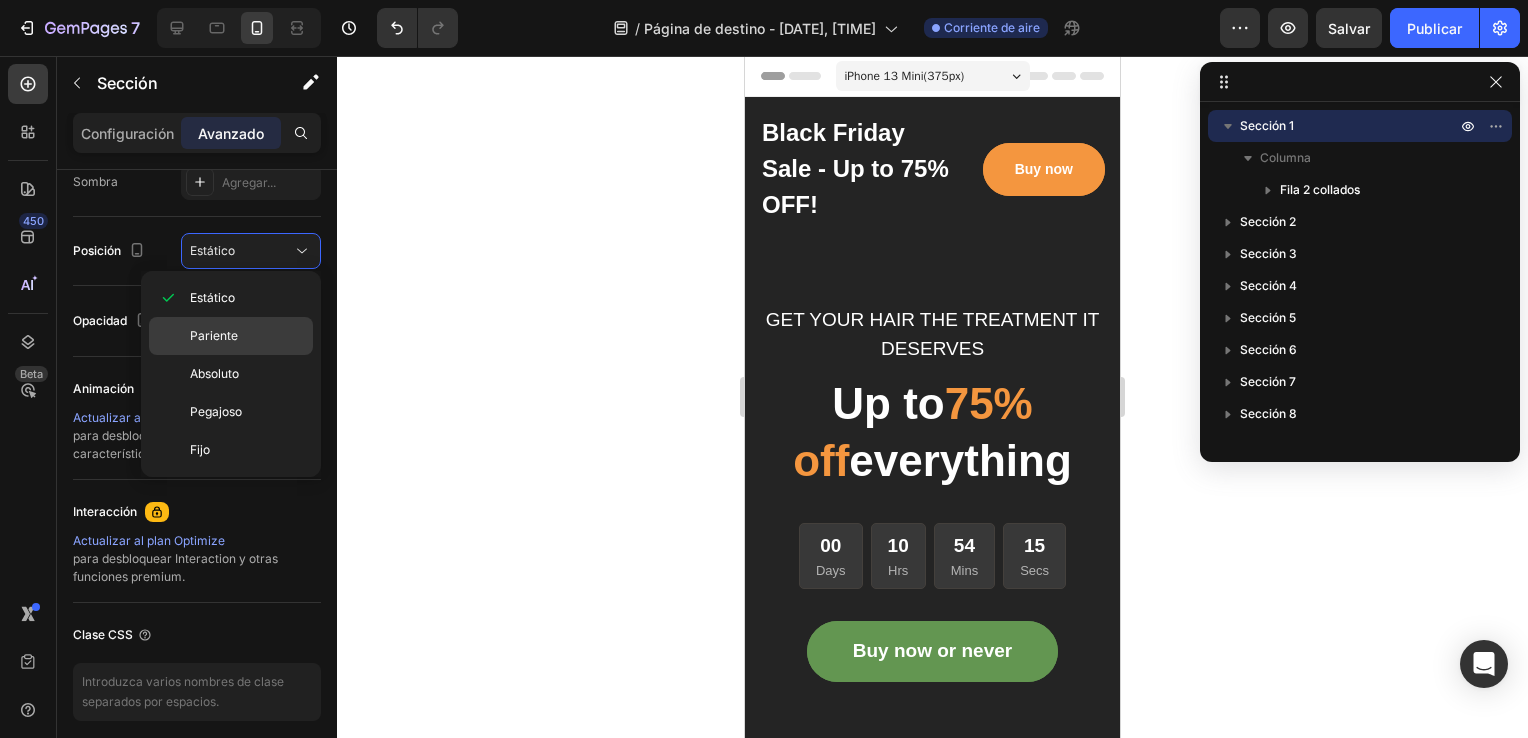 click on "Pariente" 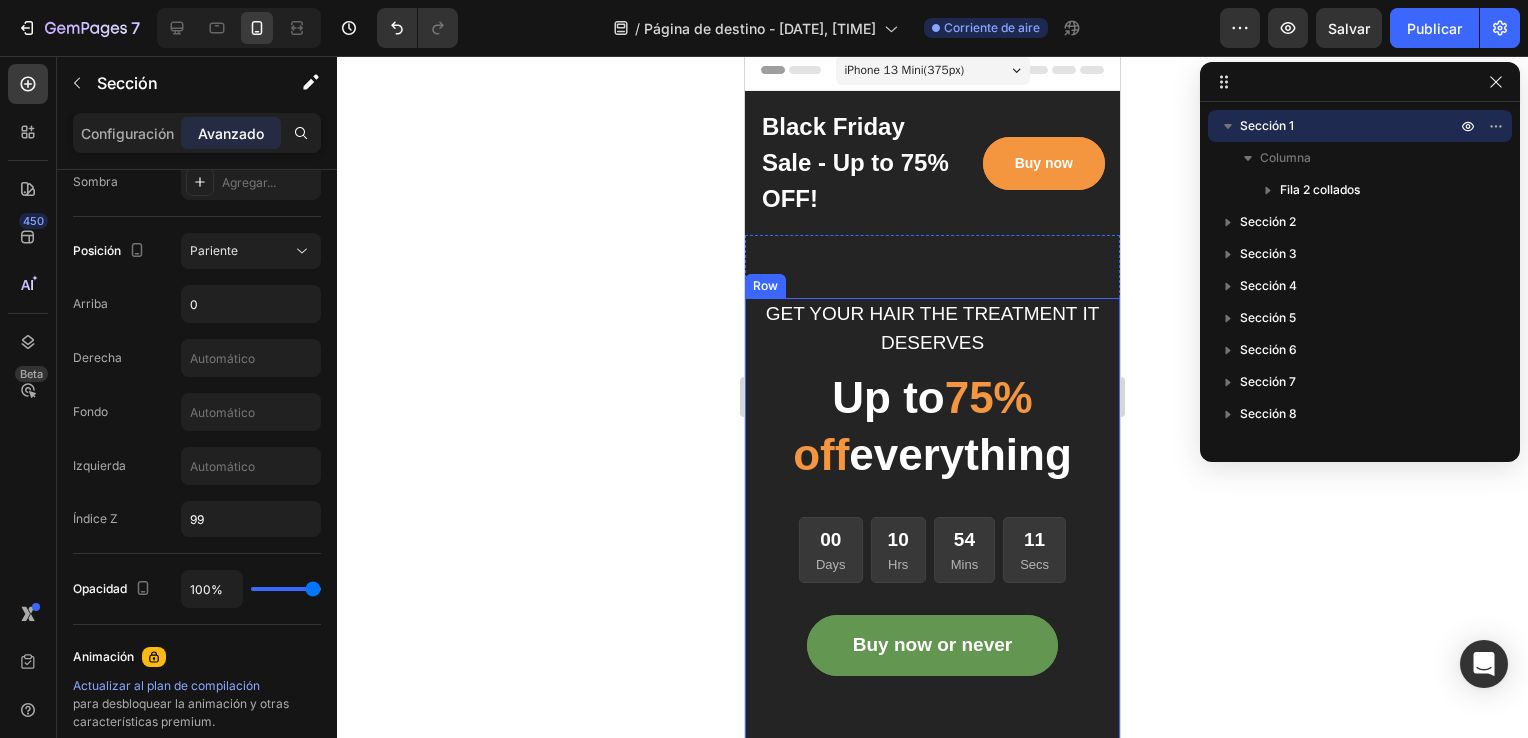 scroll, scrollTop: 55, scrollLeft: 0, axis: vertical 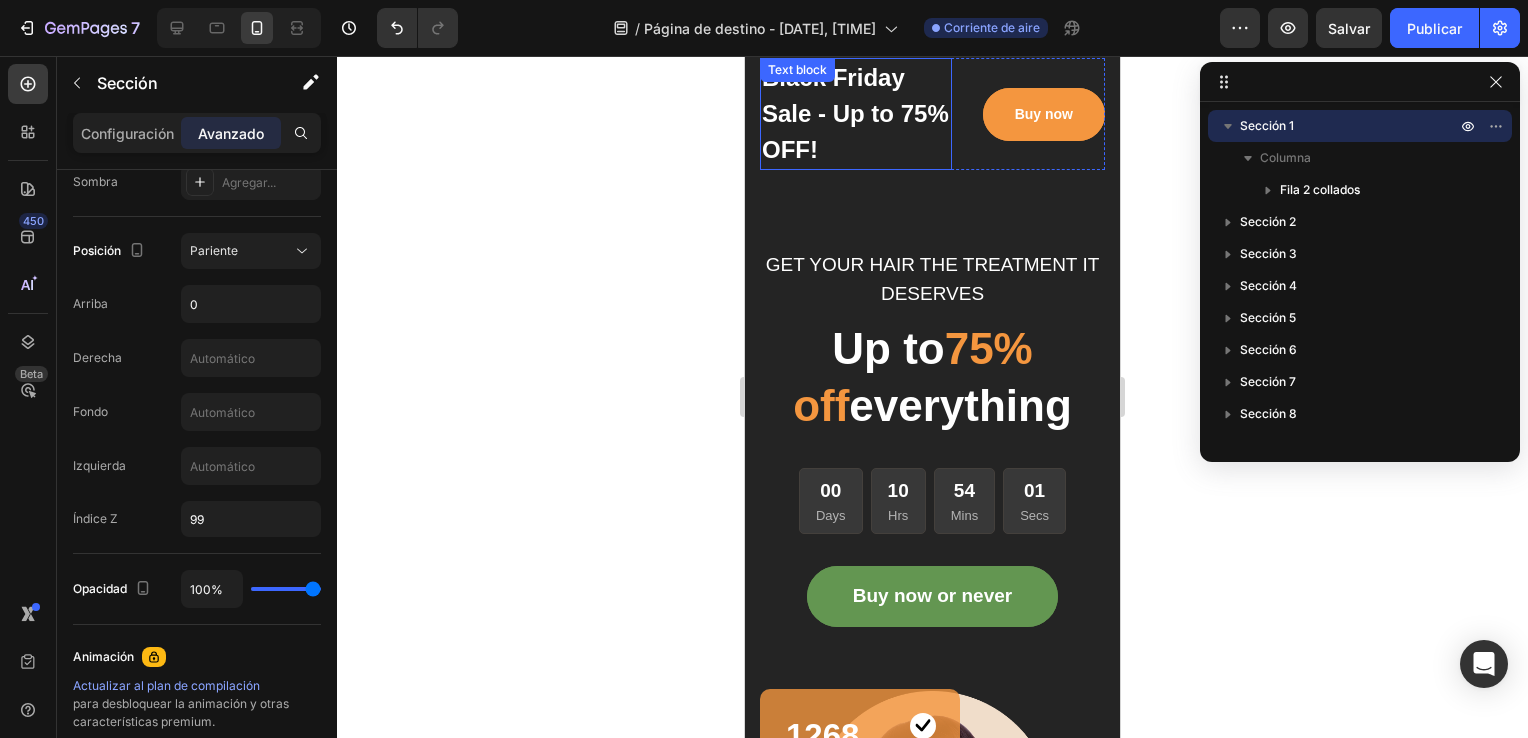click on "Black Friday Sale - Up to 75% OFF!" at bounding box center (856, 114) 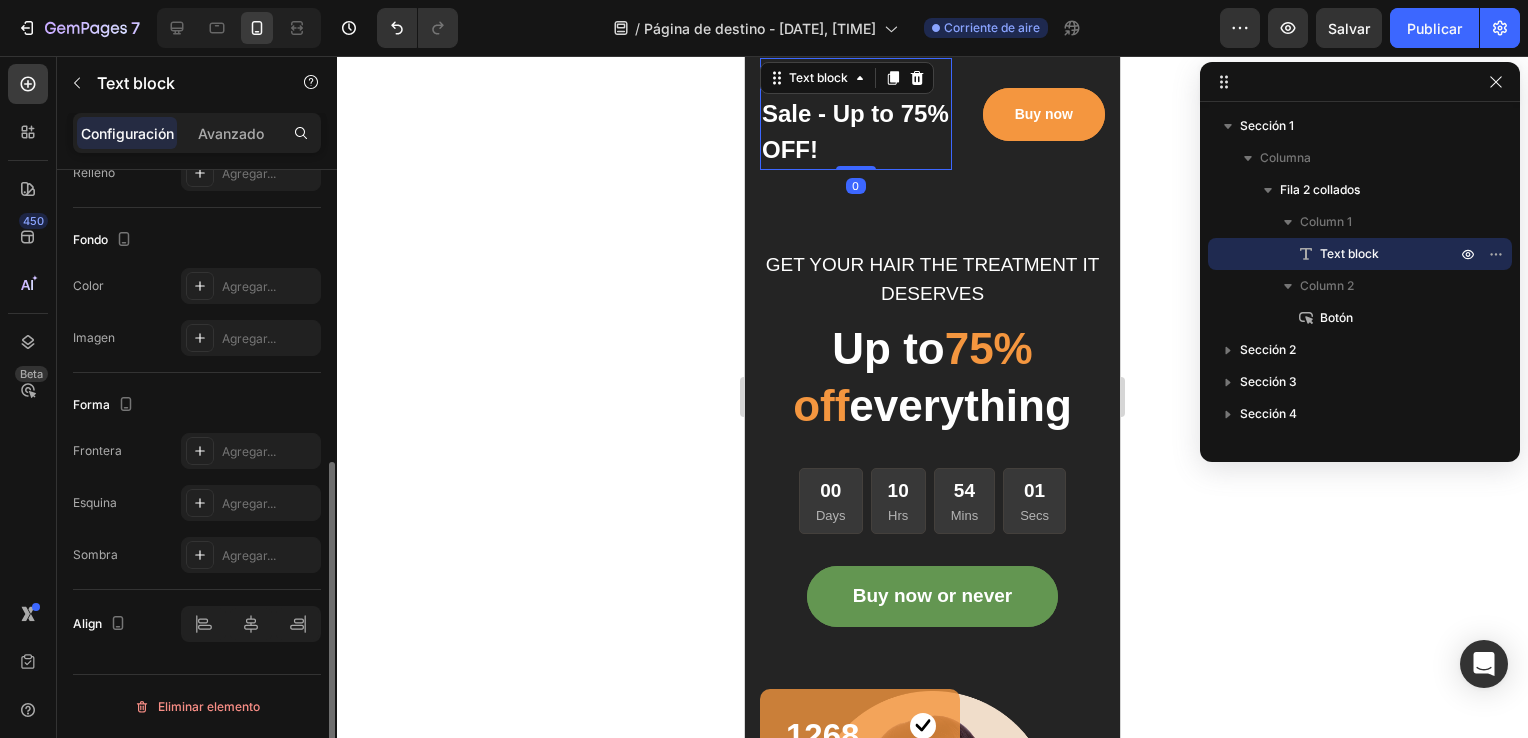 scroll, scrollTop: 0, scrollLeft: 0, axis: both 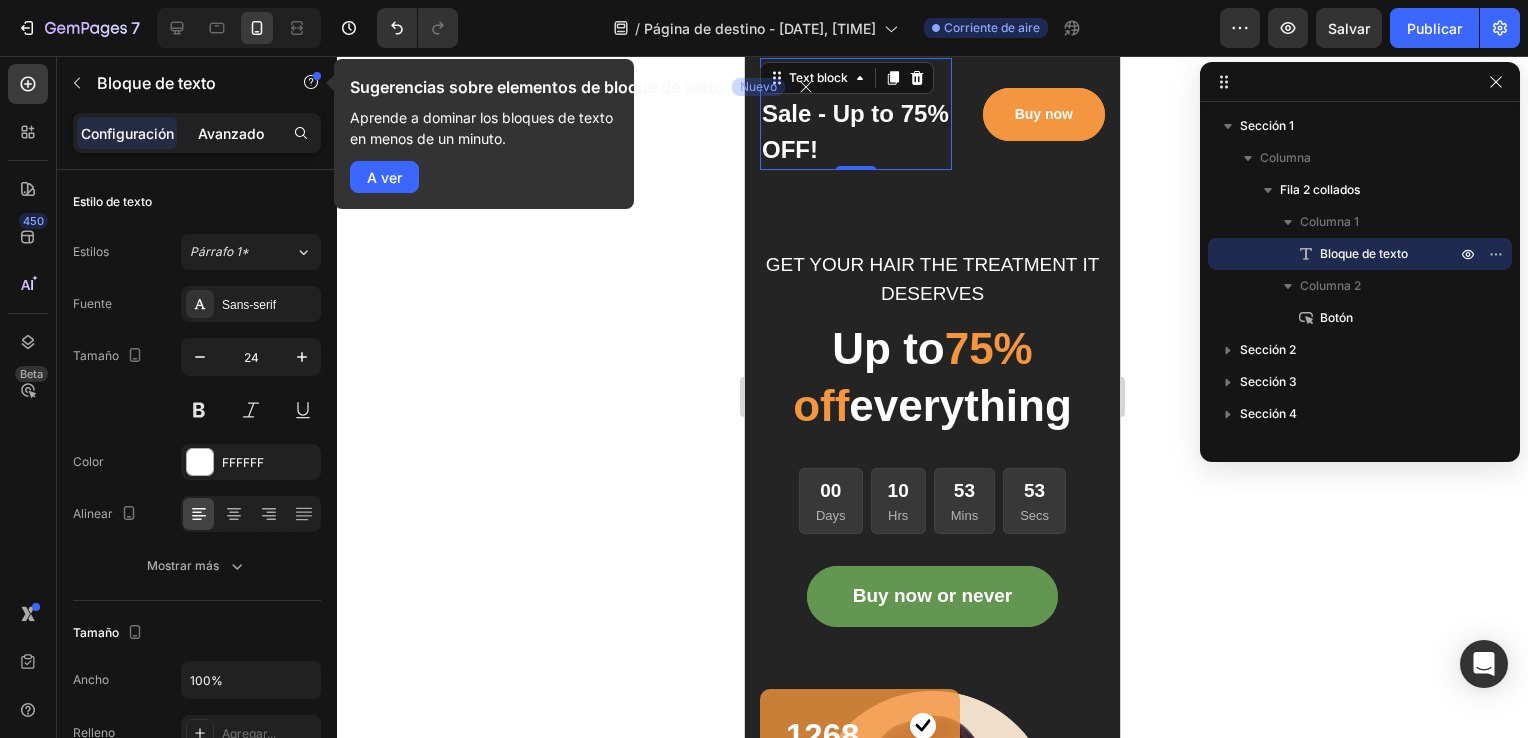 click on "Avanzado" at bounding box center [231, 133] 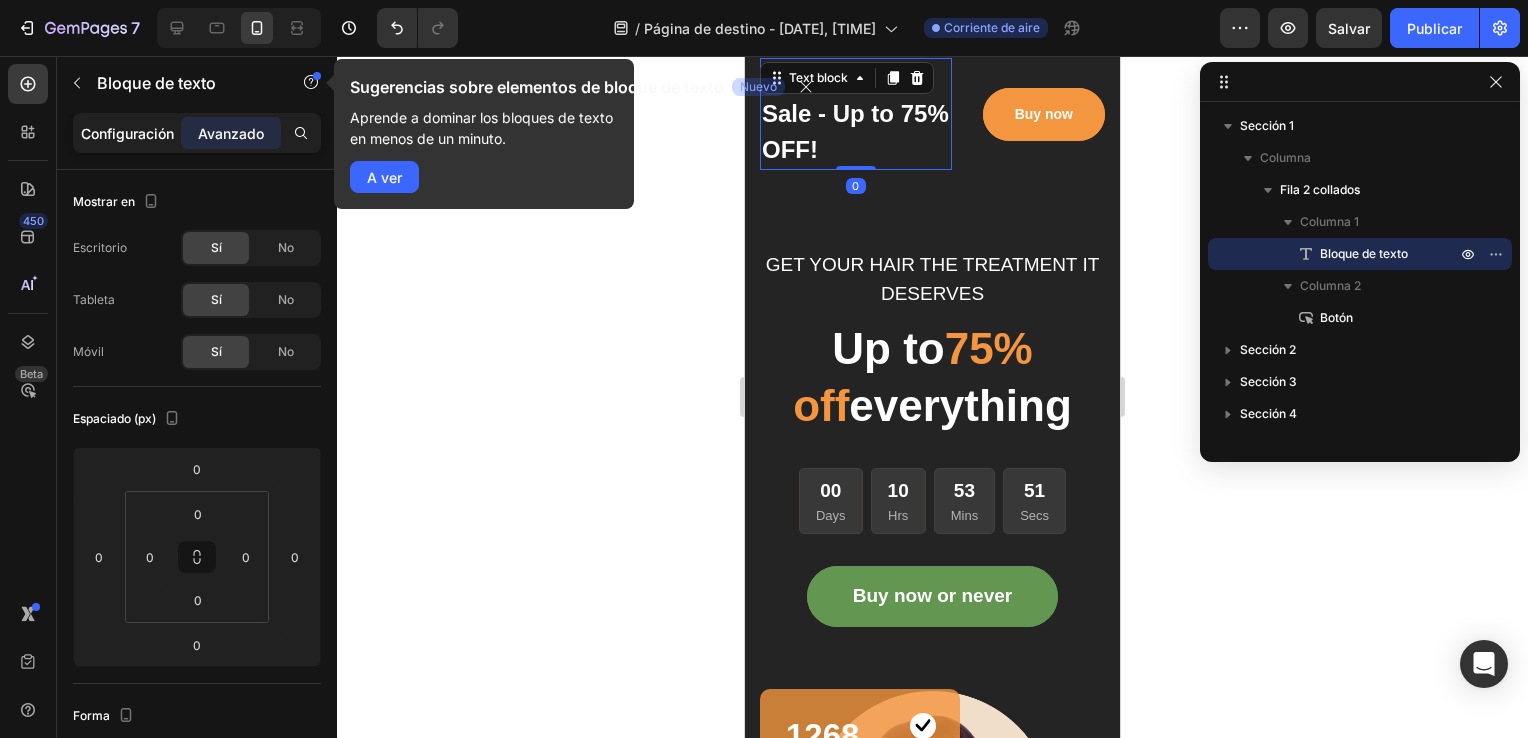drag, startPoint x: 100, startPoint y: 113, endPoint x: 124, endPoint y: 146, distance: 40.804413 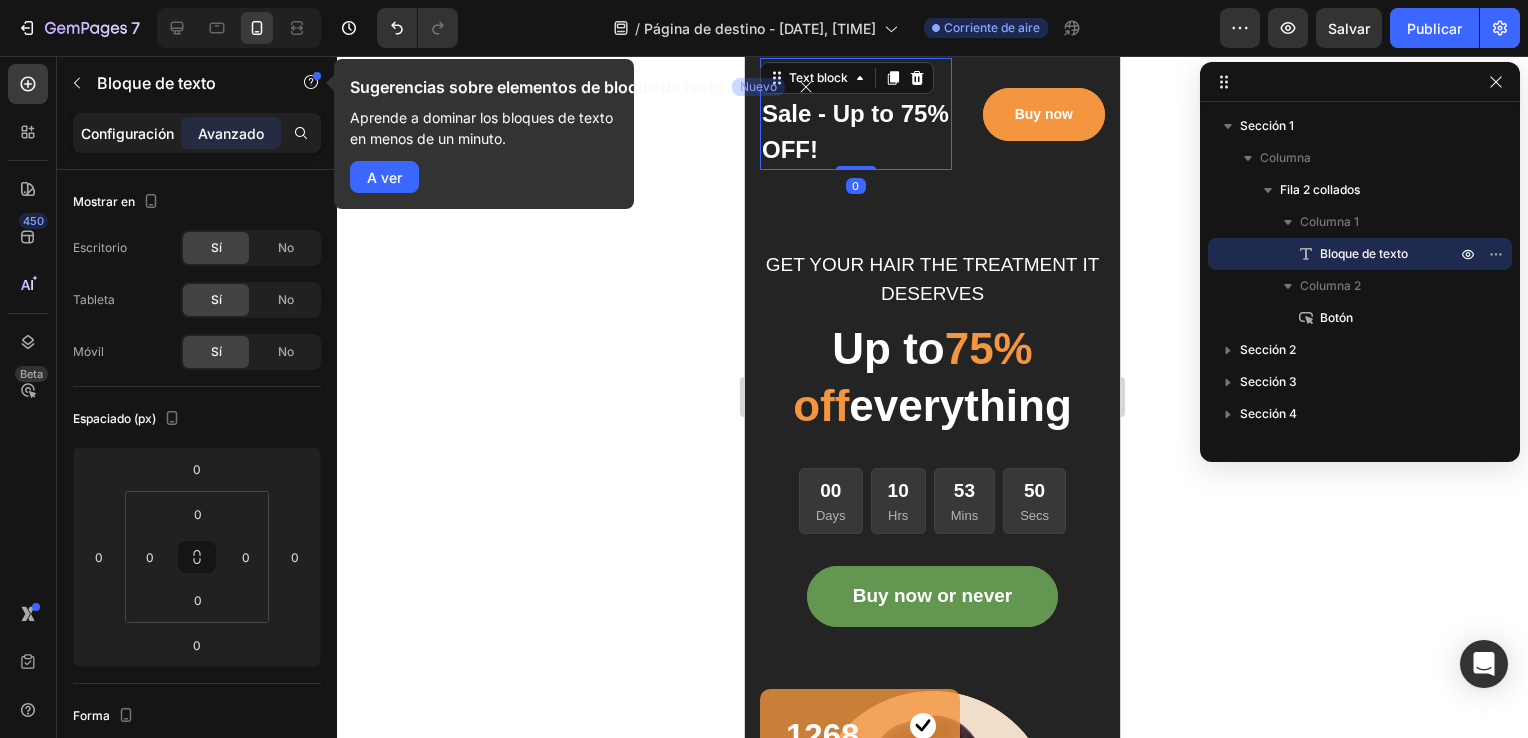 click on "Configuración" 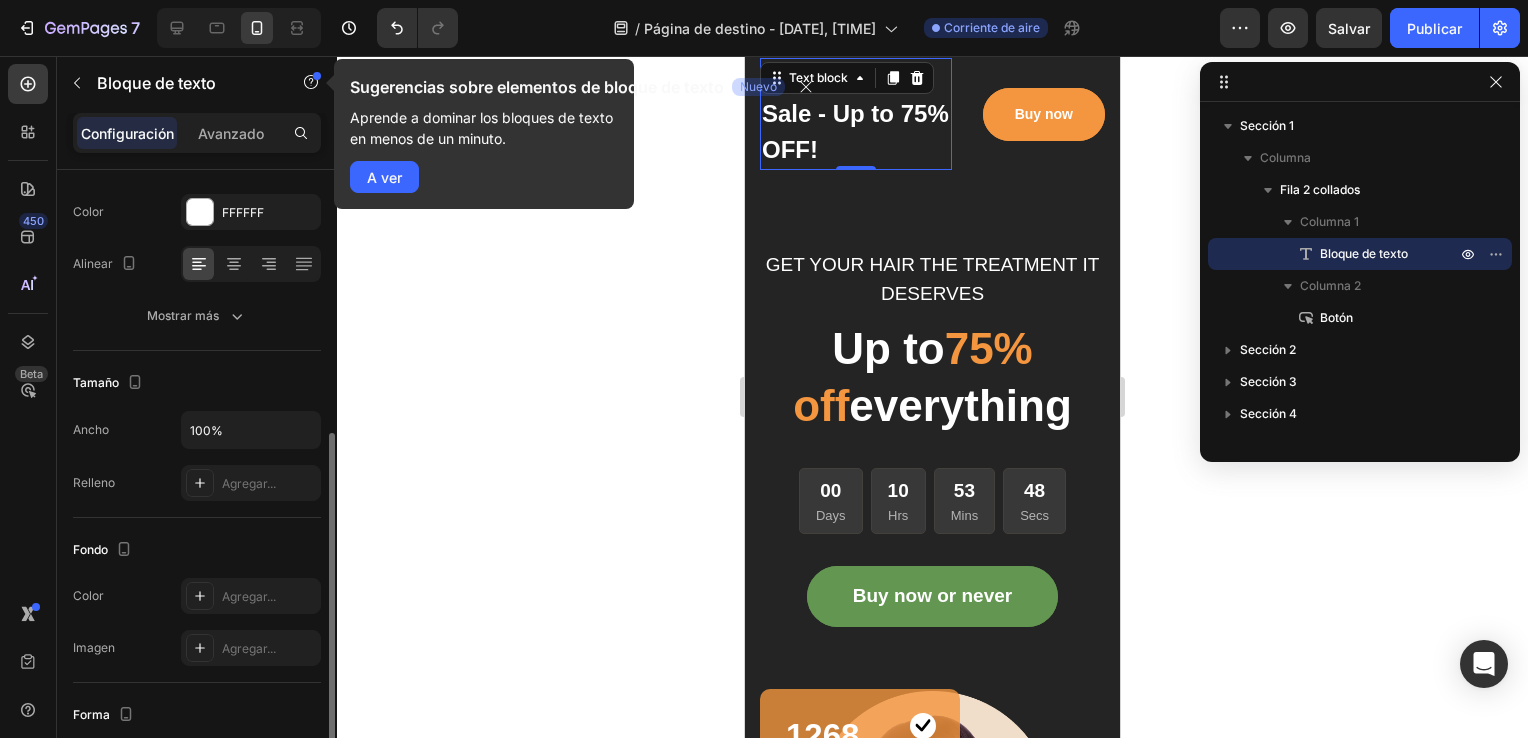 scroll, scrollTop: 557, scrollLeft: 0, axis: vertical 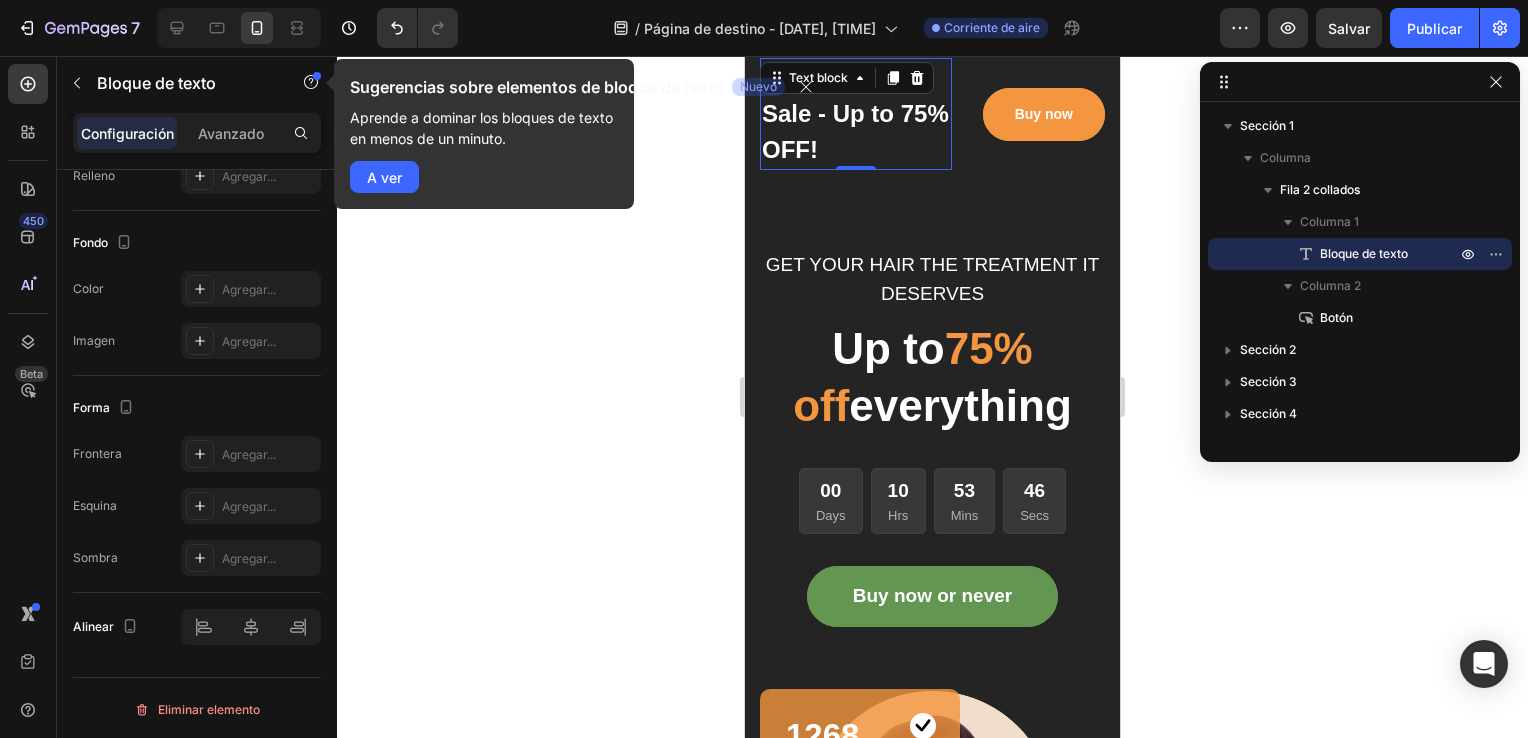 click on "Black Friday Sale - Up to 75% OFF!" at bounding box center [856, 114] 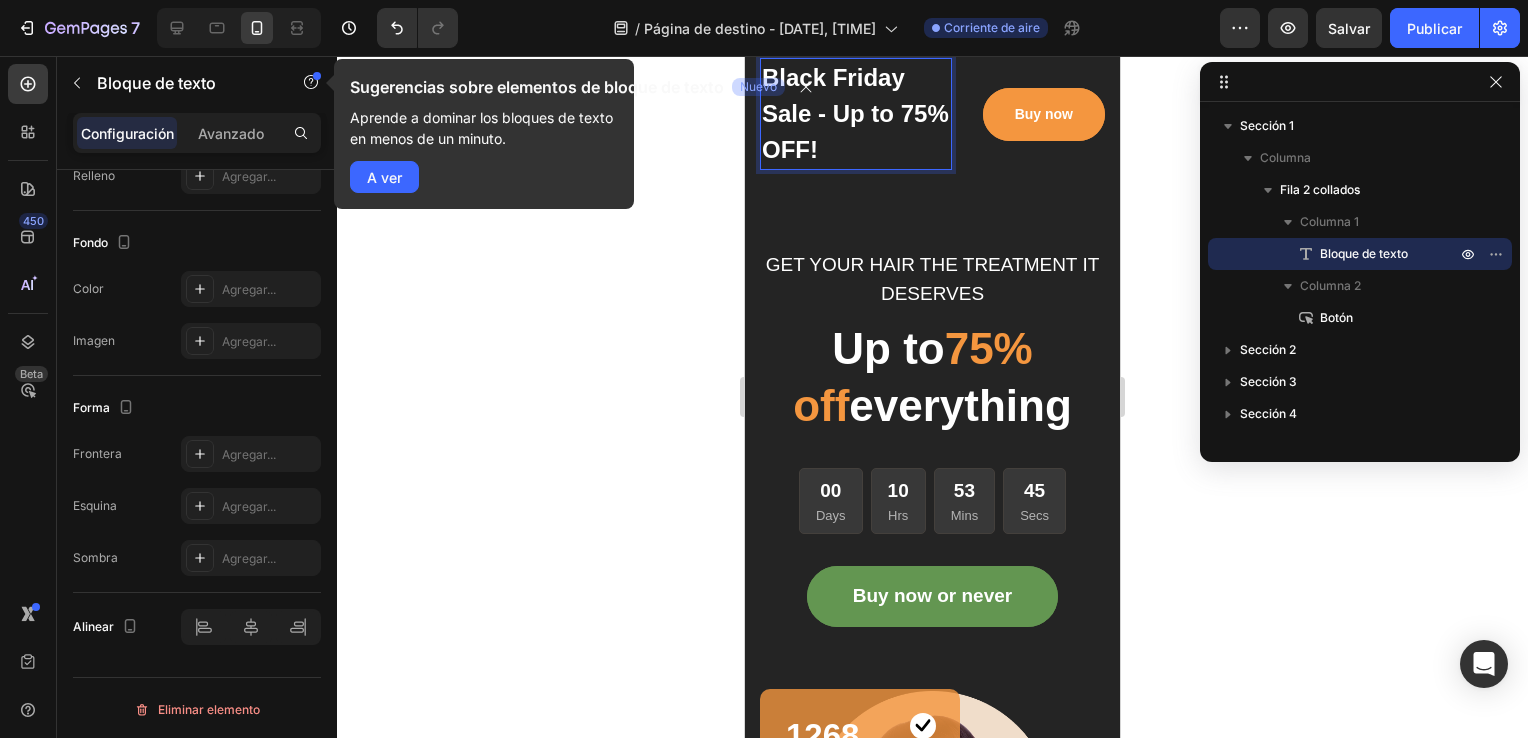 click on "Black Friday Sale - Up to 75% OFF!" at bounding box center [856, 114] 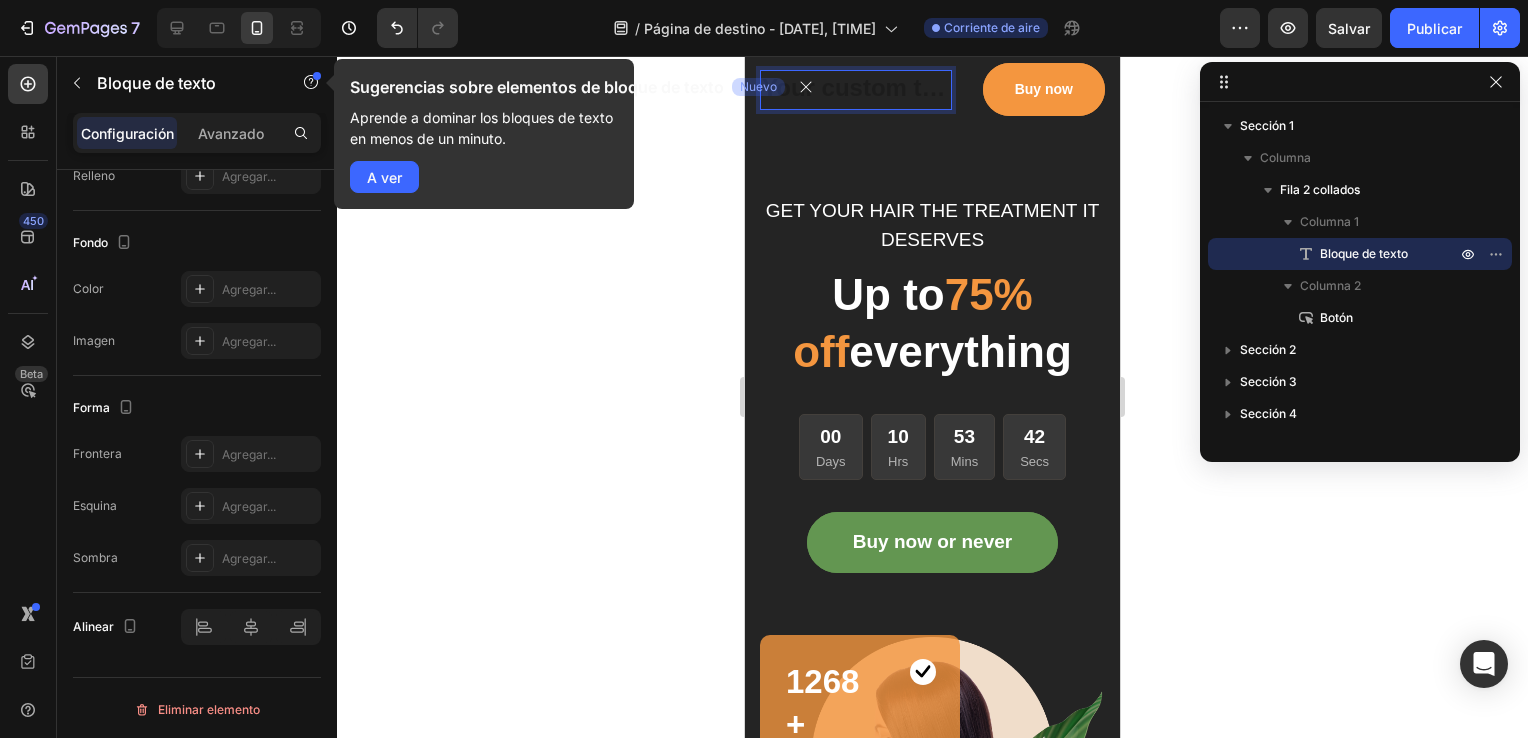 scroll, scrollTop: 45, scrollLeft: 0, axis: vertical 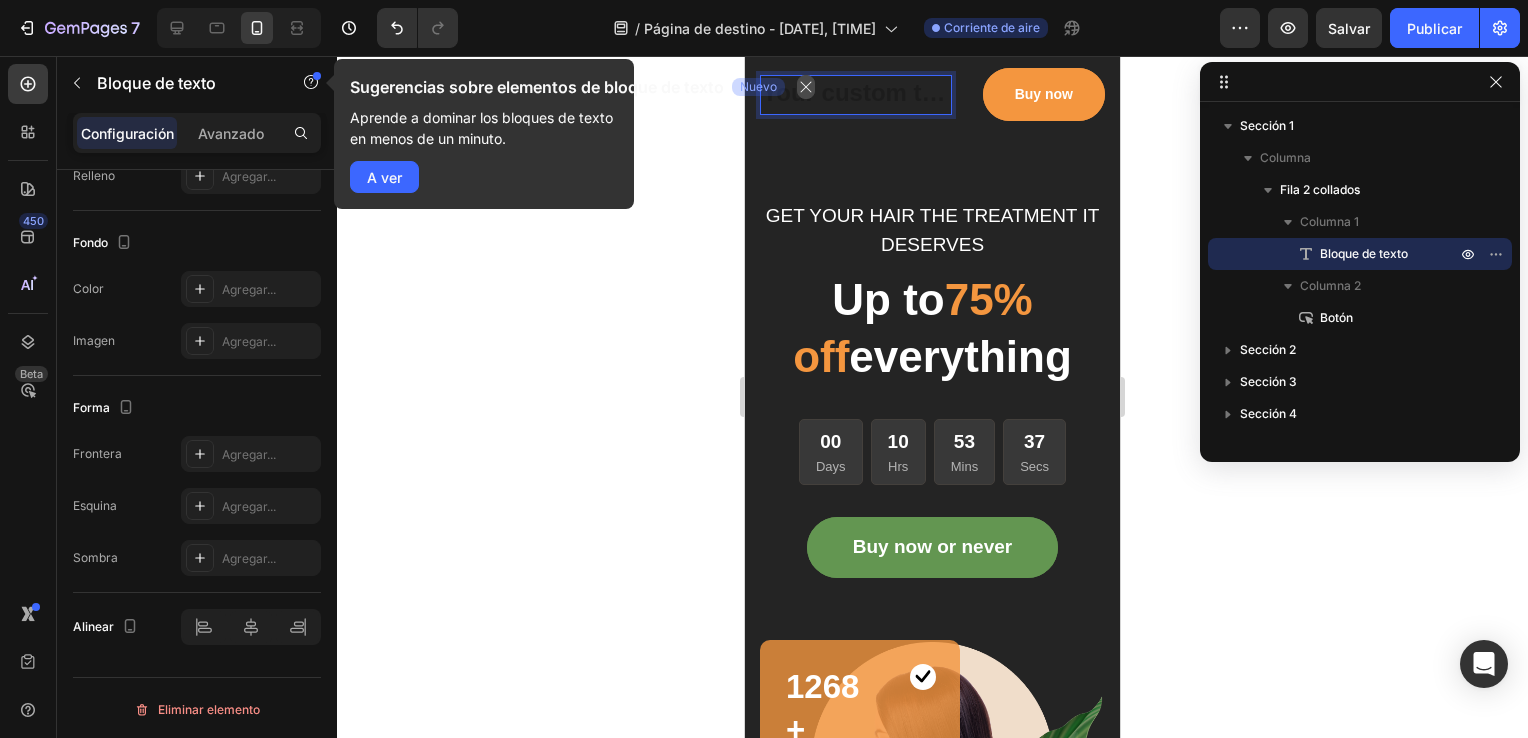 click 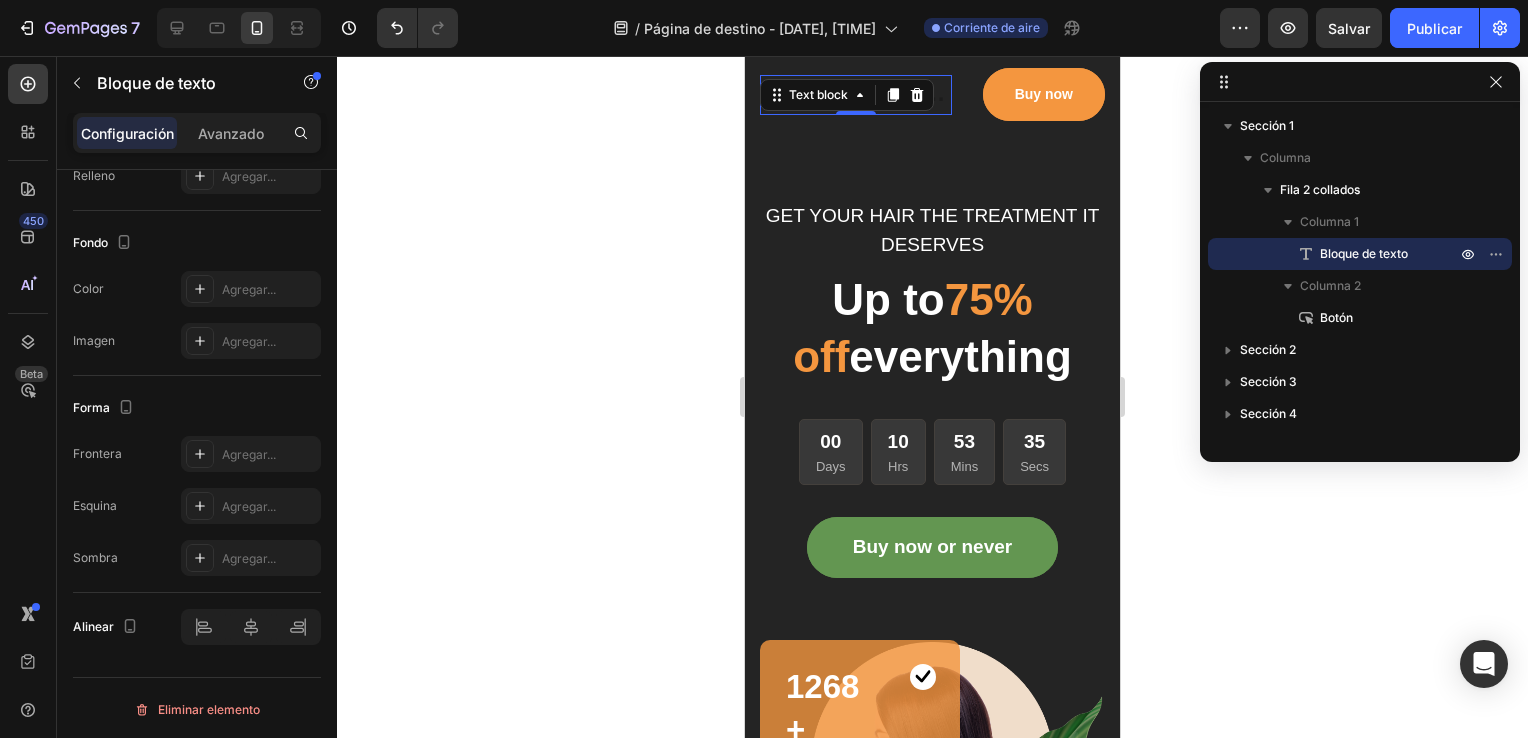 click 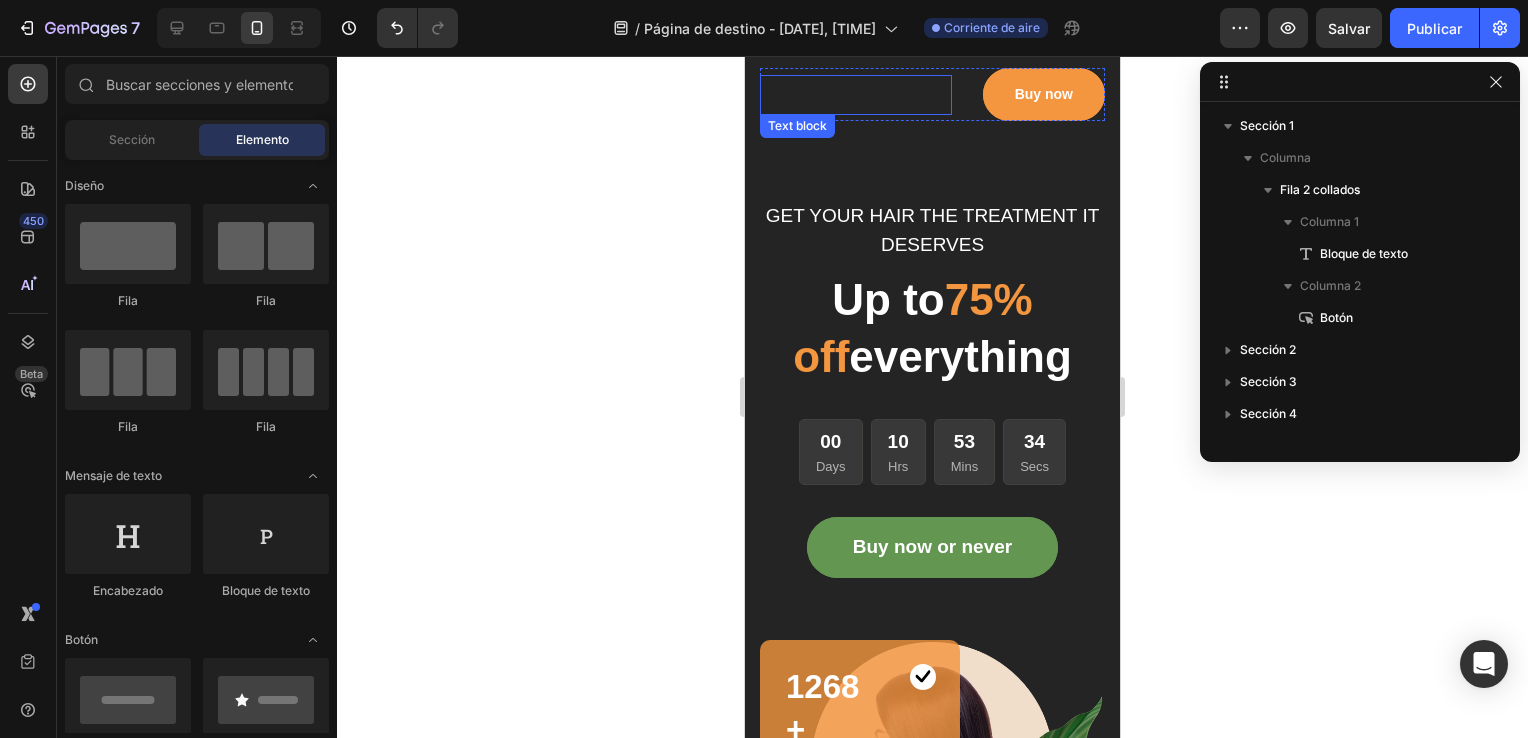 click at bounding box center (856, 95) 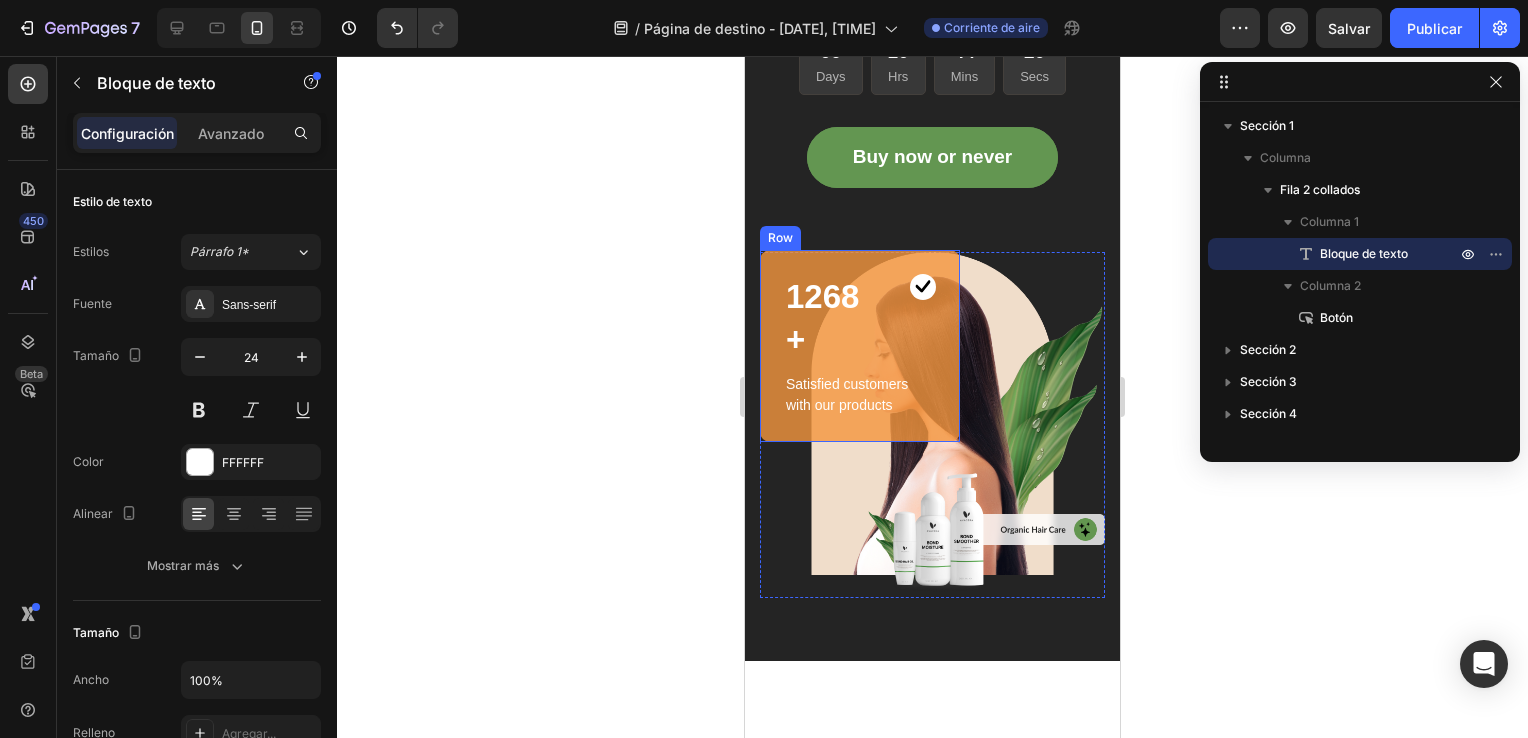 scroll, scrollTop: 0, scrollLeft: 0, axis: both 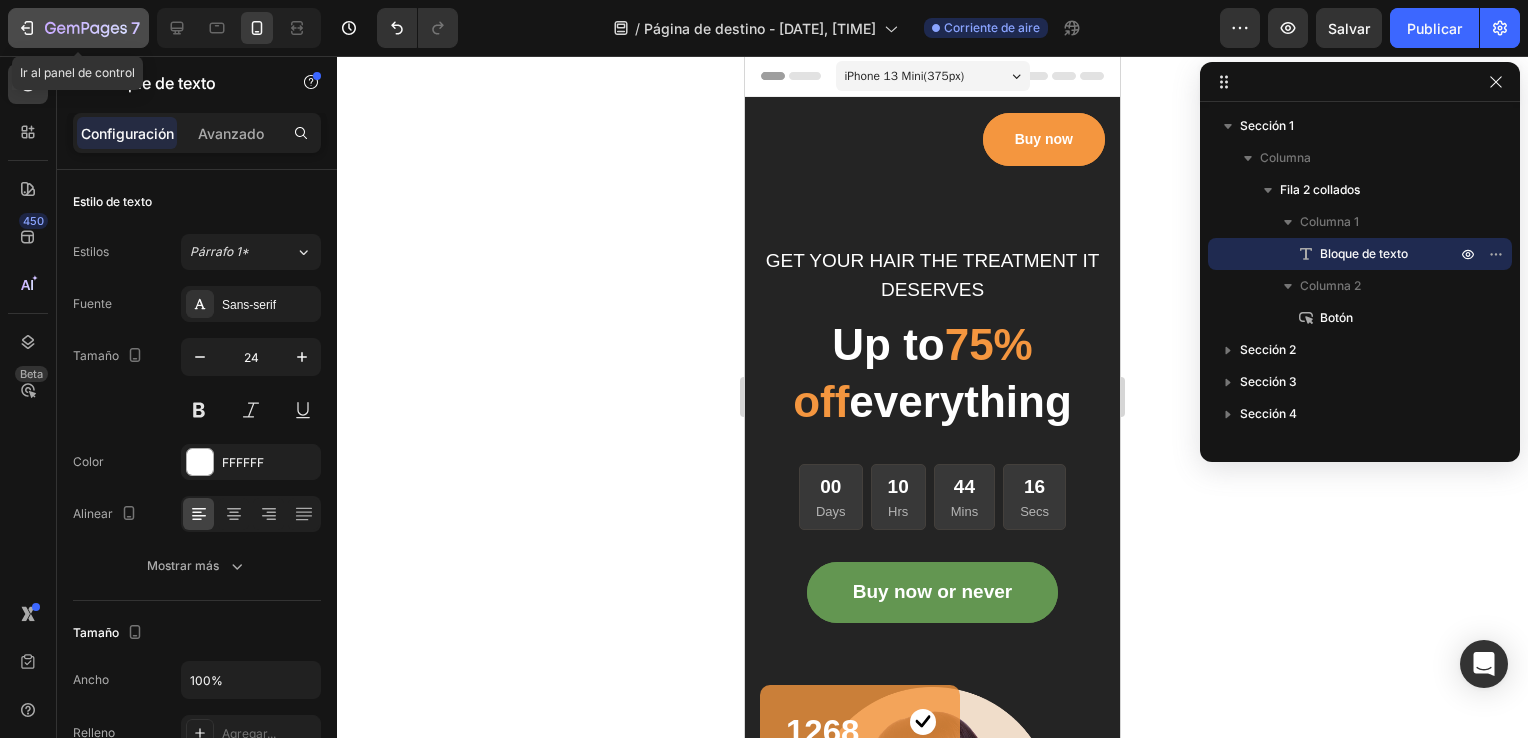 click on "7" 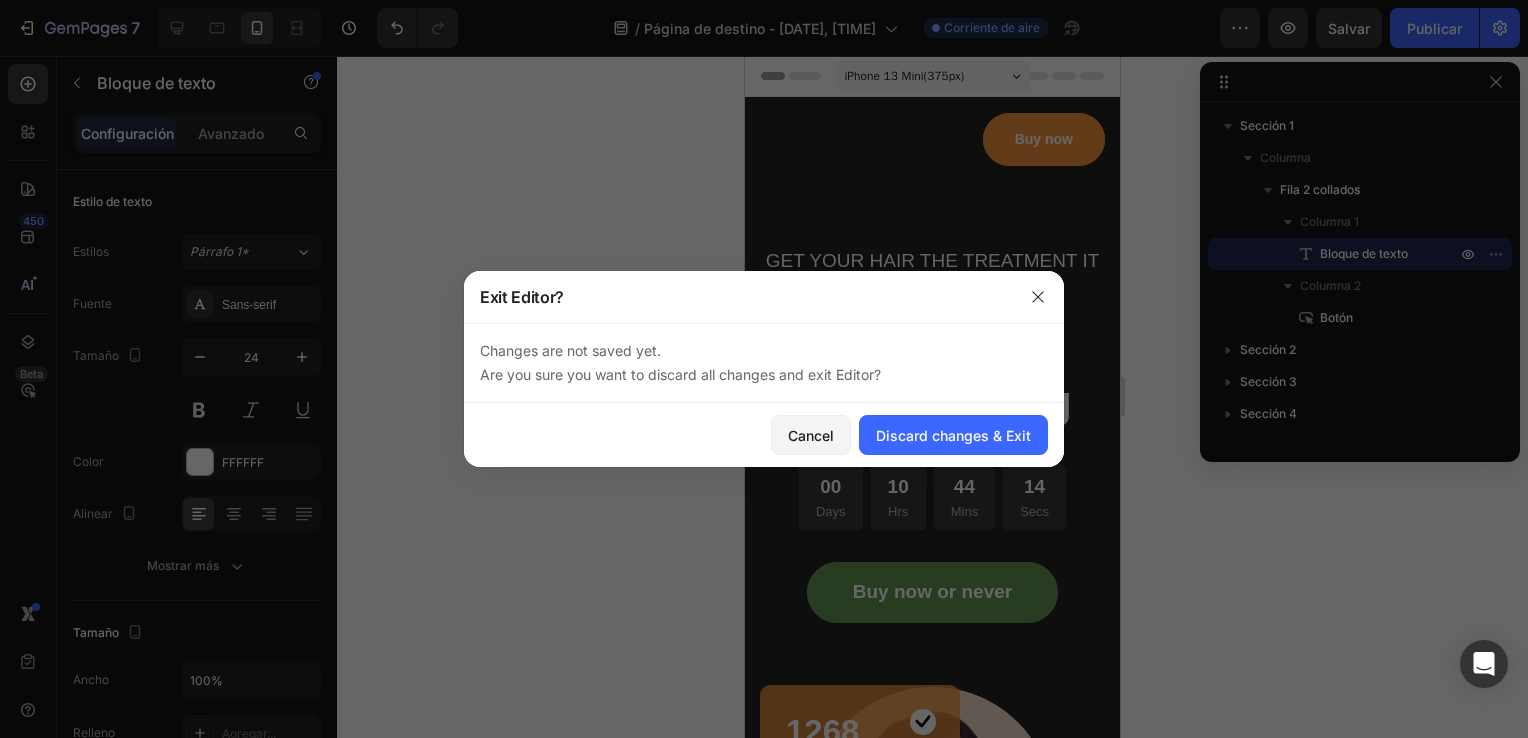 drag, startPoint x: 984, startPoint y: 444, endPoint x: 814, endPoint y: 395, distance: 176.92088 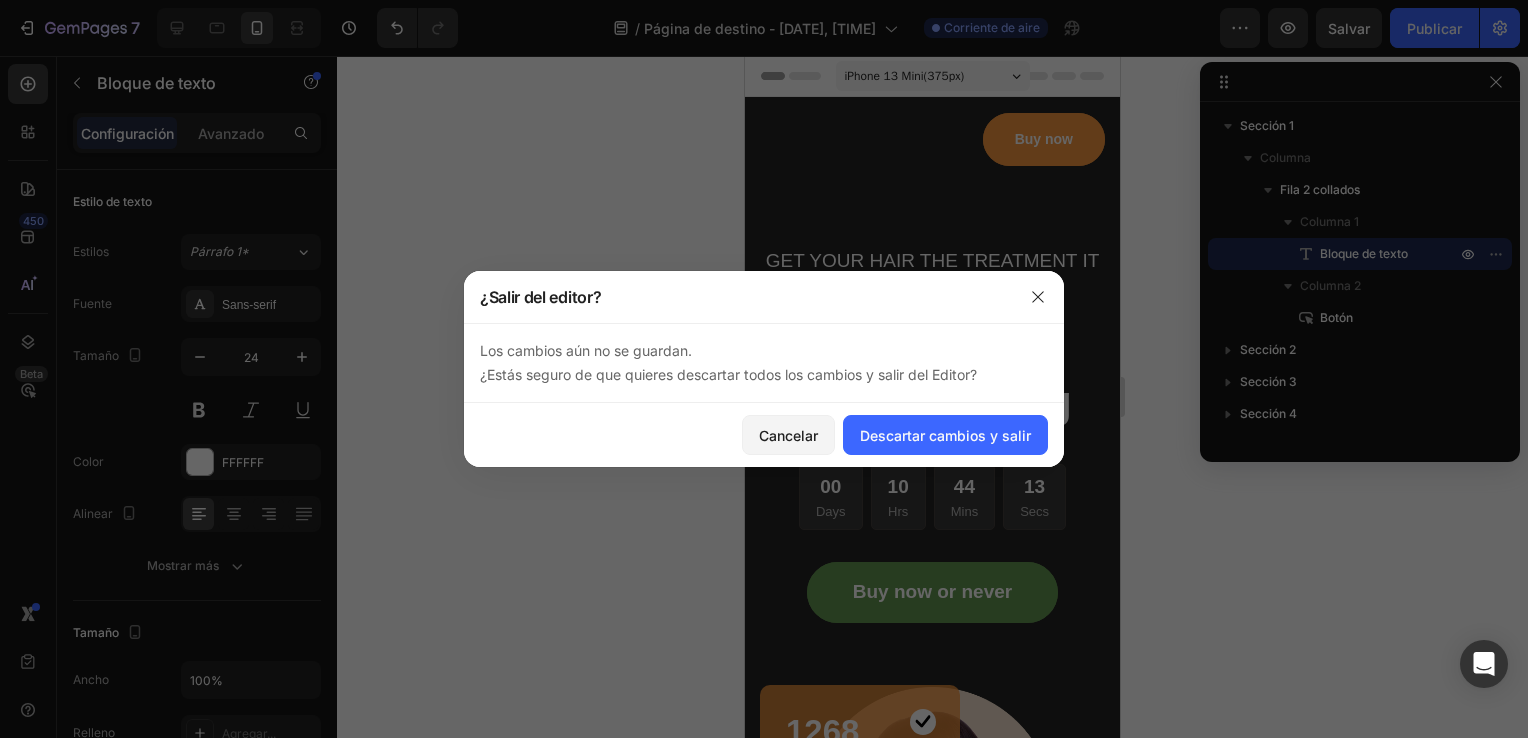 drag, startPoint x: 814, startPoint y: 395, endPoint x: 705, endPoint y: 558, distance: 196.08672 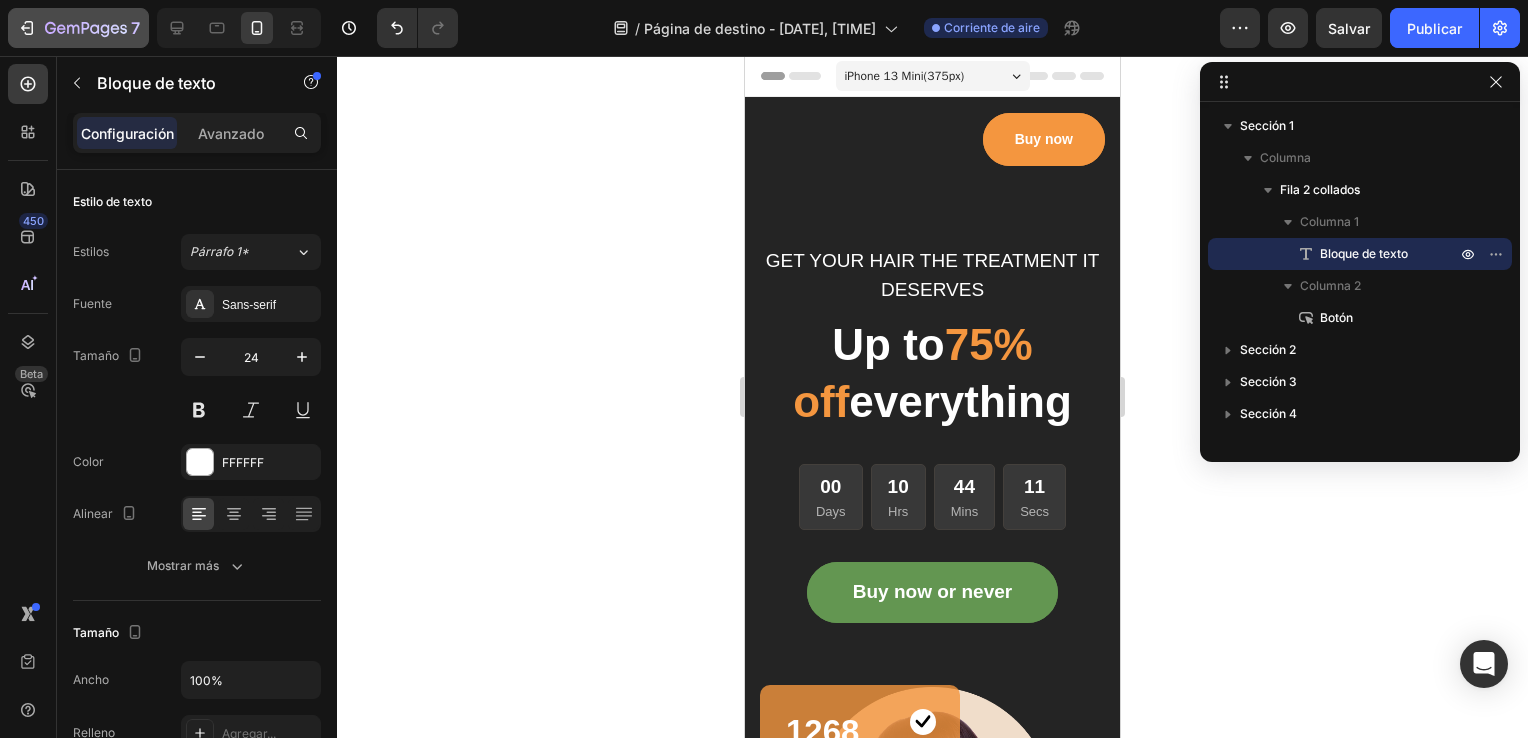 click on "7" 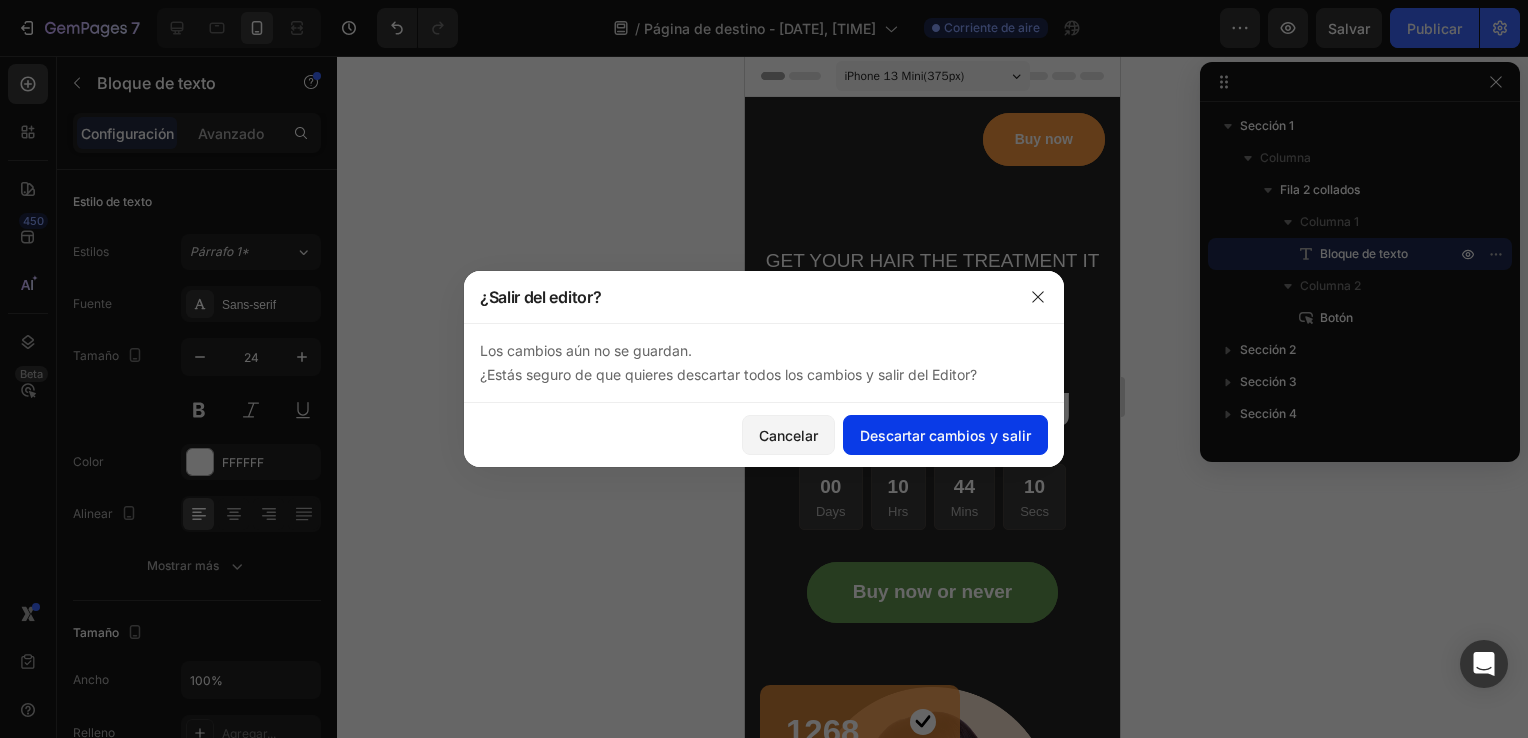 click on "Descartar cambios y salir" 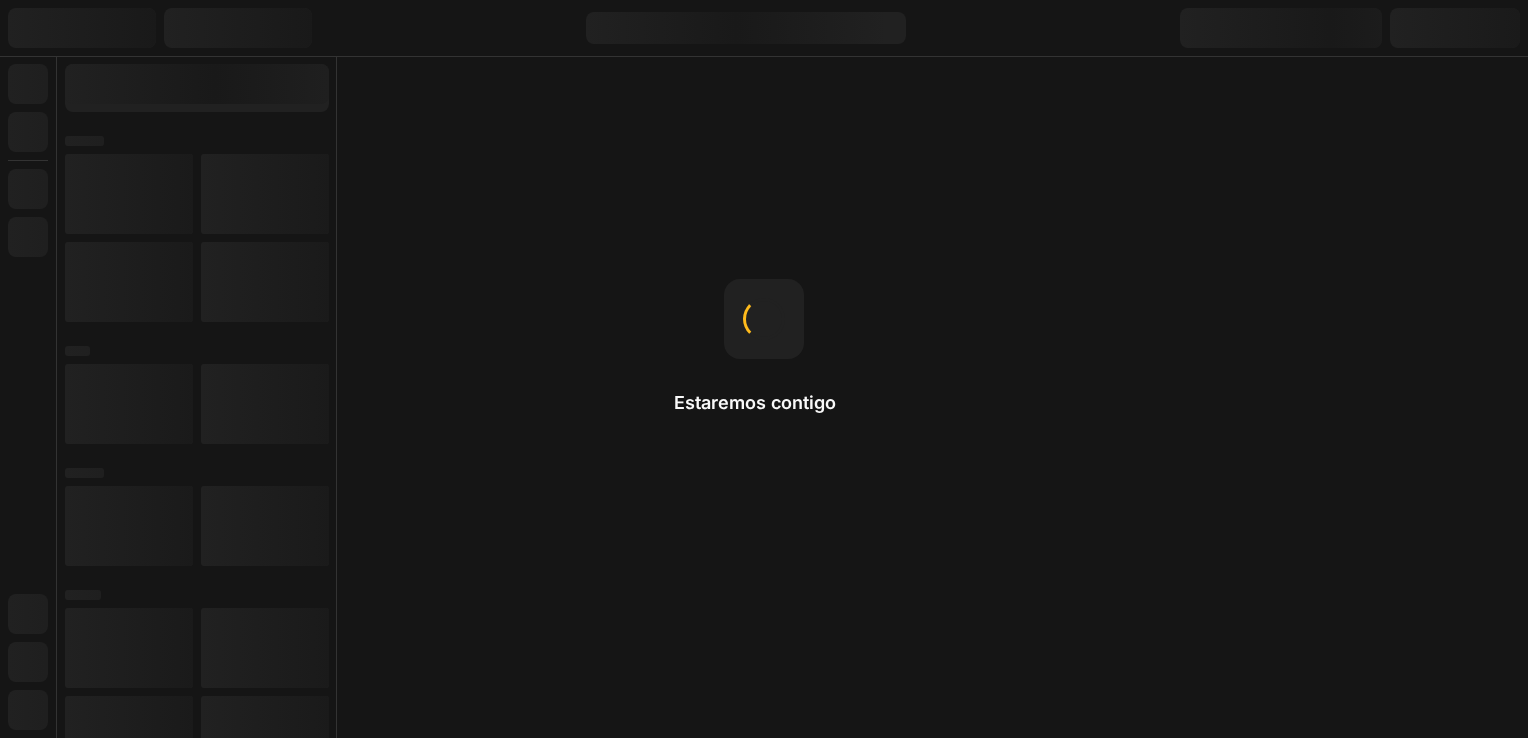 scroll, scrollTop: 0, scrollLeft: 0, axis: both 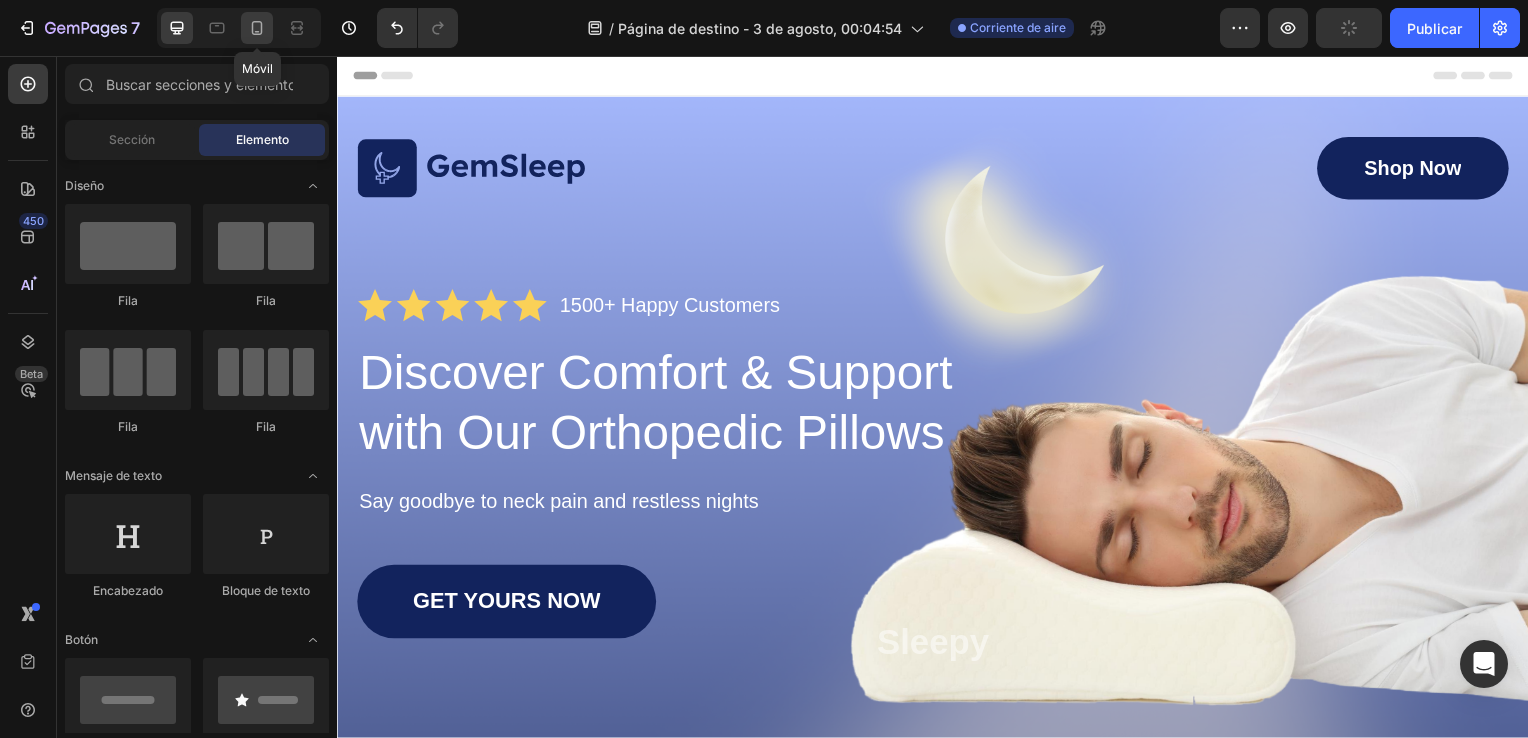 click 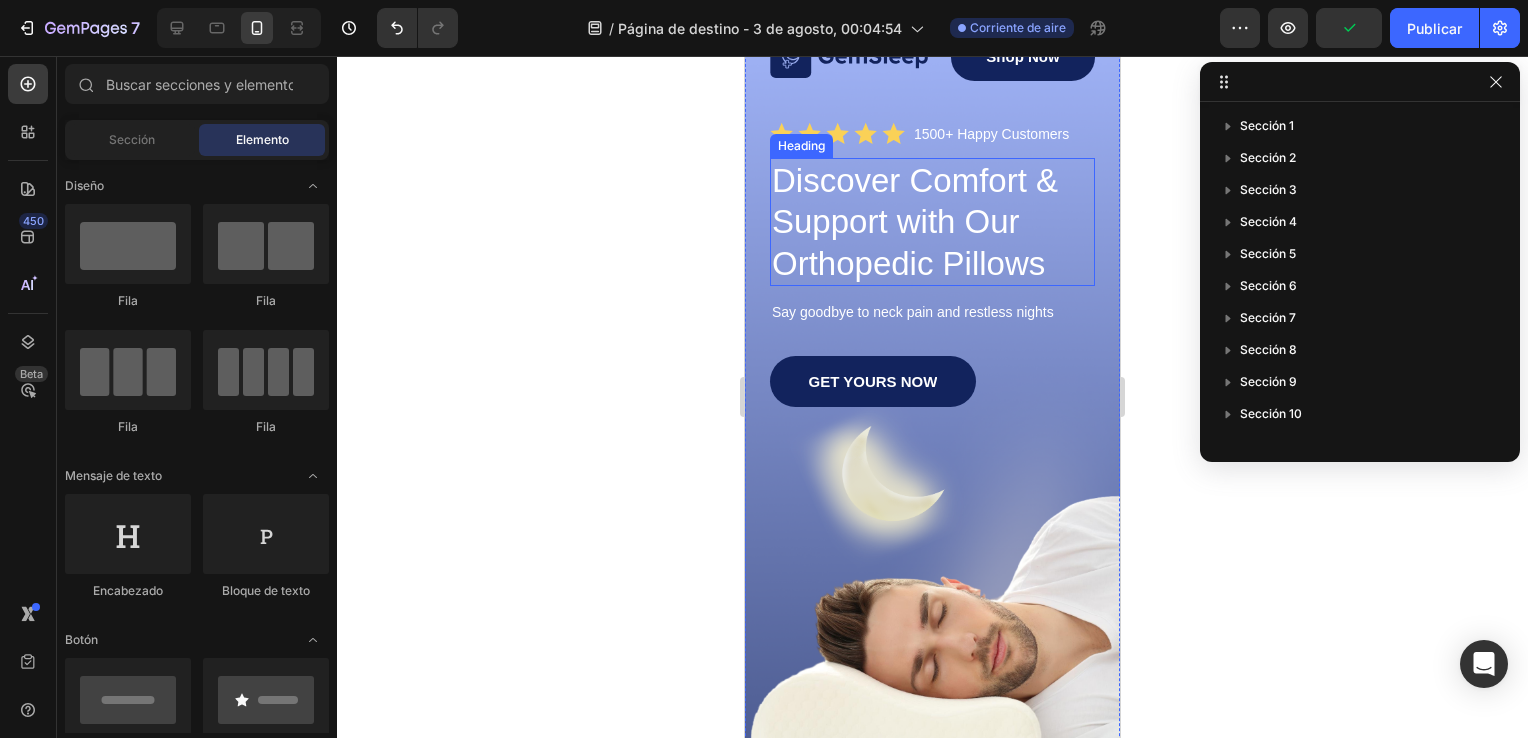 scroll, scrollTop: 0, scrollLeft: 0, axis: both 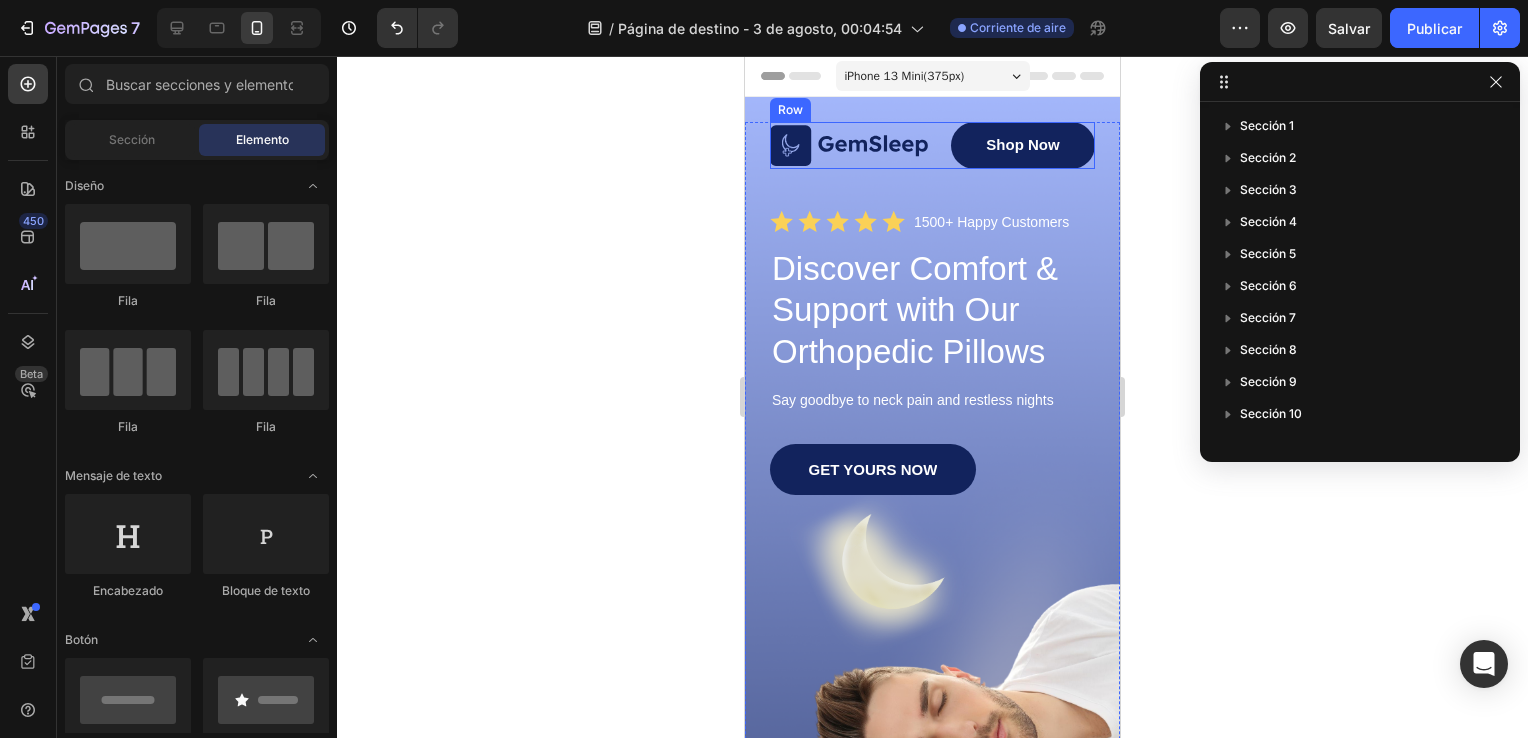 click on "Image" at bounding box center (849, 145) 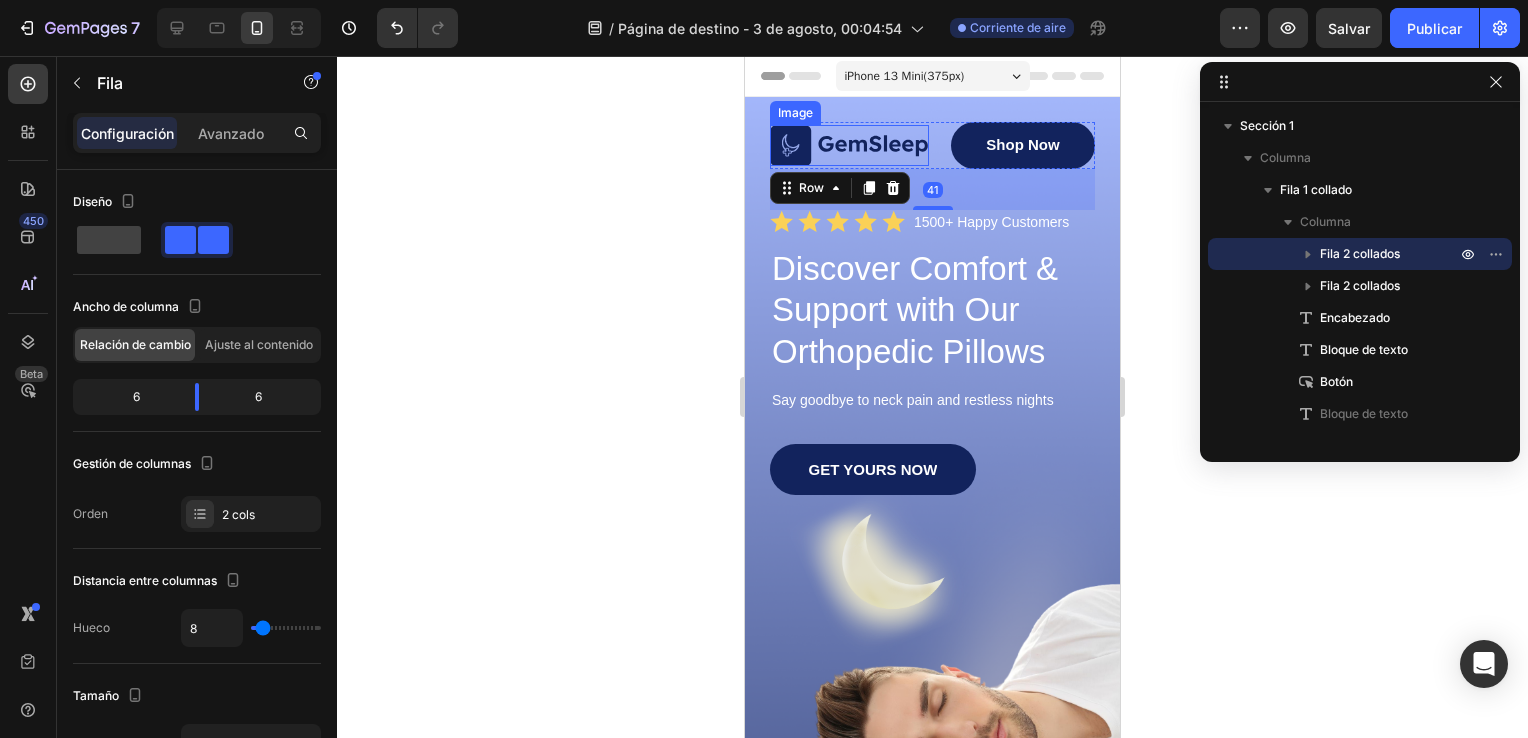 click at bounding box center (849, 145) 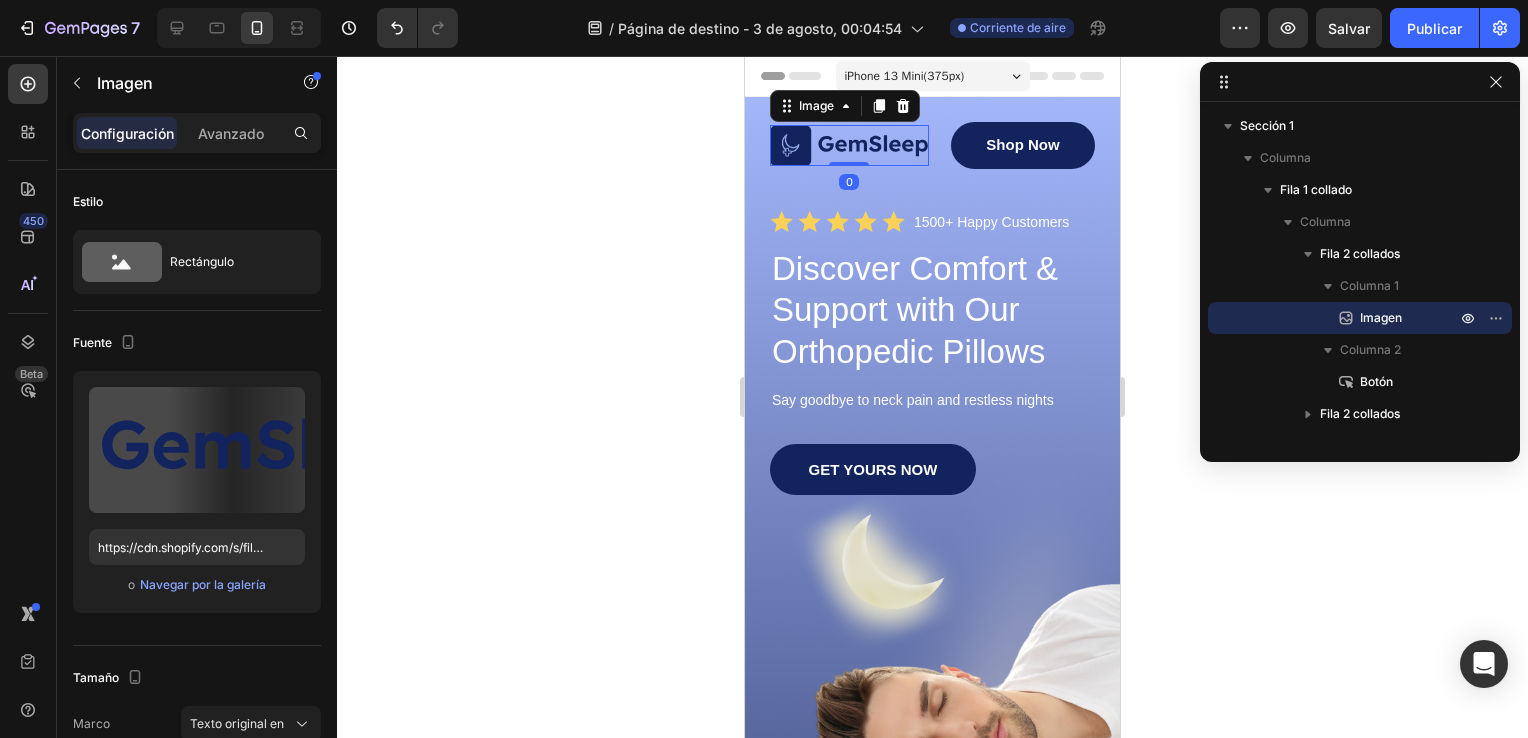 click at bounding box center [849, 145] 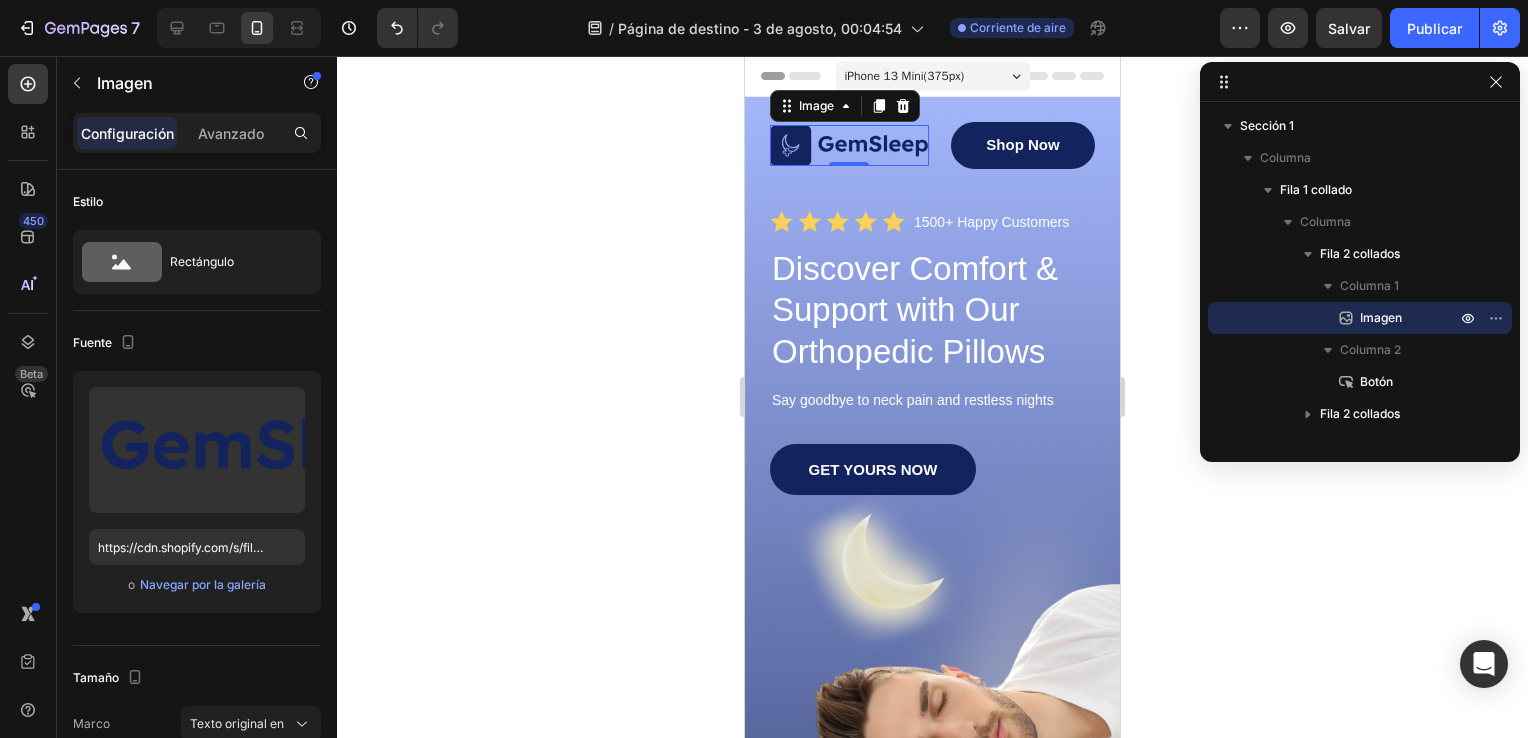 click at bounding box center [849, 145] 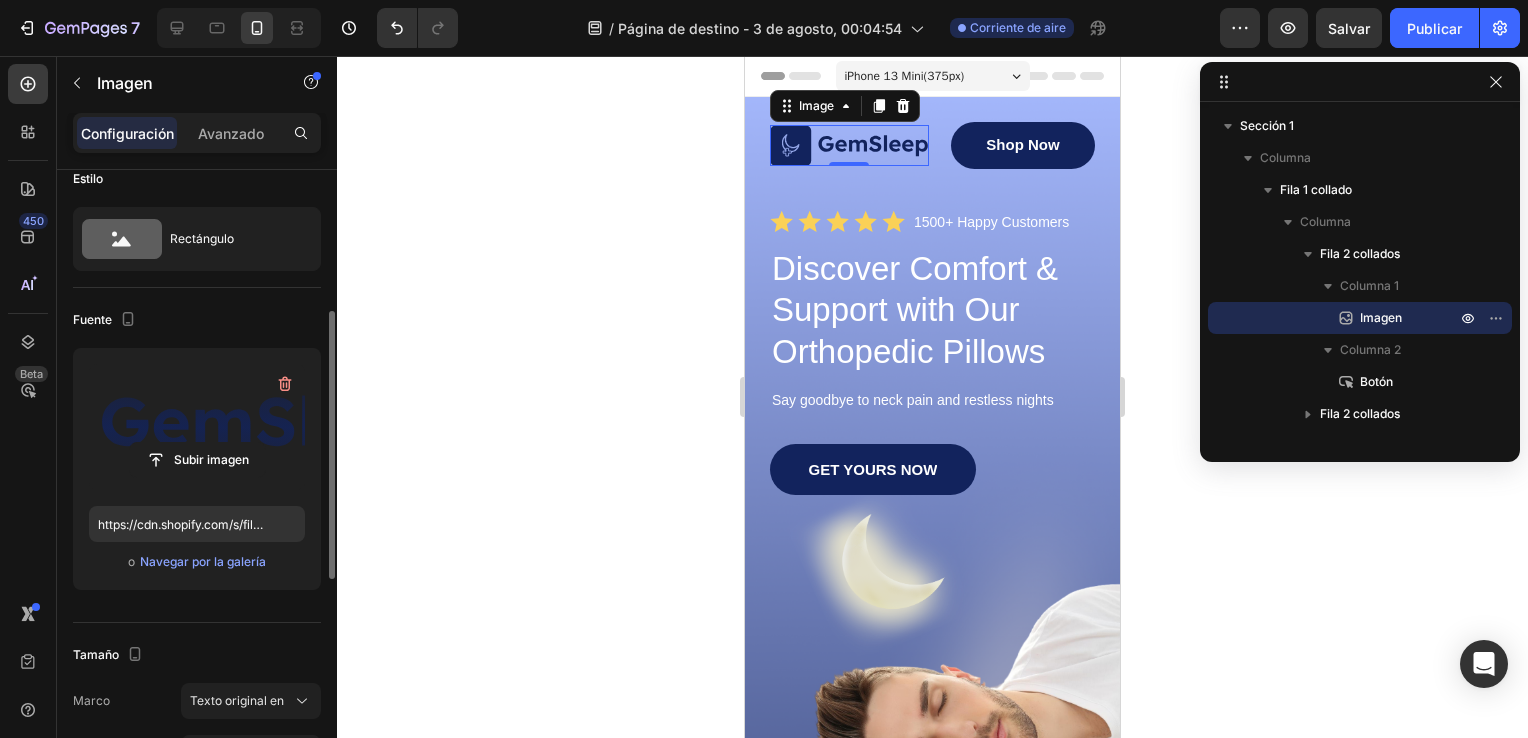 scroll, scrollTop: 0, scrollLeft: 0, axis: both 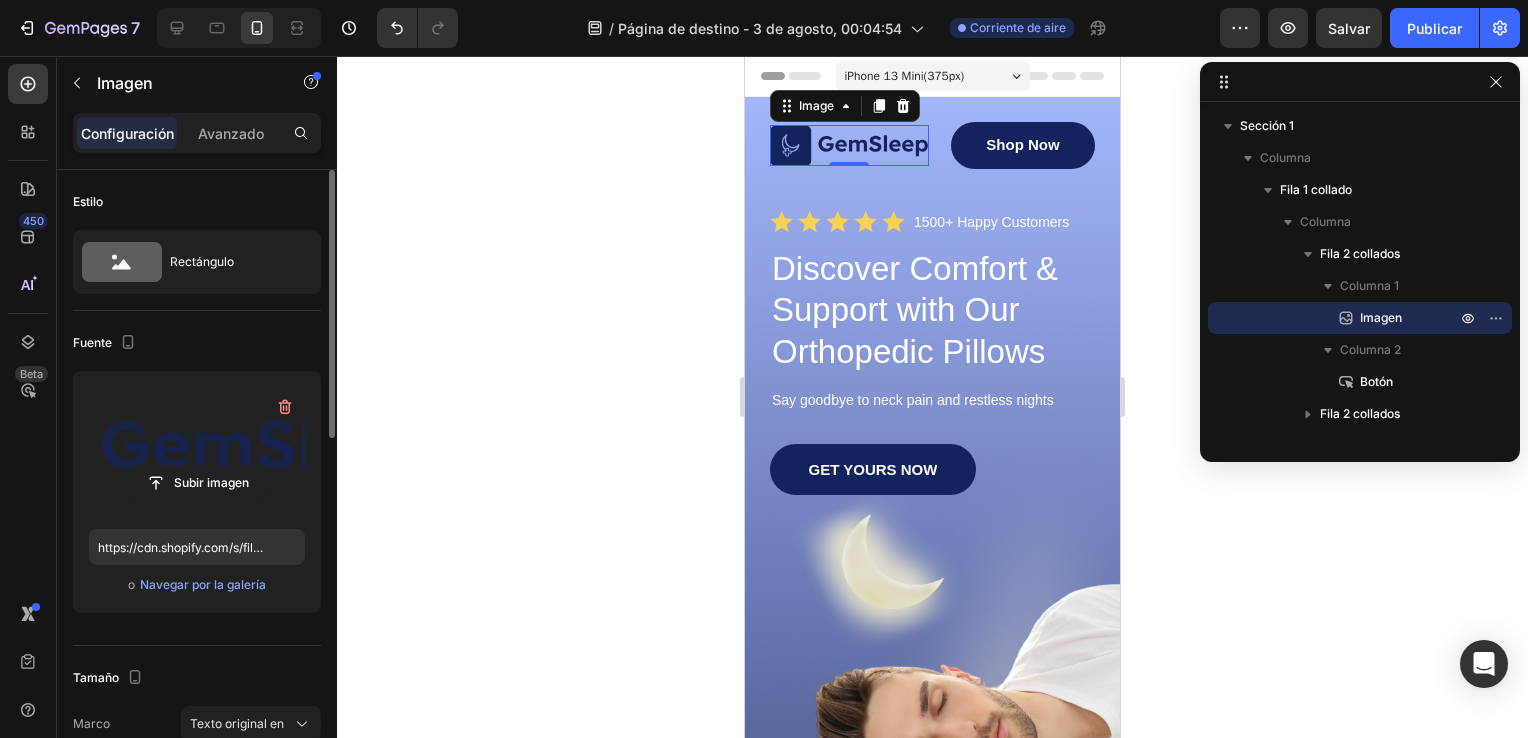 click at bounding box center (197, 450) 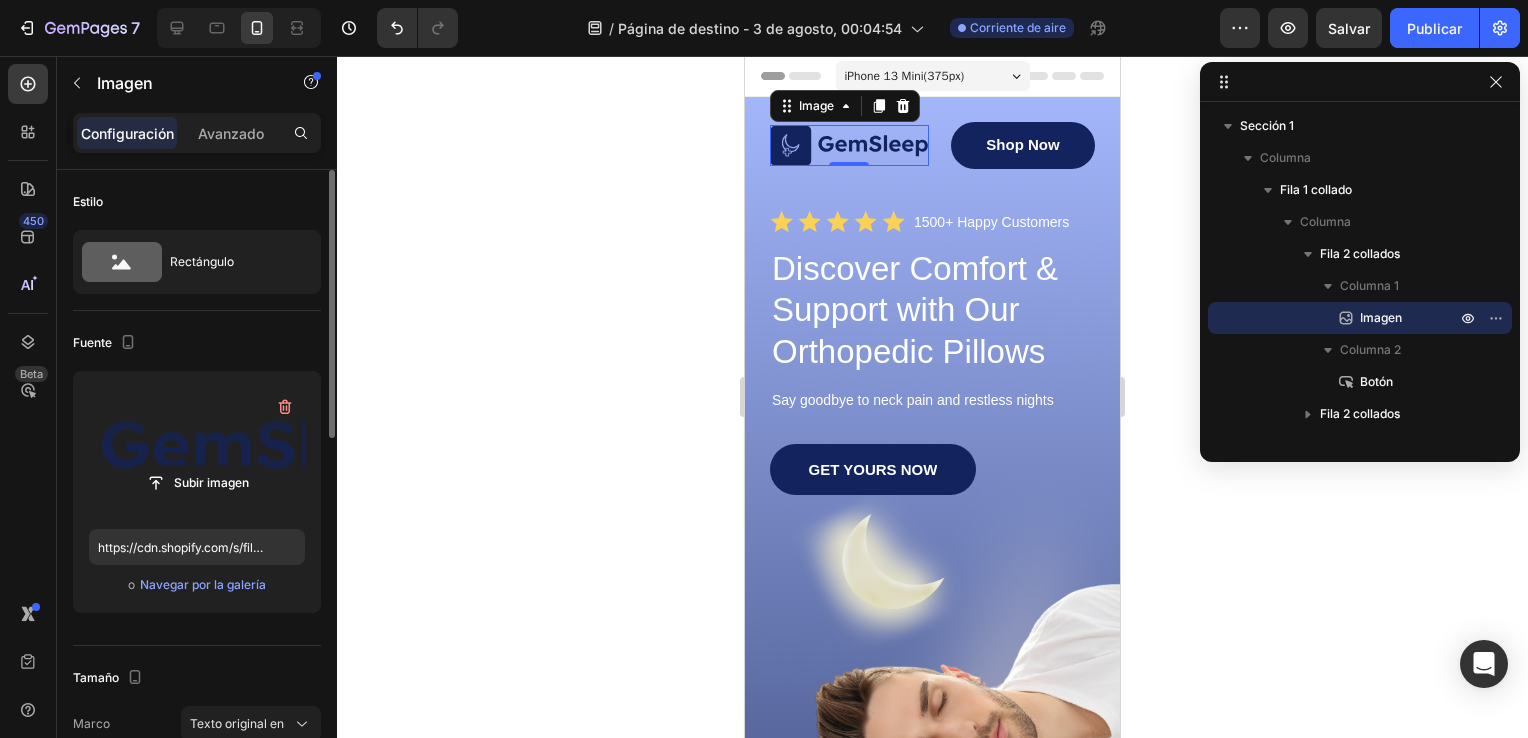 click 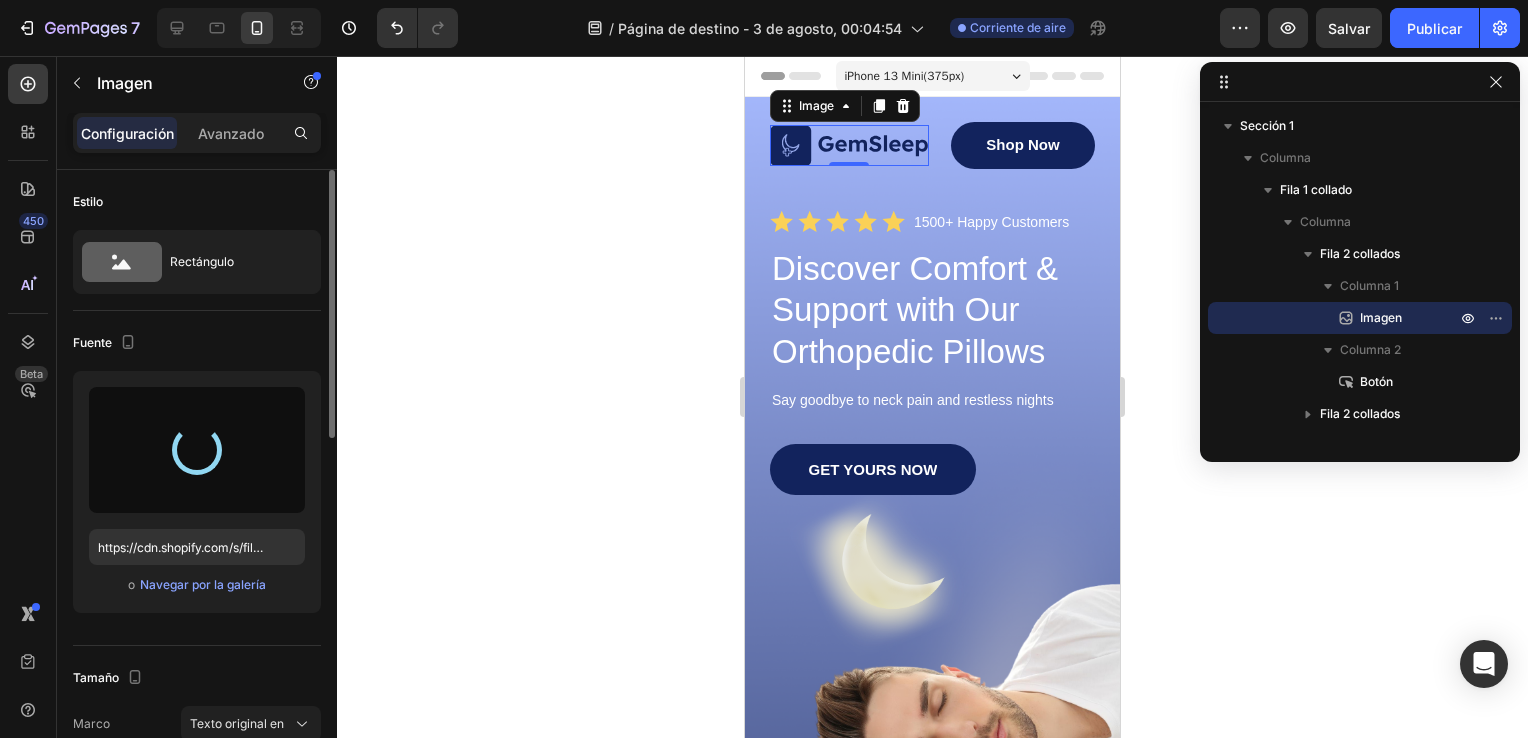 type on "https://cdn.shopify.com/s/files/1/0582/7628/2450/files/gempages_578248438706078224-3c8c1148-14f6-4c6f-a713-8b761e7e48f6.png" 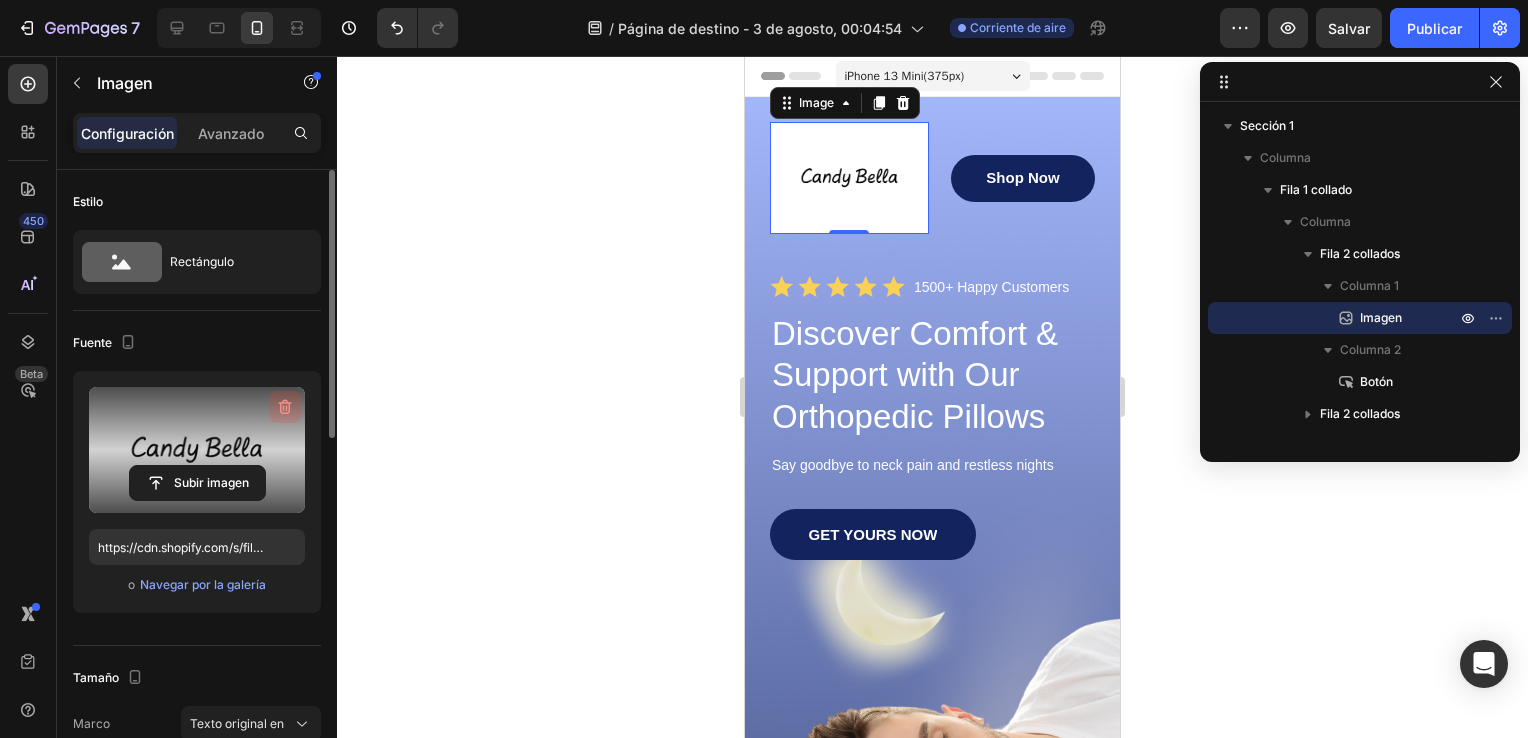 click 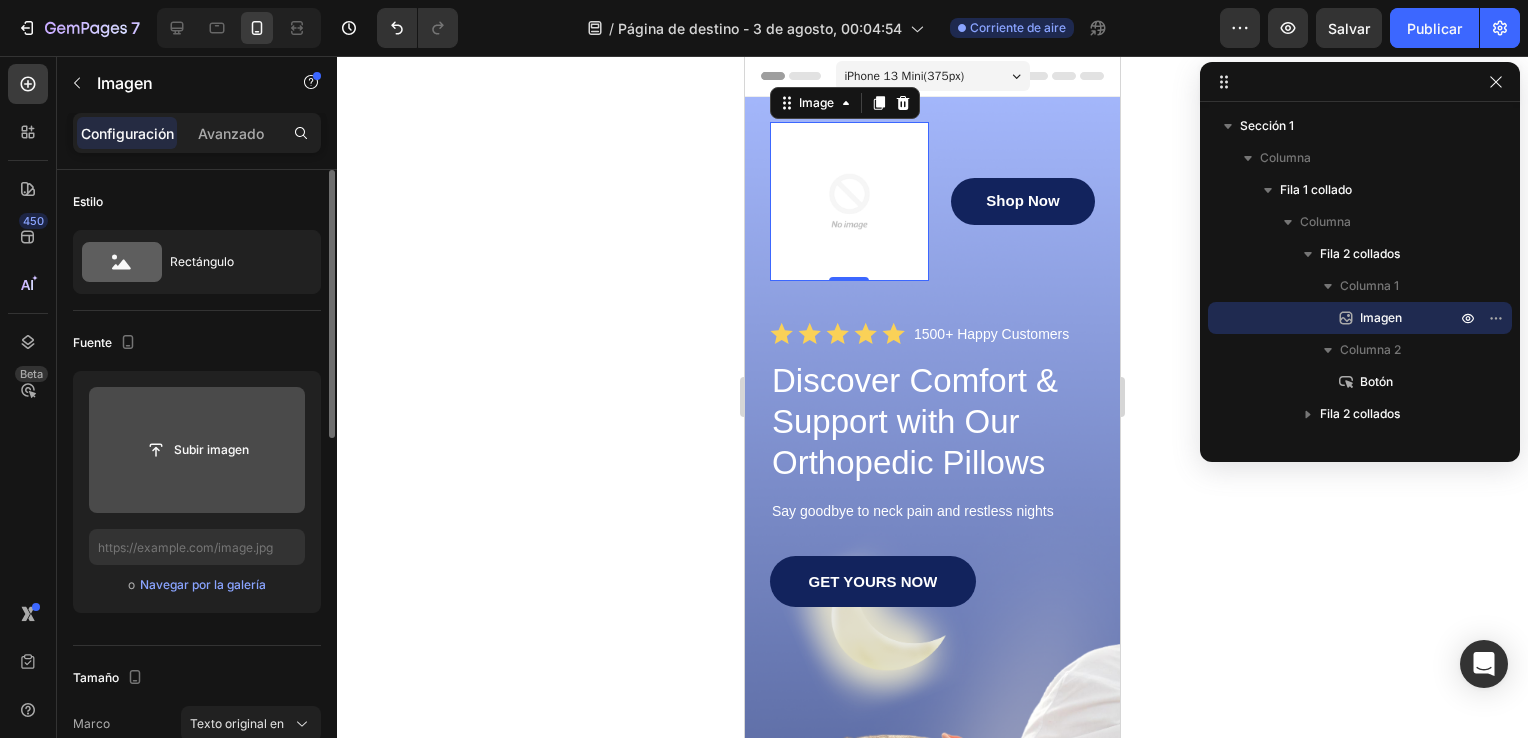 click at bounding box center [197, 450] 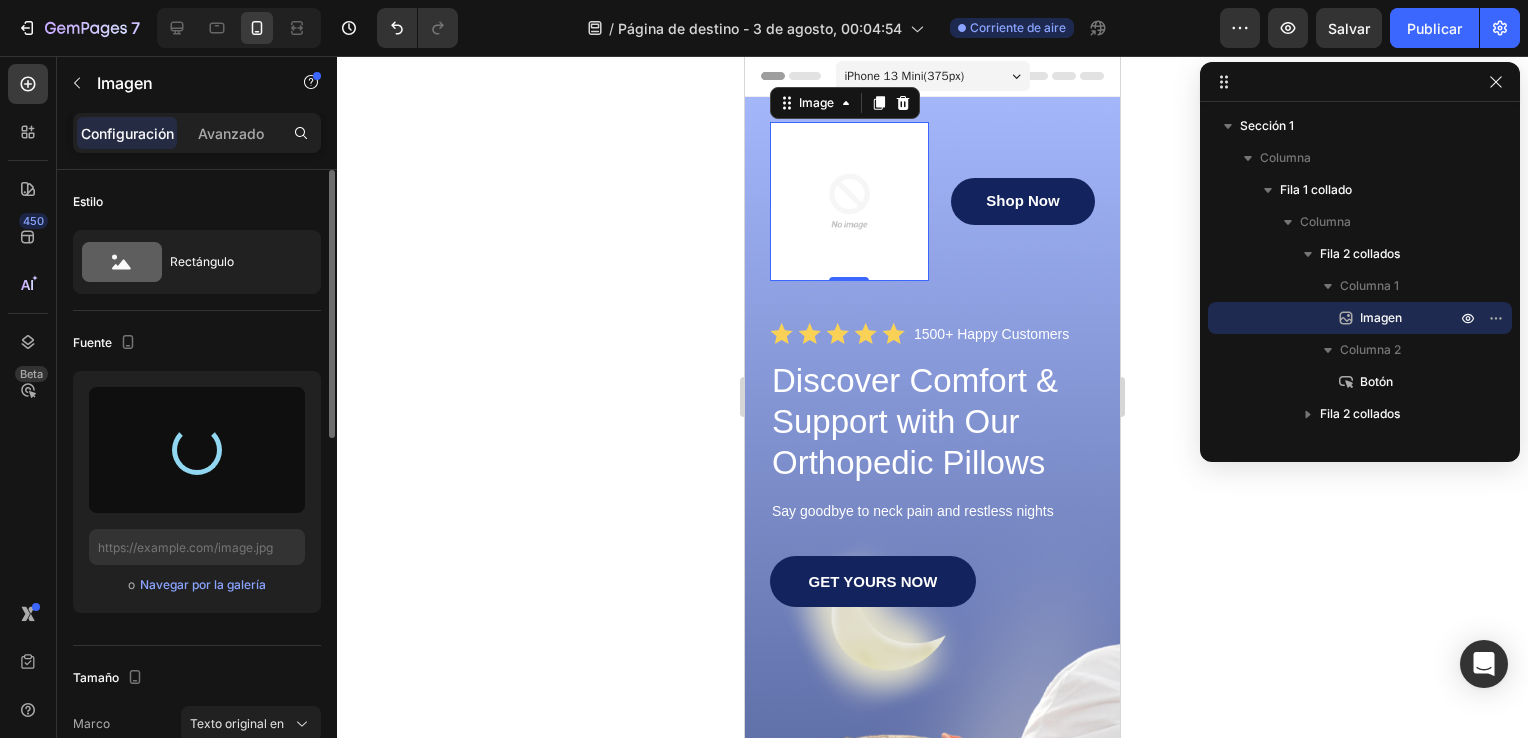 type on "https://cdn.shopify.com/s/files/1/0582/7628/2450/files/gempages_578248438706078224-00a3485a-c796-40ff-b914-2214e4d5cb04.png" 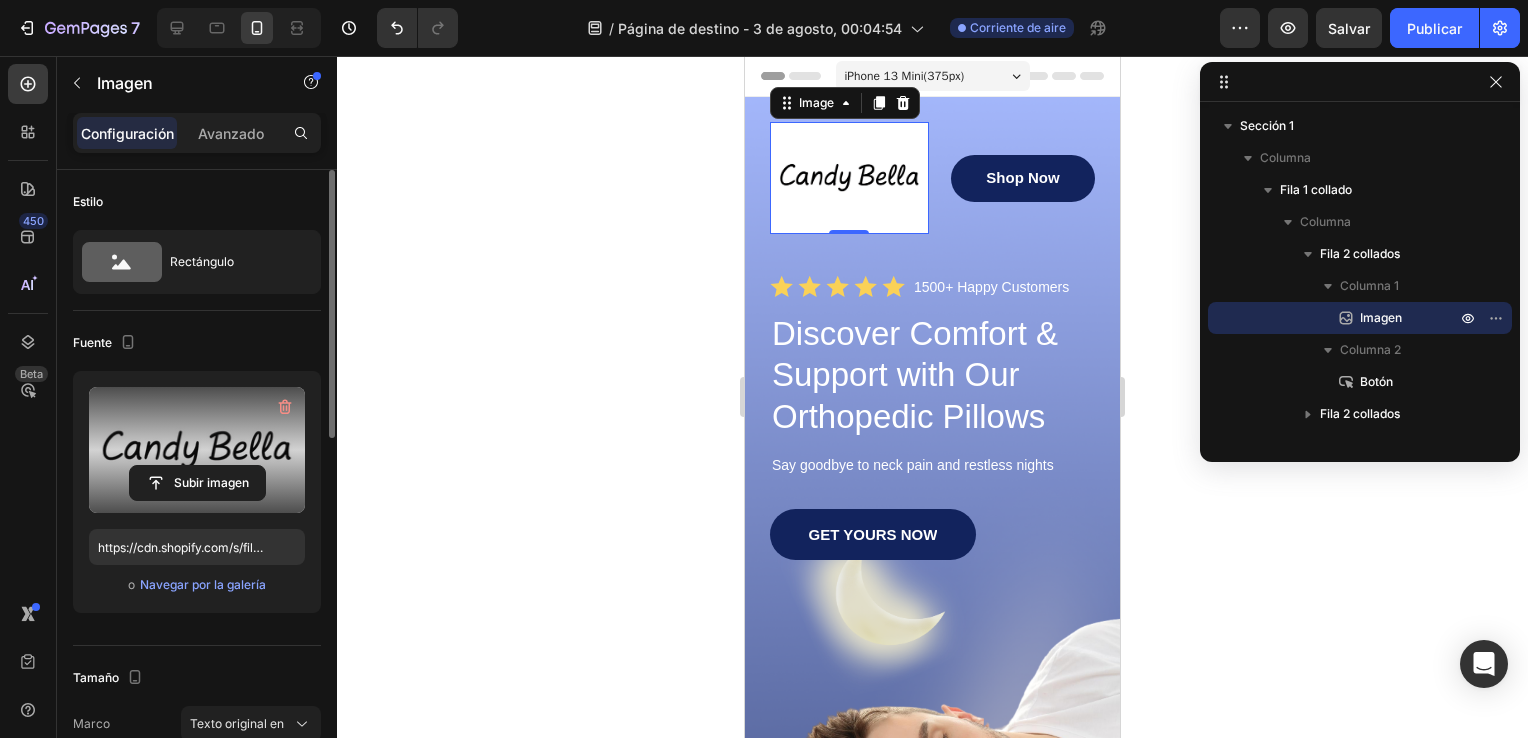 click at bounding box center (197, 450) 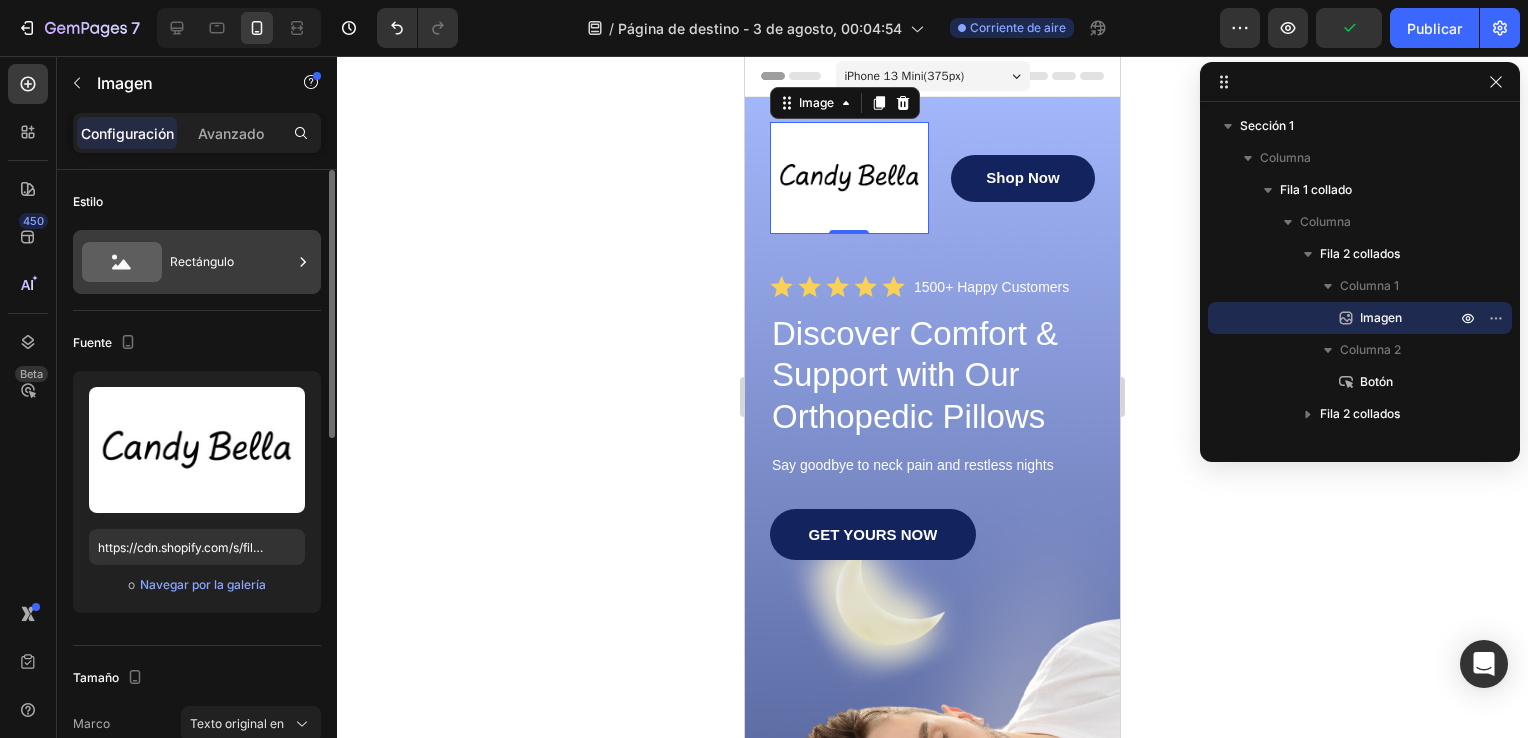 click on "Rectángulo" at bounding box center [231, 262] 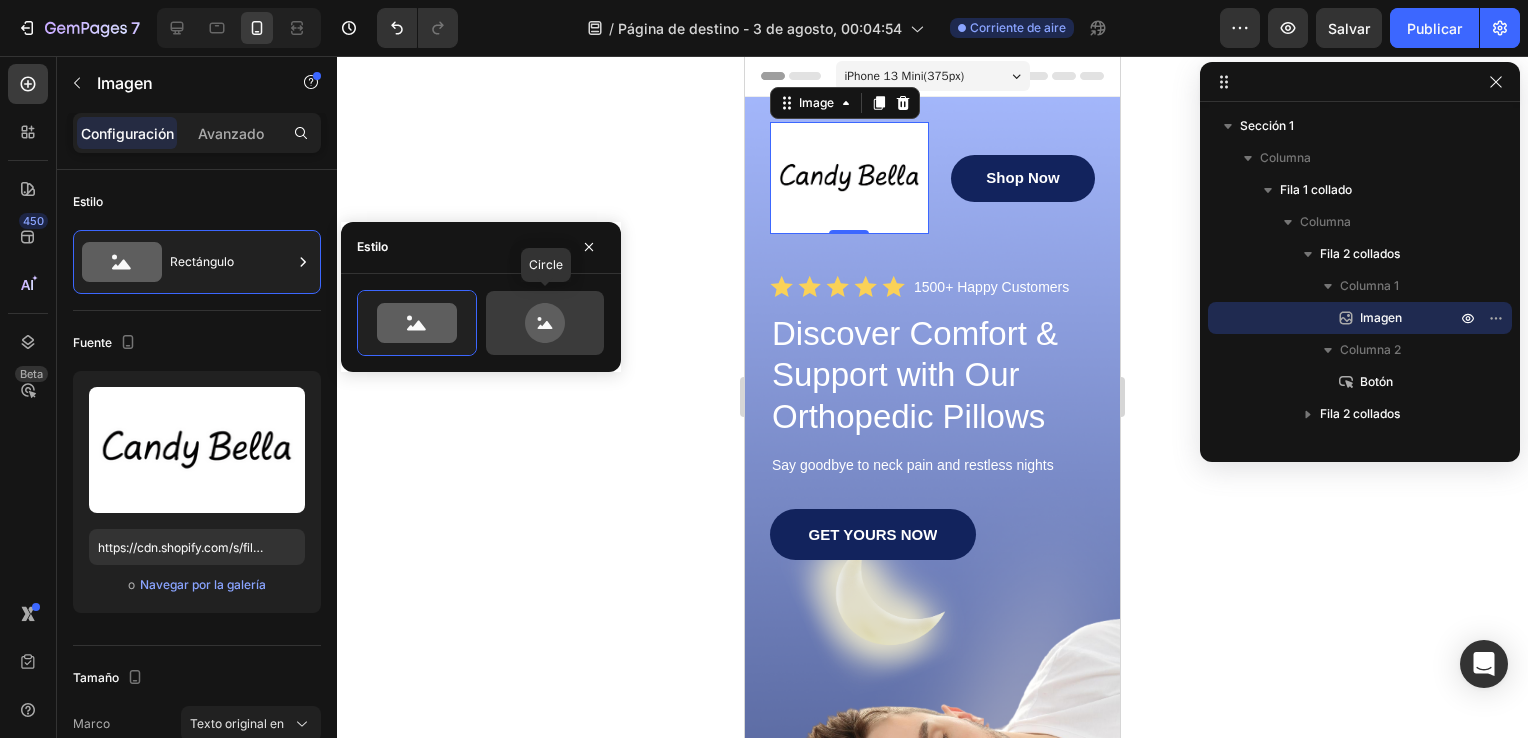 click 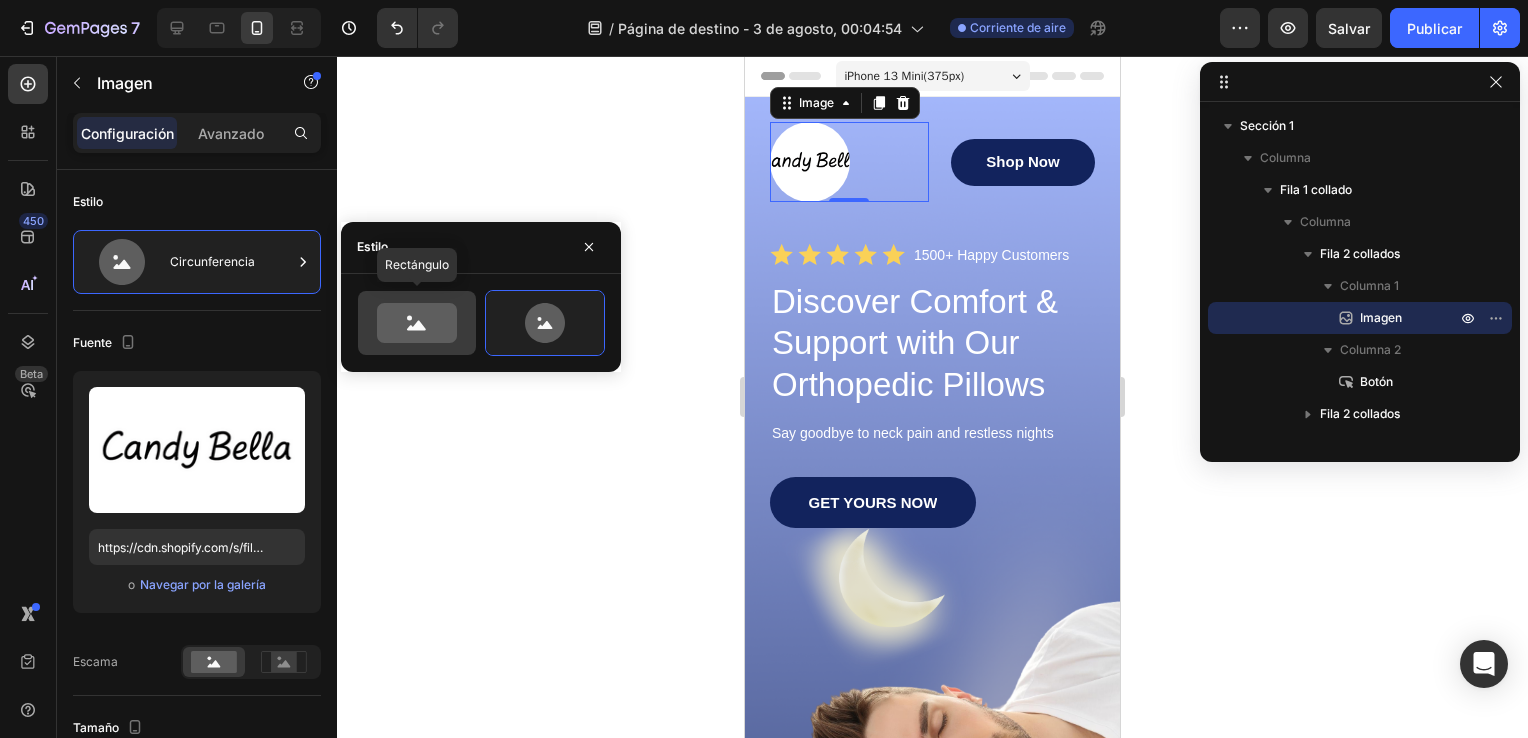click 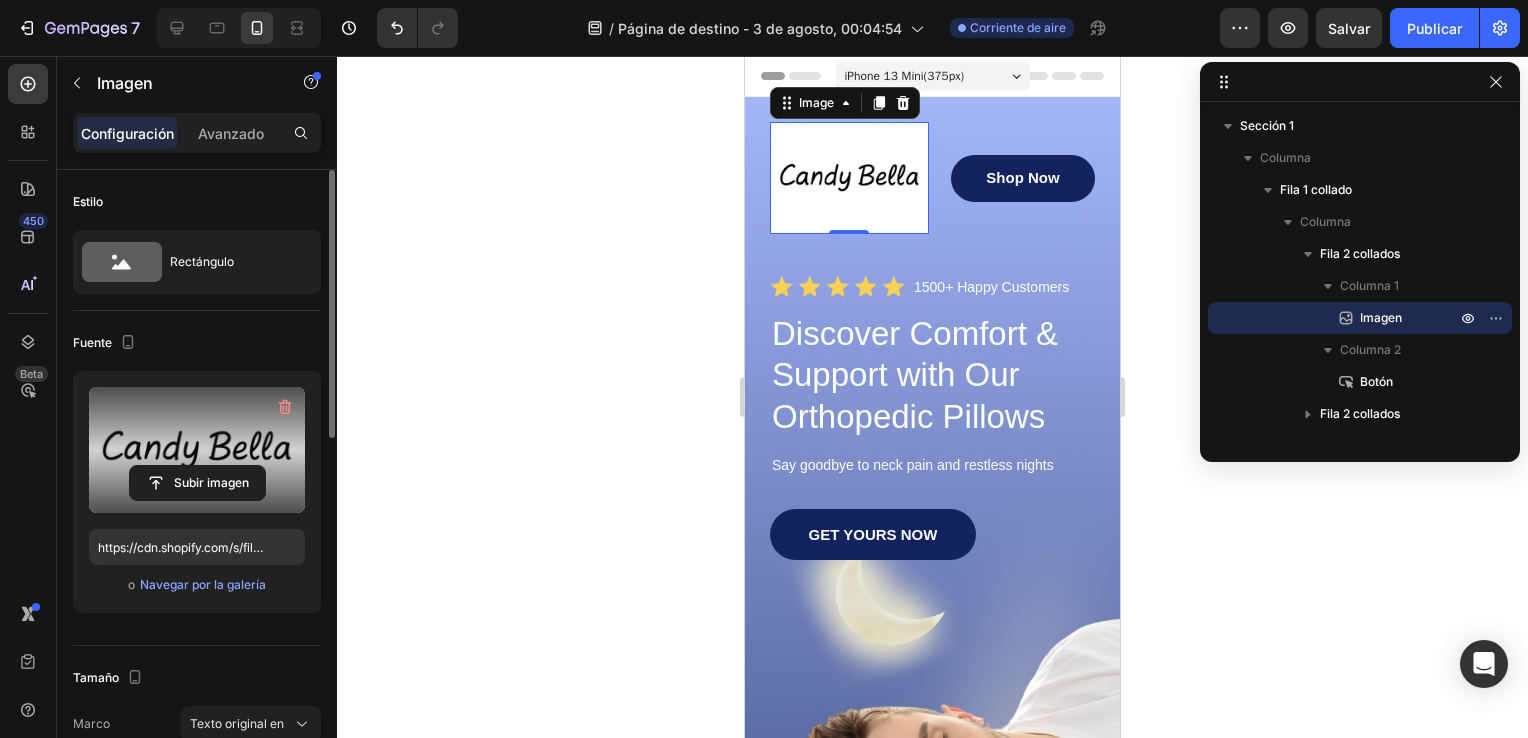 click at bounding box center (197, 450) 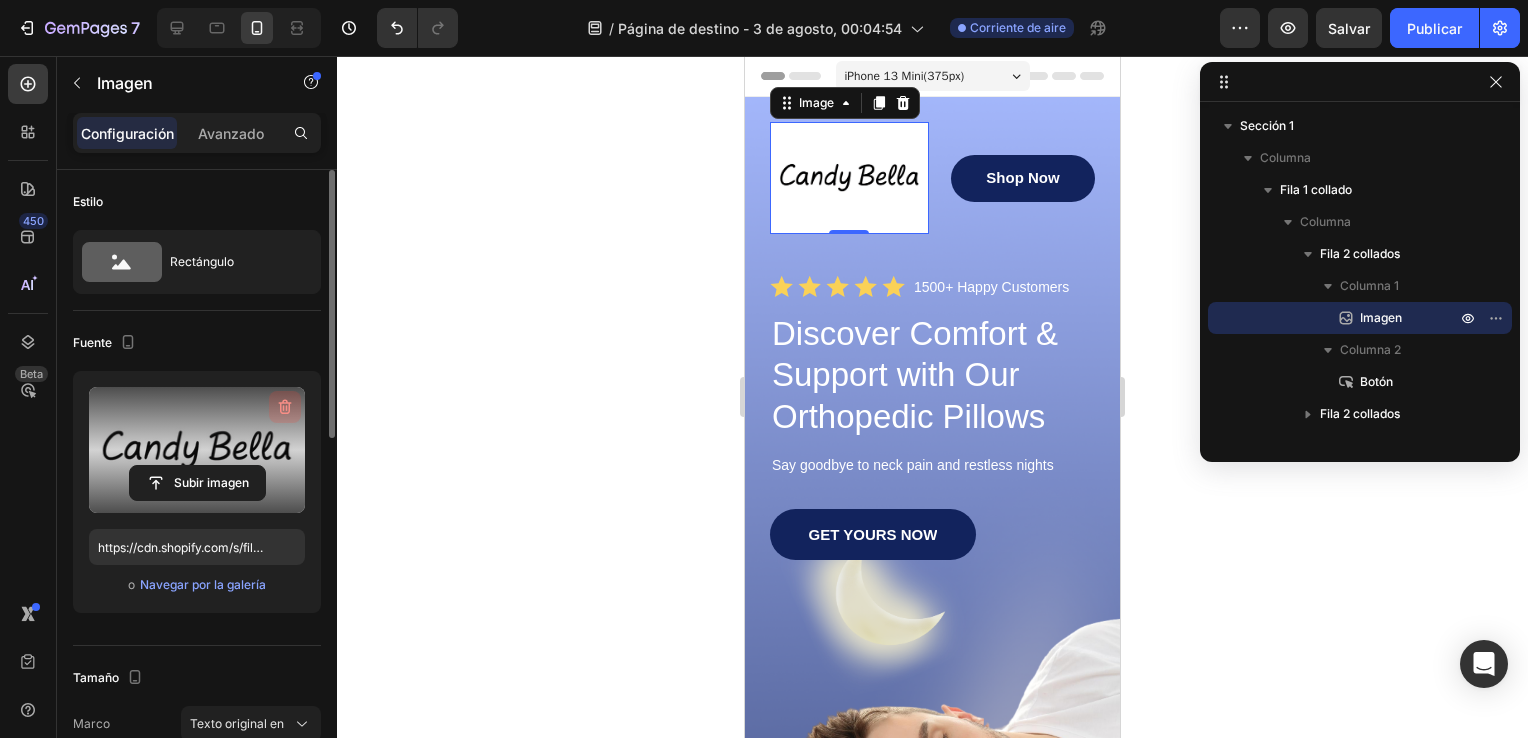 click 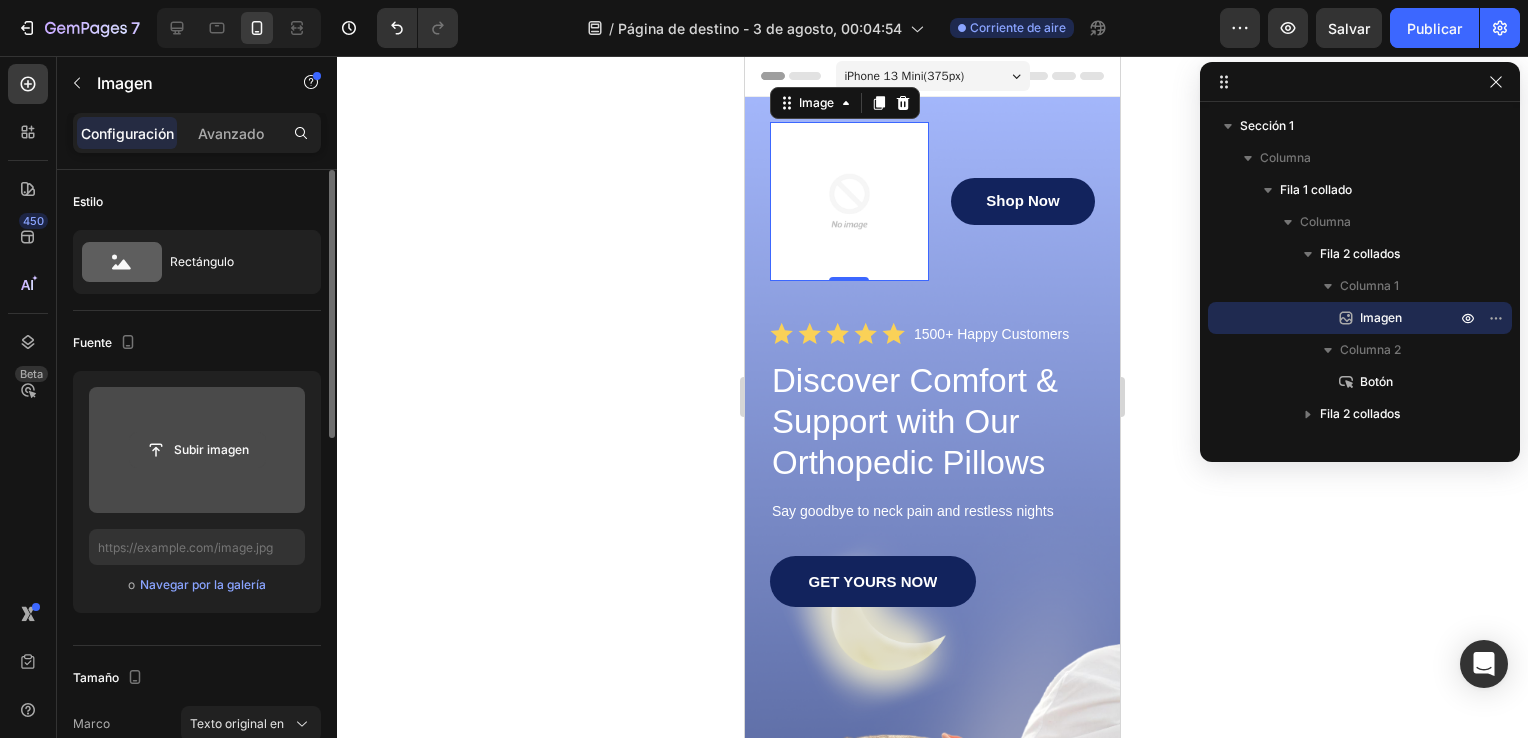 click 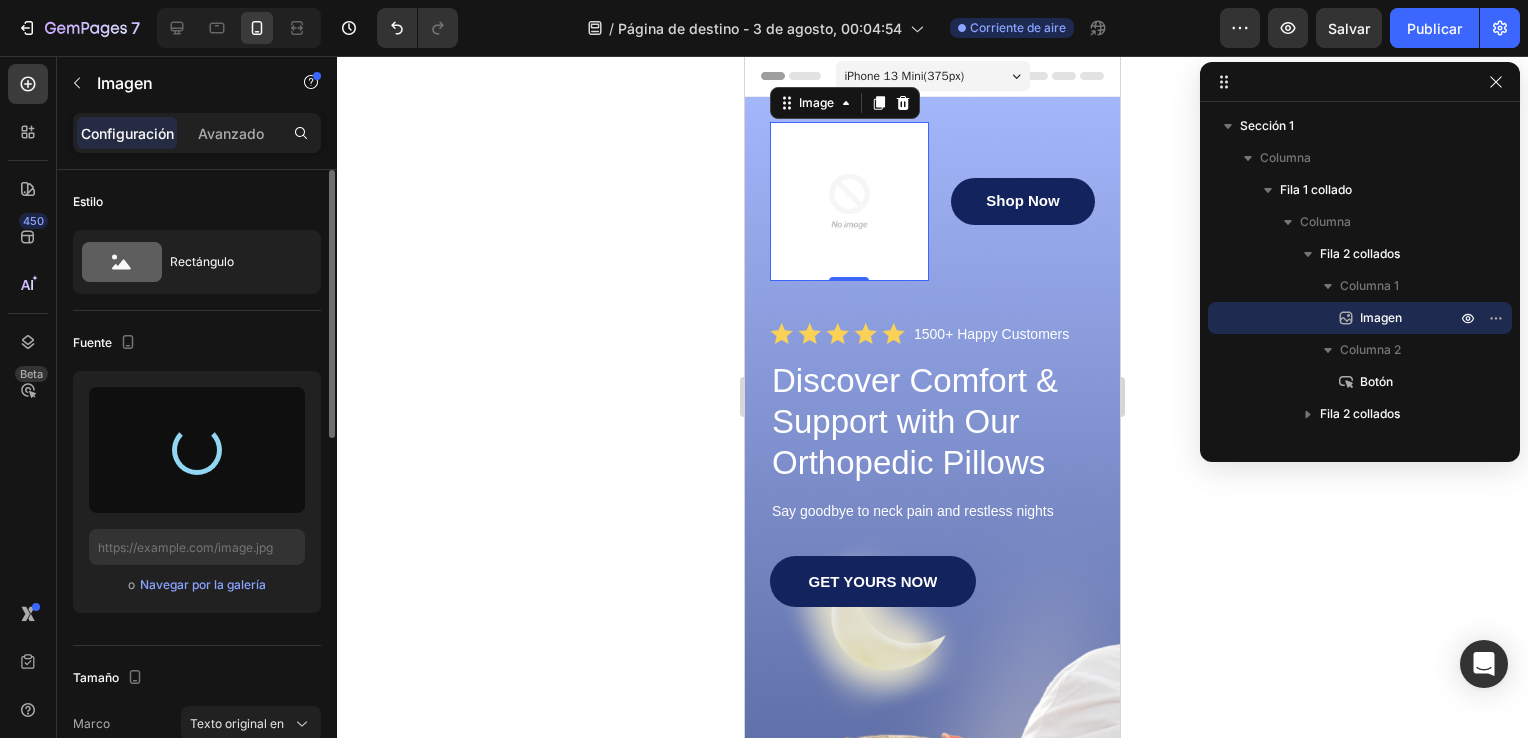 type on "https://cdn.shopify.com/s/files/1/0582/7628/2450/files/gempages_578248438706078224-2c53c00a-b7d0-4a45-a7af-56b3db4f7b07.png" 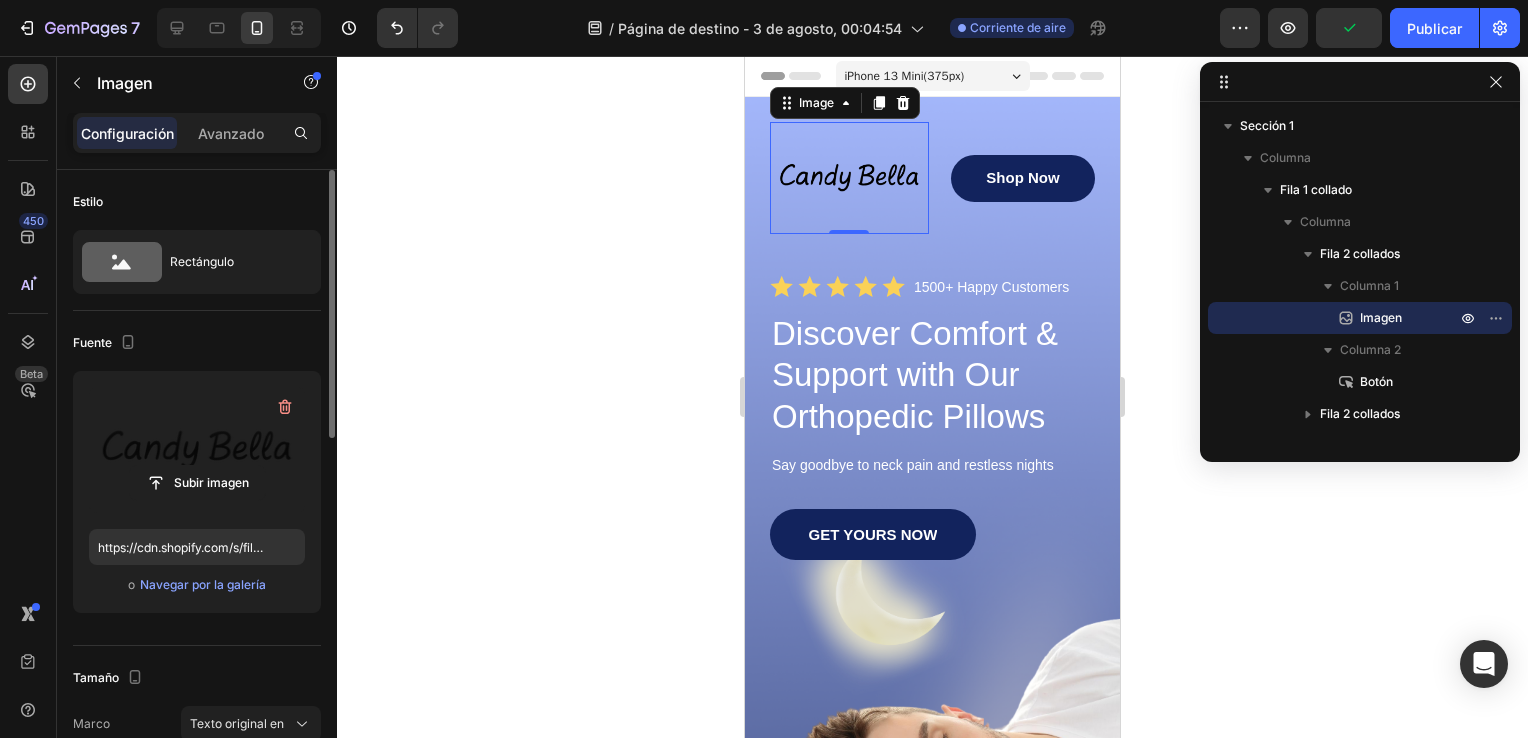 click 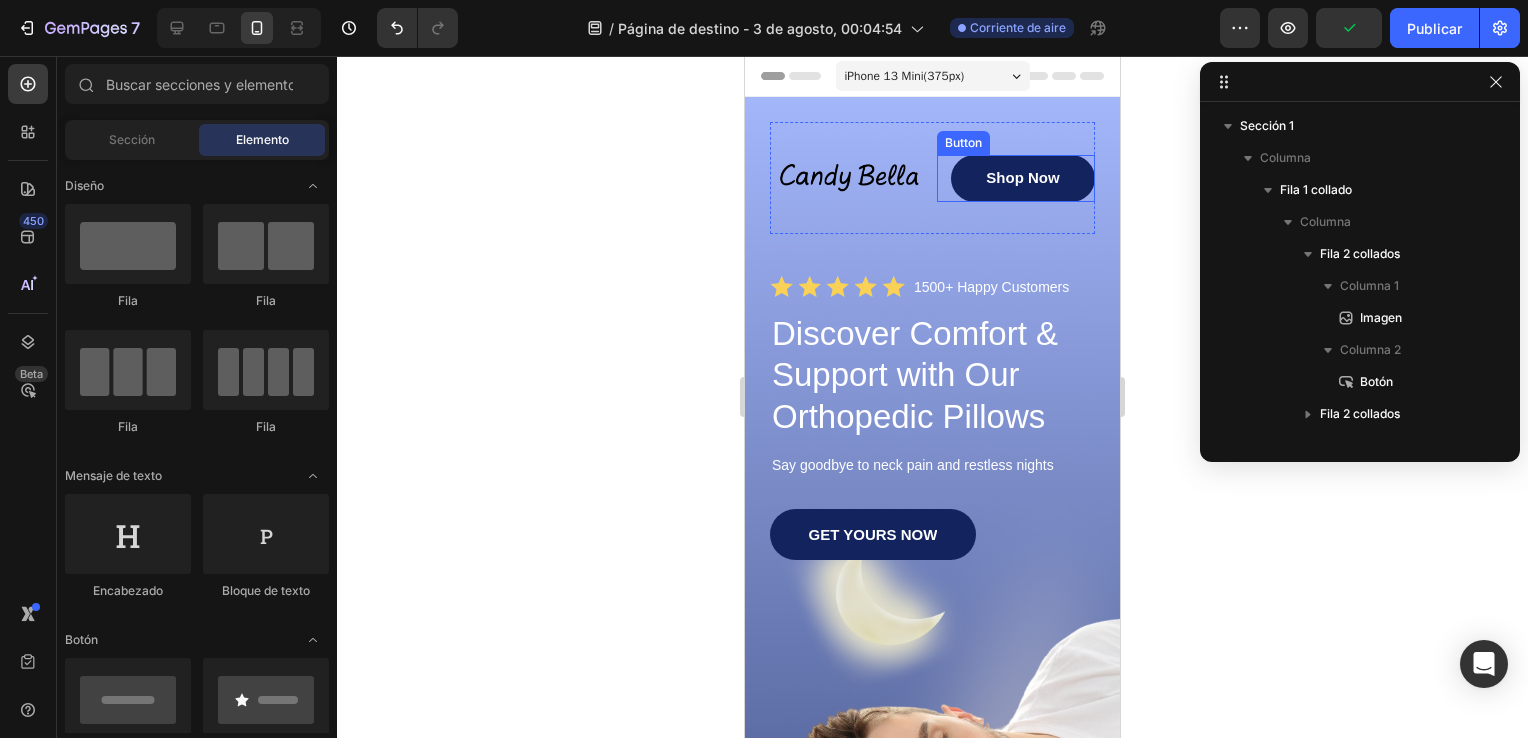 click on "Shop Now" at bounding box center (1023, 178) 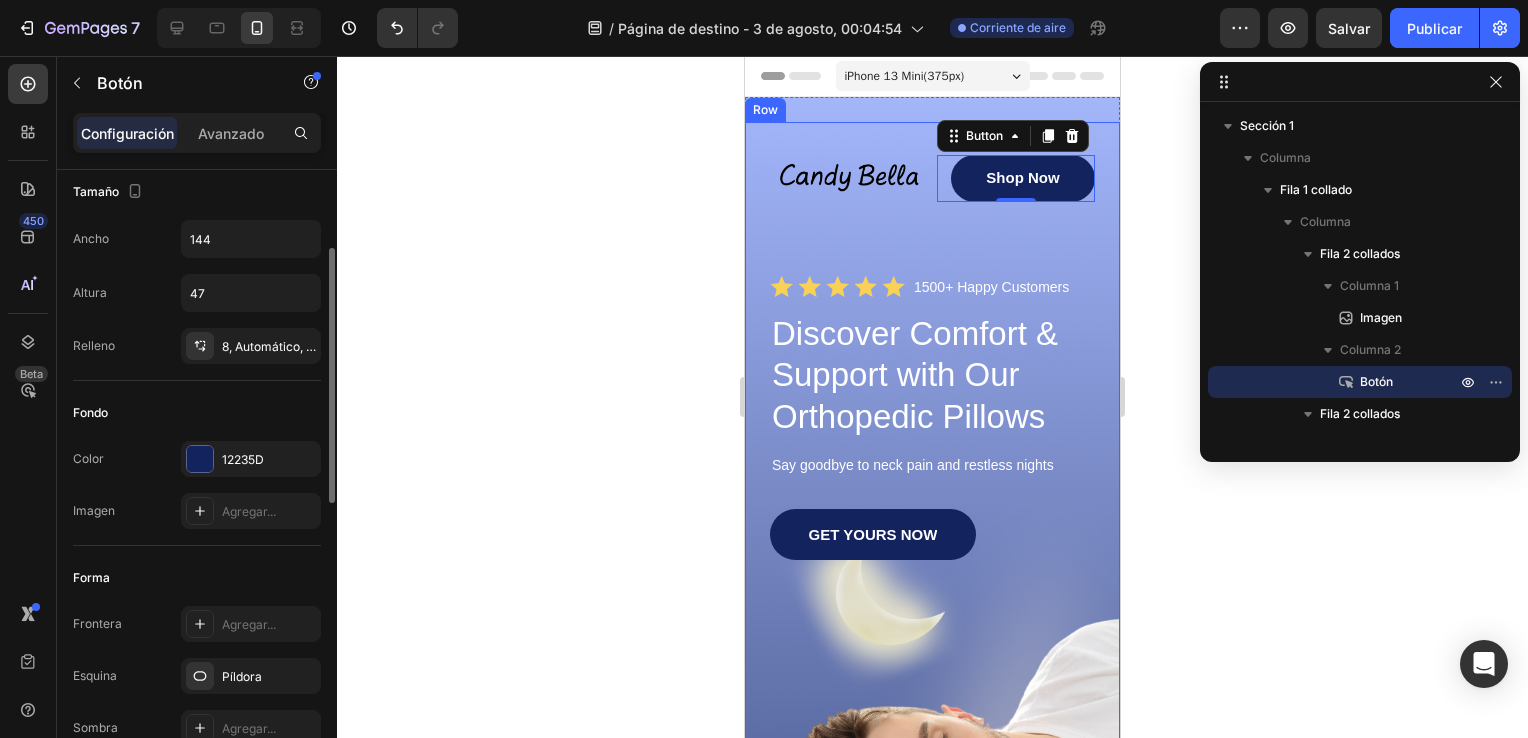 scroll, scrollTop: 0, scrollLeft: 0, axis: both 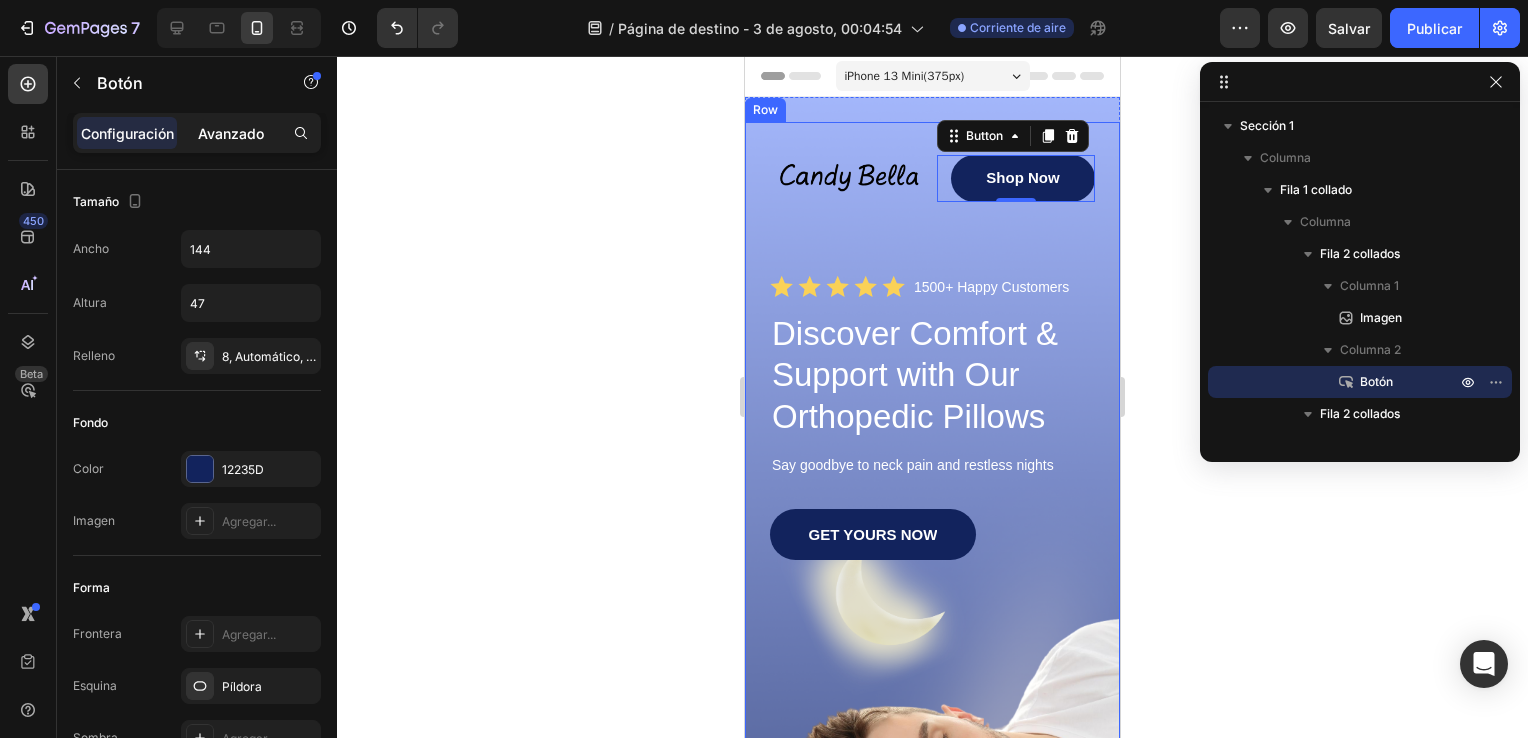 click on "Avanzado" at bounding box center [231, 133] 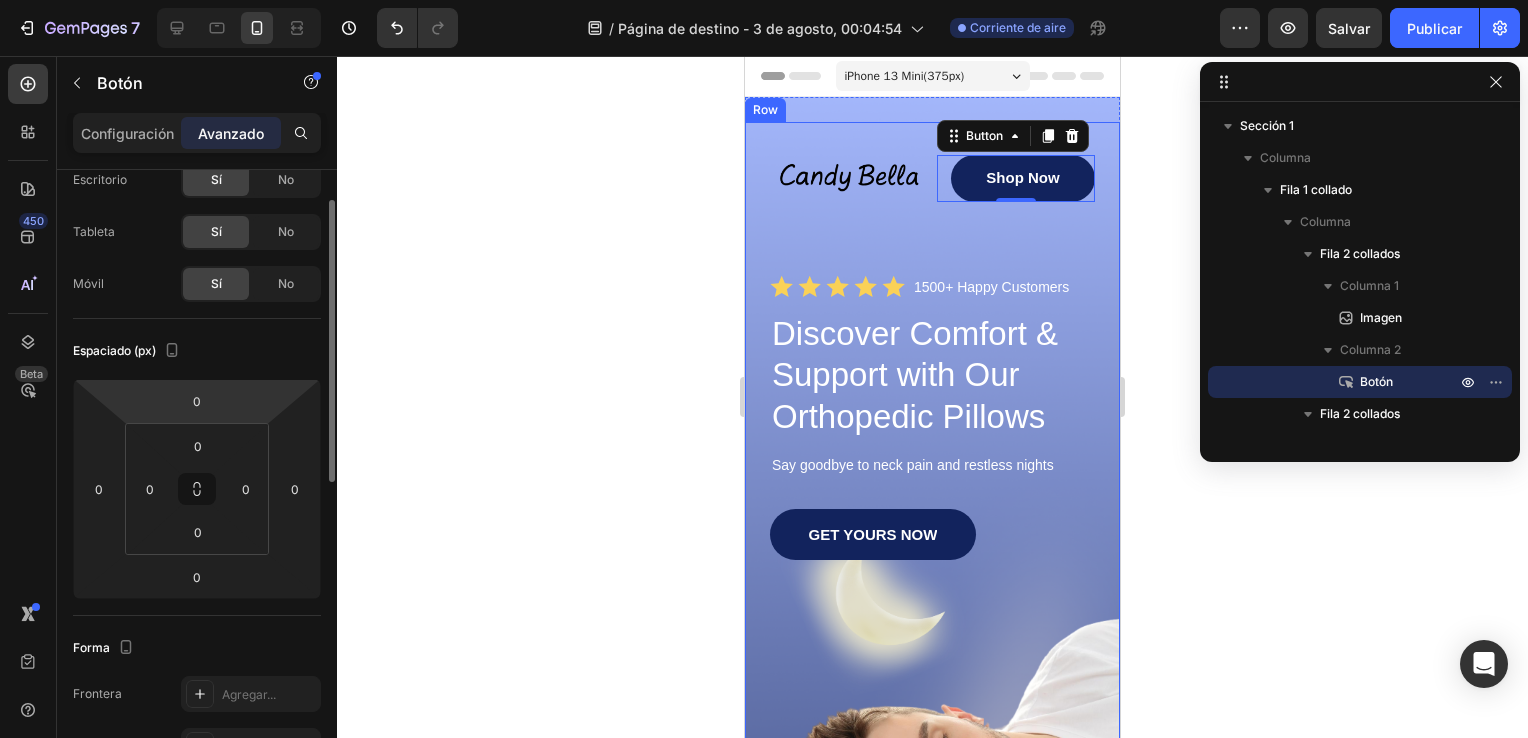 scroll, scrollTop: 0, scrollLeft: 0, axis: both 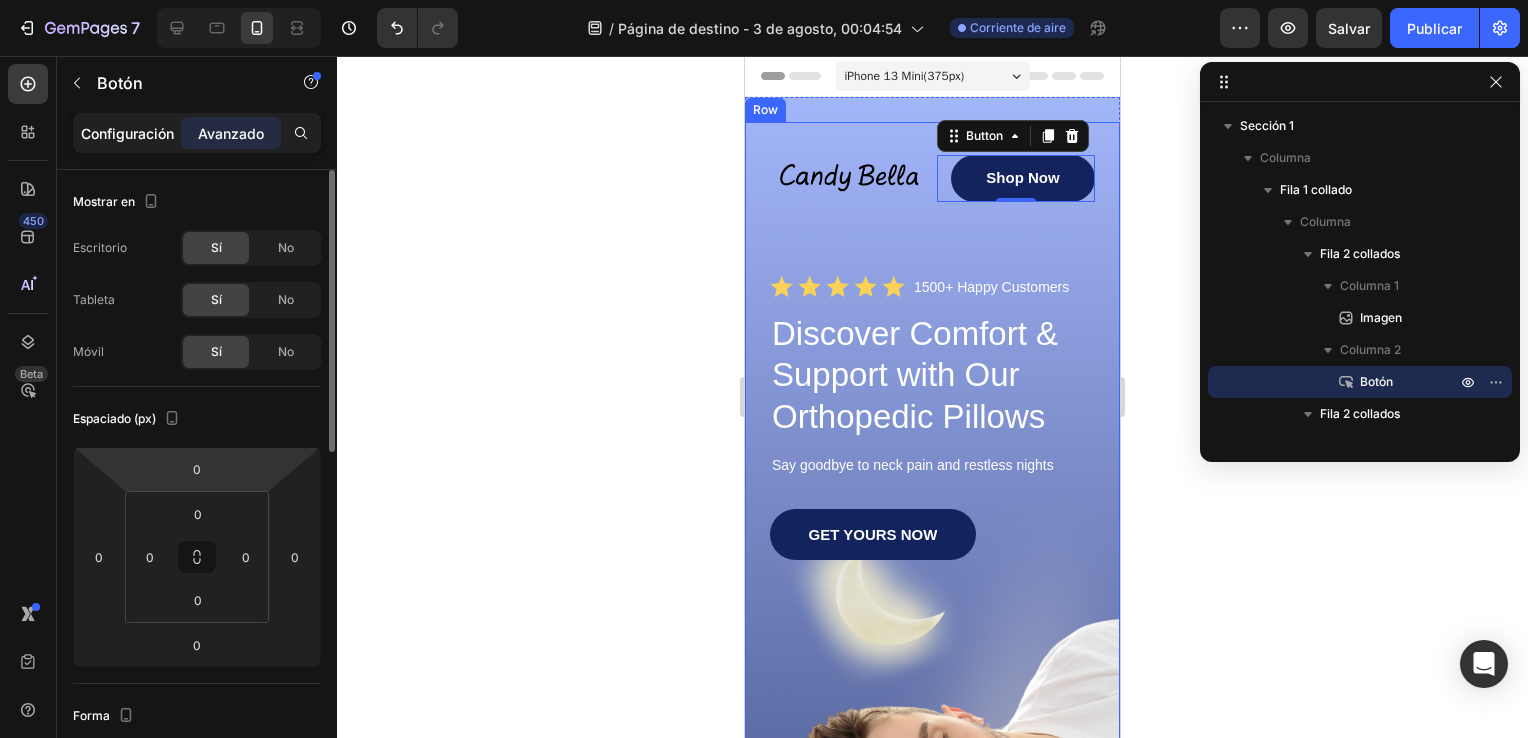 click on "Configuración" at bounding box center (127, 133) 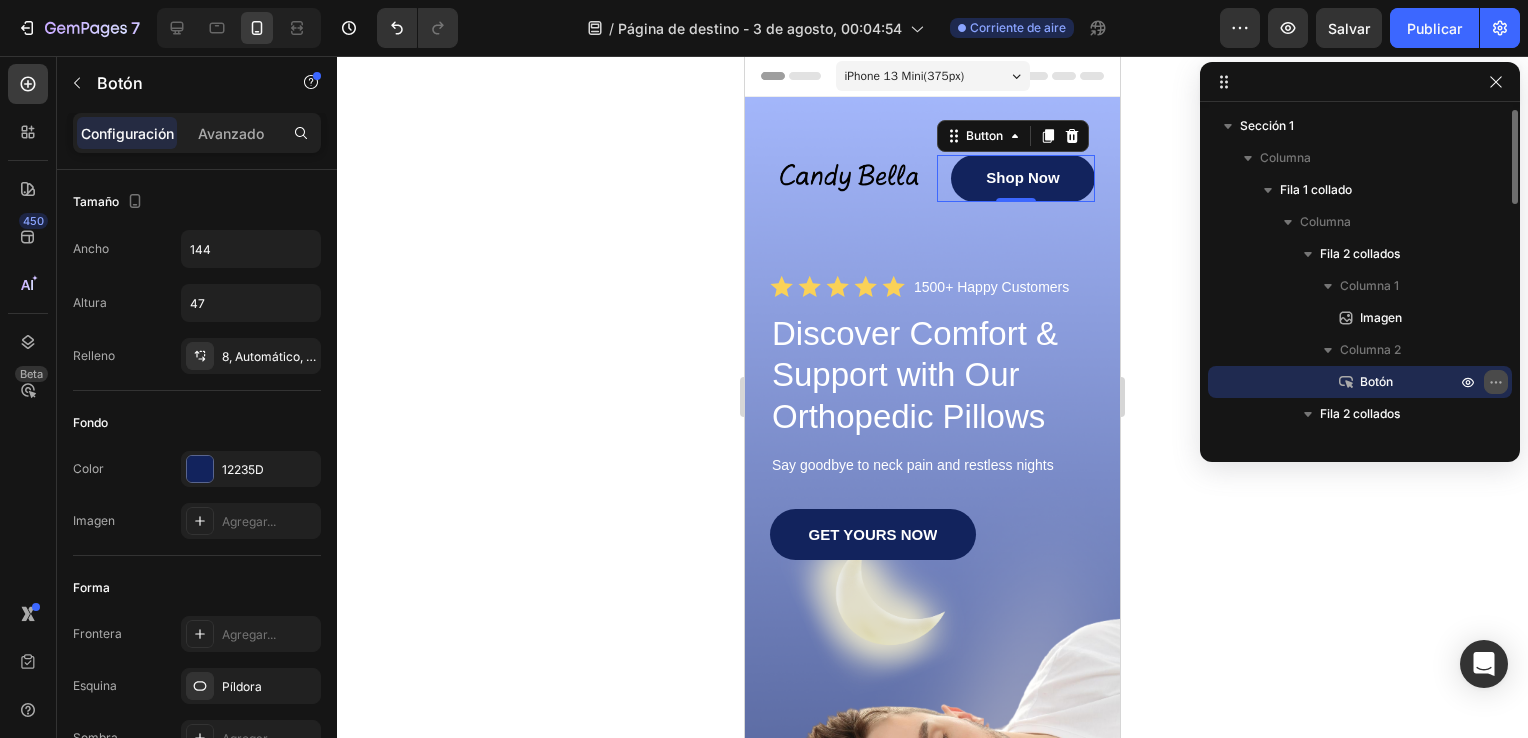 click 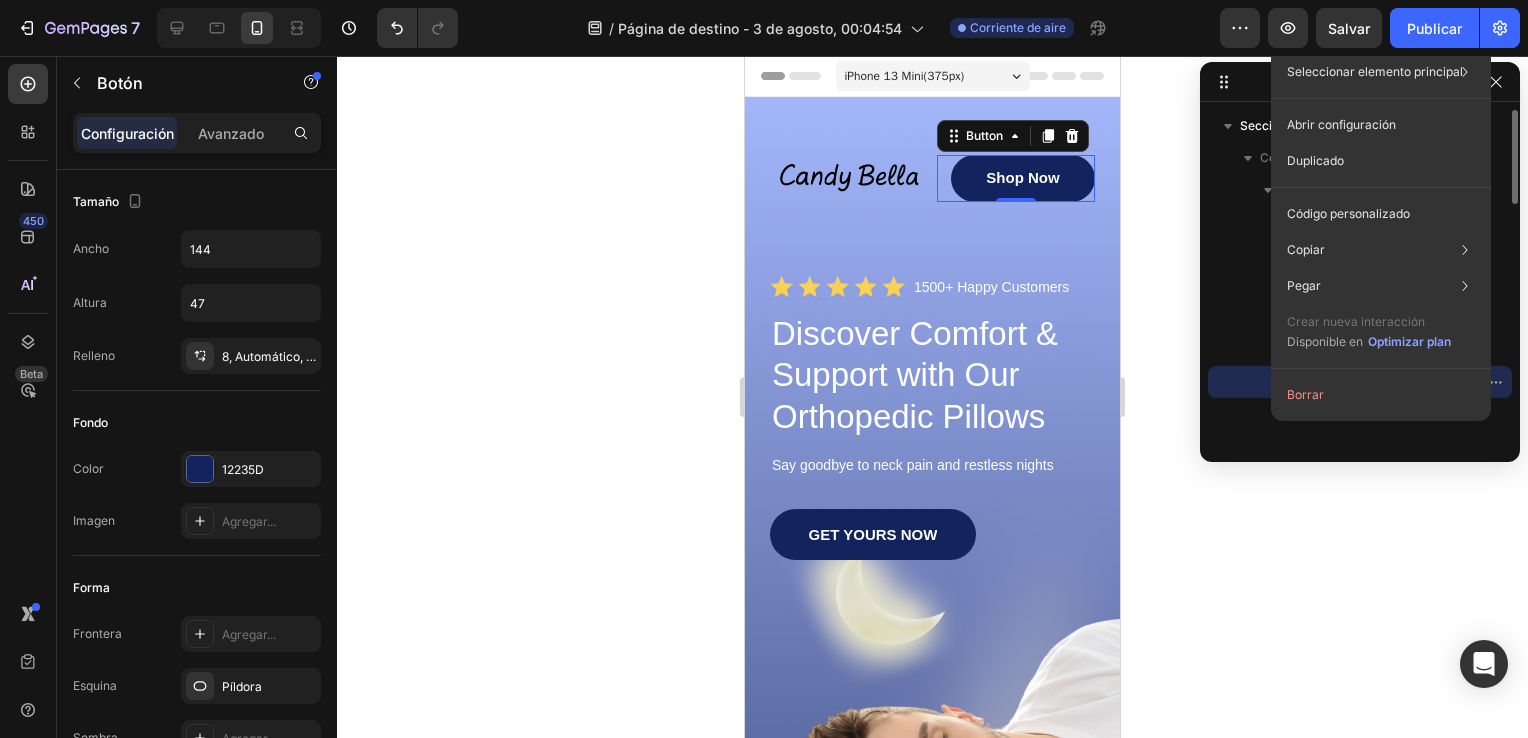 click on "Botón" at bounding box center [1360, 382] 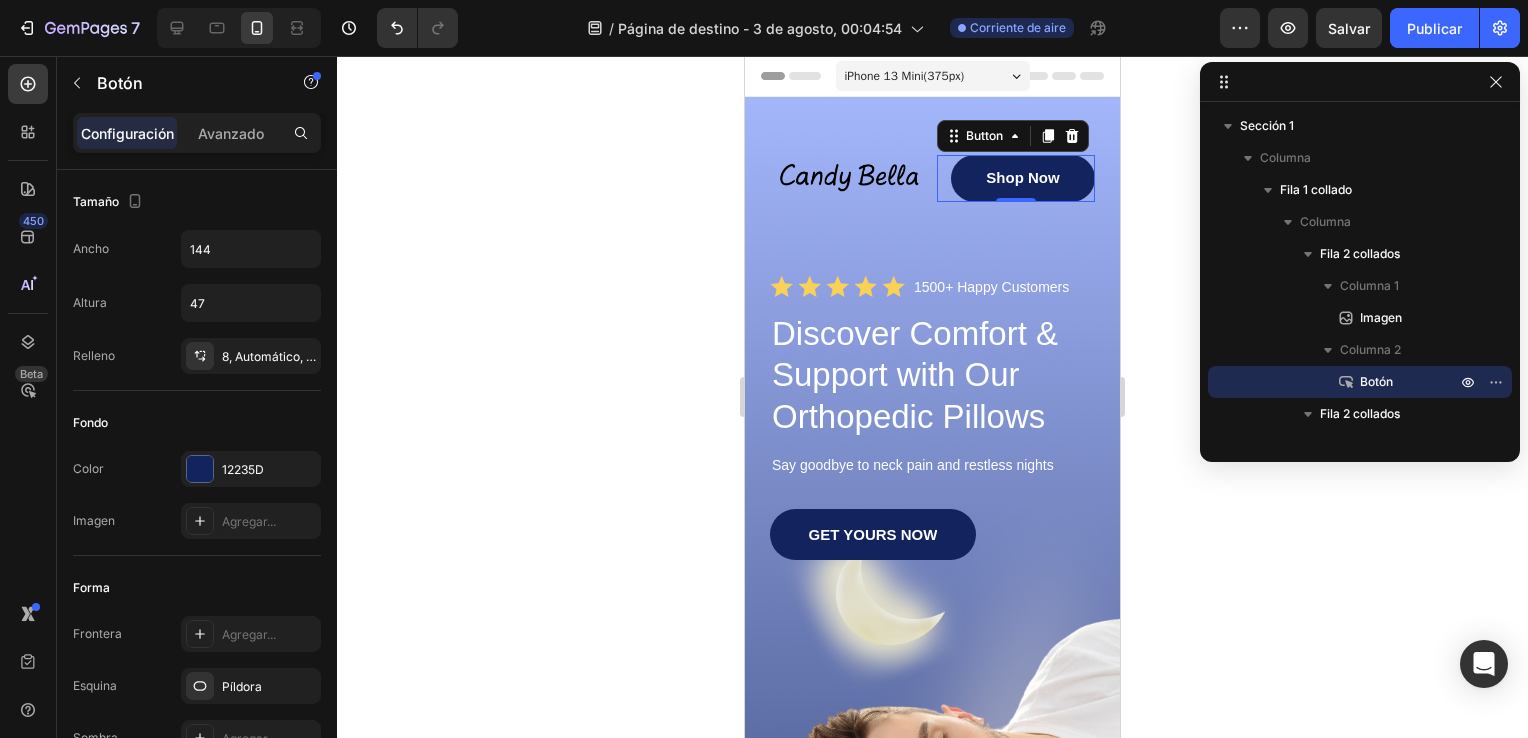 click 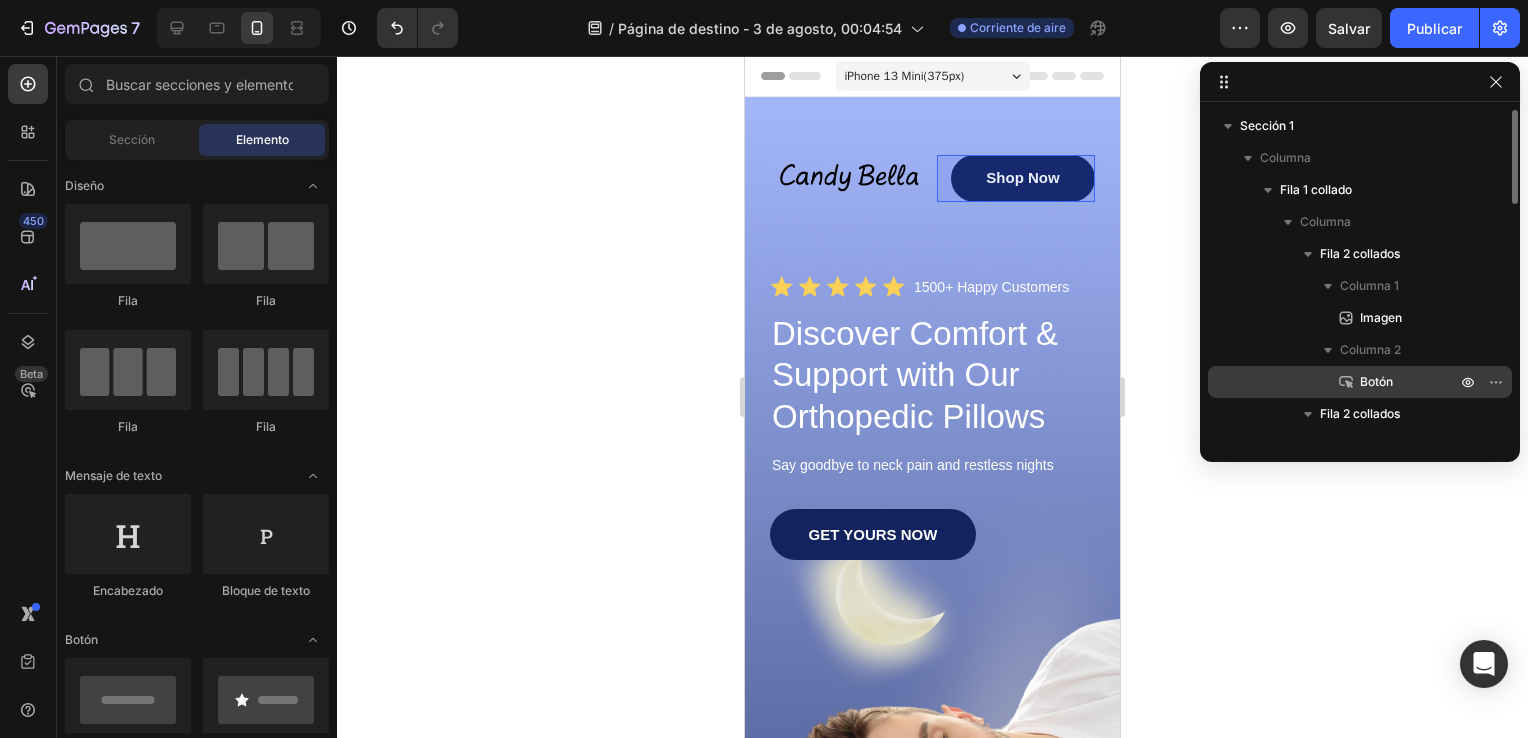 click on "Botón" at bounding box center [1360, 382] 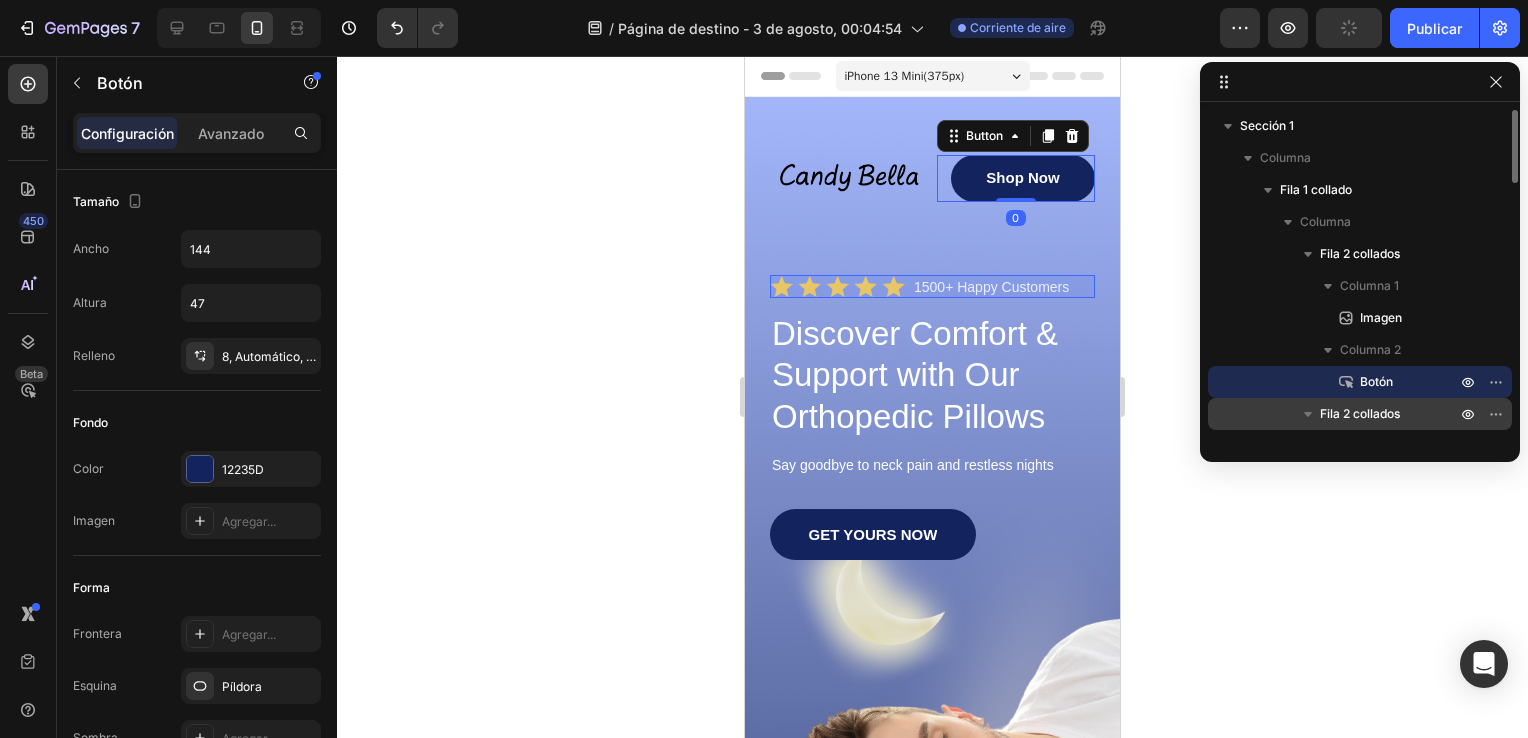 click 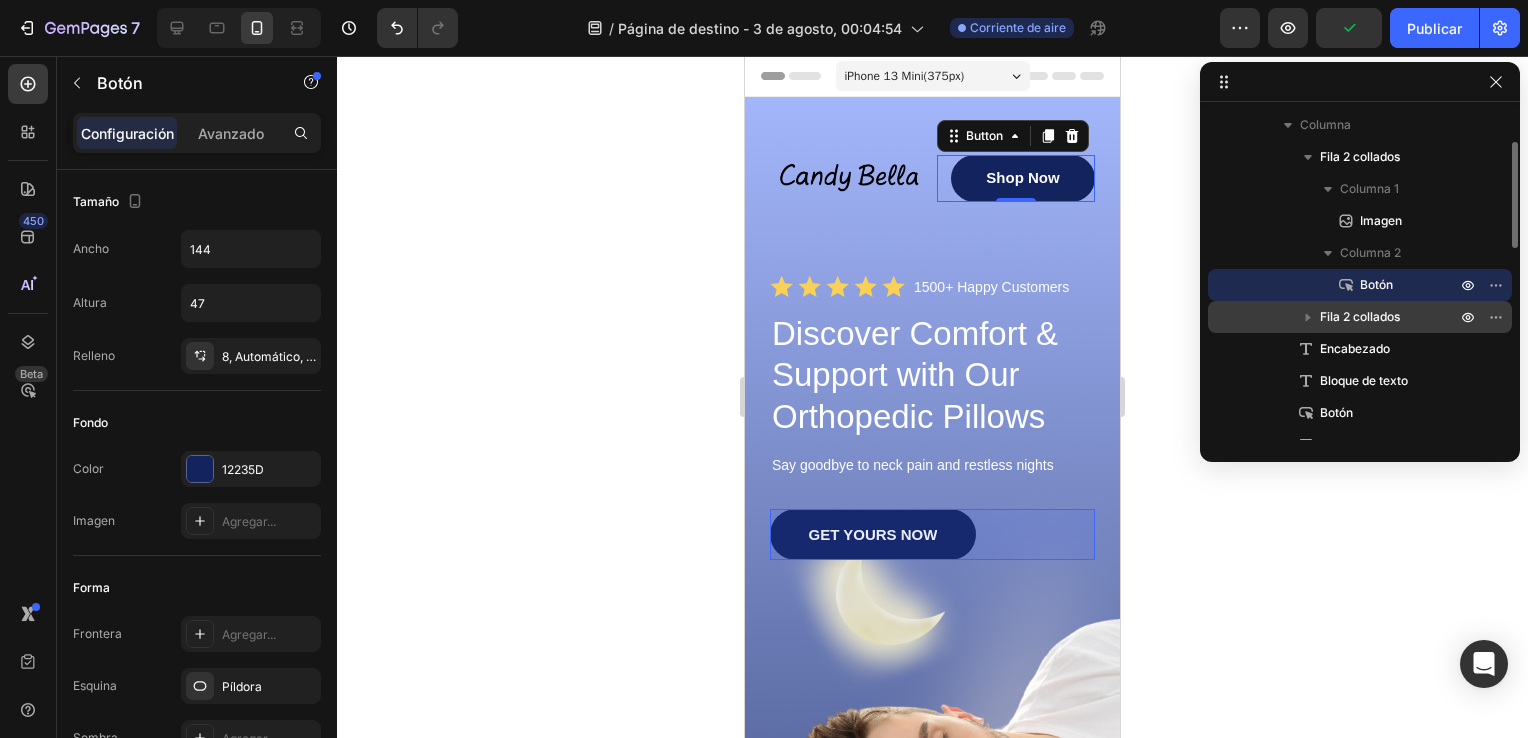 scroll, scrollTop: 132, scrollLeft: 0, axis: vertical 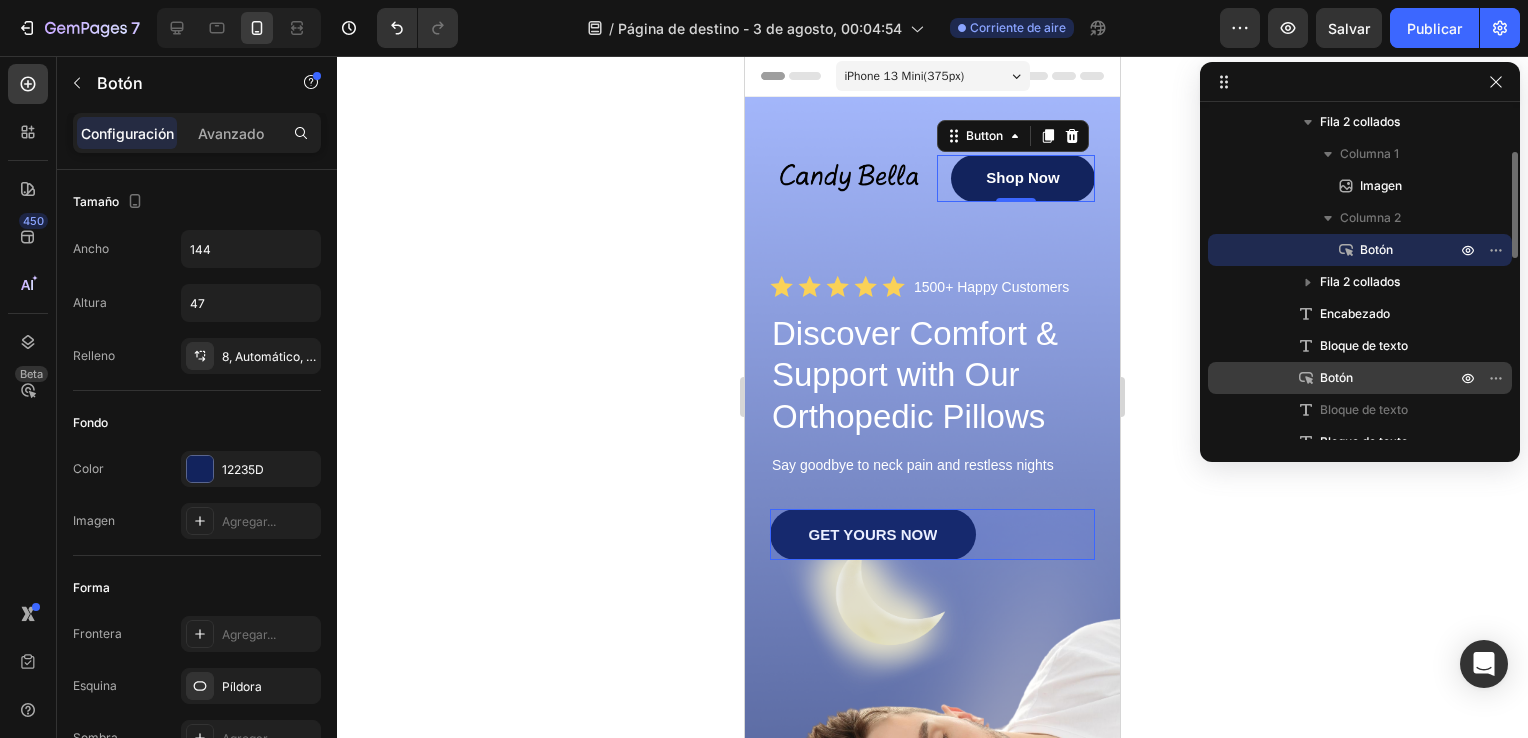 click on "Botón" at bounding box center (1360, 378) 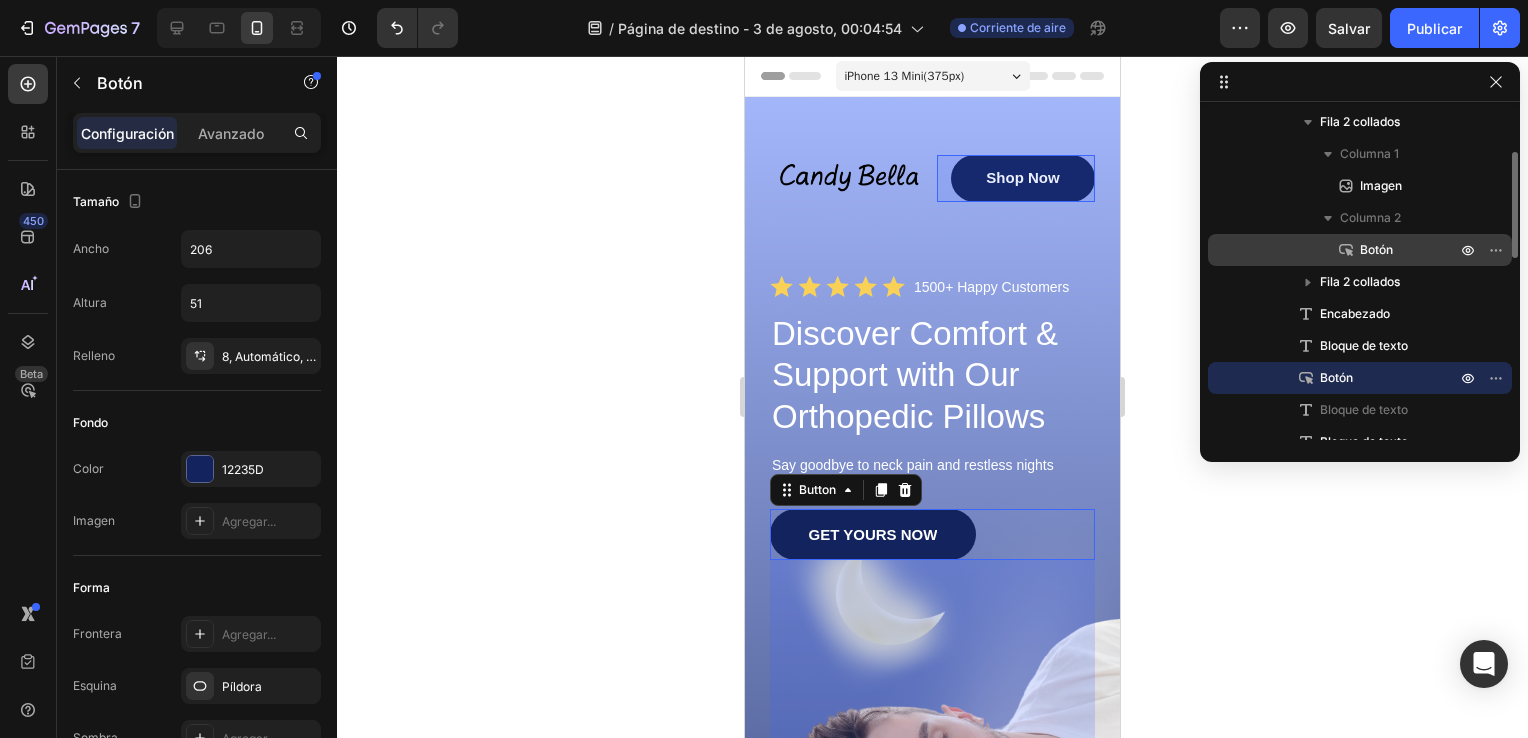 click on "Botón" at bounding box center (1360, 250) 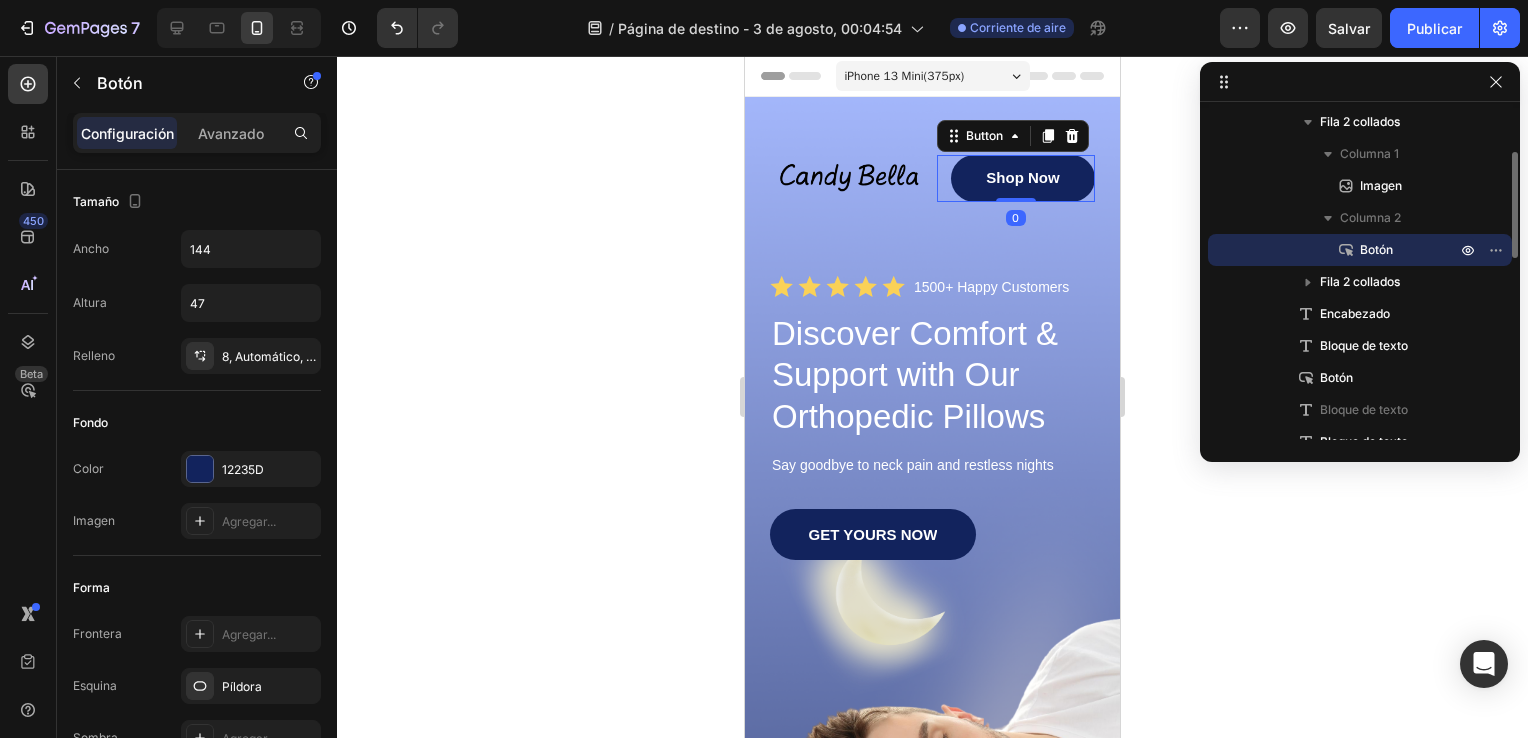 click on "Botón" at bounding box center (1360, 250) 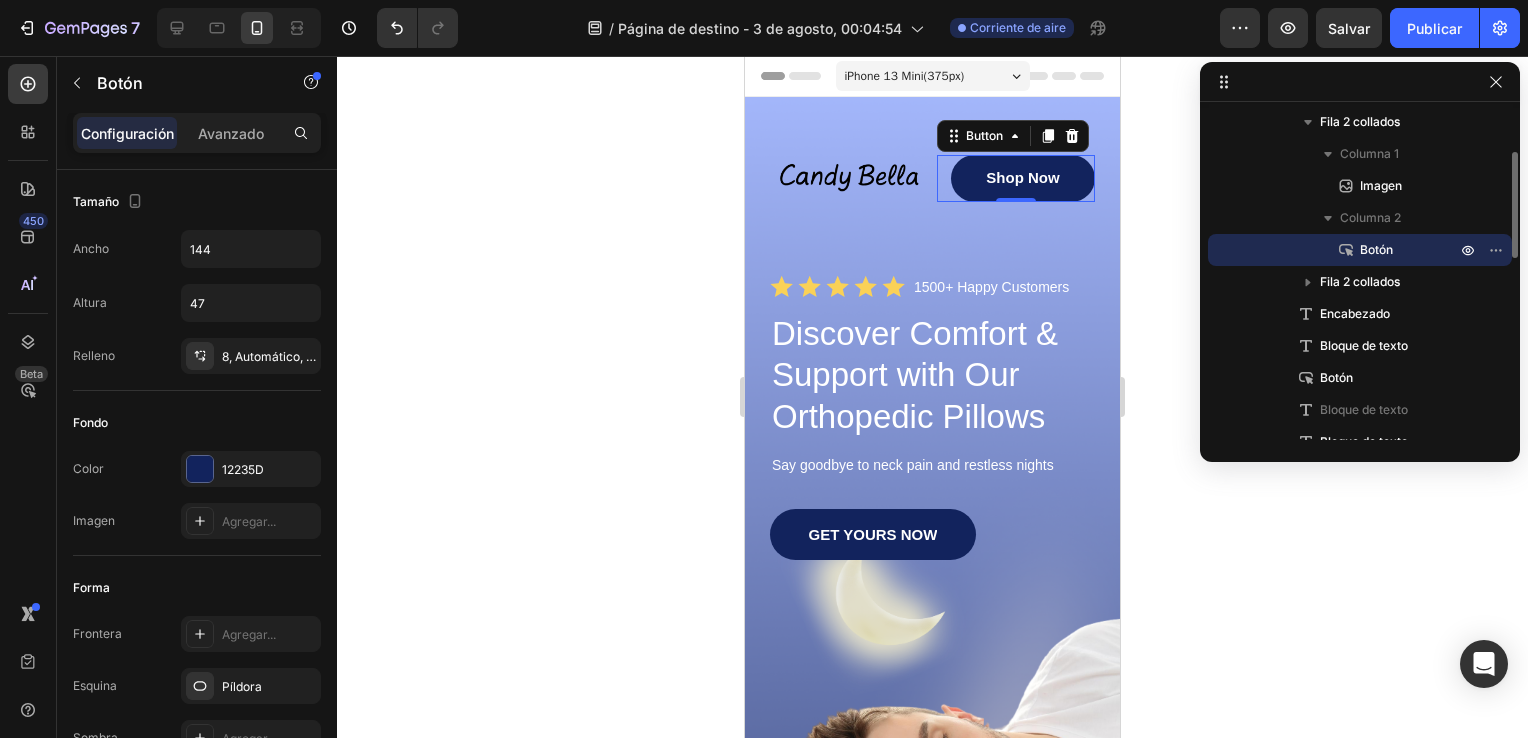 click on "Botón" at bounding box center (1360, 250) 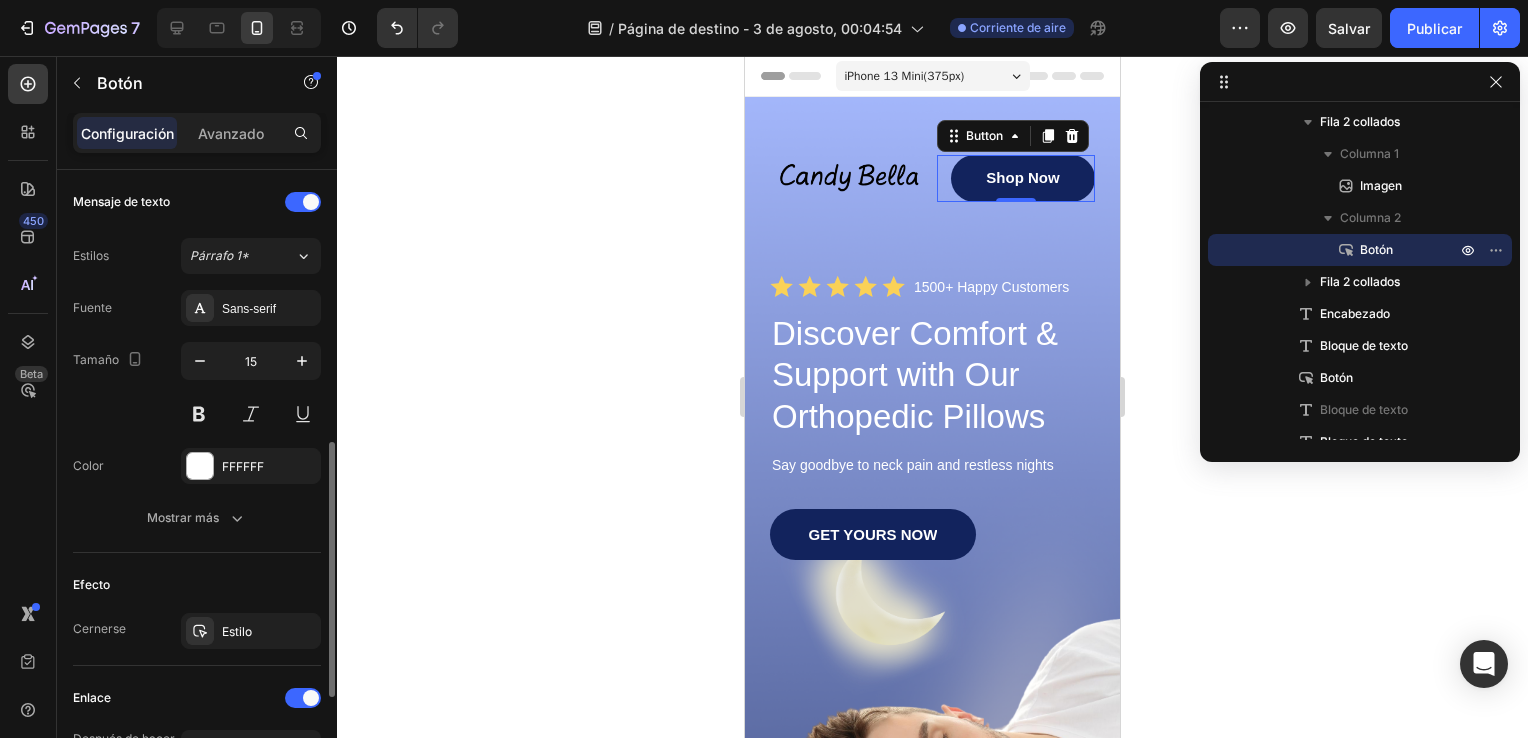 scroll, scrollTop: 668, scrollLeft: 0, axis: vertical 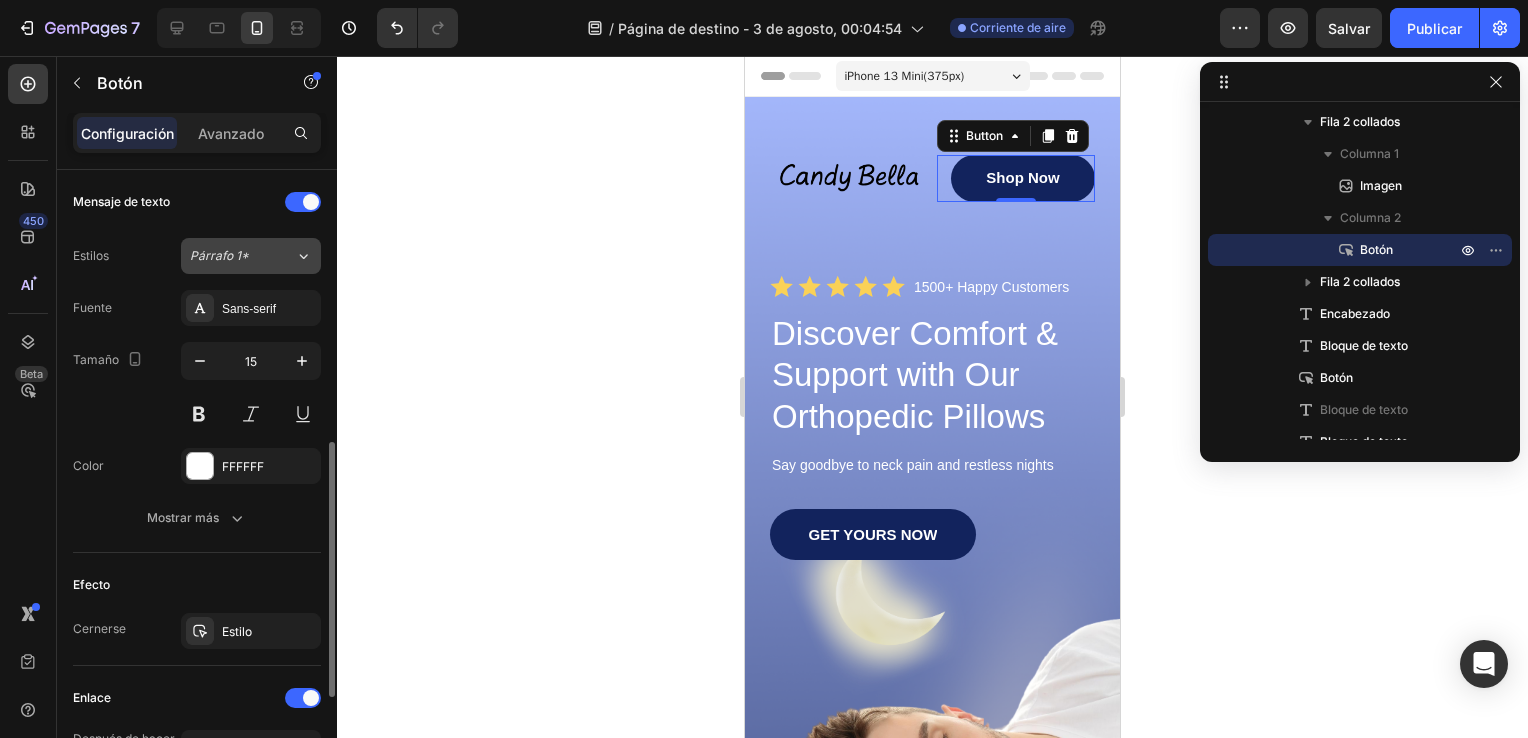 click on "Párrafo 1*" at bounding box center (230, 256) 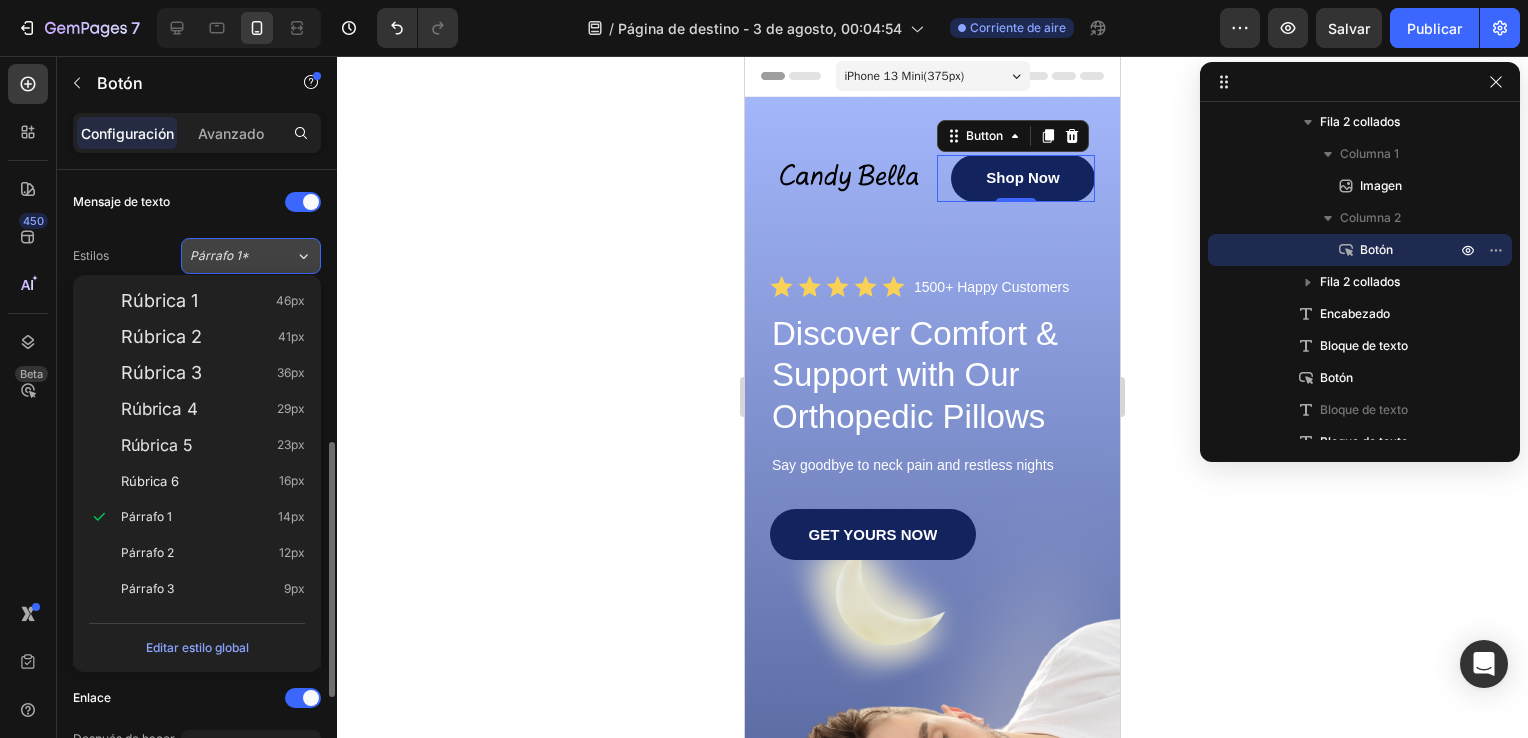 click on "Párrafo 1*" at bounding box center (230, 256) 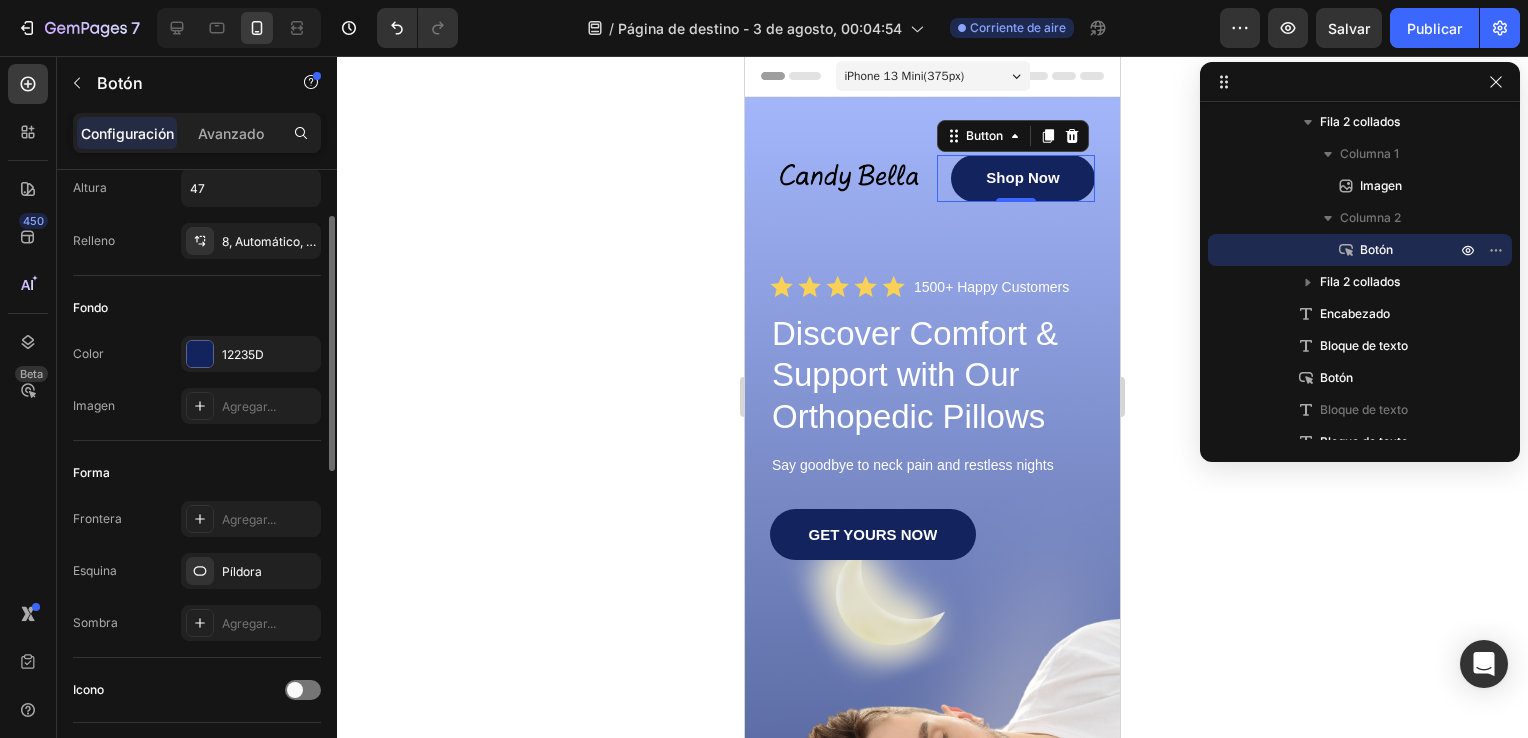 scroll, scrollTop: 0, scrollLeft: 0, axis: both 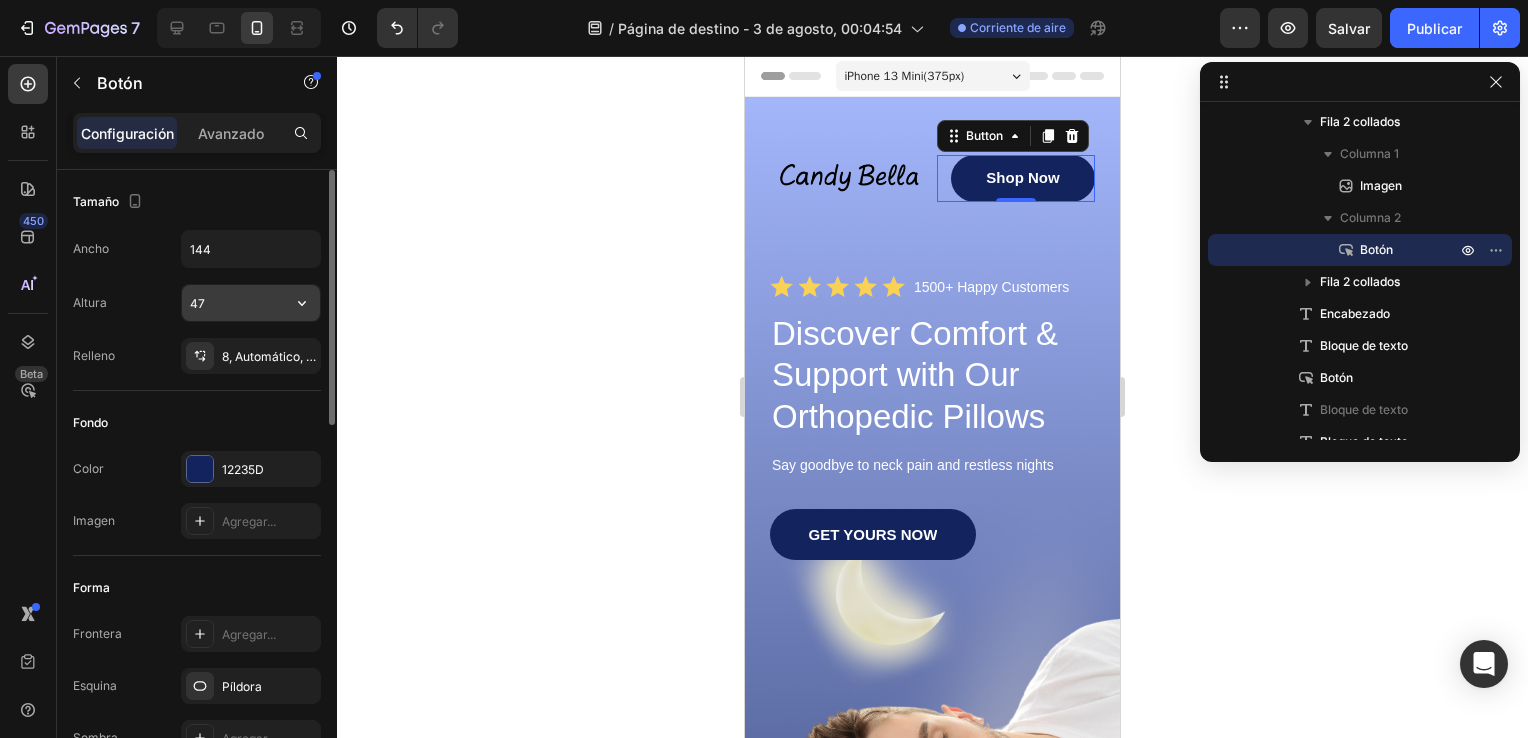 click on "47" at bounding box center [251, 303] 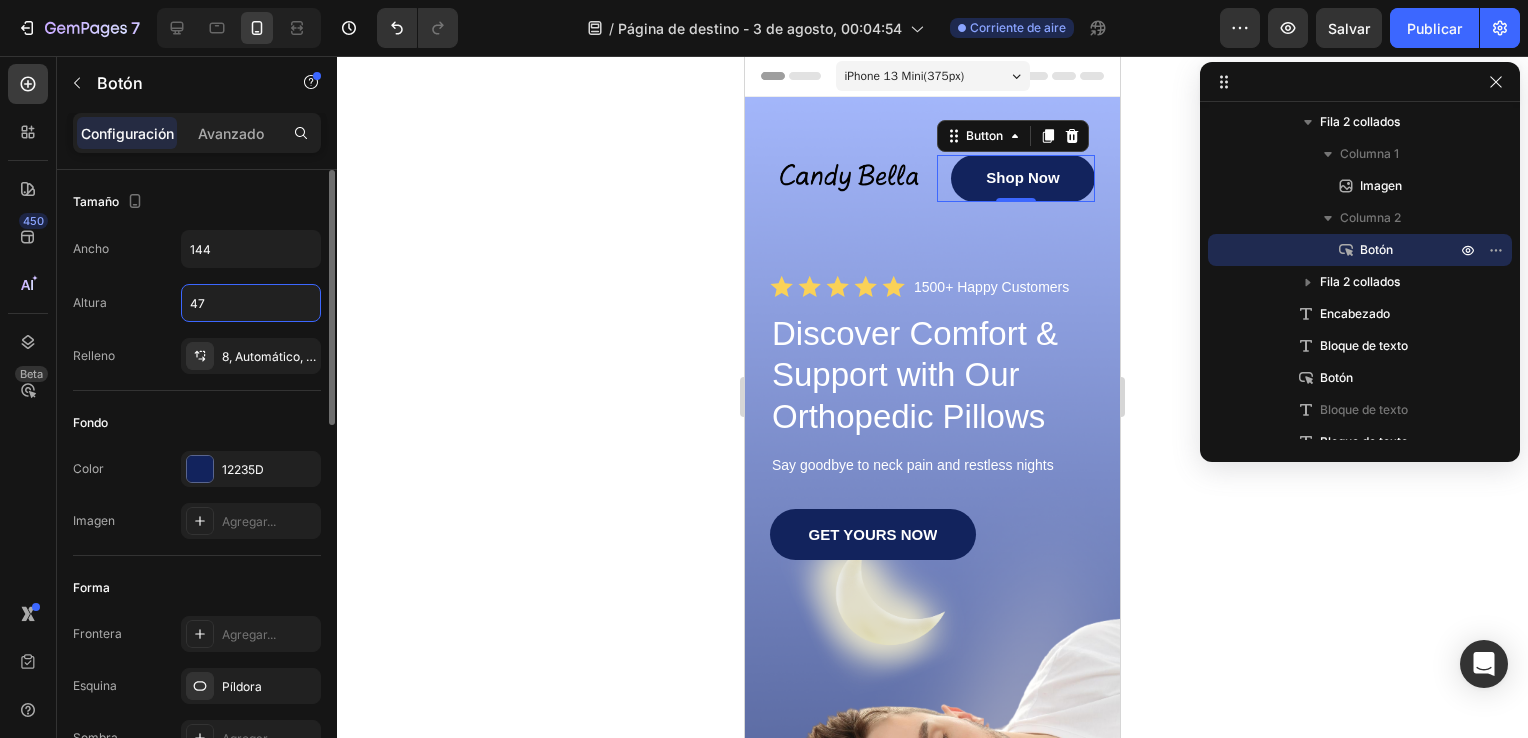 click on "Fondo" at bounding box center [197, 423] 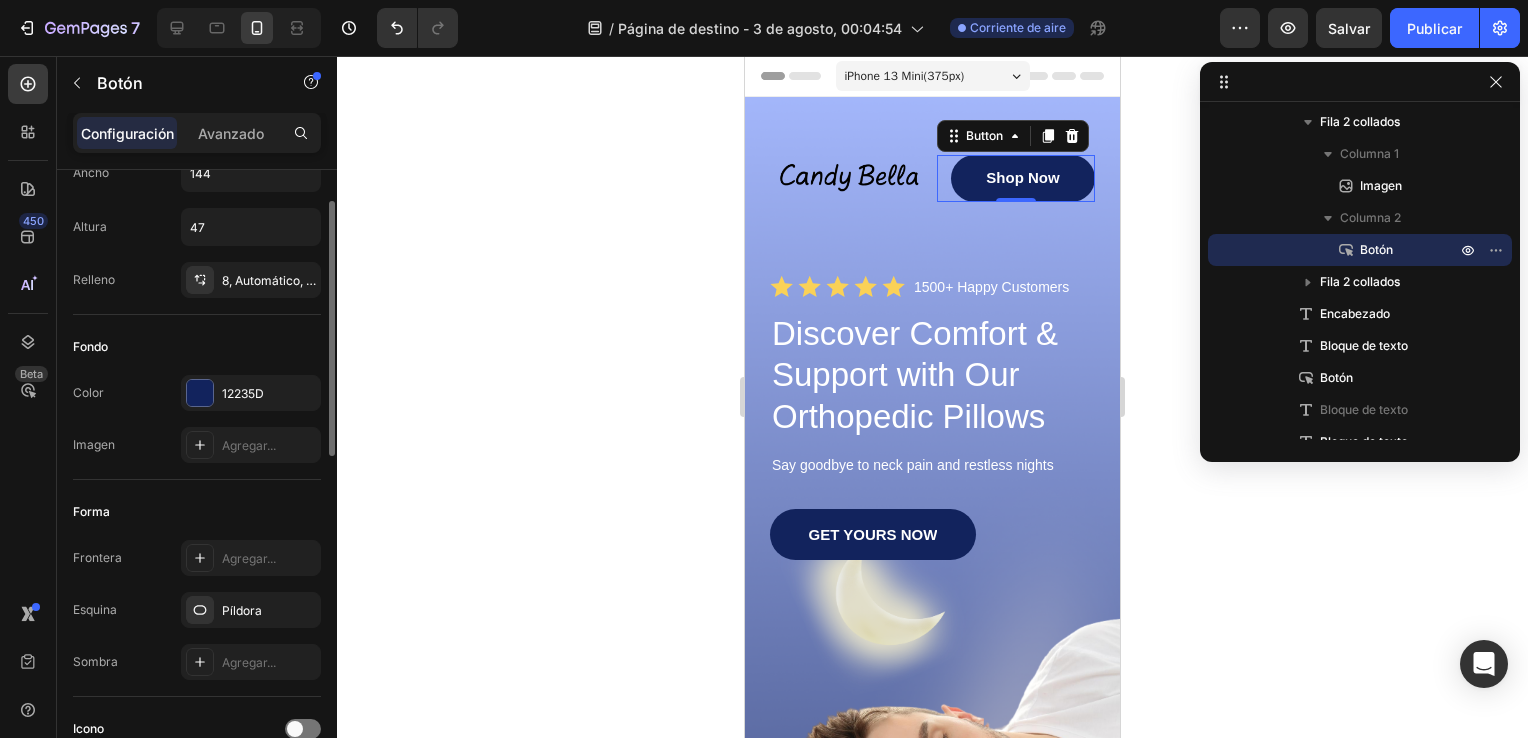 scroll, scrollTop: 76, scrollLeft: 0, axis: vertical 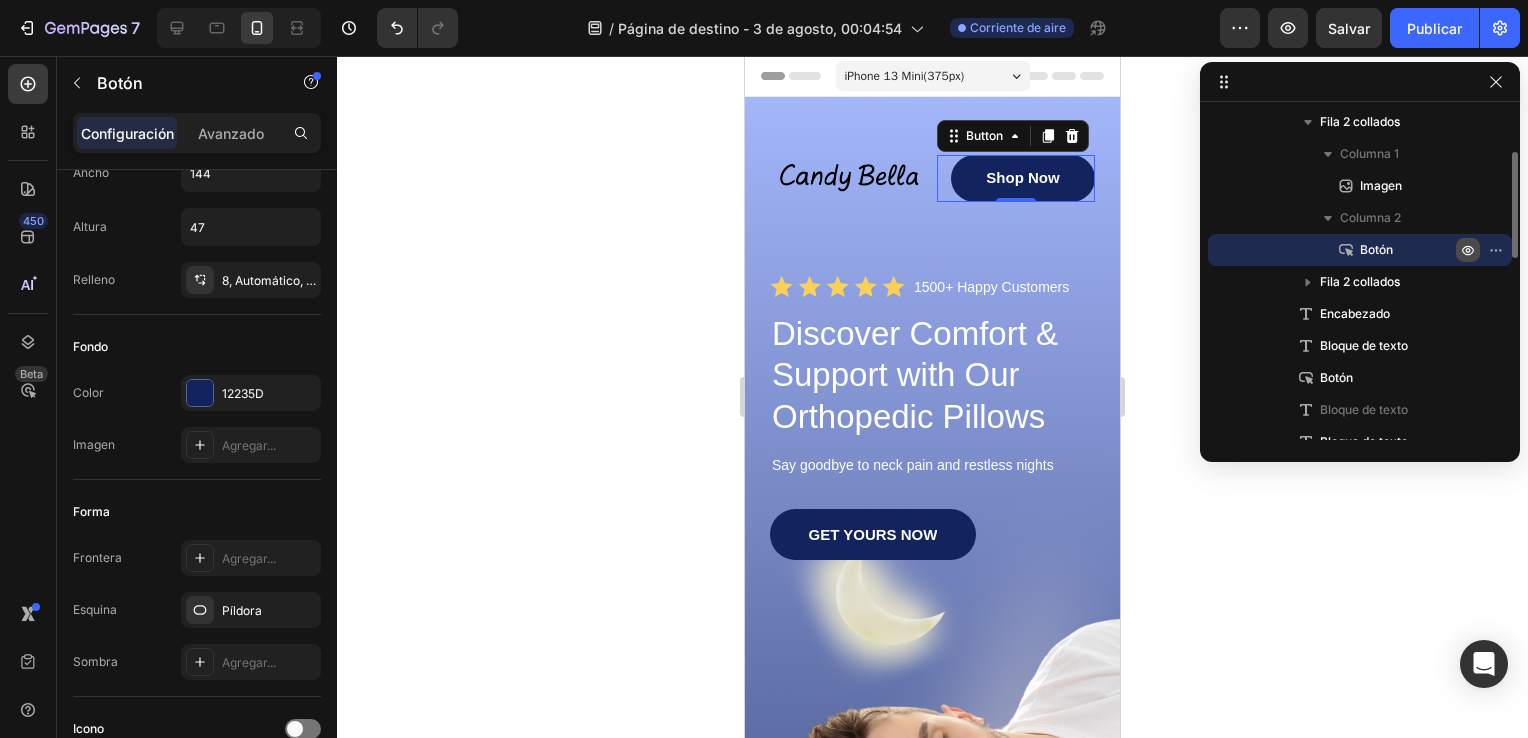 click 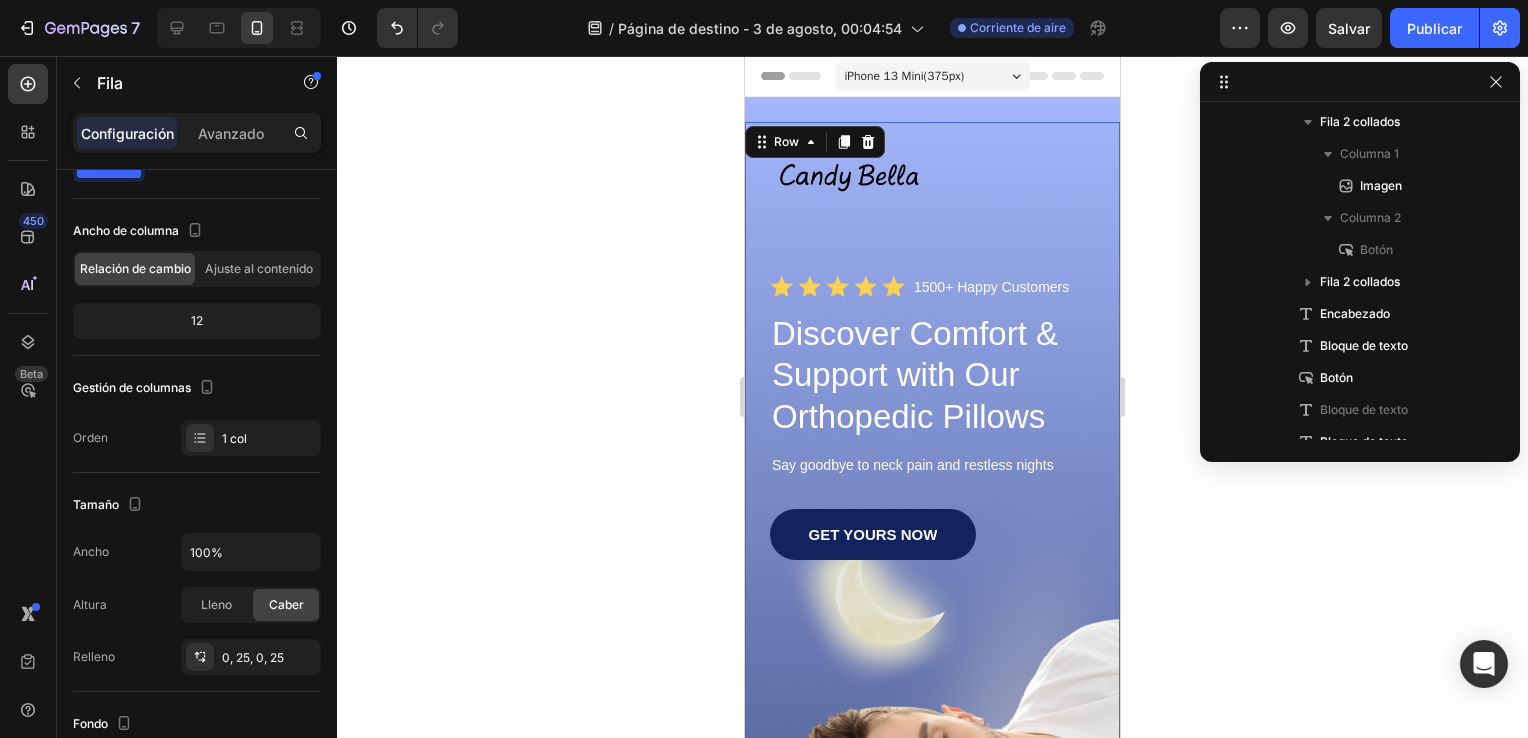 click on "Image Shop Now Button Row
Icon
Icon
Icon
Icon
Icon Icon List 1500+ Happy Customers Text Block Row Discover Comfort & Support with Our Orthopedic Pillows Heading Say goodbye to neck pain and restless nights Text Block GET YOURS NOW Button Sleepy Text Block As Featured In Text Block Image Image Image Row" at bounding box center [932, 580] 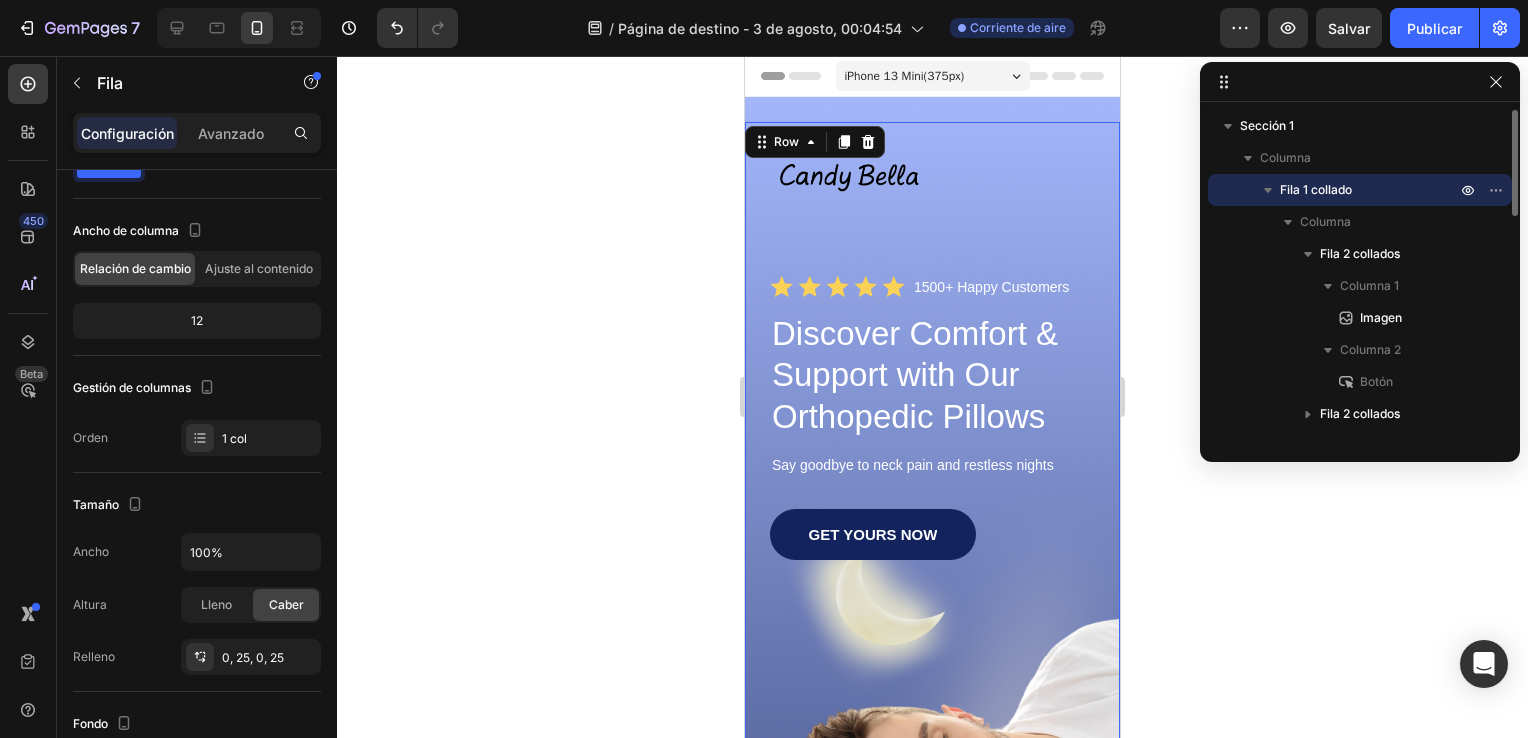 scroll, scrollTop: 0, scrollLeft: 0, axis: both 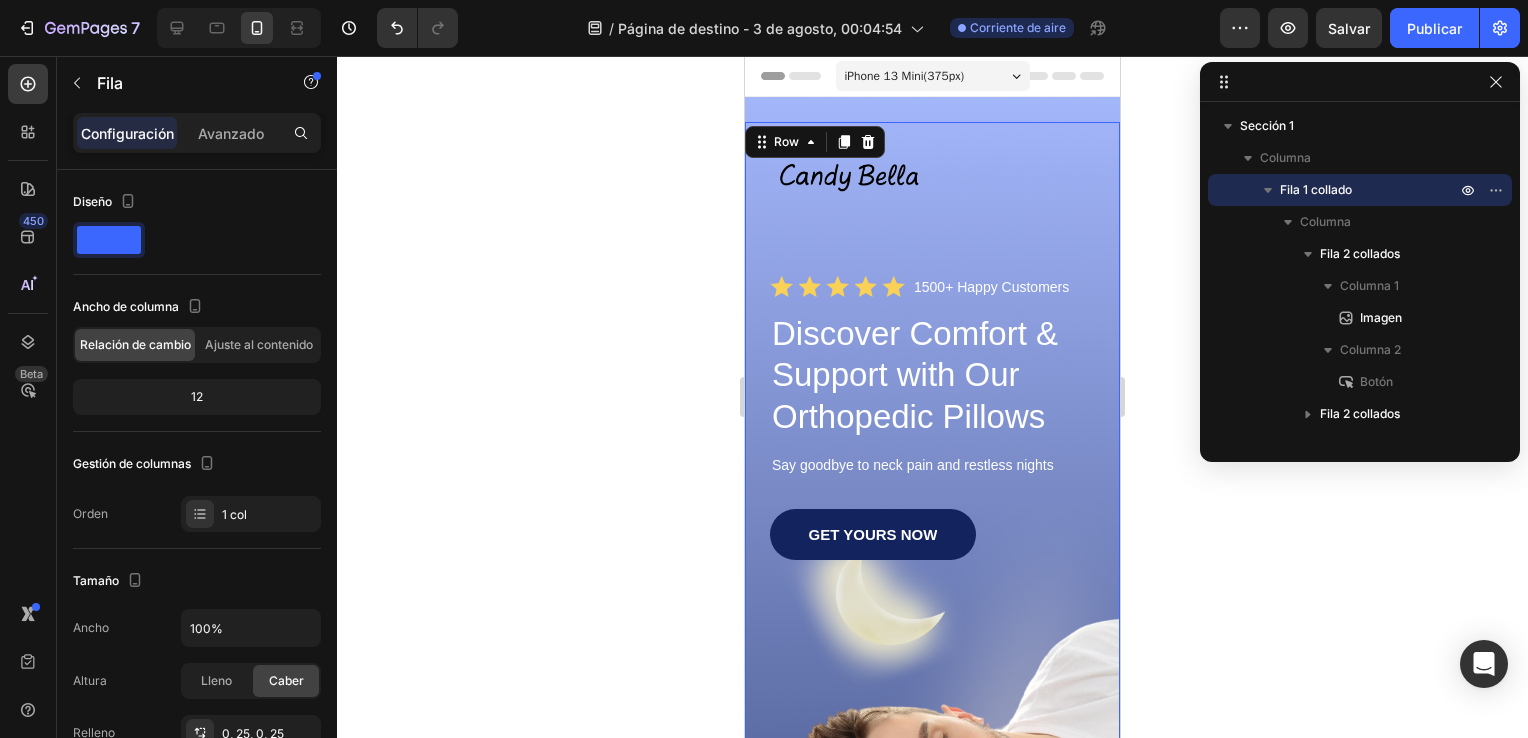 click on "Image Shop Now Button Row
Icon
Icon
Icon
Icon
Icon Icon List 1500+ Happy Customers Text Block Row Discover Comfort & Support with Our Orthopedic Pillows Heading Say goodbye to neck pain and restless nights Text Block GET YOURS NOW Button Sleepy Text Block As Featured In Text Block Image Image Image Row" at bounding box center [932, 580] 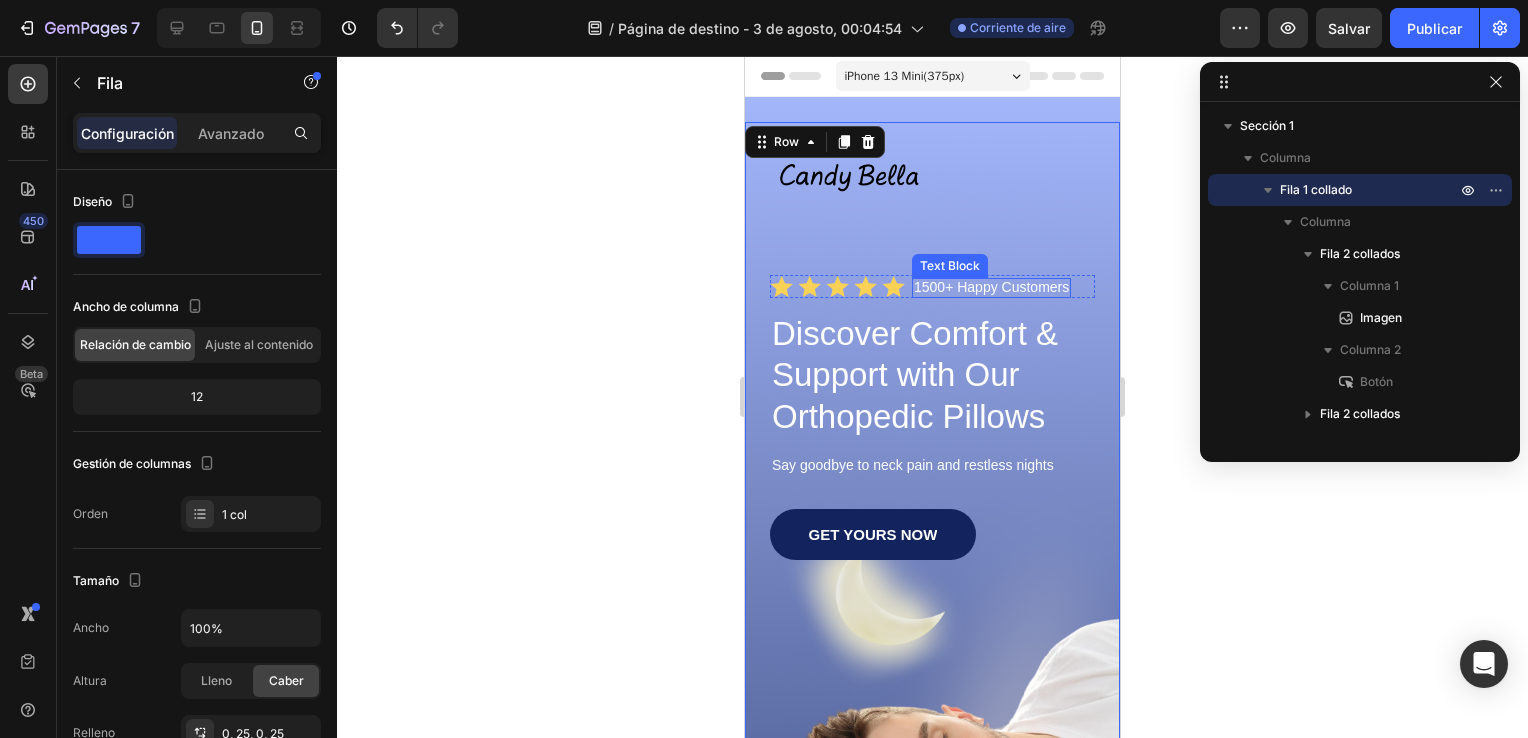 click on "1500+ Happy Customers" at bounding box center (991, 287) 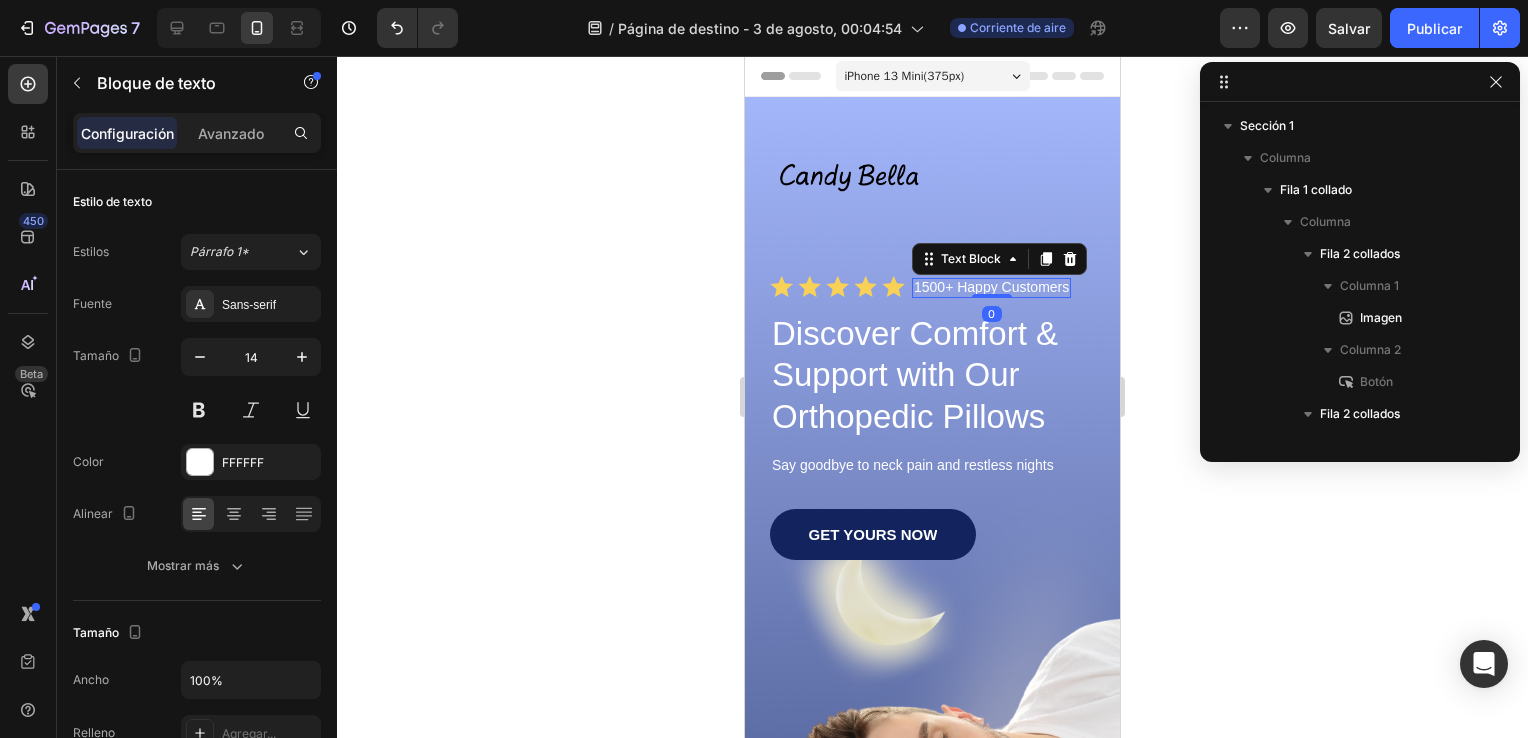 scroll, scrollTop: 282, scrollLeft: 0, axis: vertical 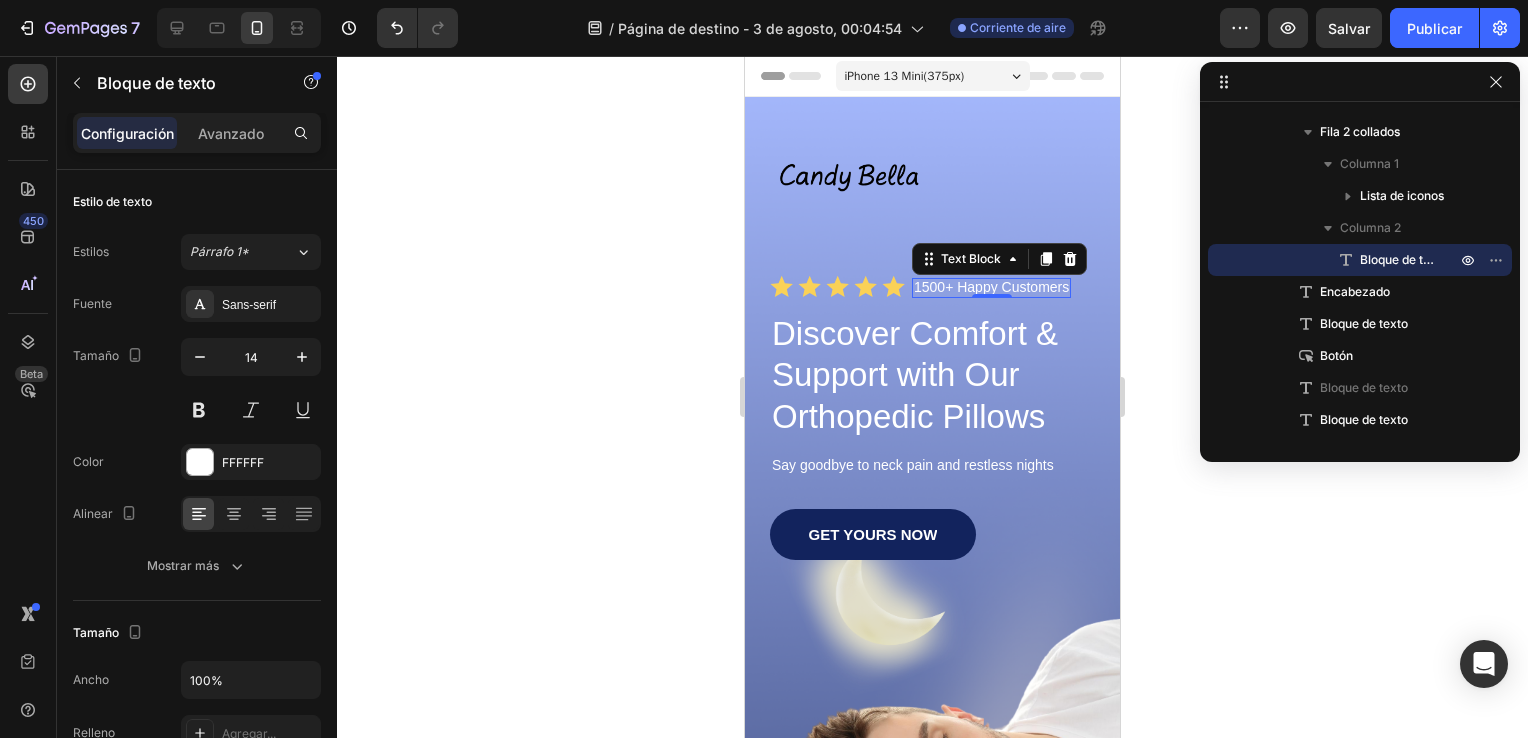 click on "1500+ Happy Customers" at bounding box center (991, 287) 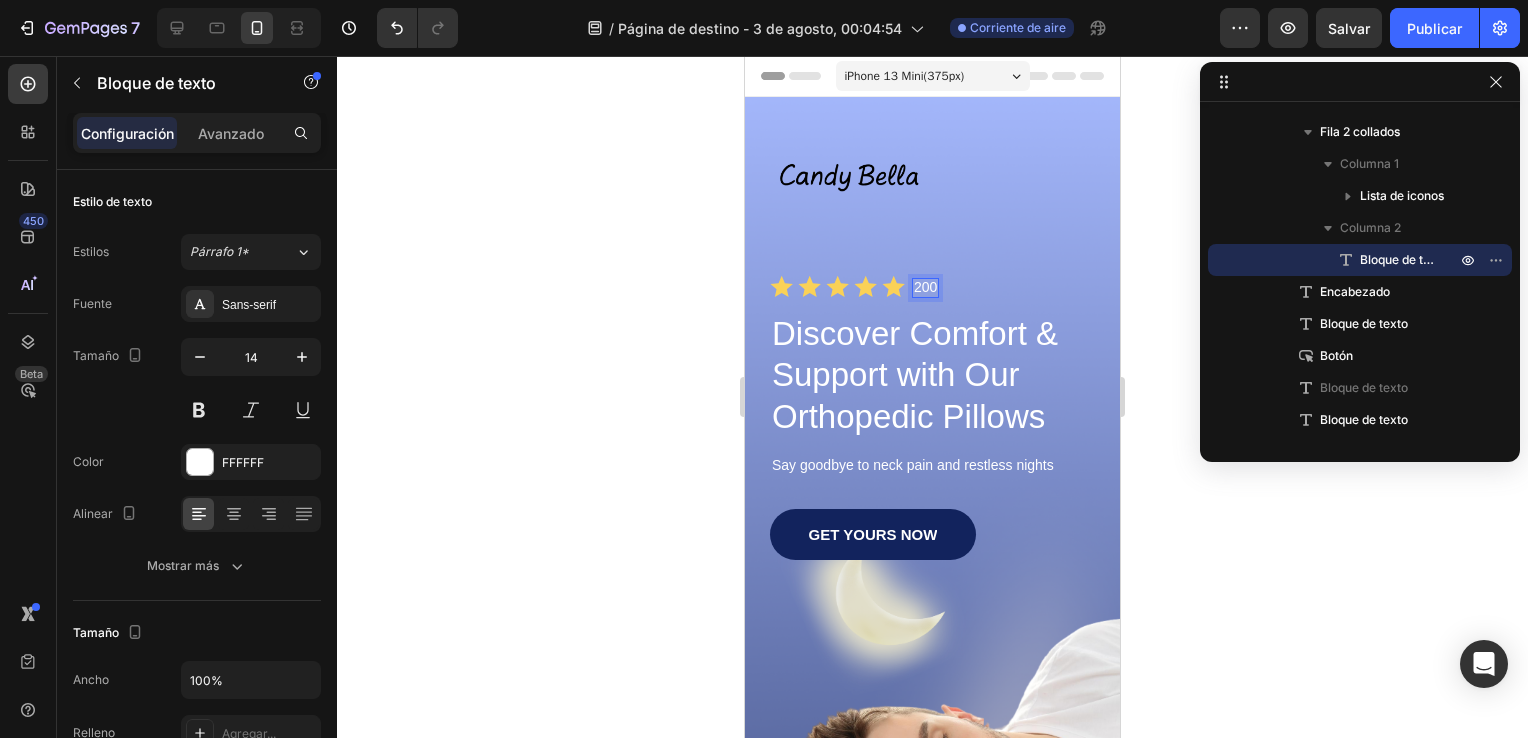 click on "200" at bounding box center [925, 287] 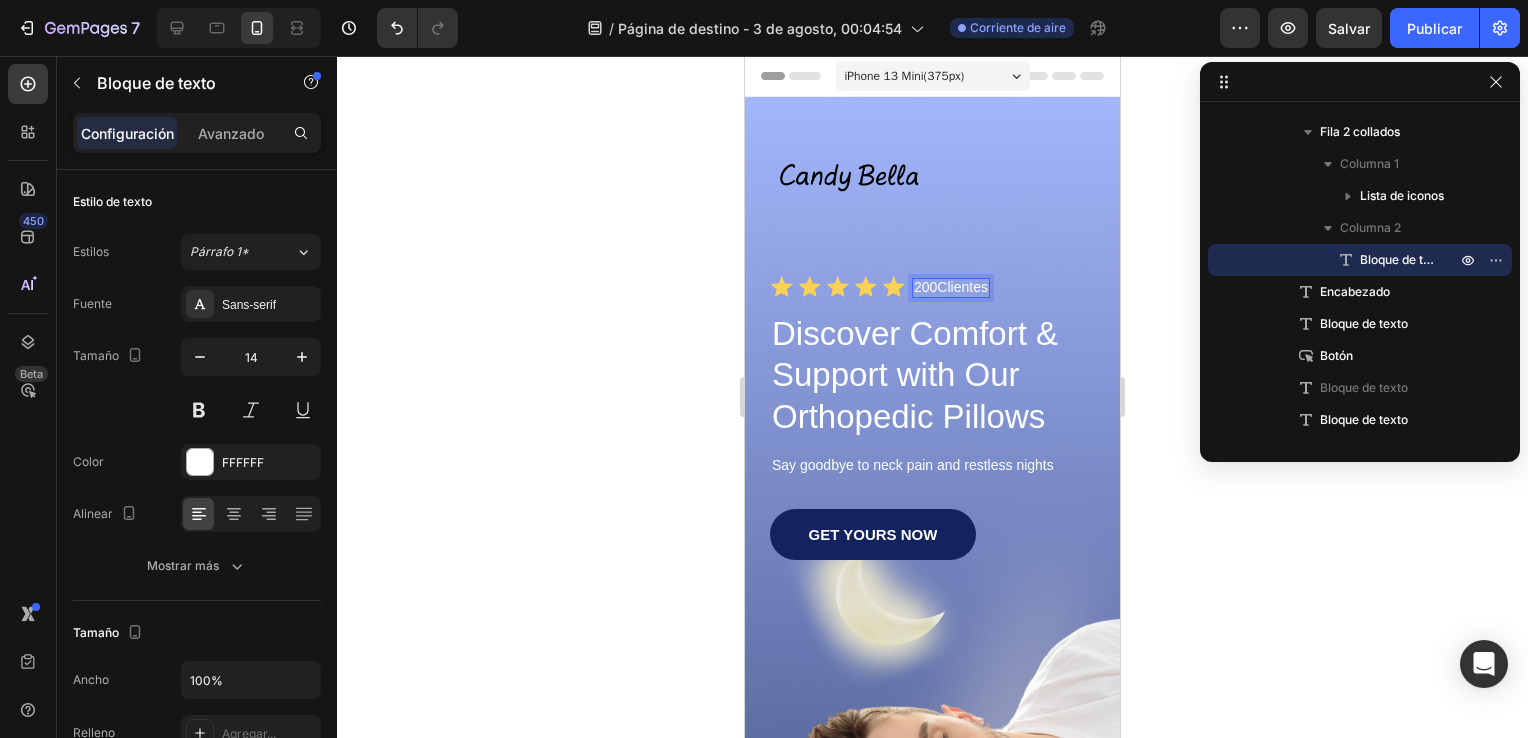 click on "200Clientes" at bounding box center [951, 287] 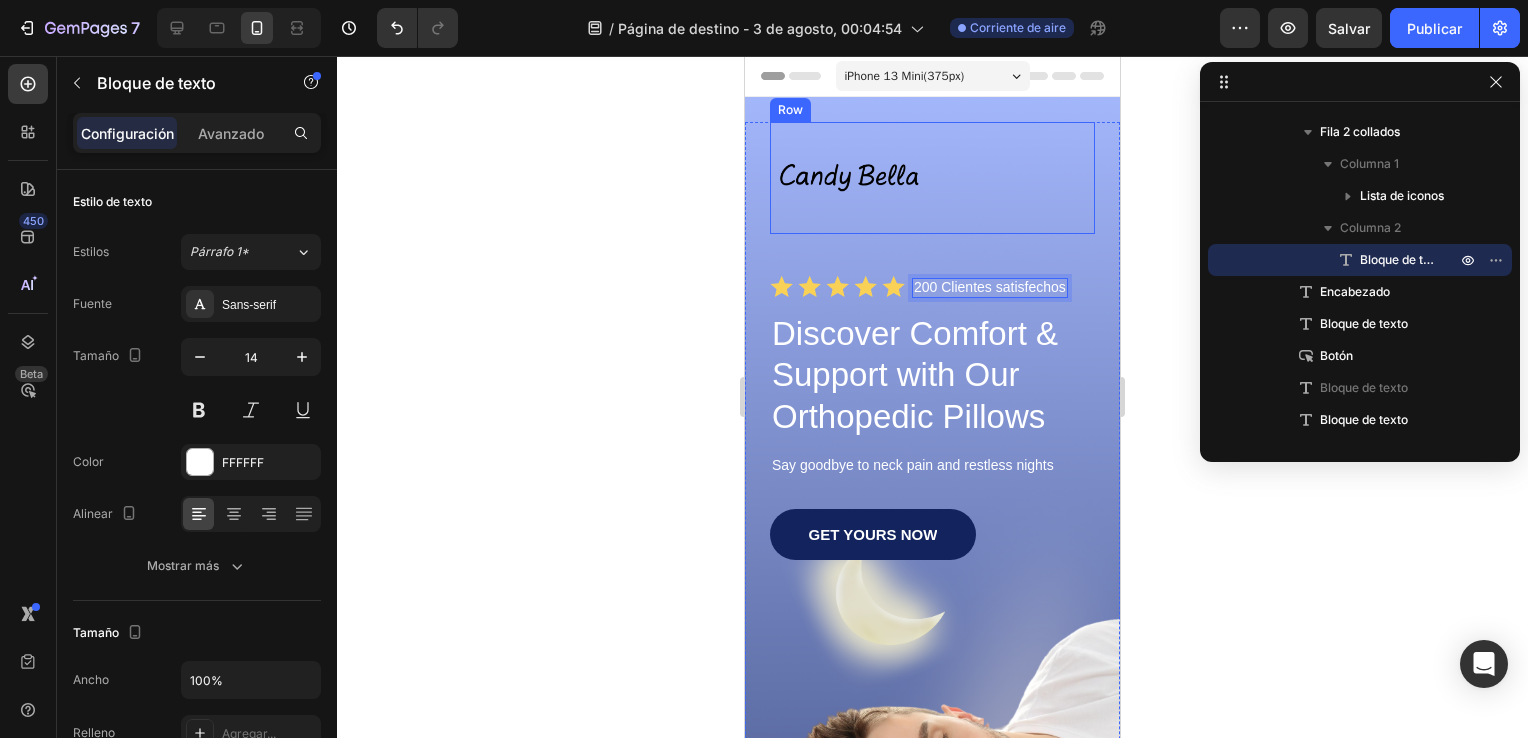 click on "Shop Now Button" at bounding box center (1016, 178) 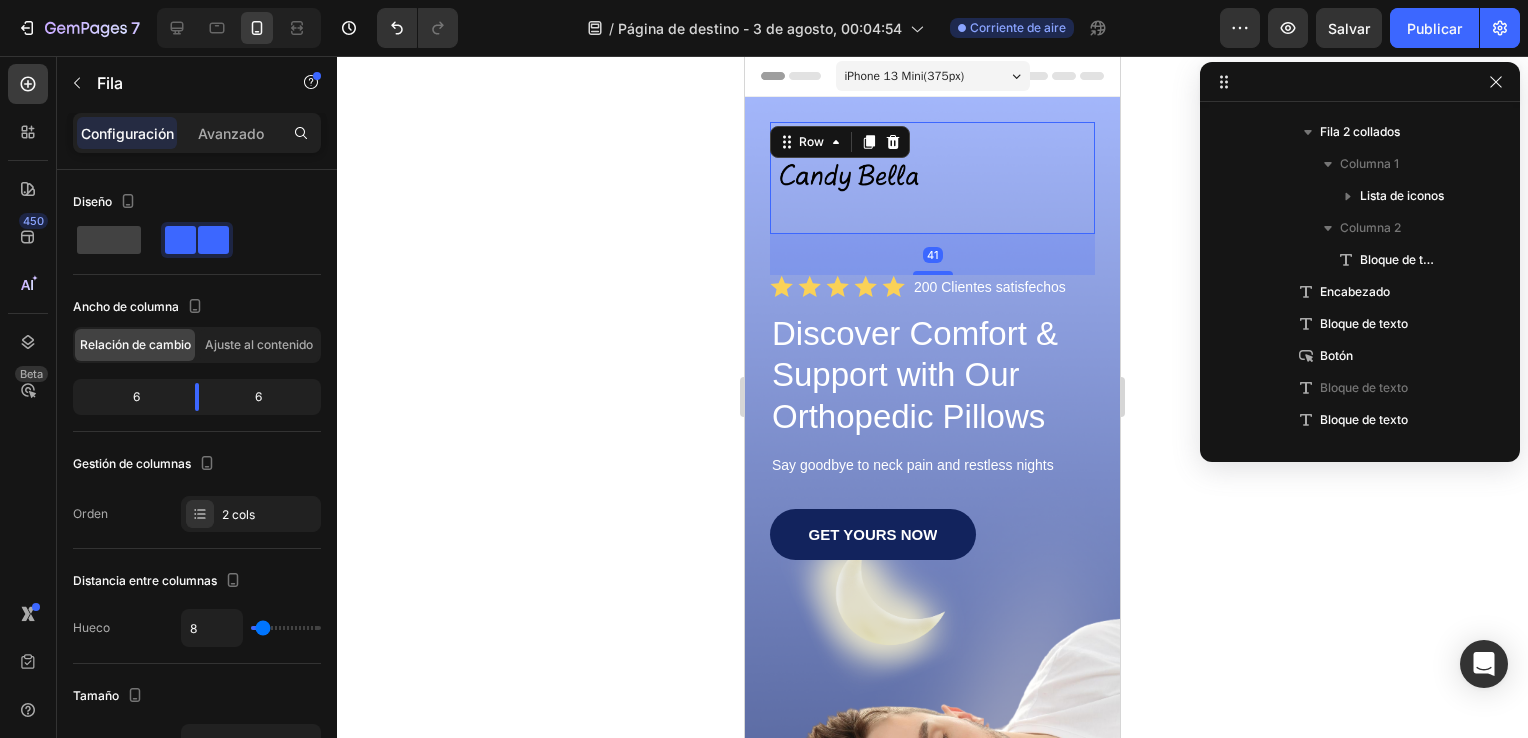 scroll, scrollTop: 0, scrollLeft: 0, axis: both 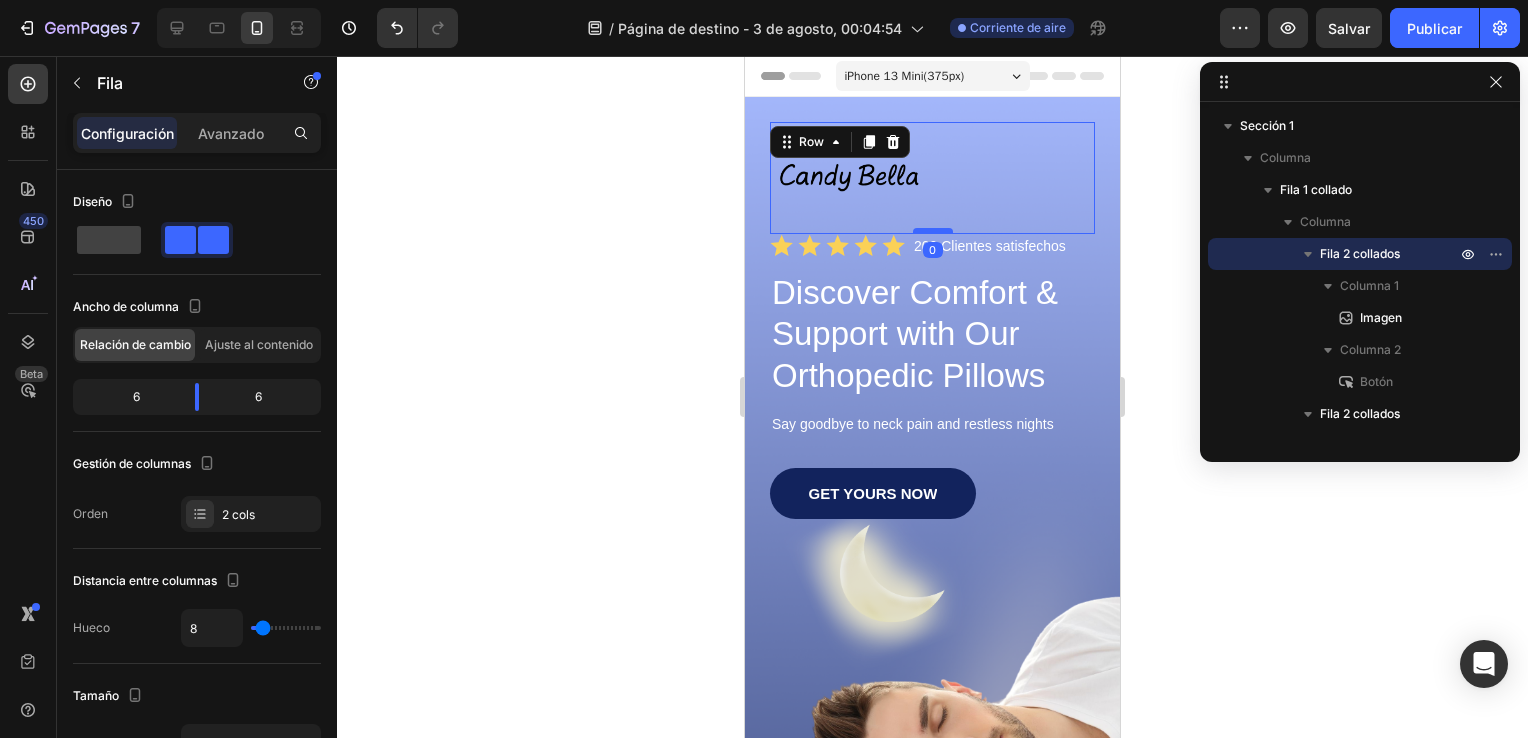 drag, startPoint x: 924, startPoint y: 268, endPoint x: 918, endPoint y: 223, distance: 45.39824 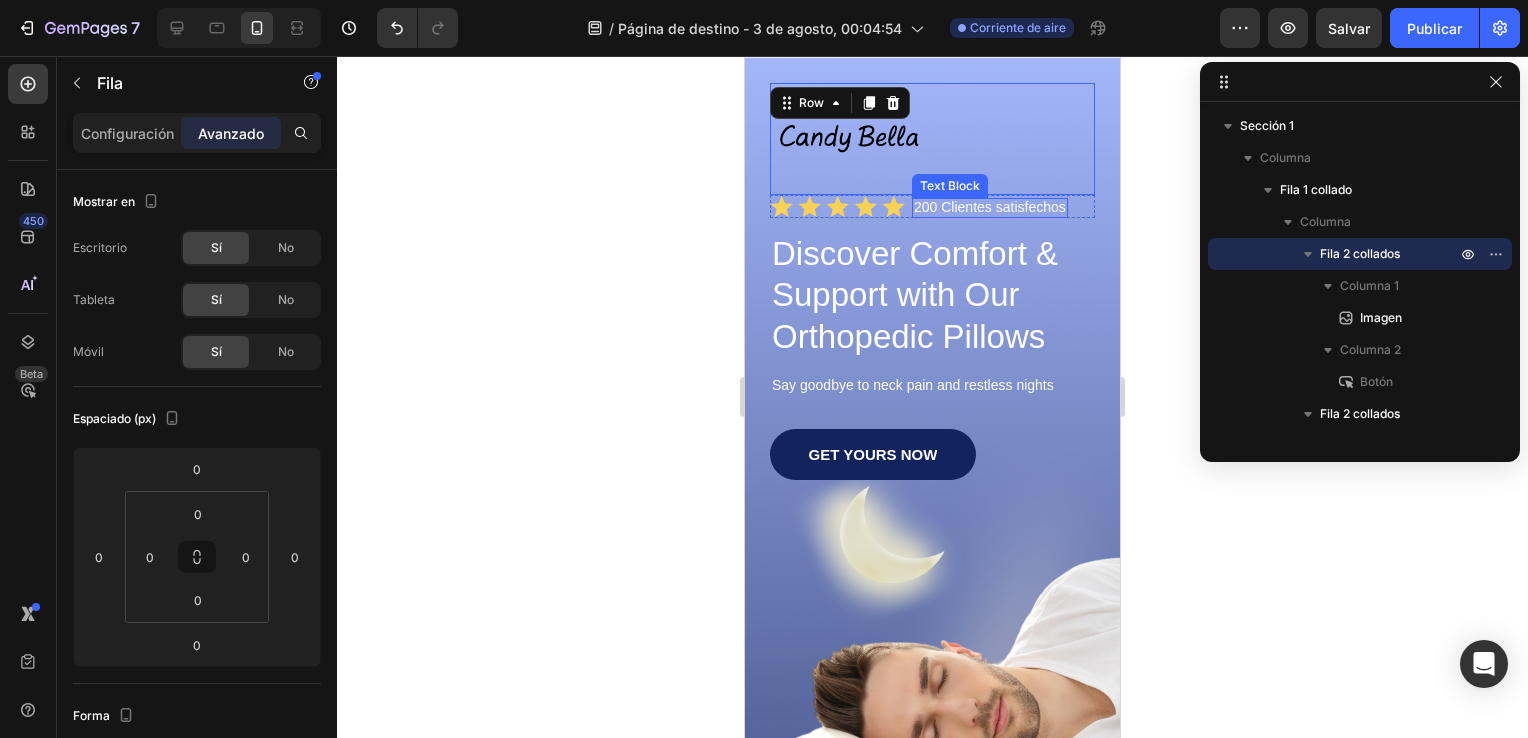 scroll, scrollTop: 42, scrollLeft: 0, axis: vertical 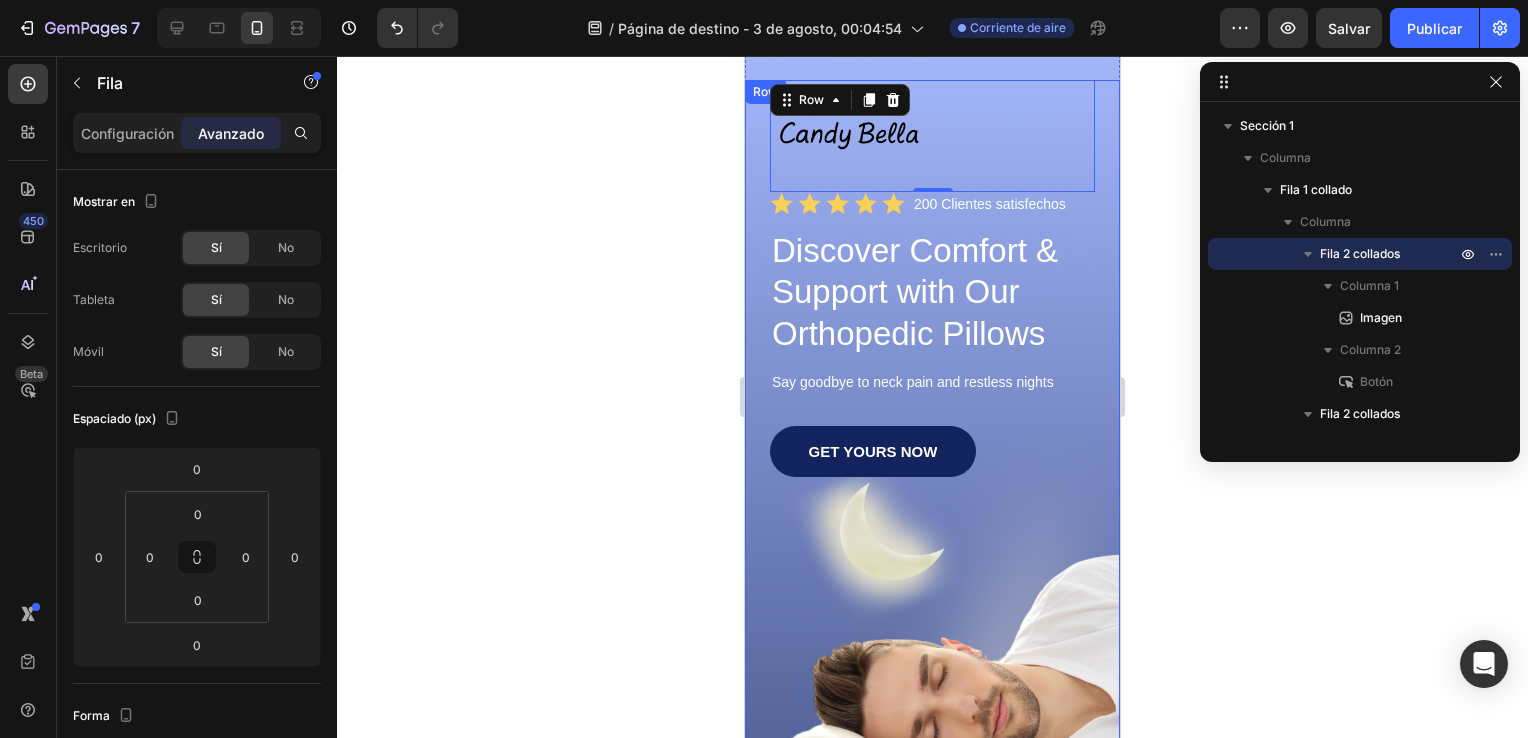 click 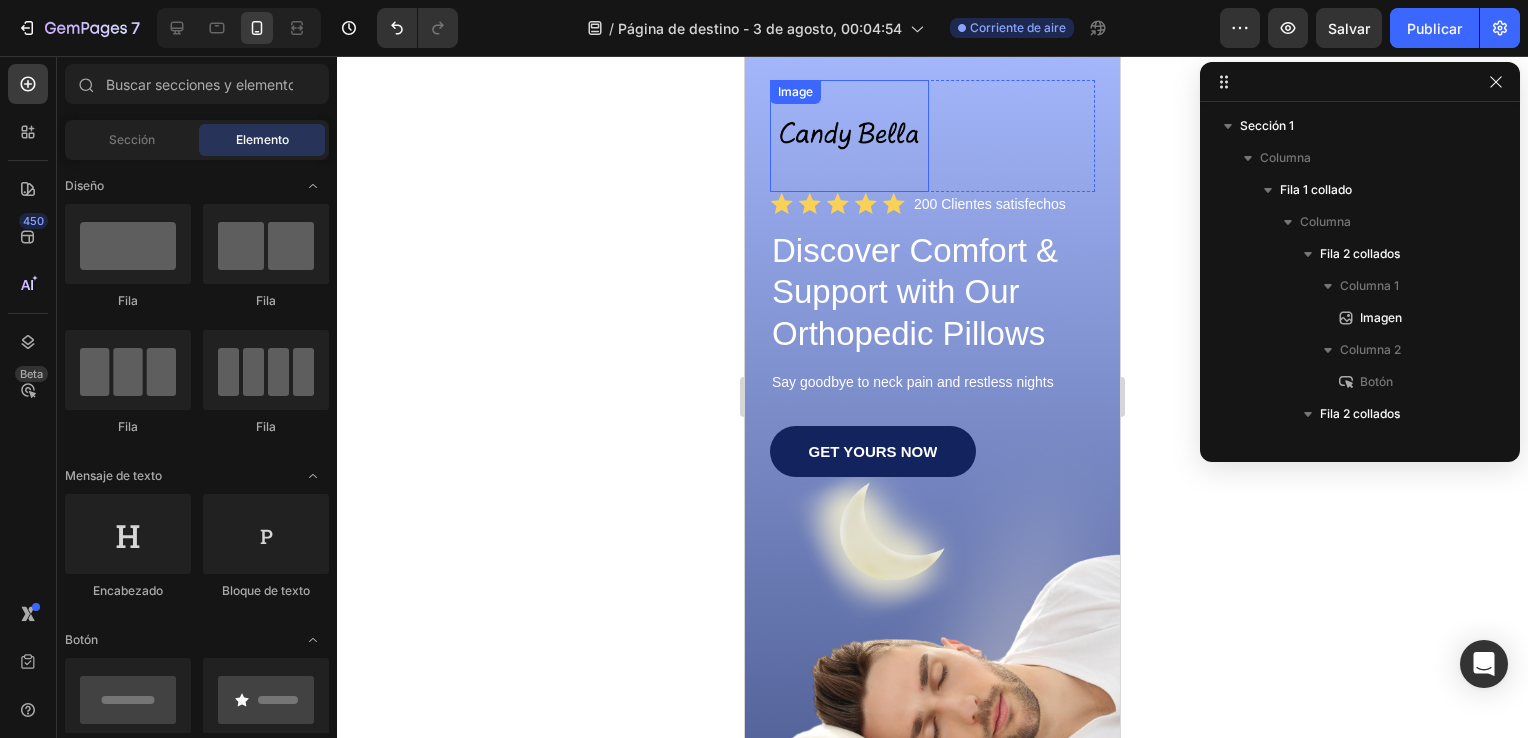 click at bounding box center (849, 136) 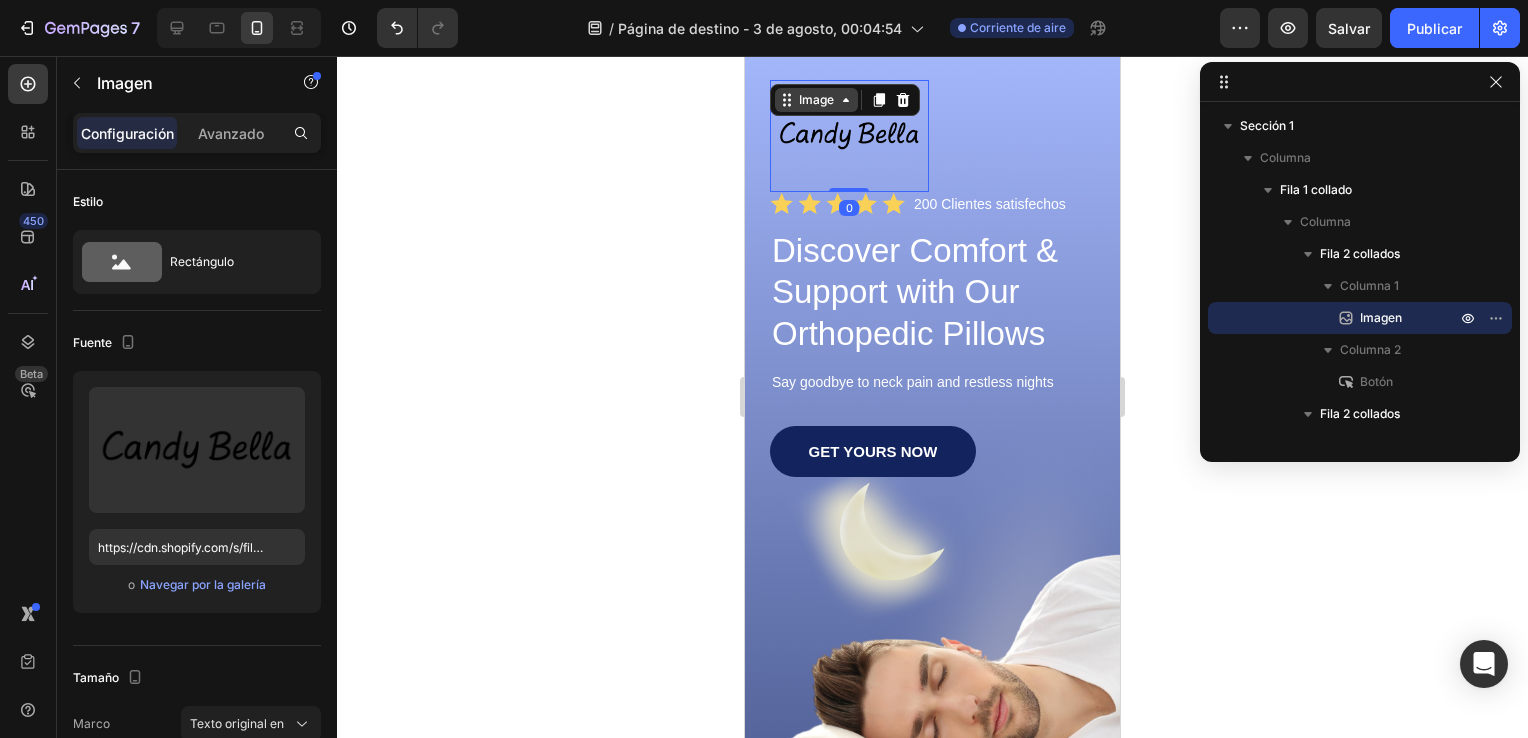 drag, startPoint x: 857, startPoint y: 185, endPoint x: 856, endPoint y: 98, distance: 87.005745 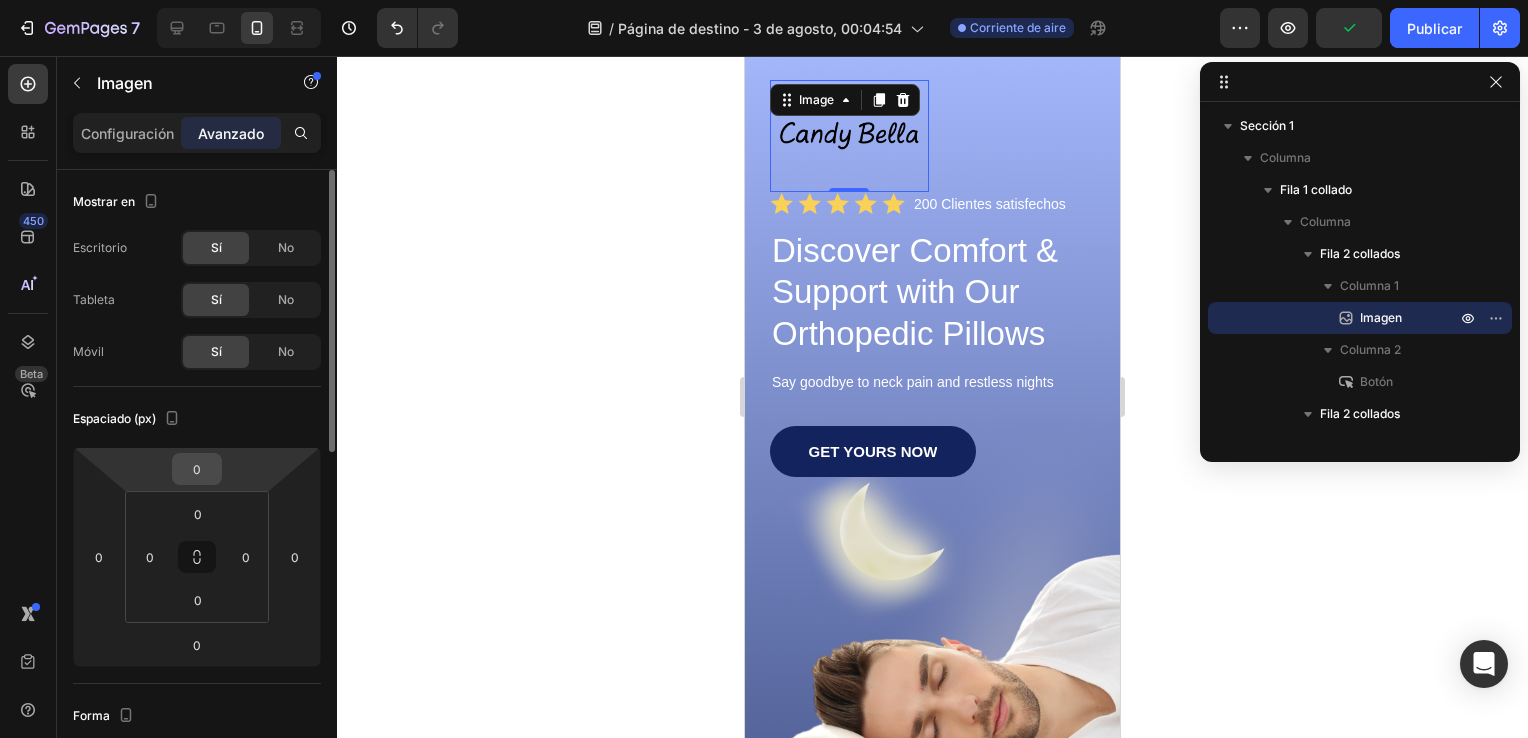 click on "0" at bounding box center [197, 469] 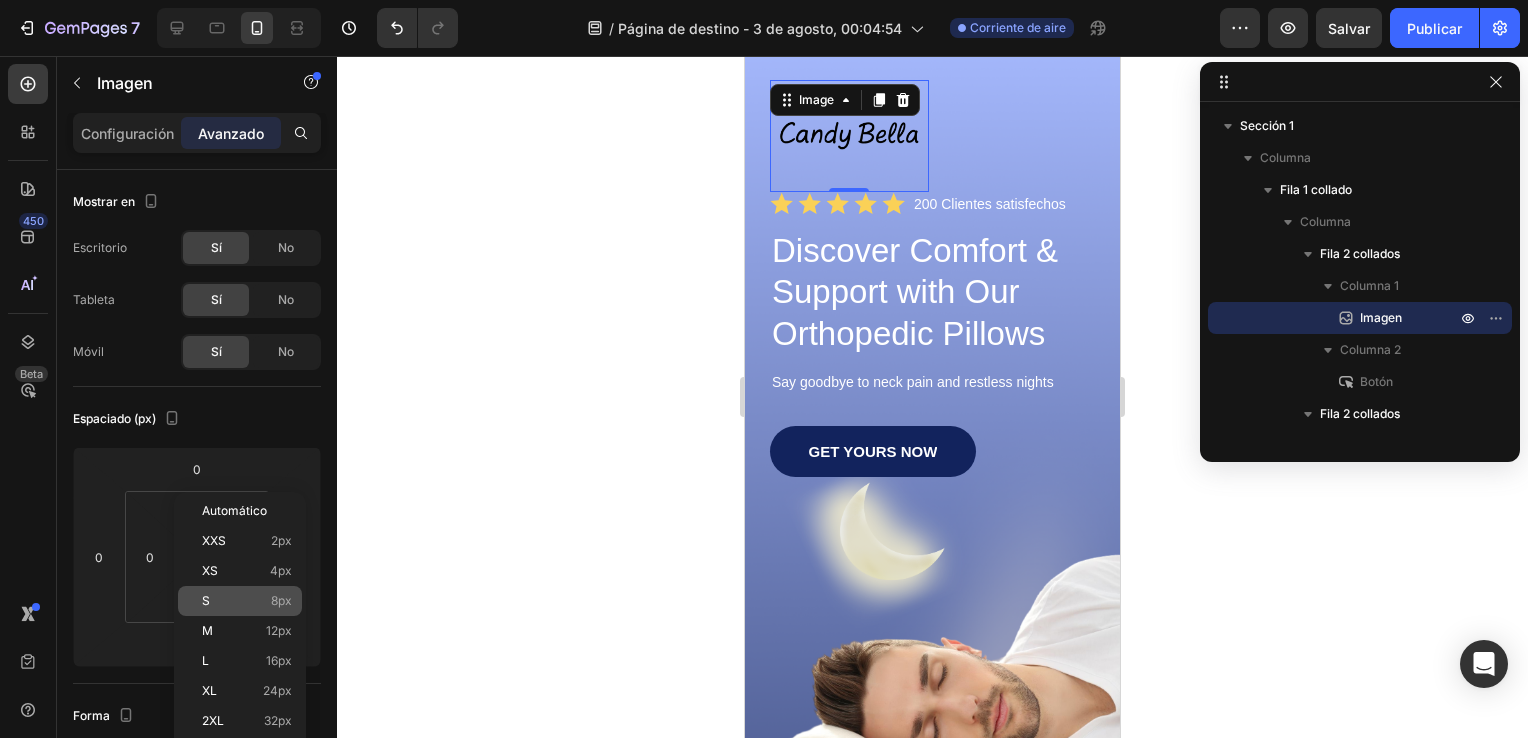click on "S 8px" 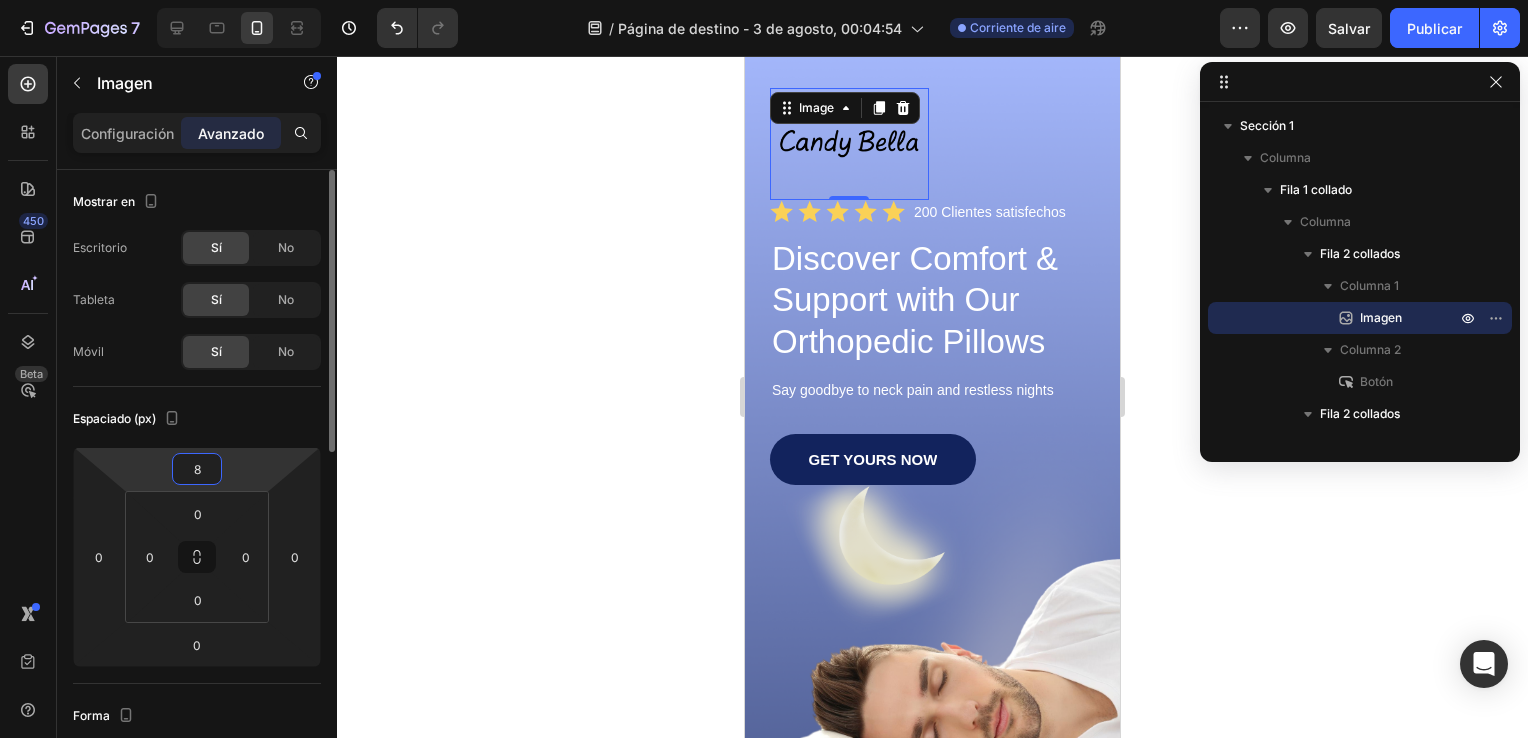 click on "8" at bounding box center [197, 469] 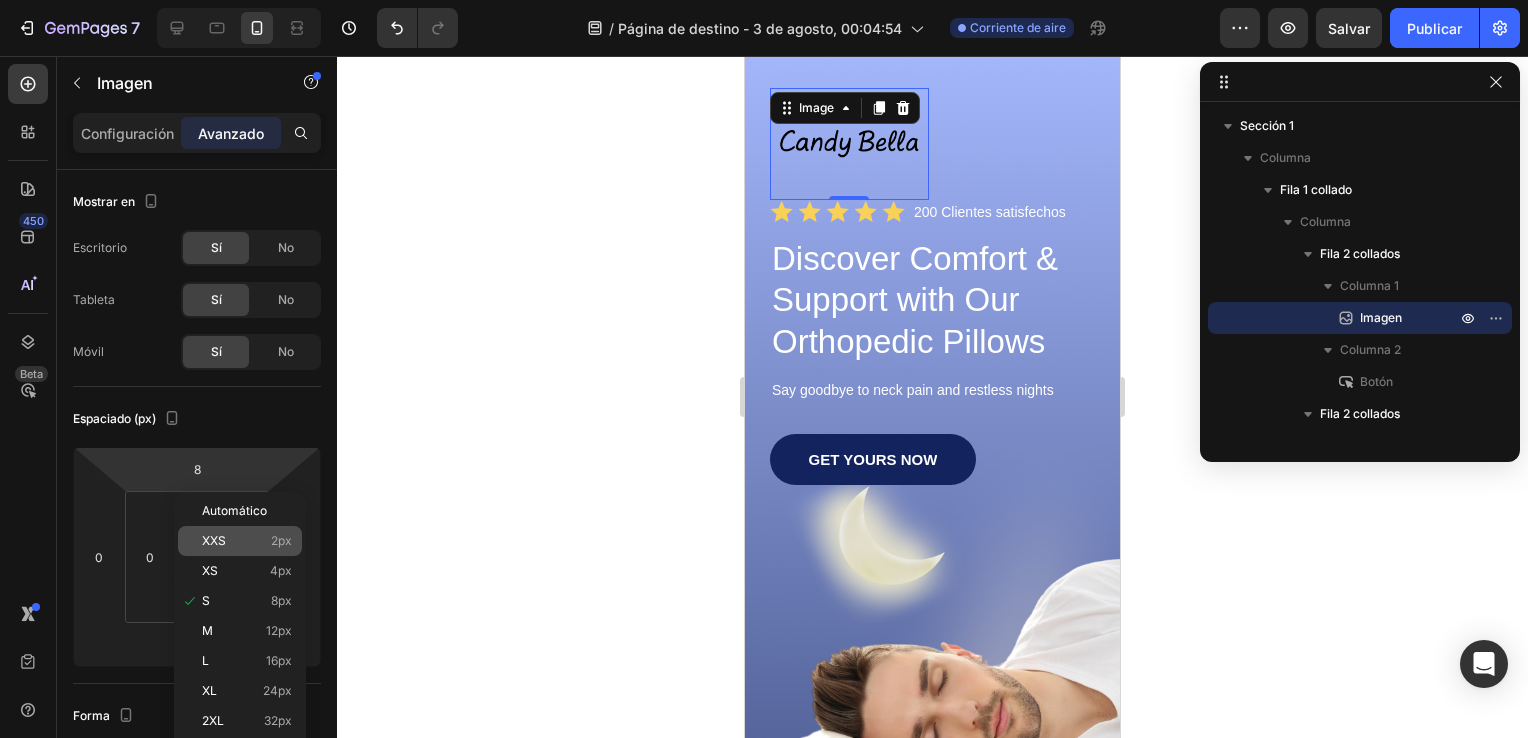 click on "XXS 2px" at bounding box center (247, 541) 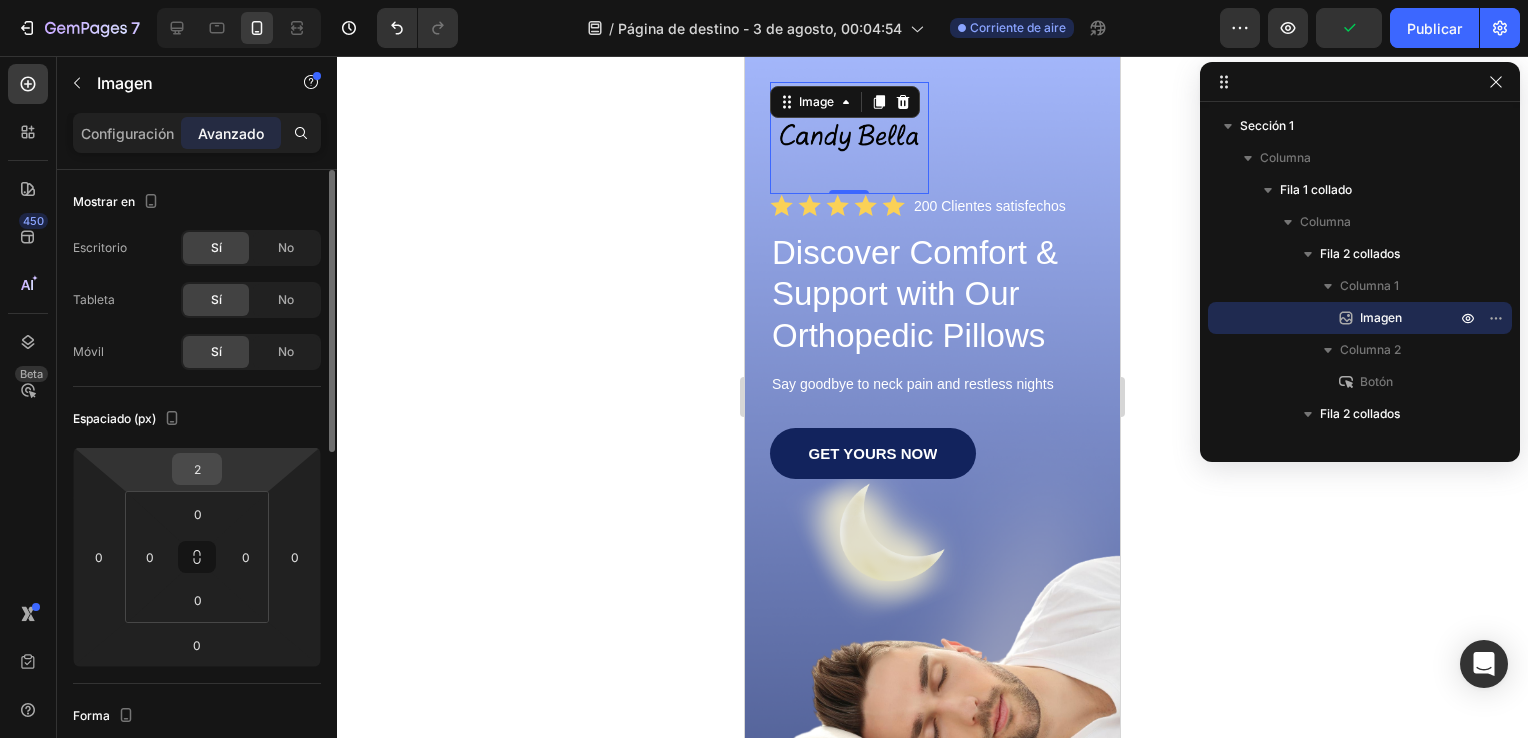 click on "2" at bounding box center [197, 469] 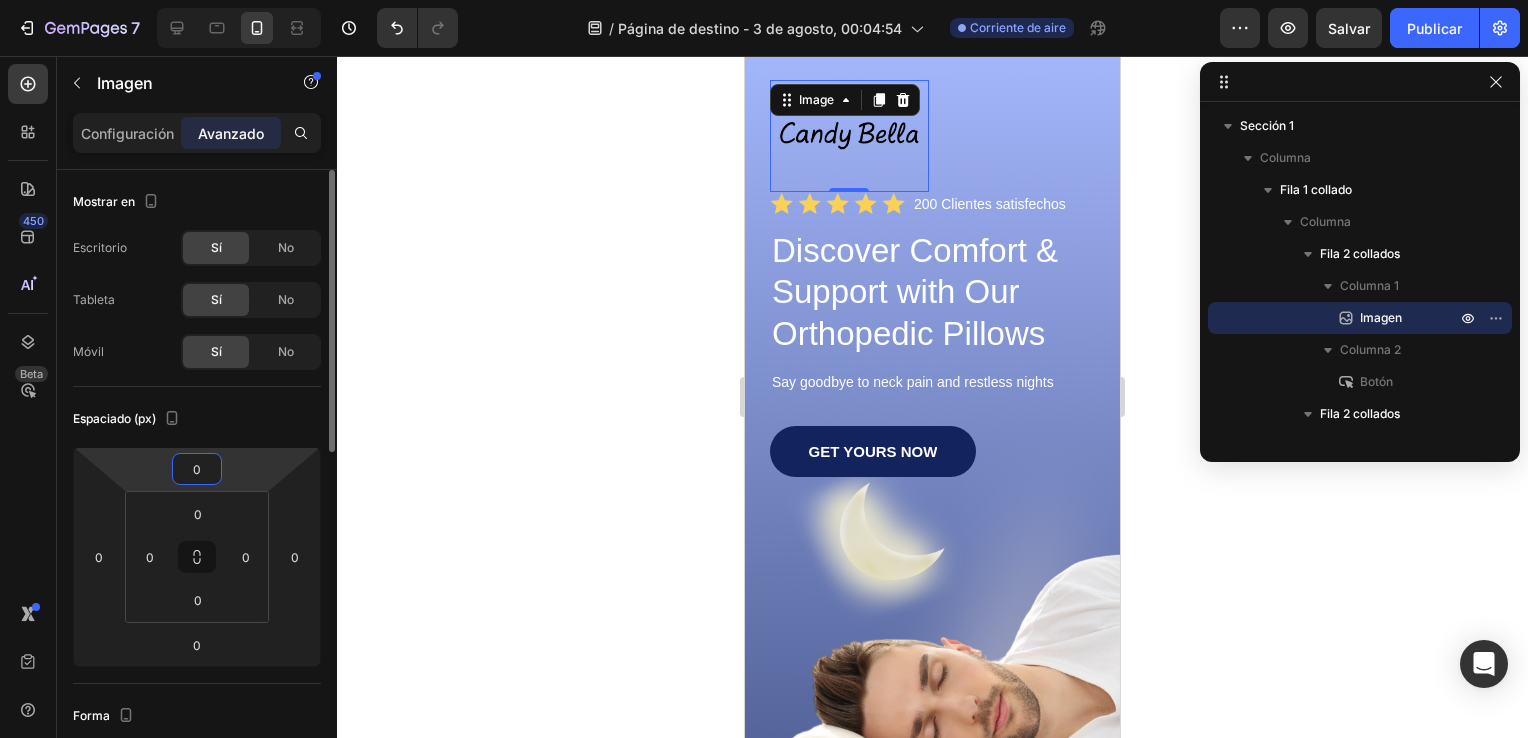 type on "0" 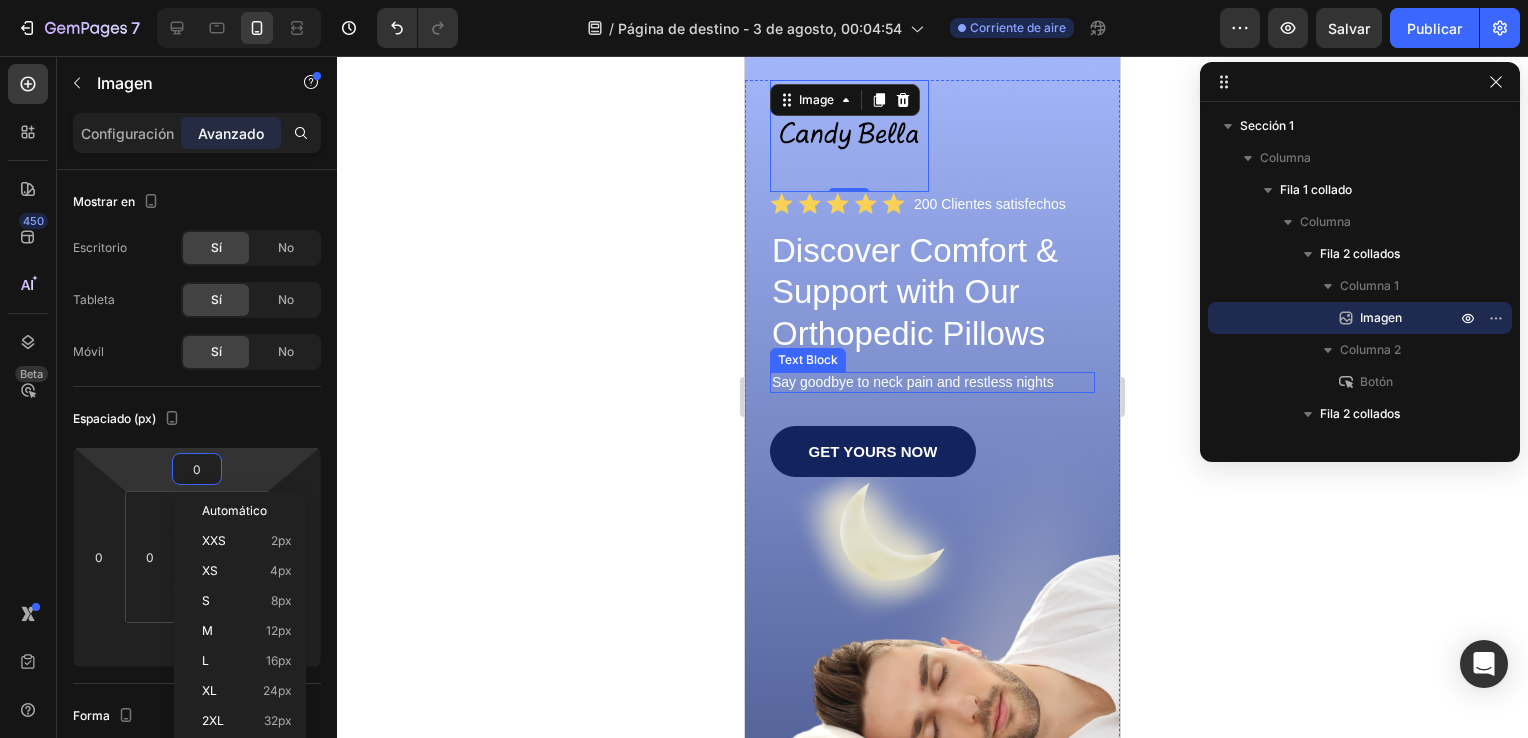 click on "Say goodbye to neck pain and restless nights" at bounding box center (932, 383) 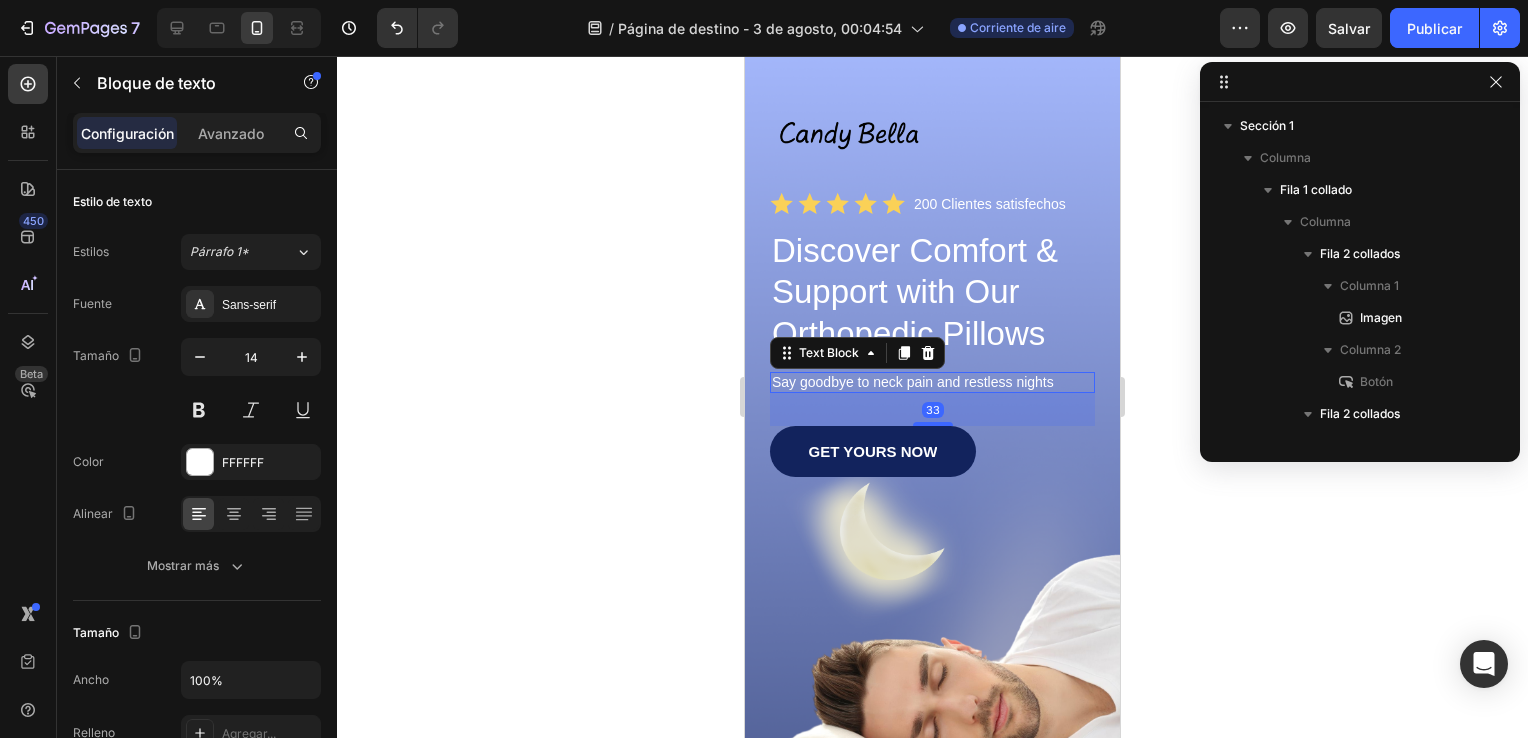 scroll, scrollTop: 666, scrollLeft: 0, axis: vertical 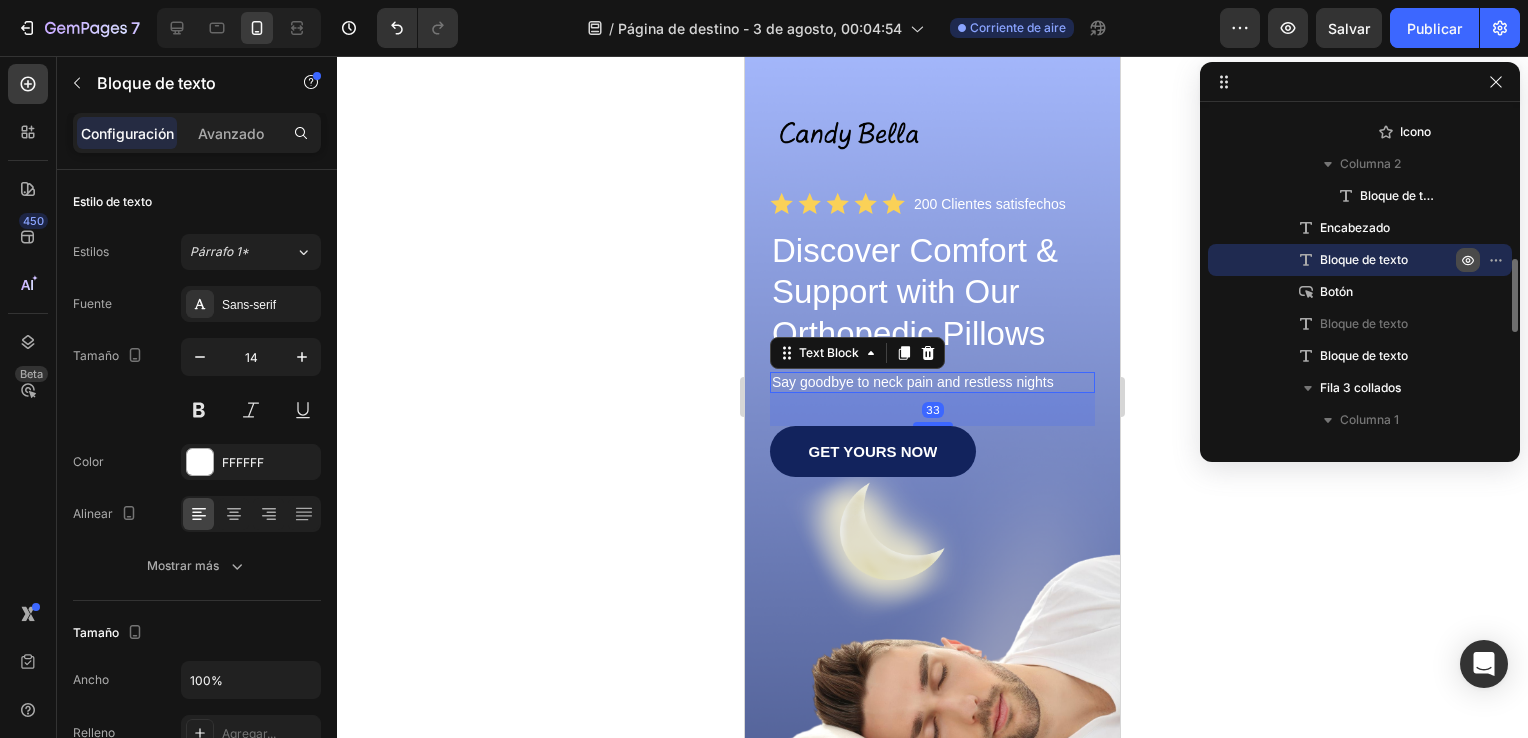 click 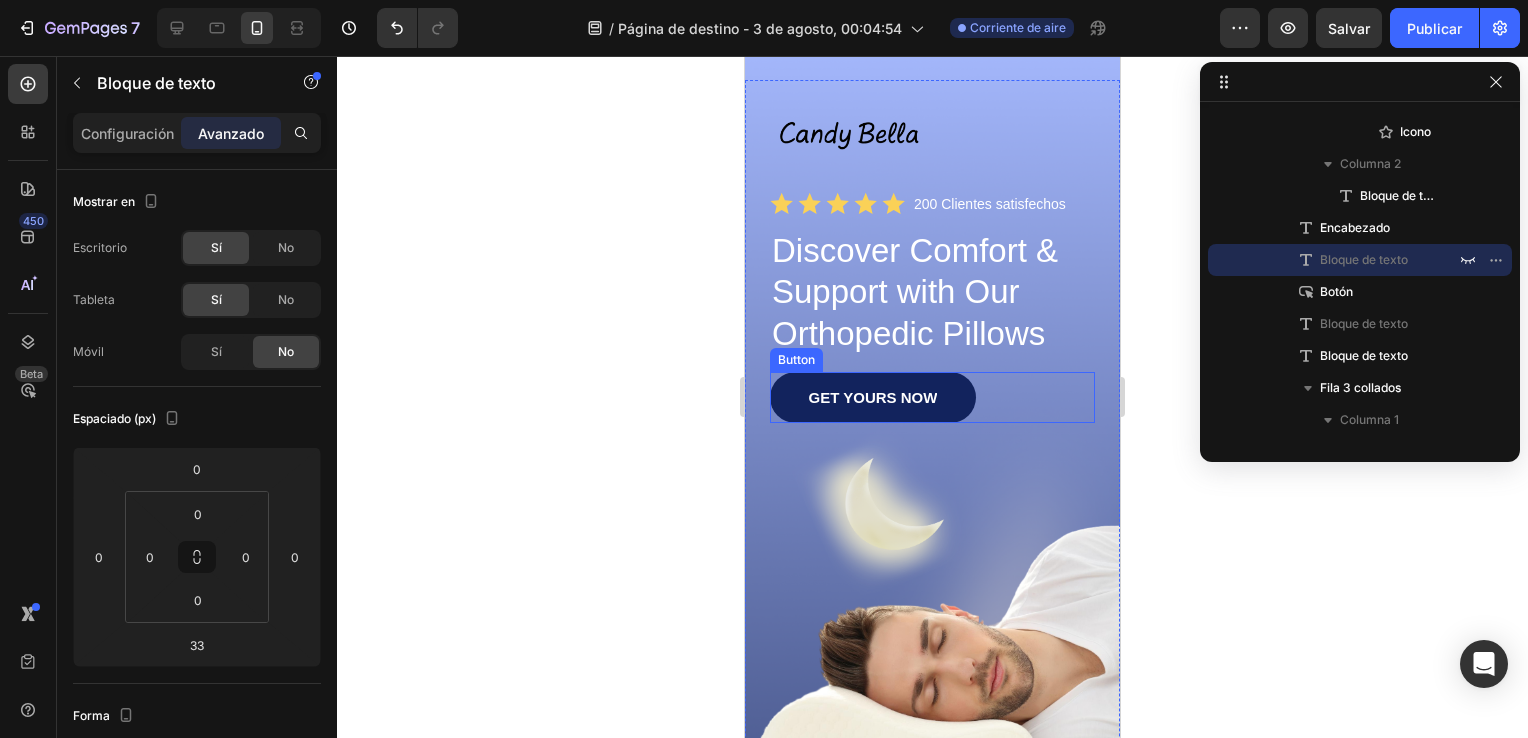 click on "GET YOURS NOW" at bounding box center [873, 397] 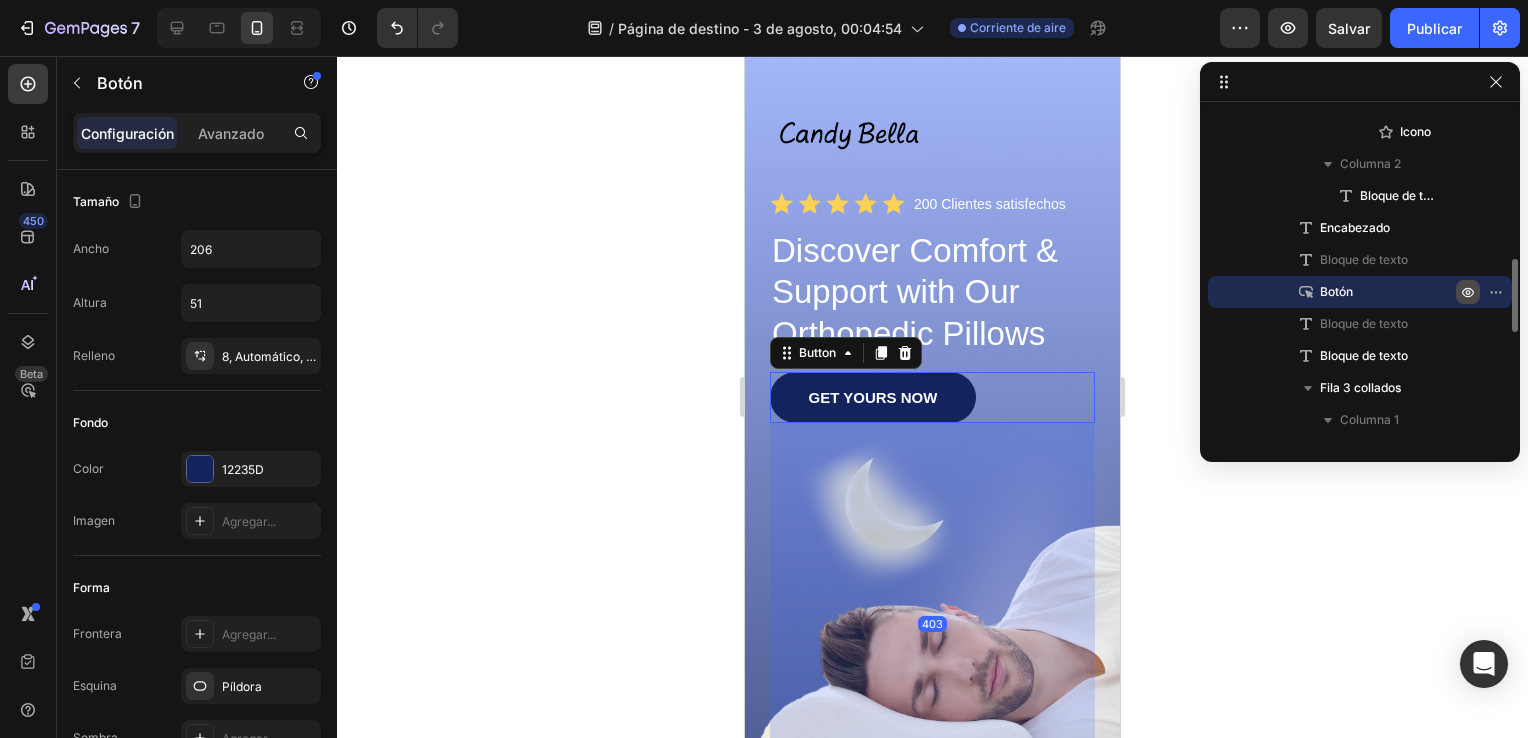 click at bounding box center (1468, 292) 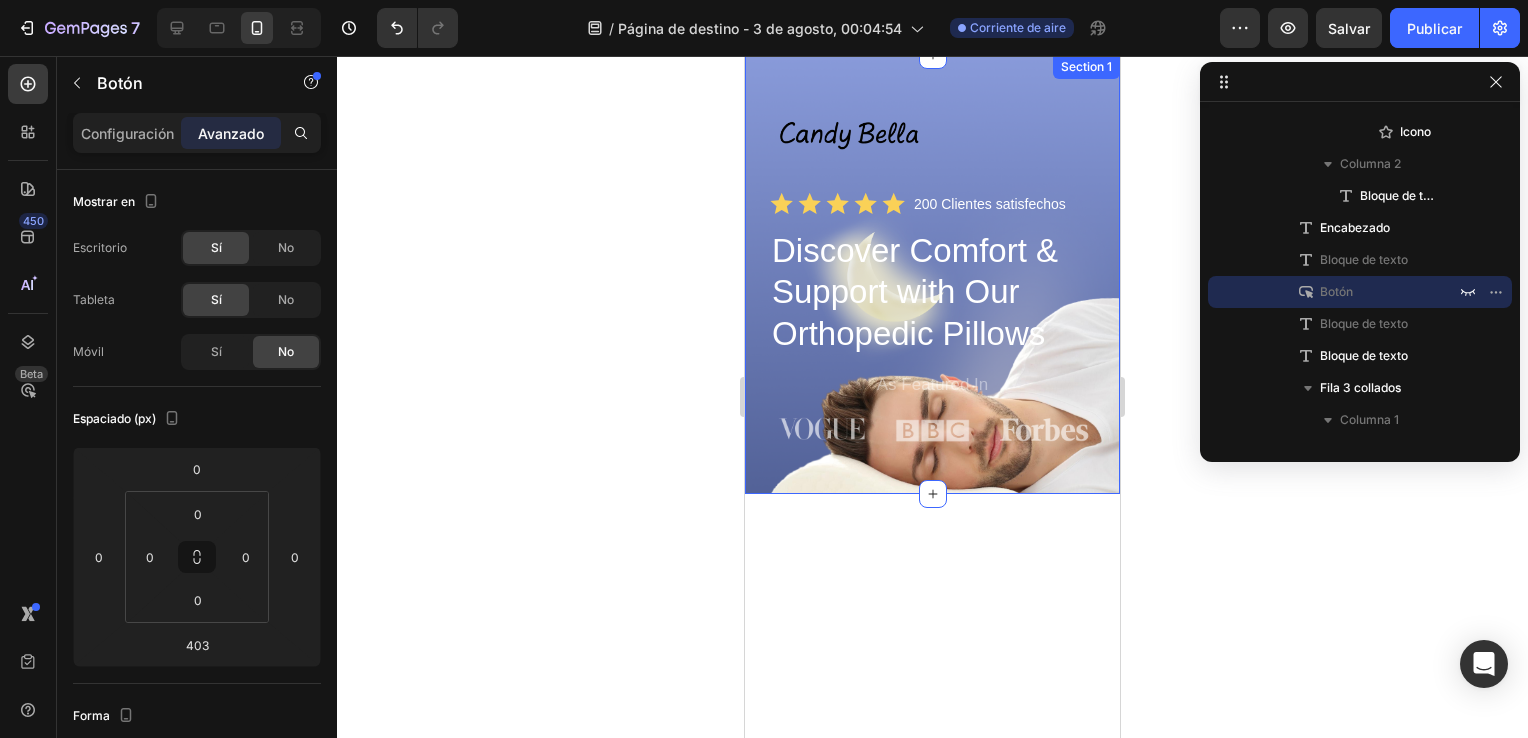 scroll, scrollTop: 0, scrollLeft: 0, axis: both 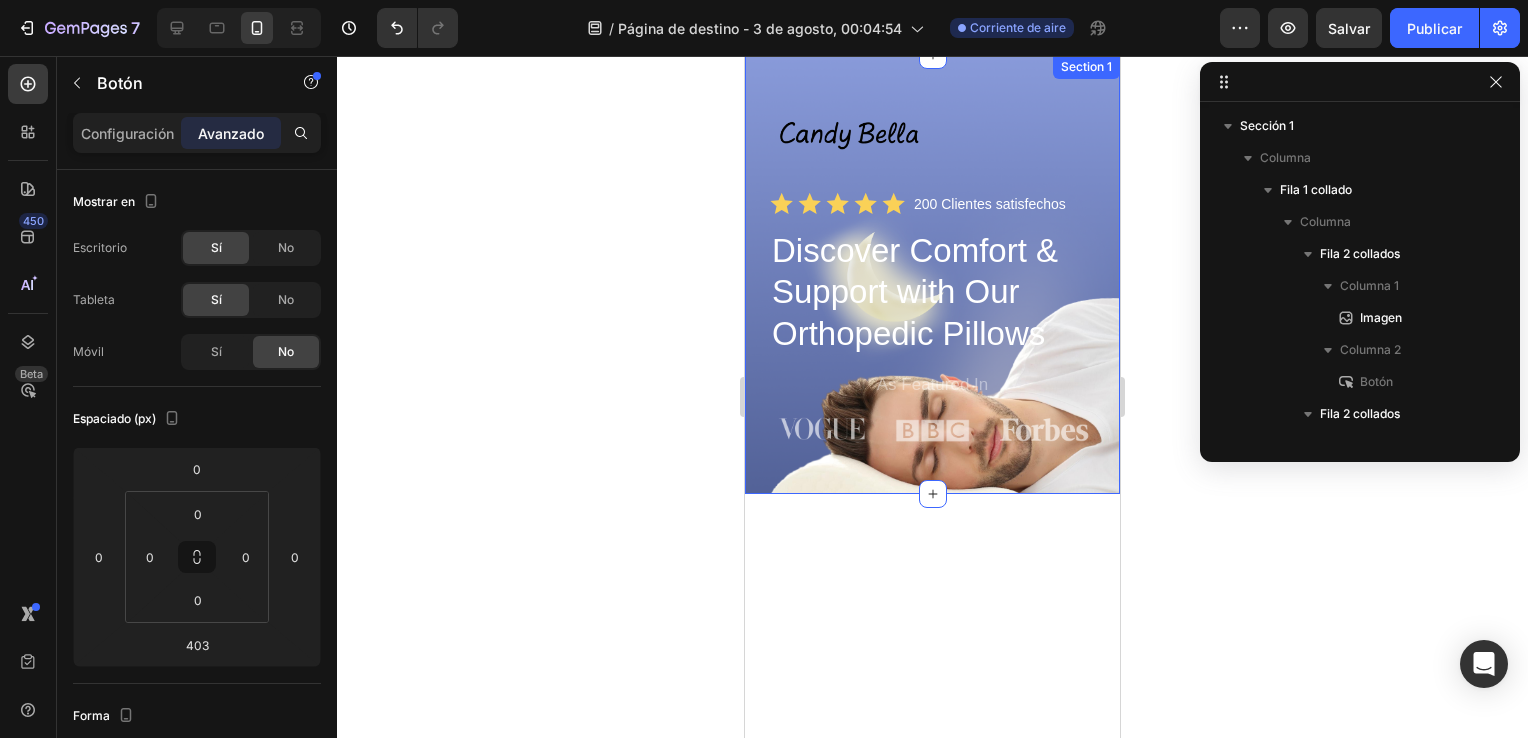 click on "Image Shop Now Button Row
Icon
Icon
Icon
Icon
Icon Icon List 200 Clientes satisfechos Text Block Row Discover Comfort & Support with Our Orthopedic Pillows Heading Say goodbye to neck pain and restless nights Text Block GET YOURS NOW Button   403 Sleepy Text Block As Featured In Text Block Image Image Image Row Row Section 1" at bounding box center (932, 274) 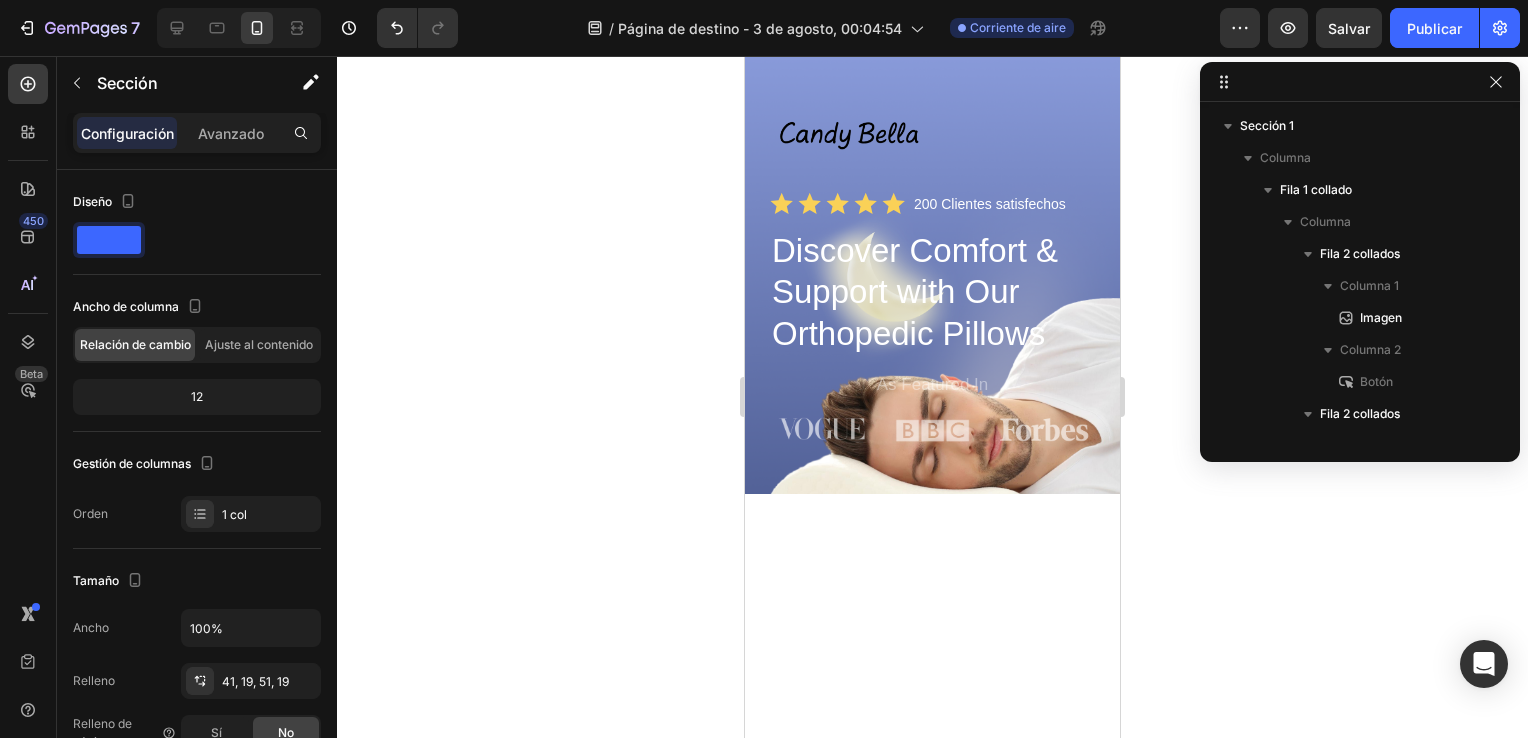 scroll, scrollTop: 1018, scrollLeft: 0, axis: vertical 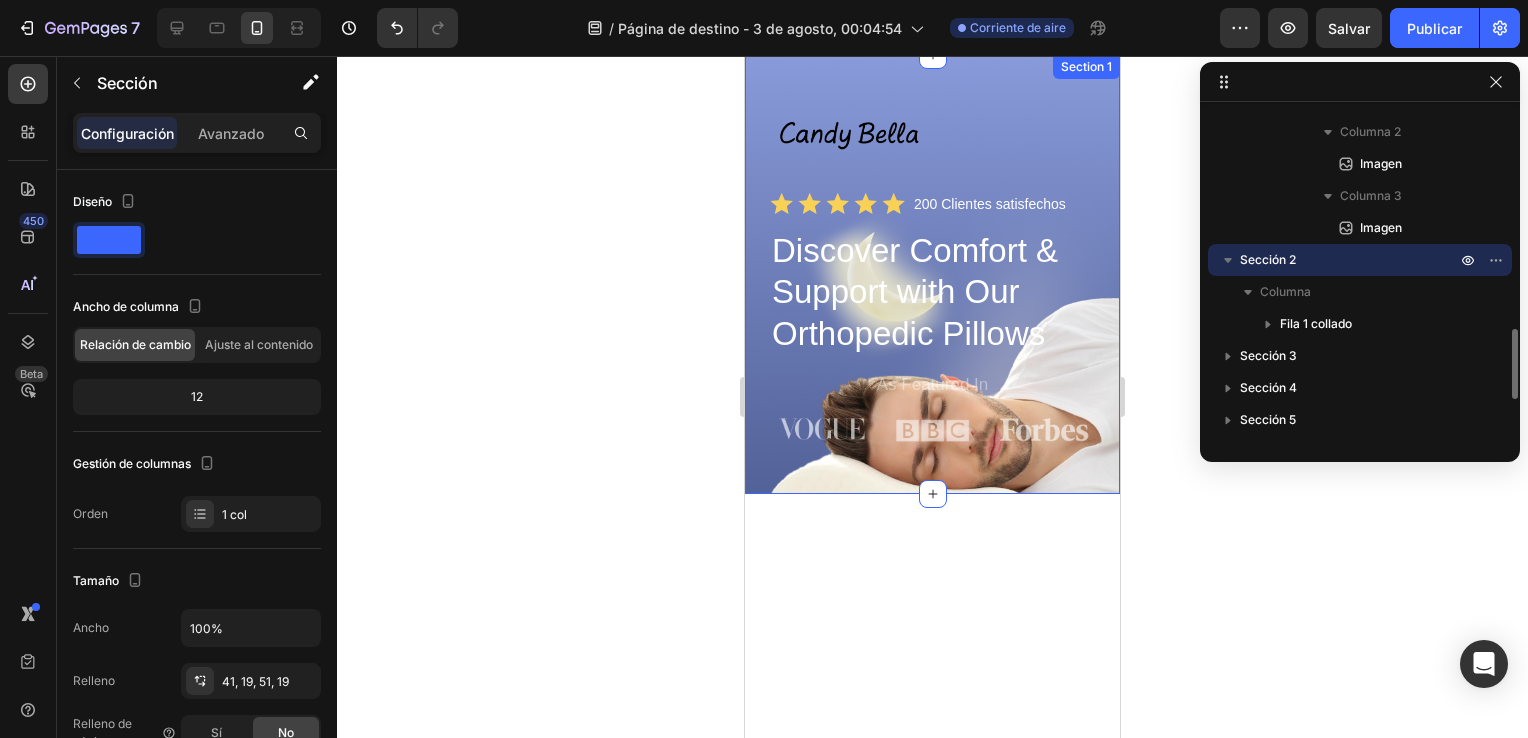click on "Image Shop Now Button Row
Icon
Icon
Icon
Icon
Icon Icon List 200 Clientes satisfechos Text Block Row Discover Comfort & Support with Our Orthopedic Pillows Heading Say goodbye to neck pain and restless nights Text Block GET YOURS NOW Button Sleepy Text Block As Featured In Text Block Image Image Image Row Row Section 1" at bounding box center (932, 274) 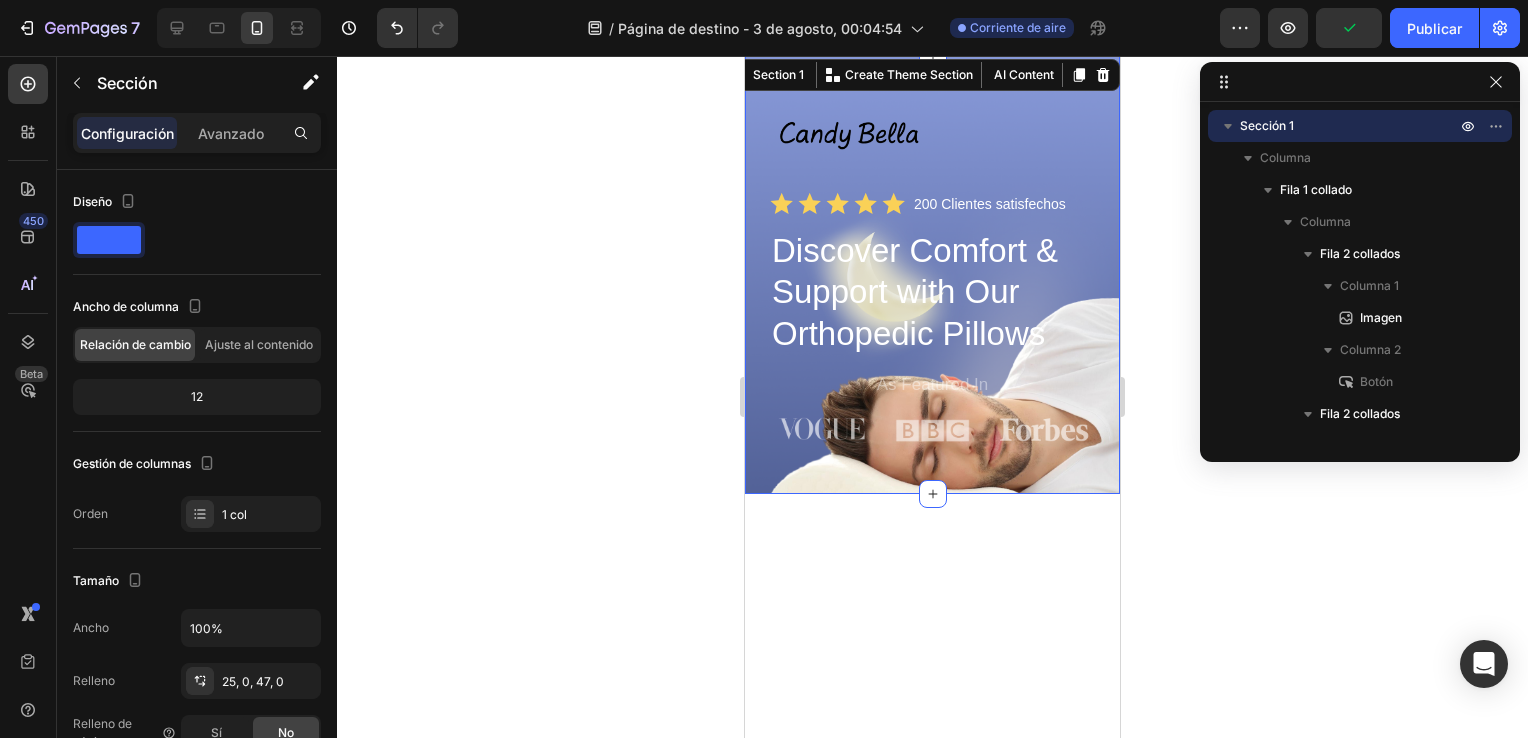 click on "Image Shop Now Button Row
Icon
Icon
Icon
Icon
Icon Icon List 200 Clientes satisfechos Text Block Row Discover Comfort & Support with Our Orthopedic Pillows Heading Say goodbye to neck pain and restless nights Text Block GET YOURS NOW Button Sleepy Text Block As Featured In Text Block Image Image Image Row Row Section 1   You can create reusable sections Create Theme Section AI Content Write with GemAI What would you like to describe here? Tone and Voice Persuasive Product Show more Generate" at bounding box center (932, 274) 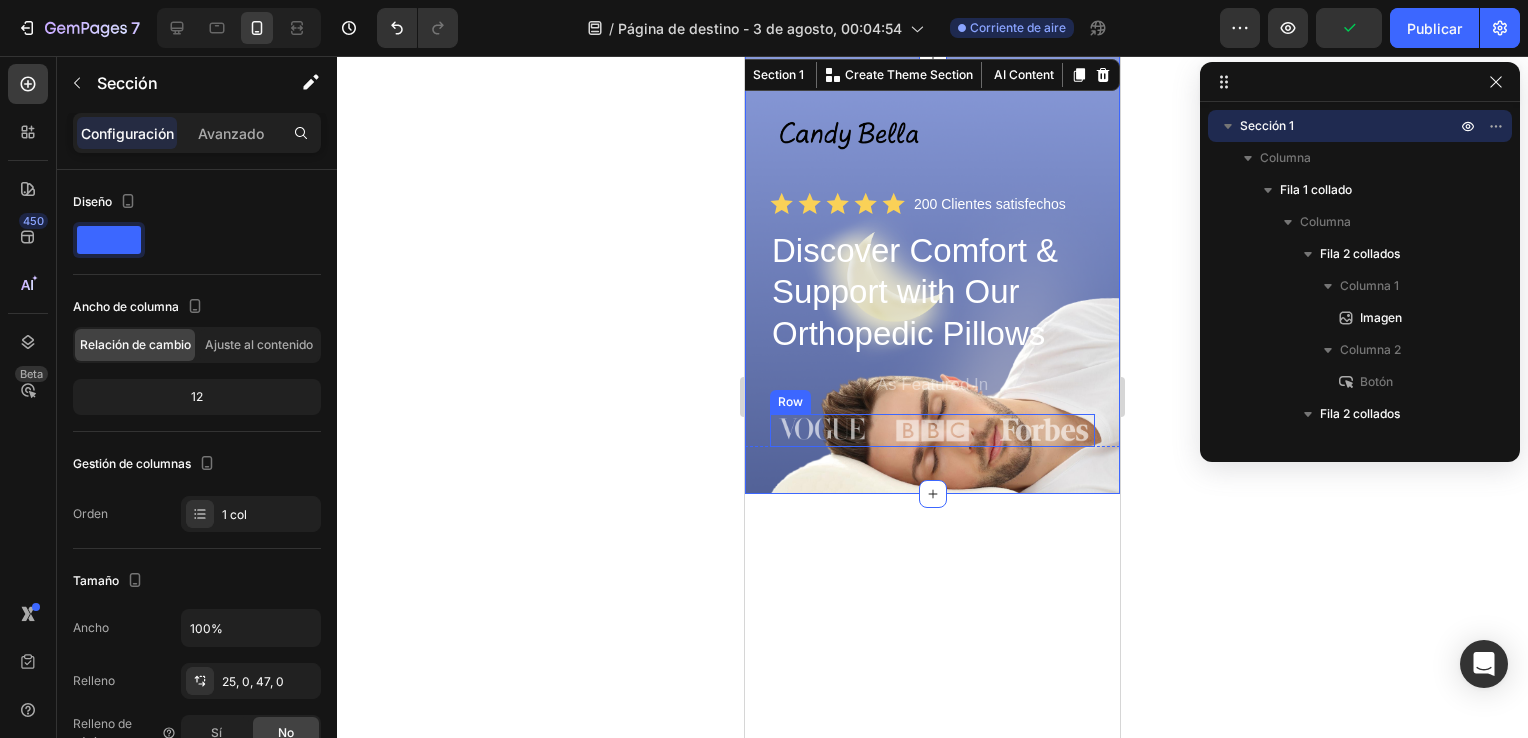 click on "Image" at bounding box center (1043, 430) 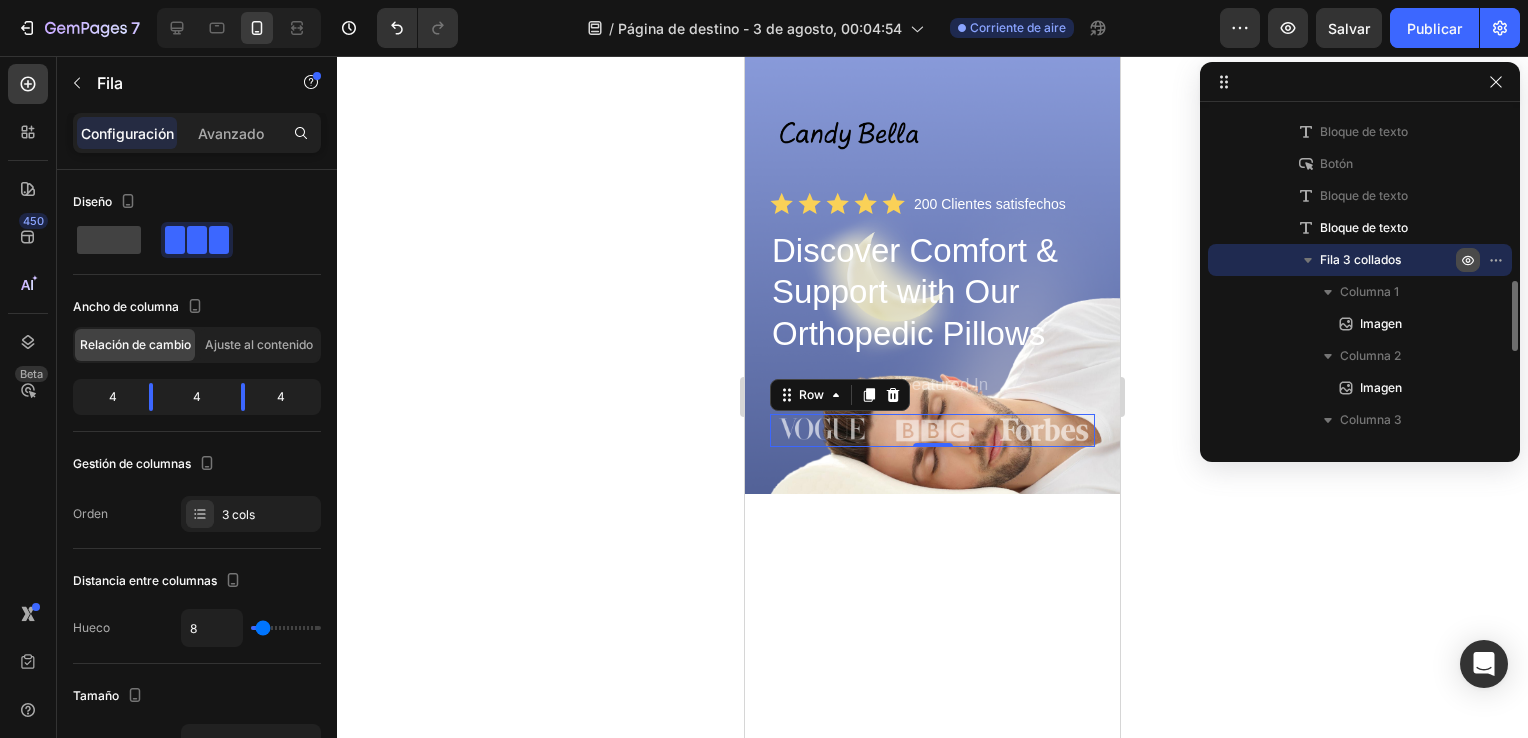 click 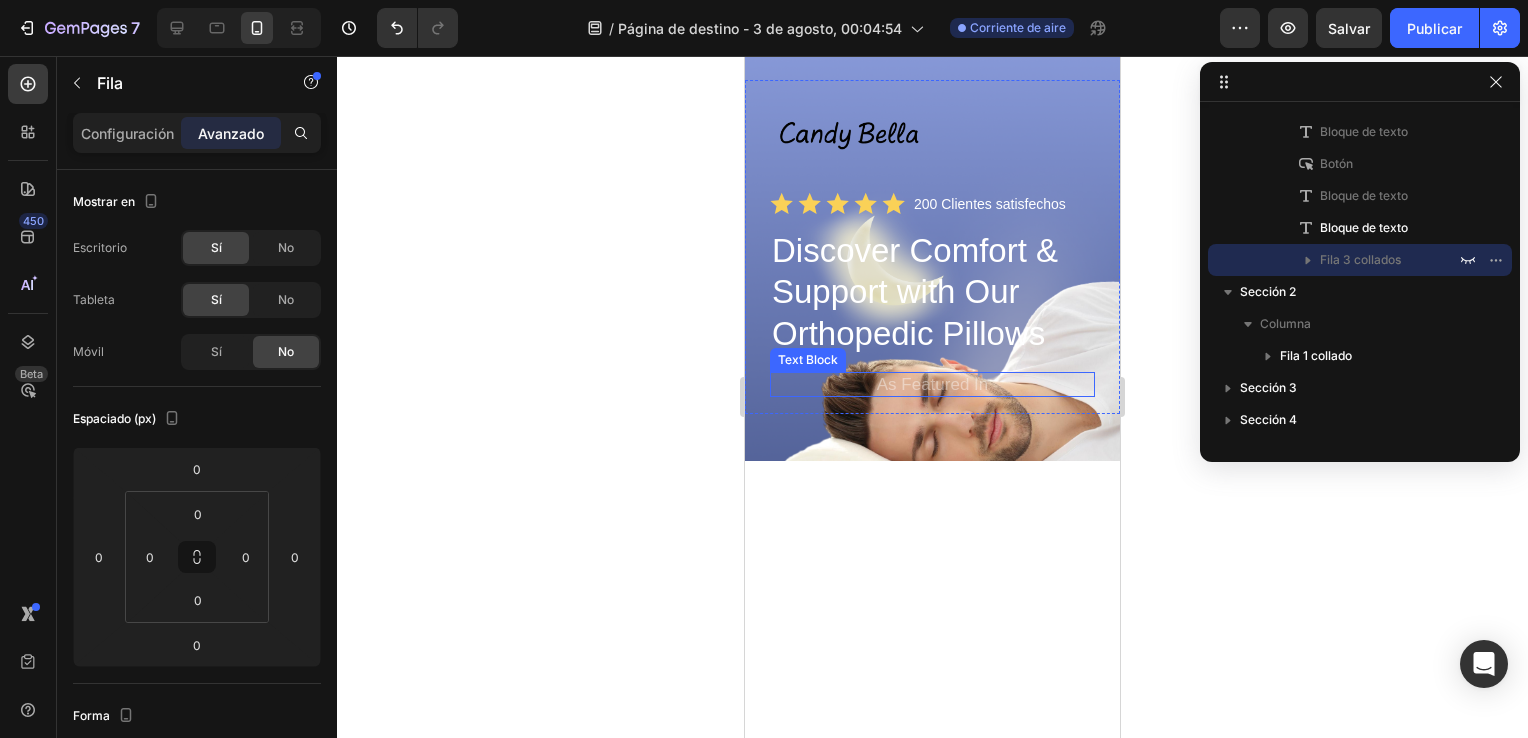 click on "As Featured In" at bounding box center (932, 384) 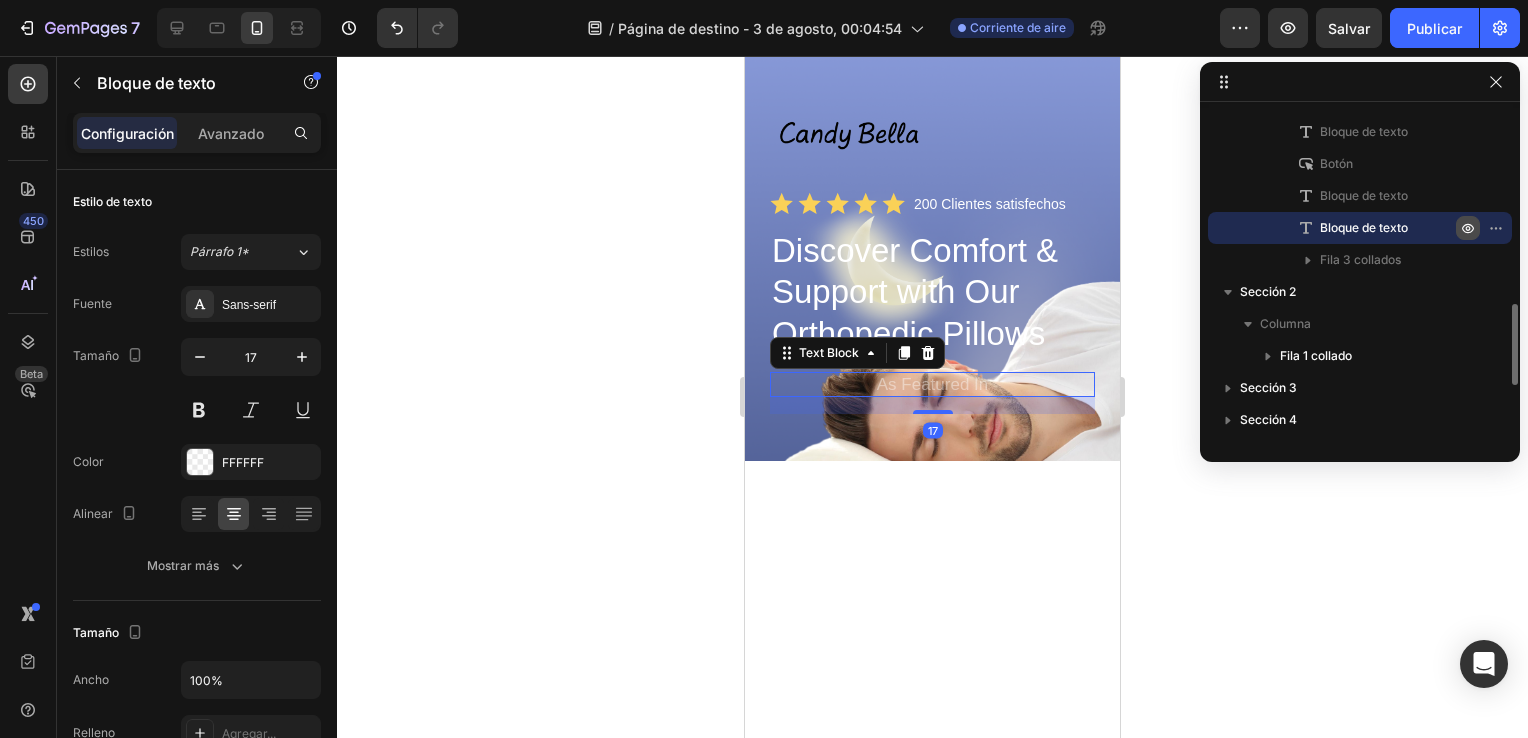 click 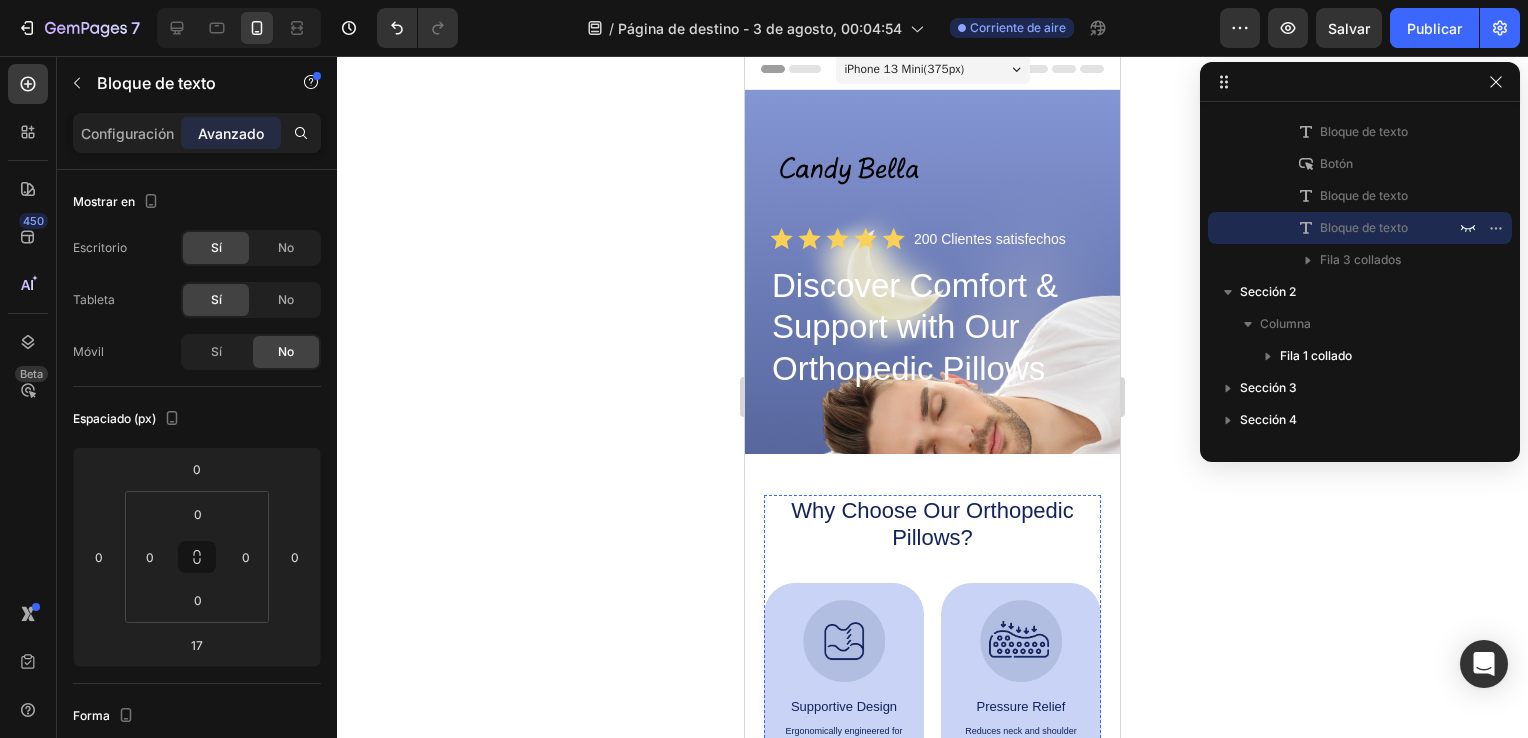 scroll, scrollTop: 8, scrollLeft: 0, axis: vertical 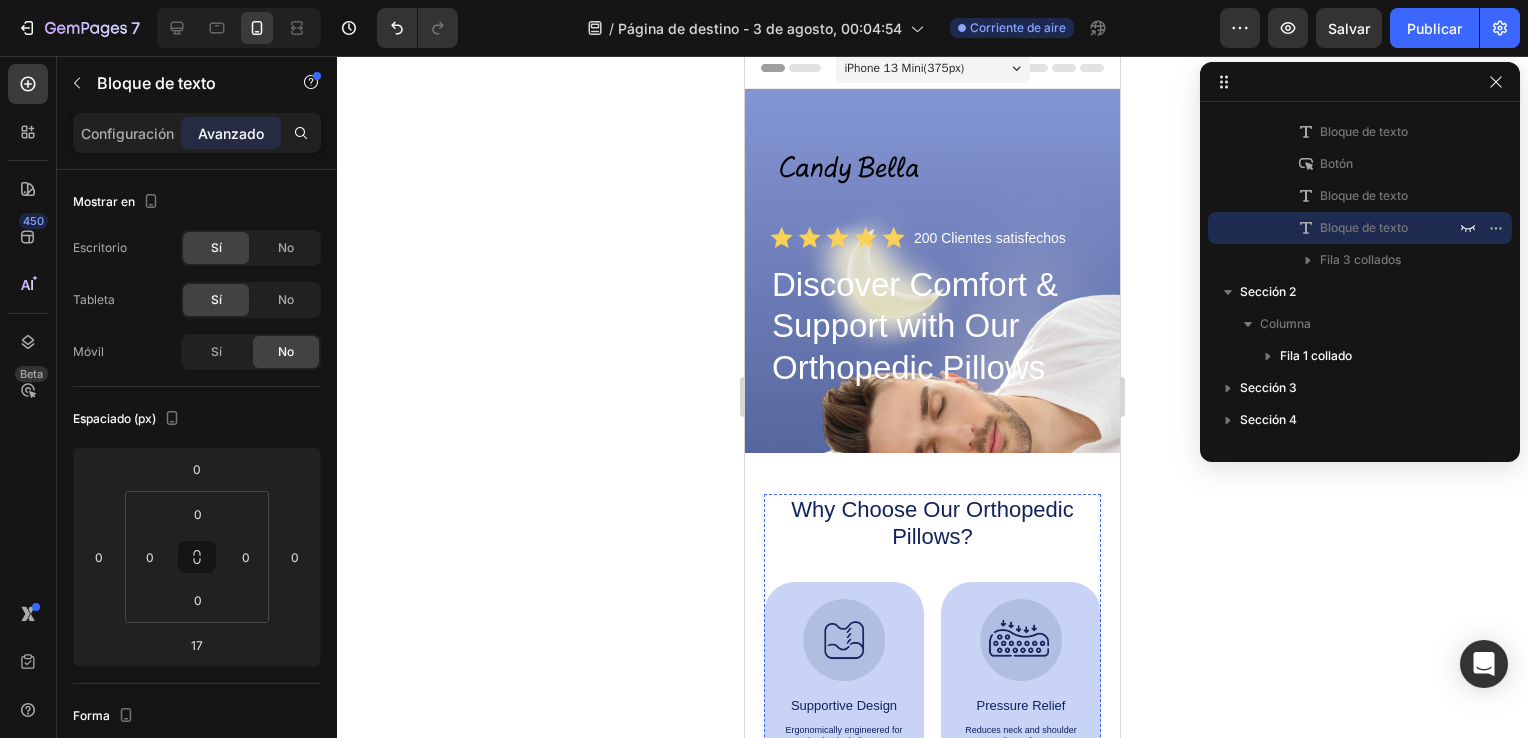type 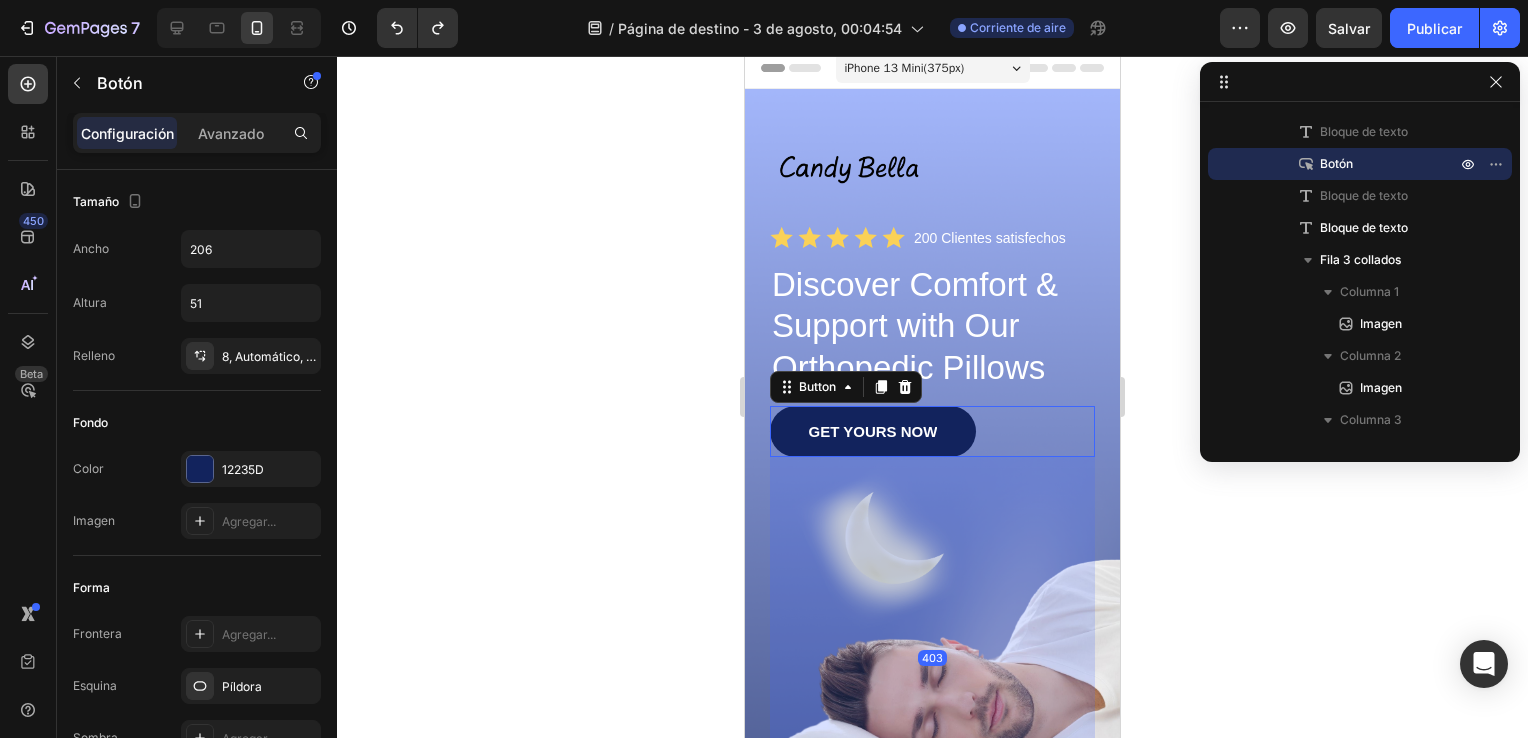 click on "GET YOURS NOW Button   403" at bounding box center [932, 431] 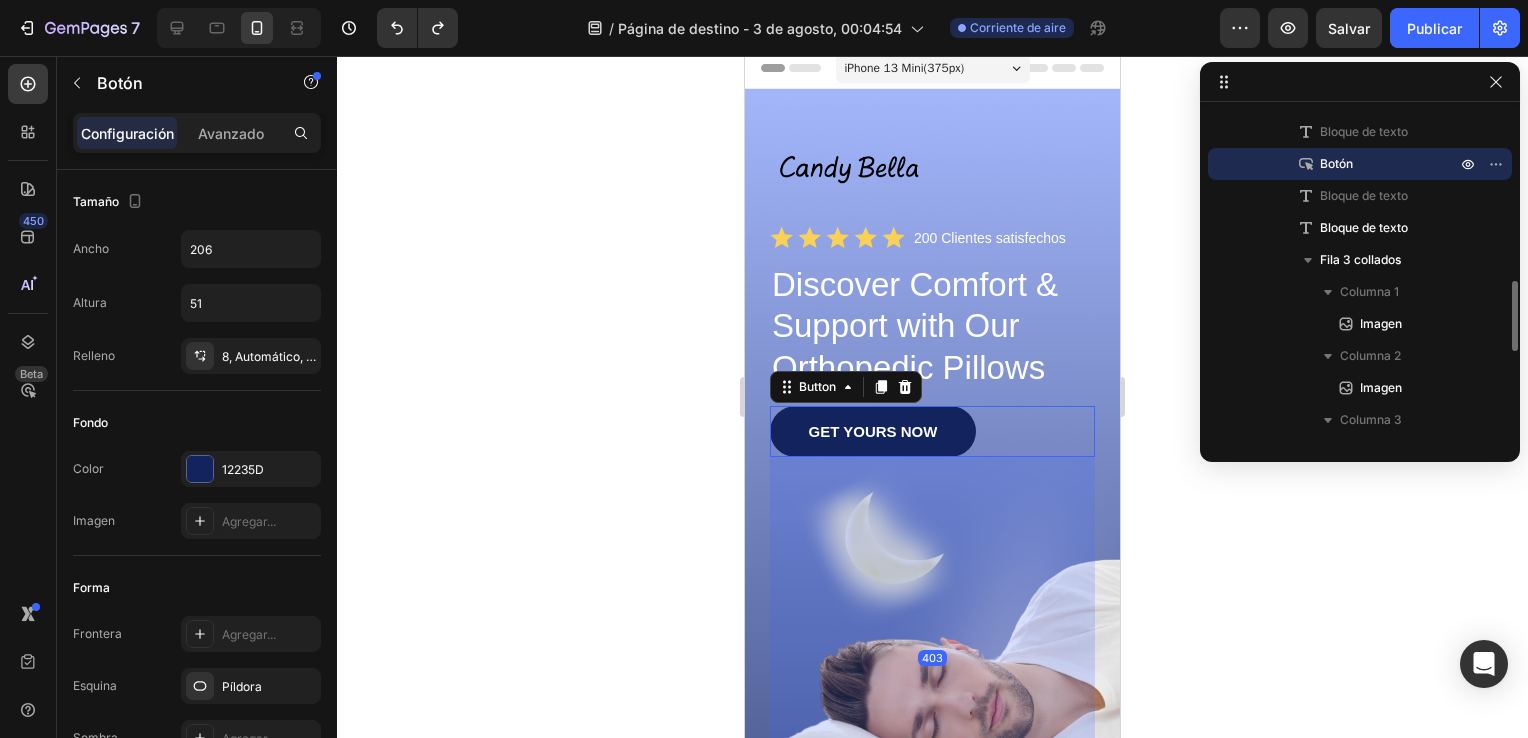 click on "Botón" at bounding box center (1360, 164) 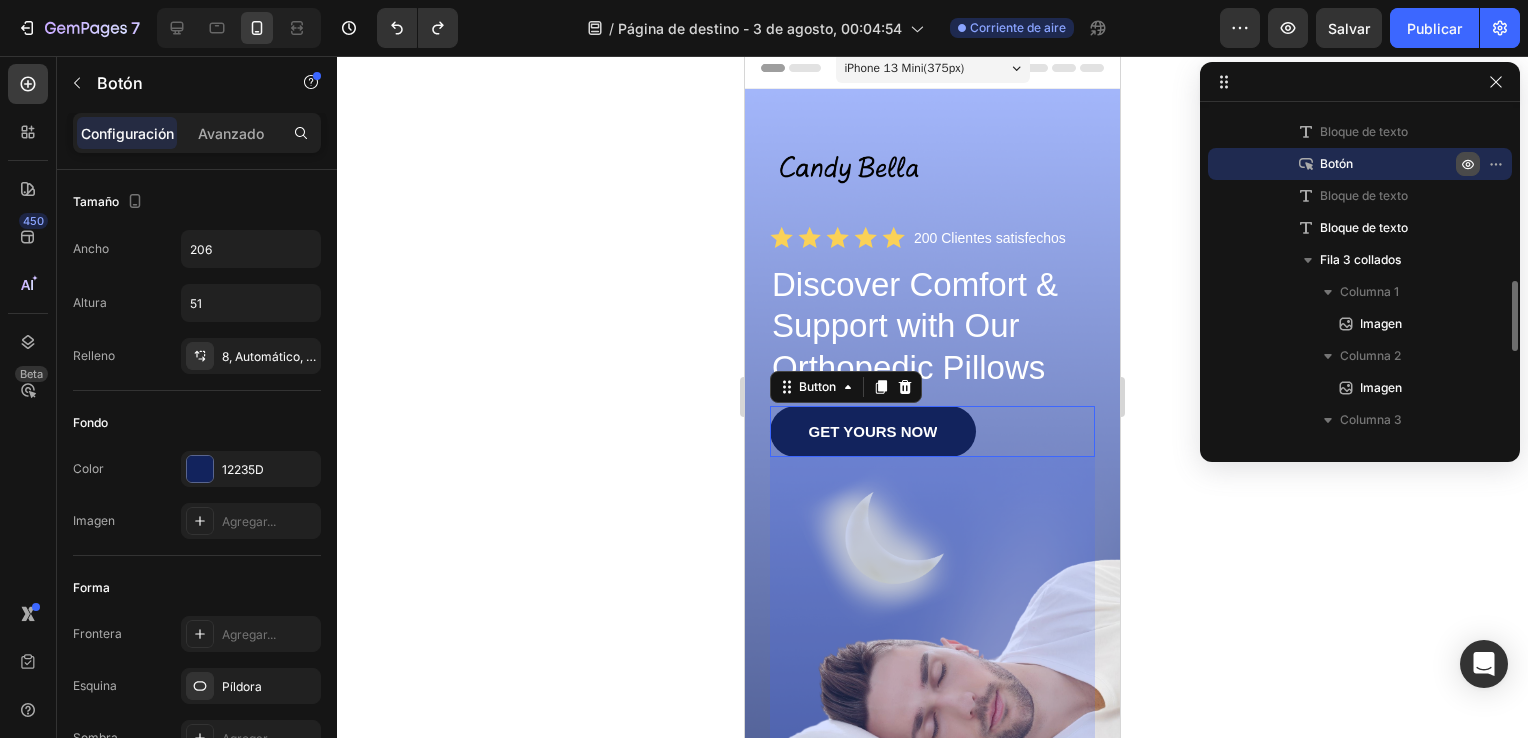 click 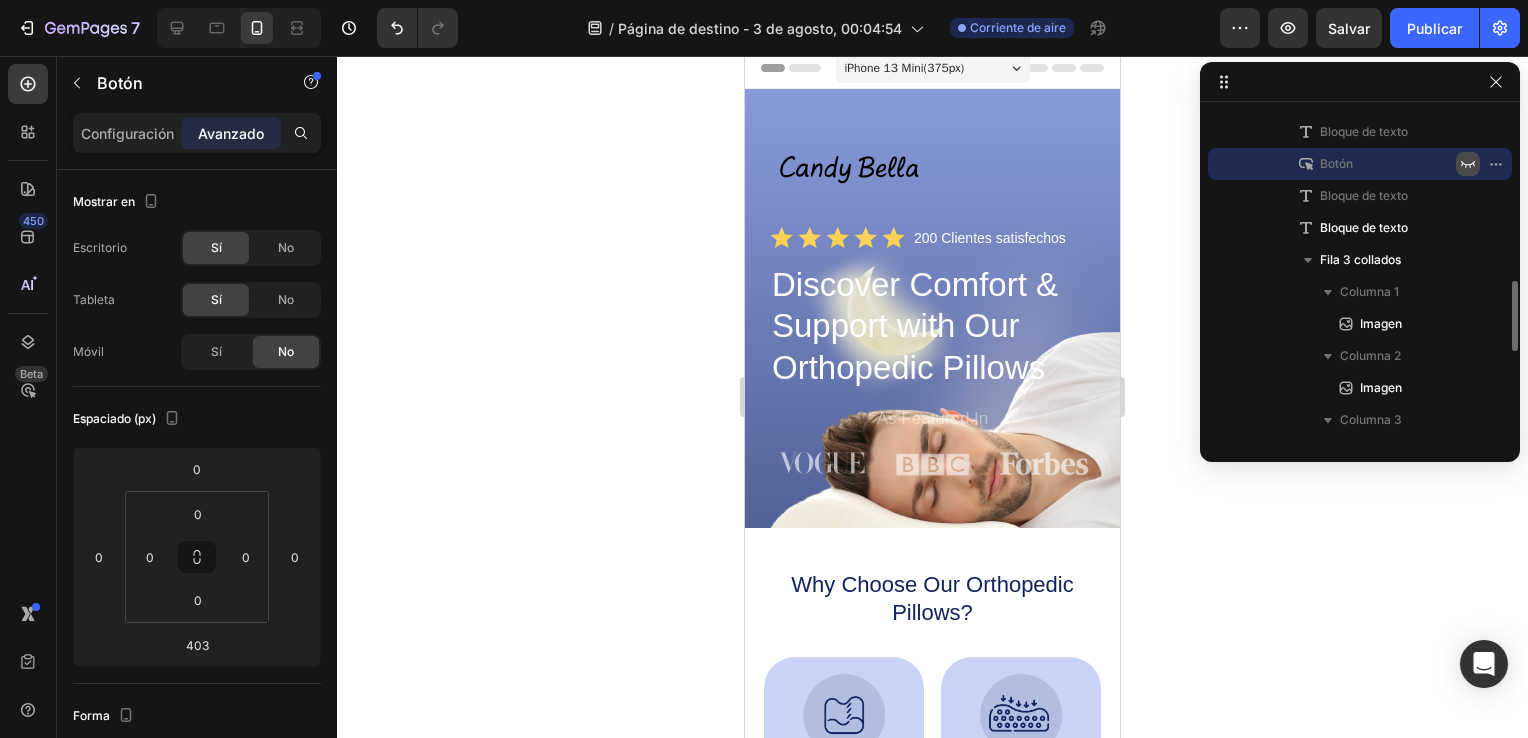 type 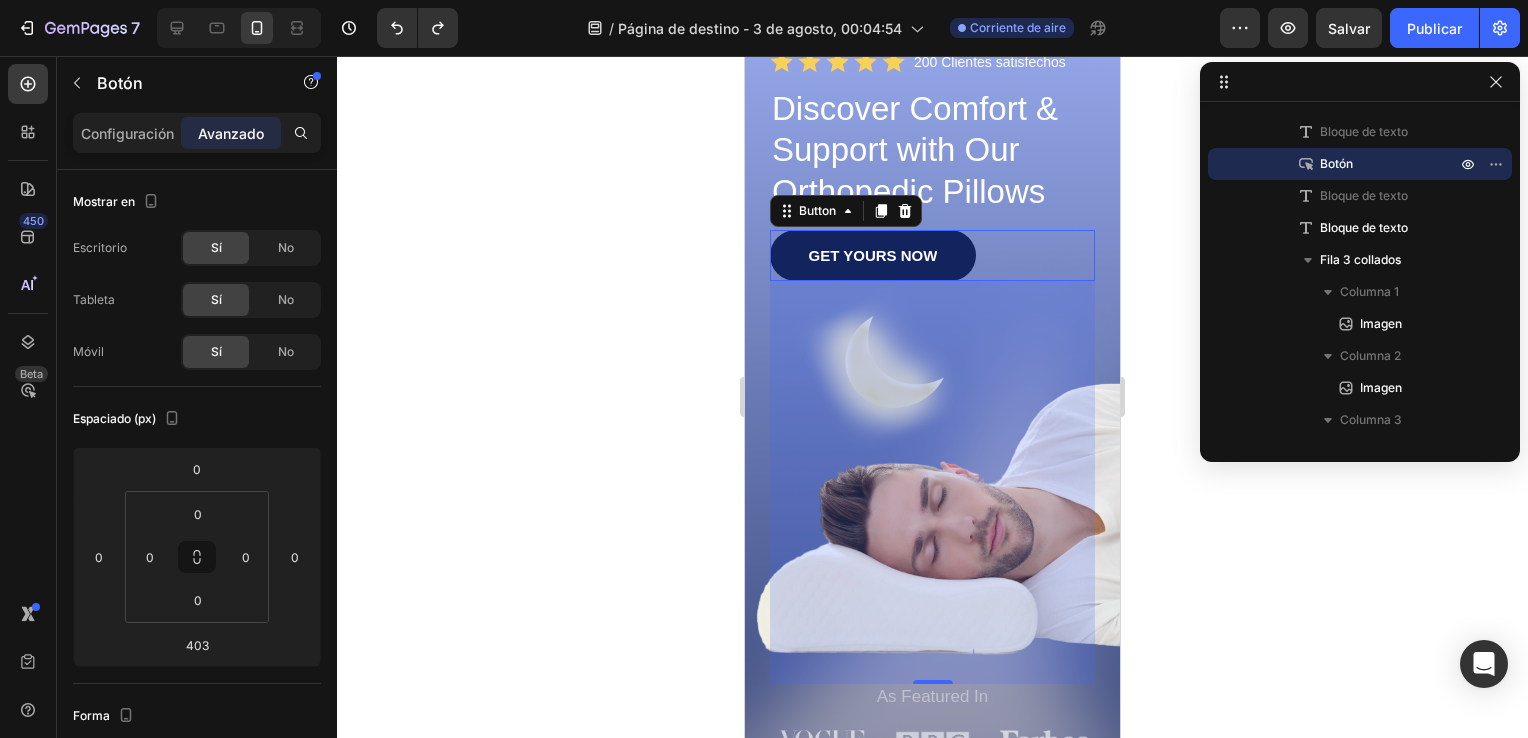 scroll, scrollTop: 282, scrollLeft: 0, axis: vertical 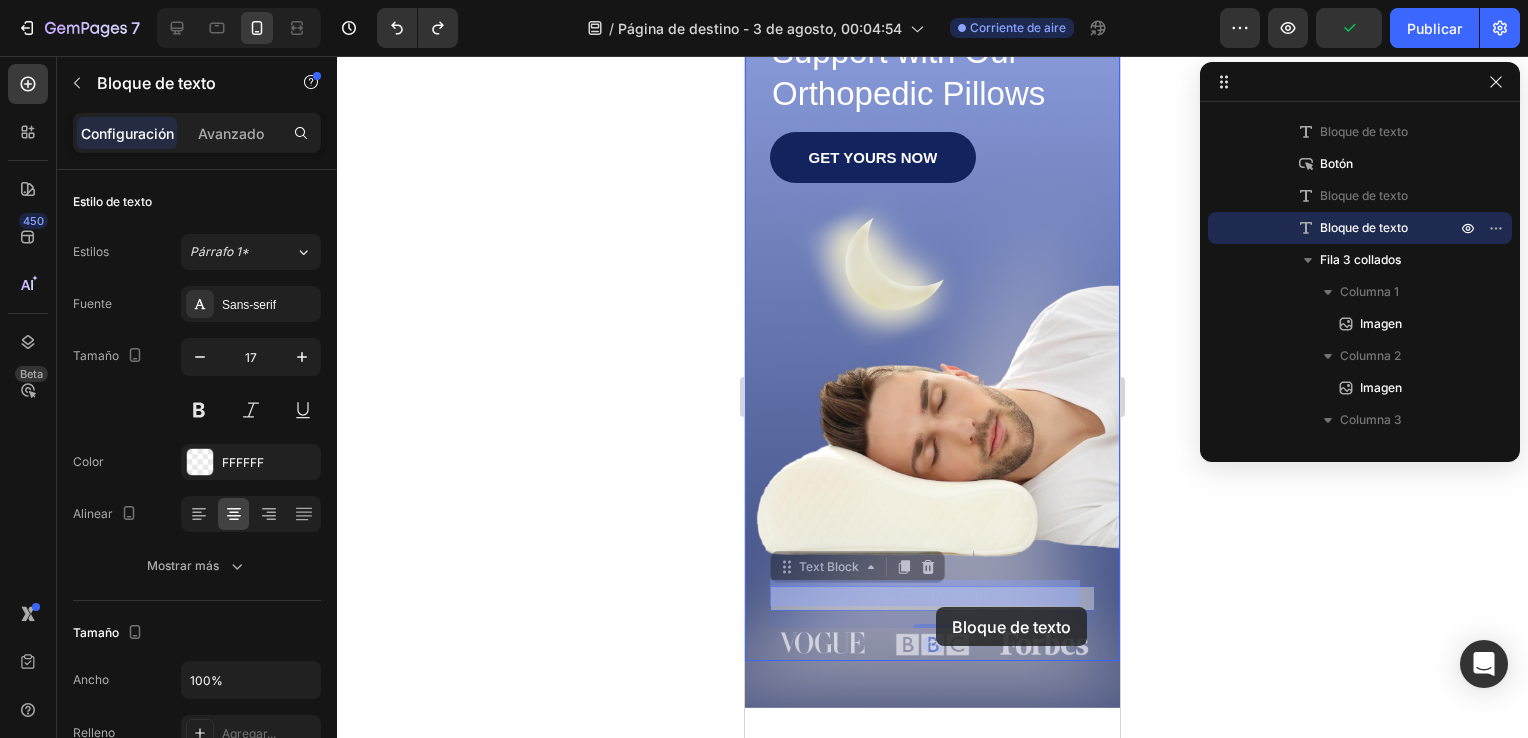 drag, startPoint x: 939, startPoint y: 586, endPoint x: 936, endPoint y: 605, distance: 19.235384 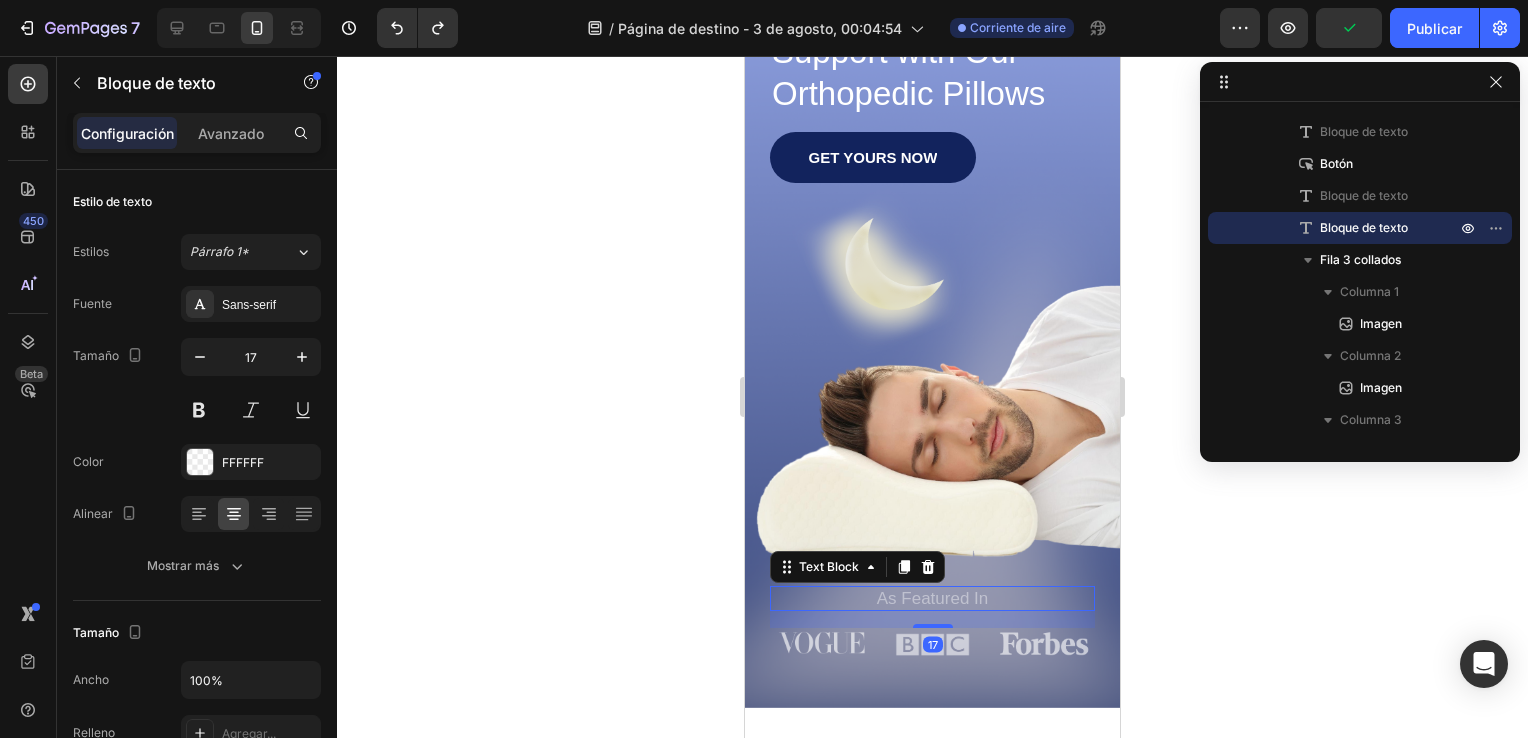 click 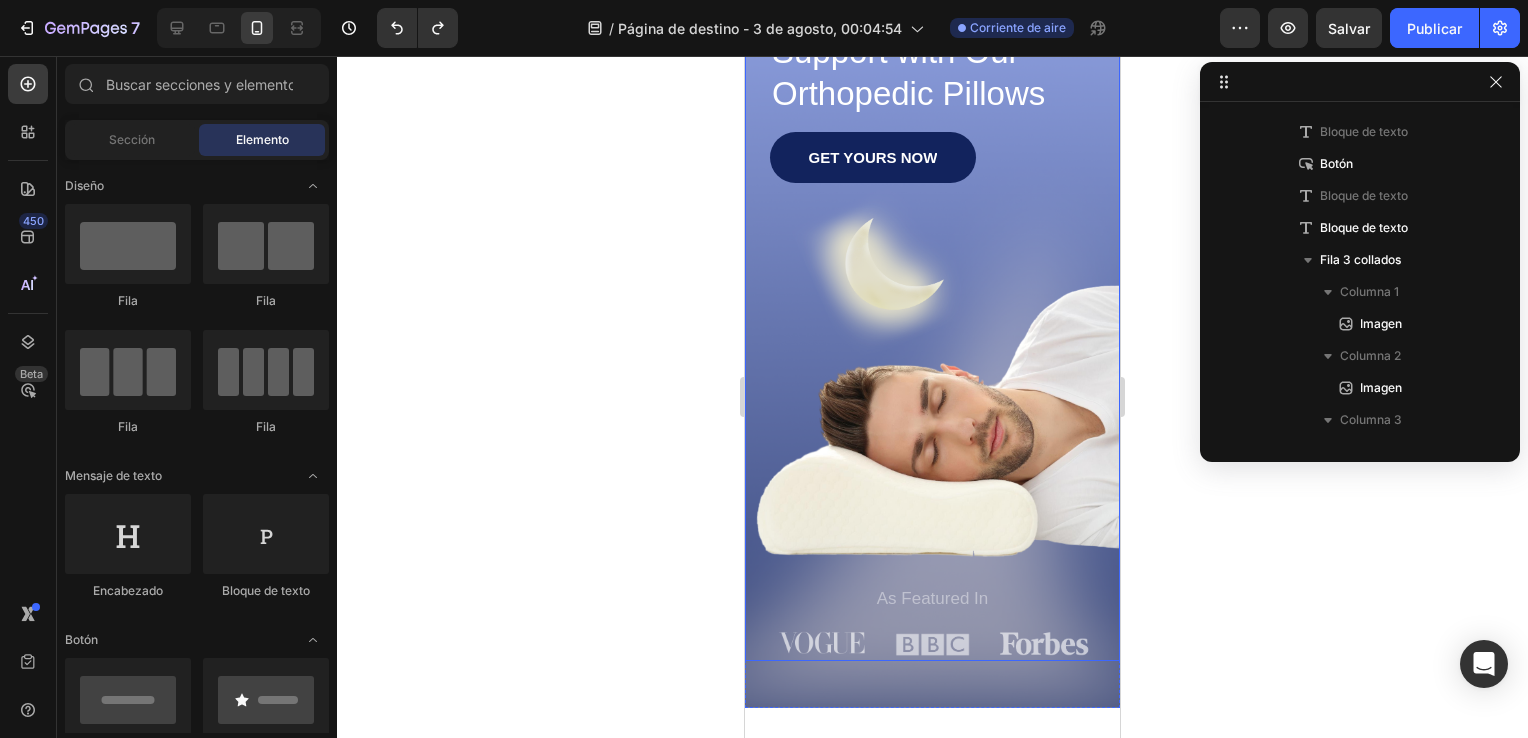 click on "GET YOURS NOW Button" at bounding box center (932, 359) 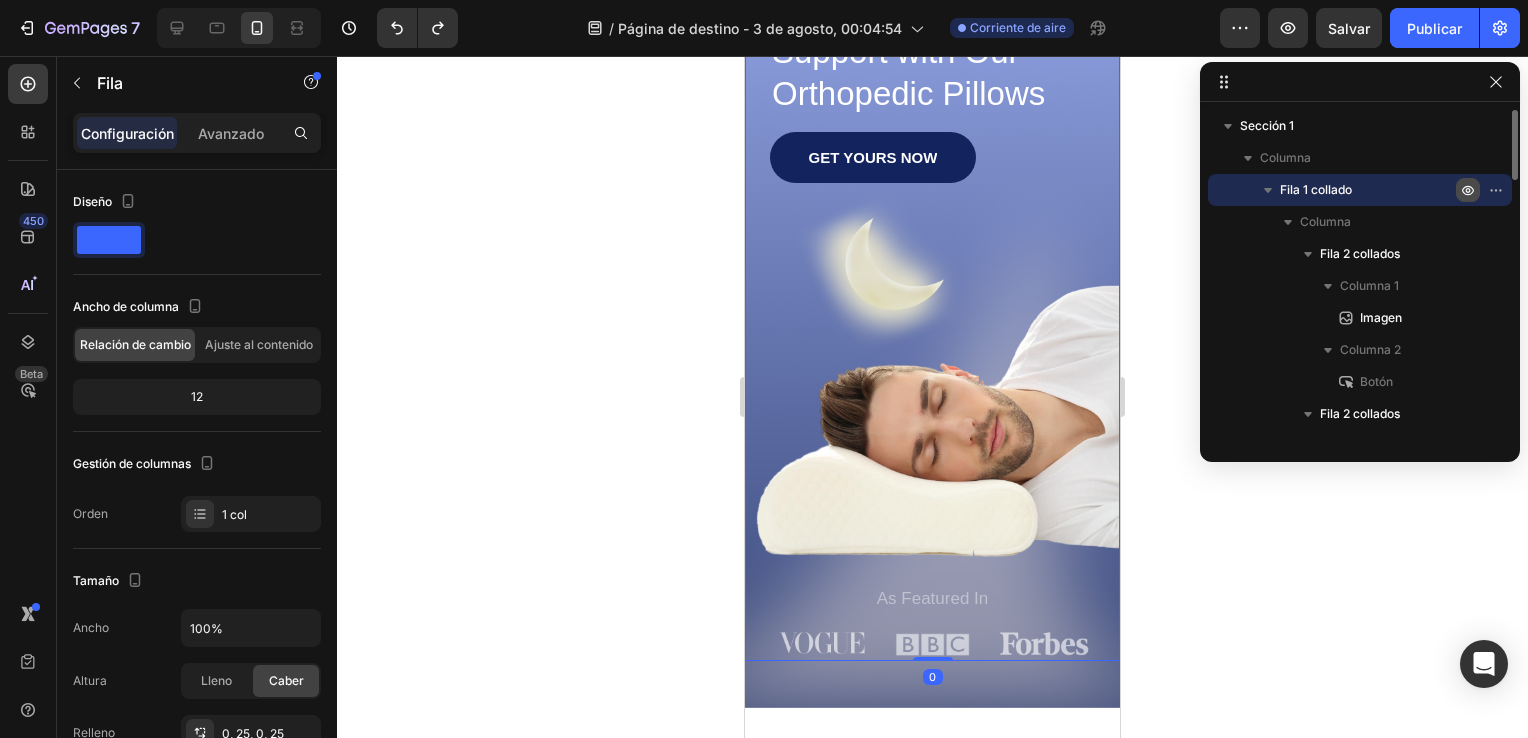 click 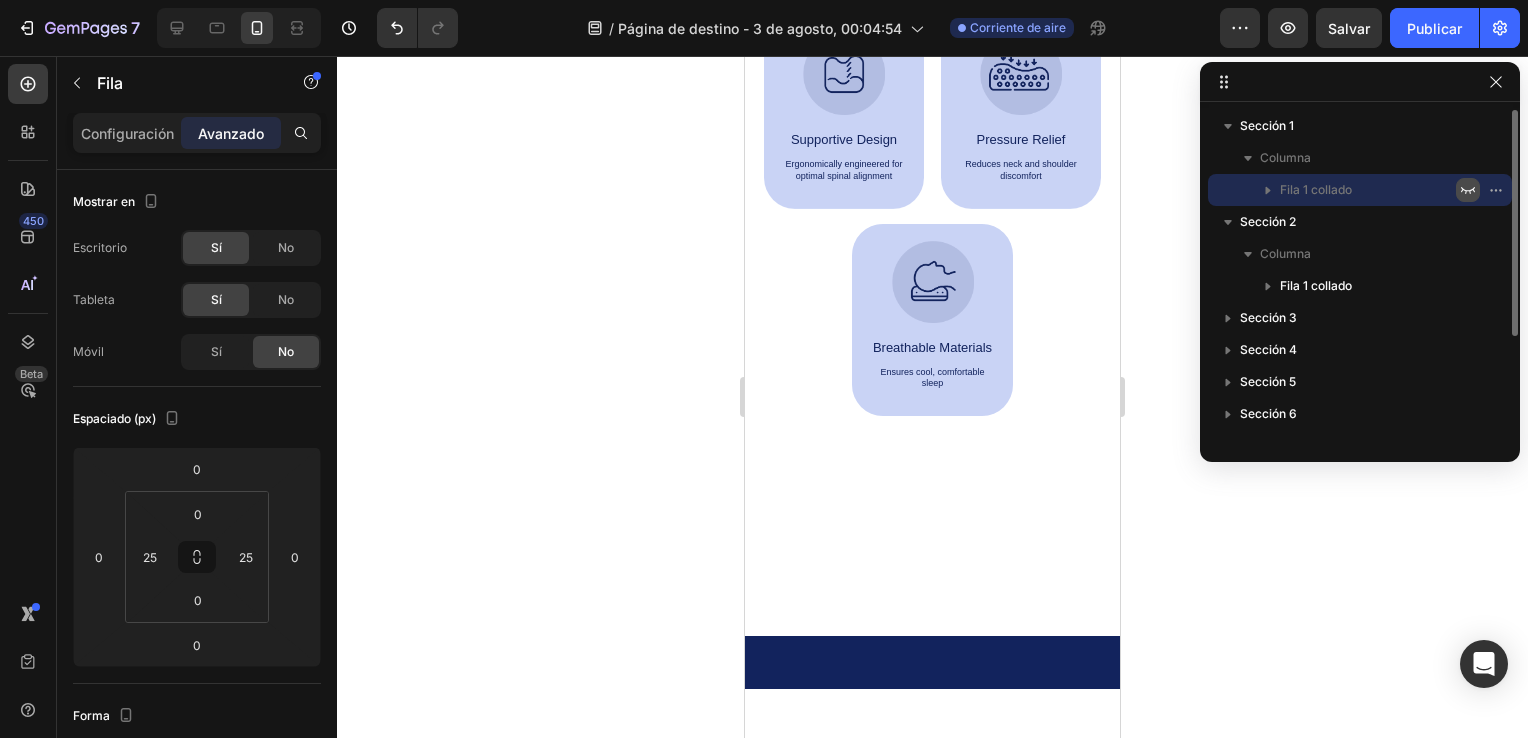 type 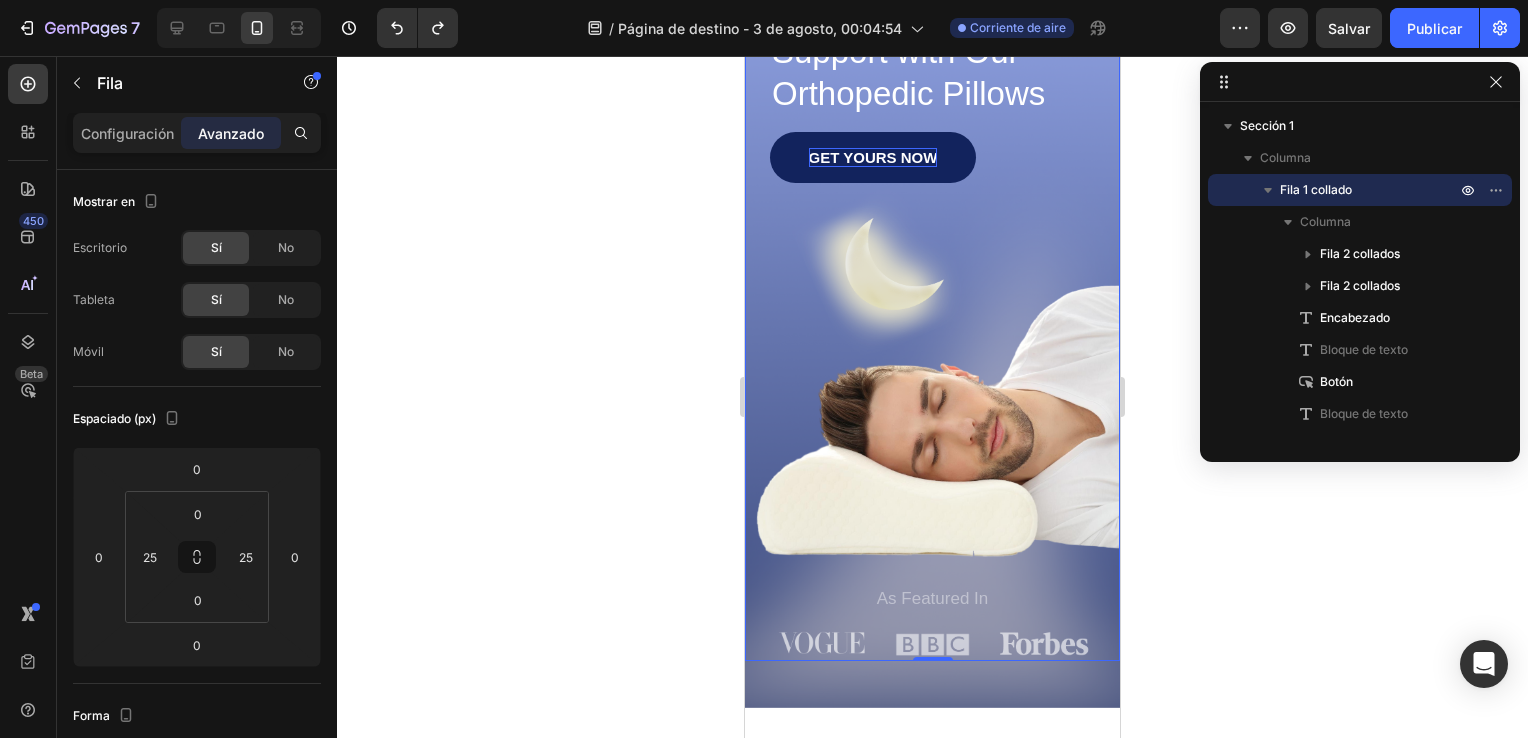 click on "GET YOURS NOW" at bounding box center [873, 158] 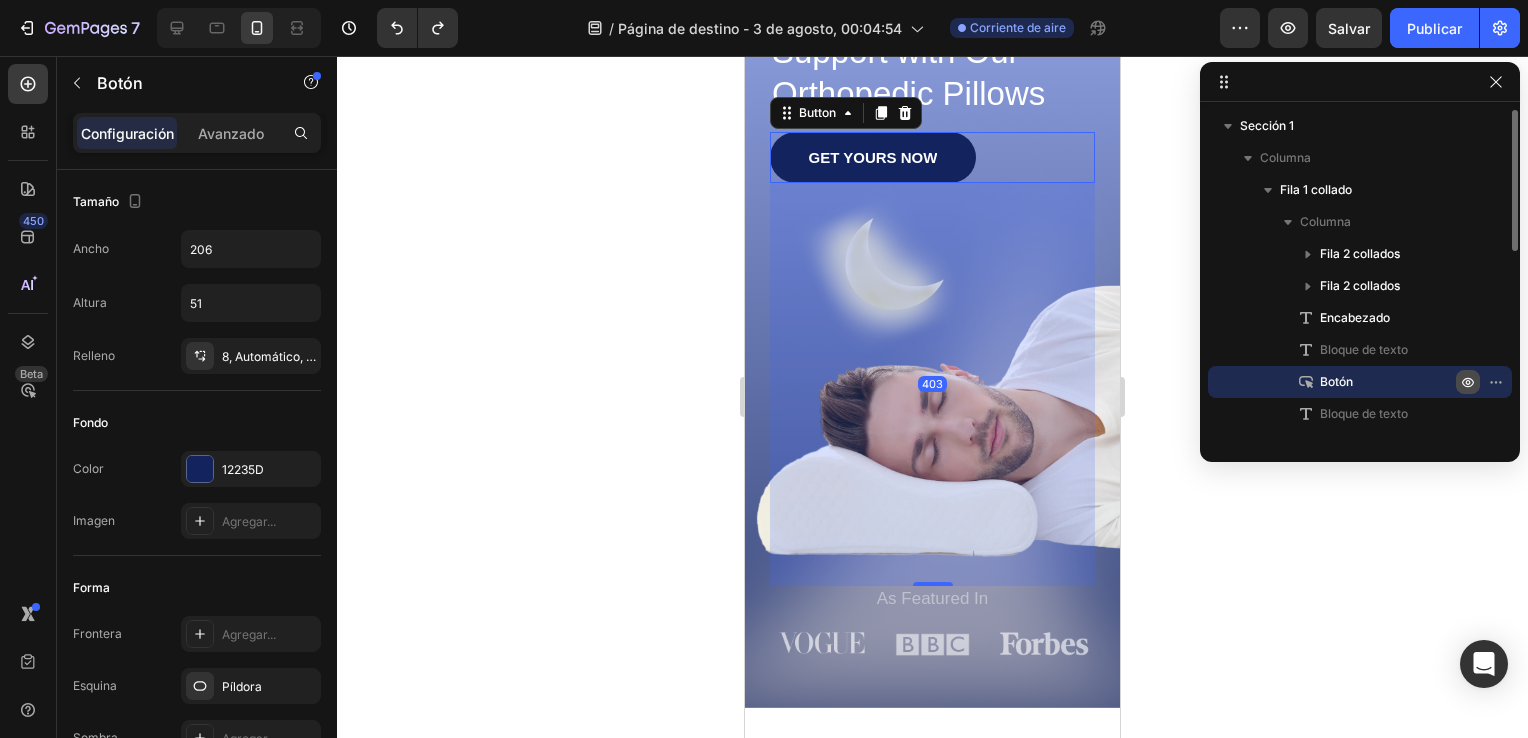 click 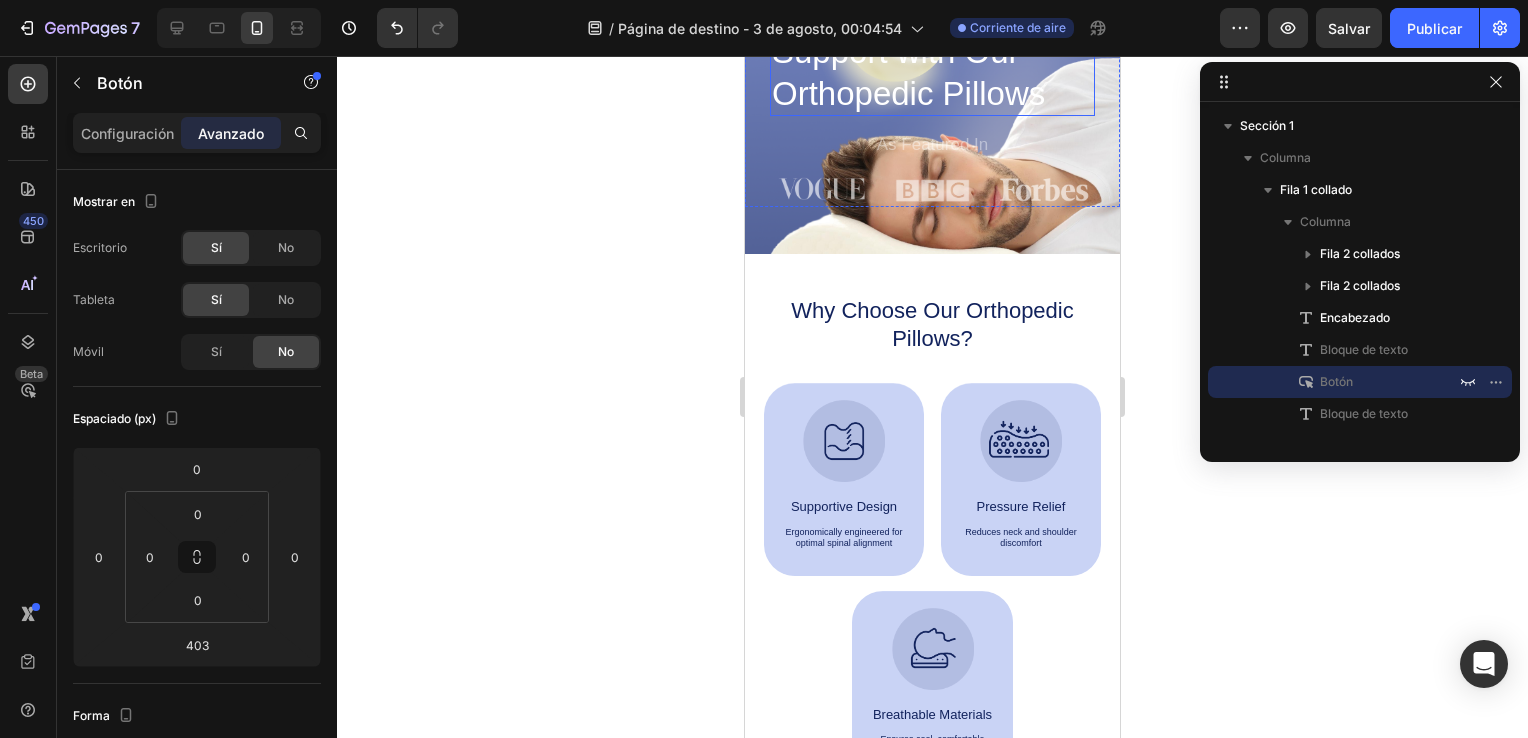 click on "Discover Comfort & Support with Our Orthopedic Pillows" at bounding box center [932, 52] 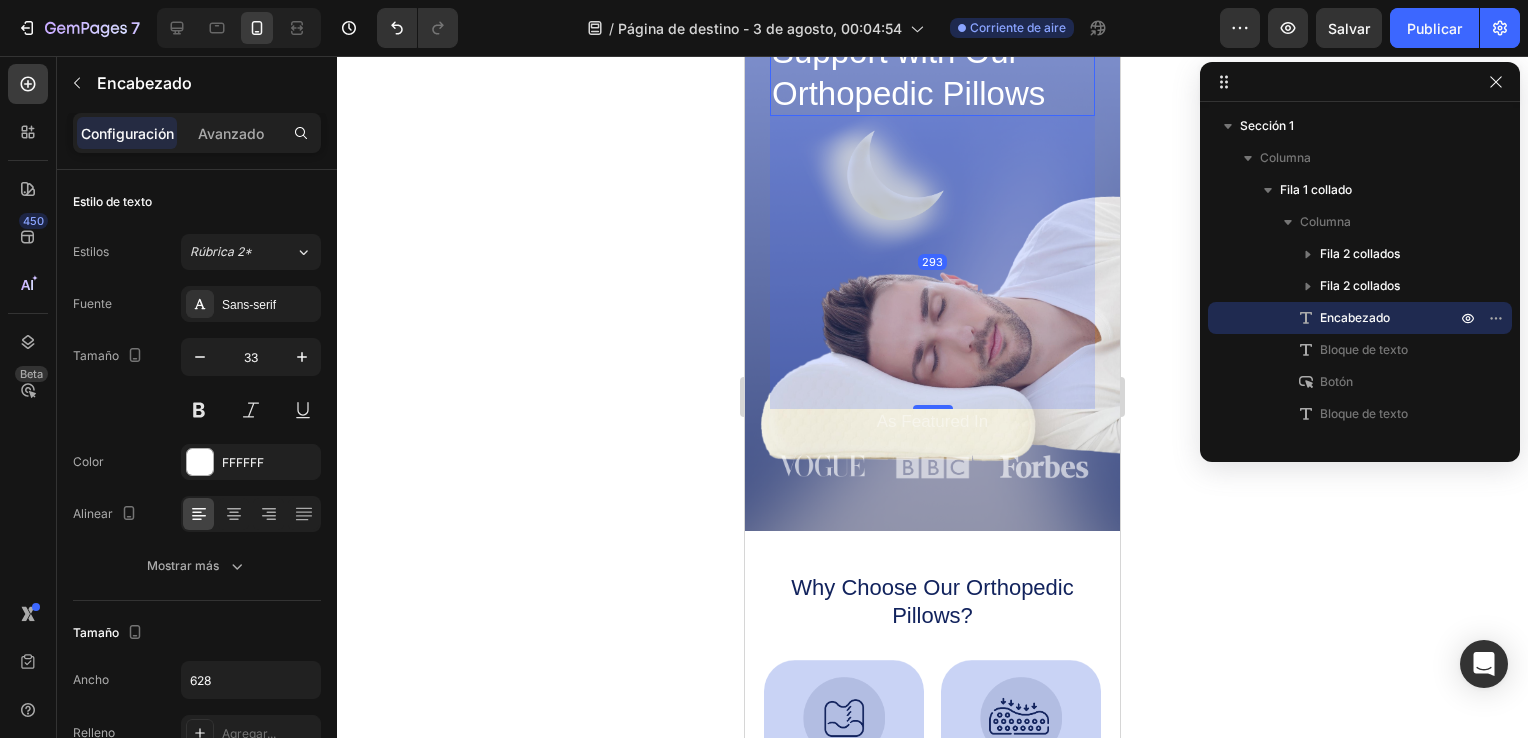 drag, startPoint x: 936, startPoint y: 125, endPoint x: 914, endPoint y: 402, distance: 277.87228 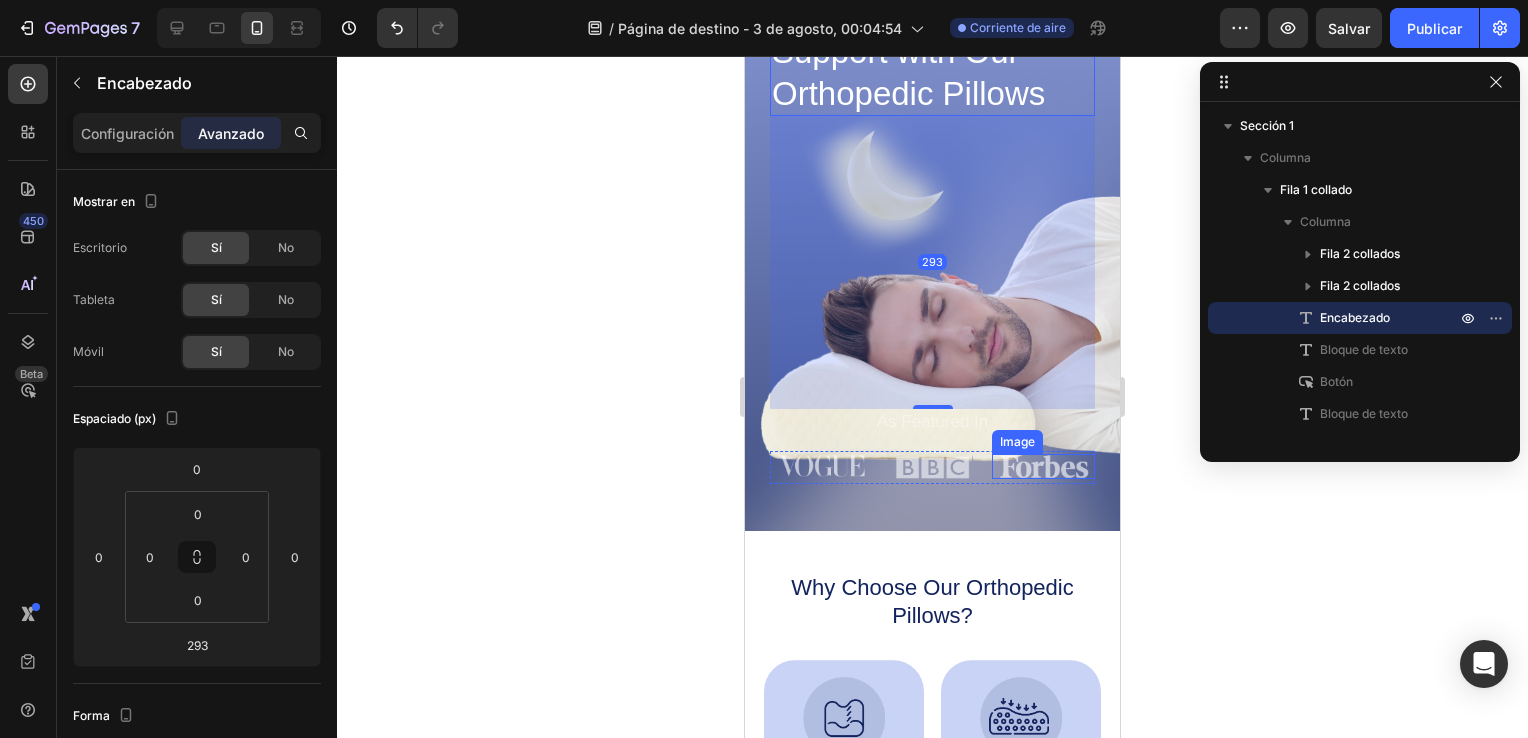 click at bounding box center (1044, 466) 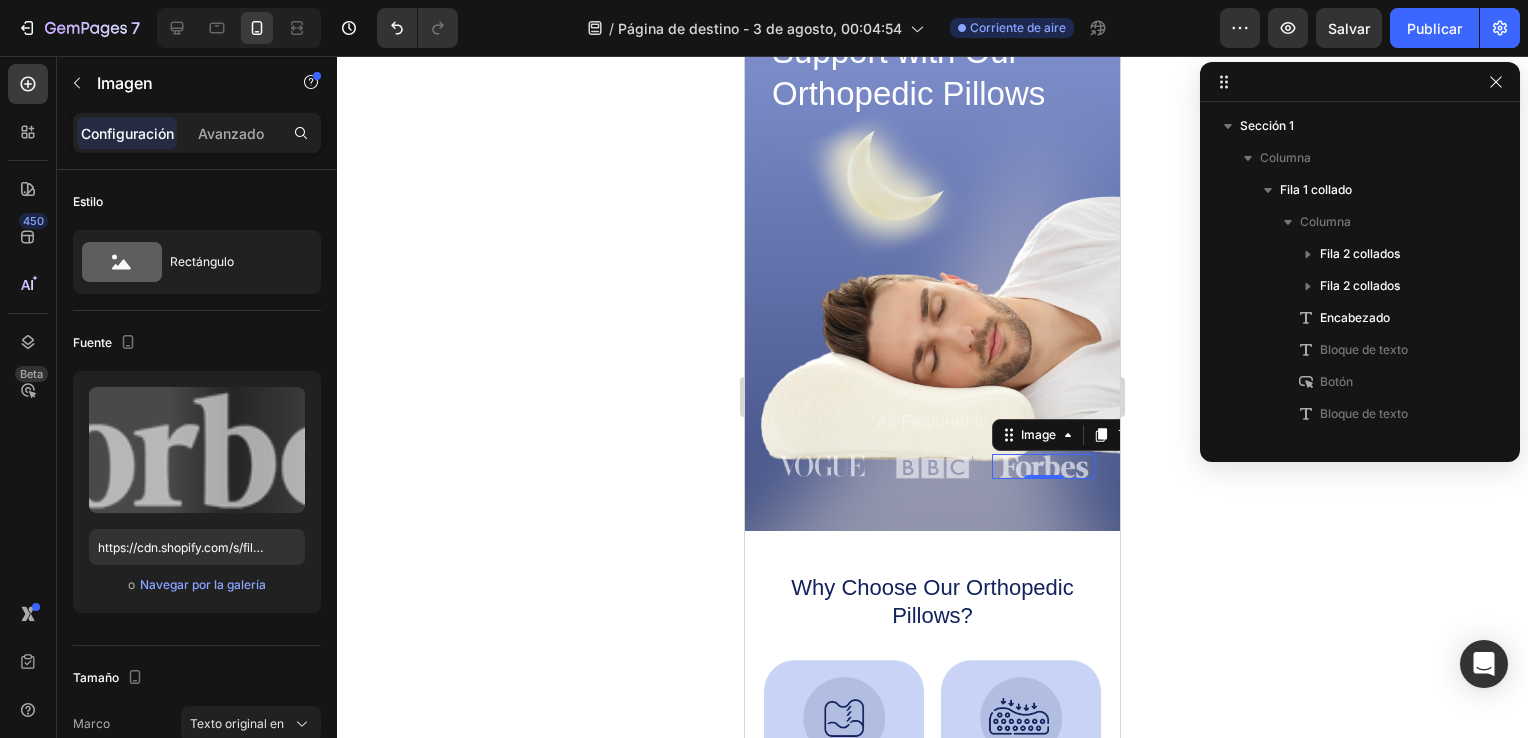 scroll, scrollTop: 410, scrollLeft: 0, axis: vertical 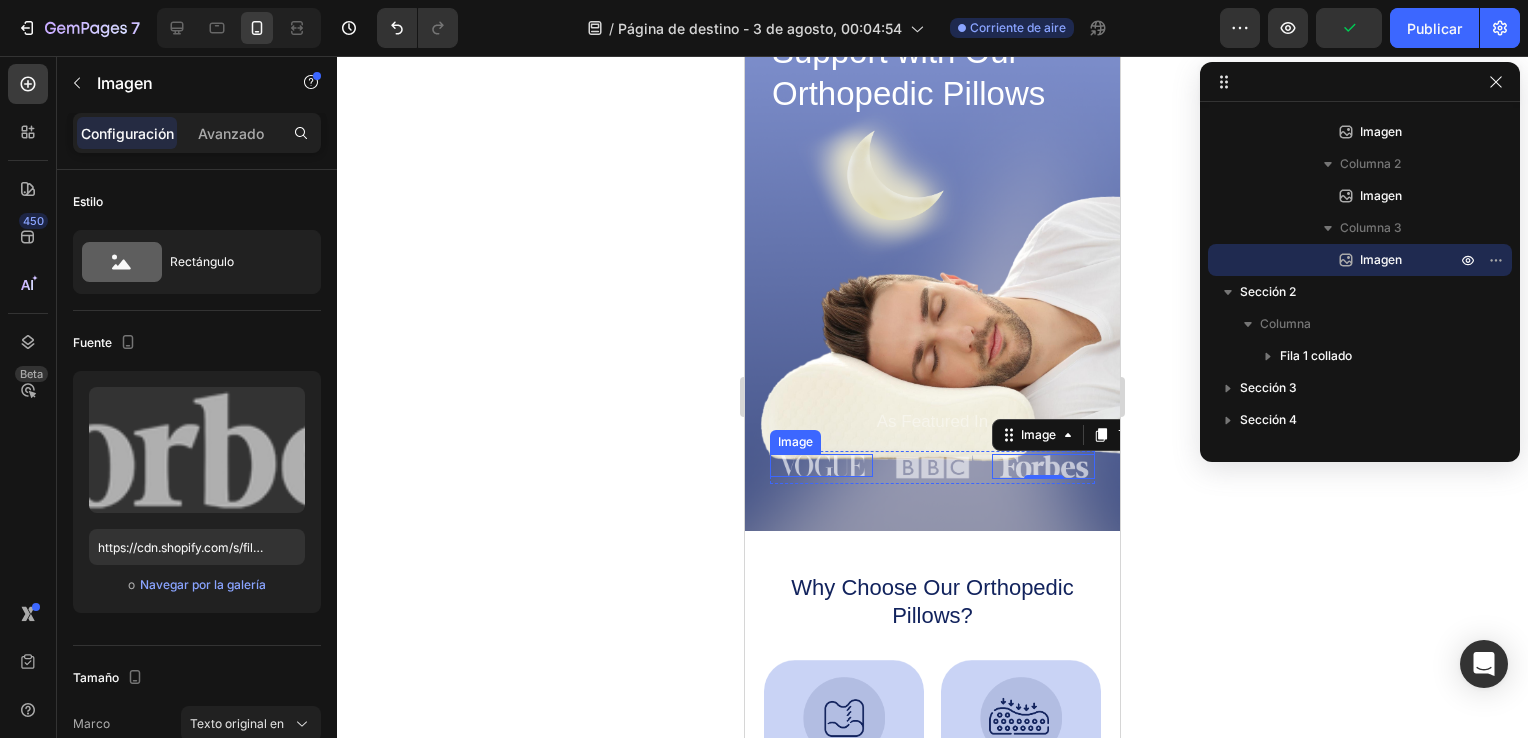 click at bounding box center (821, 465) 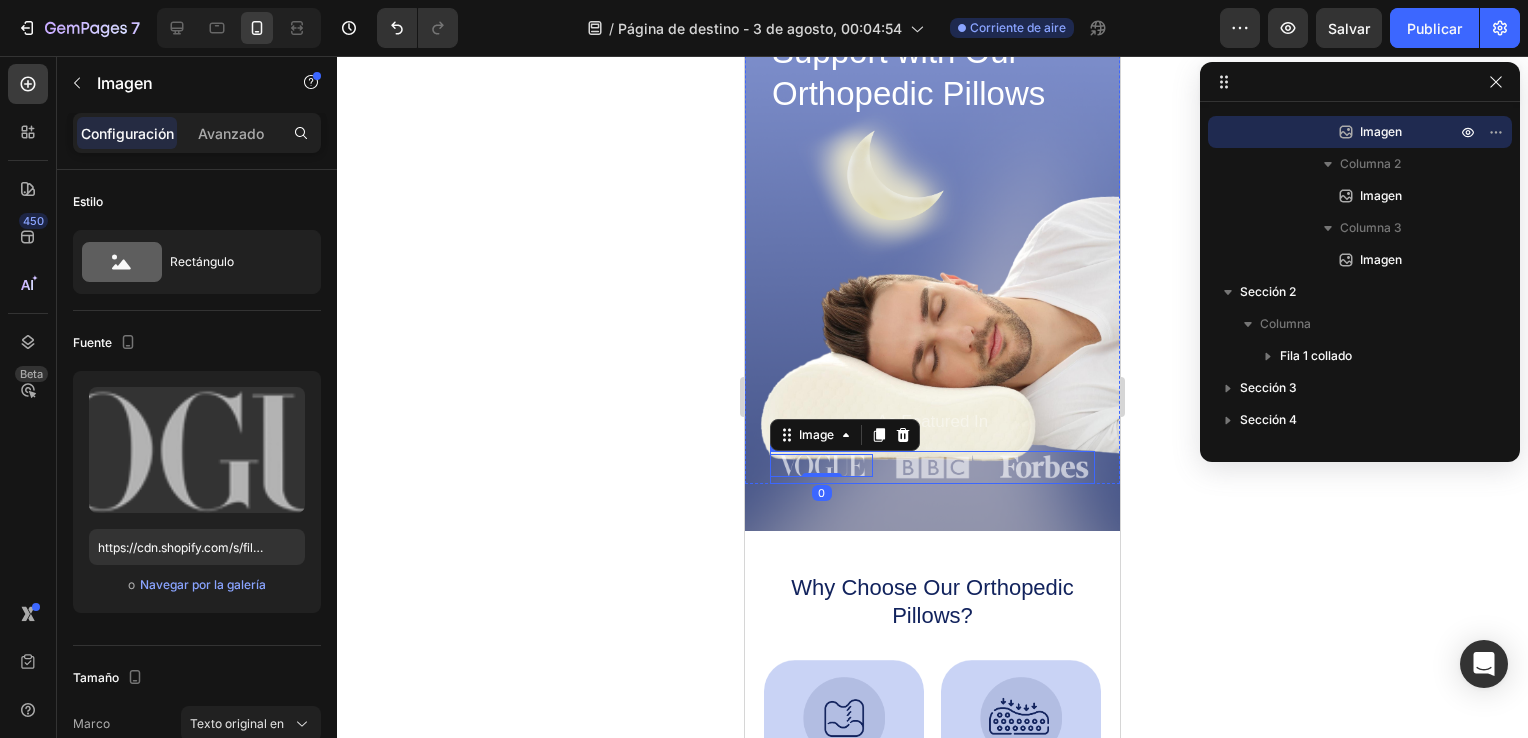 click on "Image   0" at bounding box center (821, 467) 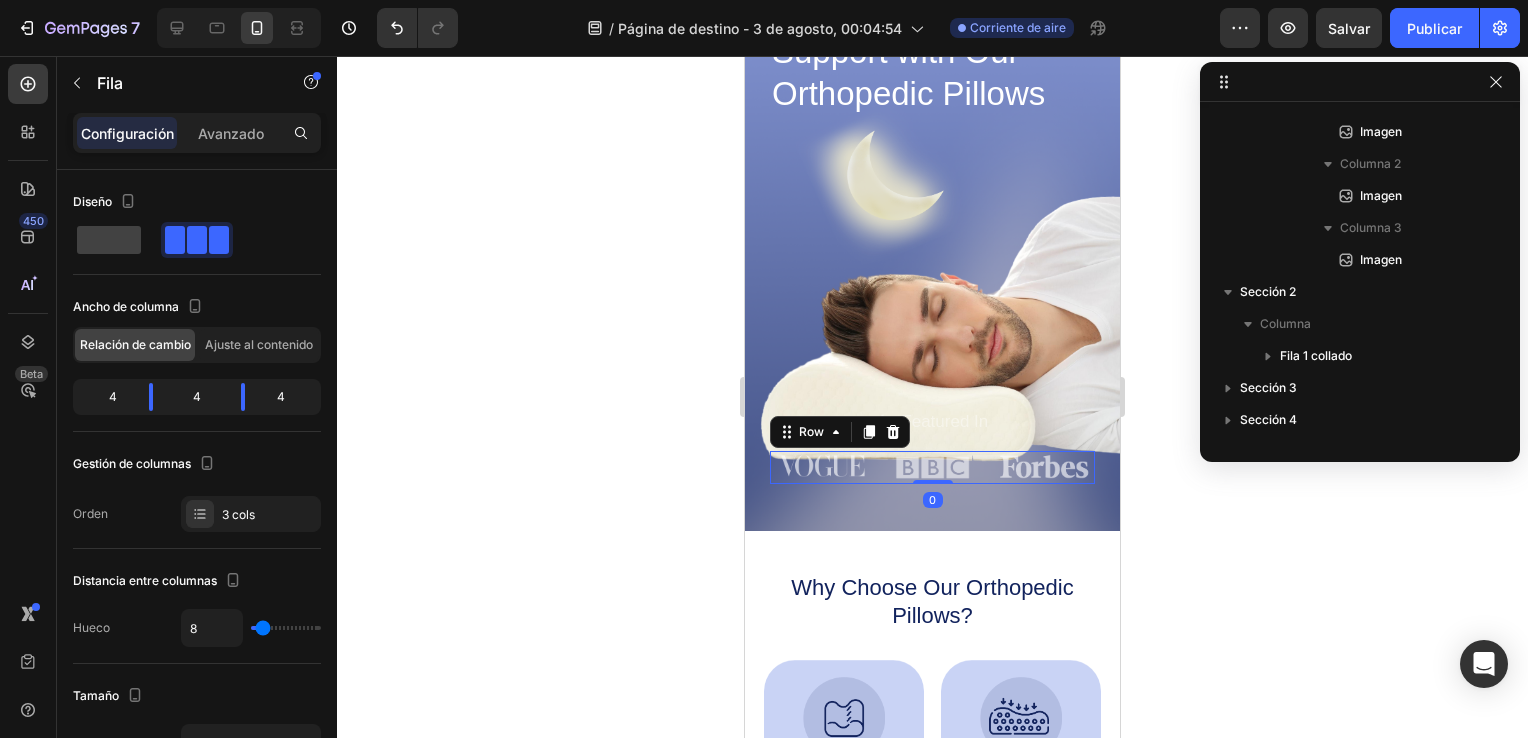 scroll, scrollTop: 218, scrollLeft: 0, axis: vertical 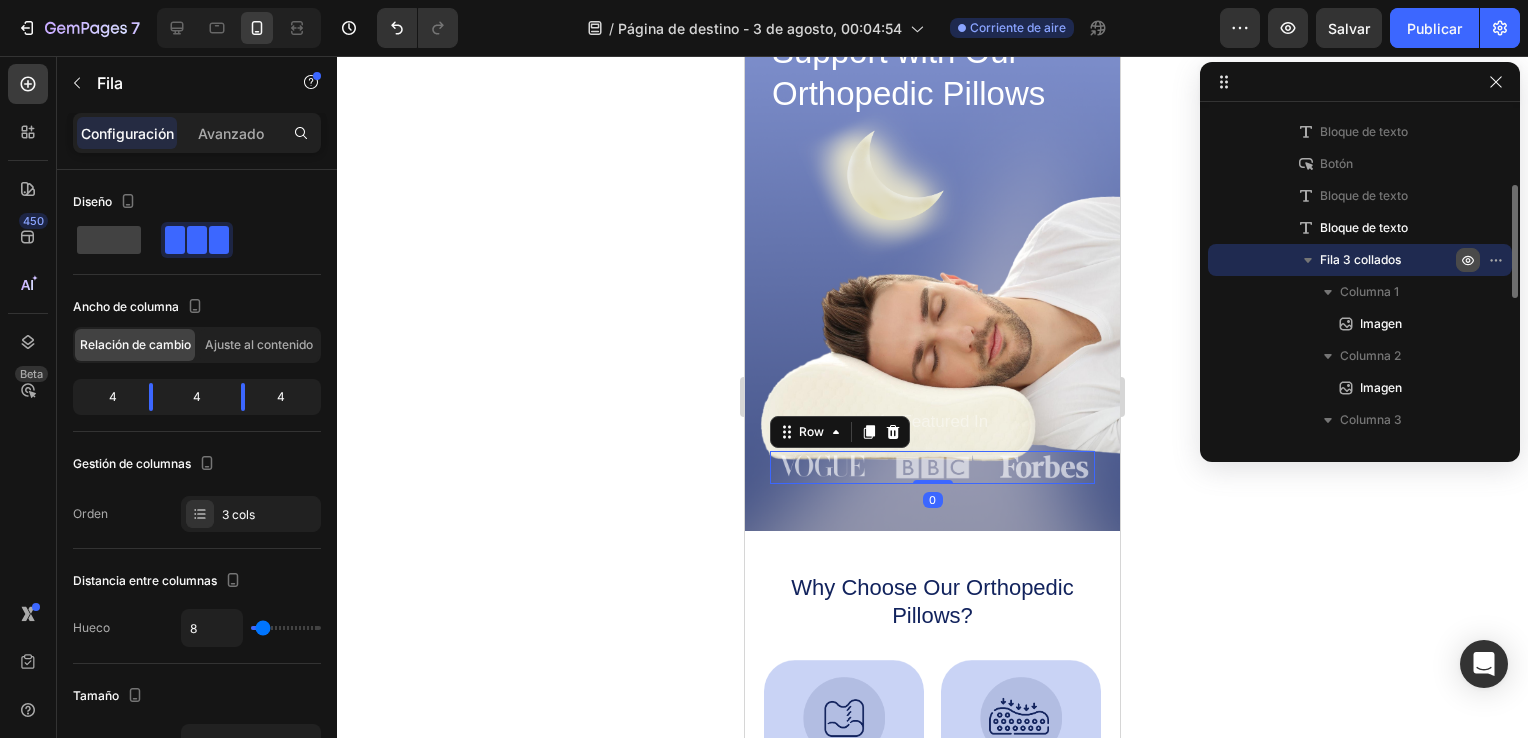 click 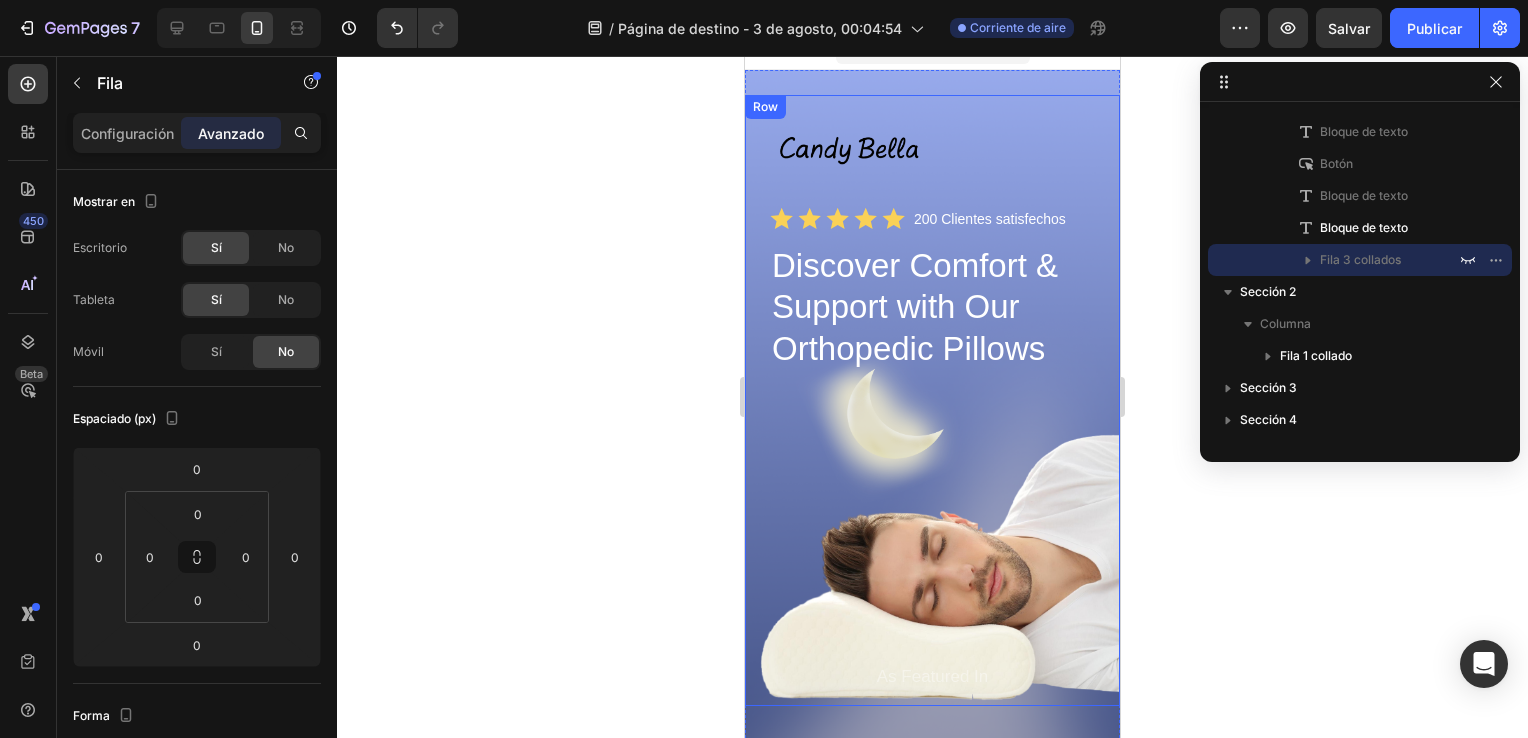 scroll, scrollTop: 0, scrollLeft: 0, axis: both 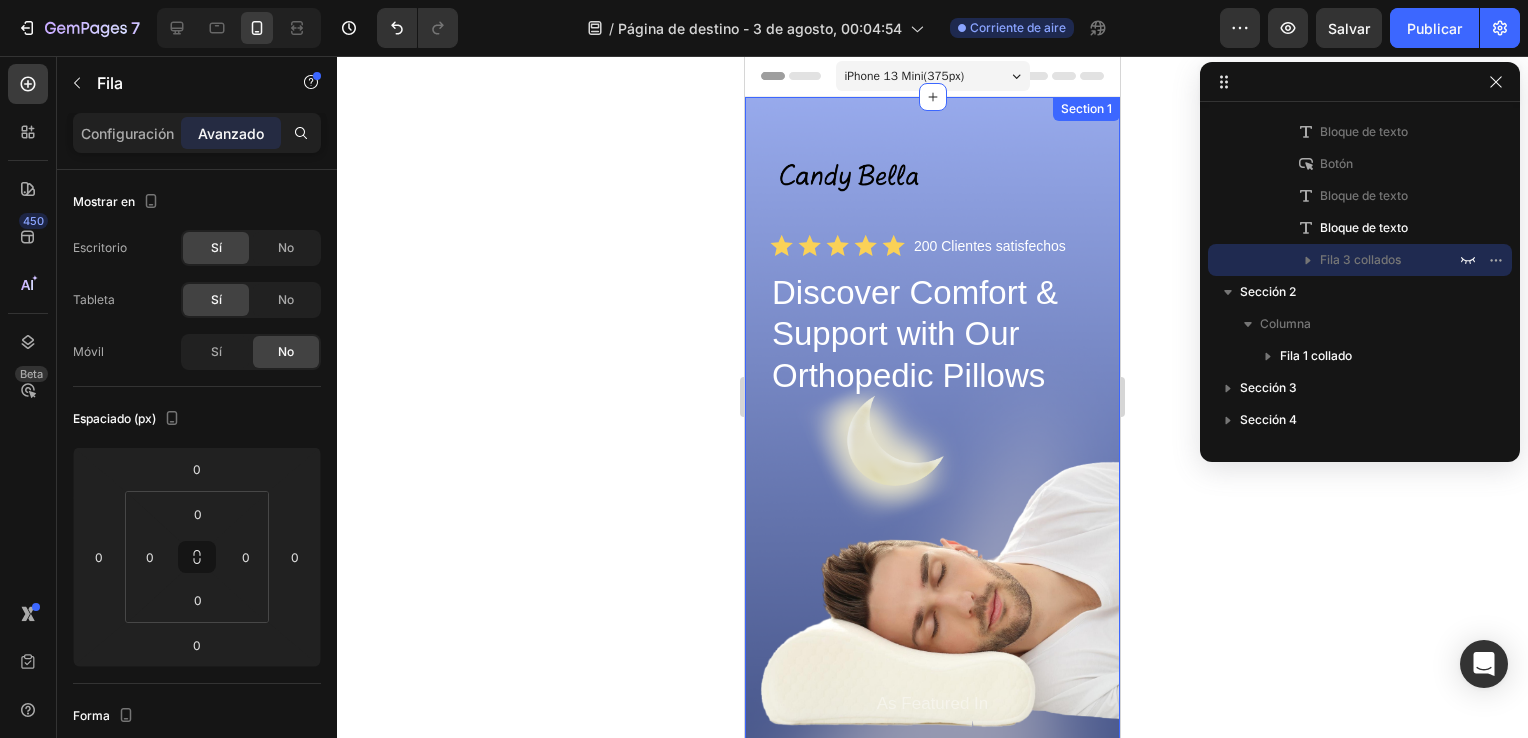 click on "Image Shop Now Button Row
Icon
Icon
Icon
Icon
Icon Icon List 200 Clientes satisfechos Text Block Row Discover Comfort & Support with Our Orthopedic Pillows Heading Say goodbye to neck pain and restless nights Text Block GET YOURS NOW Button Sleepy Text Block As Featured In Text Block Image Image Image Row   0 Row Section 1" at bounding box center [932, 438] 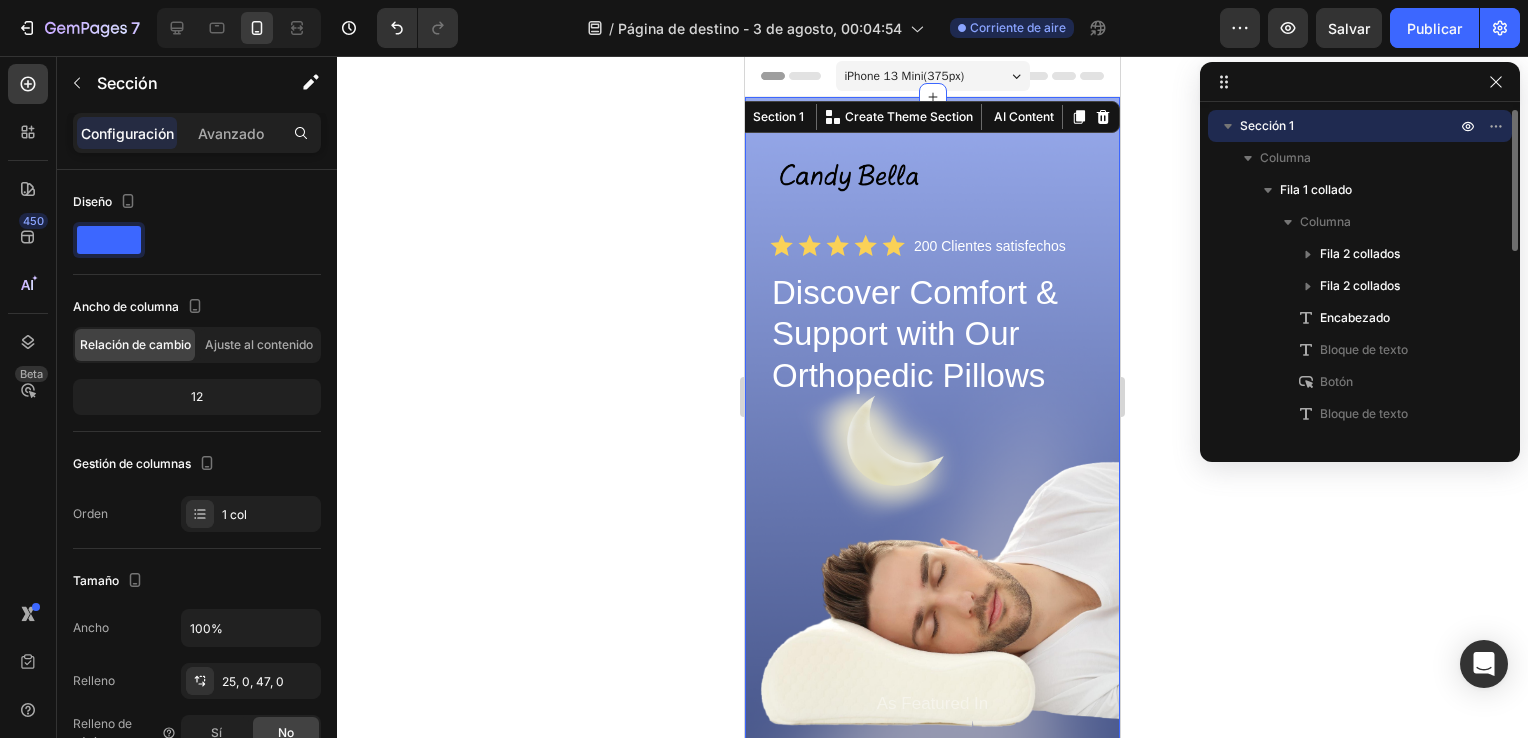 click 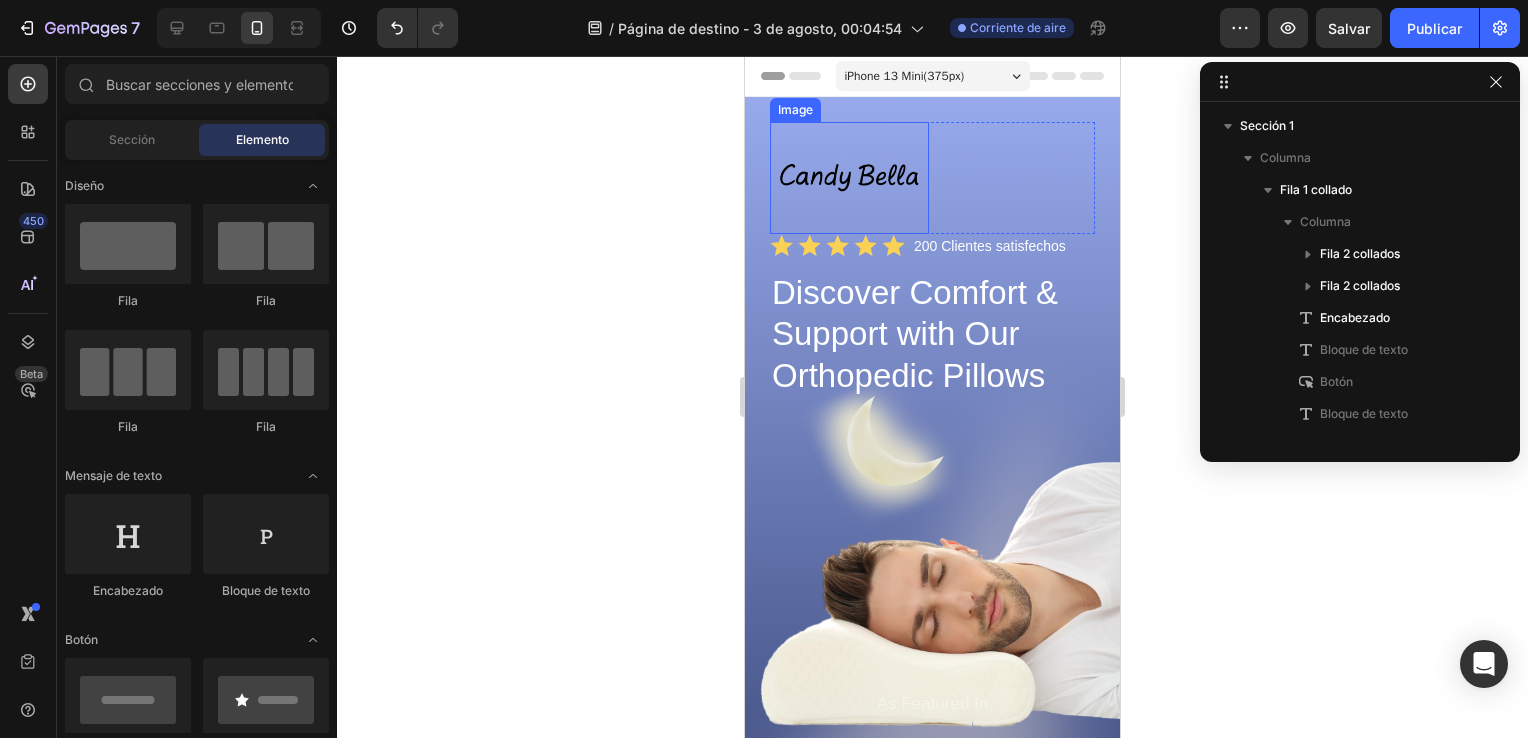 click on "Image" at bounding box center [849, 178] 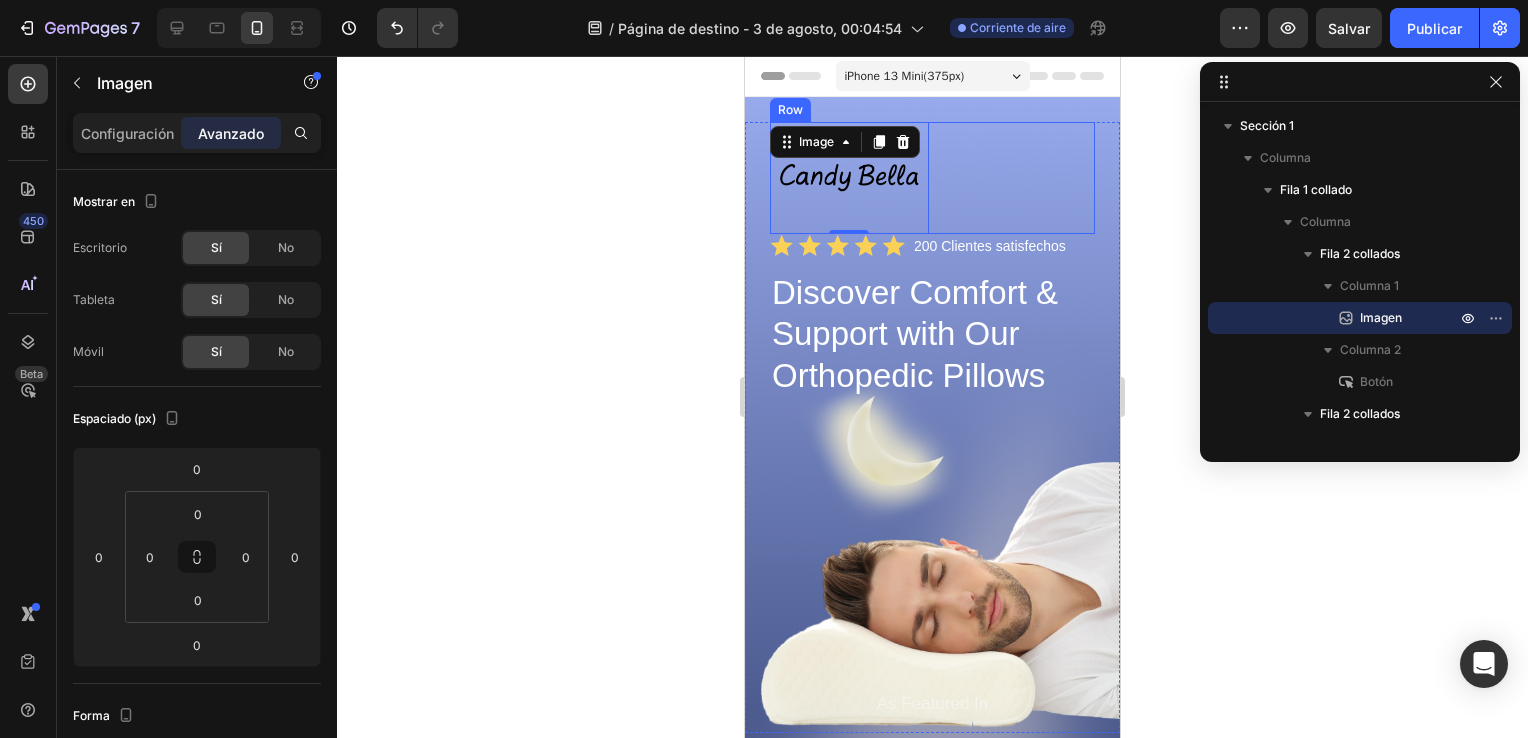 click on "Shop Now Button" at bounding box center (1016, 178) 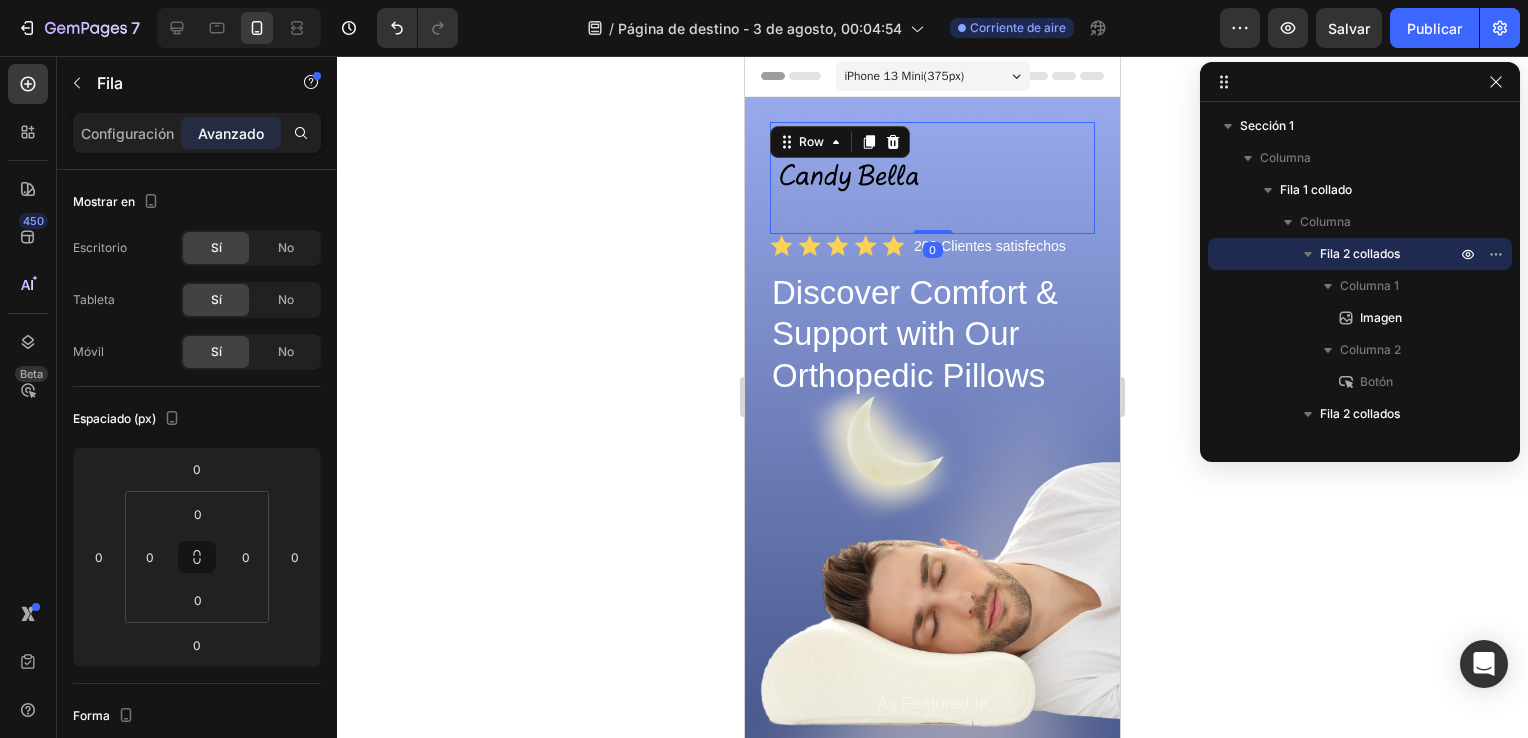 click on "Shop Now Button" at bounding box center [1016, 178] 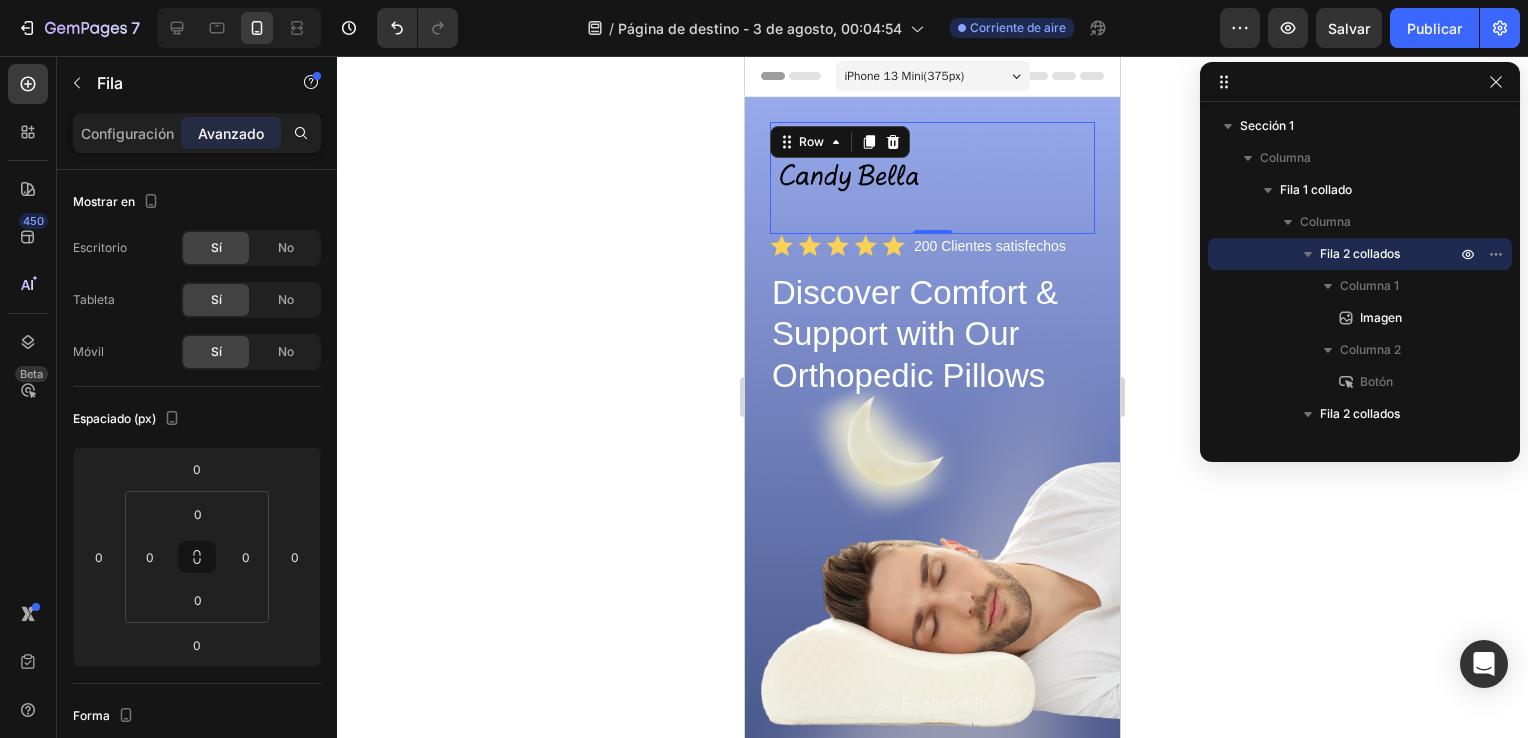 click on "Shop Now Button" at bounding box center (1016, 178) 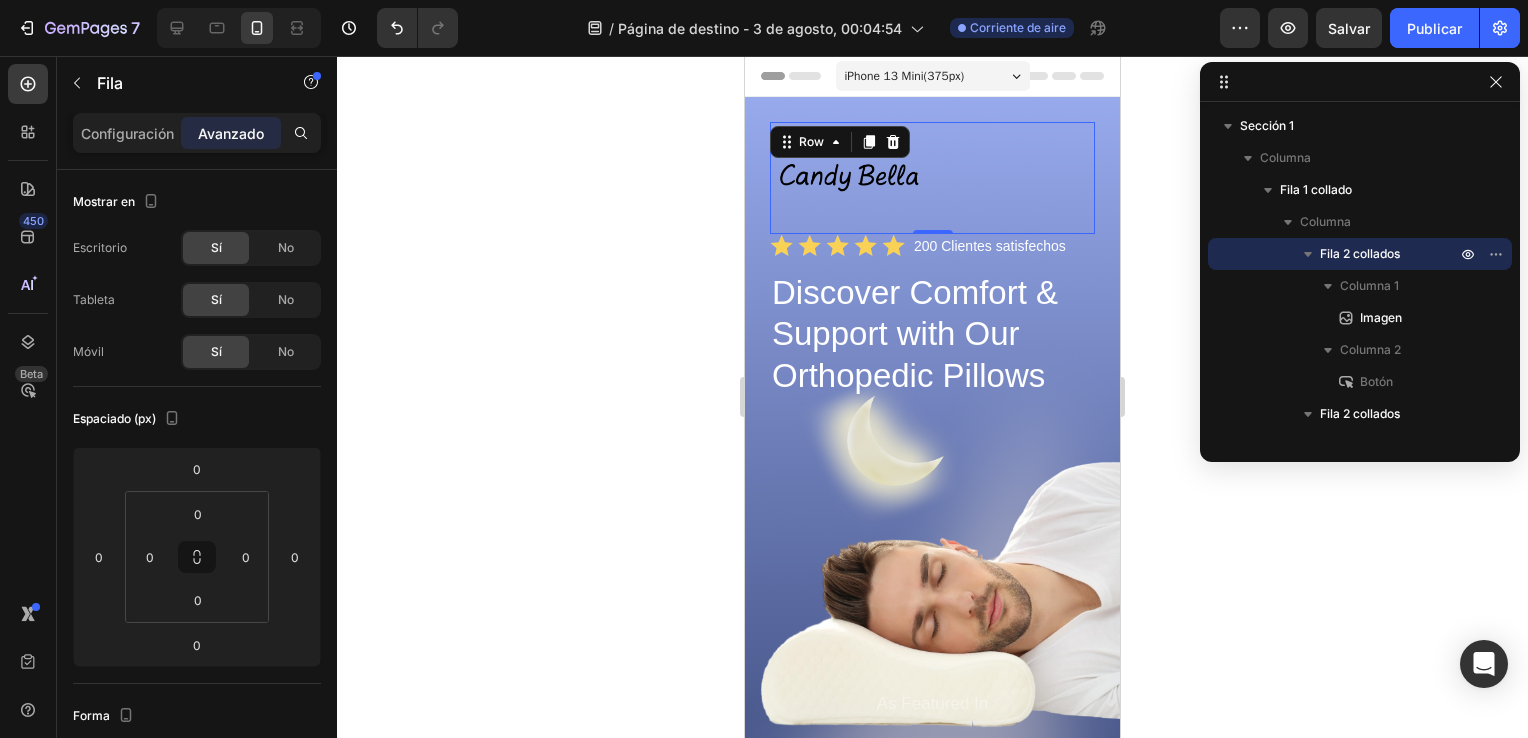 click 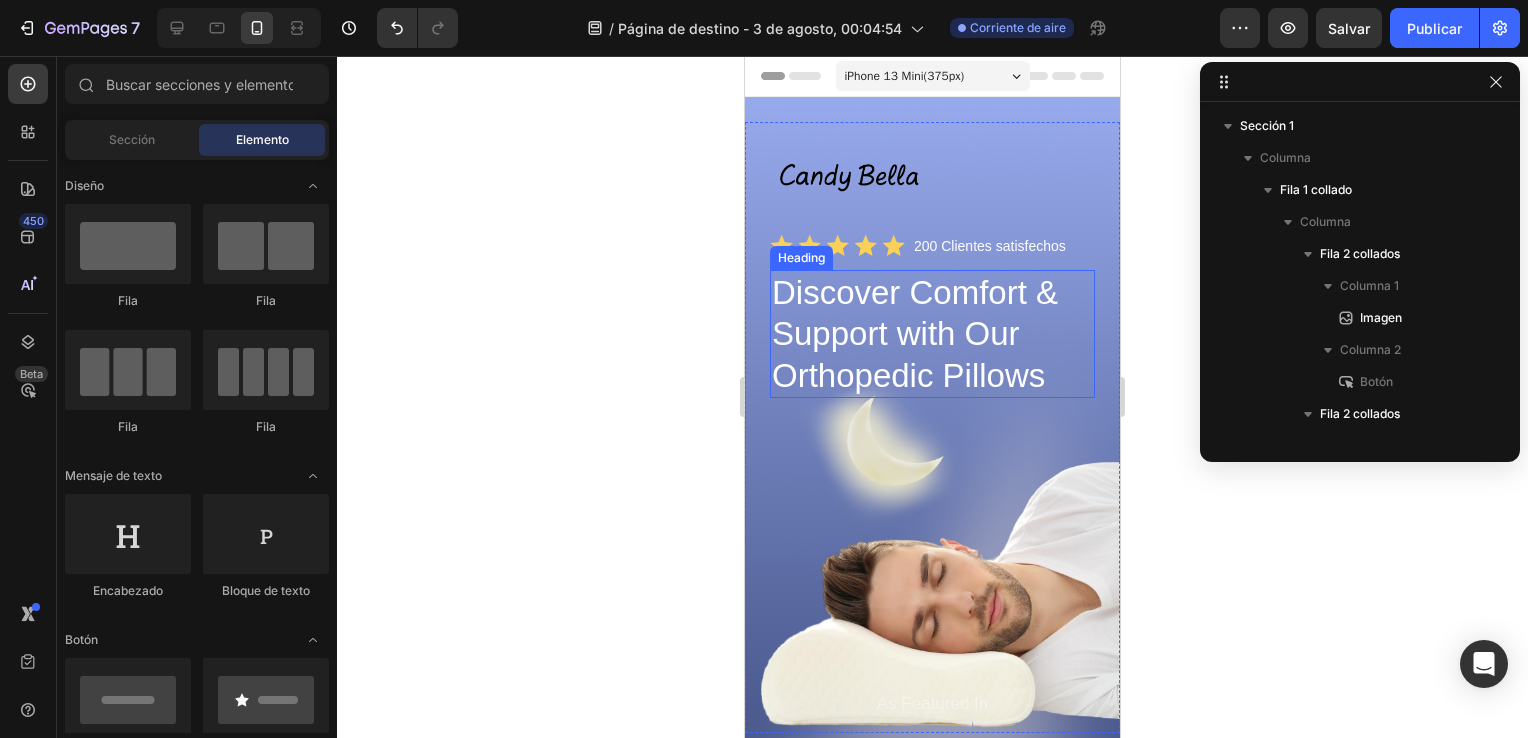 click on "Discover Comfort & Support with Our Orthopedic Pillows" at bounding box center (932, 334) 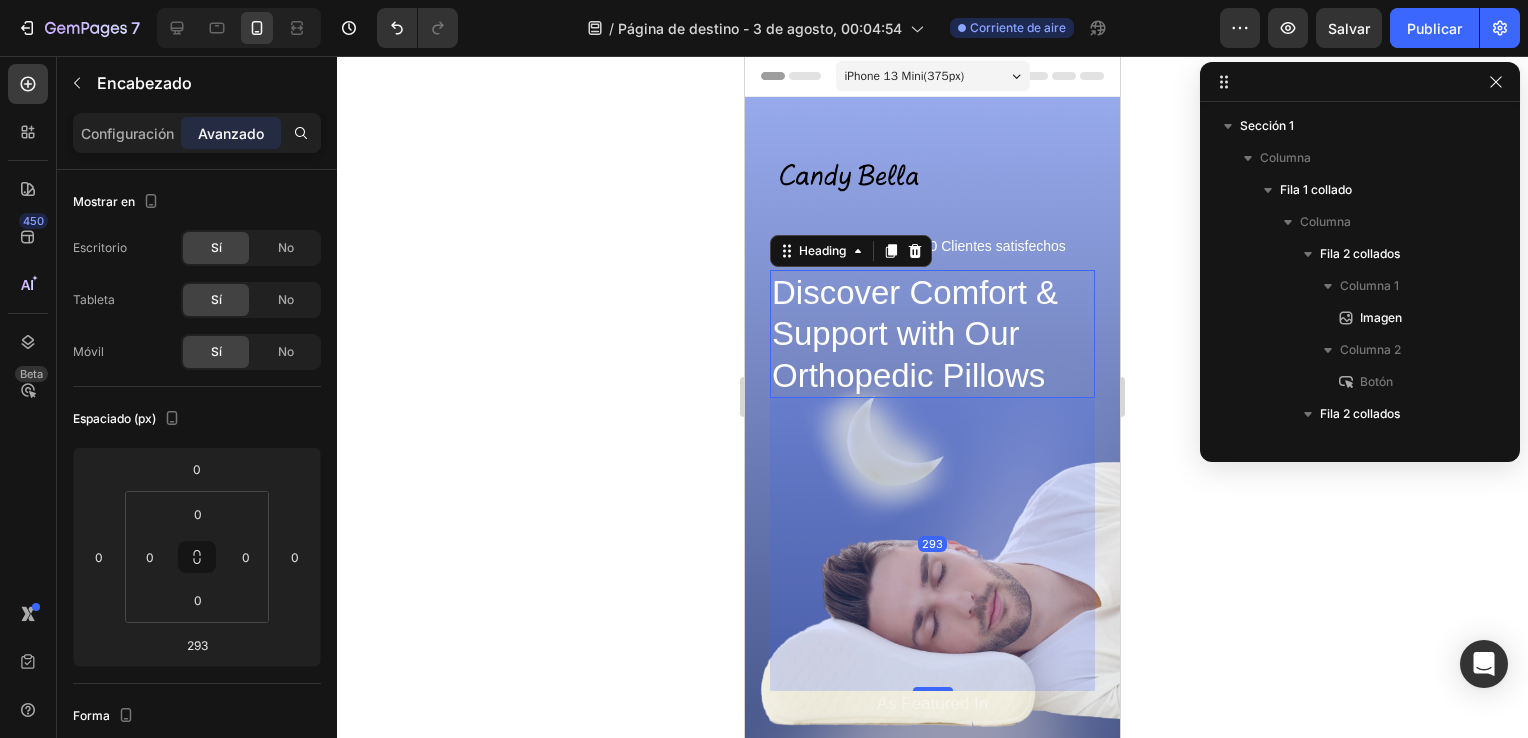 scroll, scrollTop: 634, scrollLeft: 0, axis: vertical 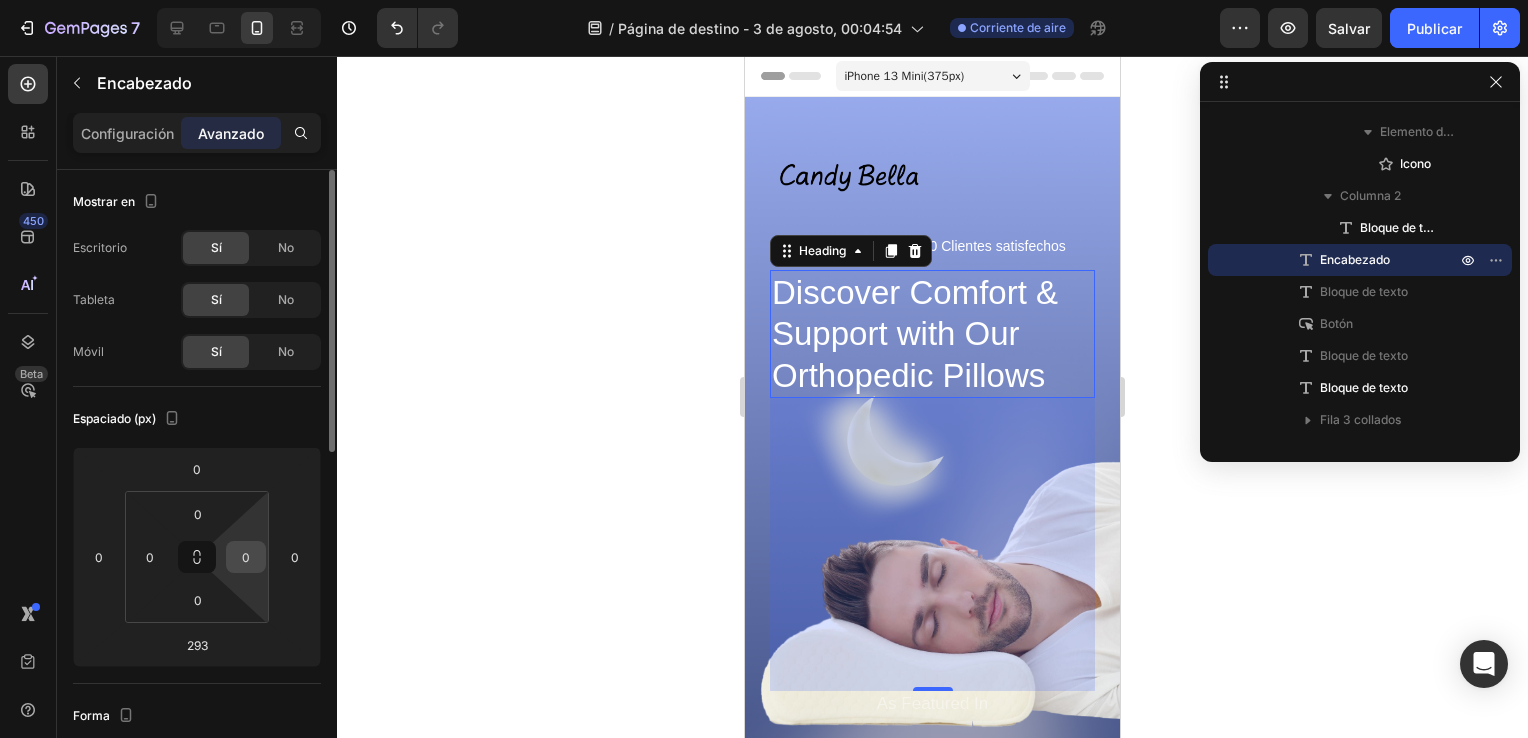 click on "0" at bounding box center (246, 557) 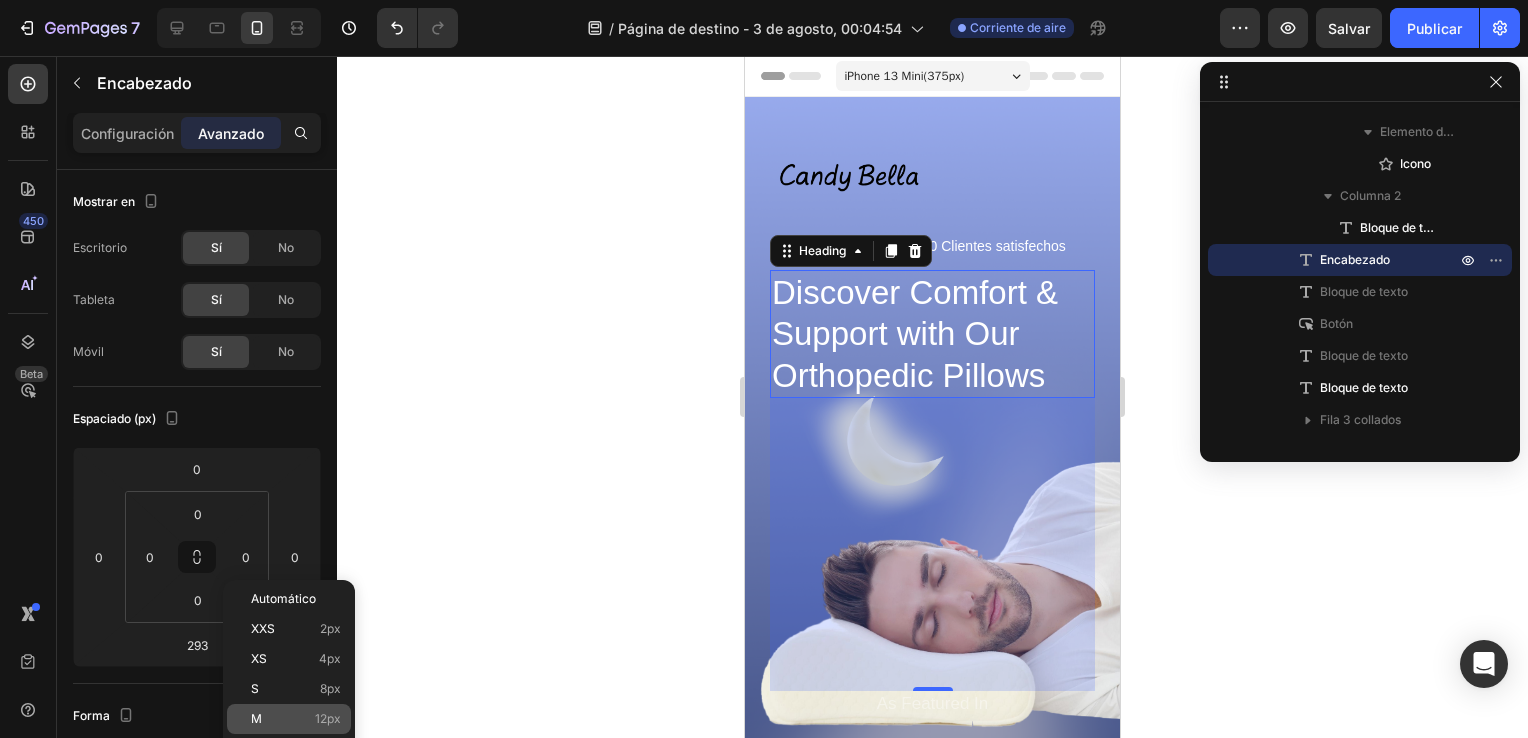 click on "M 12px" 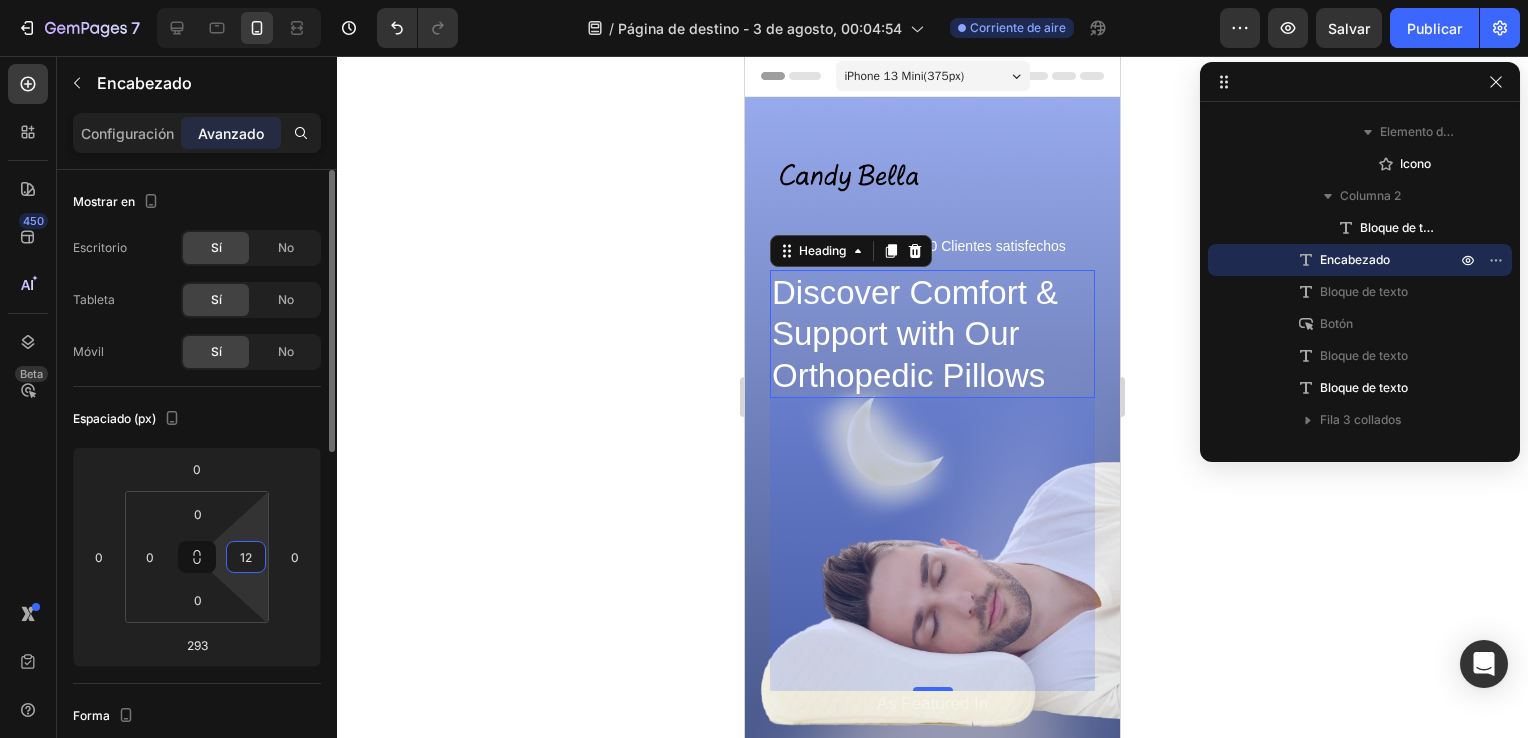 click on "12" at bounding box center [246, 557] 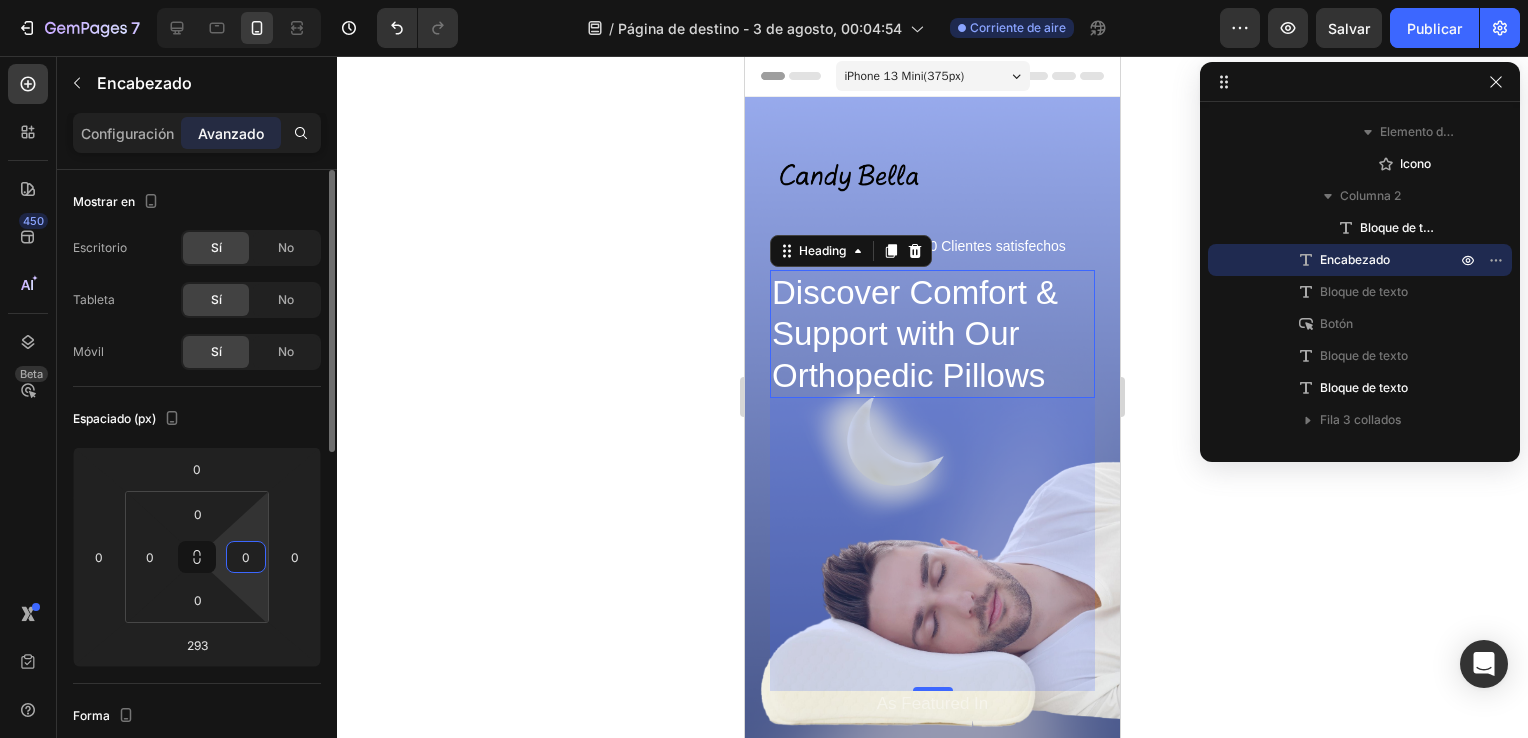type on "0" 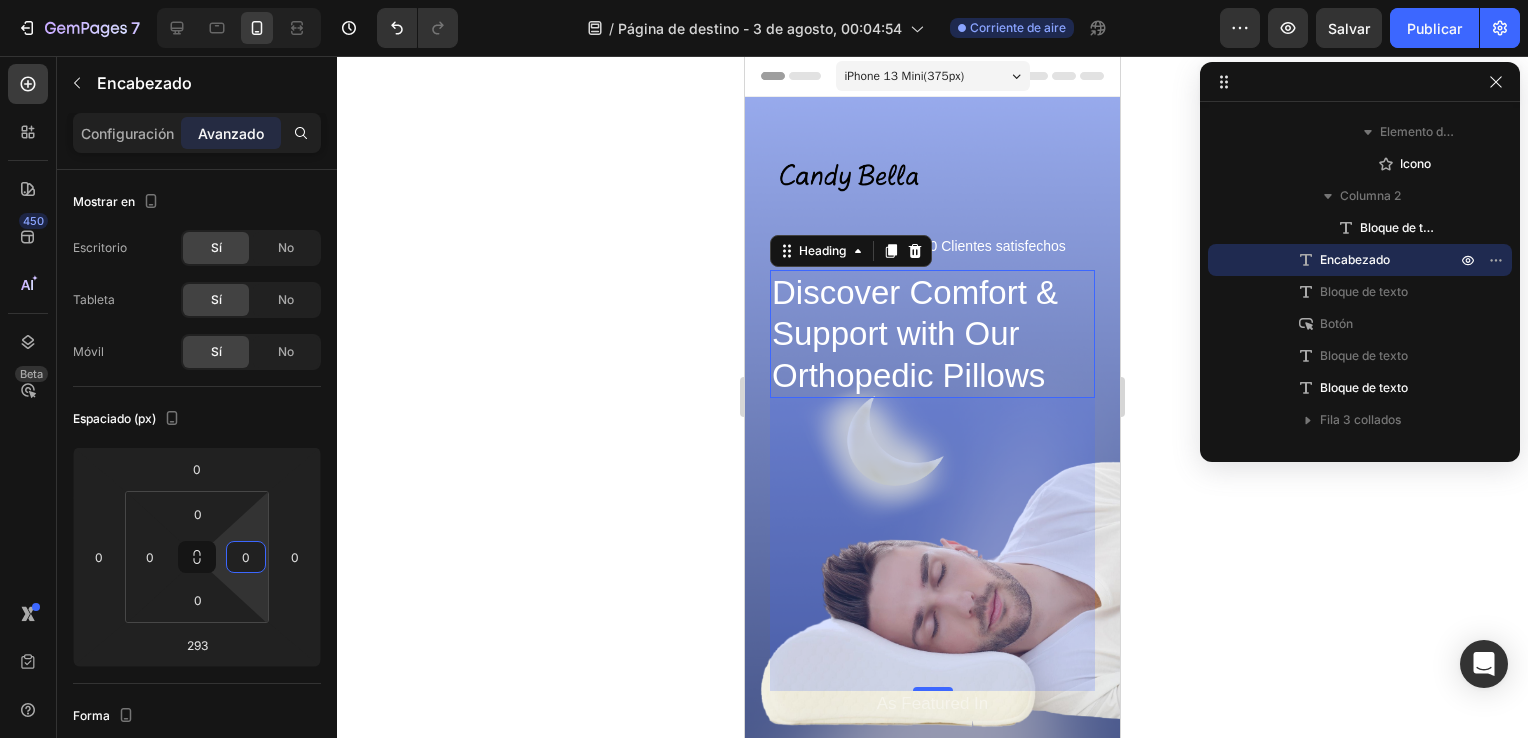 click on "Discover Comfort & Support with Our Orthopedic Pillows" at bounding box center (926, 334) 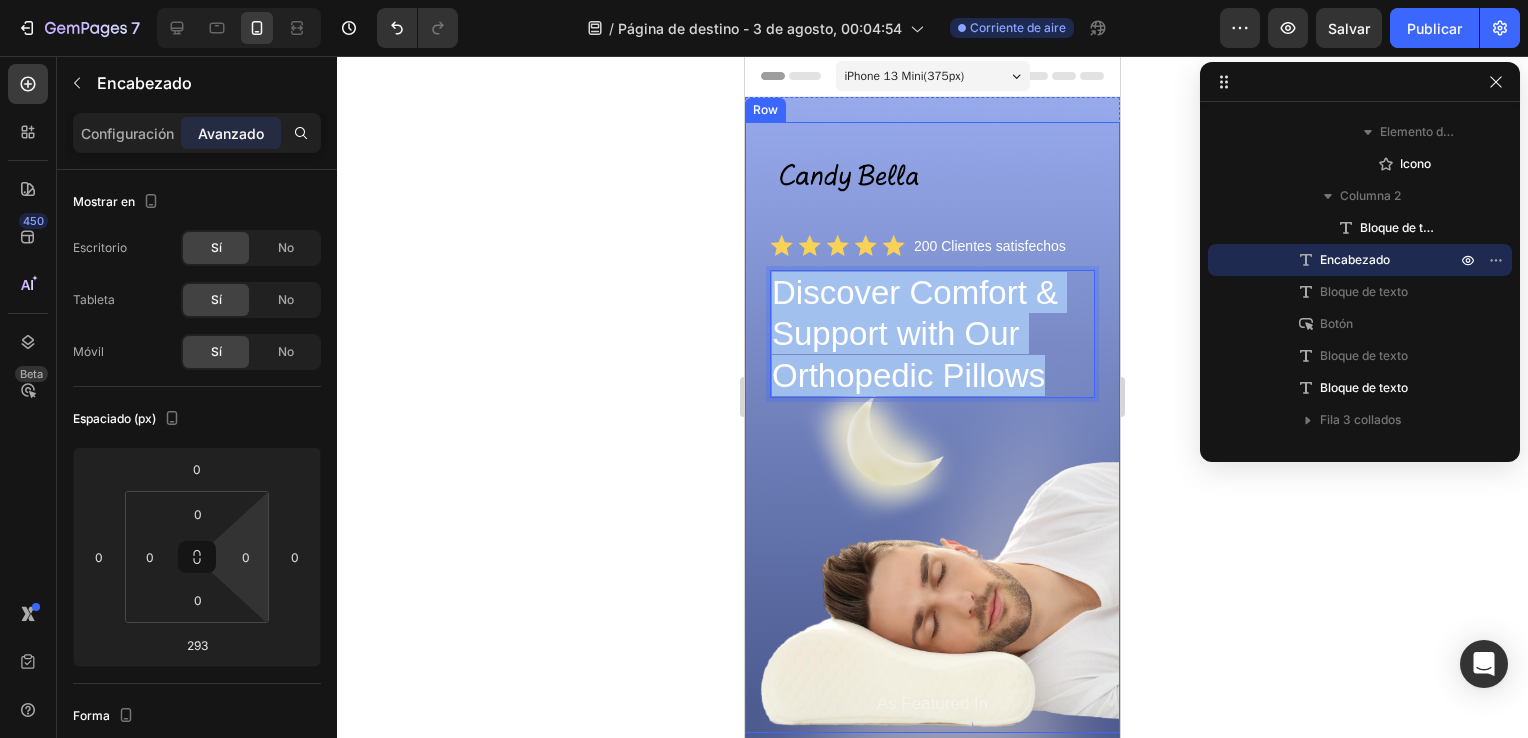 drag, startPoint x: 1042, startPoint y: 355, endPoint x: 750, endPoint y: 260, distance: 307.06512 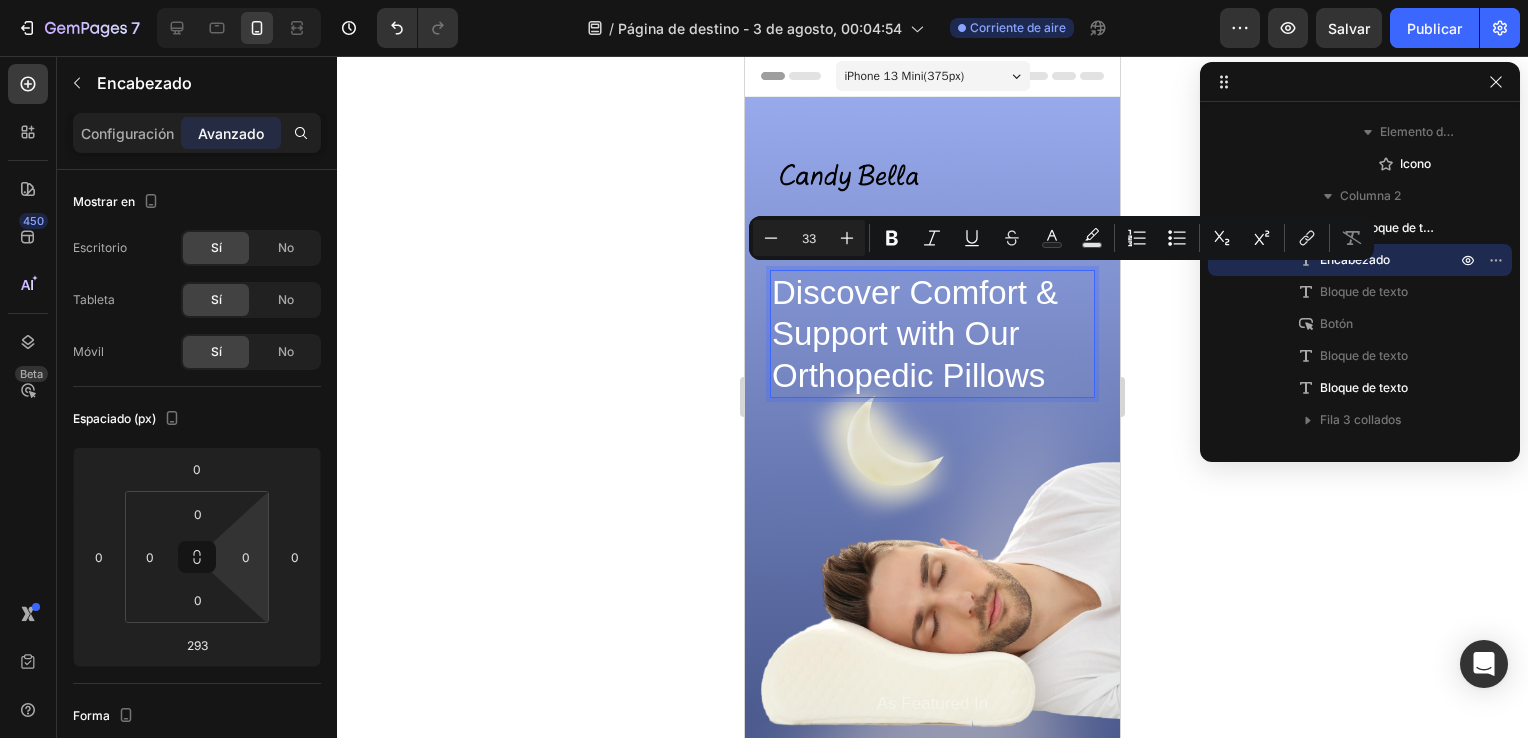click 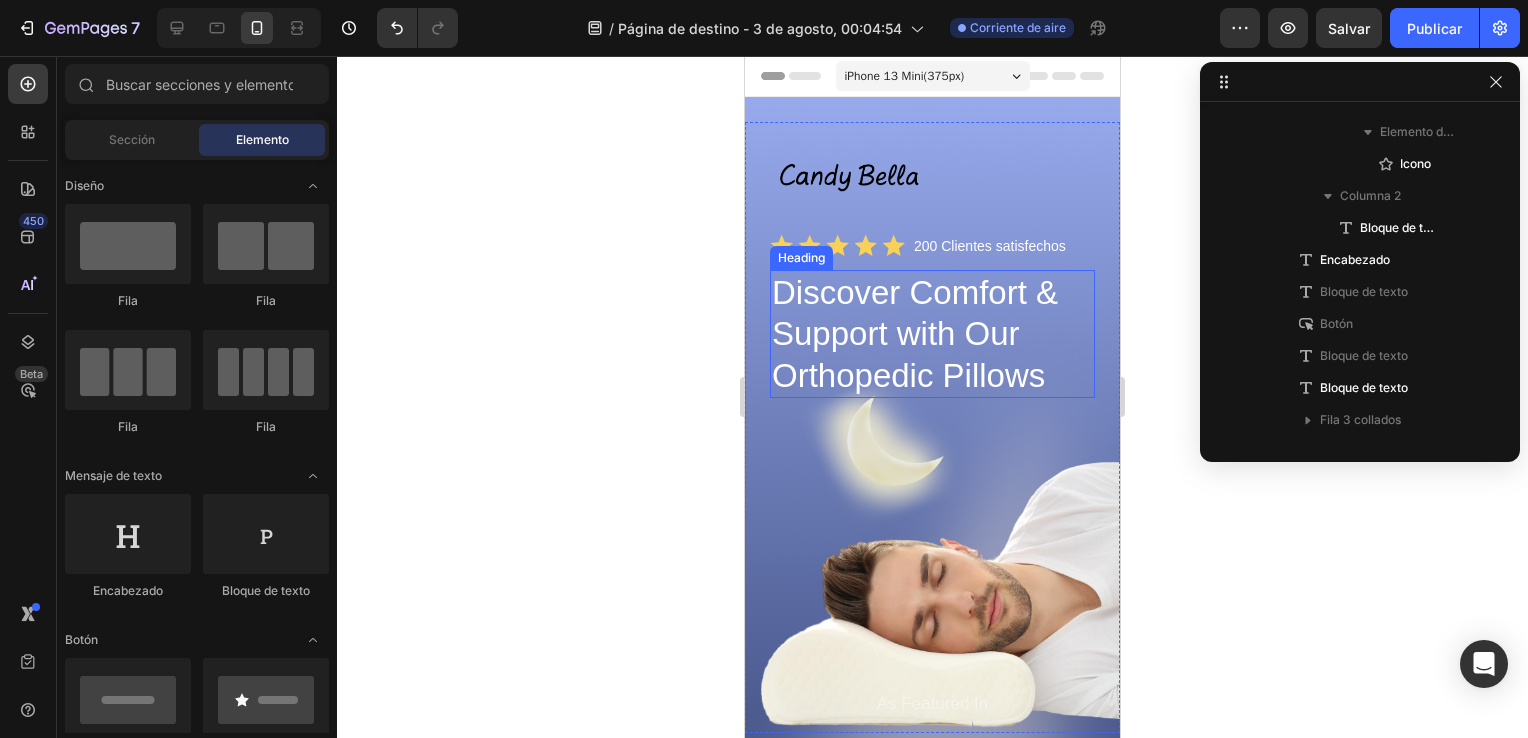 click on "Discover Comfort & Support with Our Orthopedic Pillows" at bounding box center [932, 334] 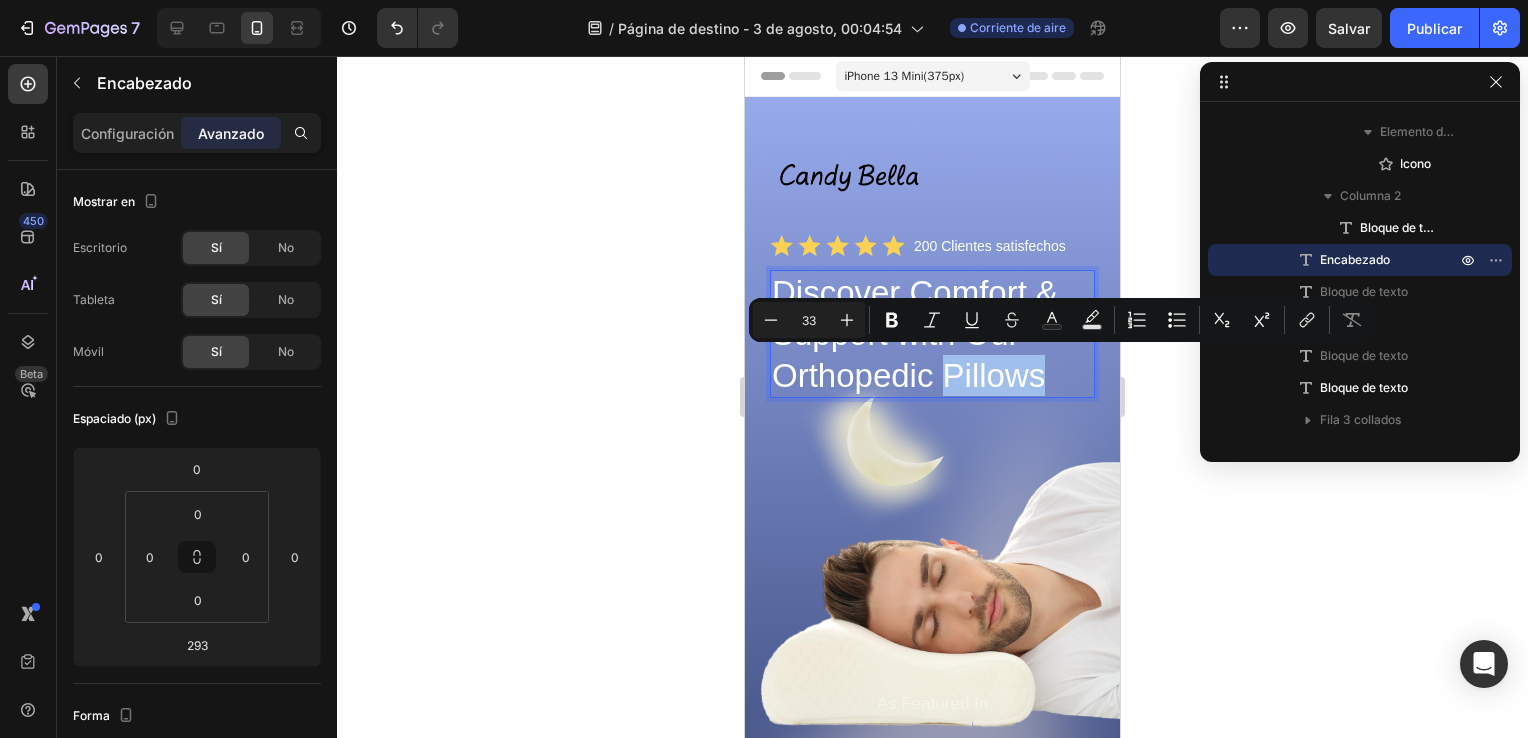 drag, startPoint x: 1029, startPoint y: 360, endPoint x: 1018, endPoint y: 376, distance: 19.416489 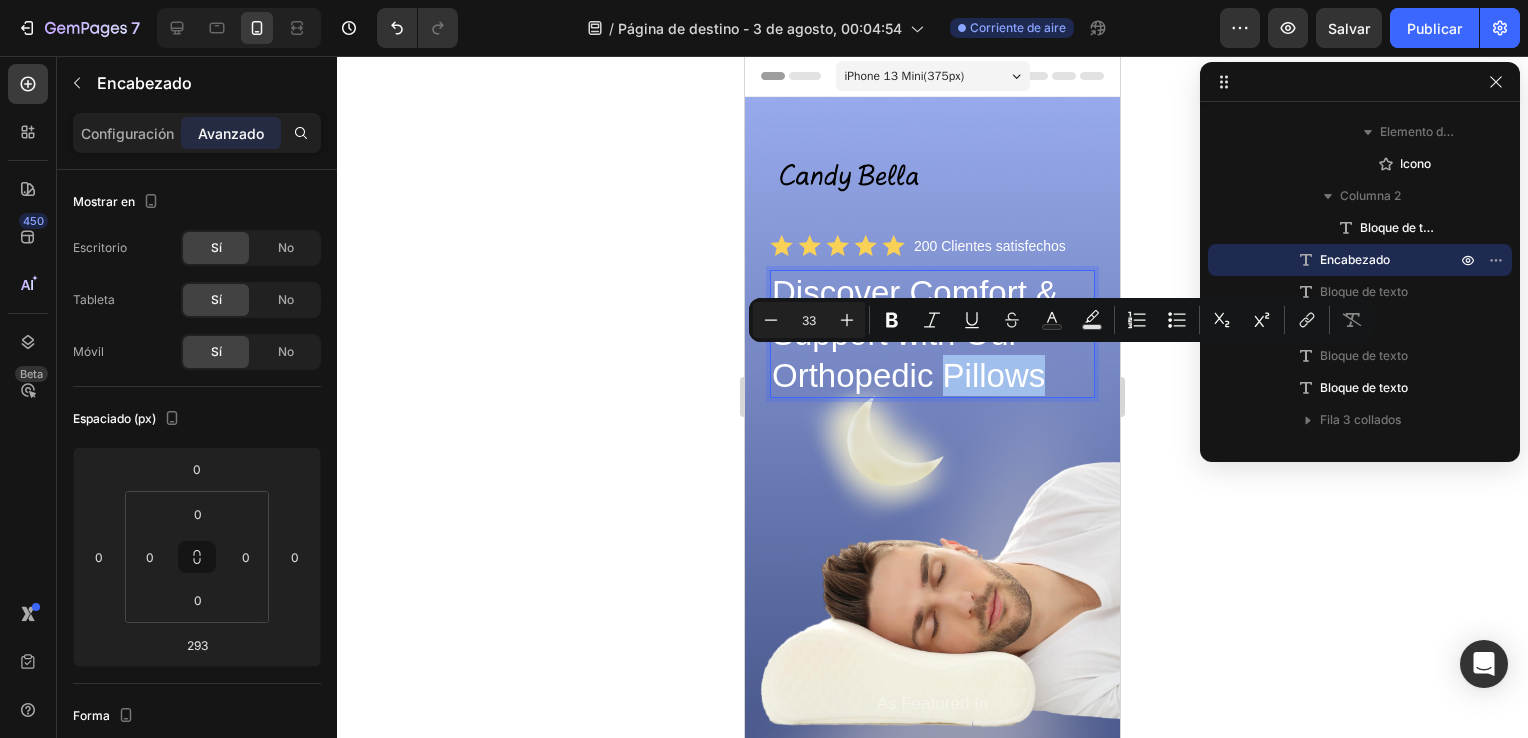 click on "Discover Comfort & Support with Our Orthopedic Pillows" at bounding box center (932, 334) 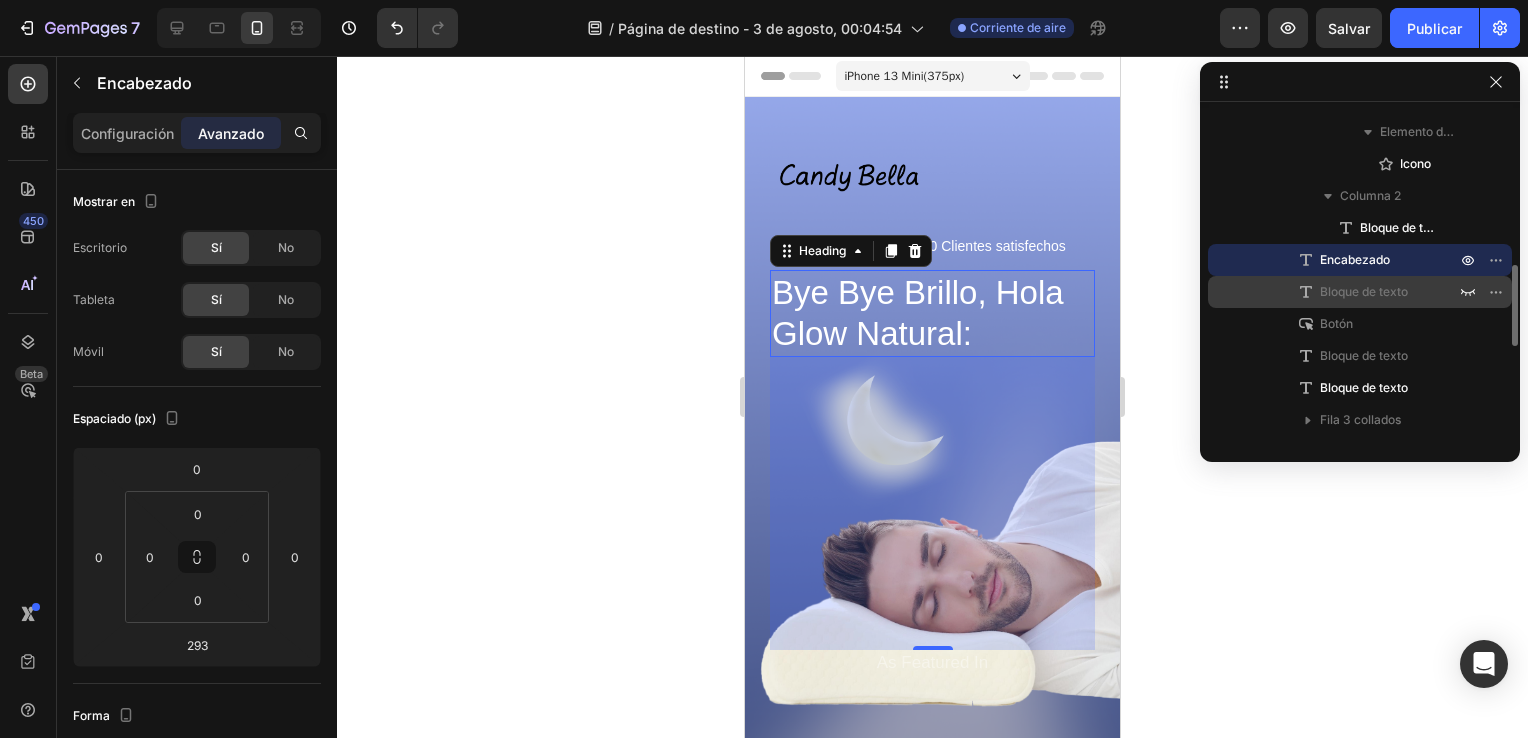 click on "Bloque de texto" at bounding box center (1366, 292) 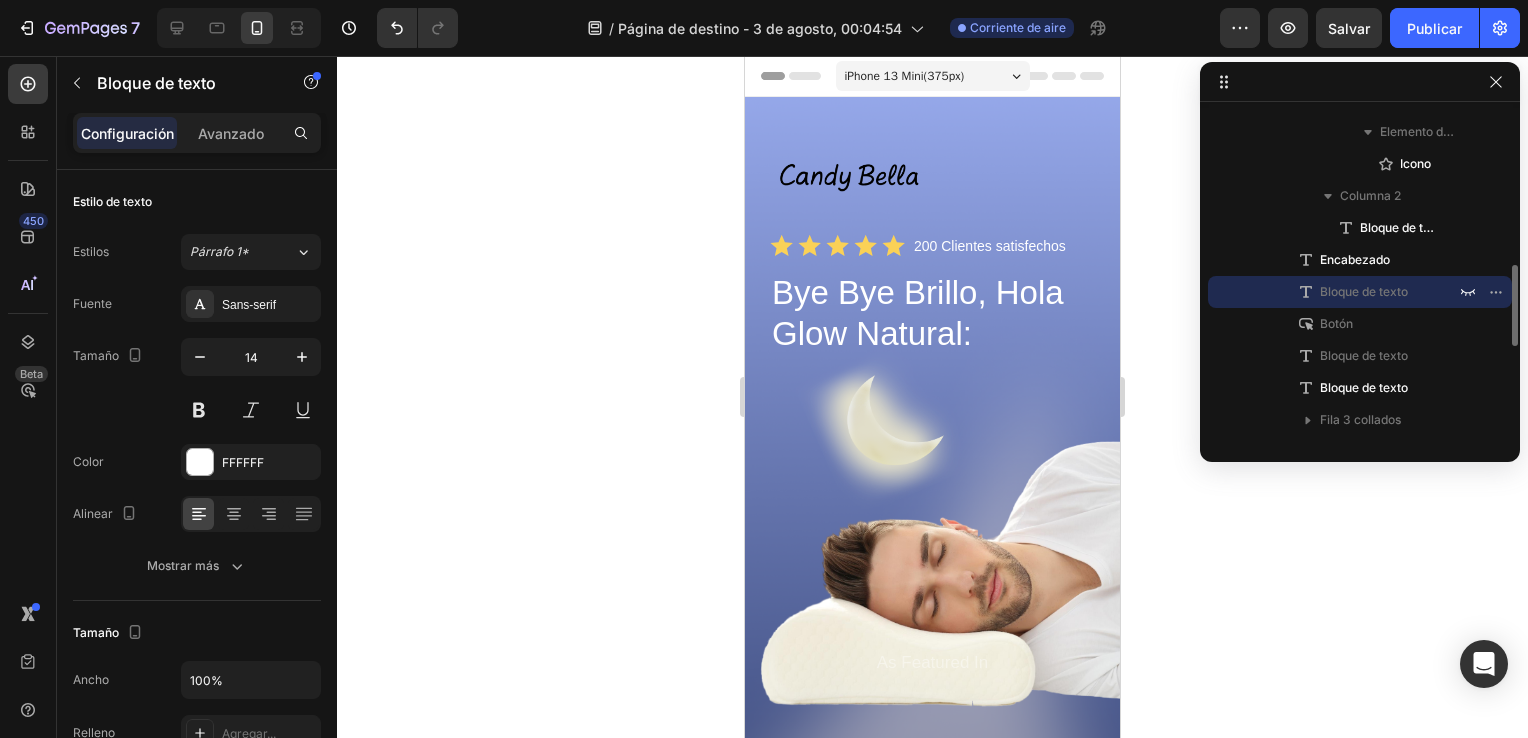 click on "Bloque de texto" at bounding box center (1366, 292) 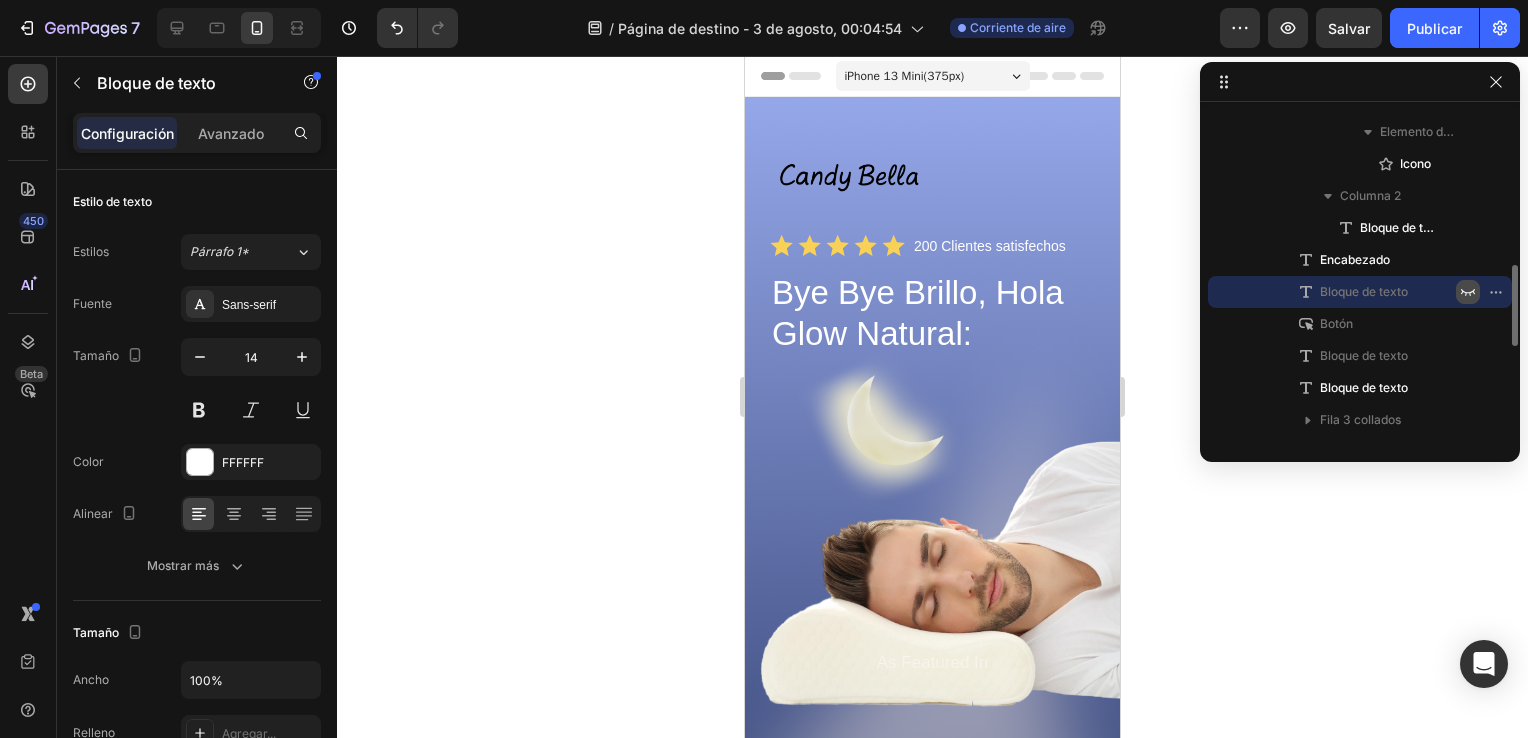 click 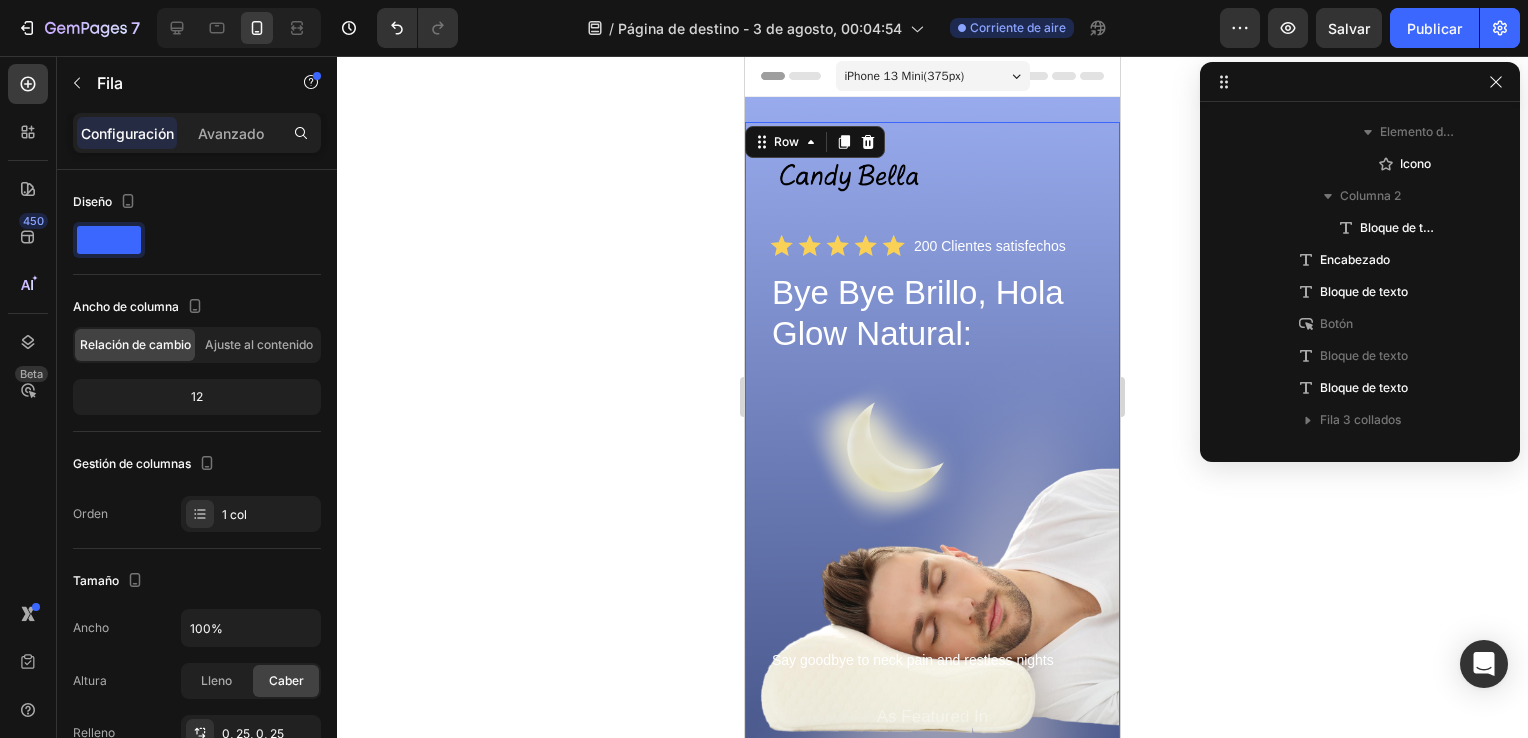 scroll, scrollTop: 0, scrollLeft: 0, axis: both 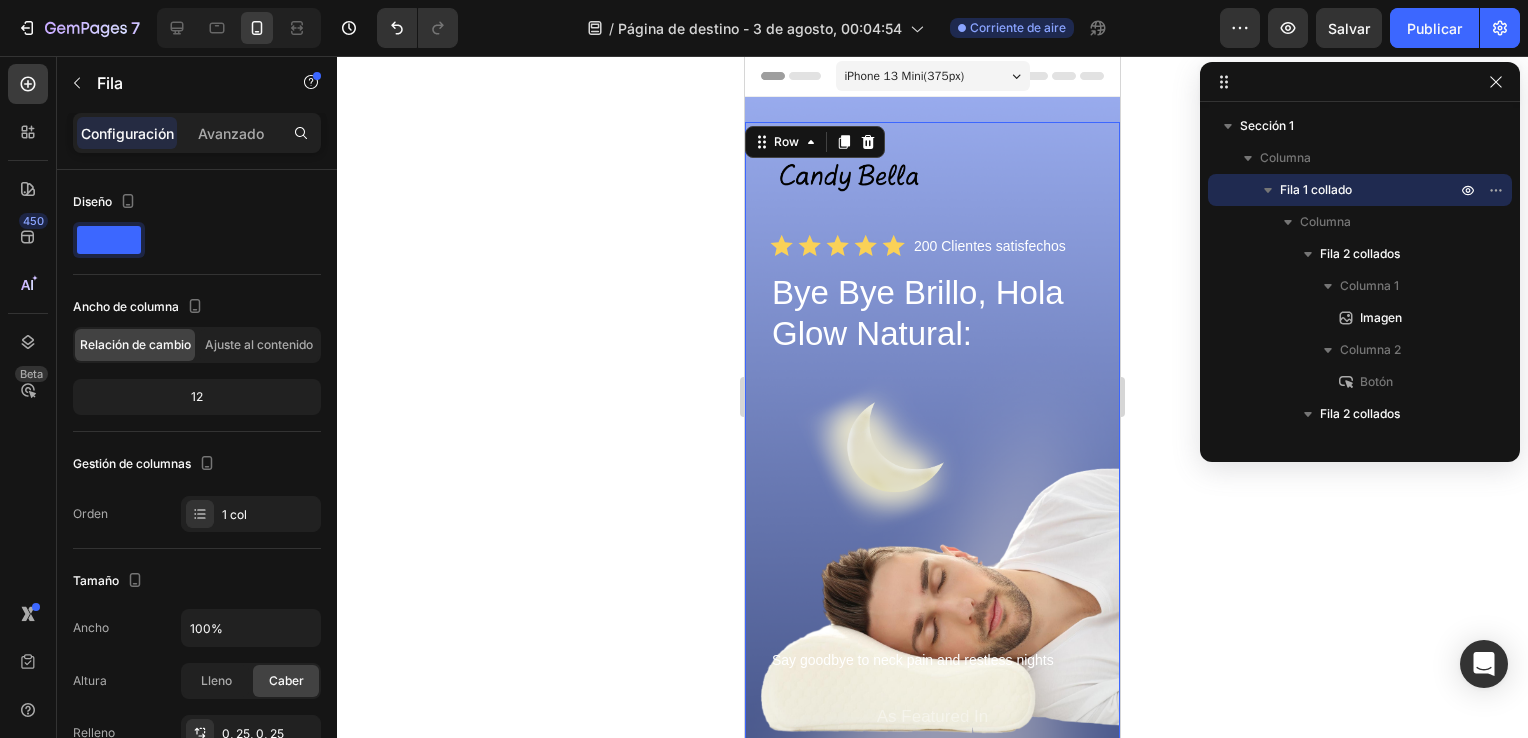 click 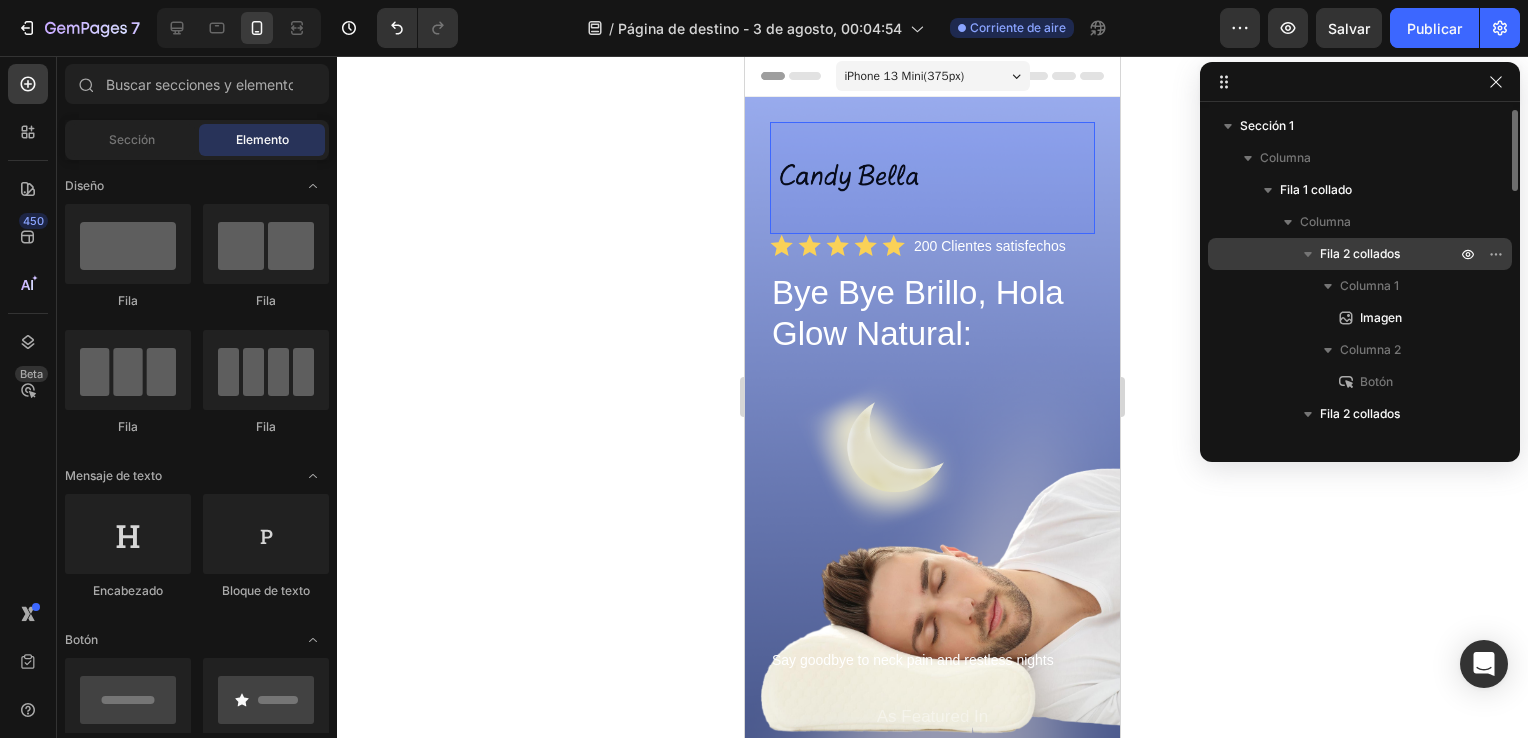 click on "Fila 2 collados" at bounding box center [1360, 254] 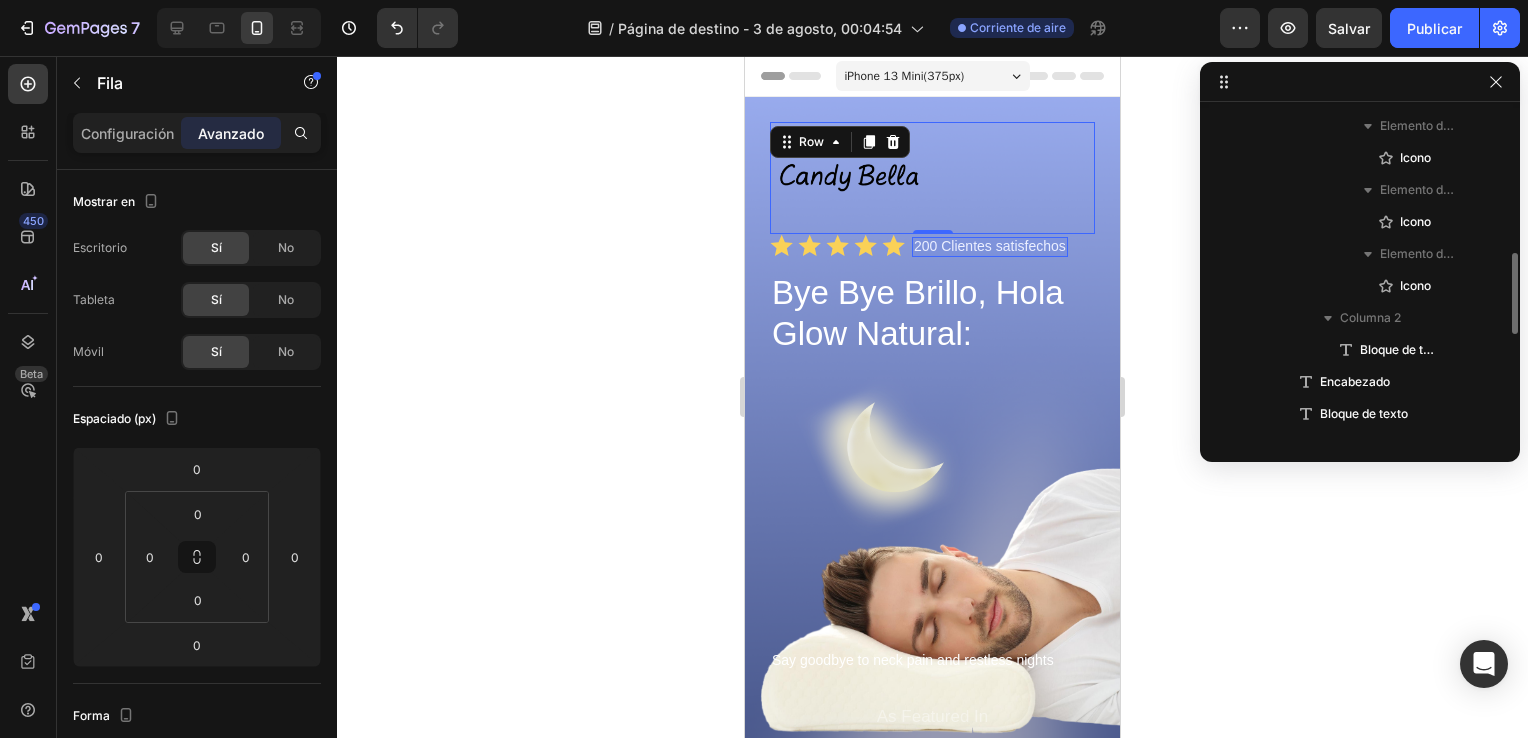 scroll, scrollTop: 527, scrollLeft: 0, axis: vertical 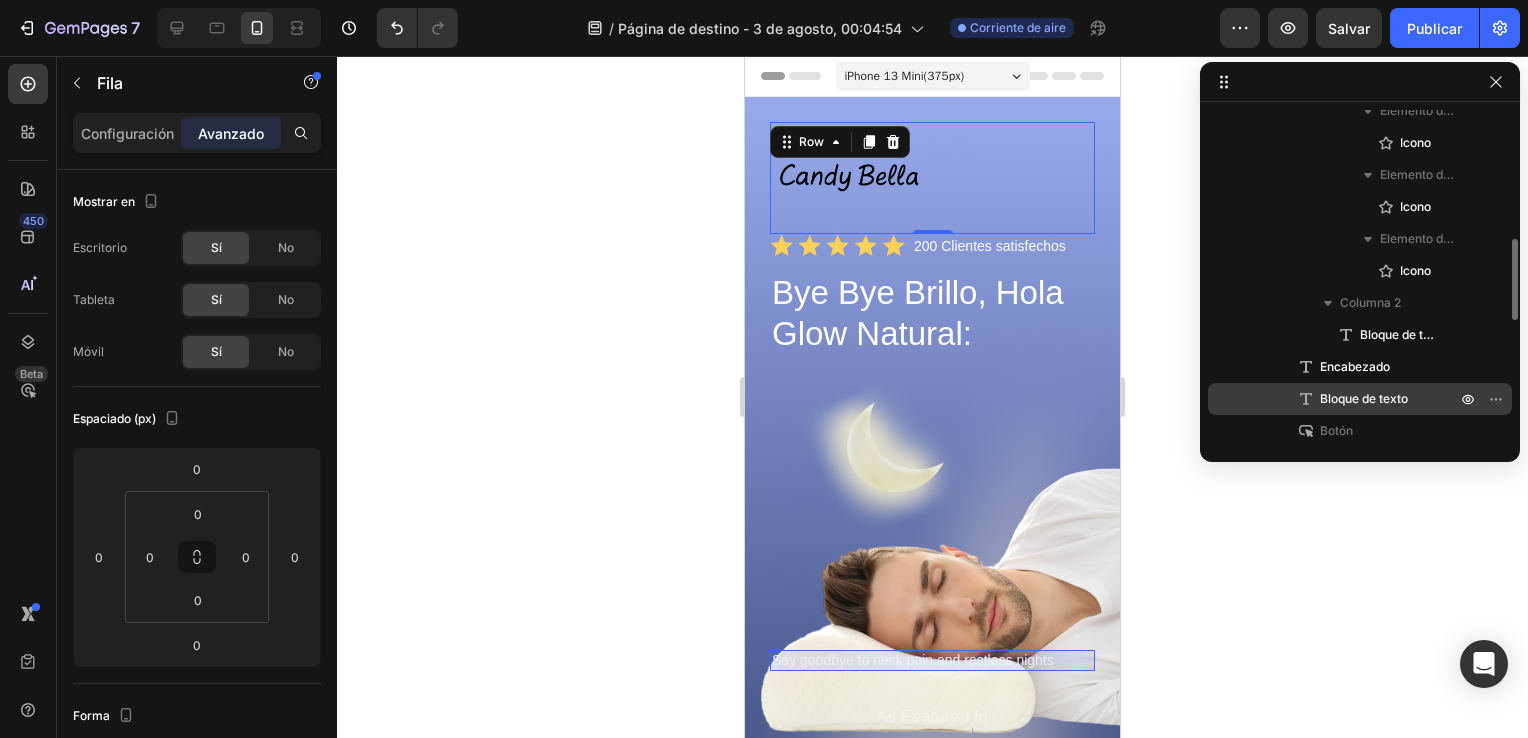 click on "Bloque de texto" at bounding box center [1364, 399] 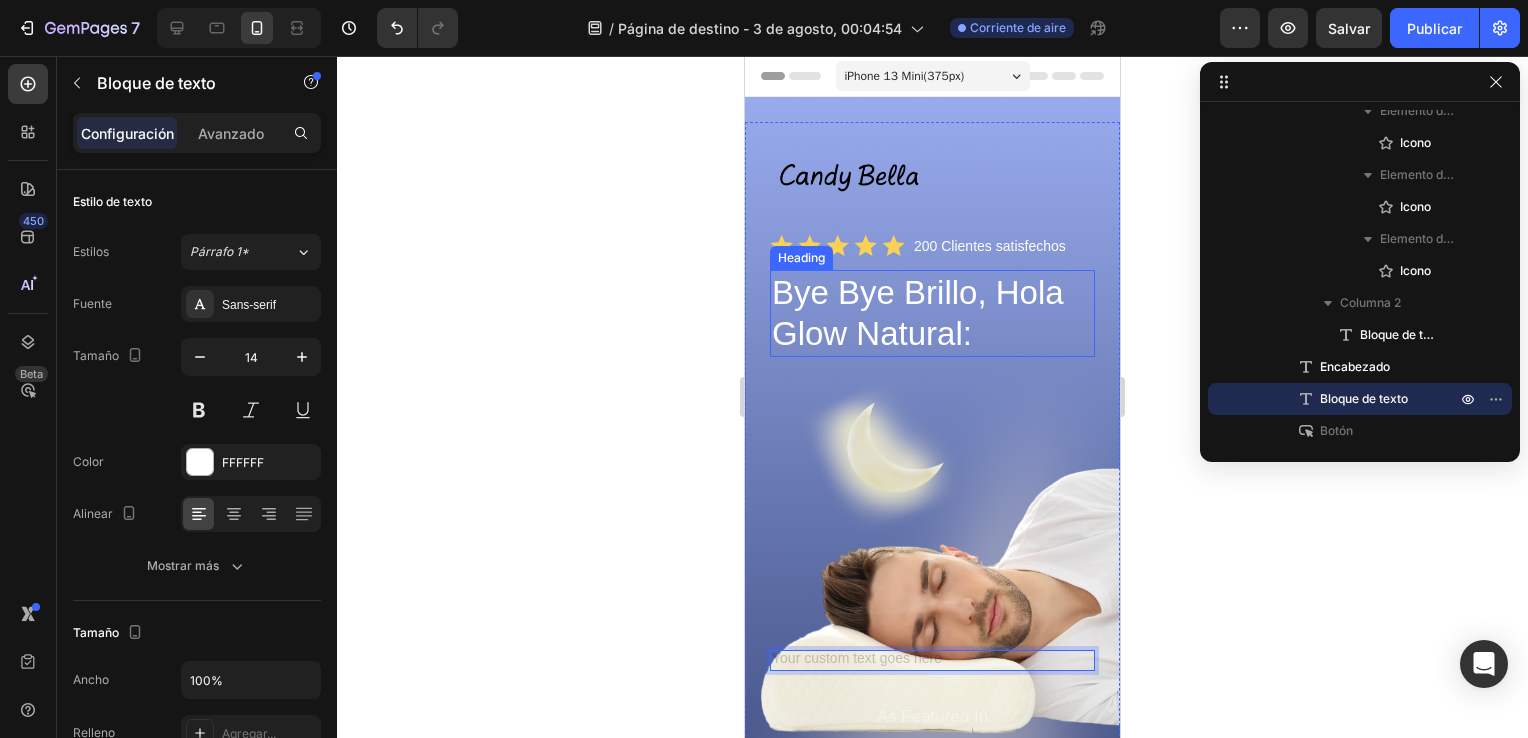 click on "Bye Bye Brillo, Hola Glow Natural:" at bounding box center (932, 313) 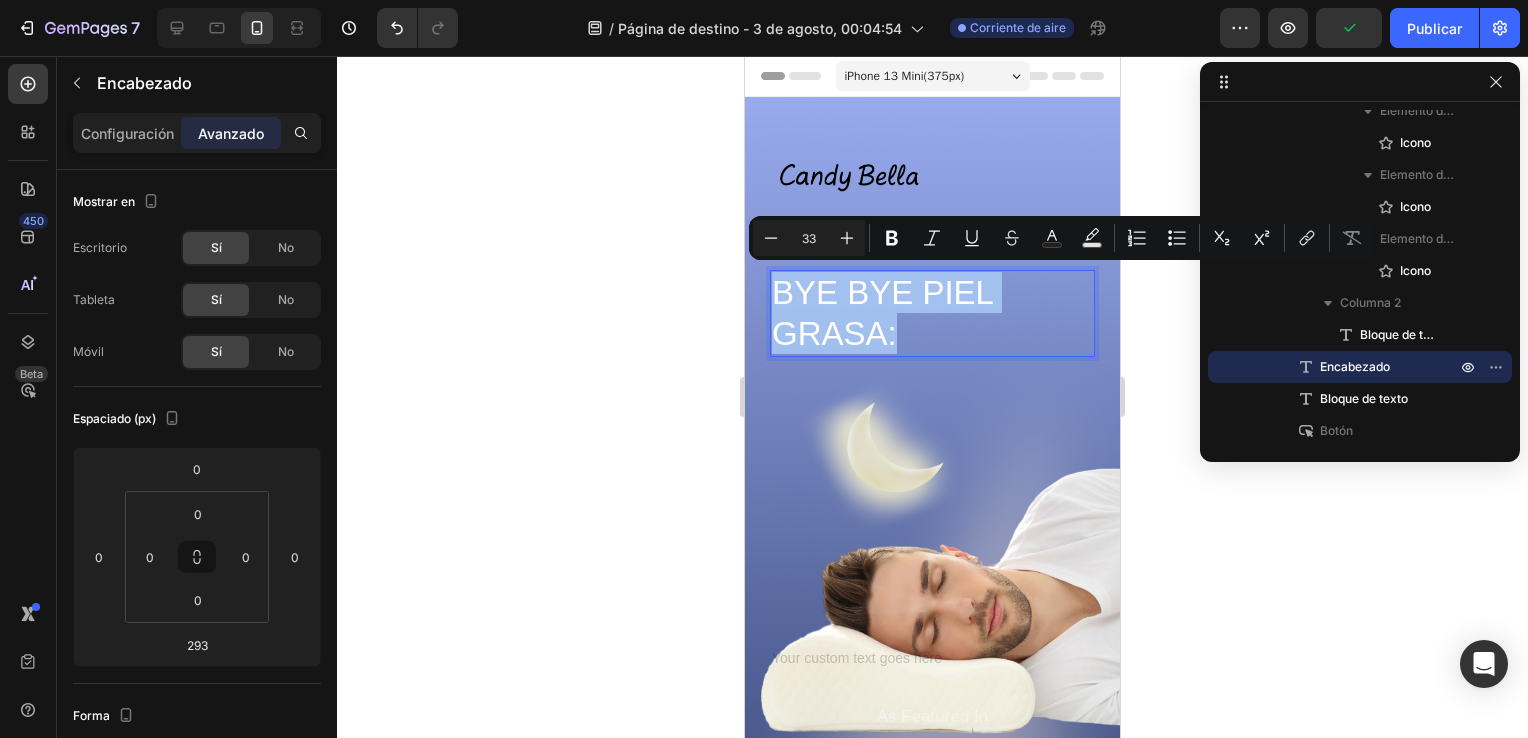 drag, startPoint x: 919, startPoint y: 340, endPoint x: 773, endPoint y: 278, distance: 158.61903 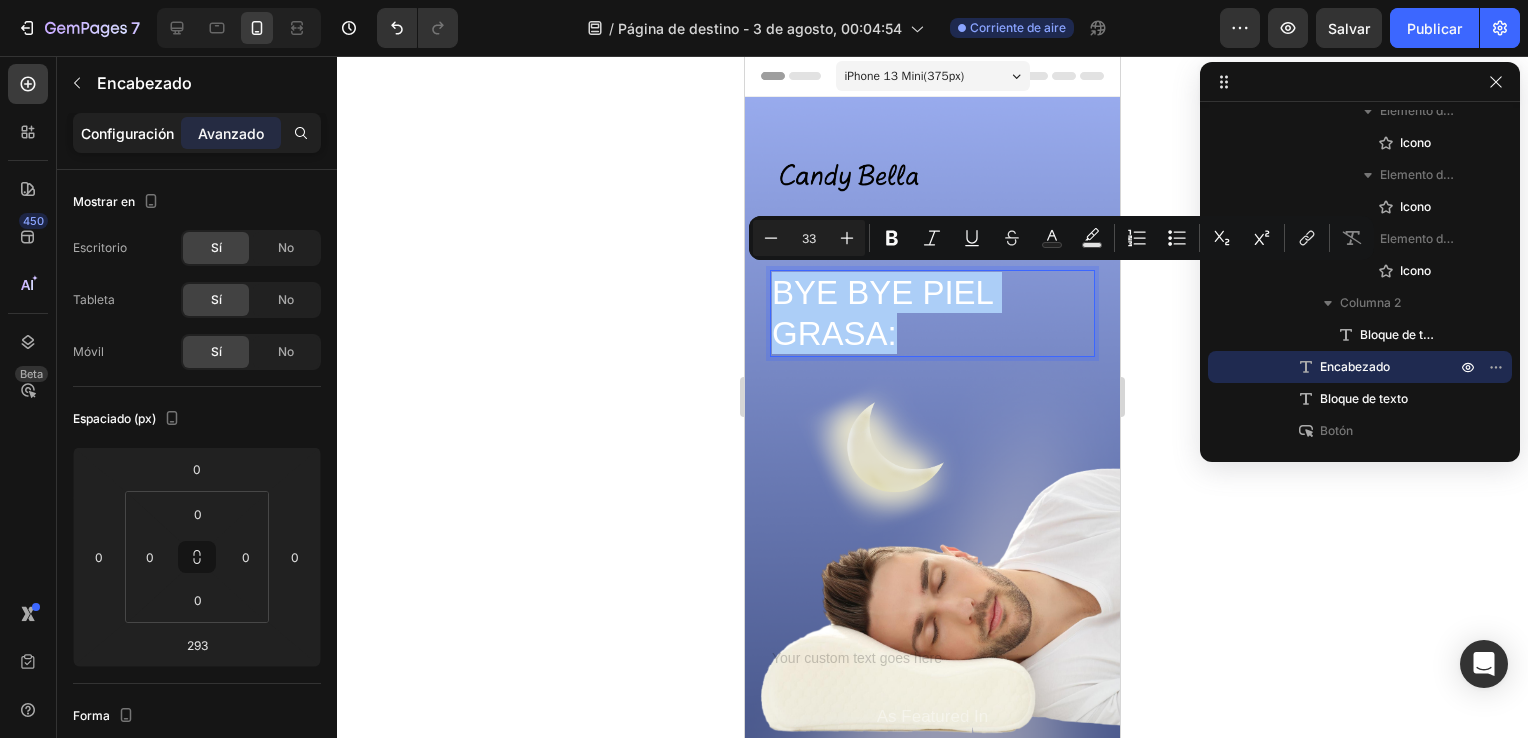 click on "Configuración" at bounding box center (127, 133) 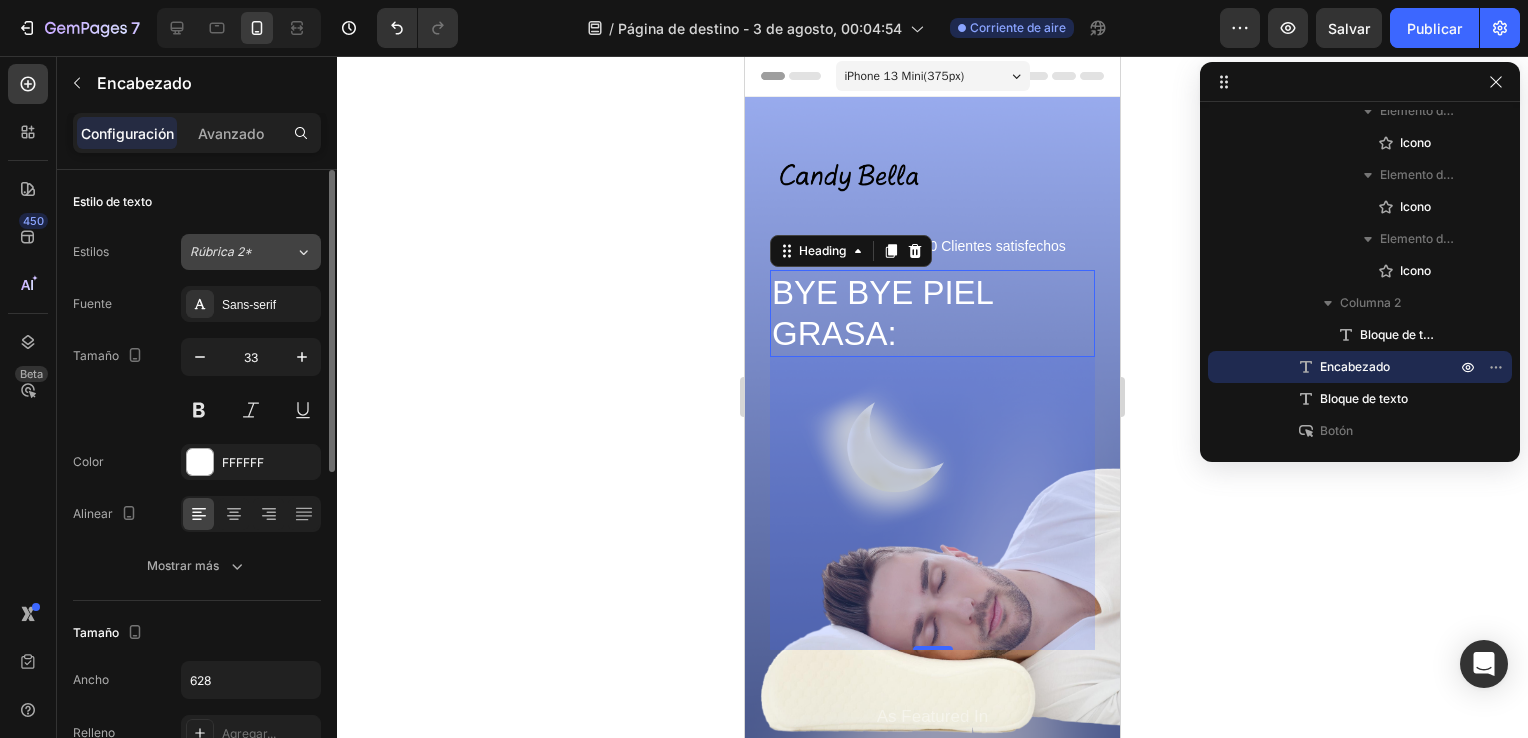 click on "Rúbrica 2*" at bounding box center [242, 252] 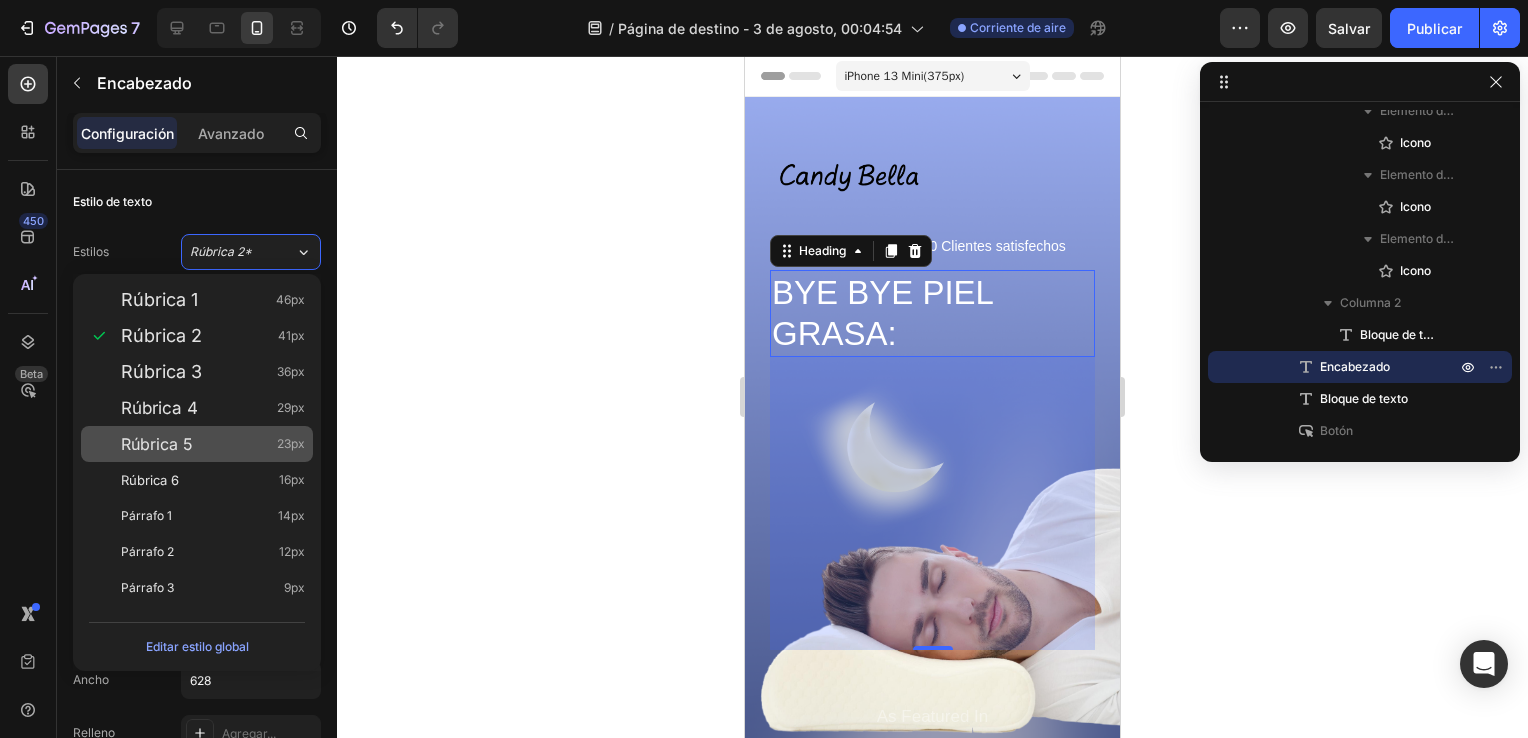 click on "Rúbrica 5 23px" at bounding box center (213, 444) 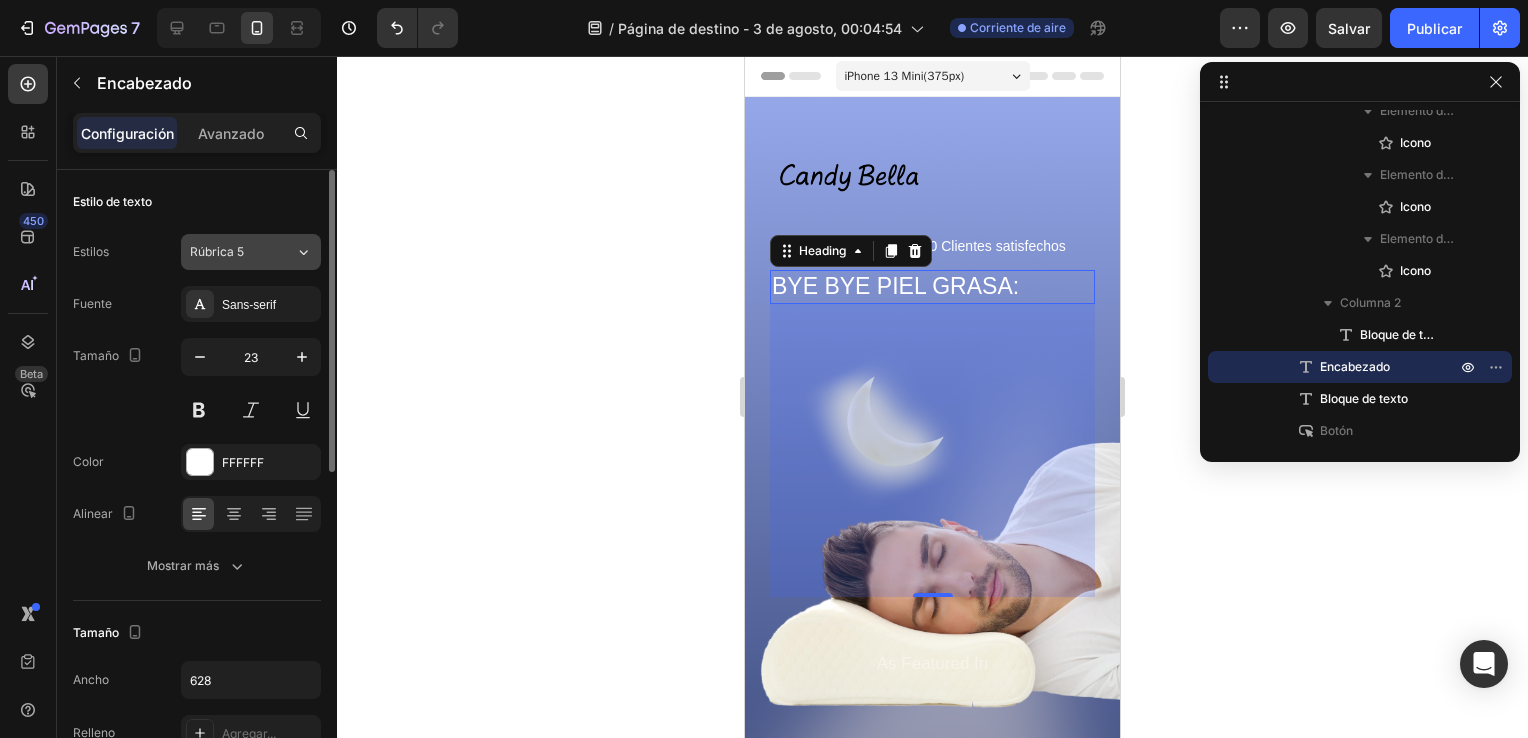 click on "Rúbrica 5" at bounding box center (230, 252) 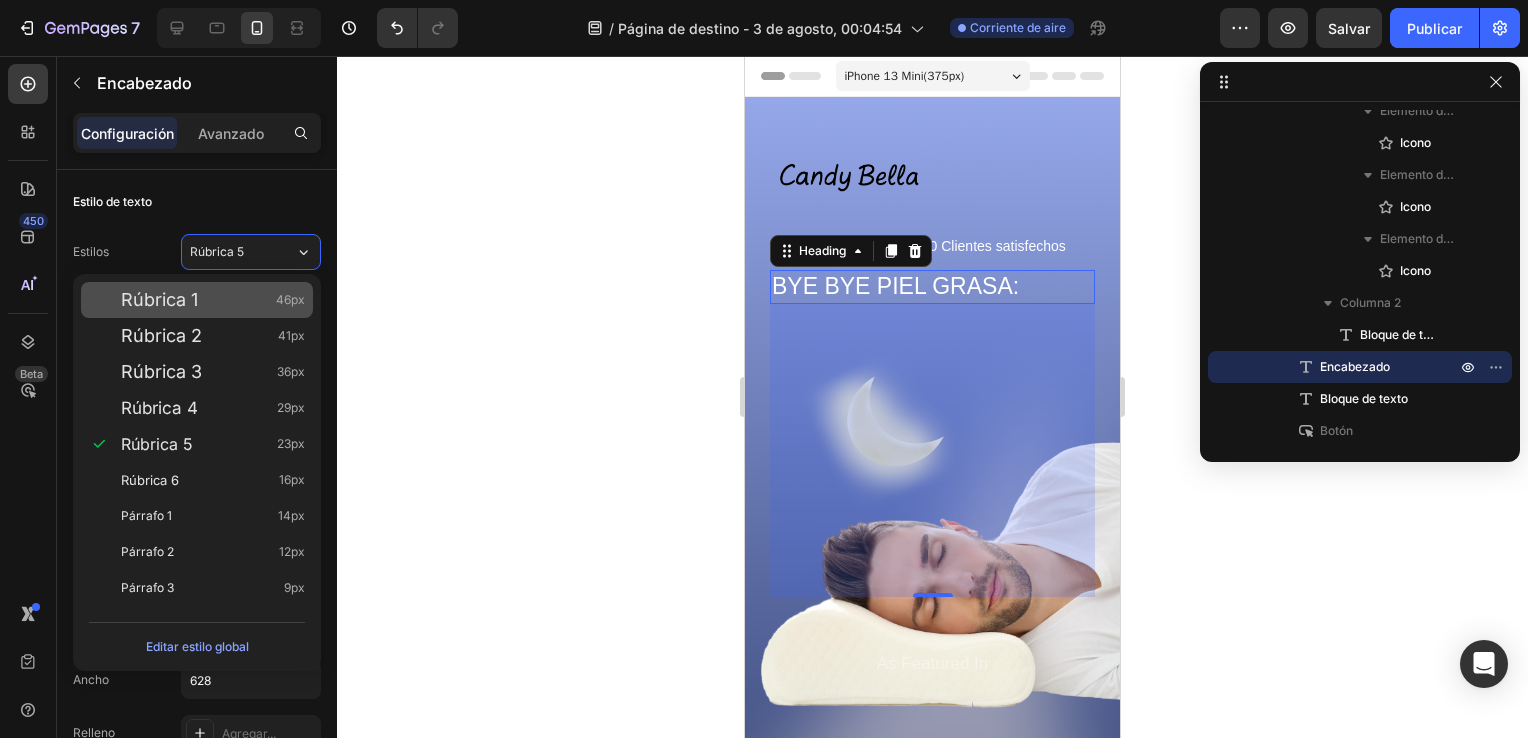 click on "Rúbrica 1 46px" at bounding box center (213, 300) 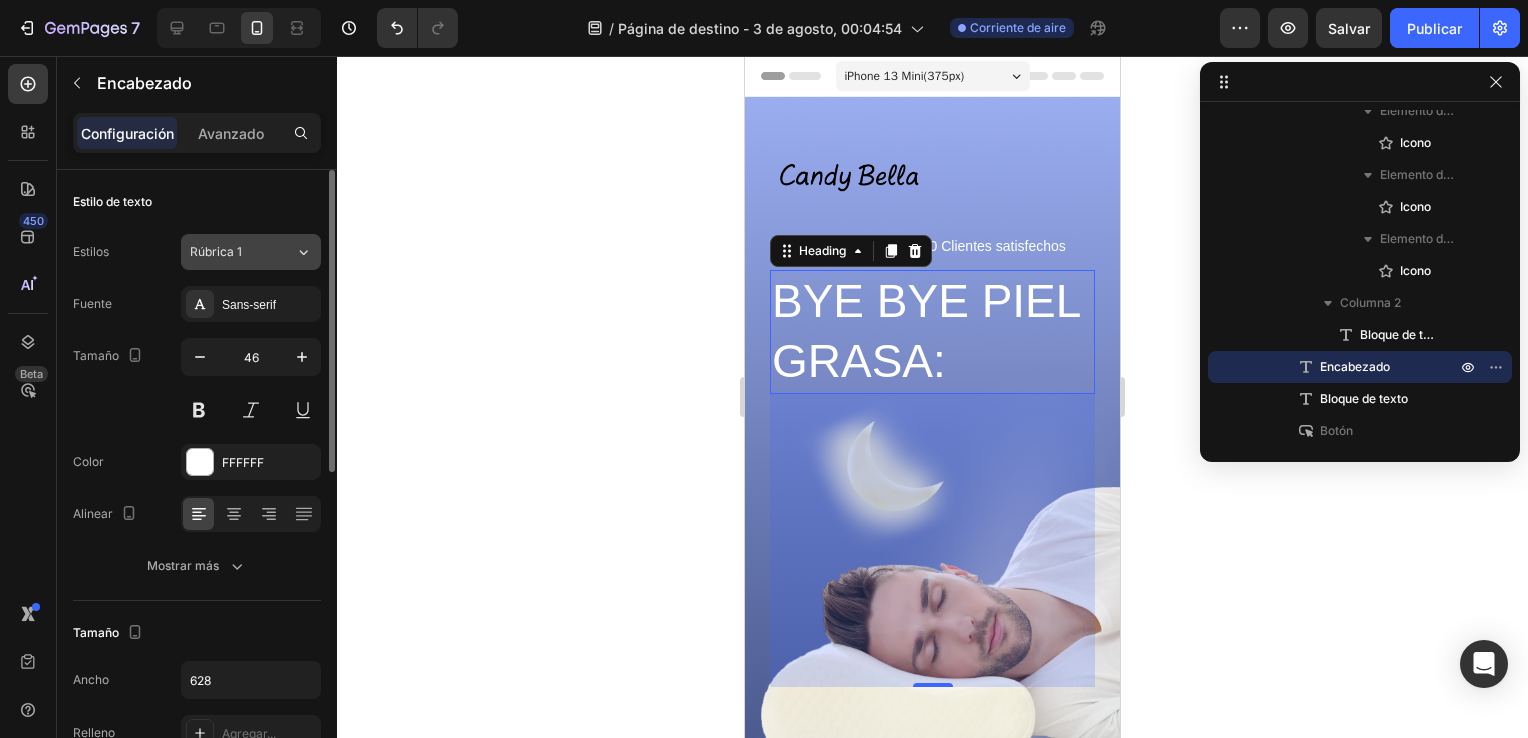 click on "Rúbrica 1" 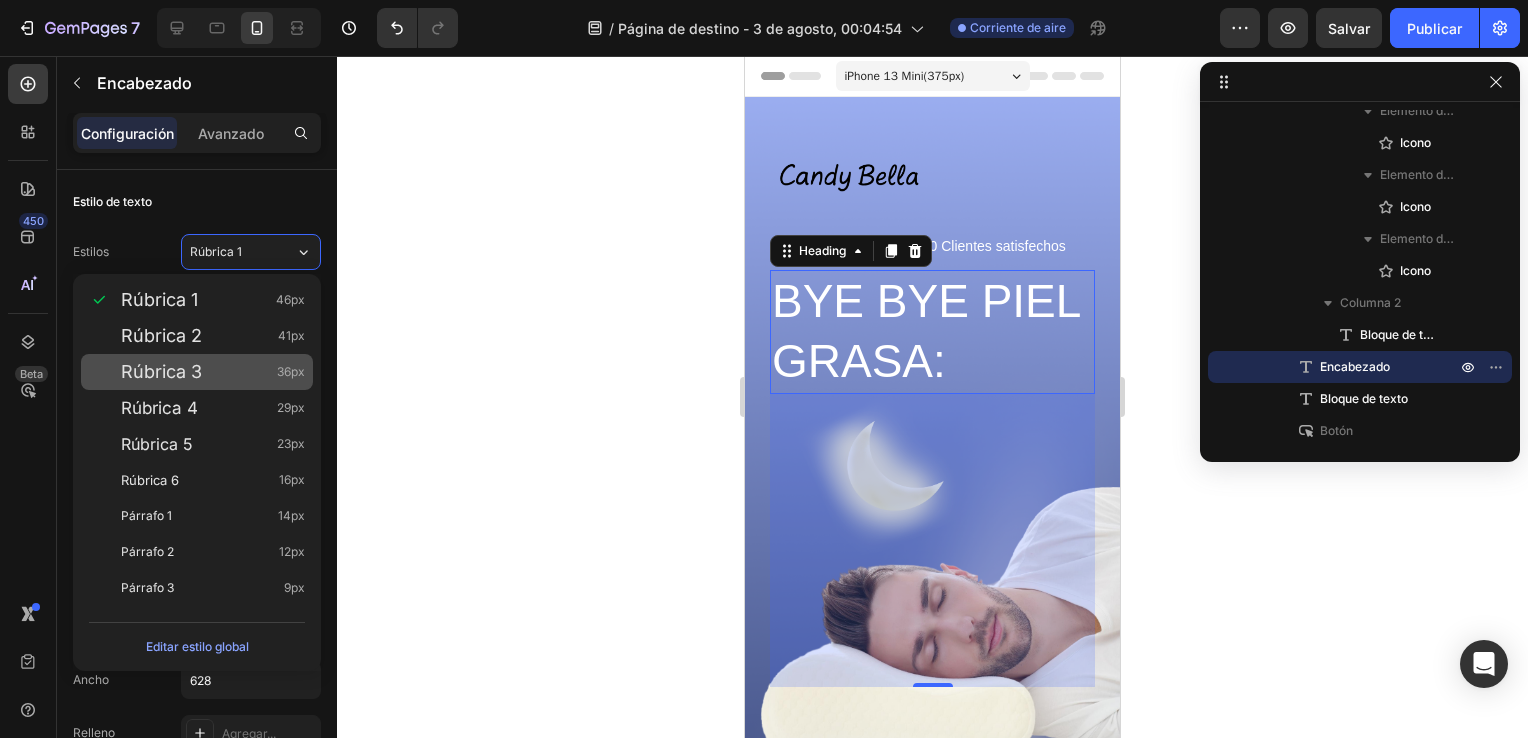 click on "Rúbrica 3 36px" at bounding box center (197, 372) 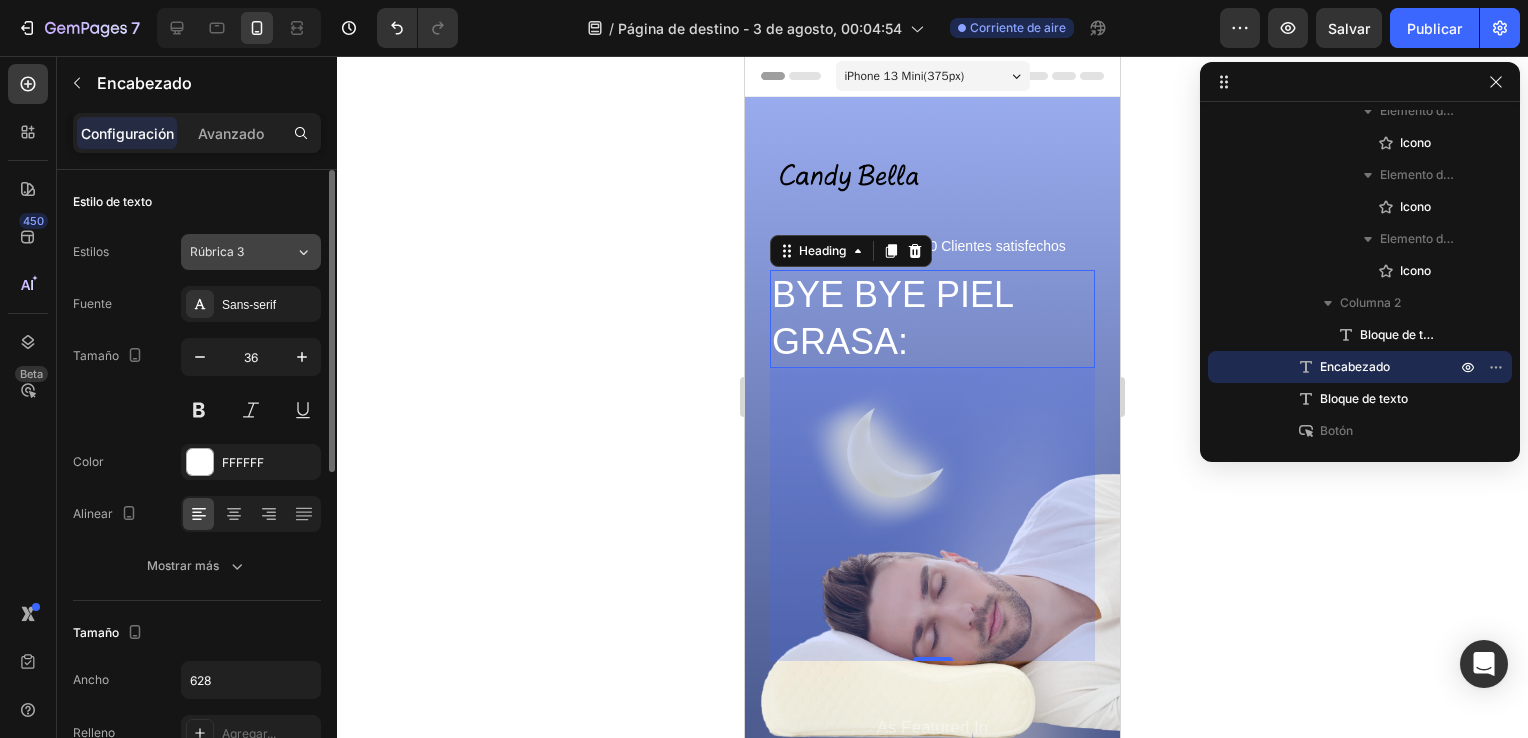 click on "Rúbrica 3" at bounding box center [242, 252] 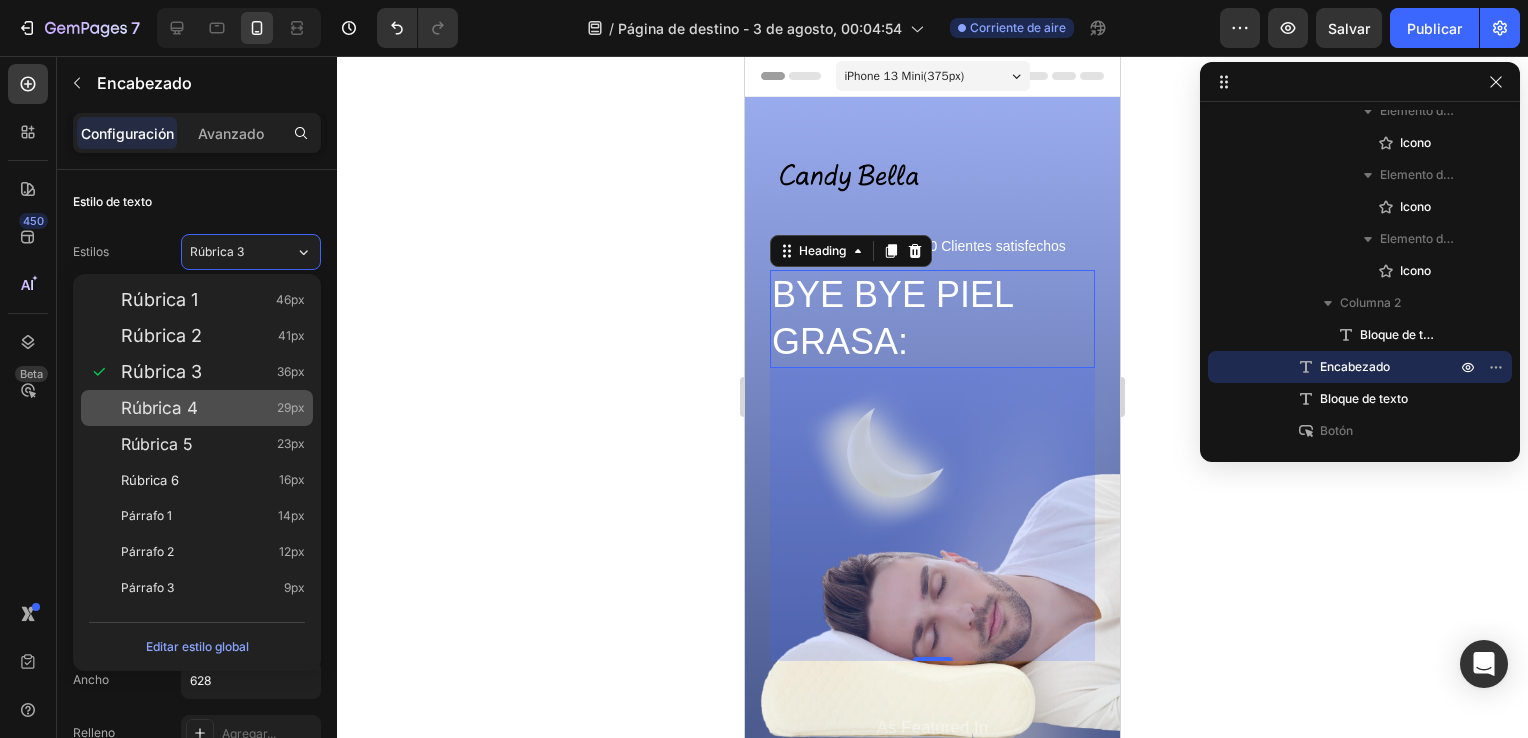 click on "Rúbrica 4 29px" at bounding box center [213, 408] 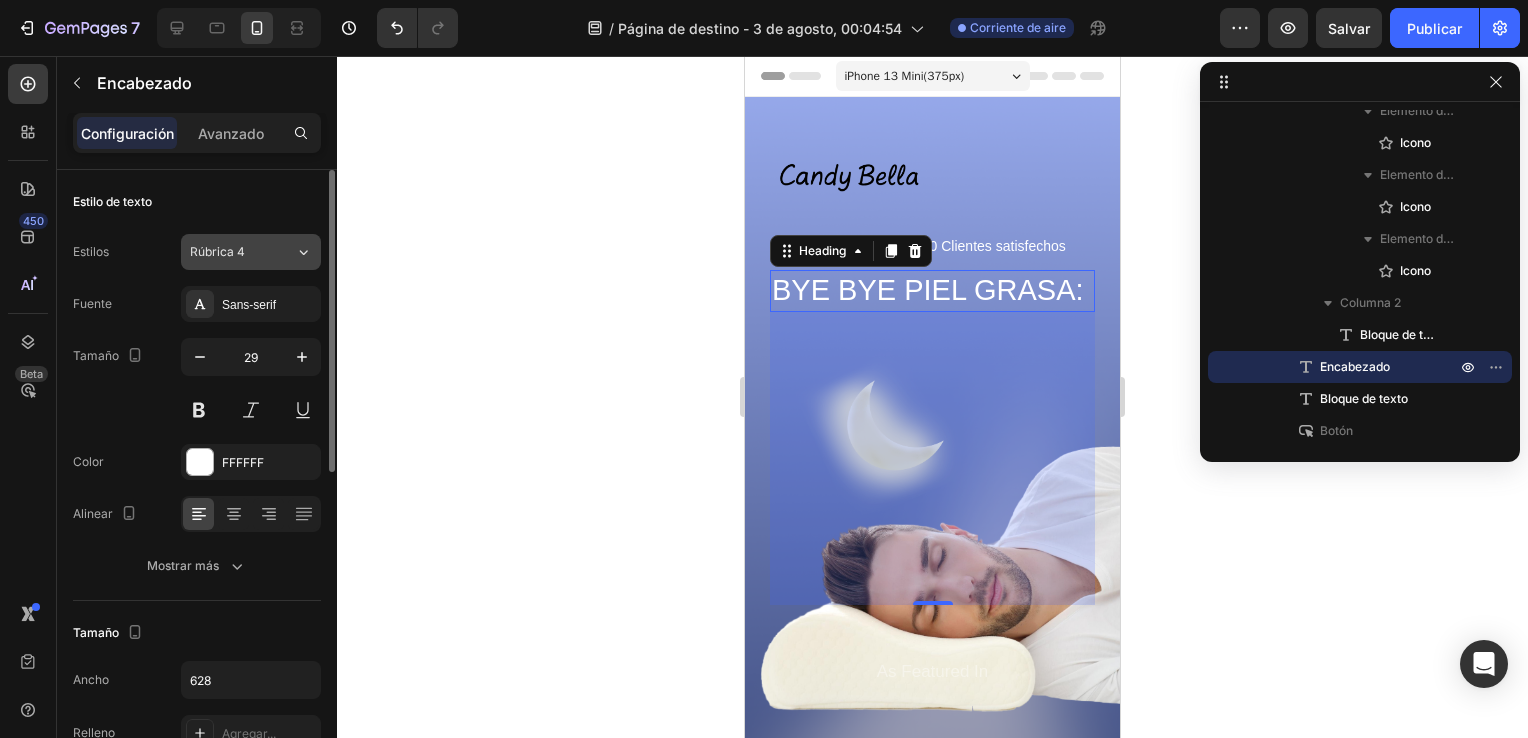click on "Rúbrica 4" 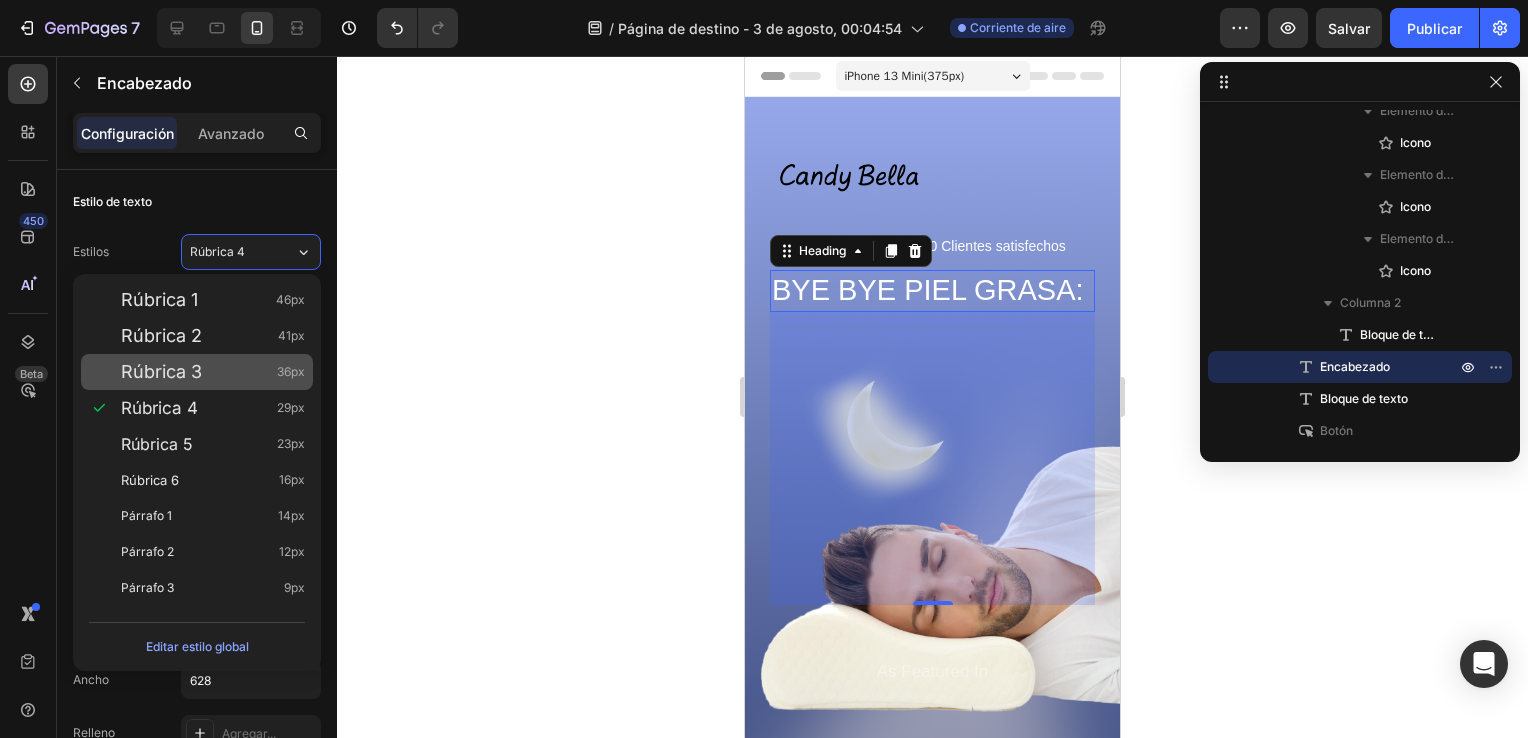 click on "Rúbrica 3 36px" at bounding box center [213, 372] 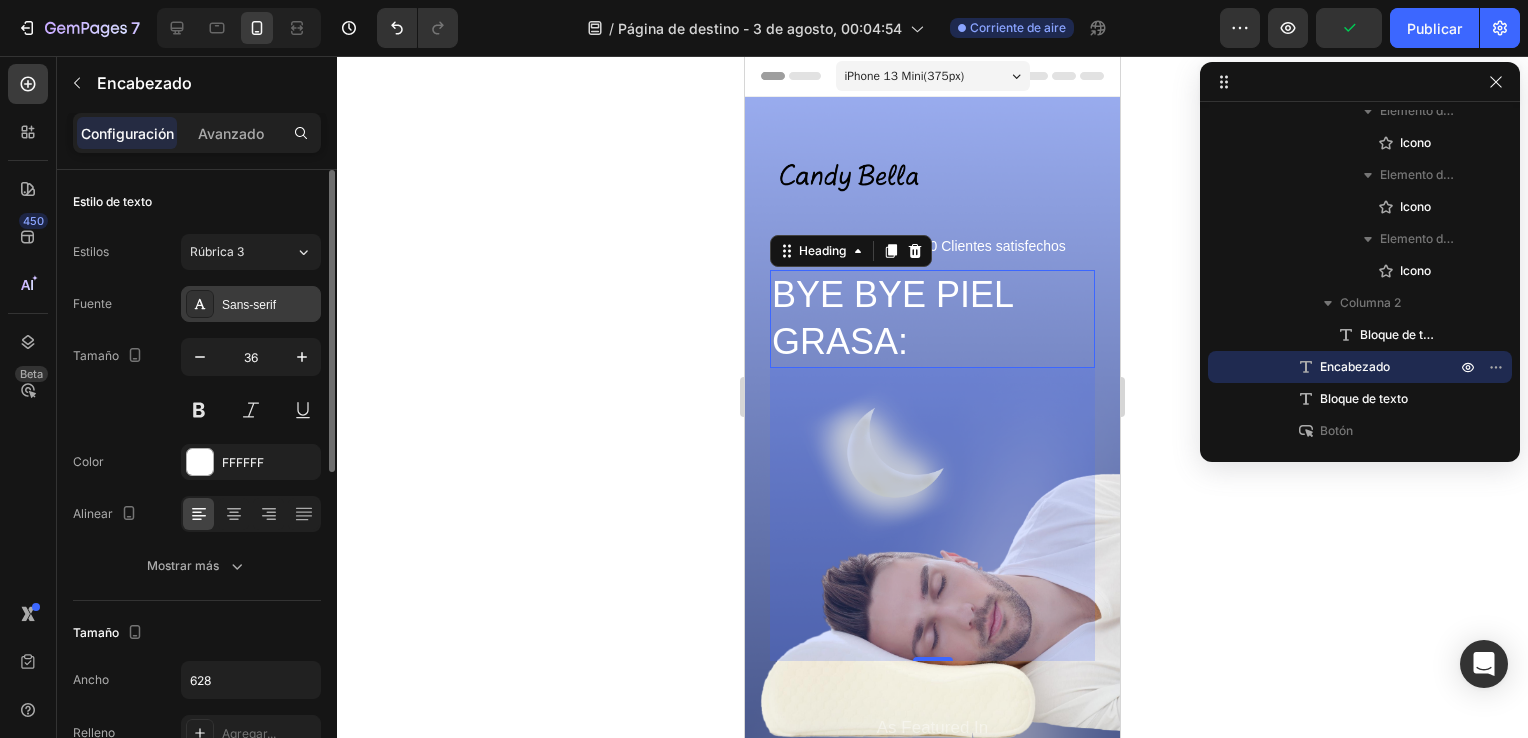 click on "Sans-serif" at bounding box center [251, 304] 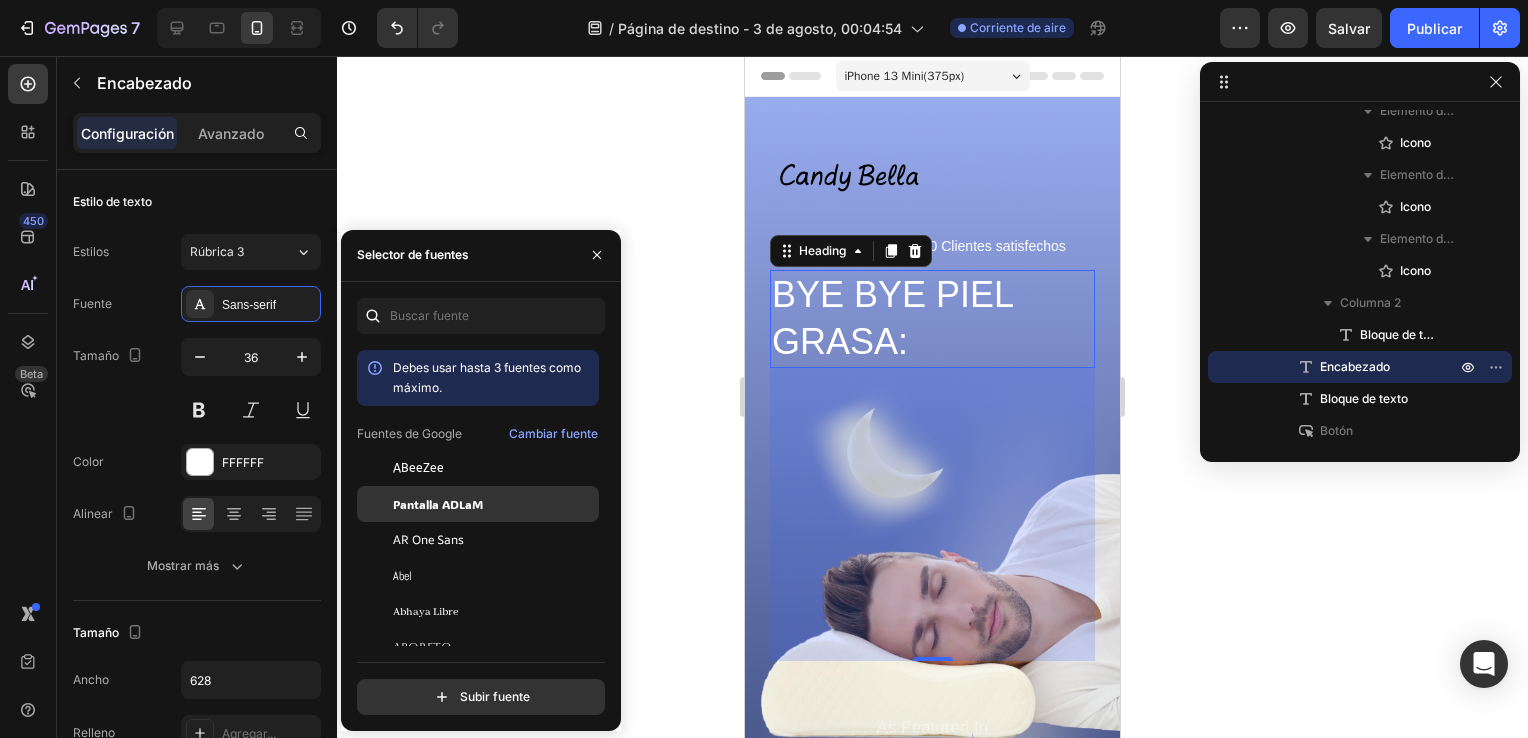 click on "Pantalla ADLaM" at bounding box center [438, 504] 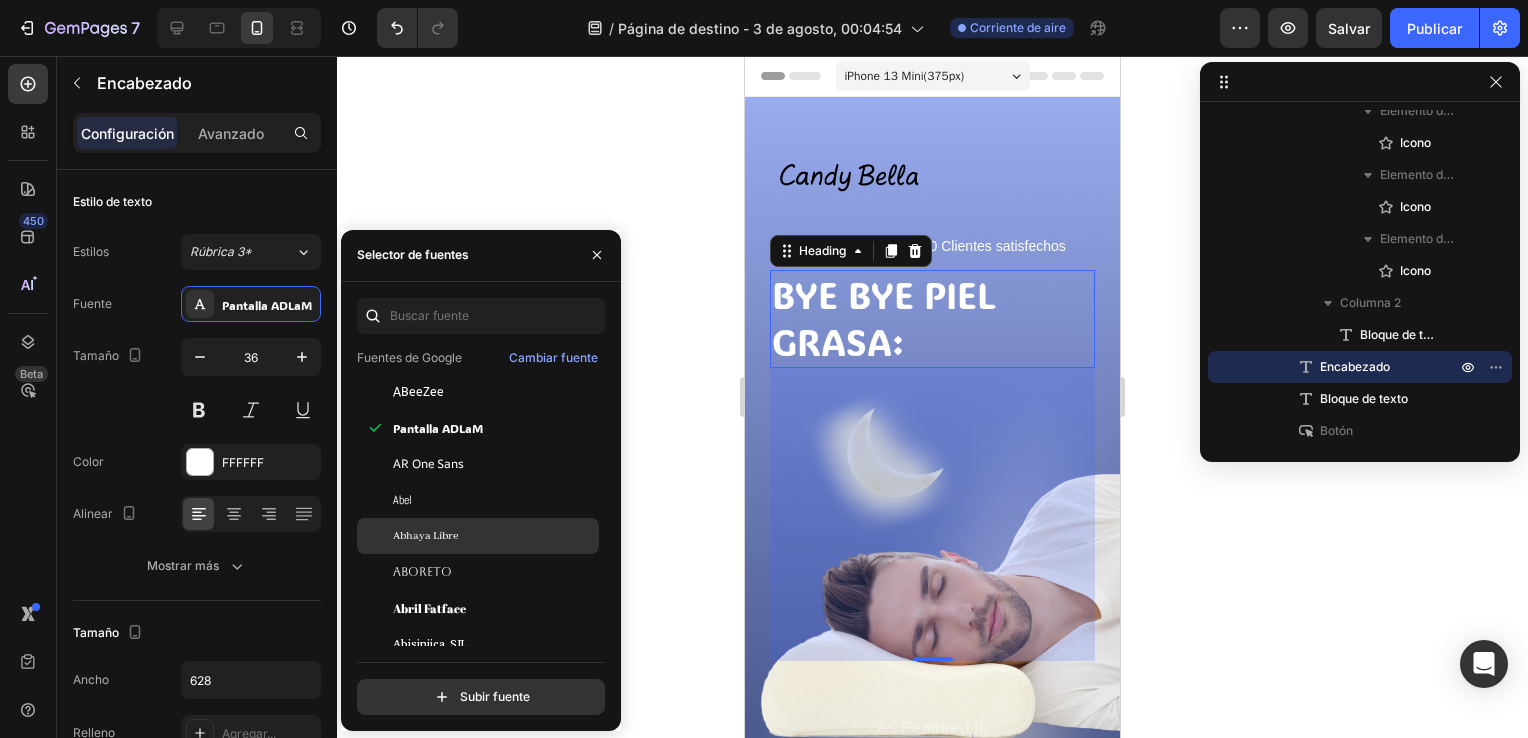 scroll, scrollTop: 323, scrollLeft: 0, axis: vertical 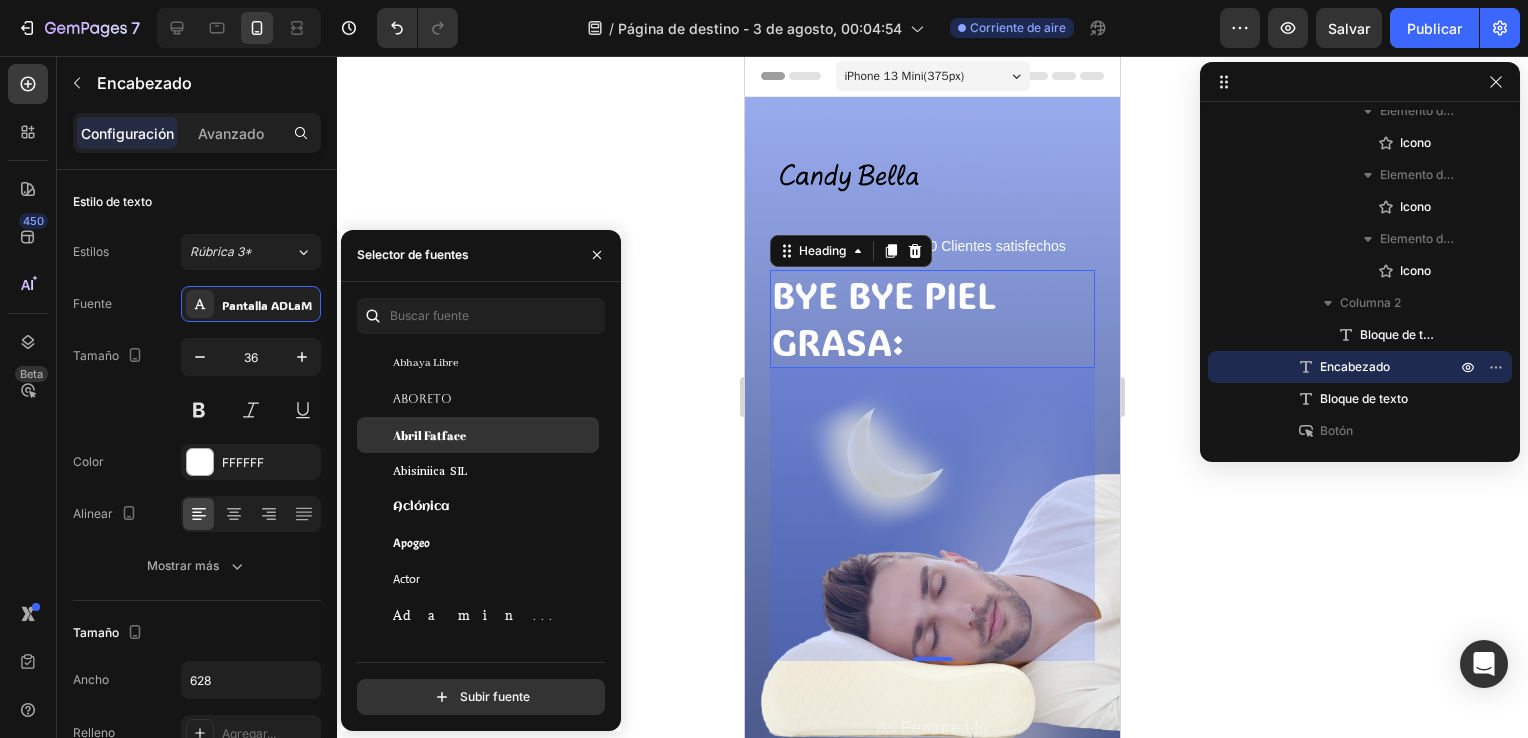 click on "Abril Fatface" at bounding box center (429, 435) 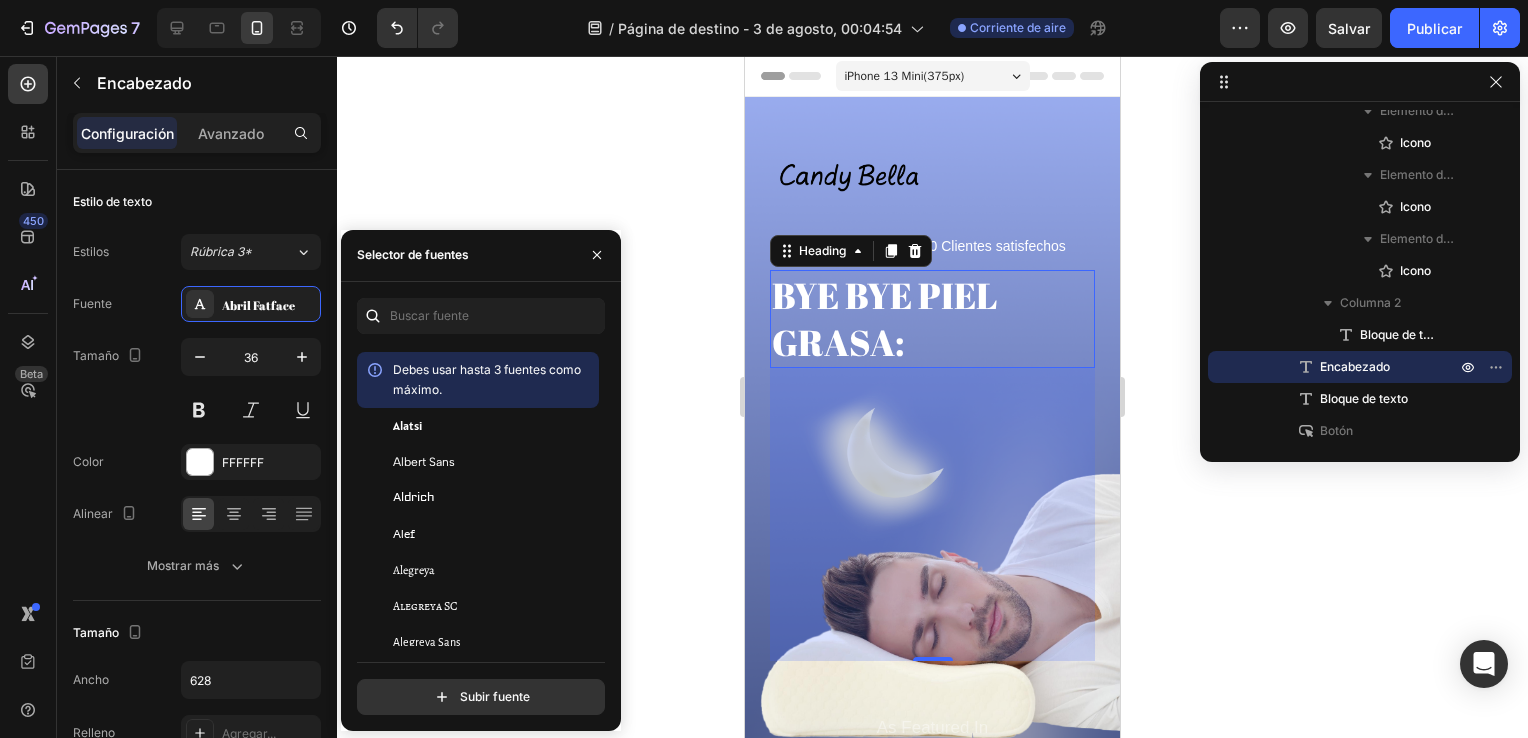 scroll, scrollTop: 1430, scrollLeft: 0, axis: vertical 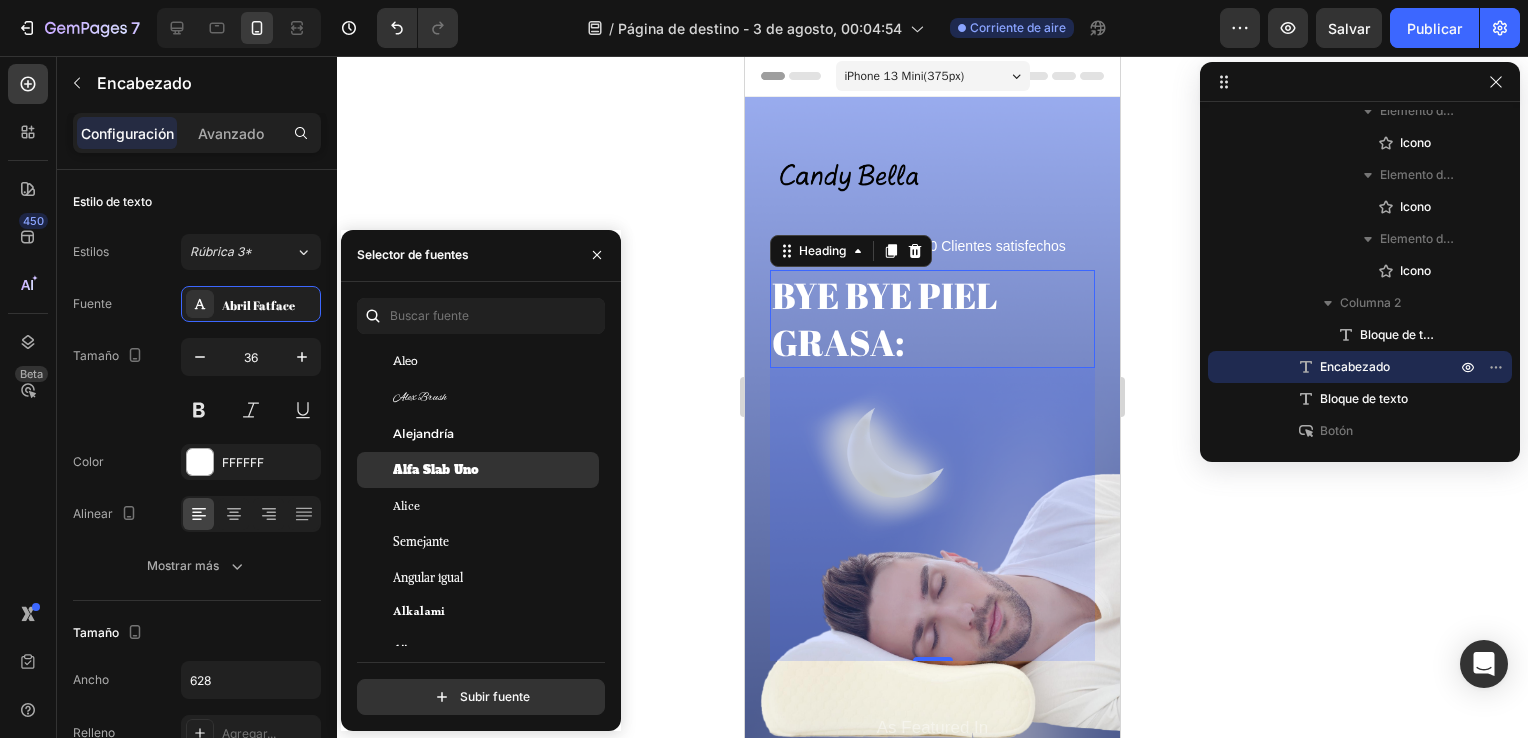 click on "Alfa Slab Uno" at bounding box center (436, 470) 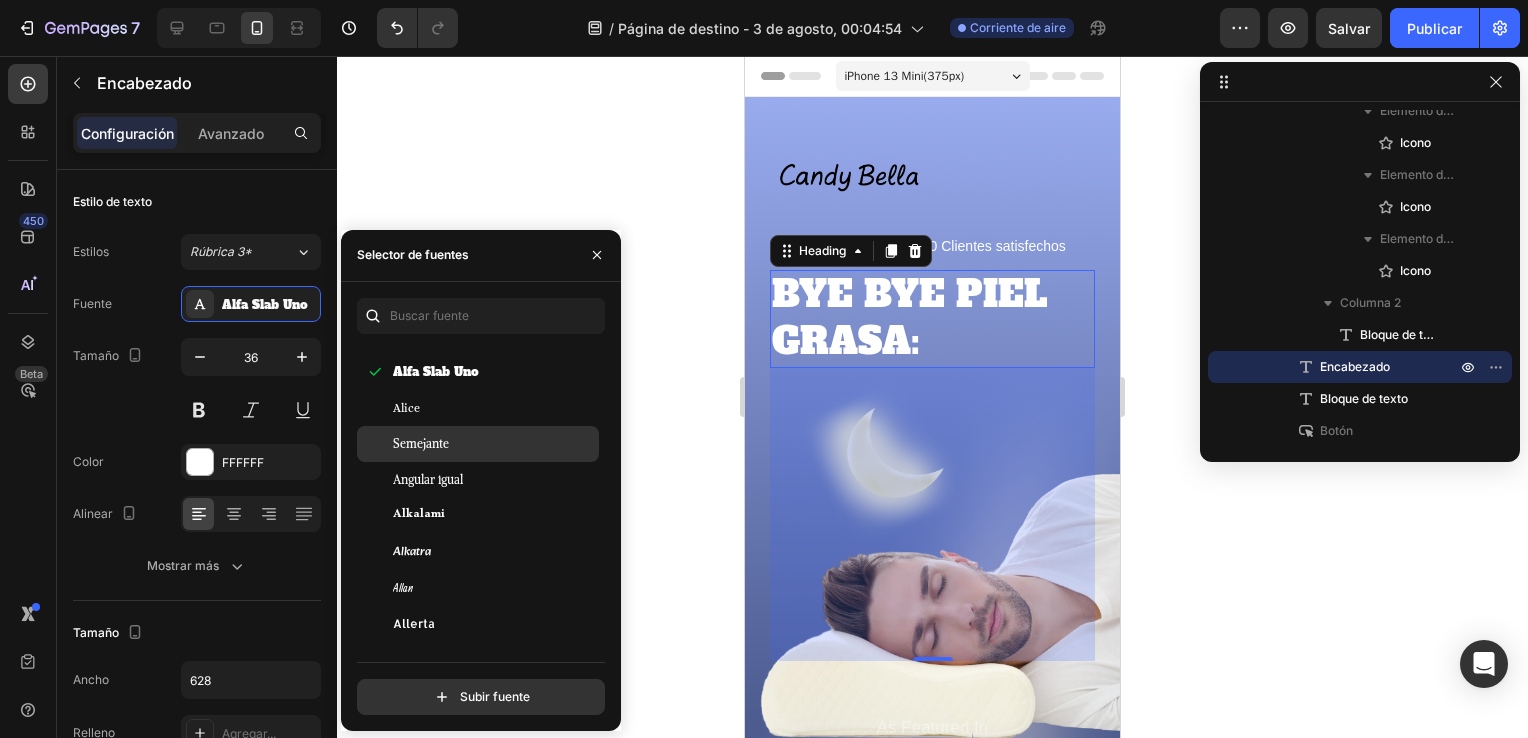scroll, scrollTop: 1660, scrollLeft: 0, axis: vertical 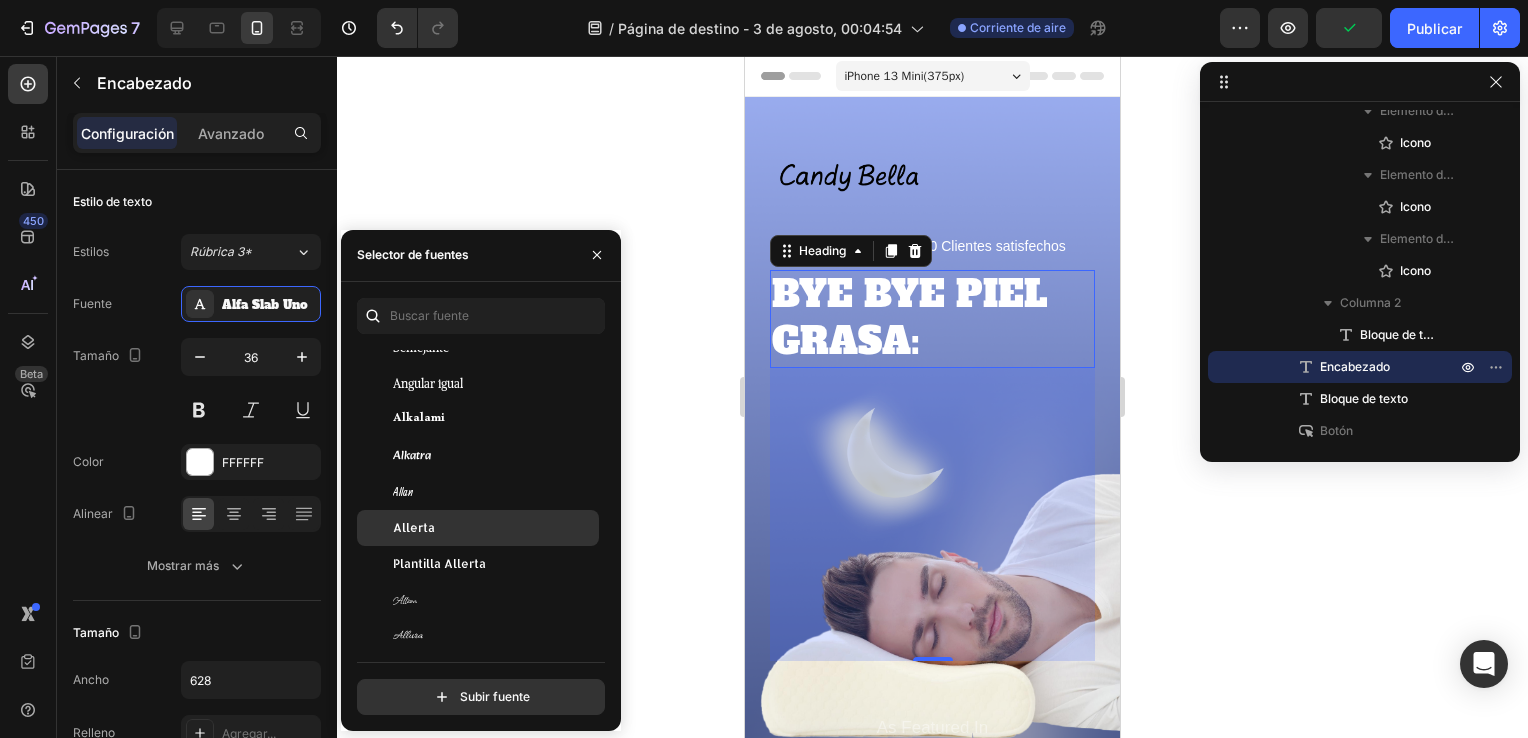click on "Allerta" at bounding box center [414, 528] 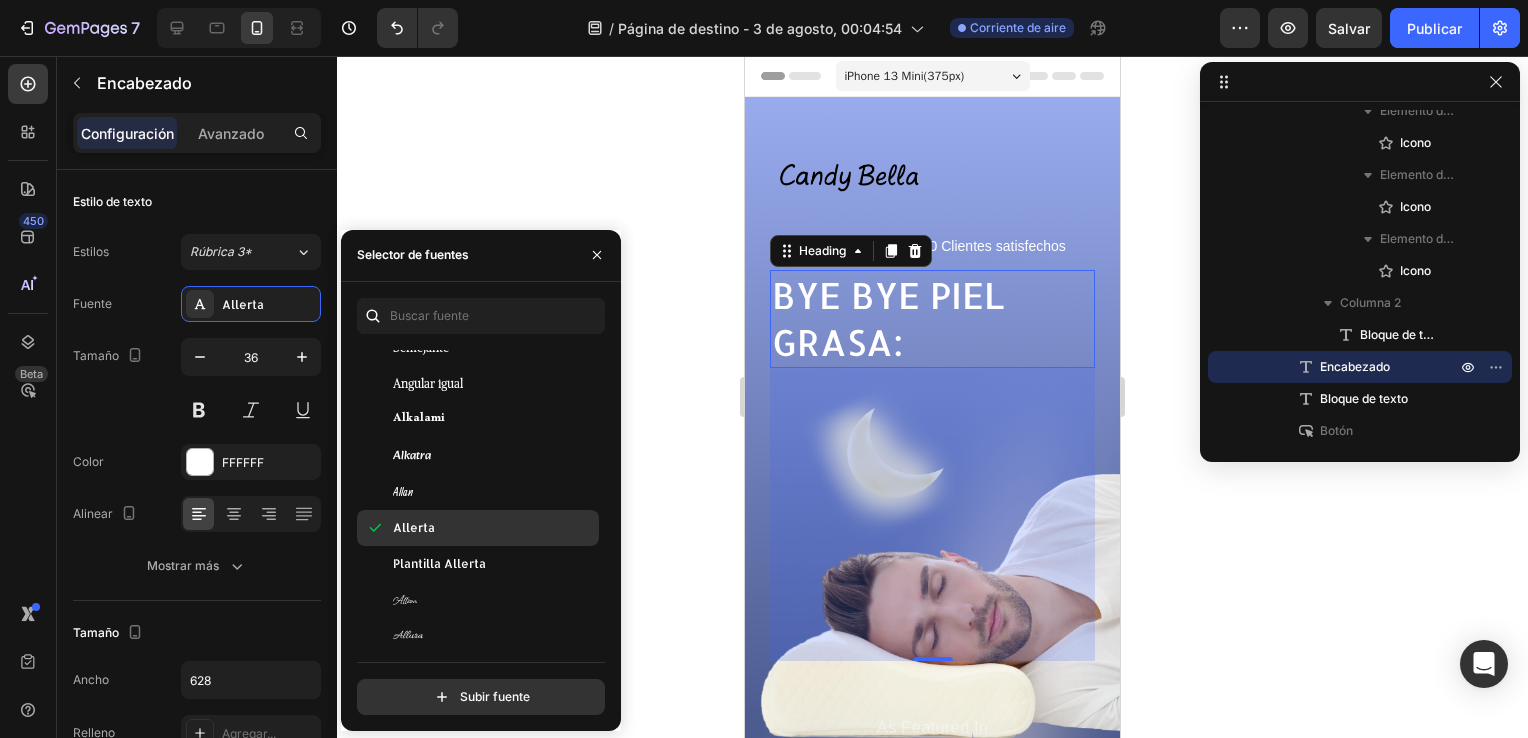 scroll, scrollTop: 1810, scrollLeft: 0, axis: vertical 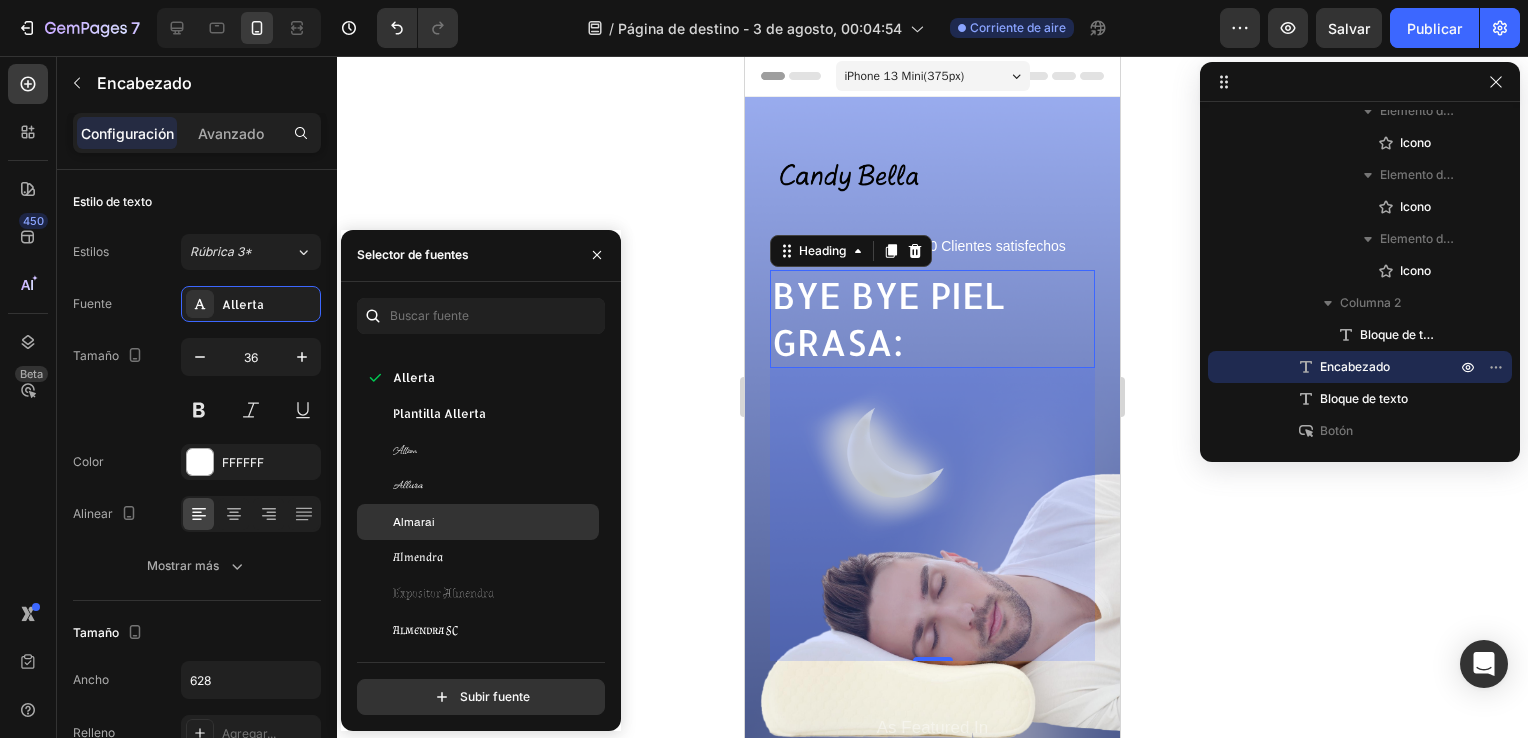 drag, startPoint x: 432, startPoint y: 535, endPoint x: 413, endPoint y: 530, distance: 19.646883 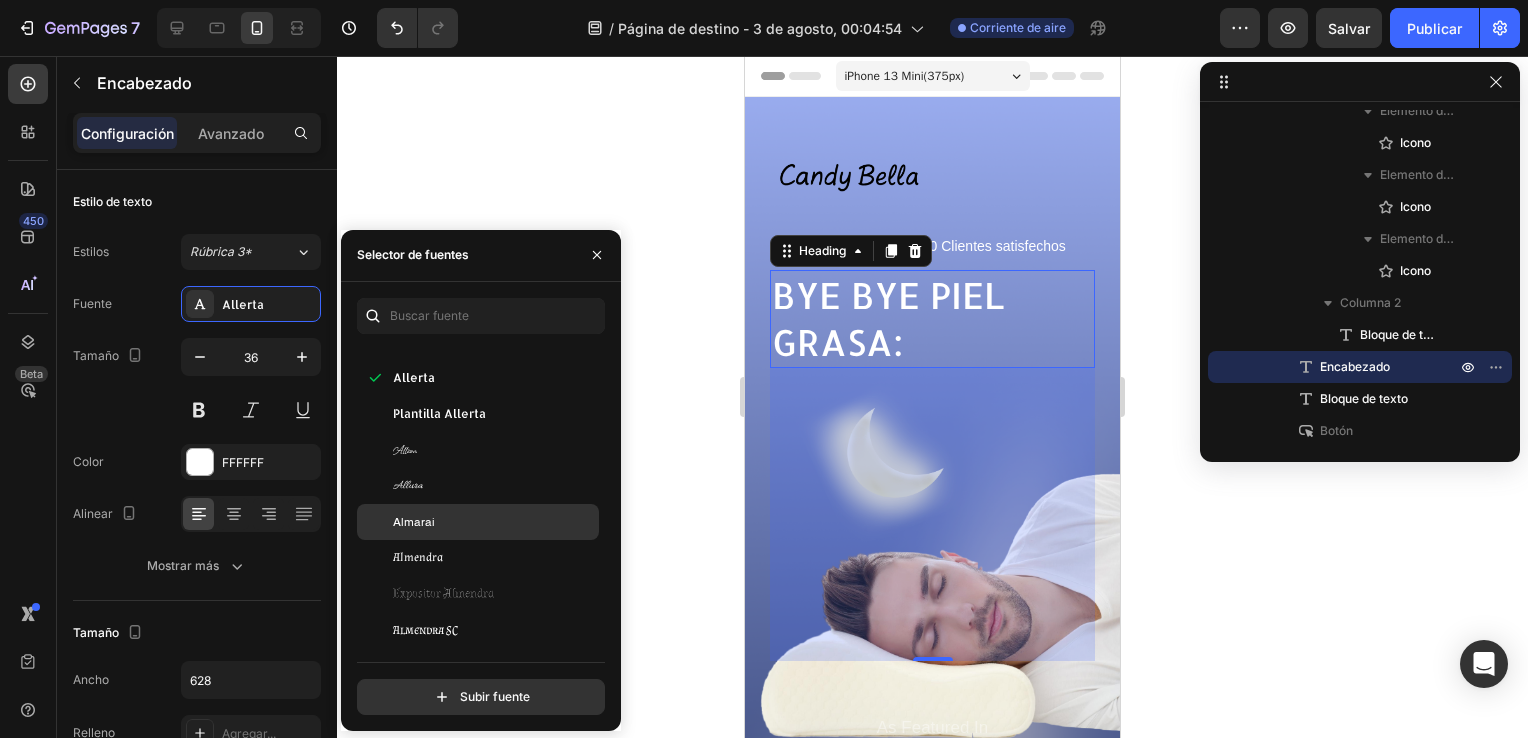 click on "Almarai" 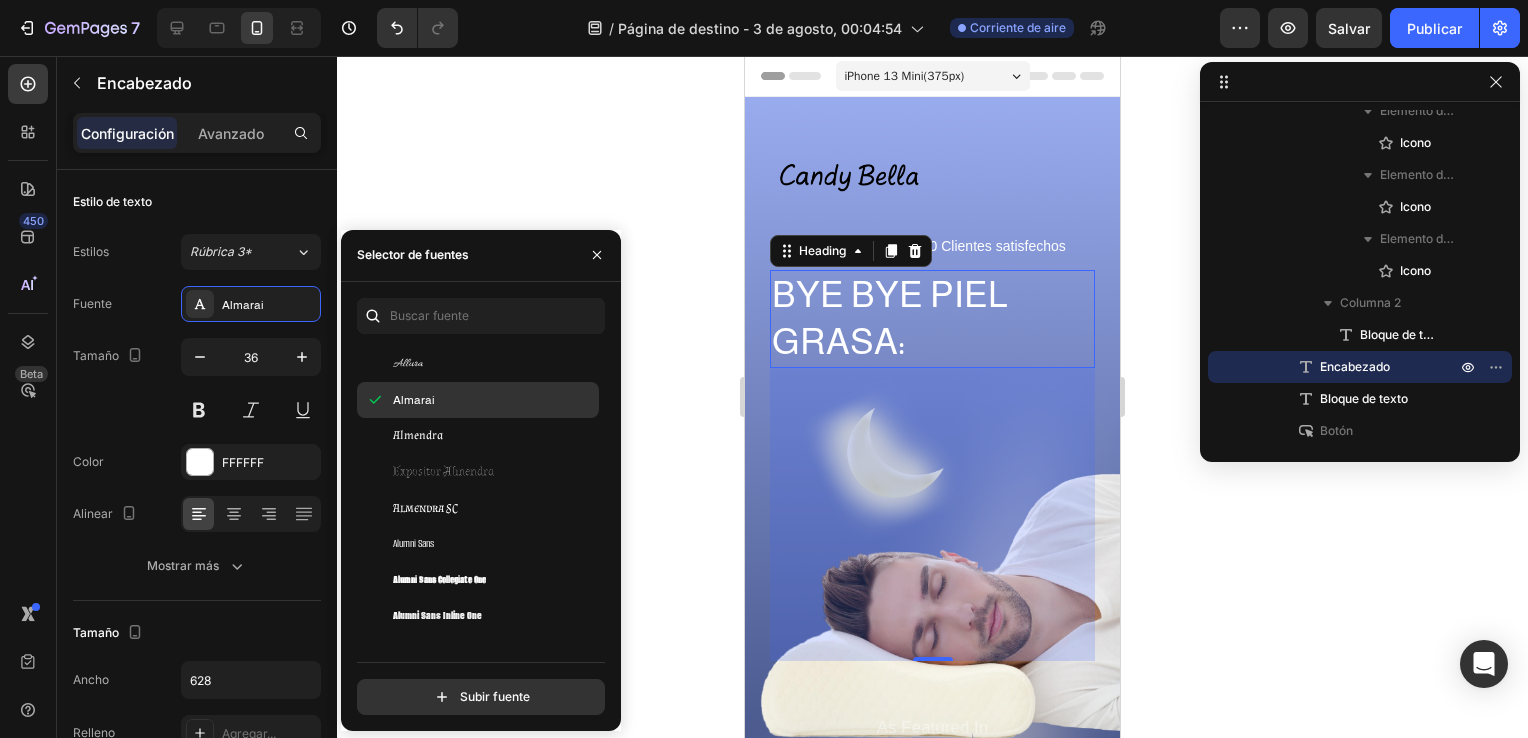 scroll, scrollTop: 2120, scrollLeft: 0, axis: vertical 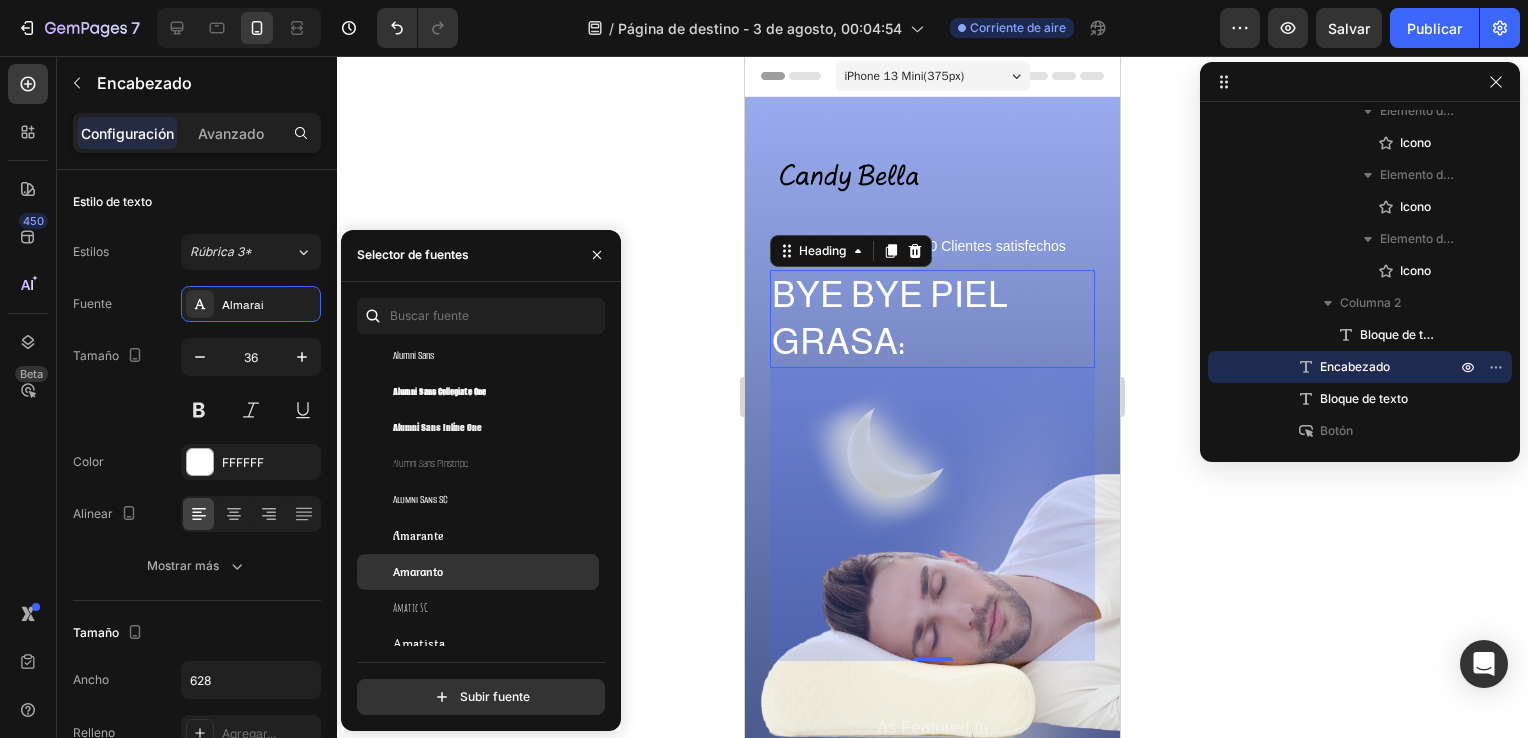 click on "Amaranto" 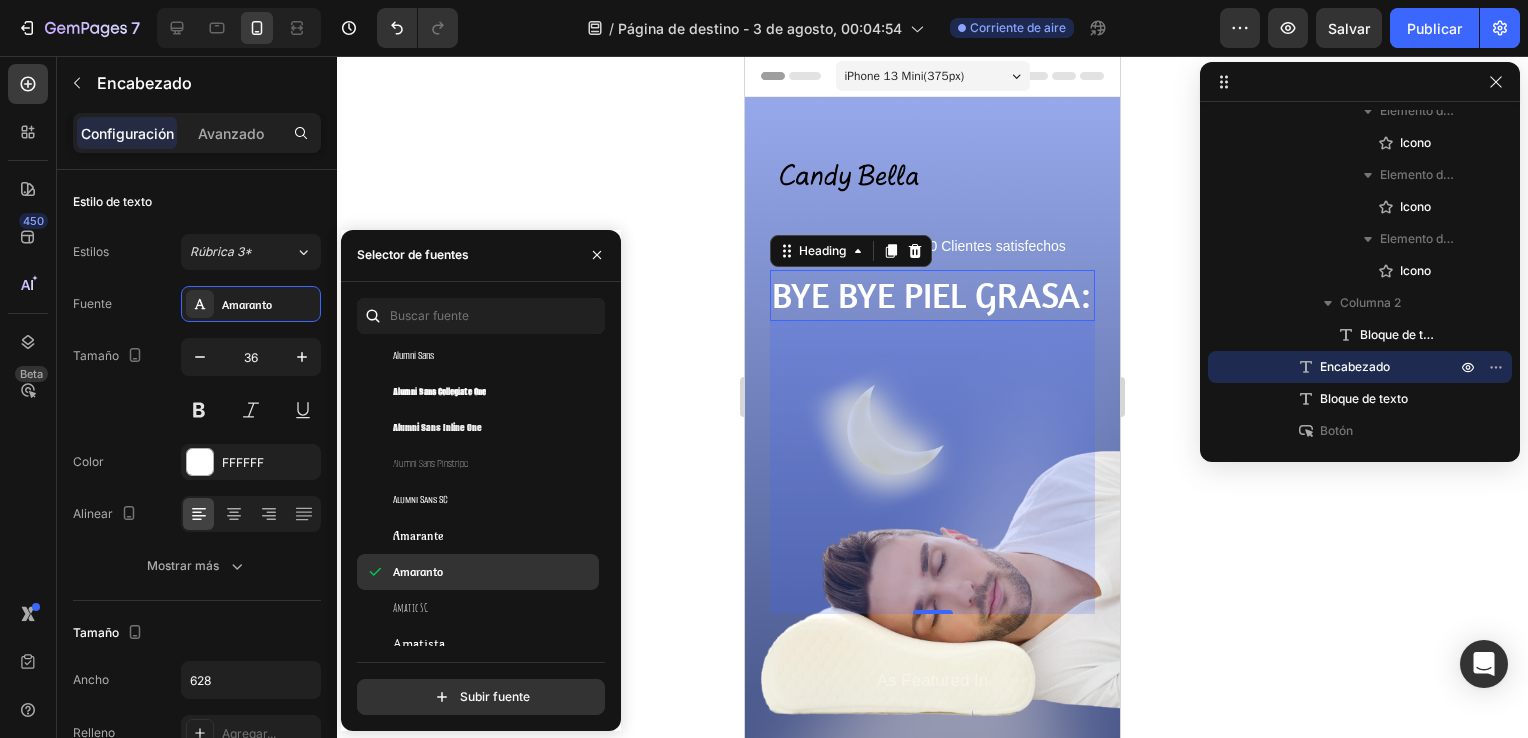 scroll, scrollTop: 2196, scrollLeft: 0, axis: vertical 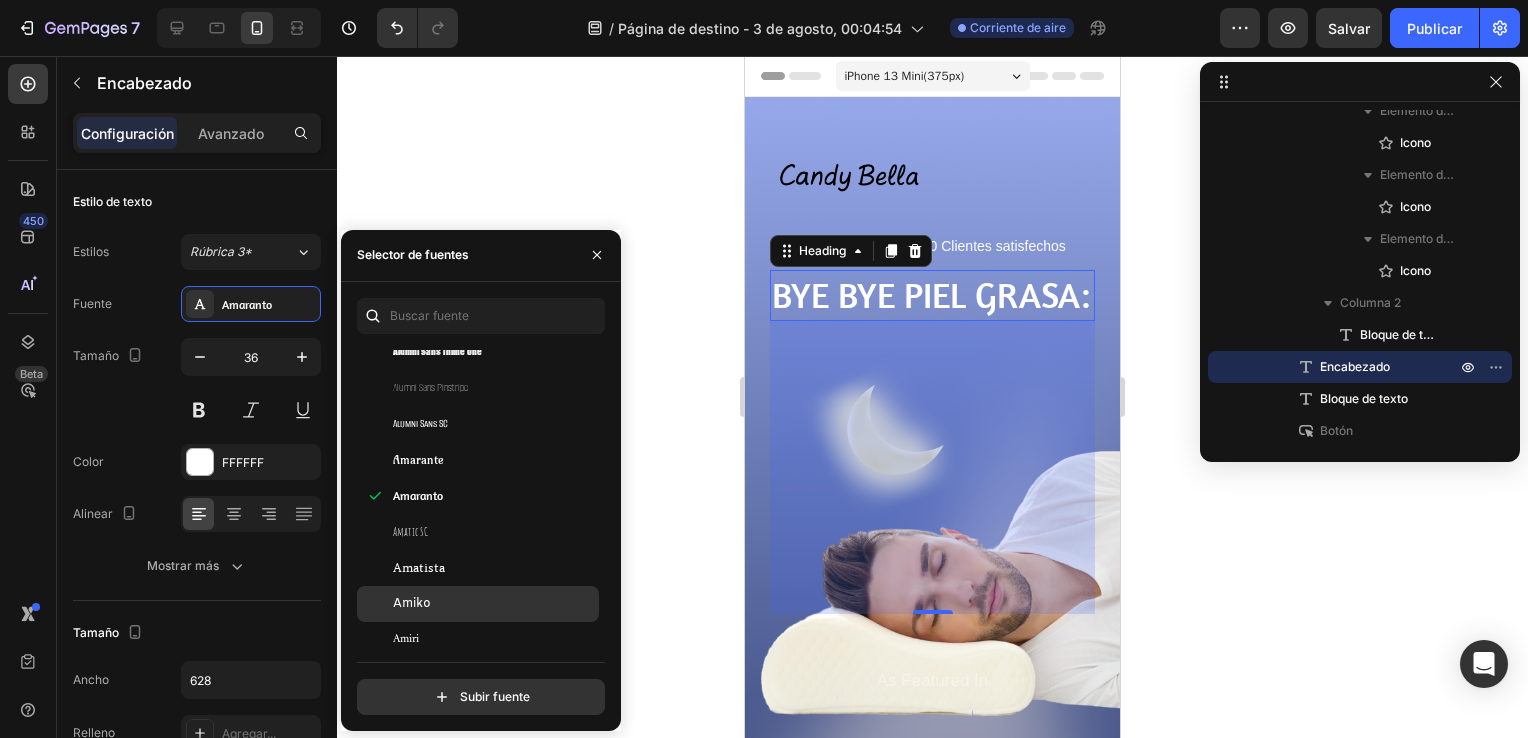 drag, startPoint x: 437, startPoint y: 560, endPoint x: 424, endPoint y: 610, distance: 51.662365 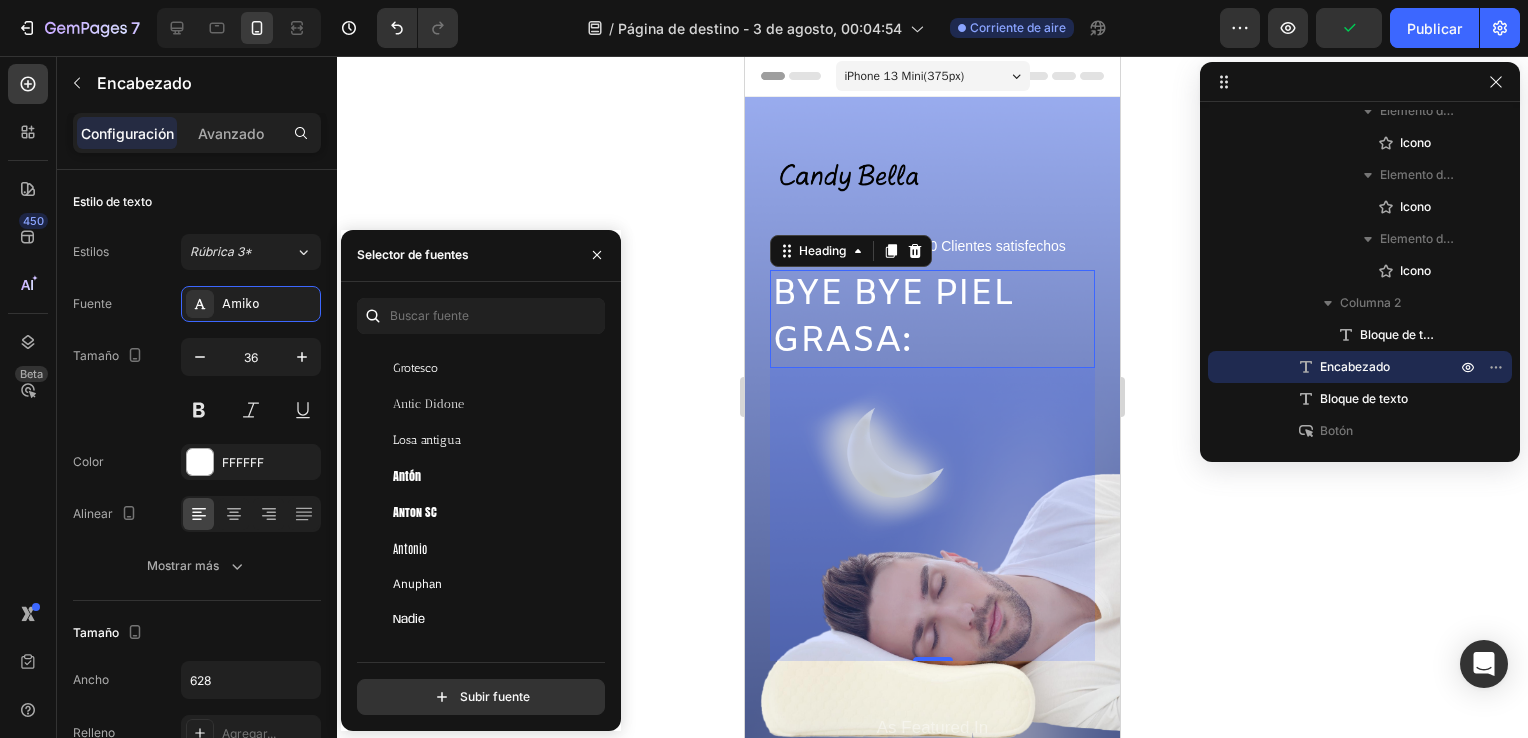 scroll, scrollTop: 3298, scrollLeft: 0, axis: vertical 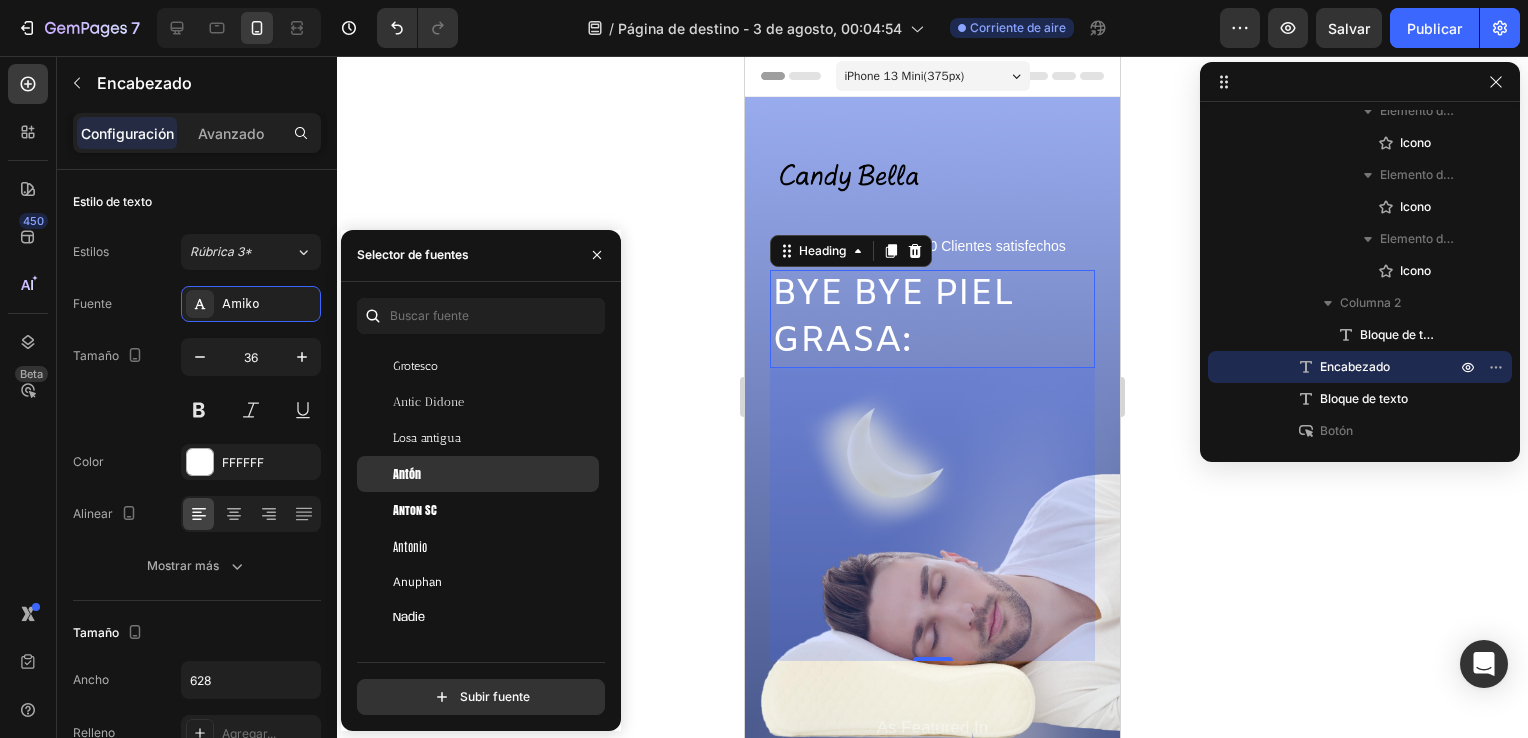 click on "Antón" at bounding box center (494, 474) 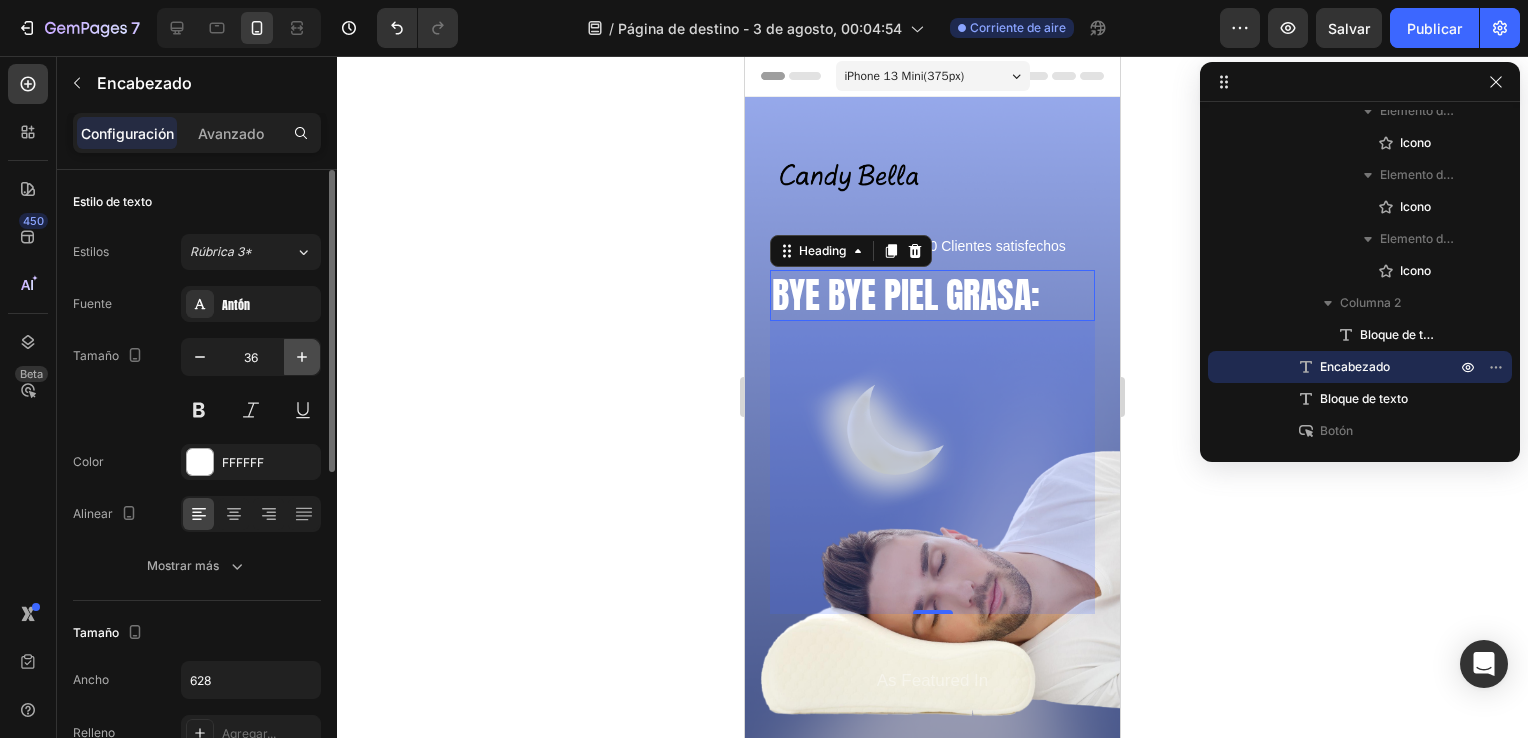 click 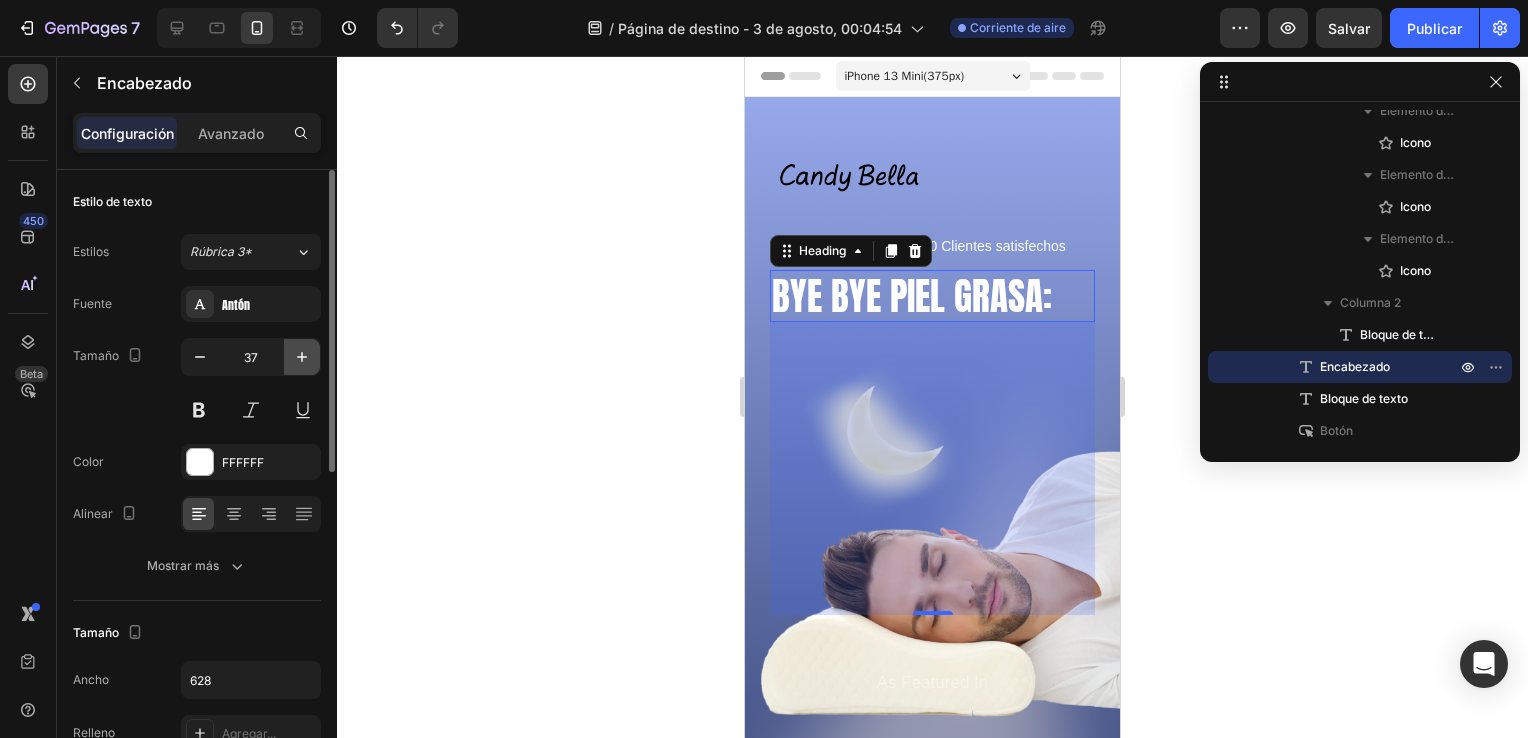 click 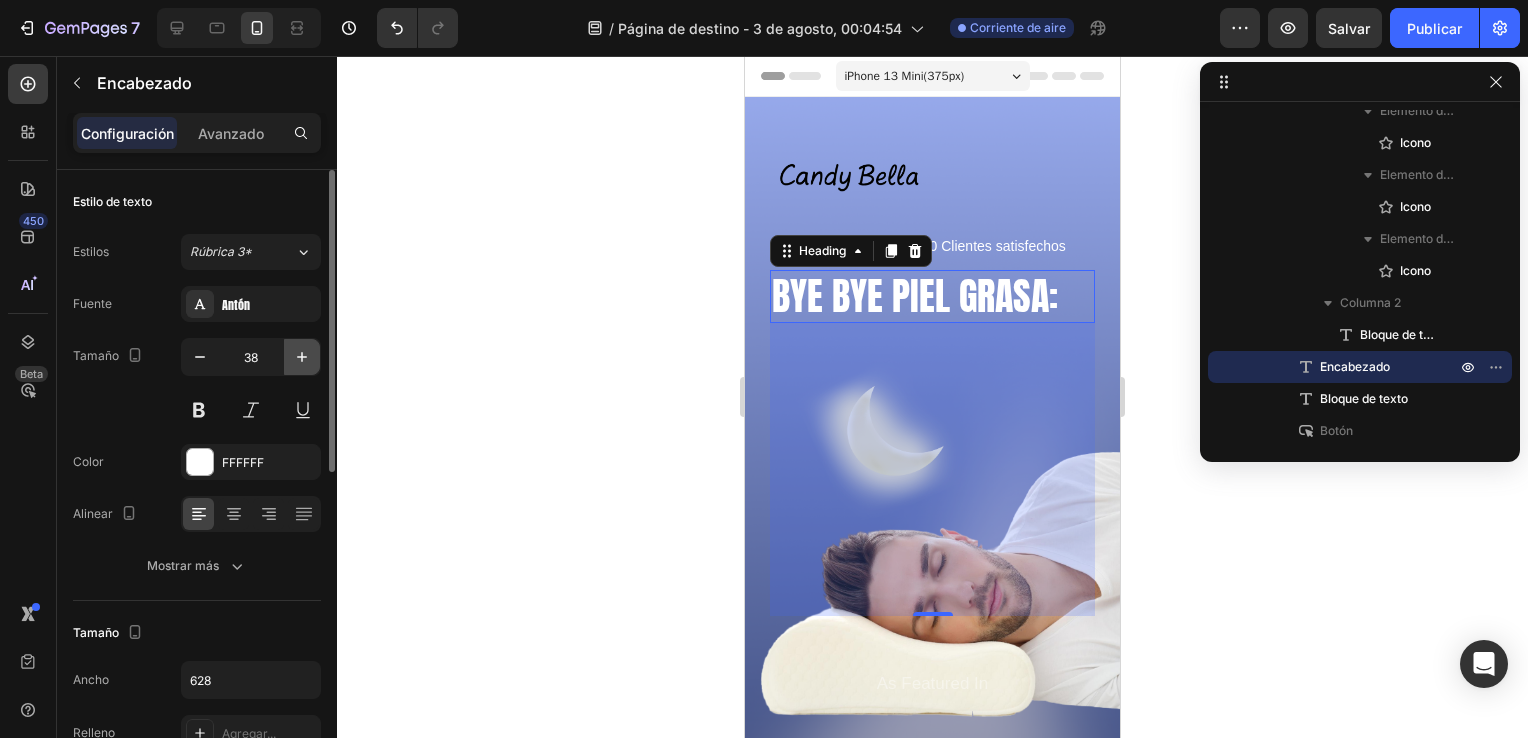 click 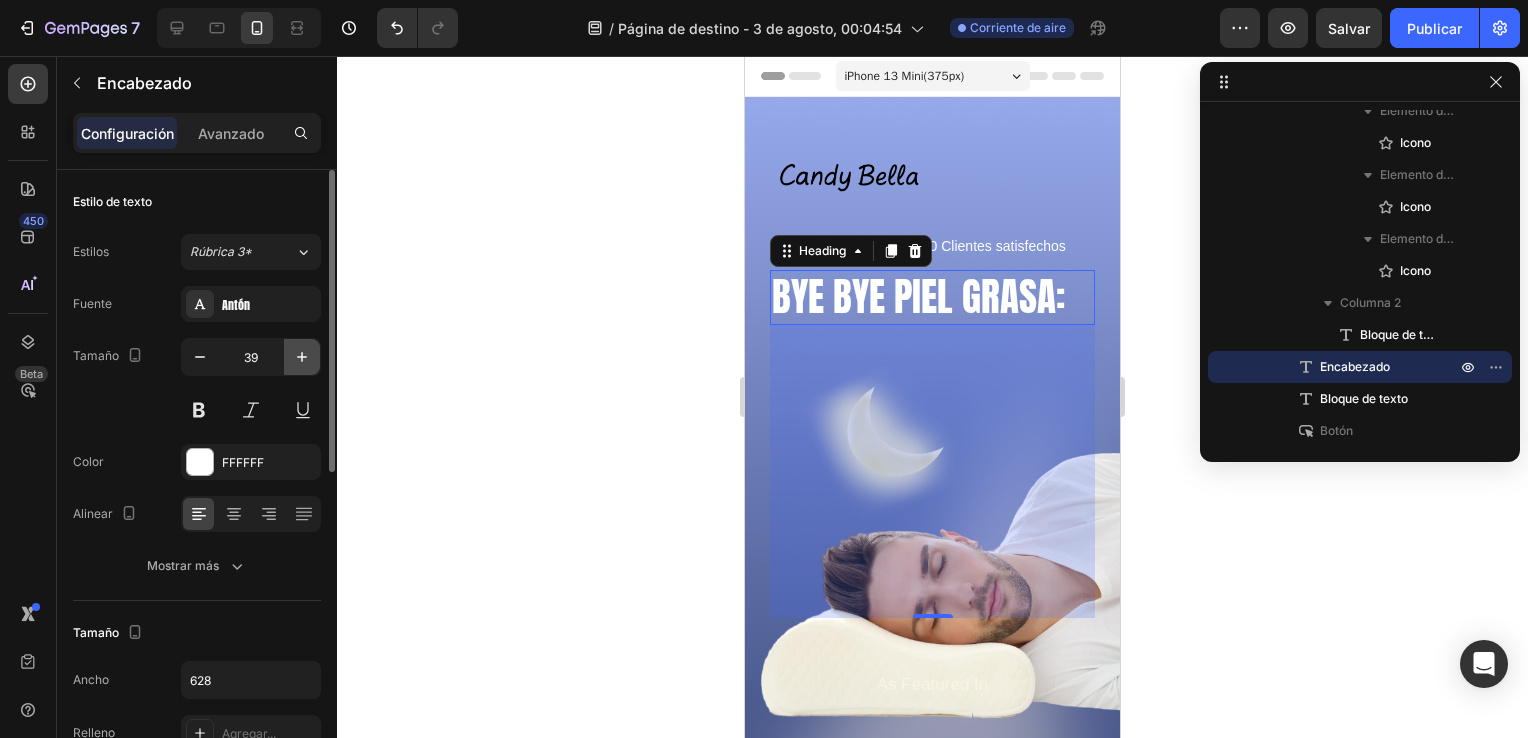 click 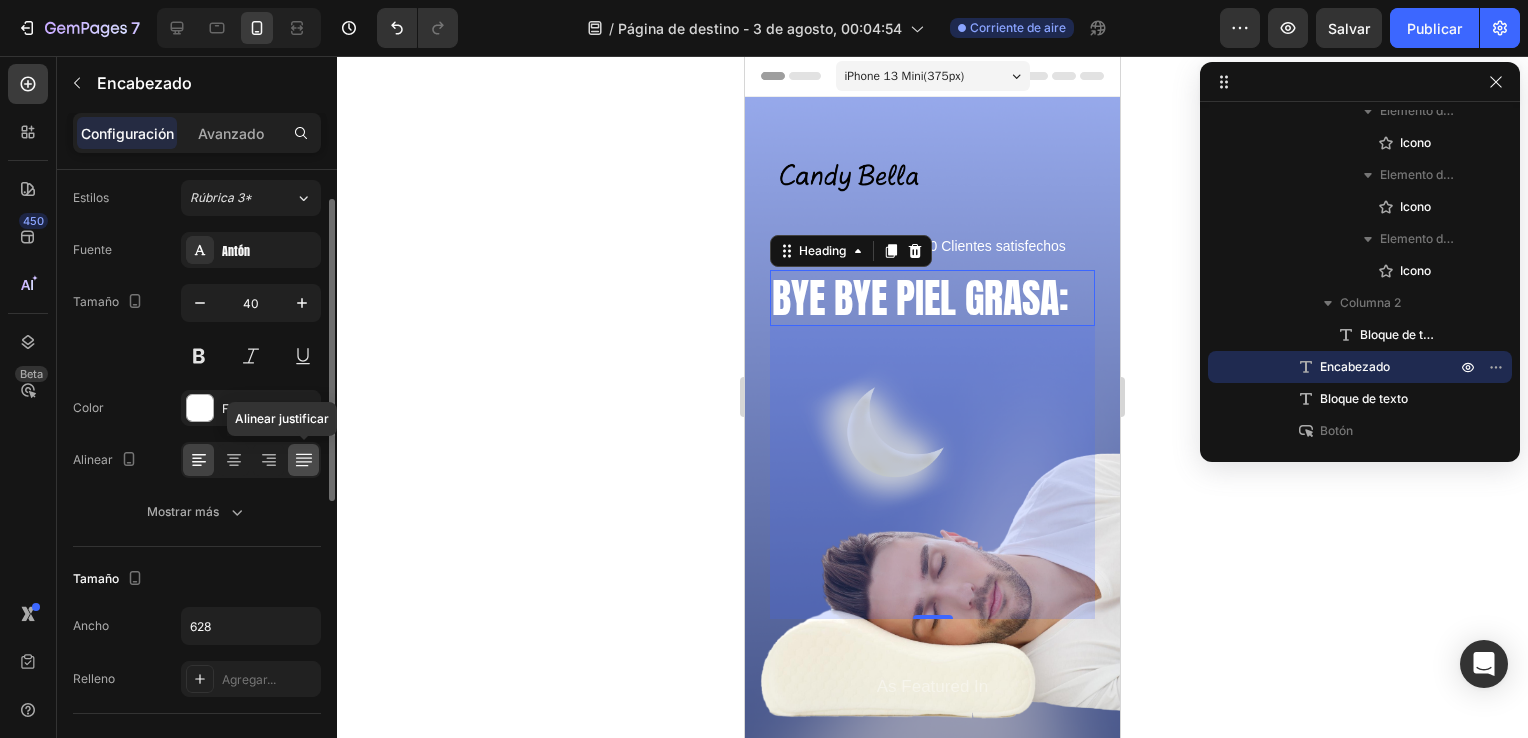scroll, scrollTop: 68, scrollLeft: 0, axis: vertical 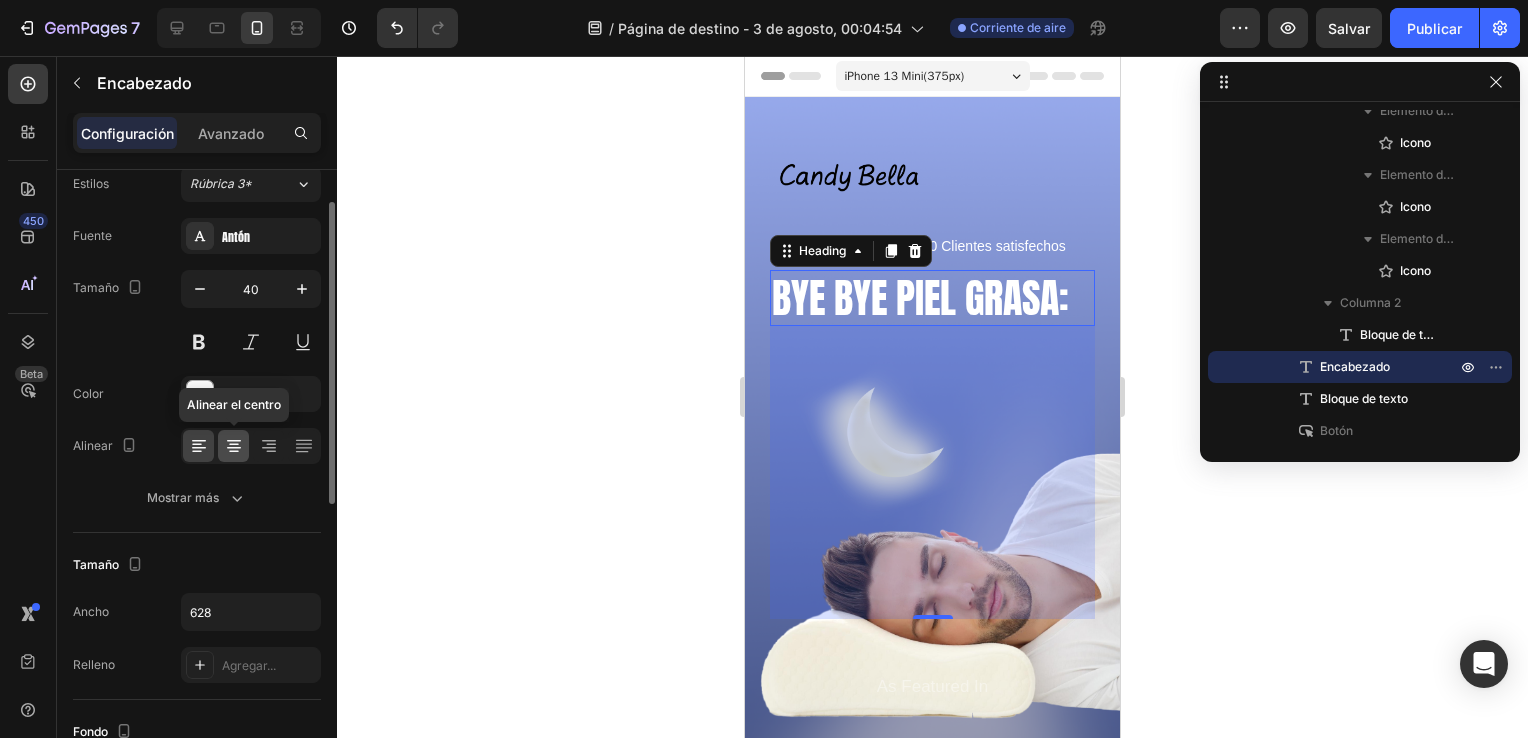 click 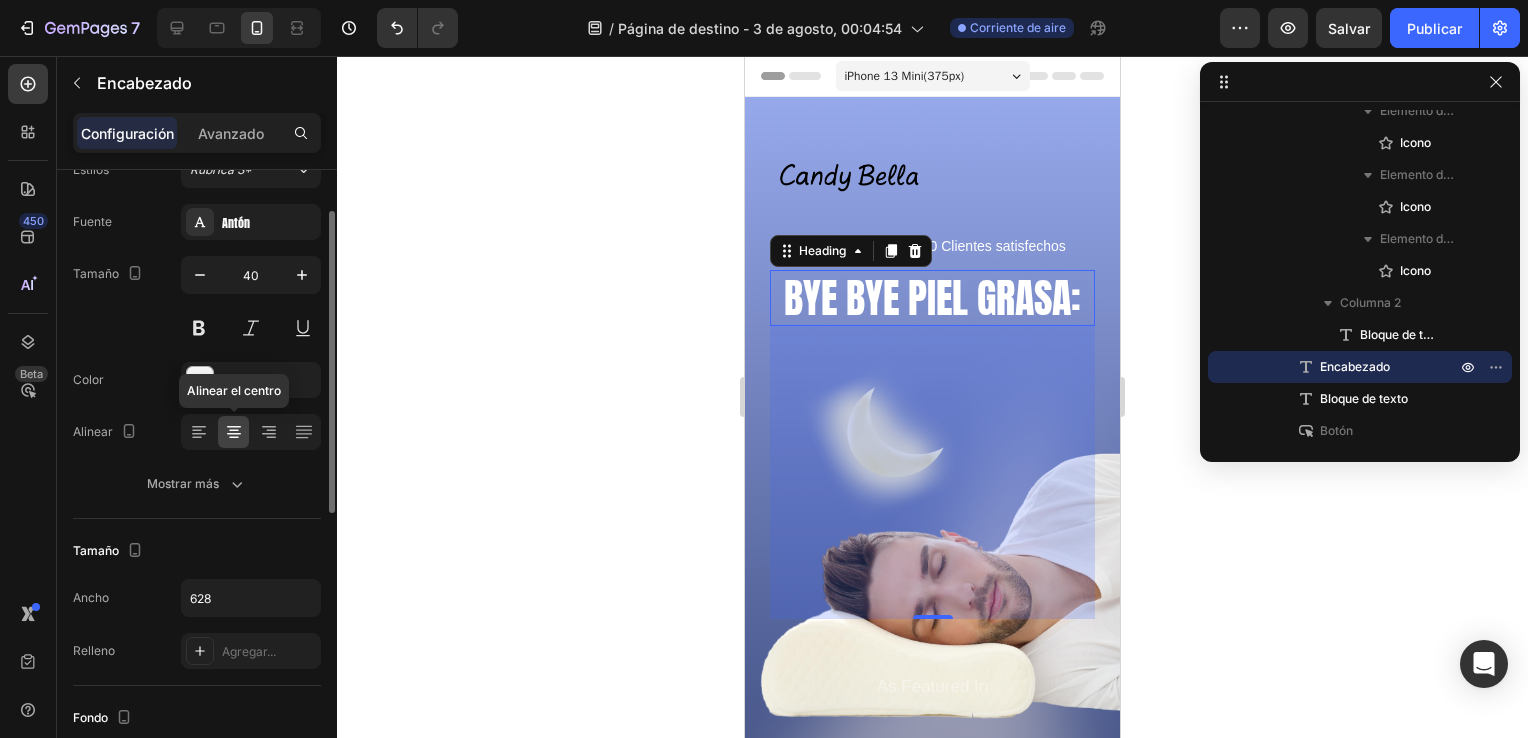 scroll, scrollTop: 83, scrollLeft: 0, axis: vertical 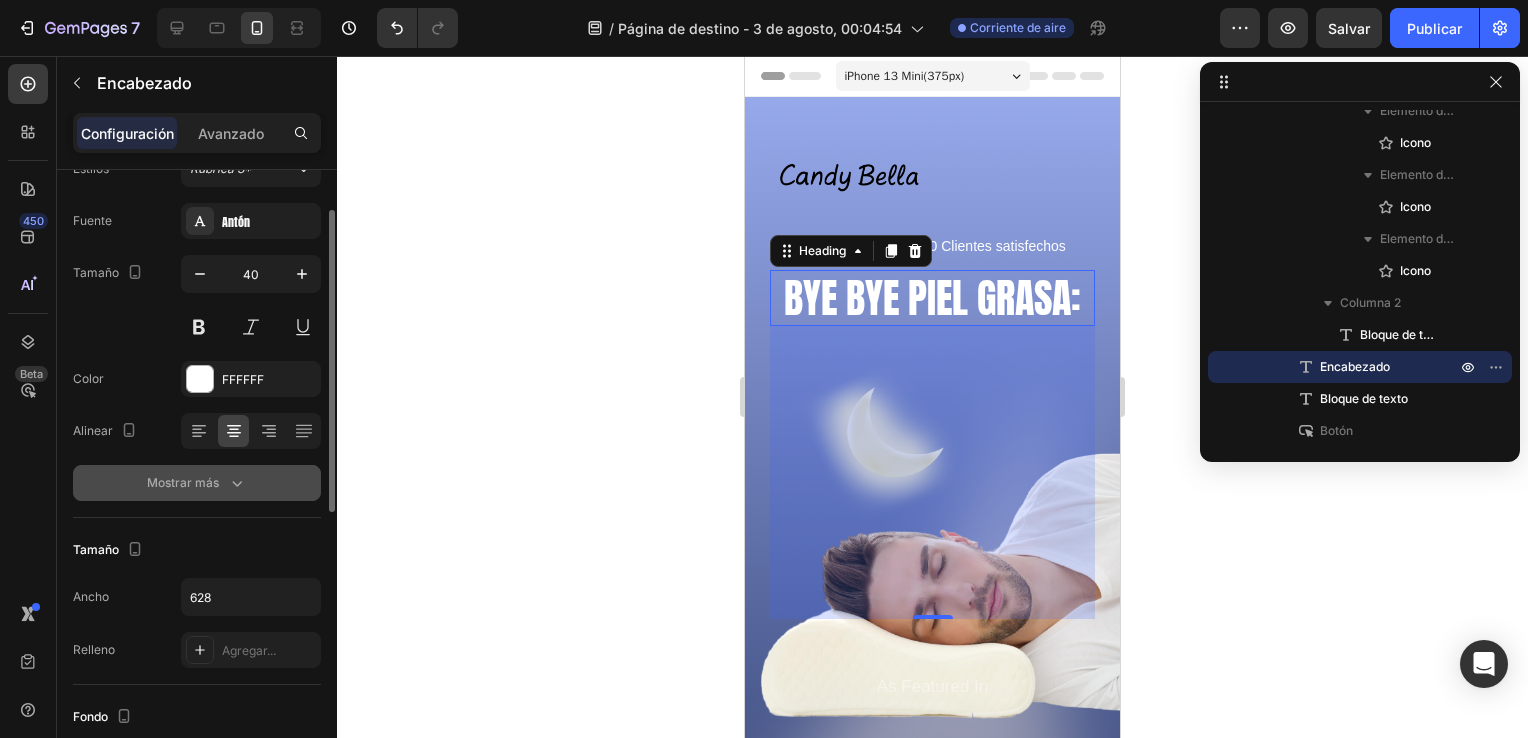 click on "Mostrar más" at bounding box center [197, 483] 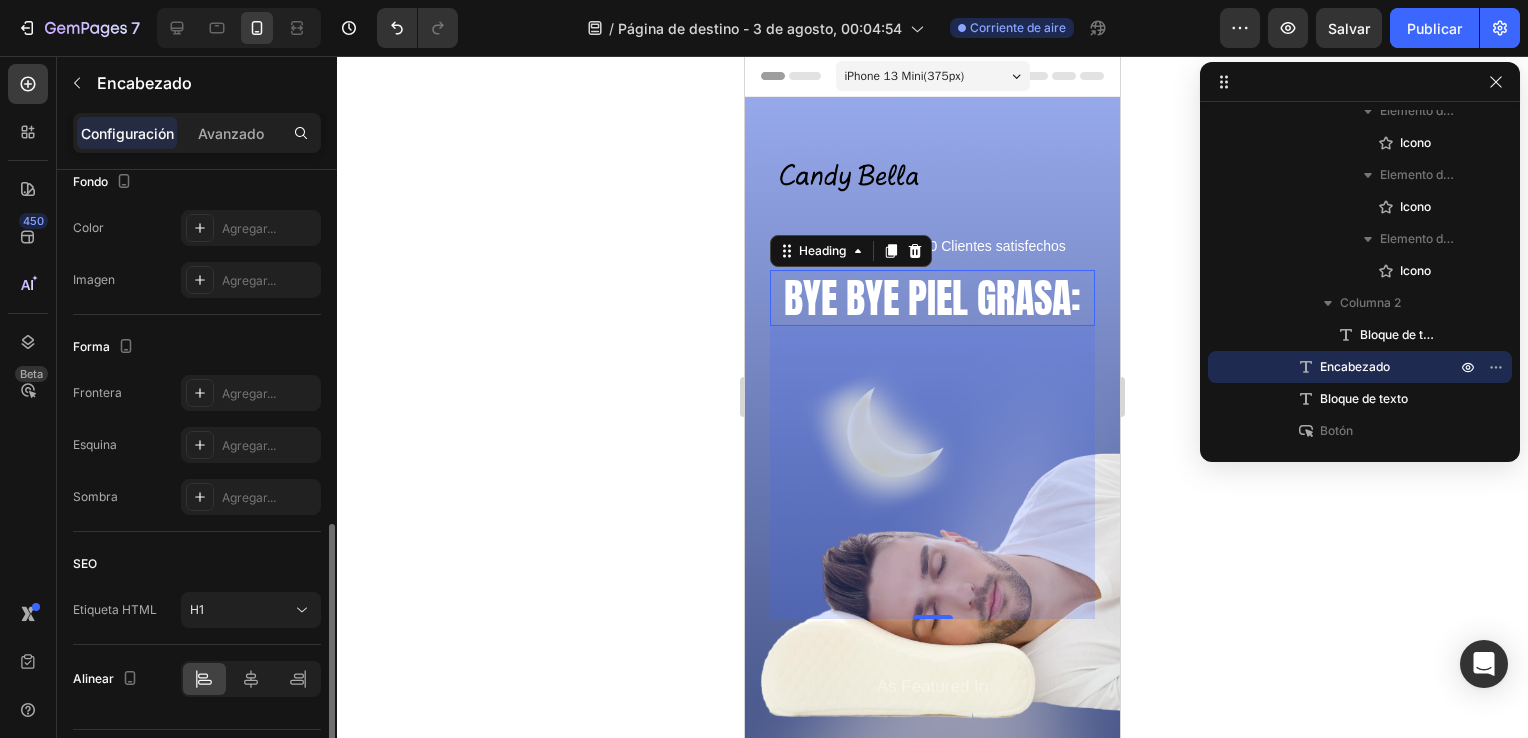 scroll, scrollTop: 933, scrollLeft: 0, axis: vertical 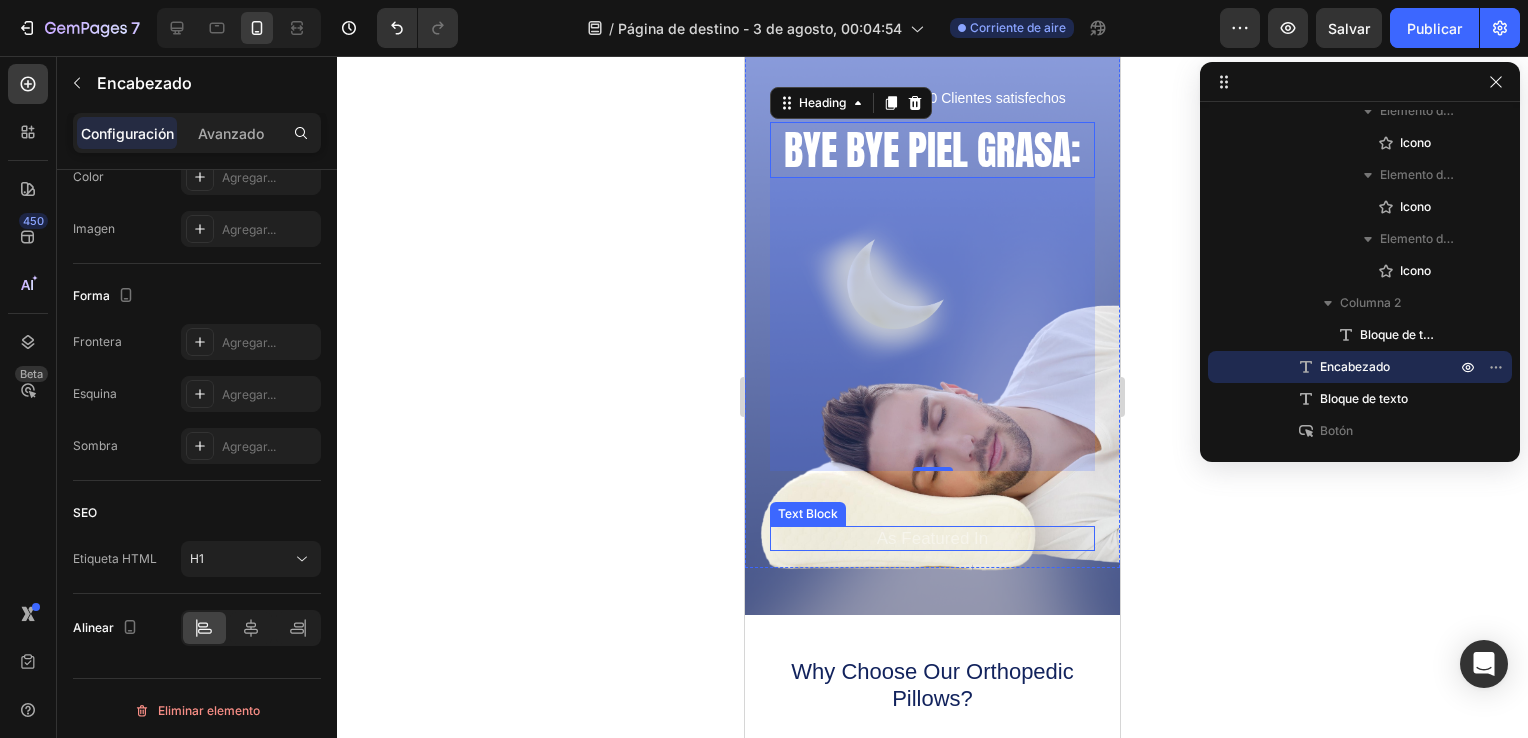 click on "As Featured In" at bounding box center [932, 538] 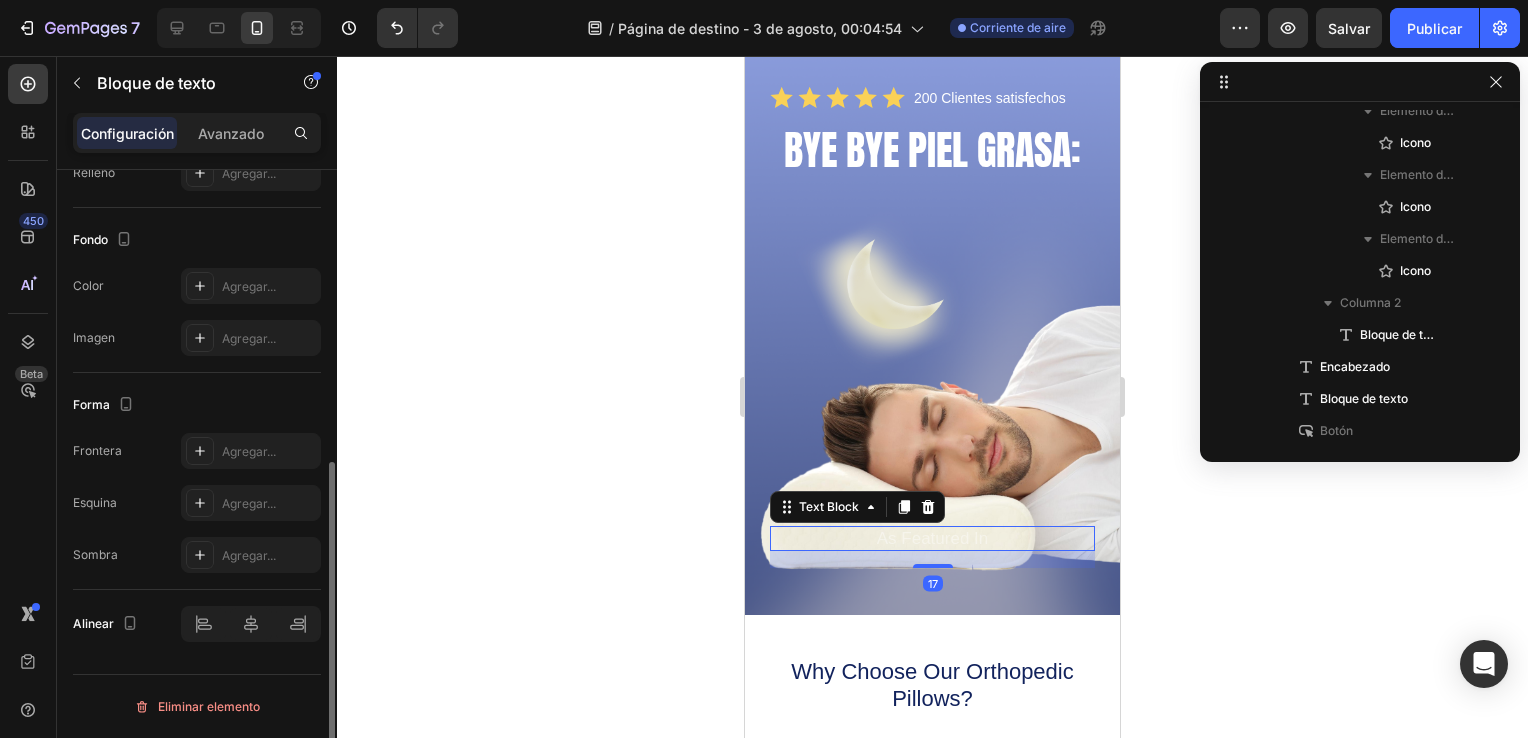scroll, scrollTop: 762, scrollLeft: 0, axis: vertical 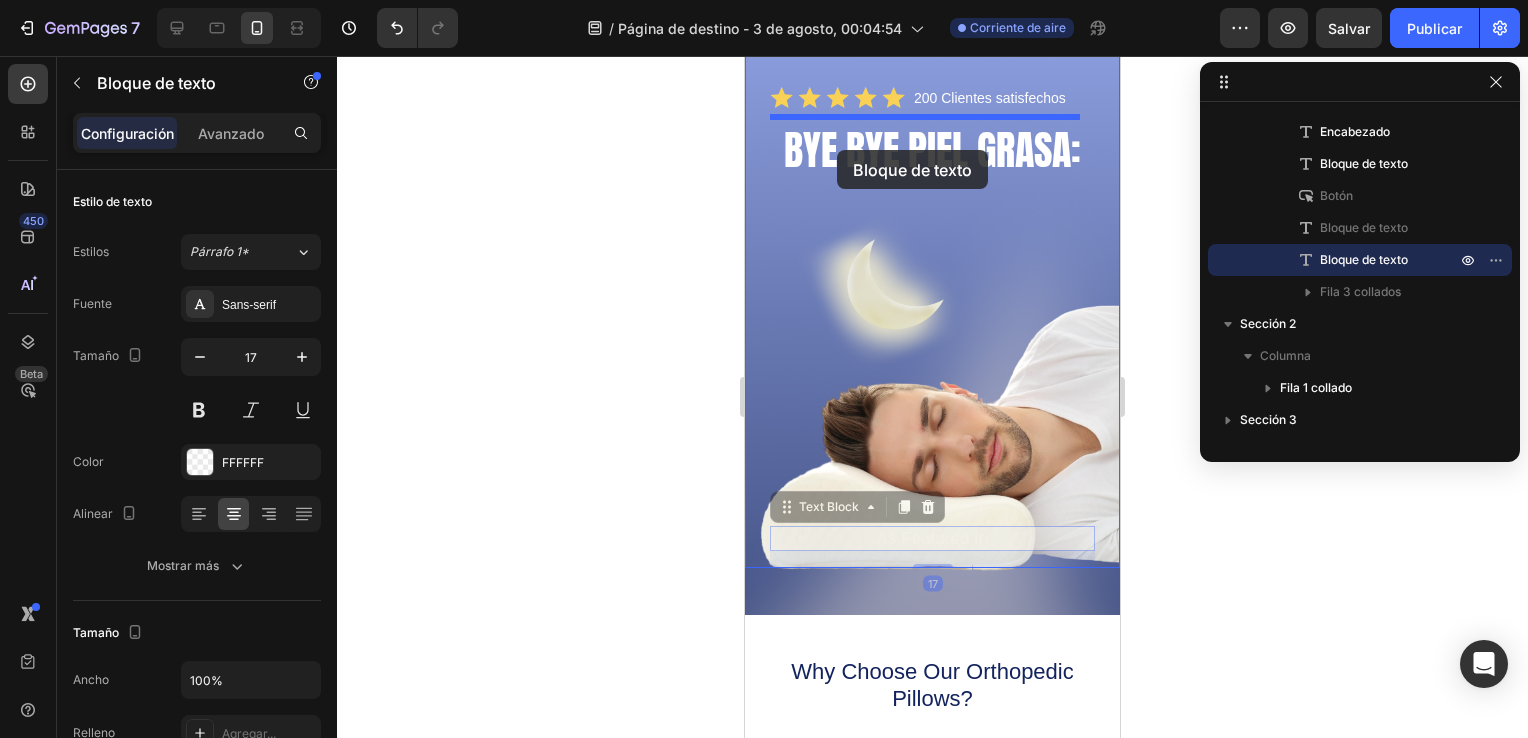 drag, startPoint x: 921, startPoint y: 530, endPoint x: 826, endPoint y: 131, distance: 410.15363 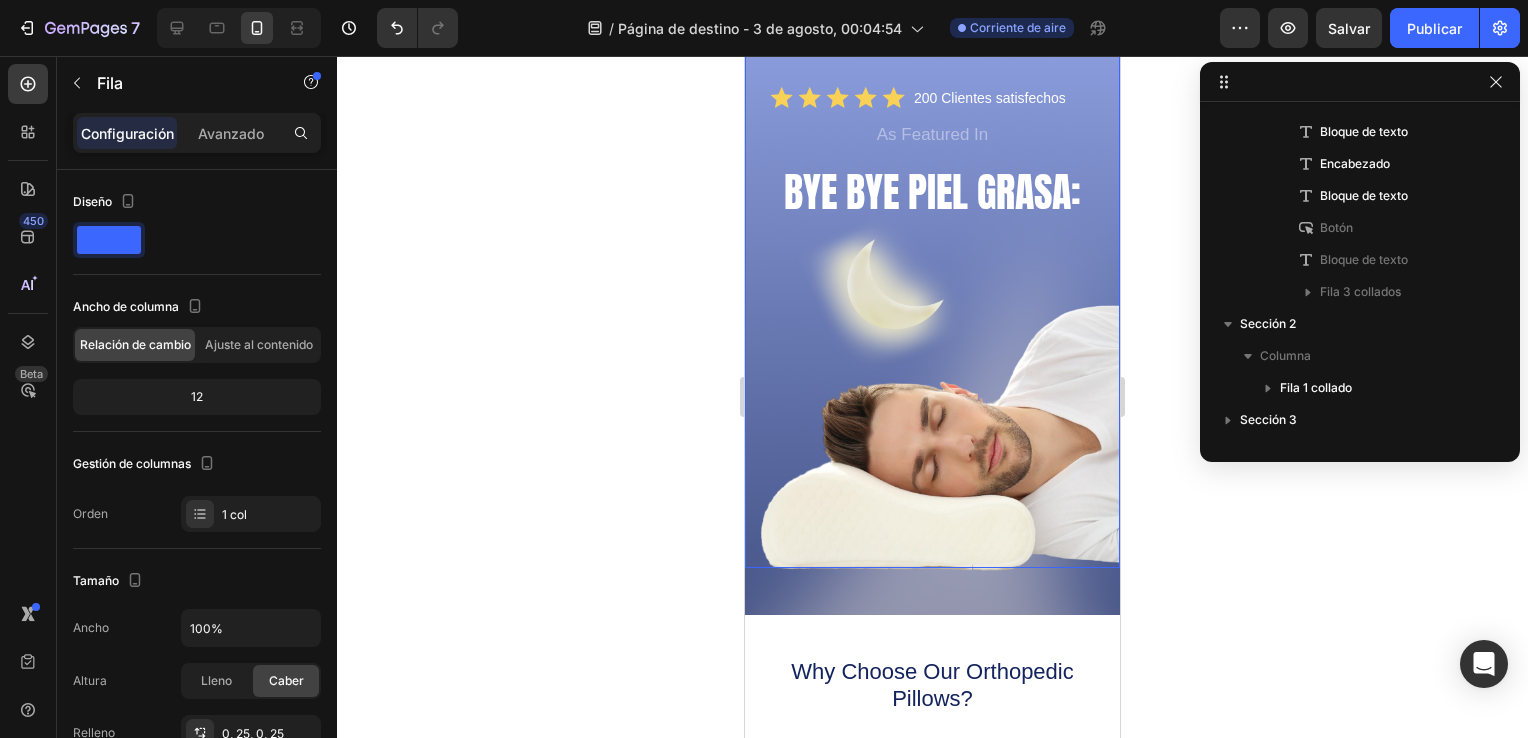 click on "Image Shop Now Button Row
Icon
Icon
Icon
Icon
Icon Icon List 200 Clientes satisfechos Text Block Row As Featured In Text Block BYE BYE PIEL GRASA: Heading Text Block GET YOURS NOW Button Sleepy Text Block Image Image Image Row" at bounding box center [932, 271] 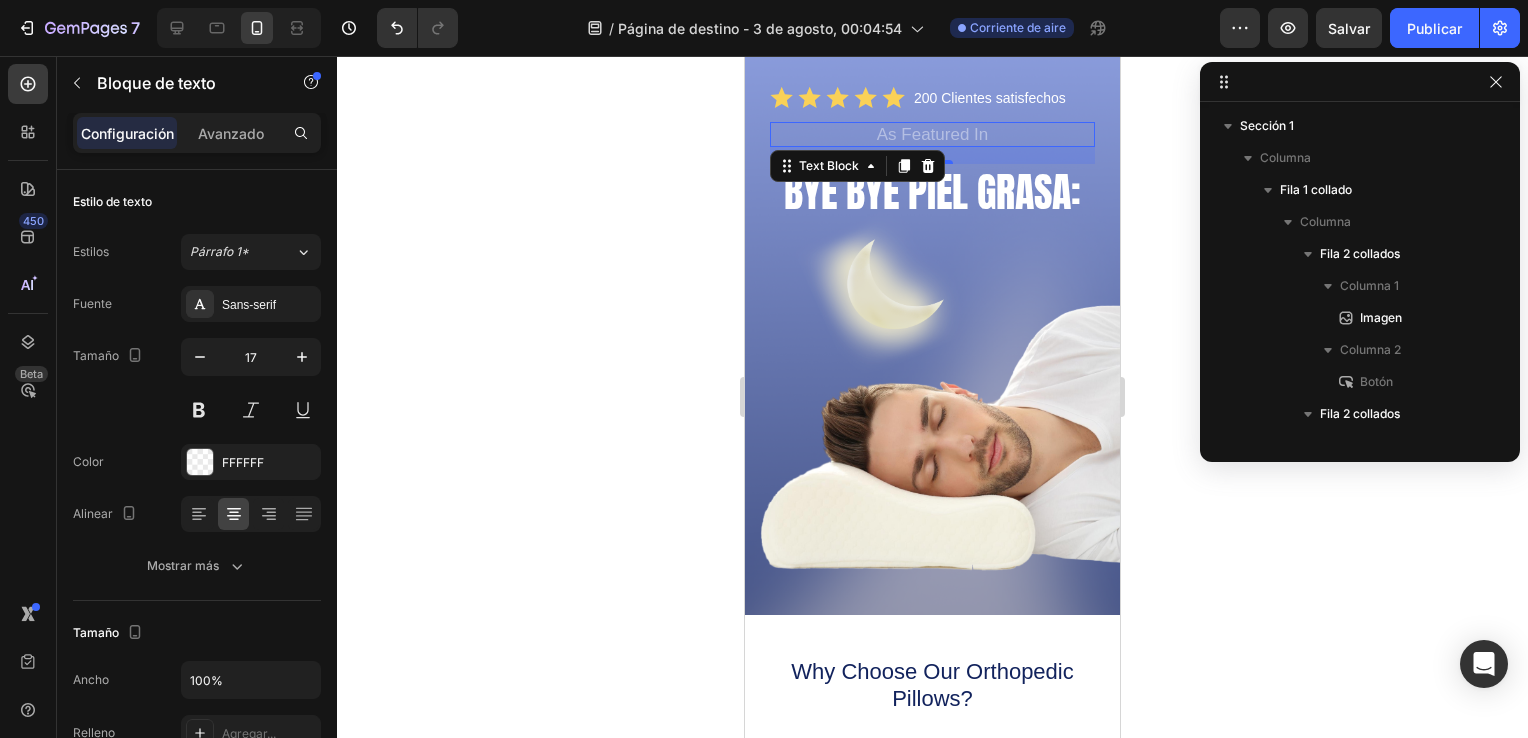 scroll, scrollTop: 634, scrollLeft: 0, axis: vertical 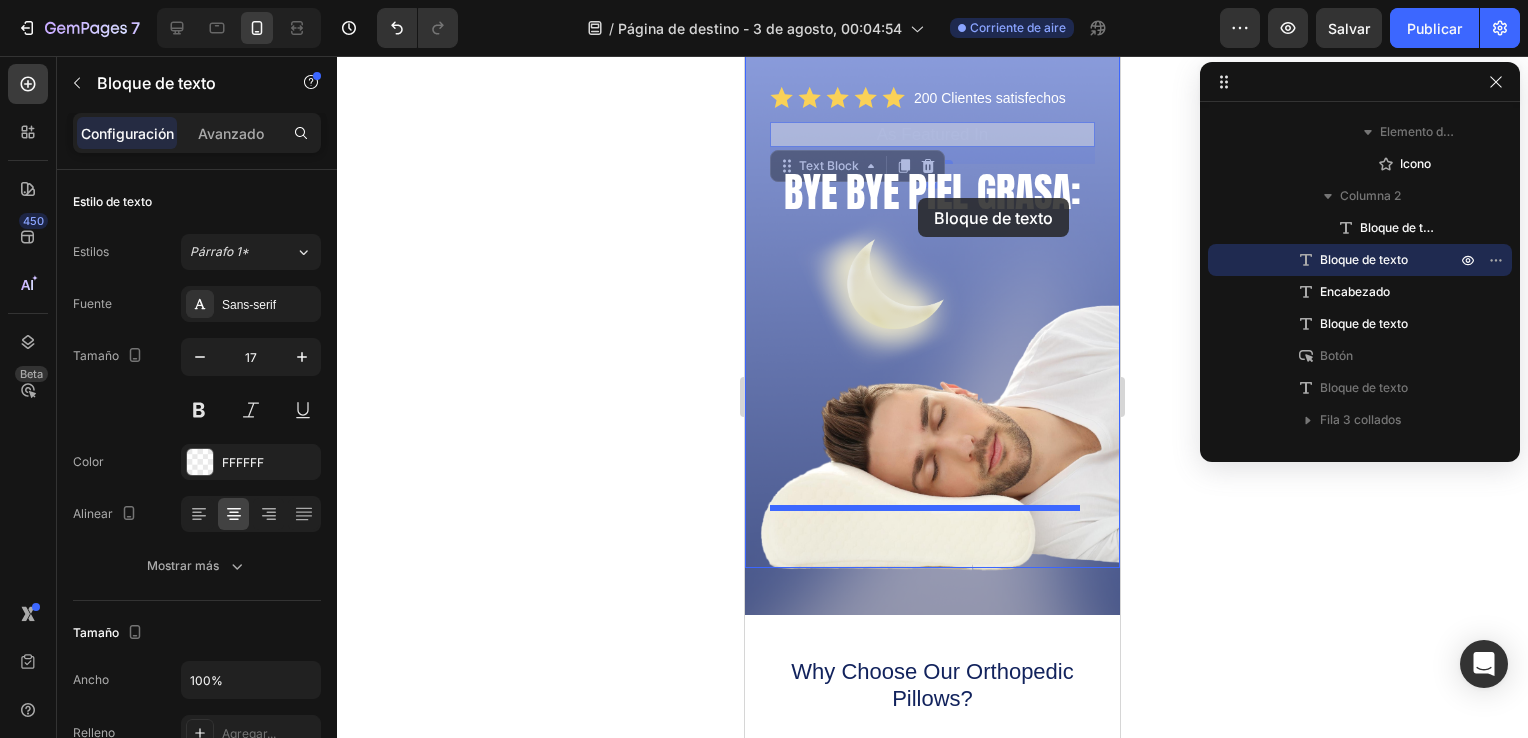 drag, startPoint x: 912, startPoint y: 130, endPoint x: 918, endPoint y: 198, distance: 68.26419 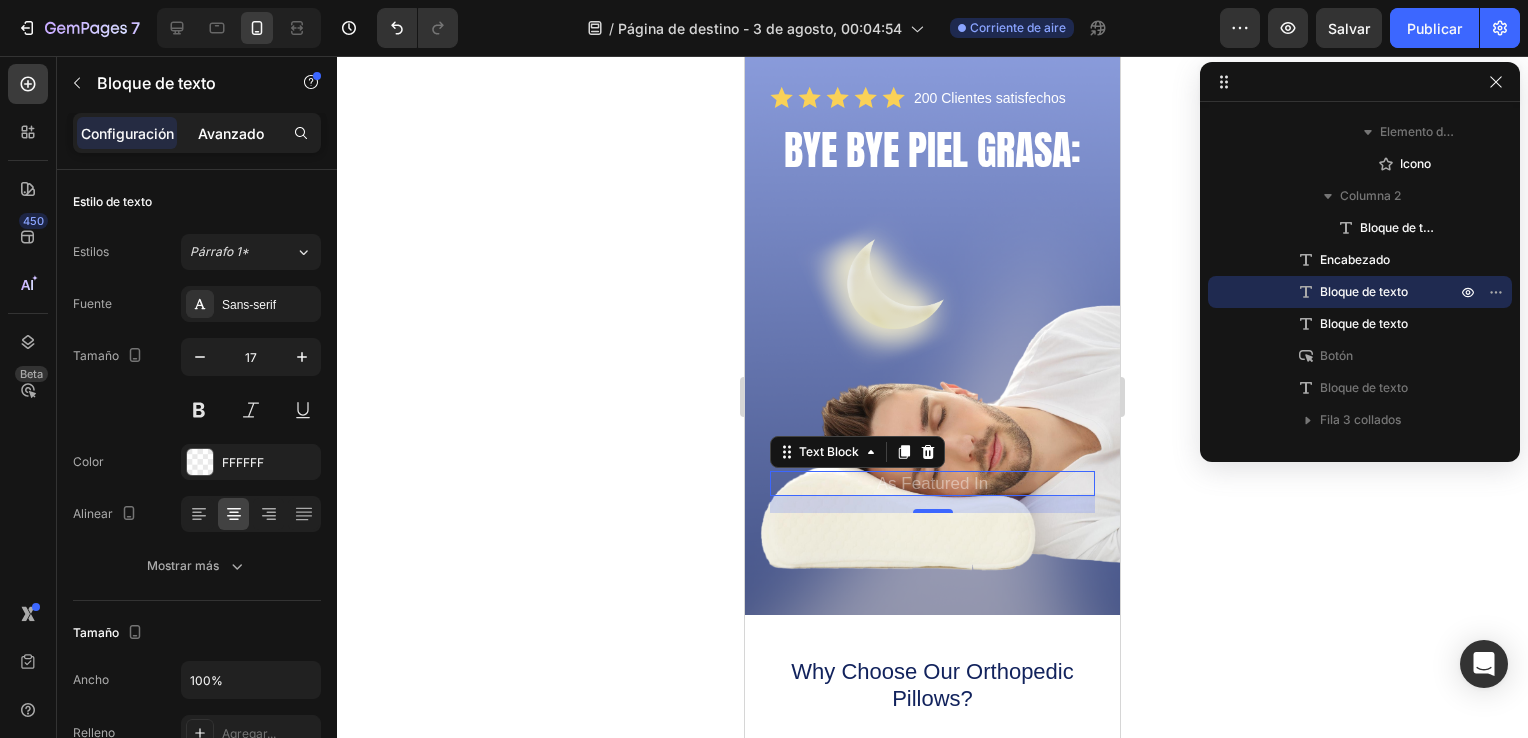 click on "Avanzado" at bounding box center (231, 133) 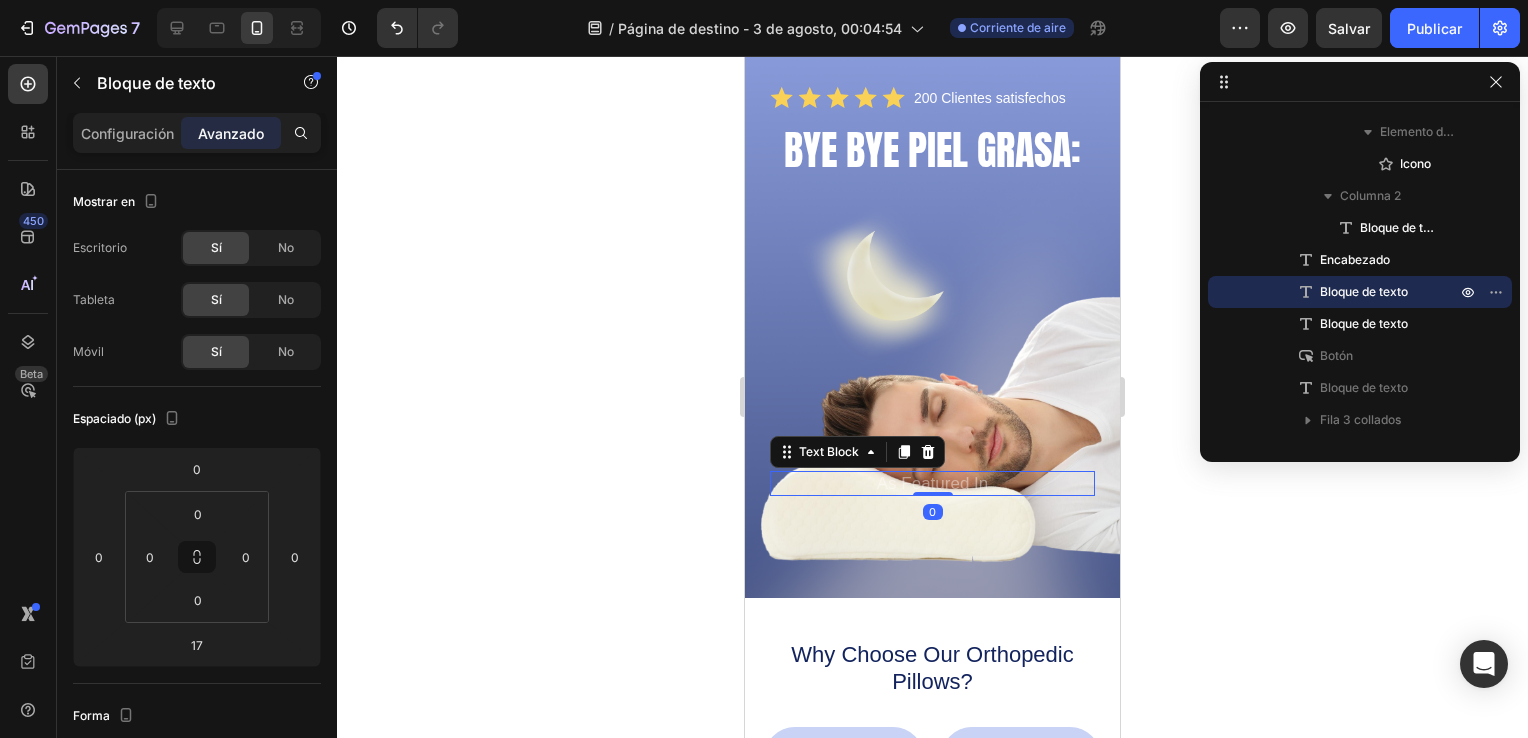 drag, startPoint x: 926, startPoint y: 505, endPoint x: 921, endPoint y: 305, distance: 200.06248 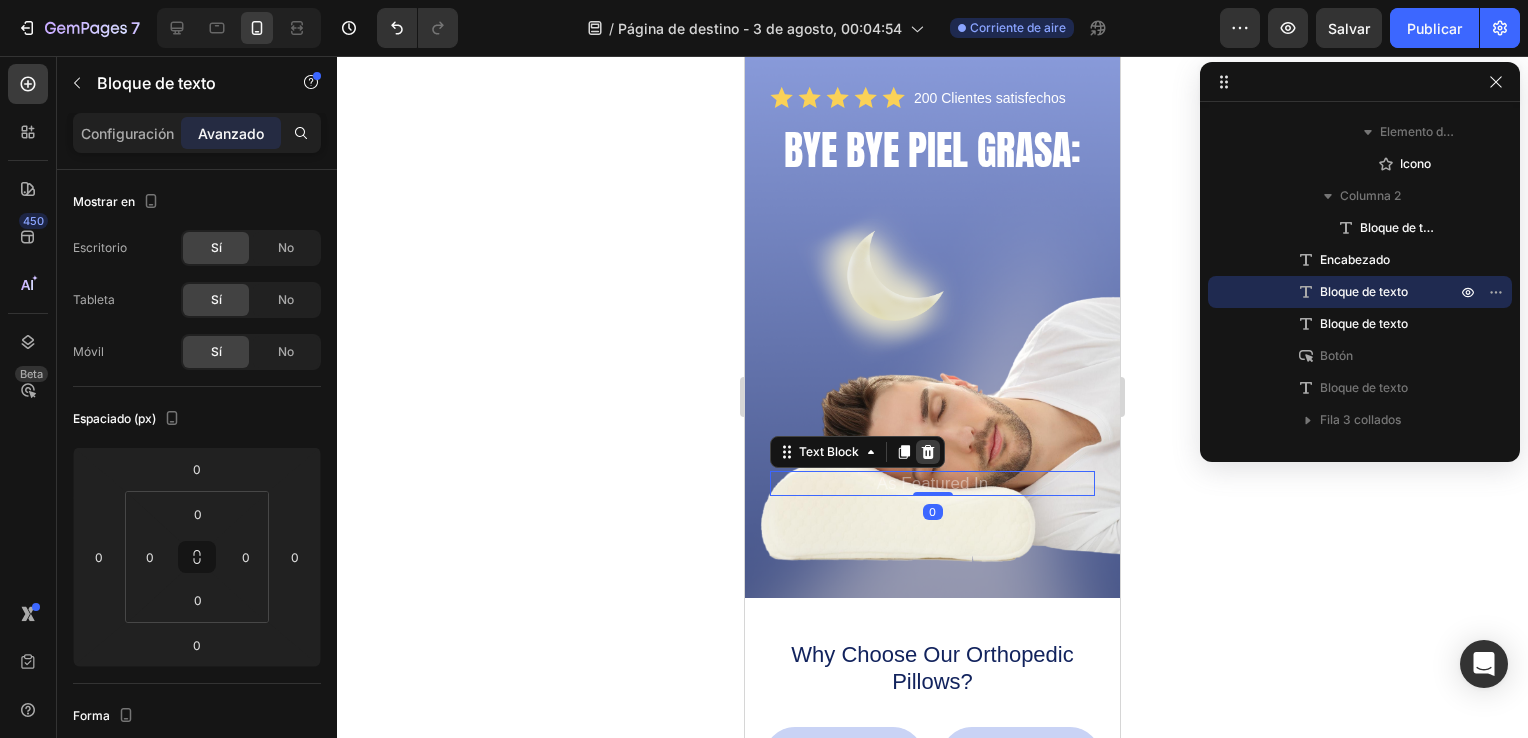click 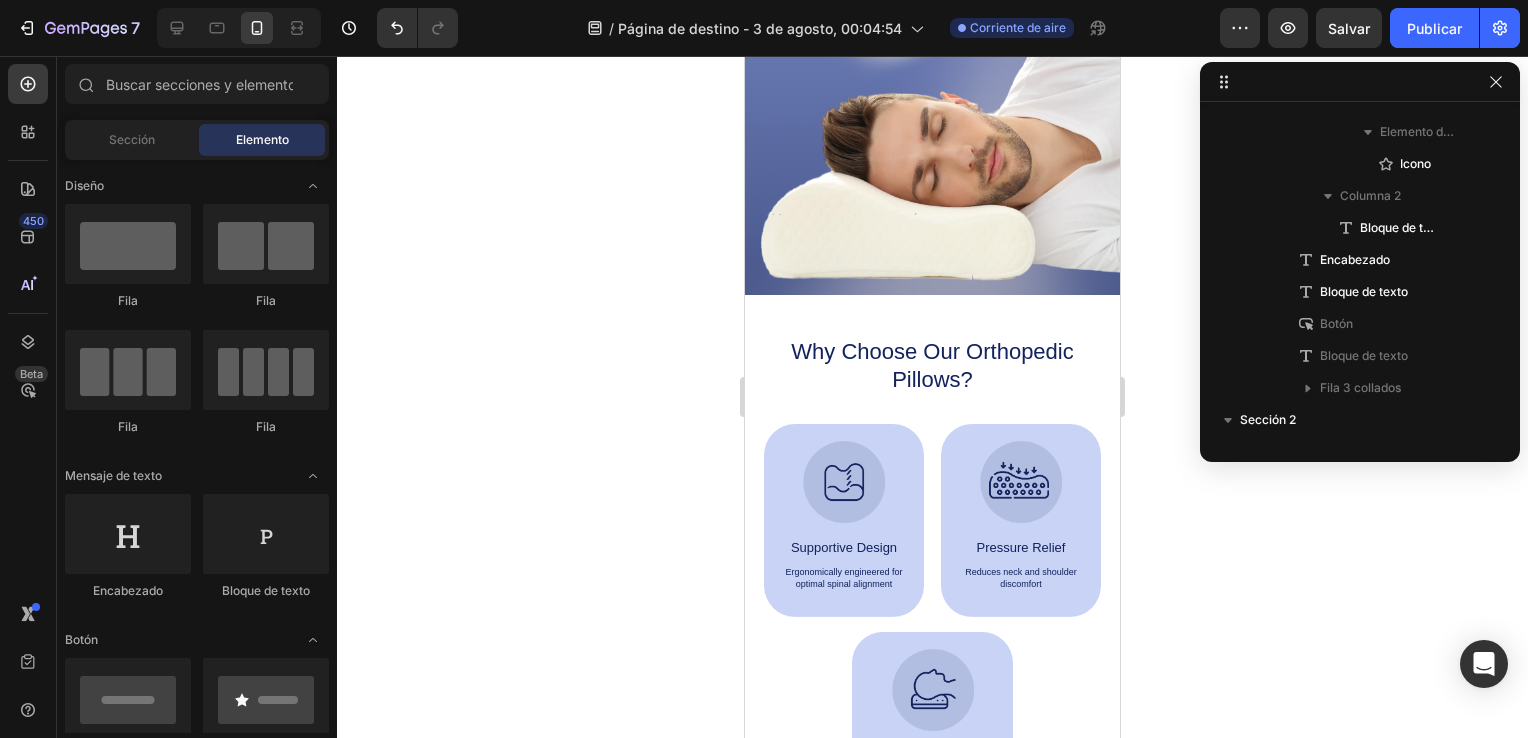 scroll, scrollTop: 0, scrollLeft: 0, axis: both 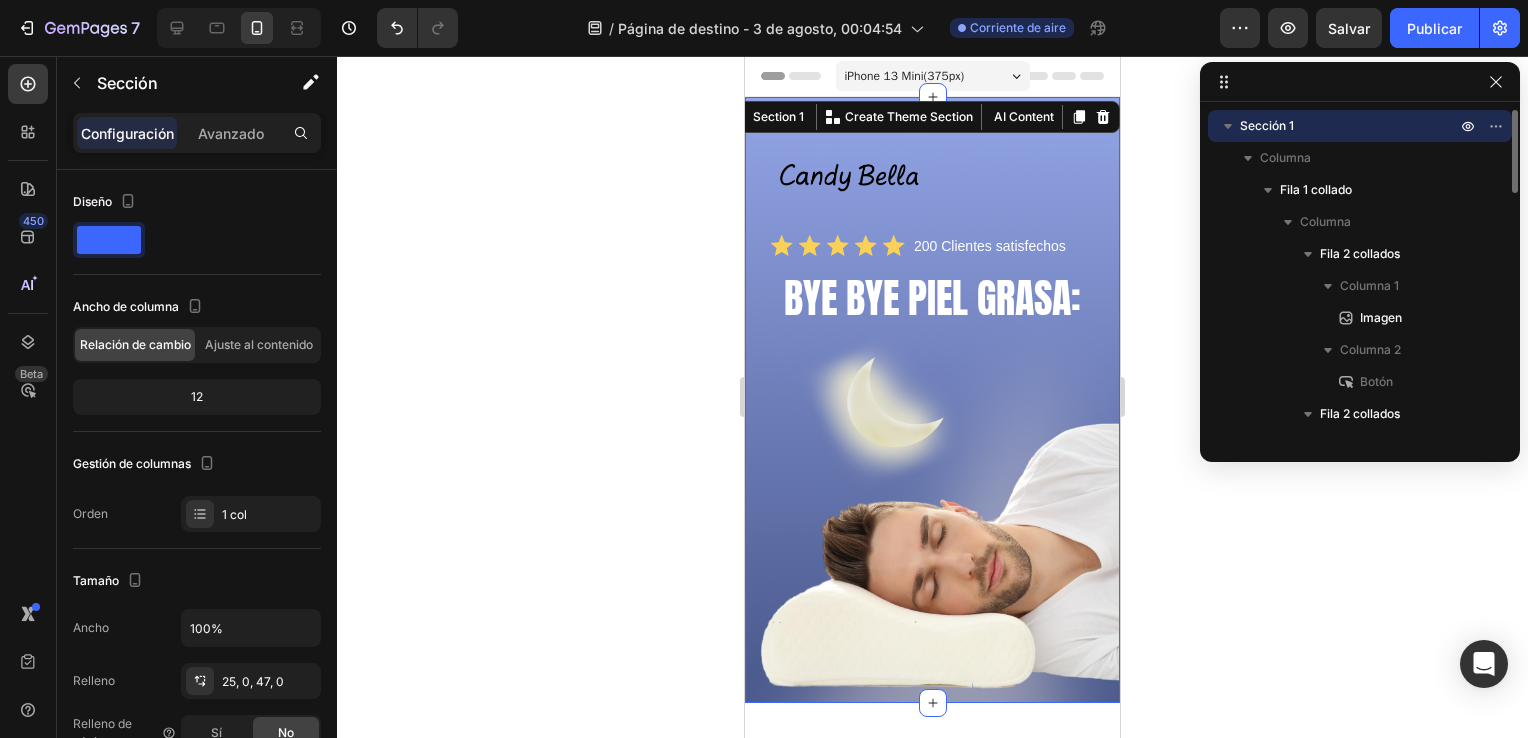 click on "Image Shop Now Button Row
Icon
Icon
Icon
Icon
Icon Icon List 200 Clientes satisfechos Text Block Row BYE BYE PIEL GRASA: Heading Text Block GET YOURS NOW Button Sleepy Text Block Image Image Image Row Row Section 1   You can create reusable sections Create Theme Section AI Content Write with GemAI What would you like to describe here? Tone and Voice Persuasive Product Show more Generate" at bounding box center [932, 400] 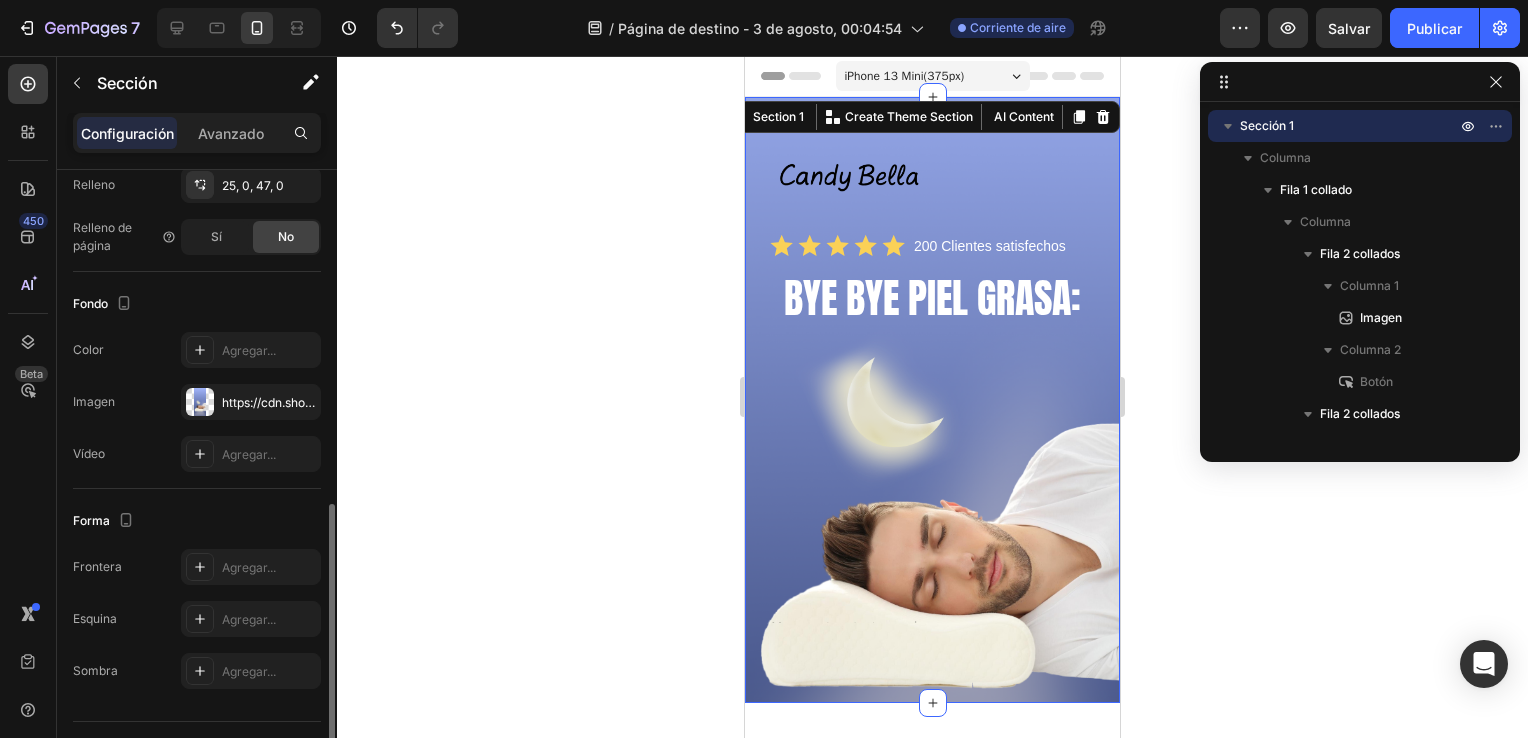 scroll, scrollTop: 540, scrollLeft: 0, axis: vertical 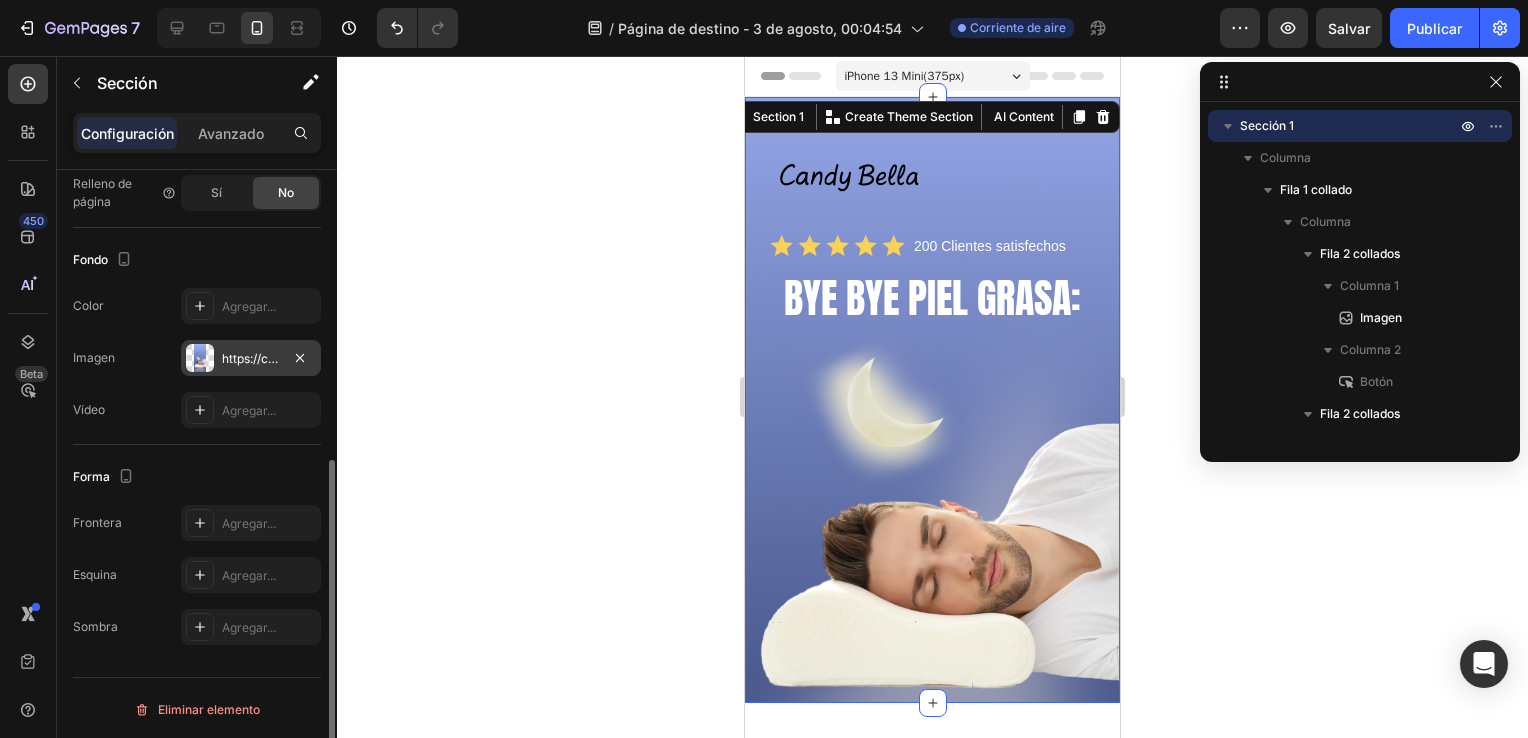 click on "https://cdn.shopify.com/s/files/1/0582/7628/2450/files/gempages_578248438706078224-3c75f96e-0939-4f47-9050-4eae4d931840.png" at bounding box center (251, 359) 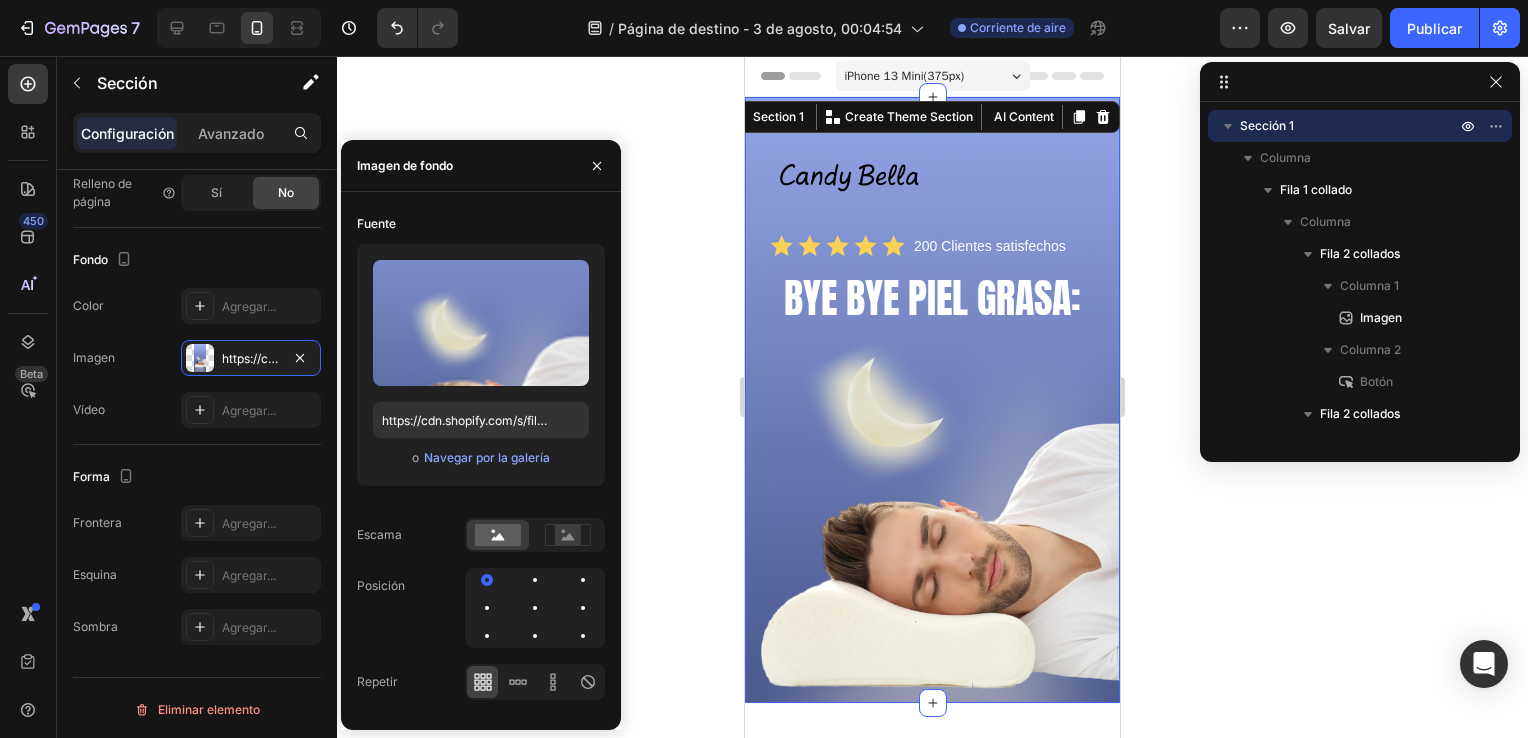 click 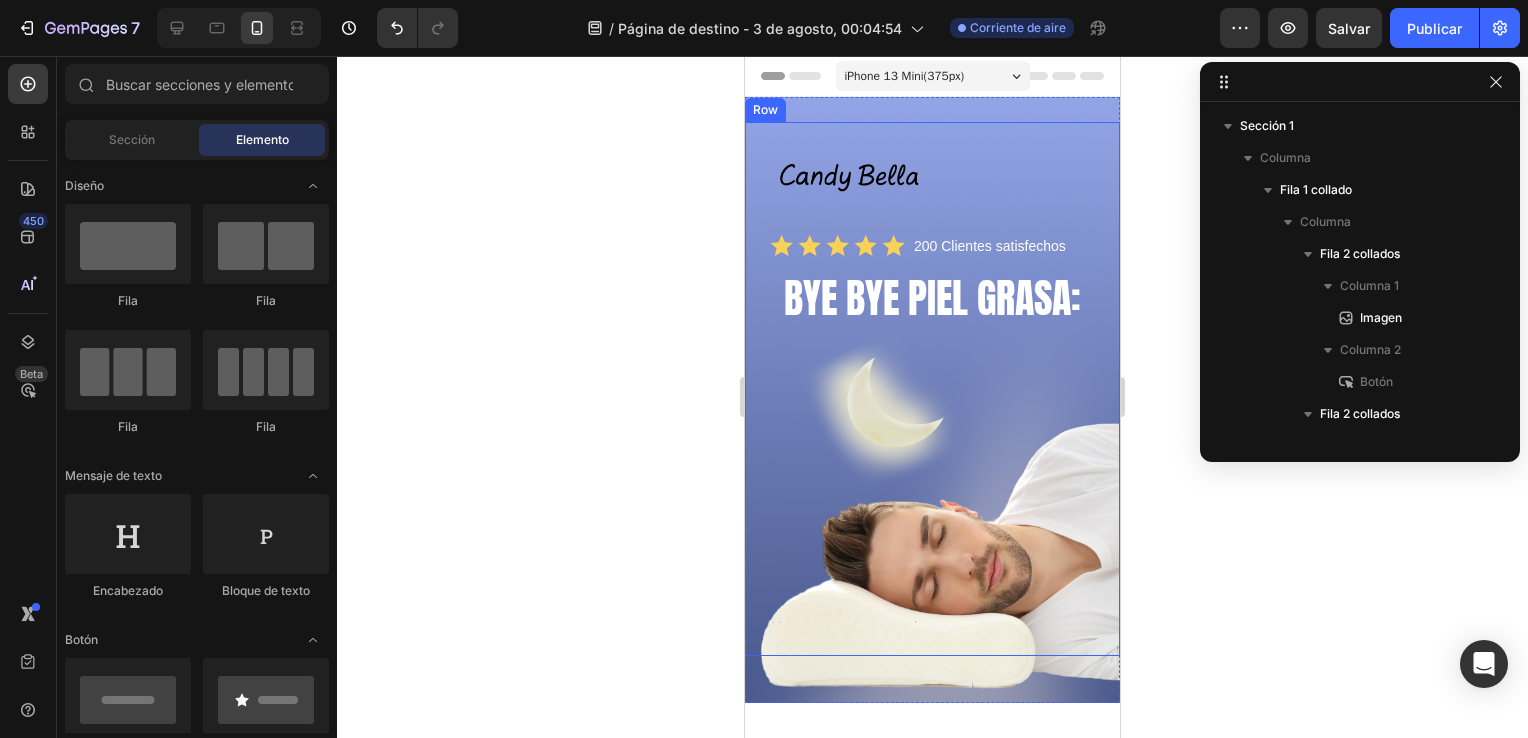 click on "Image Shop Now Button Row
Icon
Icon
Icon
Icon
Icon Icon List 200 Clientes satisfechos Text Block Row BYE BYE PIEL GRASA: Heading Text Block GET YOURS NOW Button Sleepy Text Block Image Image Image Row" at bounding box center (932, 389) 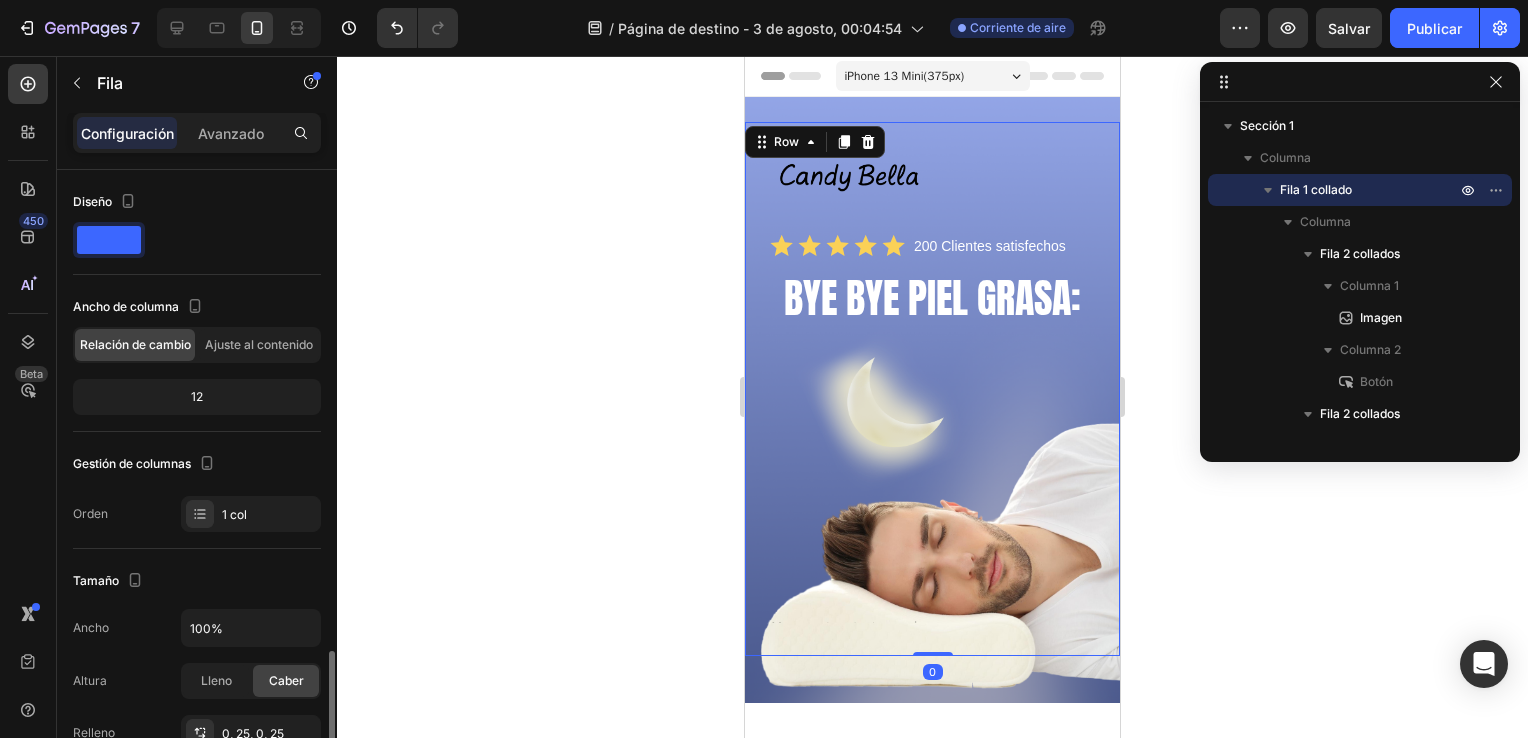 scroll, scrollTop: 540, scrollLeft: 0, axis: vertical 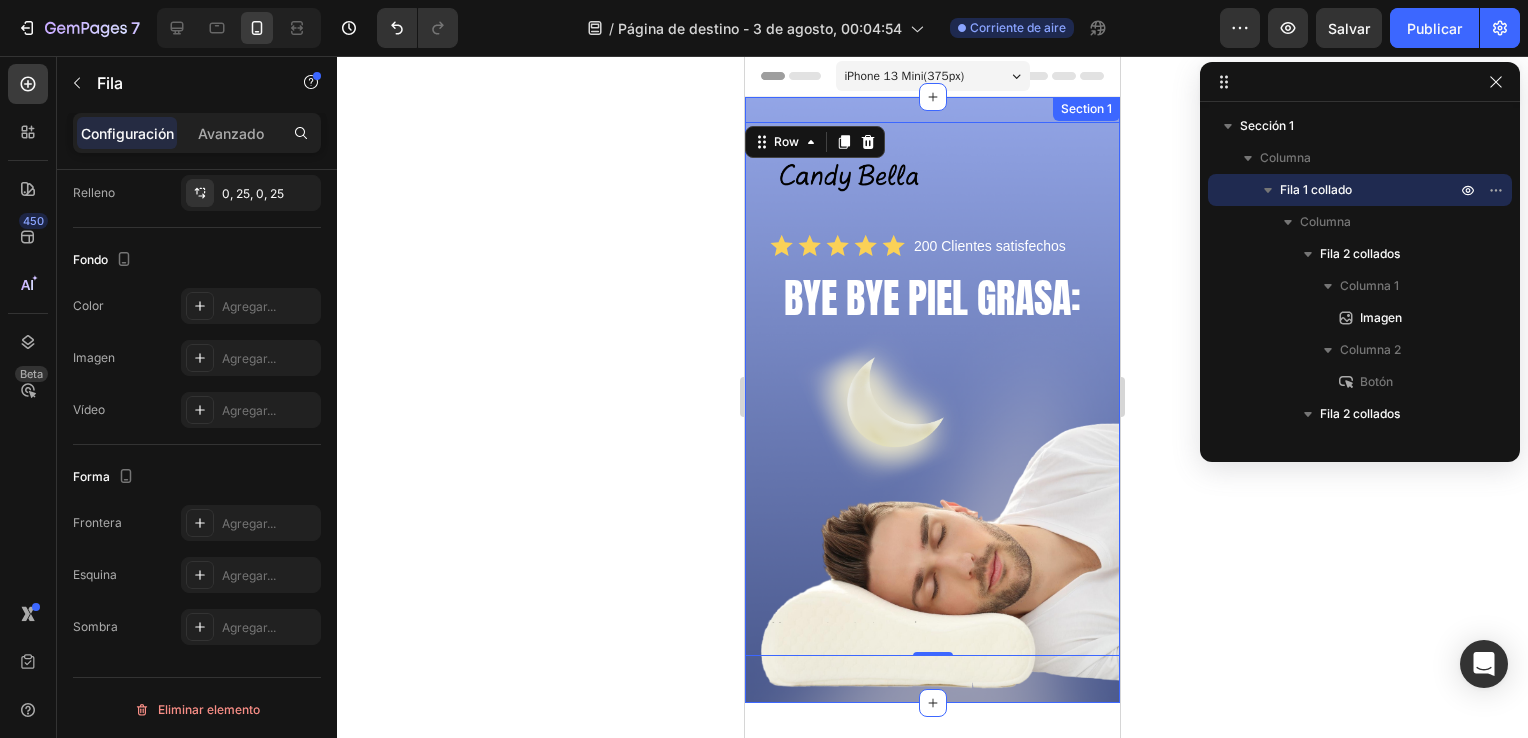 click on "Image Shop Now Button Row
Icon
Icon
Icon
Icon
Icon Icon List 200 Clientes satisfechos Text Block Row BYE BYE PIEL GRASA: Heading Text Block GET YOURS NOW Button Sleepy Text Block Image Image Image Row Row   0 Section 1" at bounding box center [932, 400] 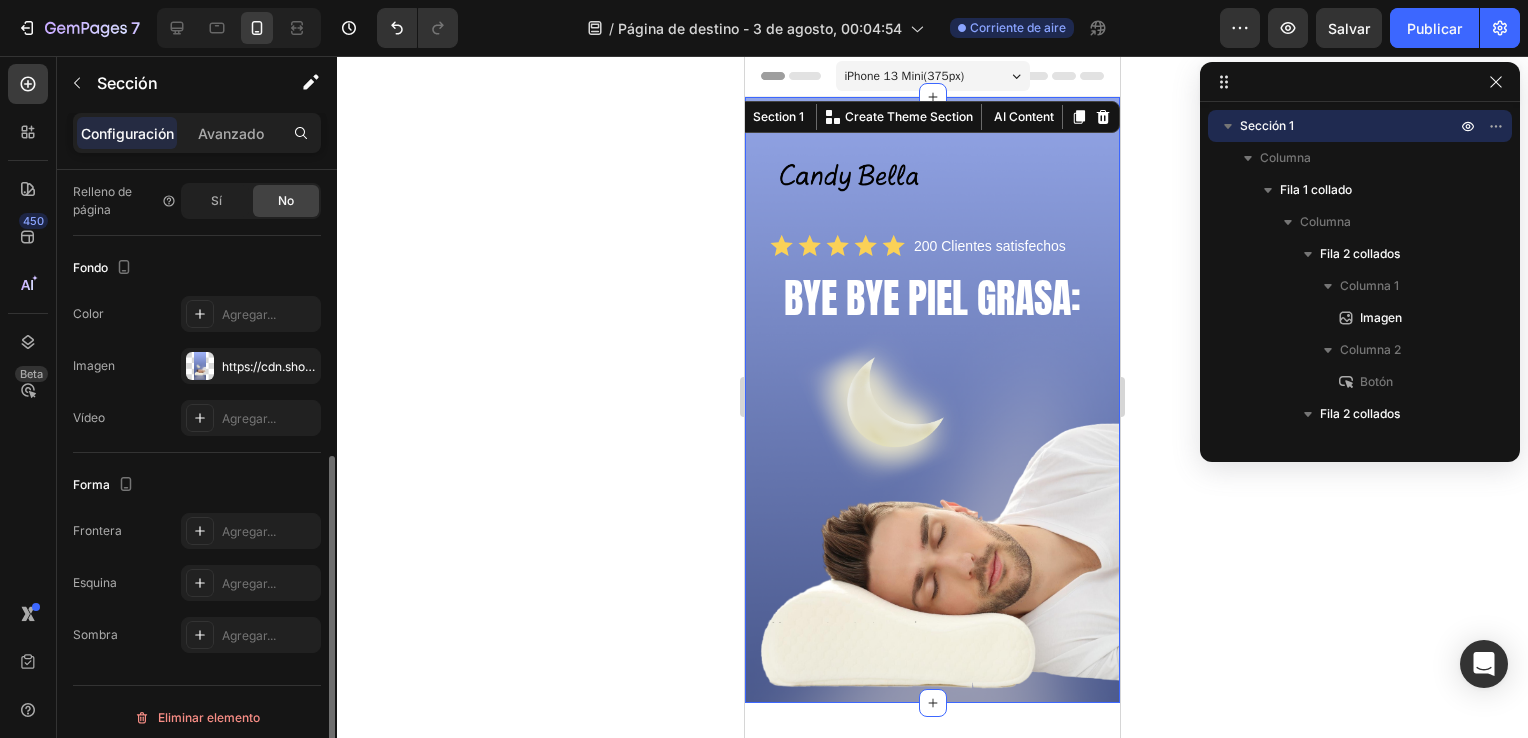 scroll, scrollTop: 540, scrollLeft: 0, axis: vertical 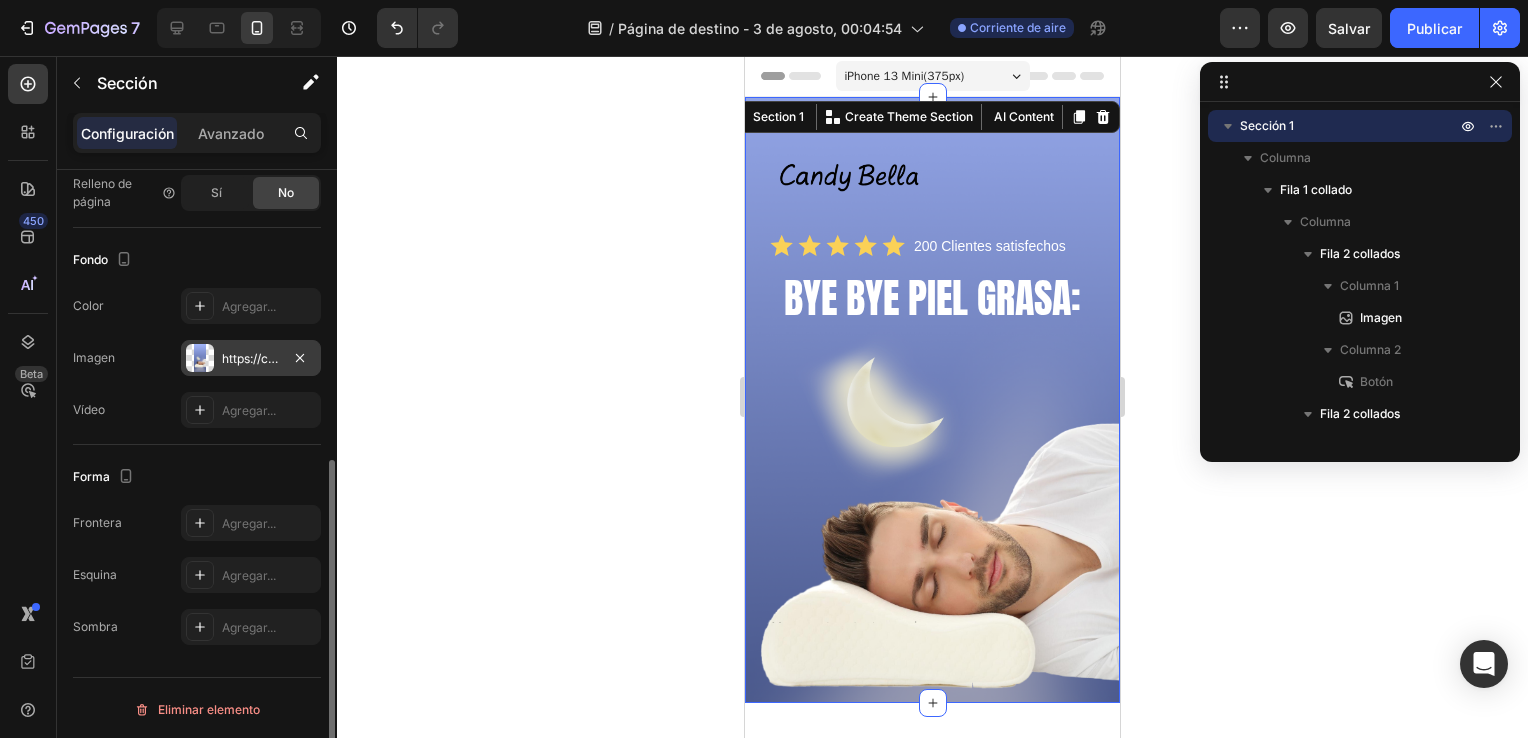 click on "https://cdn.shopify.com/s/files/1/0582/7628/2450/files/gempages_578248438706078224-3c75f96e-0939-4f47-9050-4eae4d931840.png" at bounding box center (251, 359) 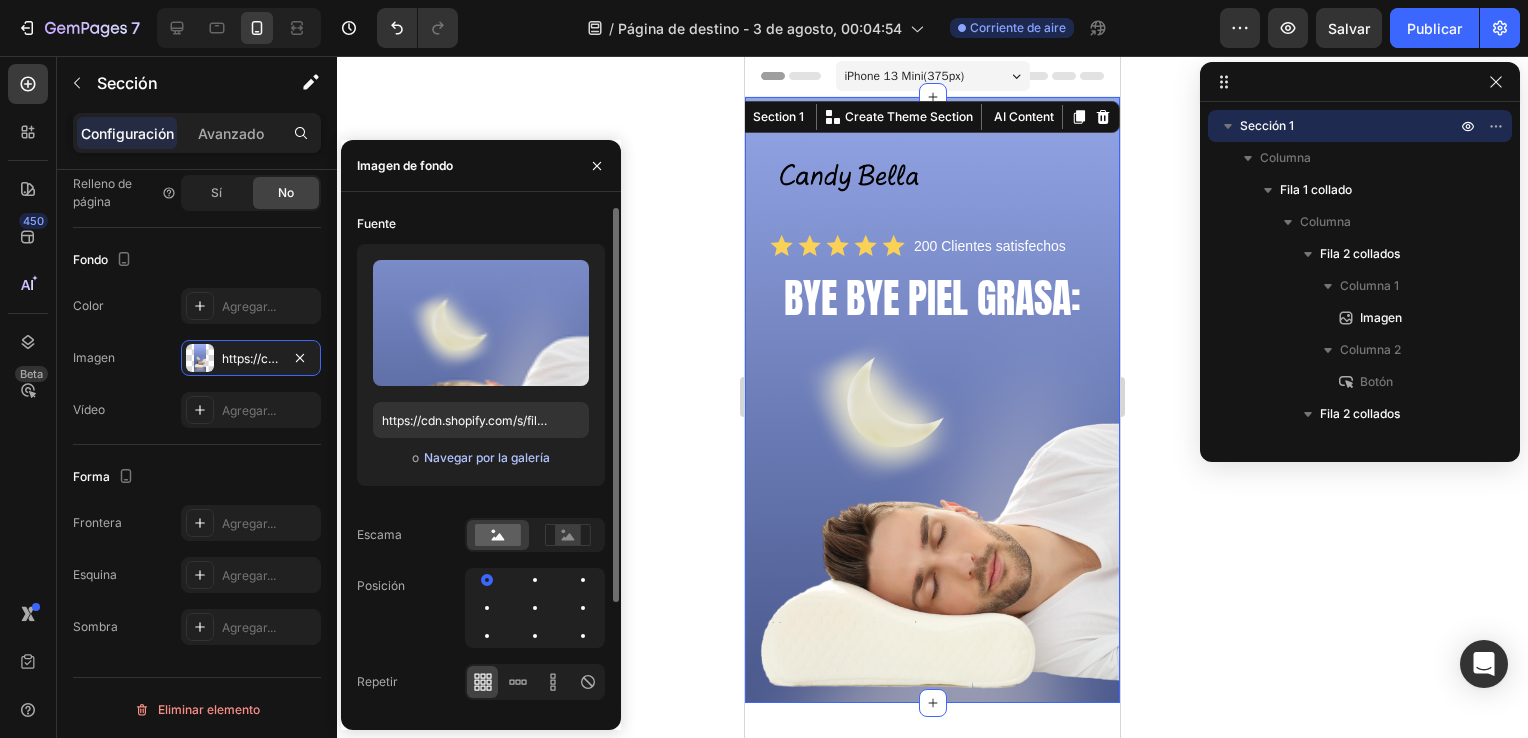 click on "Navegar por la galería" 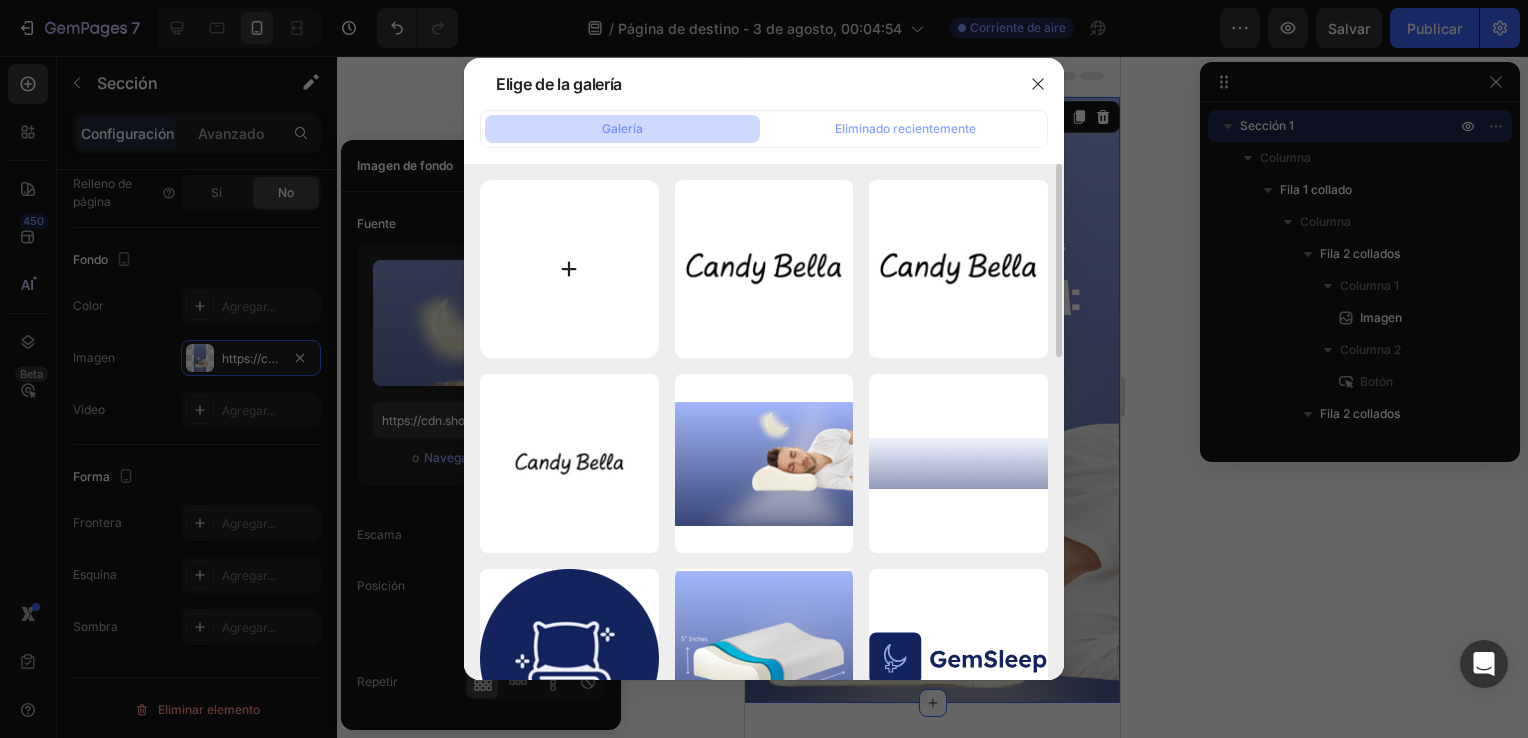 click at bounding box center (569, 269) 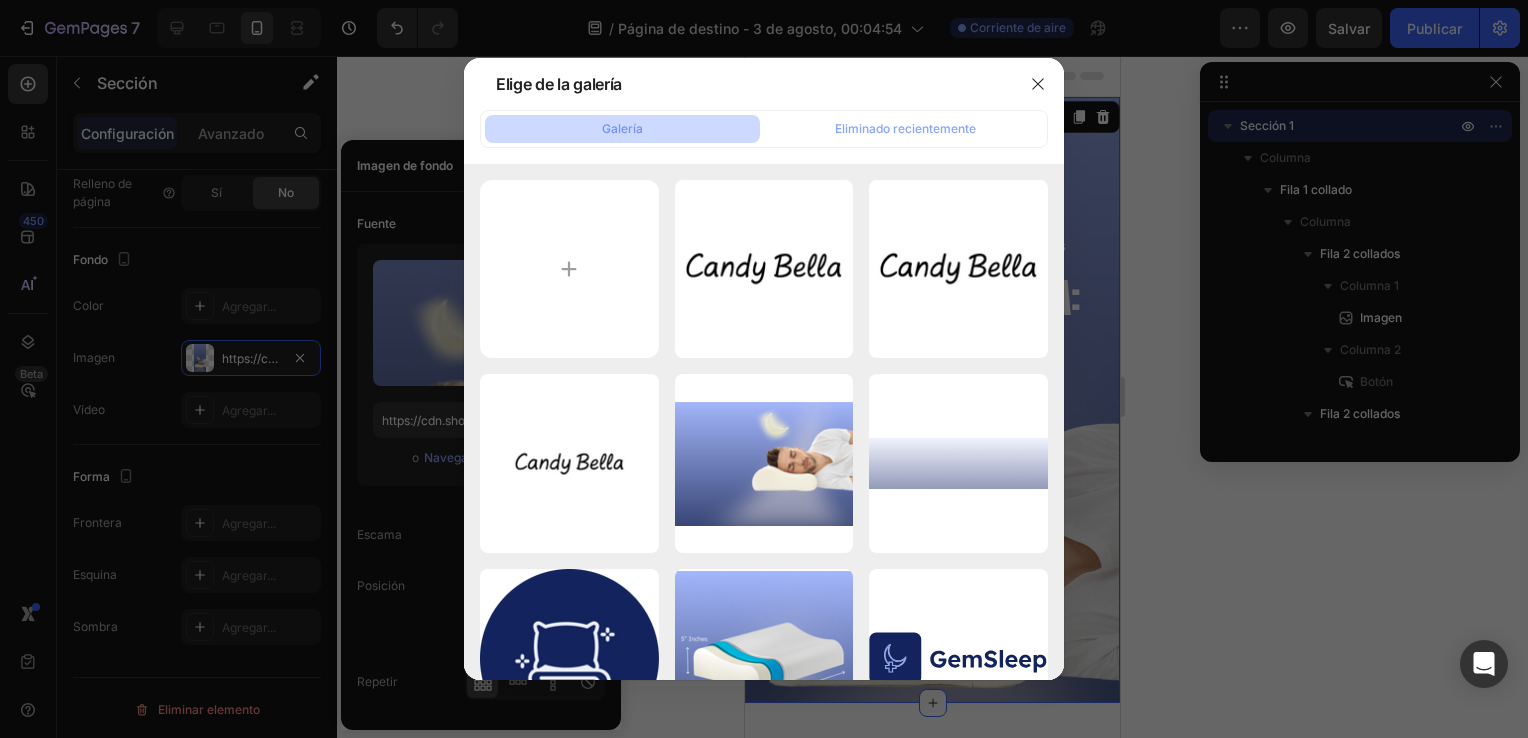 type on "C:\fakepath\f.png" 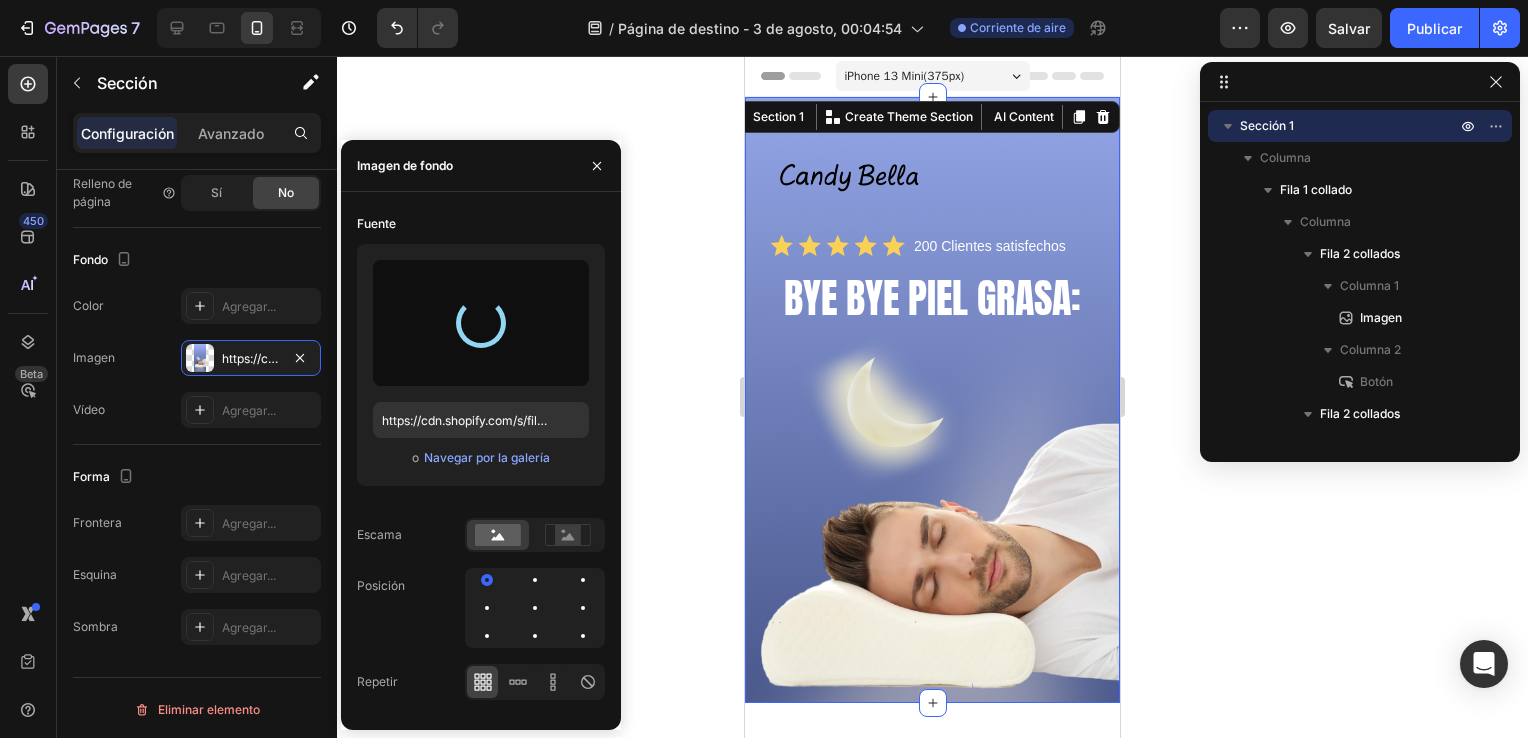 type on "https://cdn.shopify.com/s/files/1/0582/7628/2450/files/gempages_578248438706078224-0456db16-2334-4ad0-ae76-2b193b370e3a.png" 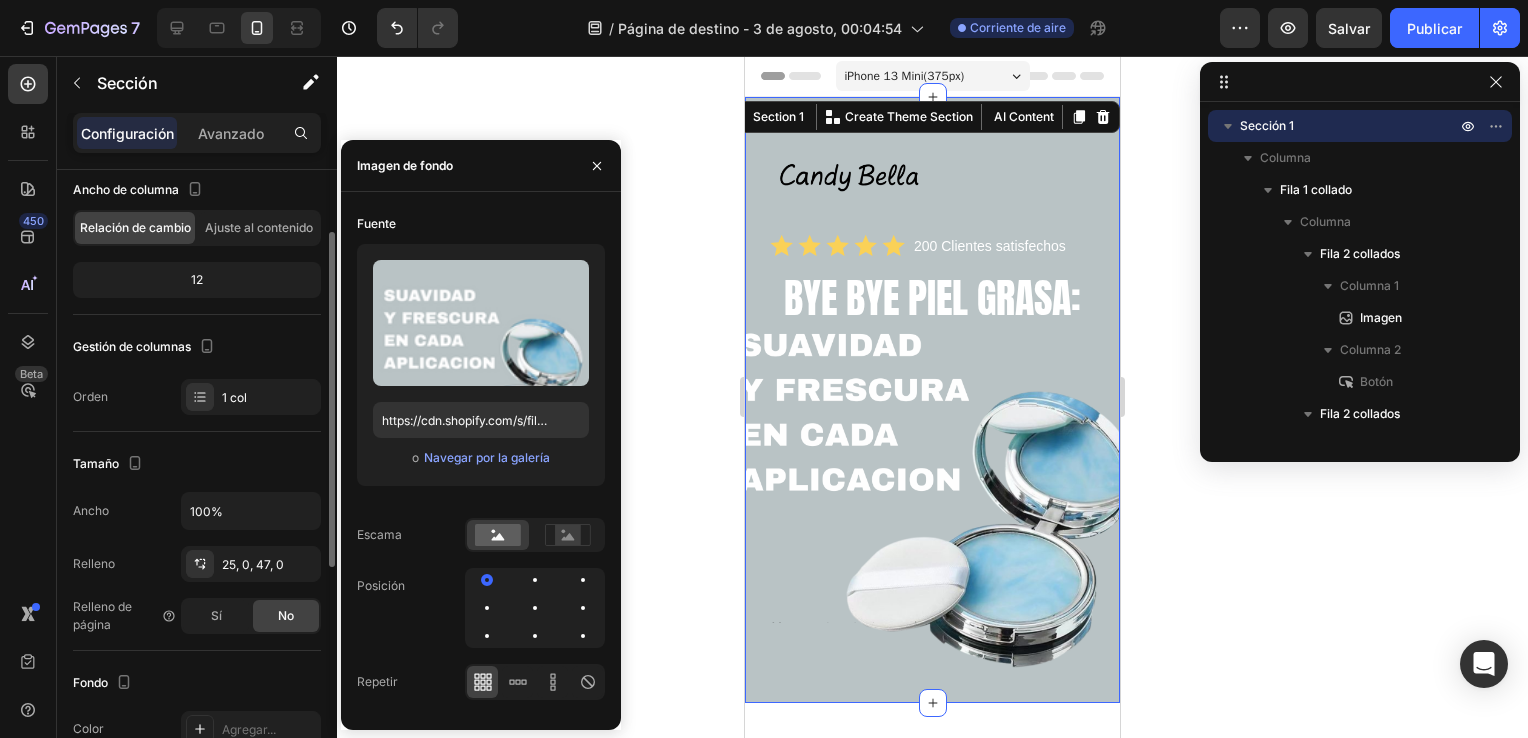 scroll, scrollTop: 0, scrollLeft: 0, axis: both 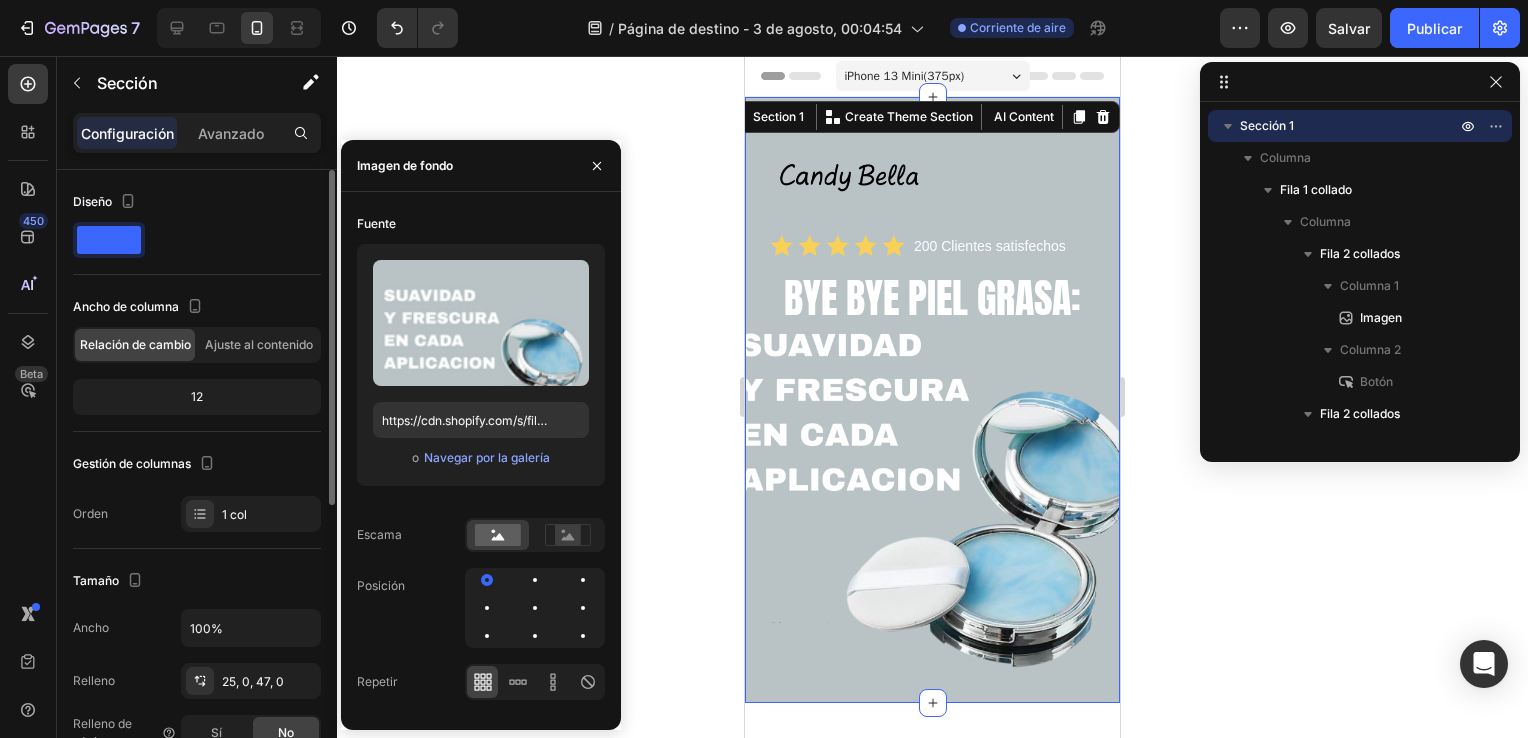 click 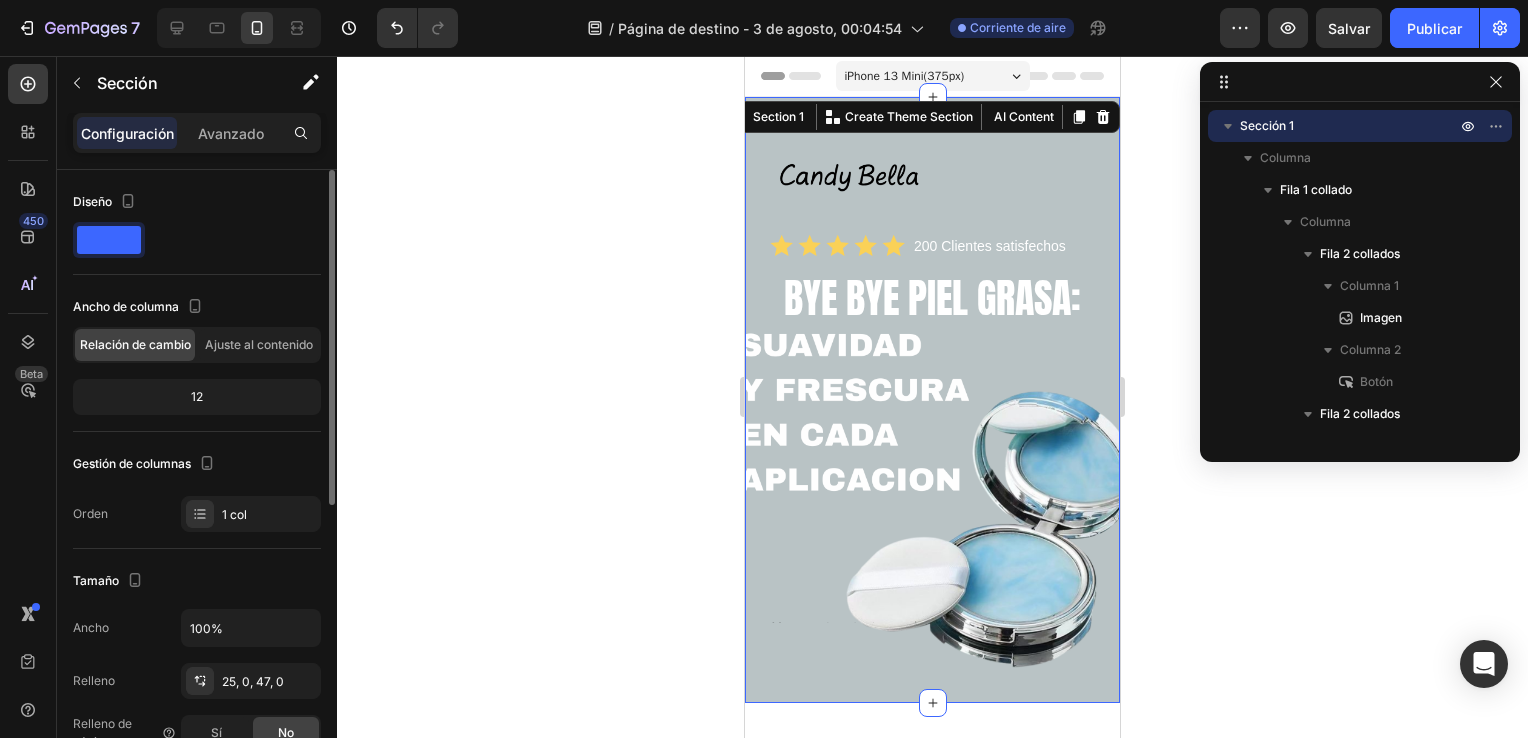click 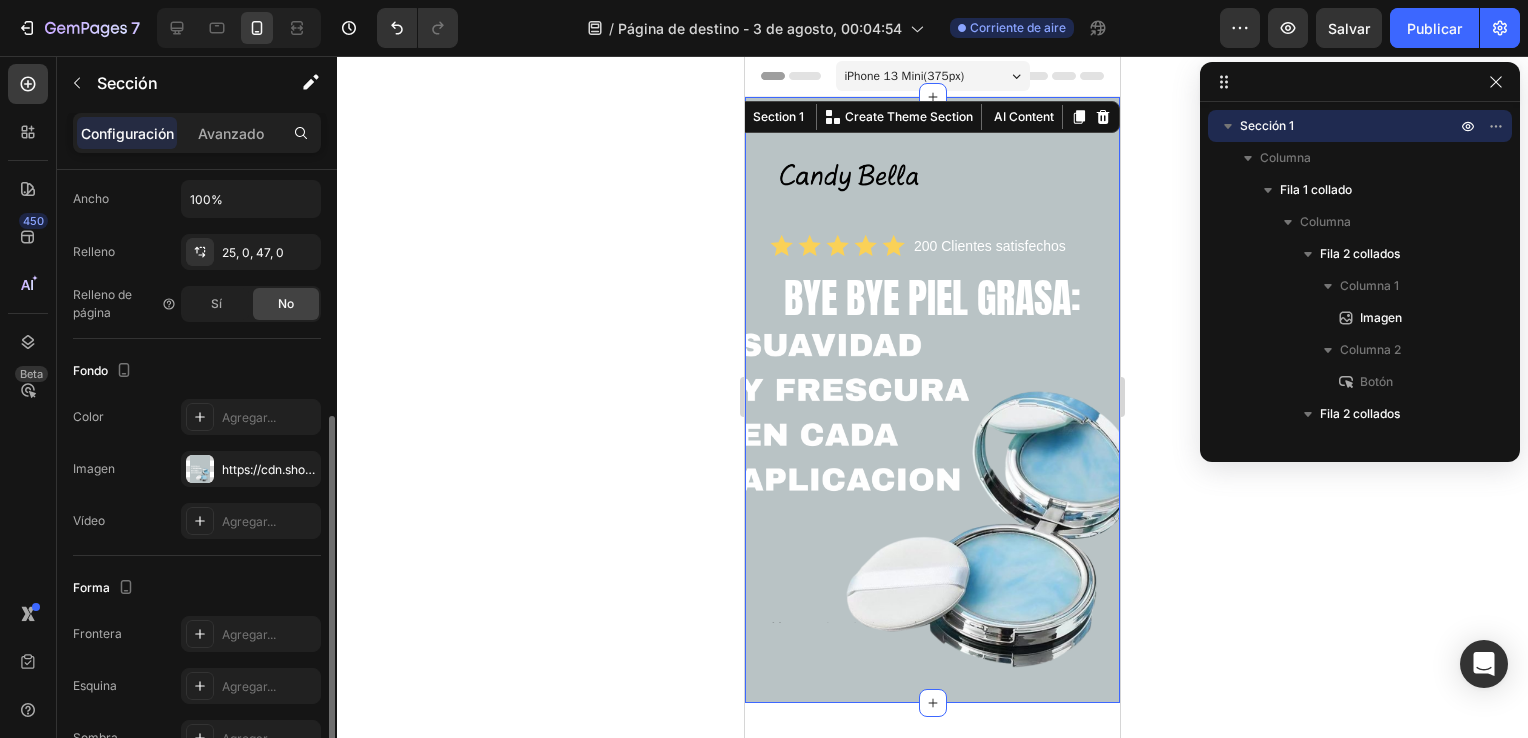 scroll, scrollTop: 440, scrollLeft: 0, axis: vertical 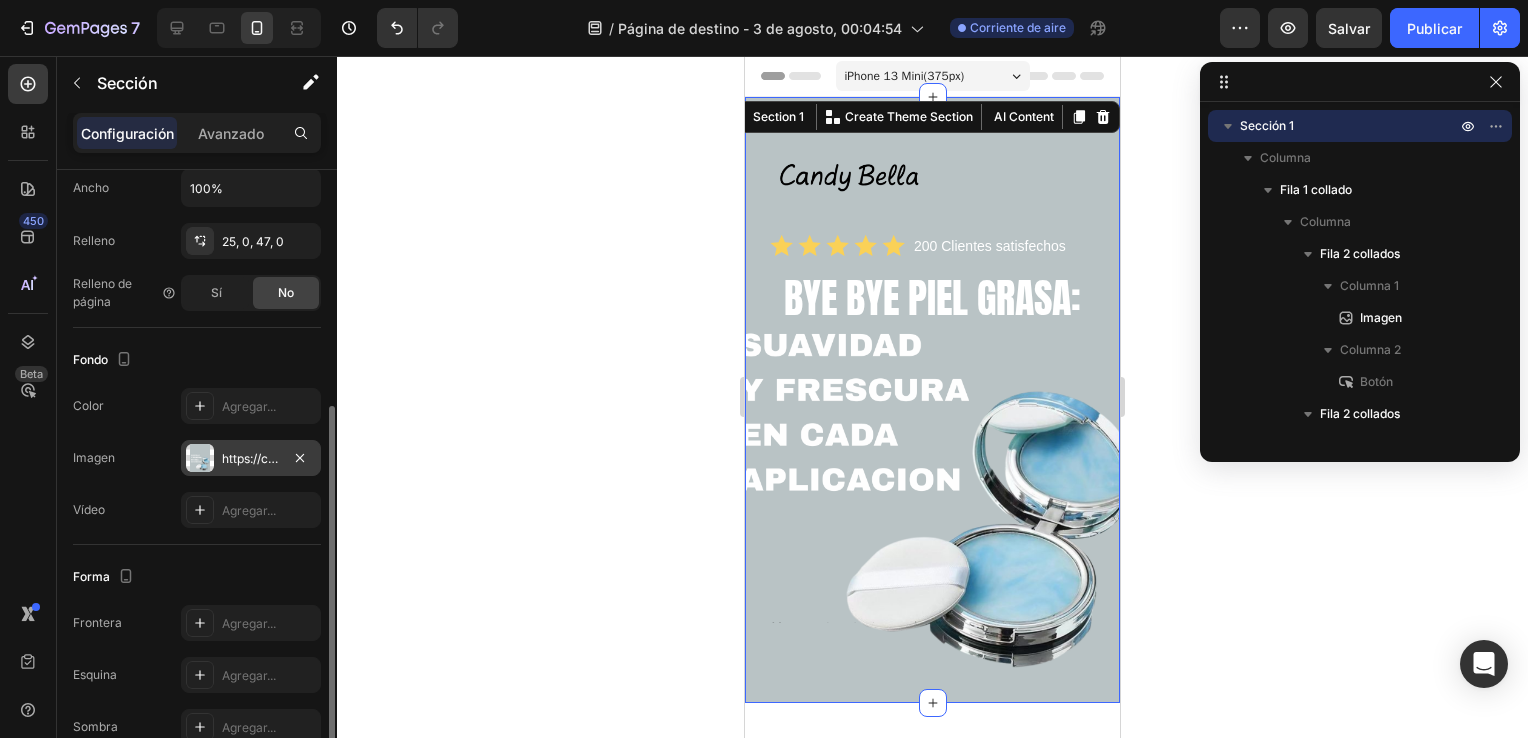 click on "https://cdn.shopify.com/s/files/1/0582/7628/2450/files/gempages_578248438706078224-0456db16-2334-4ad0-ae76-2b193b370e3a.png" at bounding box center [251, 458] 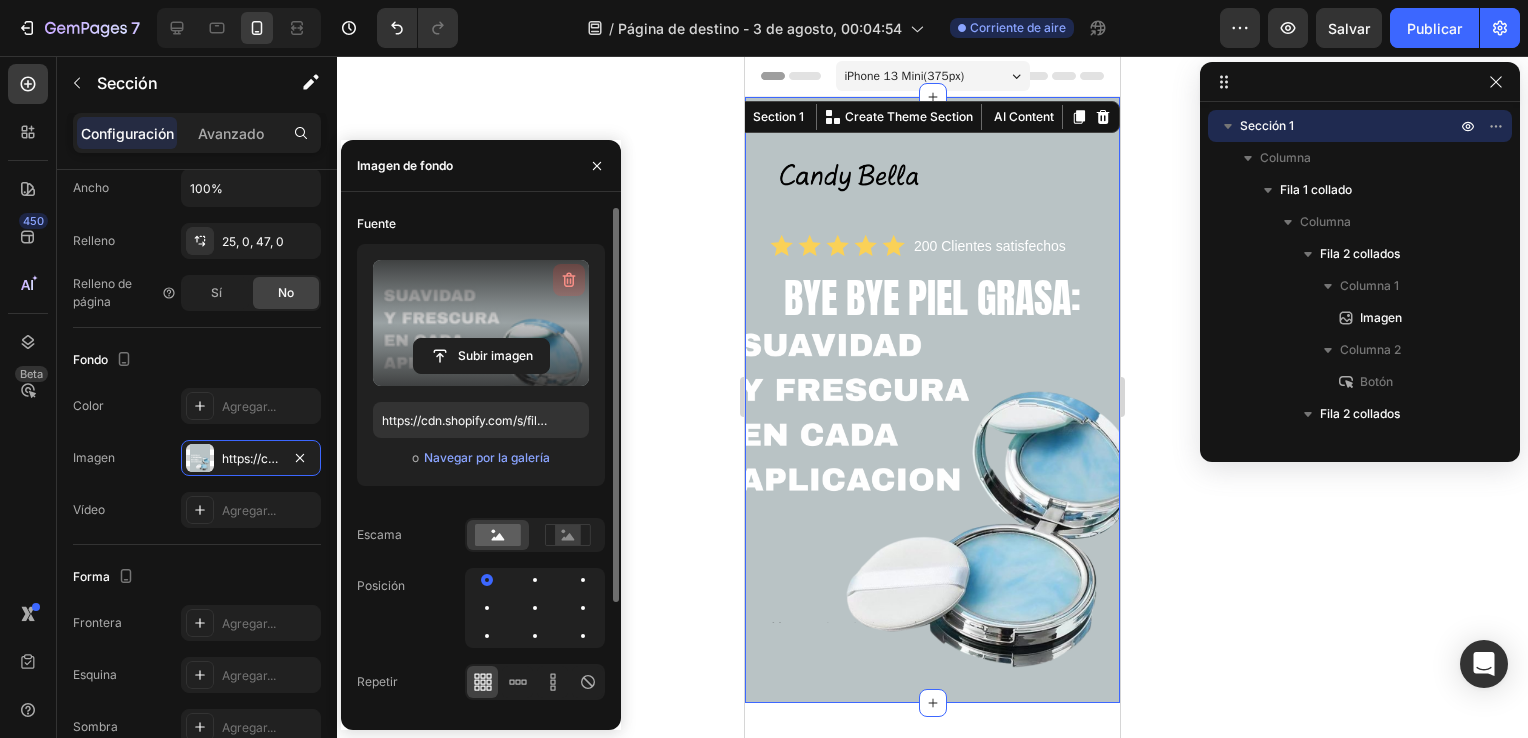 click 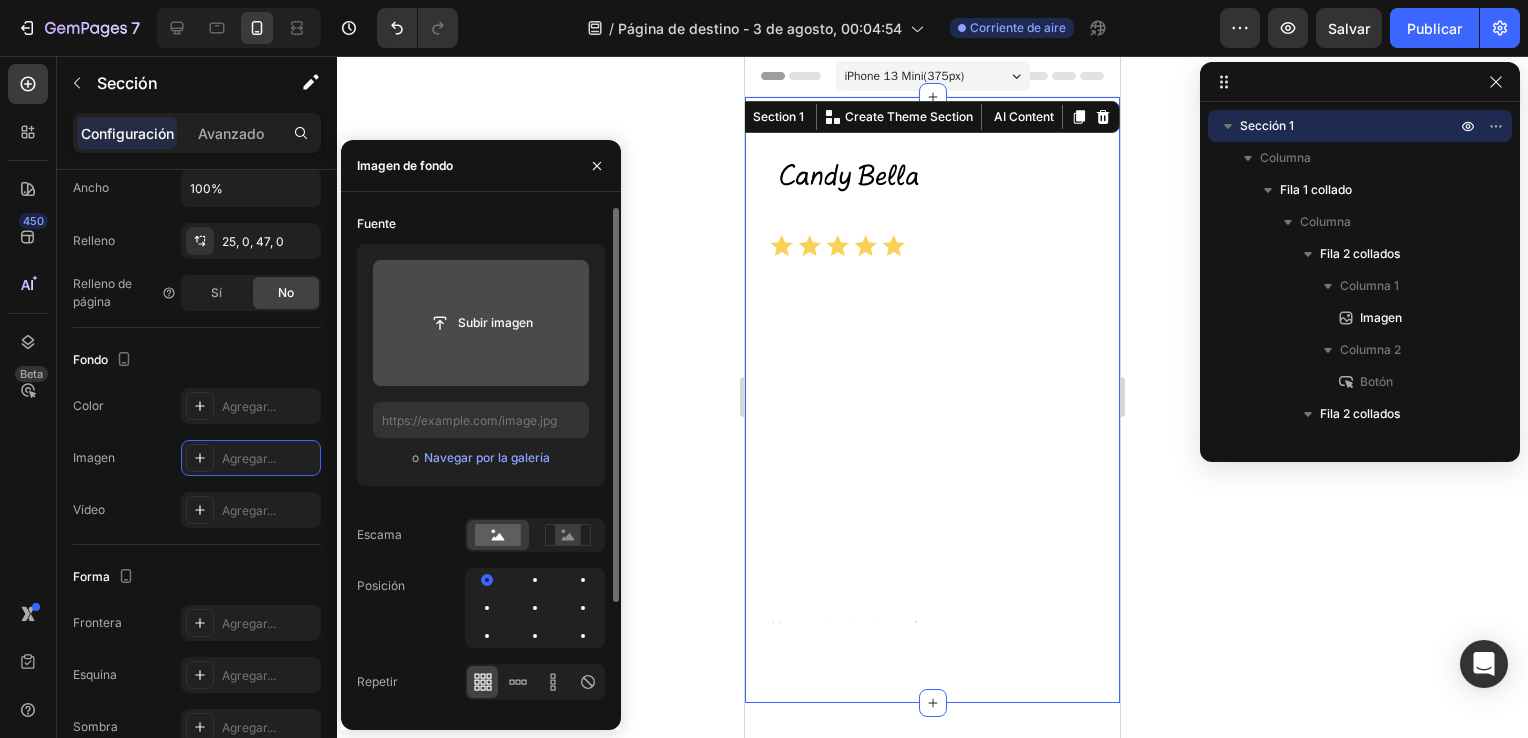 click 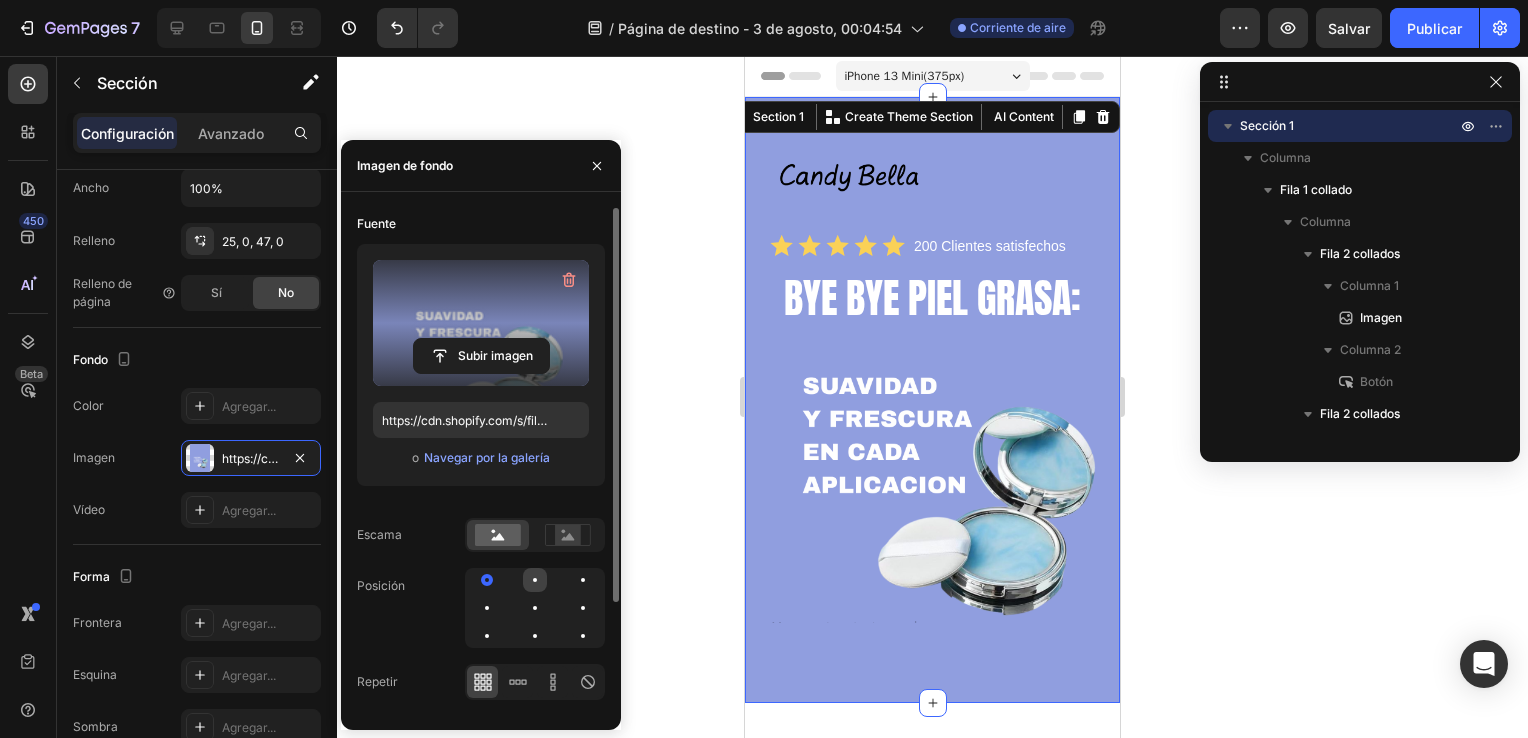 click 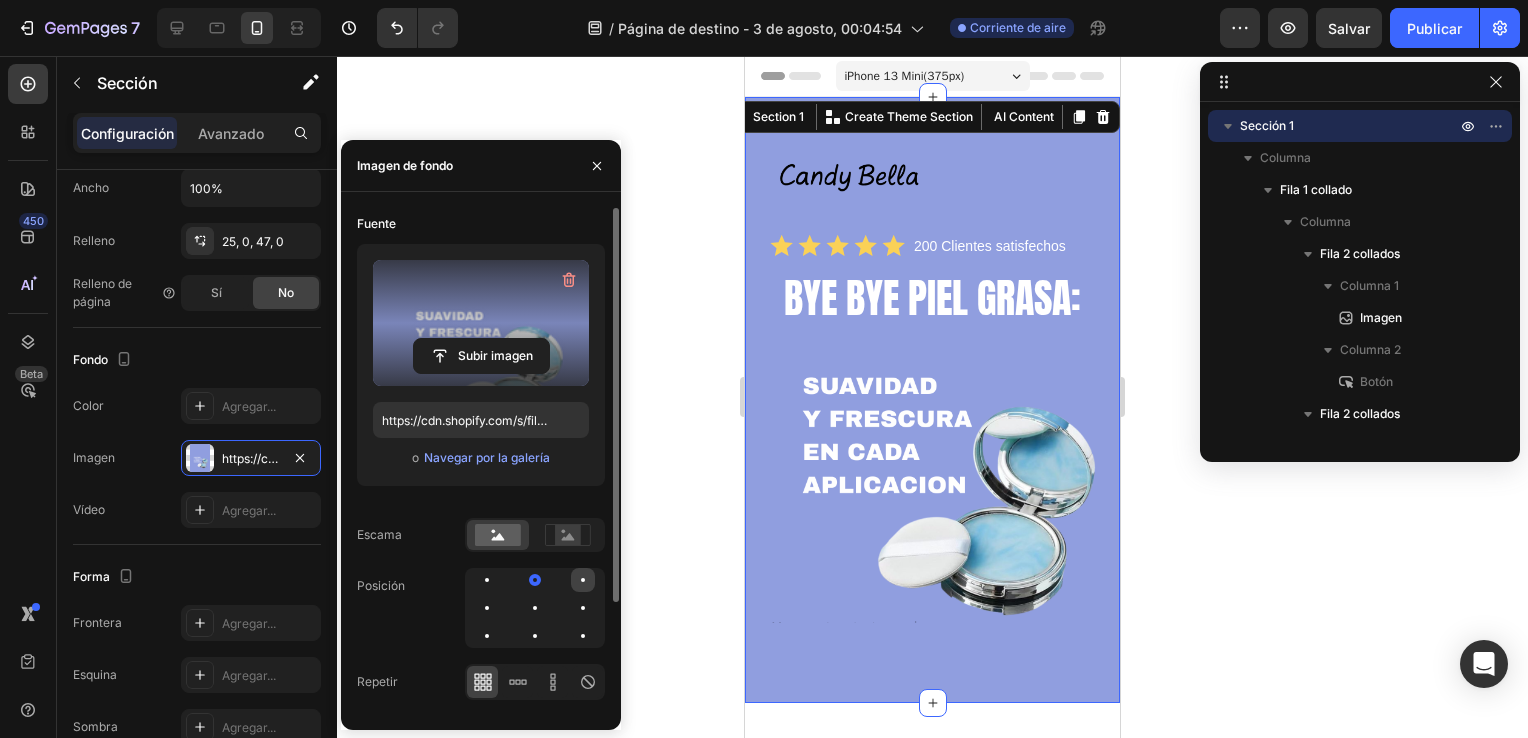 click 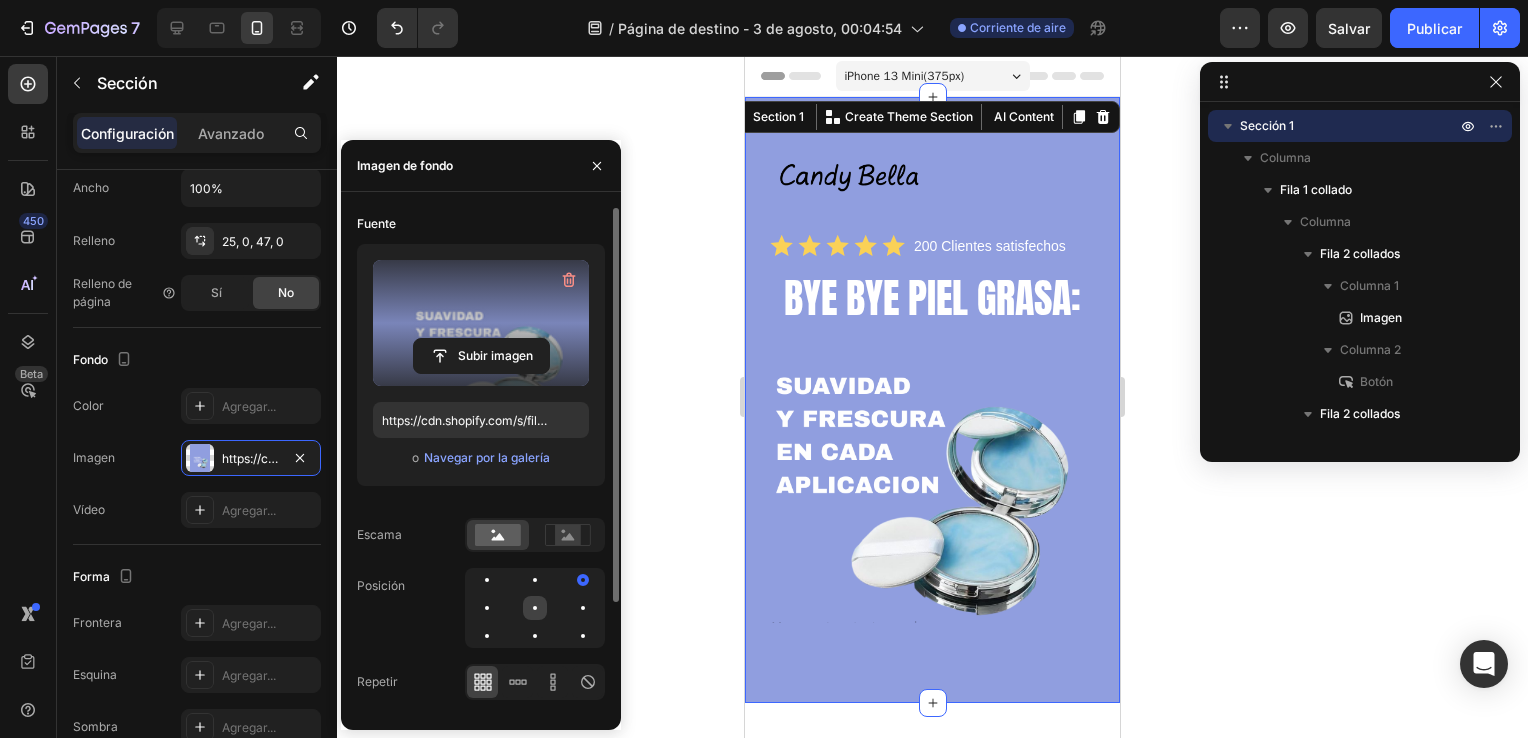 click at bounding box center (535, 608) 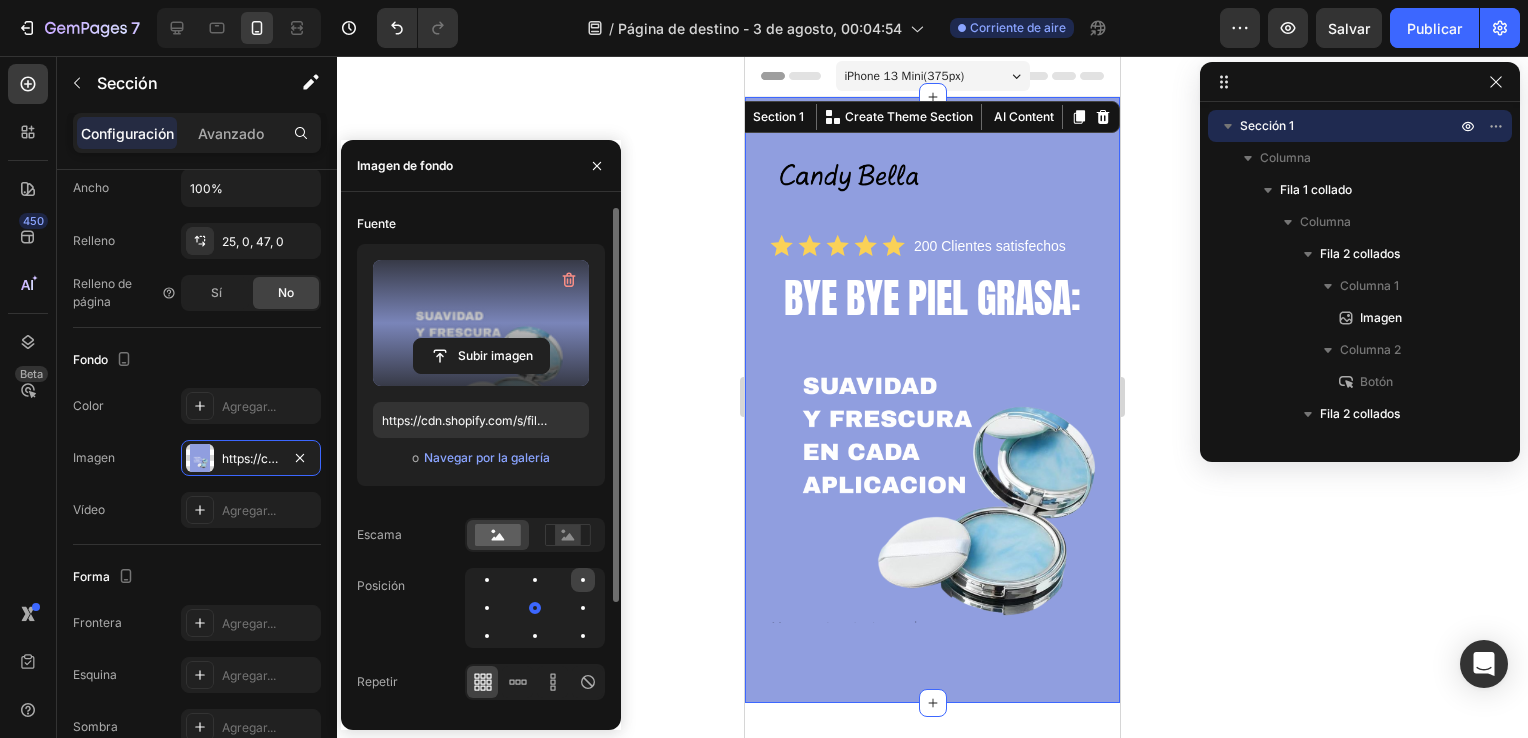 click 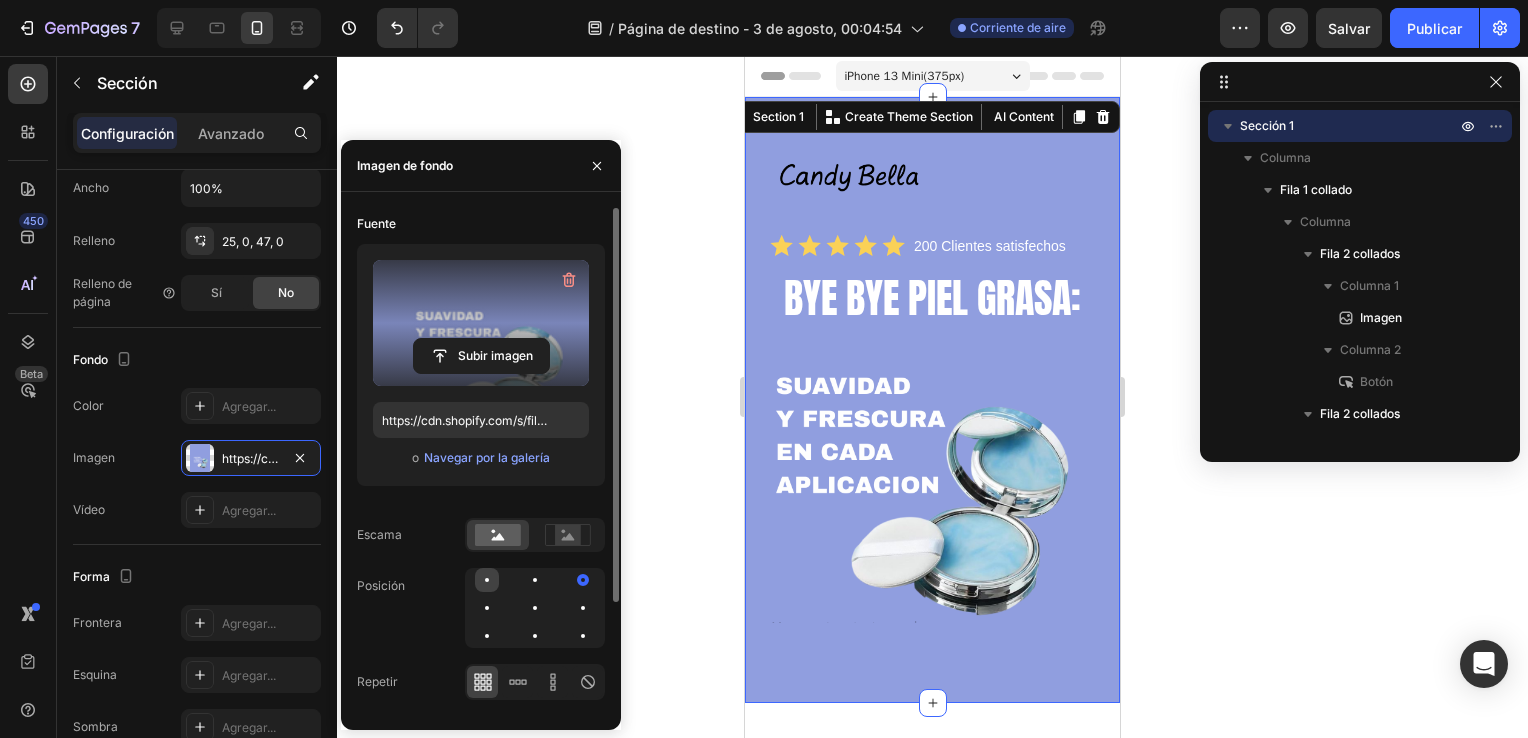 click 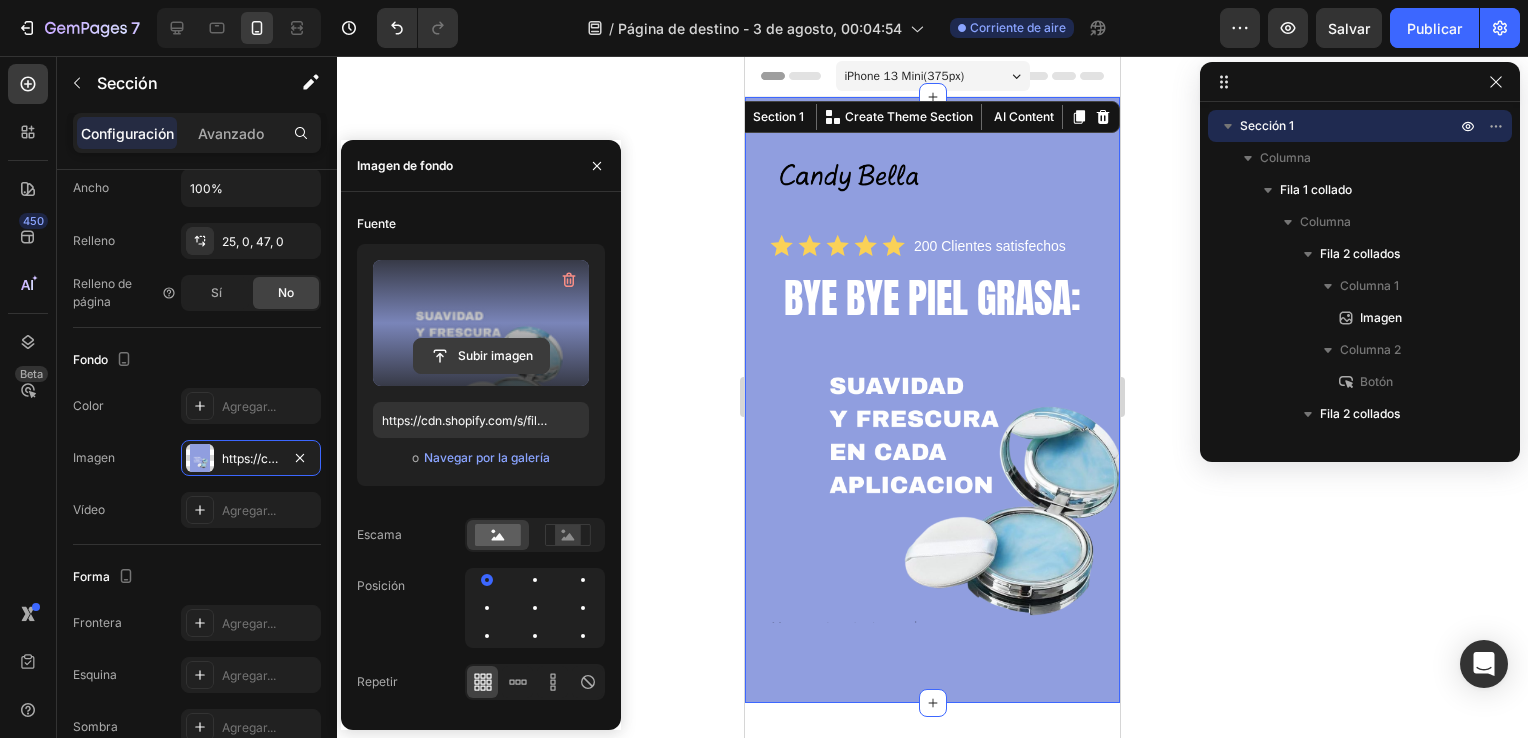 click 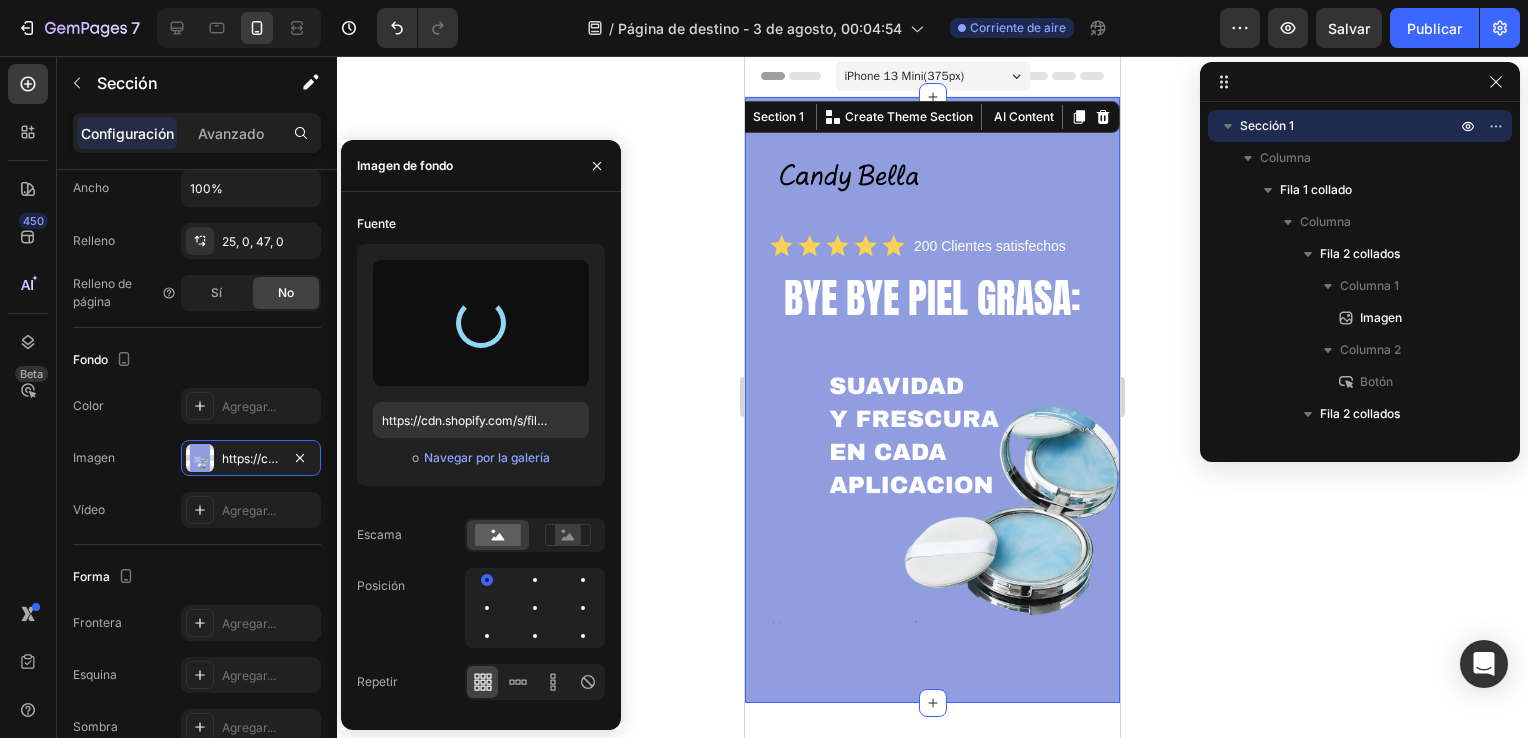 type on "https://cdn.shopify.com/s/files/1/0582/7628/2450/files/gempages_578248438706078224-8252ce53-a6c9-4732-b436-027fbc50adbb.png" 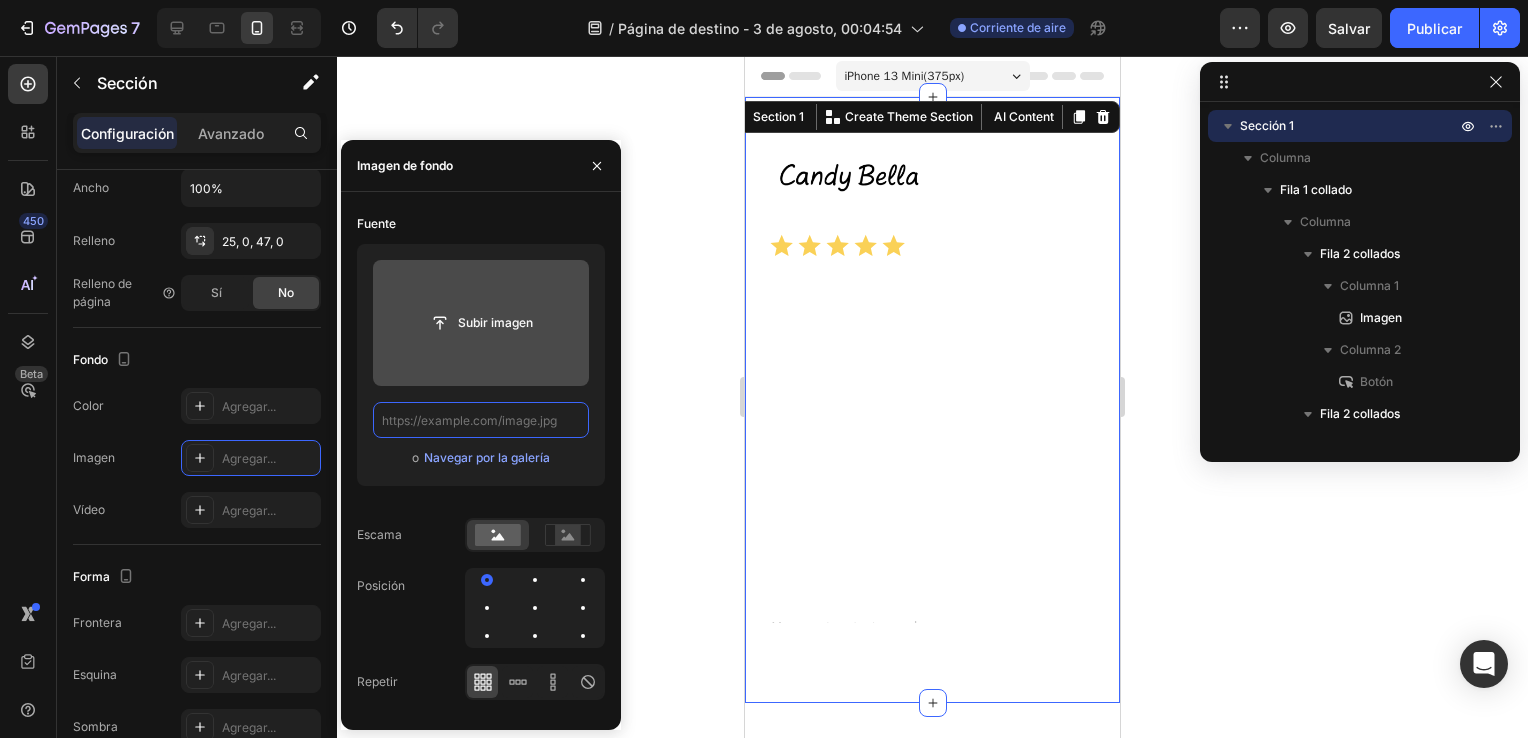 scroll, scrollTop: 0, scrollLeft: 0, axis: both 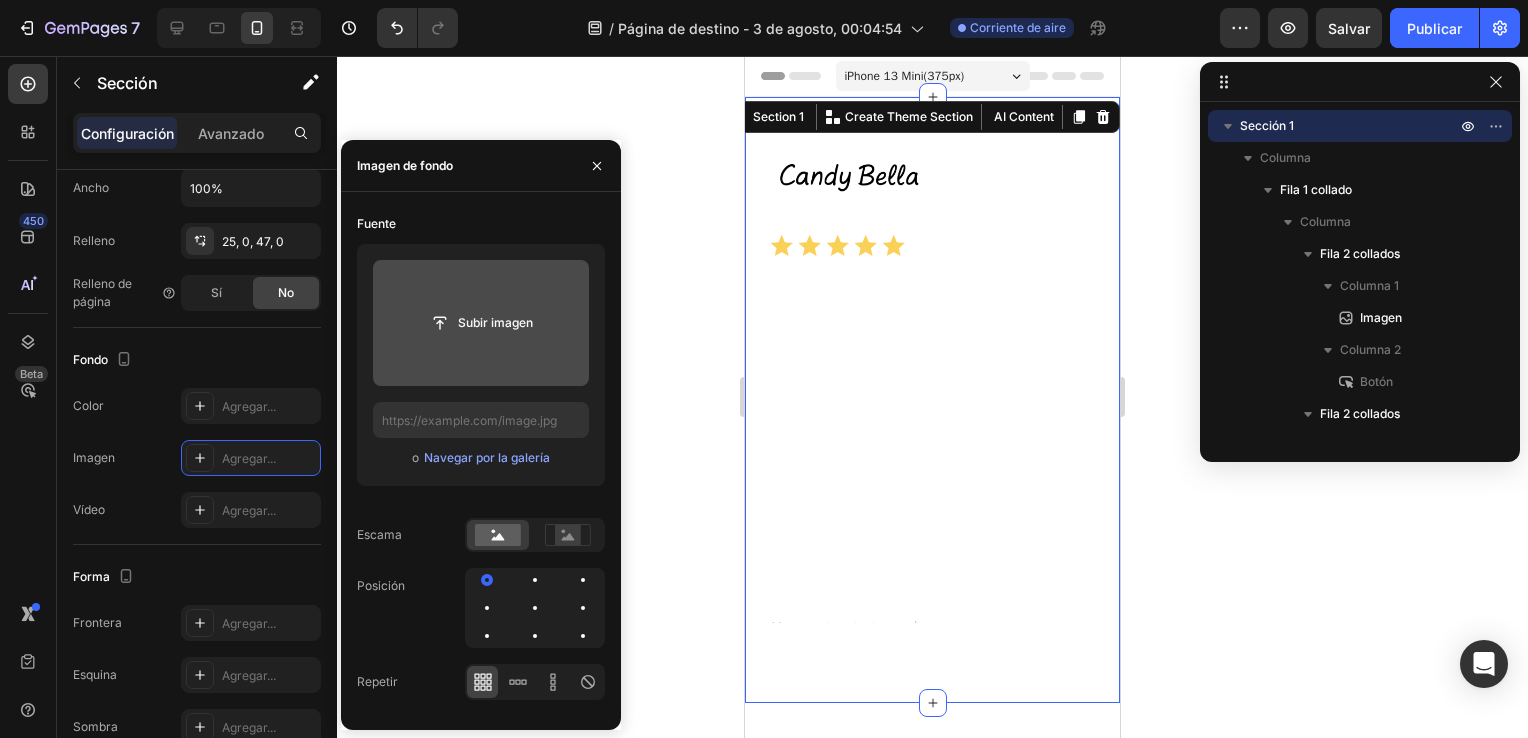 click 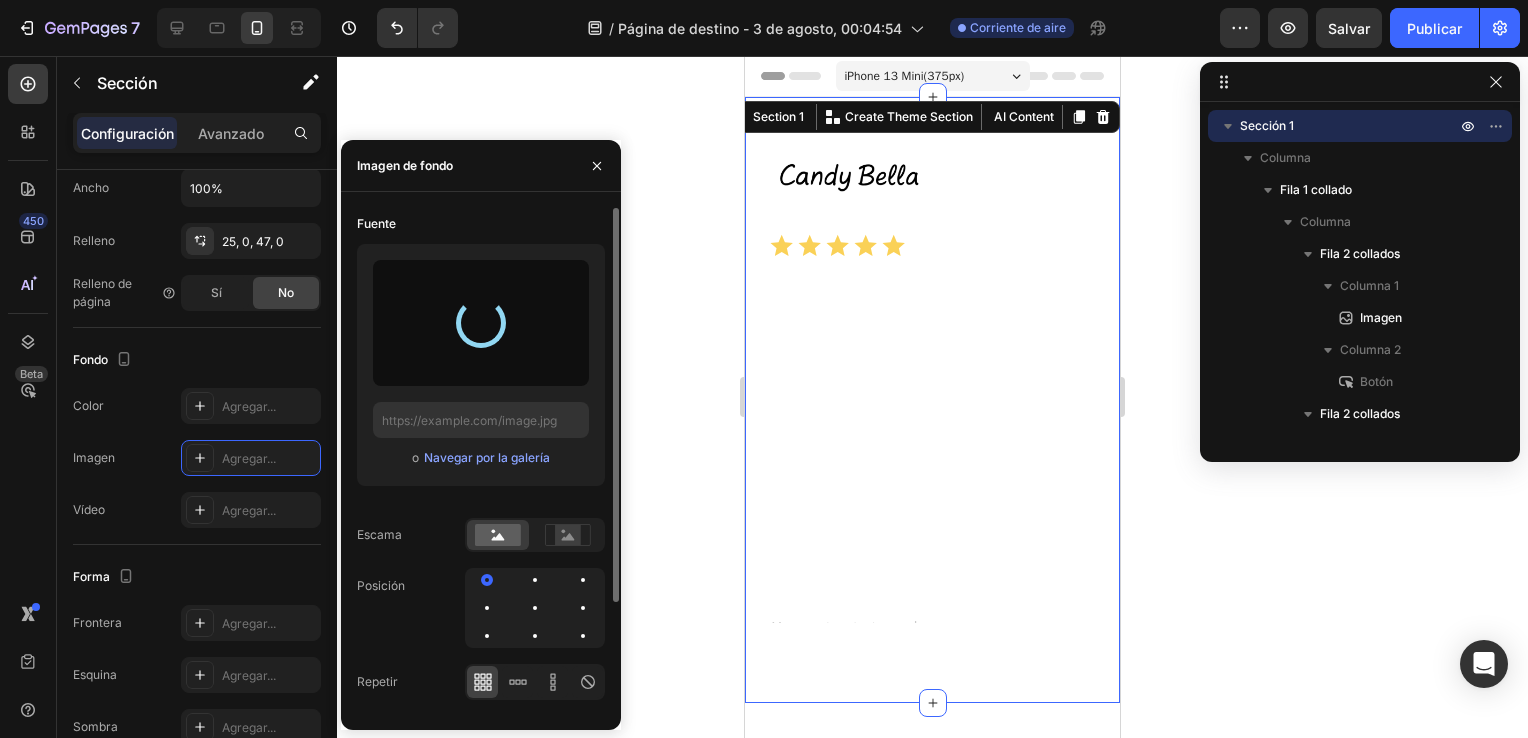 type on "https://cdn.shopify.com/s/files/1/0582/7628/2450/files/gempages_578248438706078224-cd3e6655-6fd3-40c6-bfcd-55935bf416ac.png" 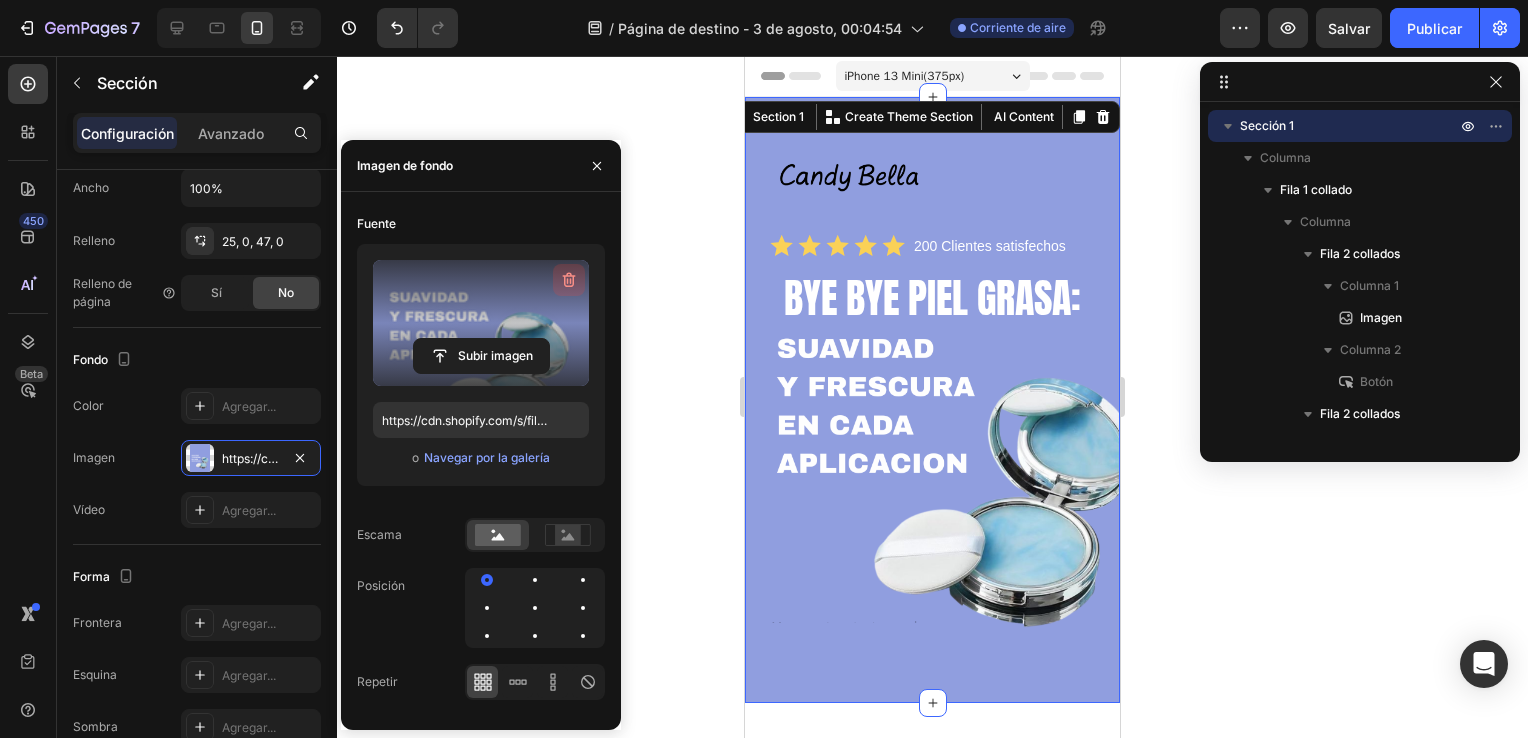 click 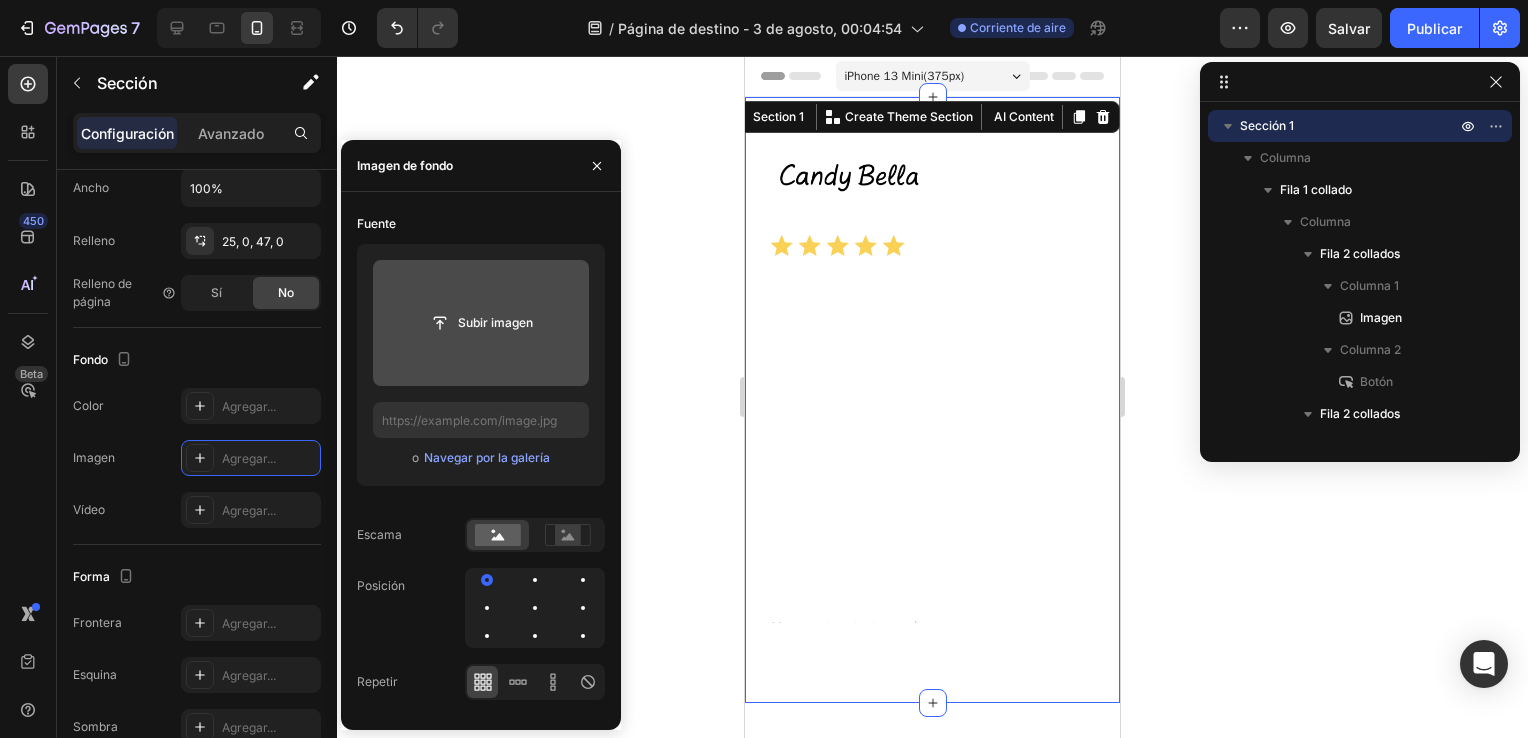 click at bounding box center (481, 323) 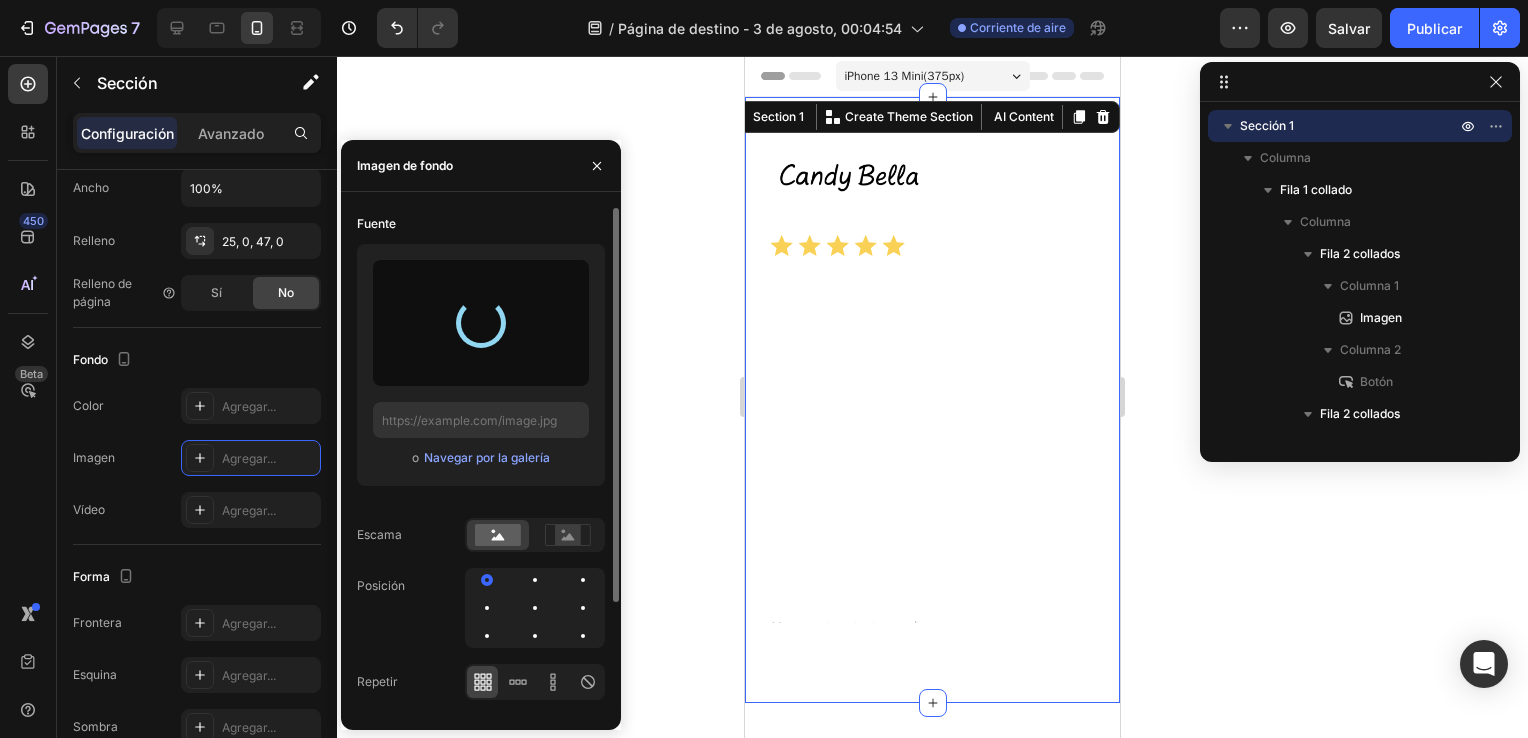 type on "https://cdn.shopify.com/s/files/1/0582/7628/2450/files/gempages_578248438706078224-21359809-134f-41d1-ba62-9f155b7748f8.png" 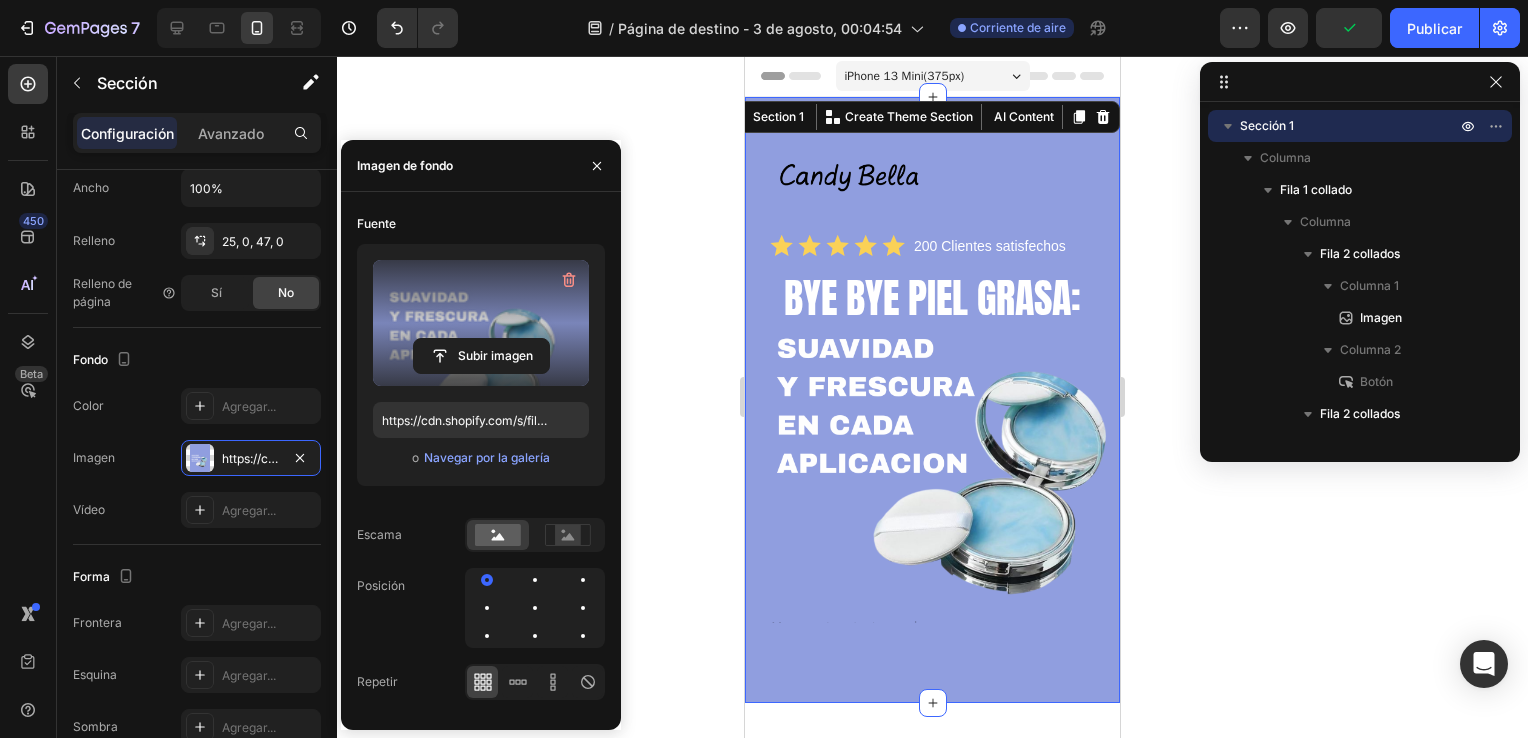 click 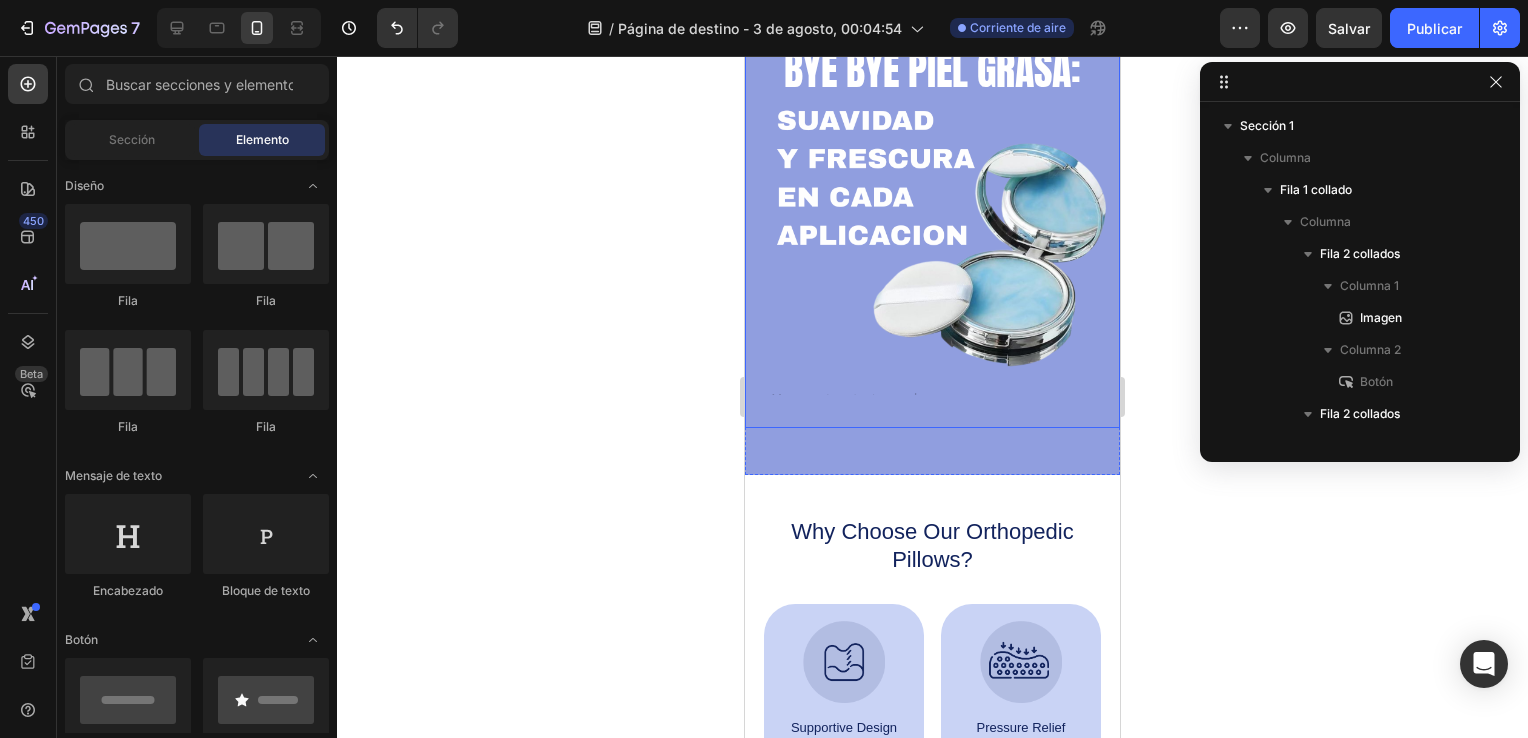 scroll, scrollTop: 224, scrollLeft: 0, axis: vertical 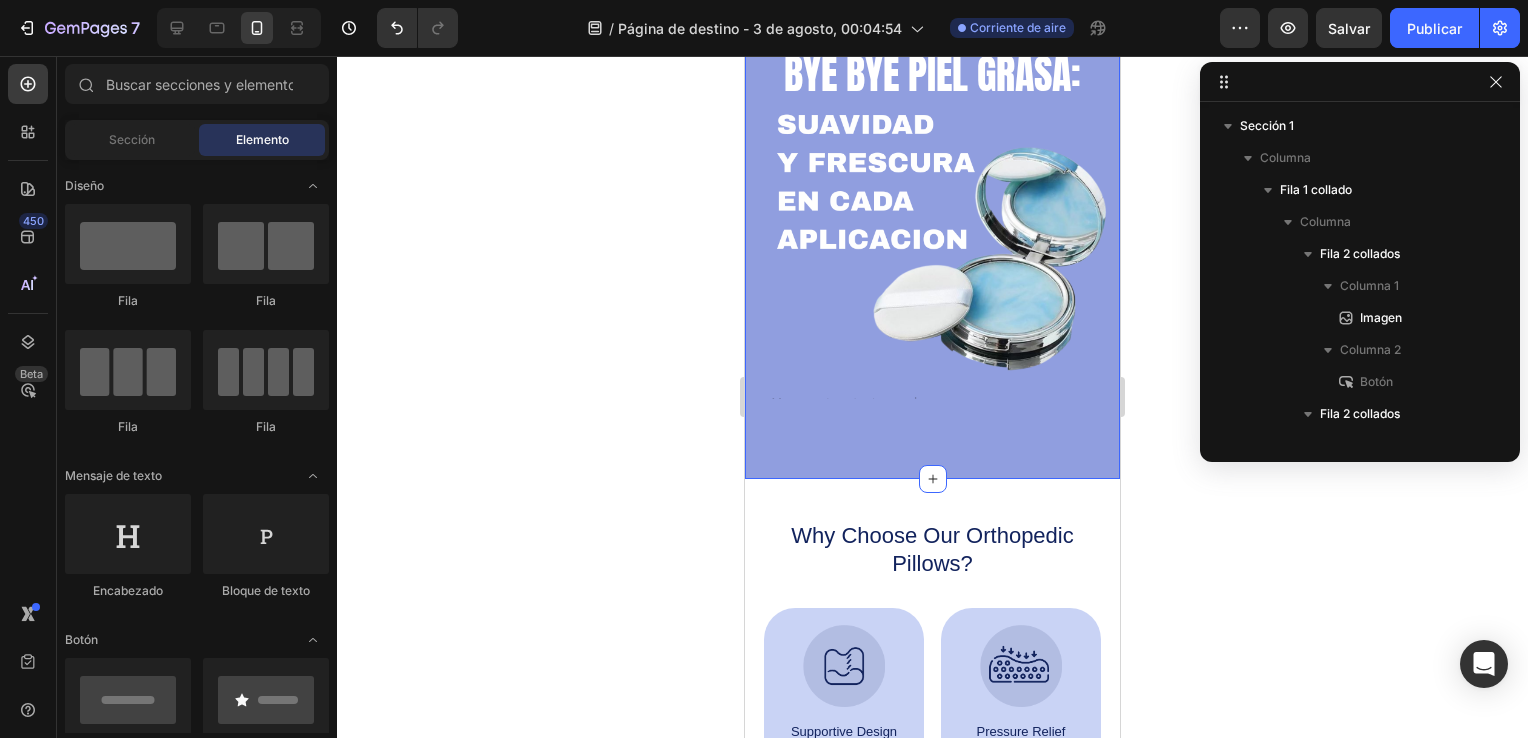 click on "Image Shop Now Button Row
Icon
Icon
Icon
Icon
Icon Icon List 200 Clientes satisfechos Text Block Row BYE BYE PIEL GRASA: Heading Text Block GET YOURS NOW Button Sleepy Text Block Image Image Image Row Row Section 1" at bounding box center (932, 176) 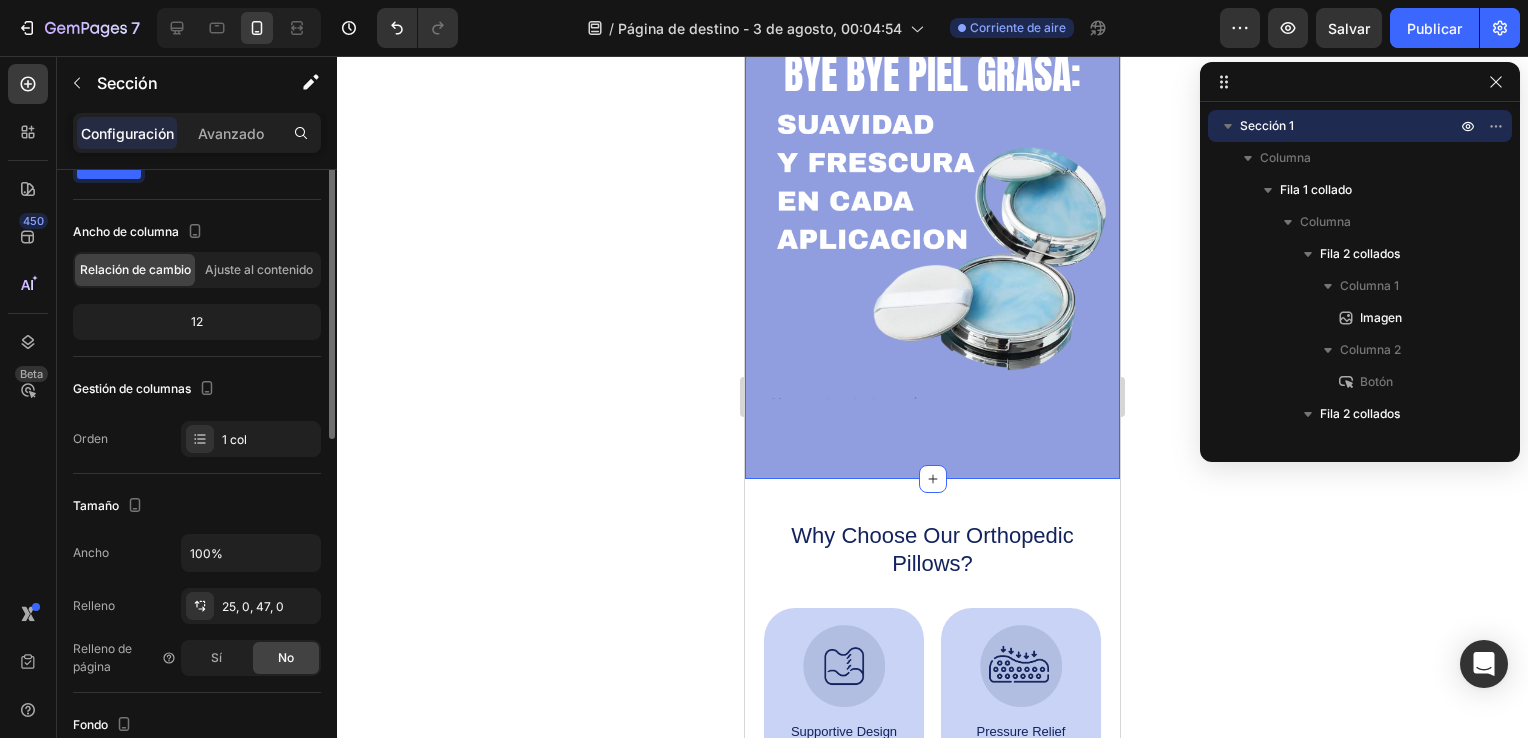 scroll, scrollTop: 5, scrollLeft: 0, axis: vertical 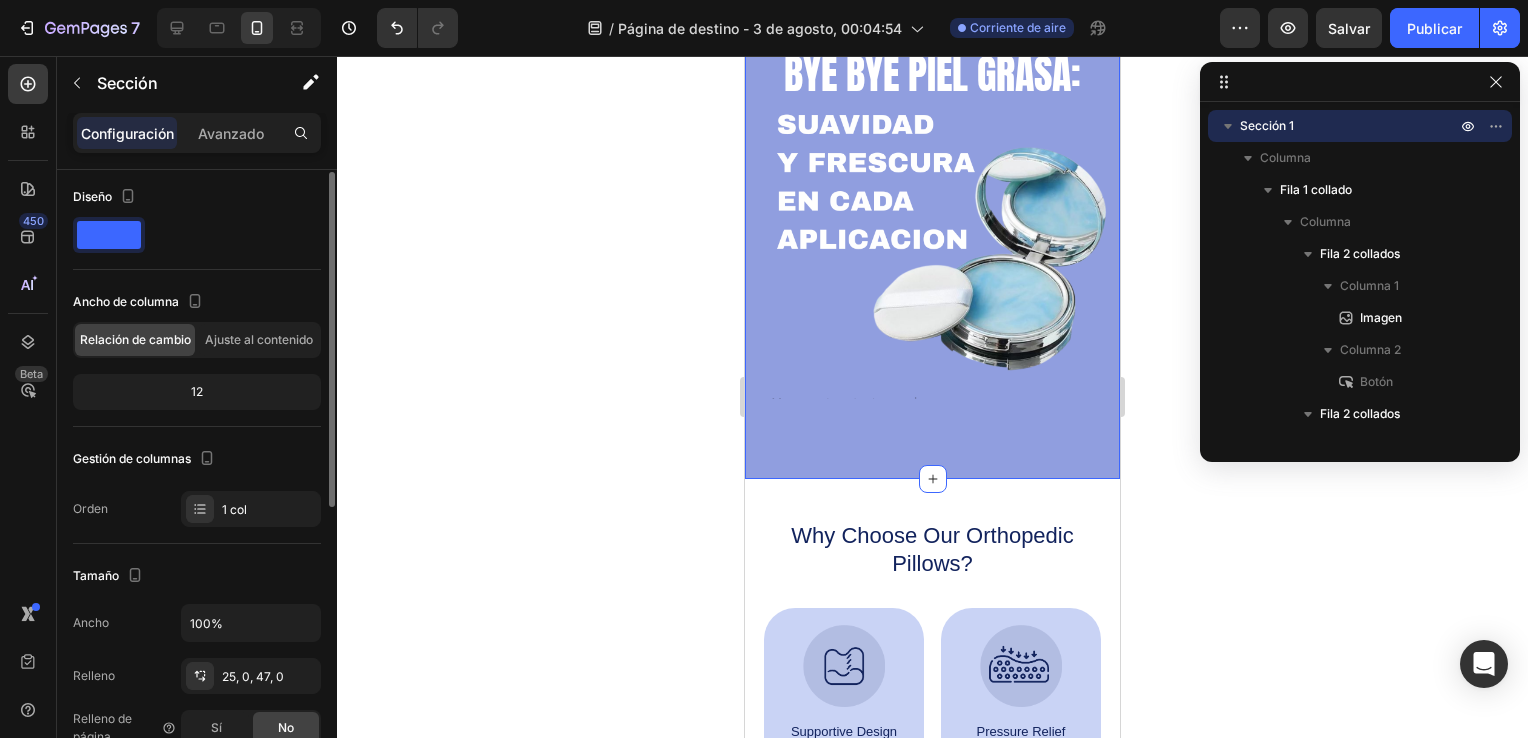 click 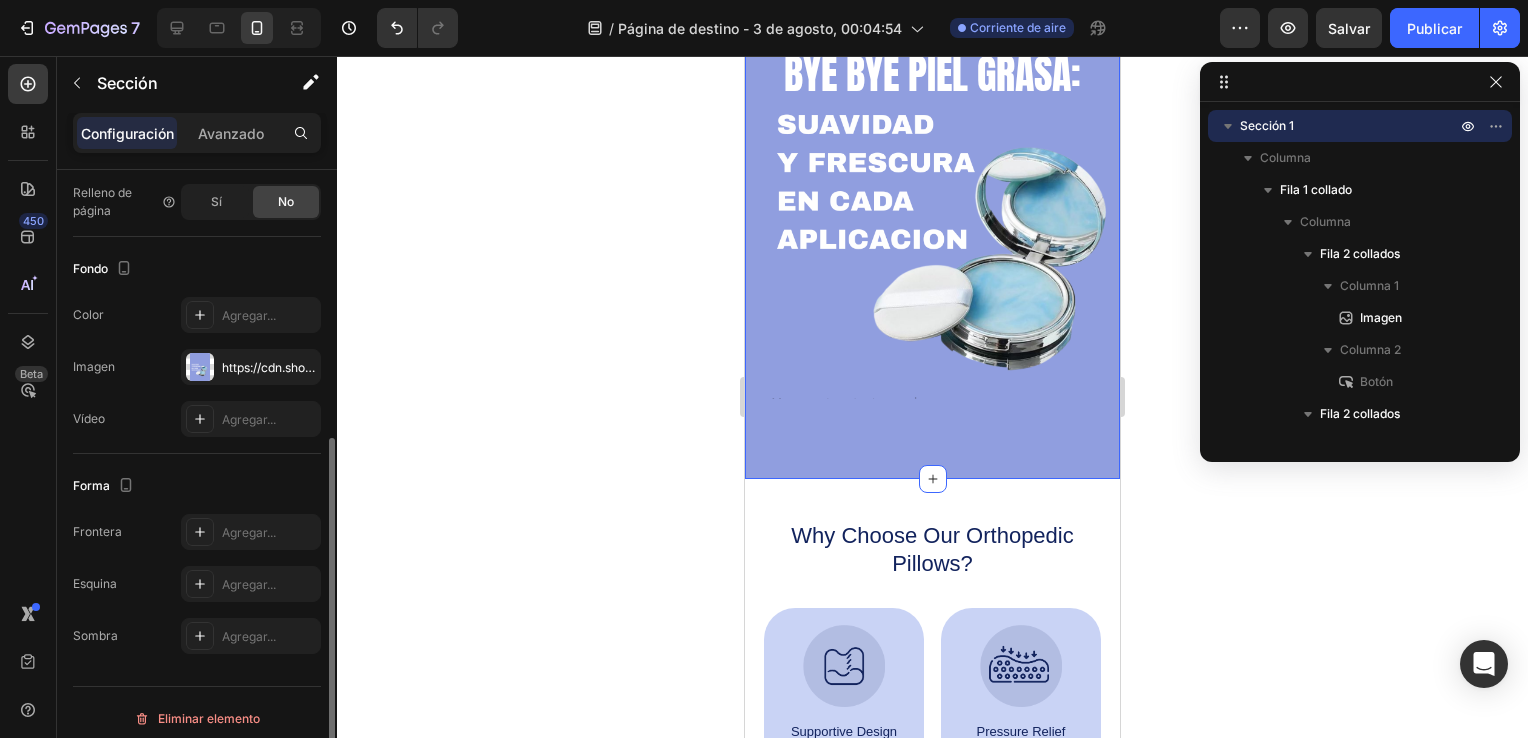 scroll, scrollTop: 534, scrollLeft: 0, axis: vertical 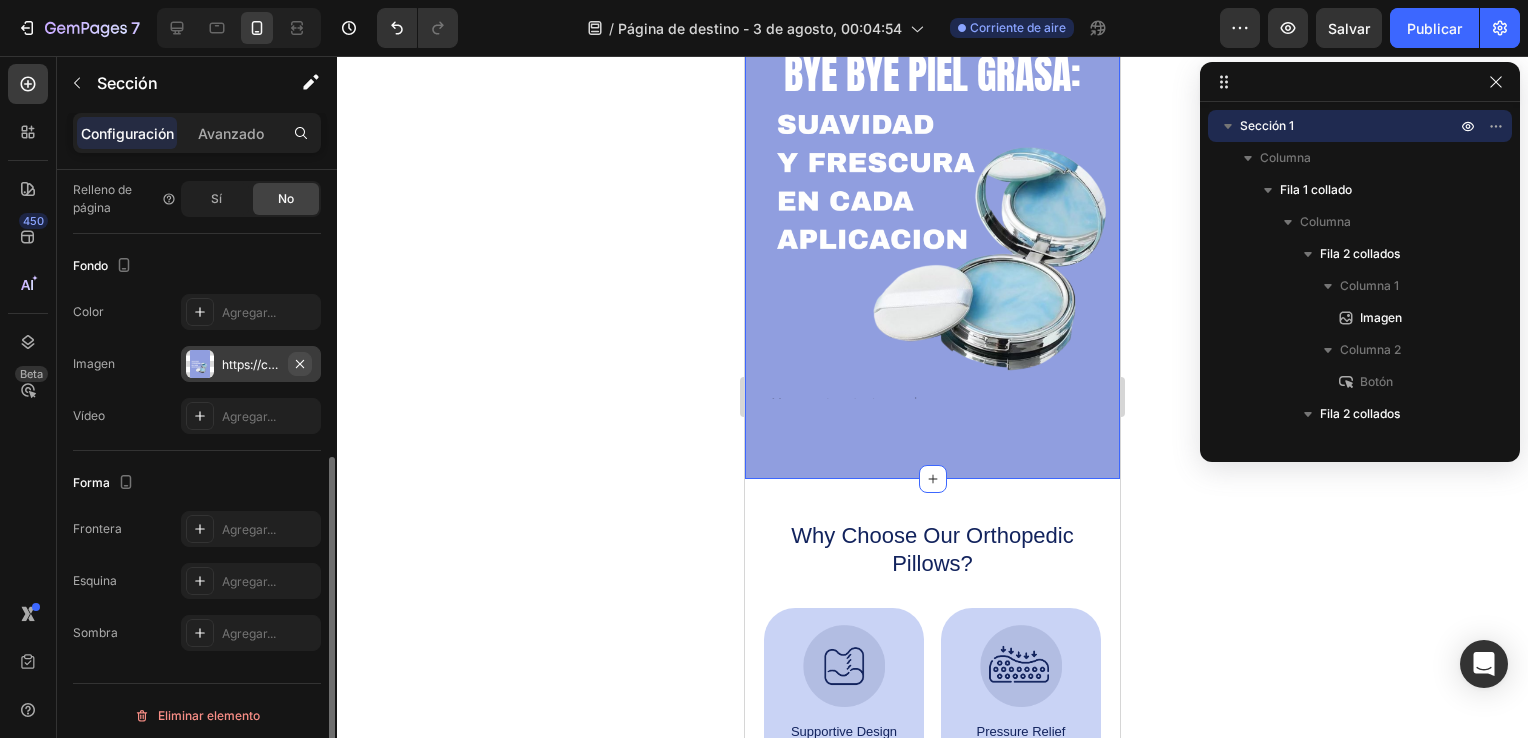 click 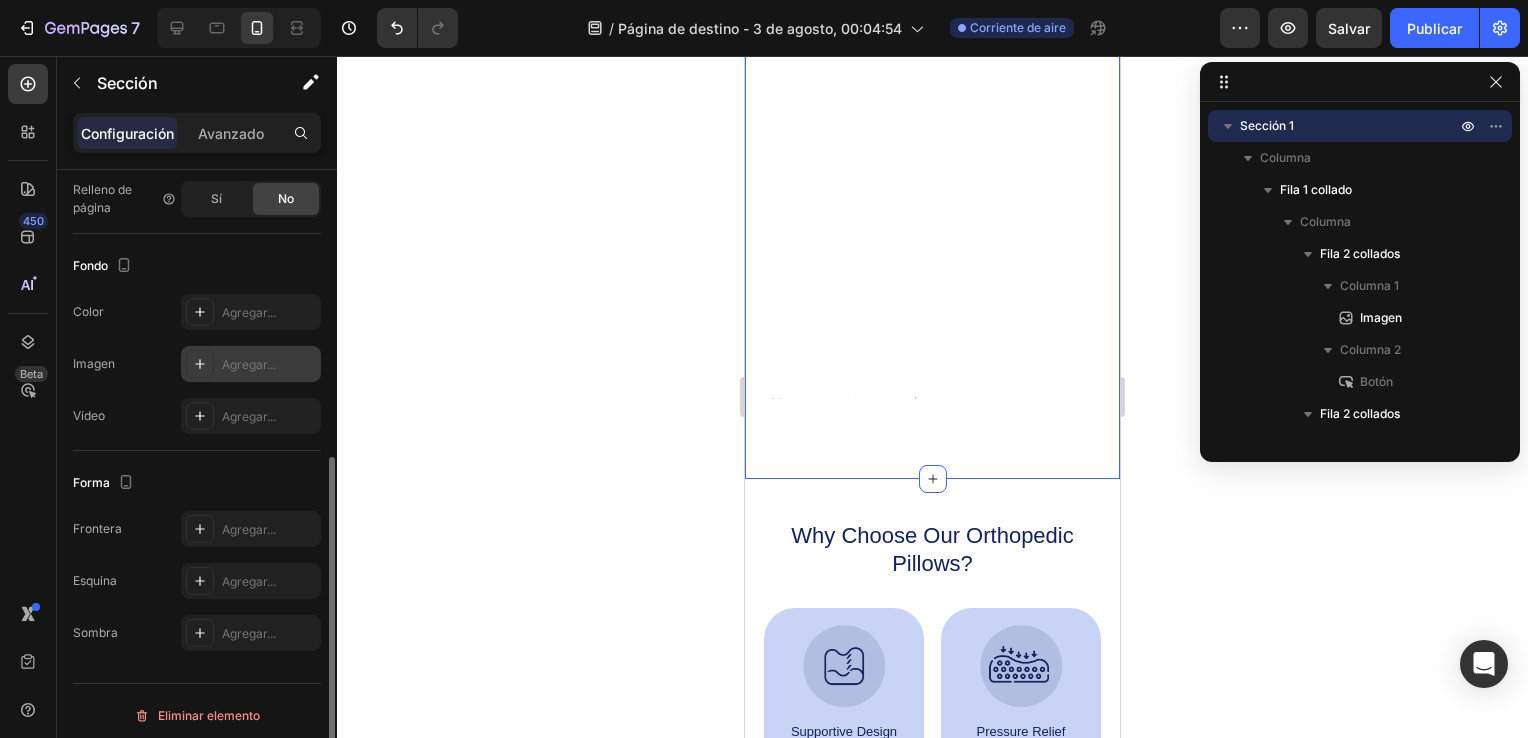 click on "Agregar..." at bounding box center (269, 365) 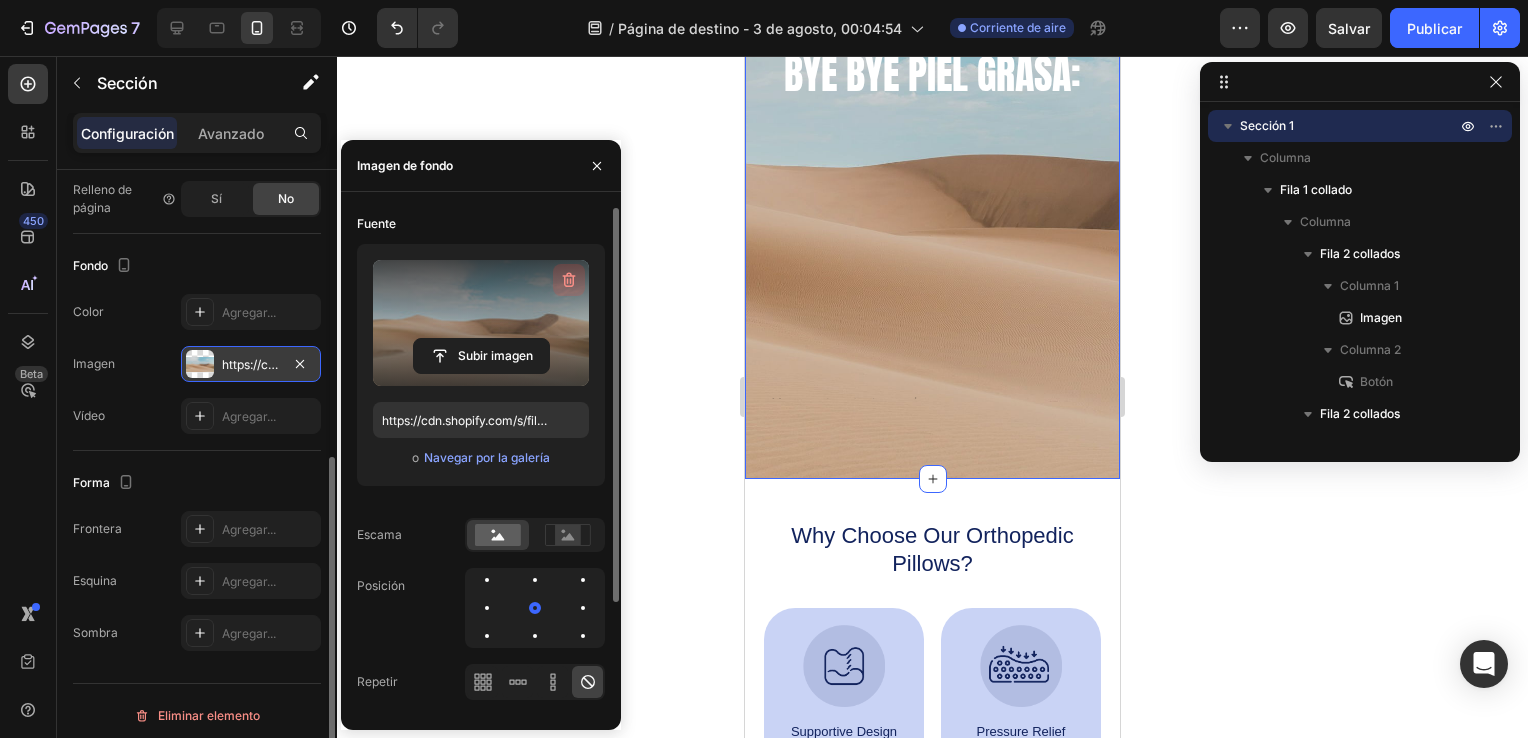click 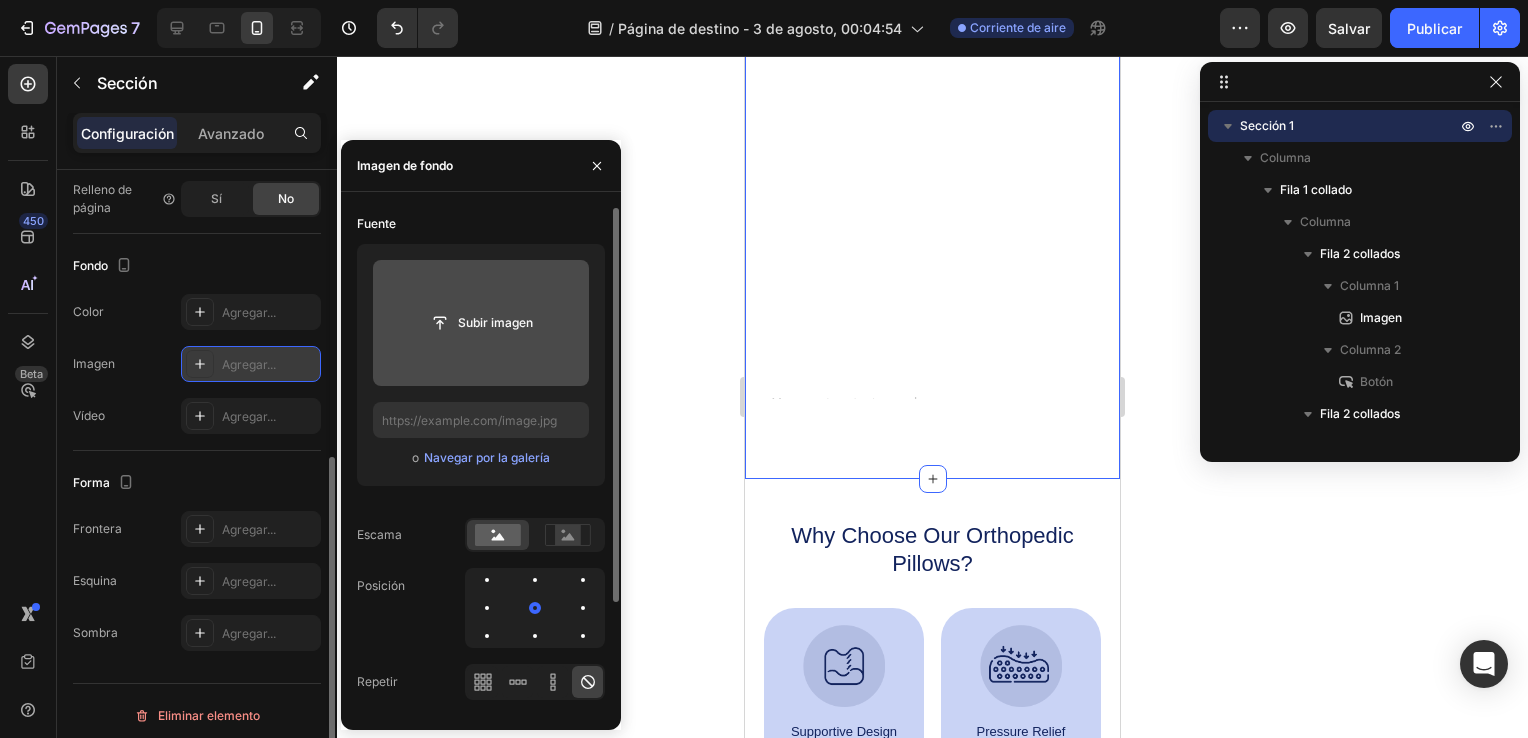click at bounding box center [481, 323] 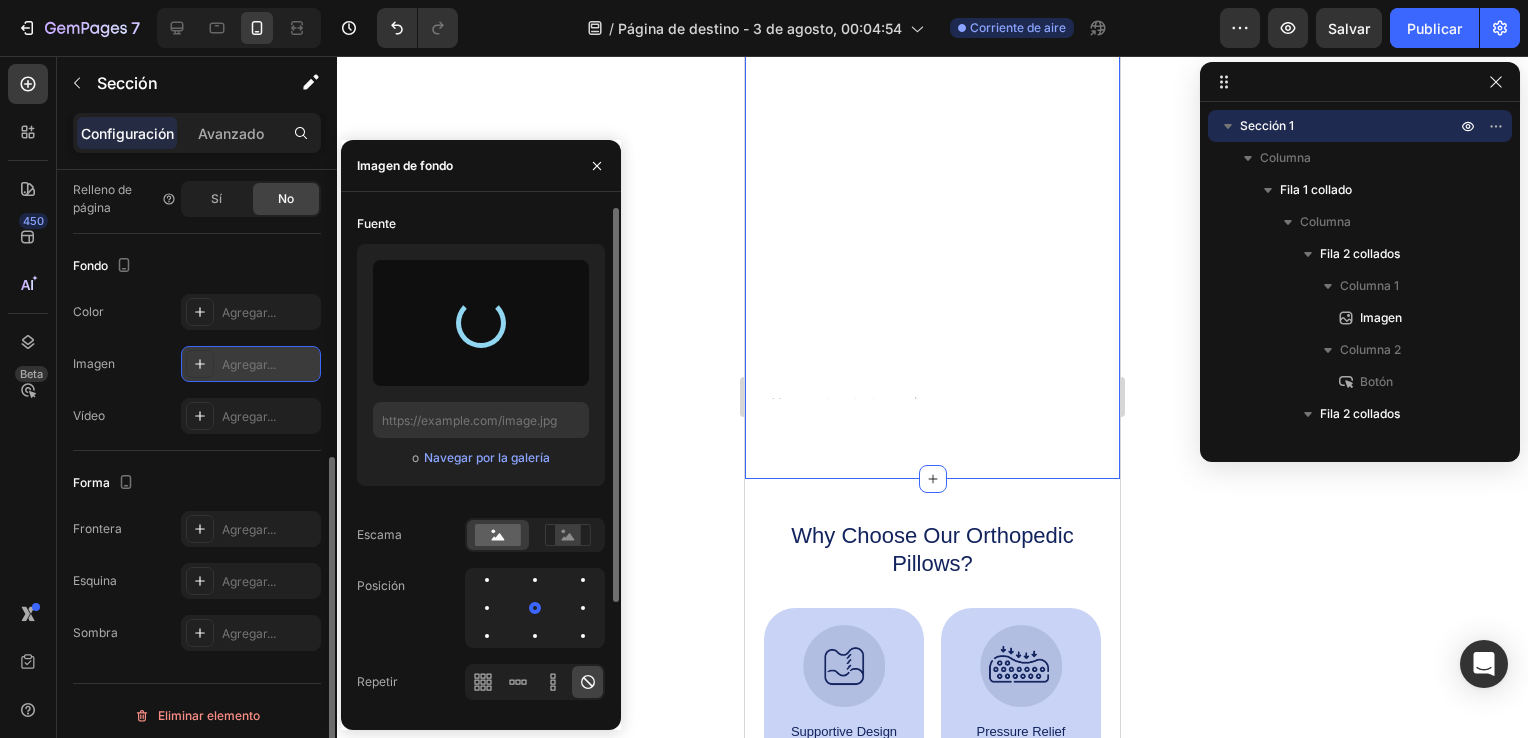 type on "https://cdn.shopify.com/s/files/1/0582/7628/2450/files/gempages_578248438706078224-7cacc1ec-7f4b-4f7a-98ea-984640c2ed29.png" 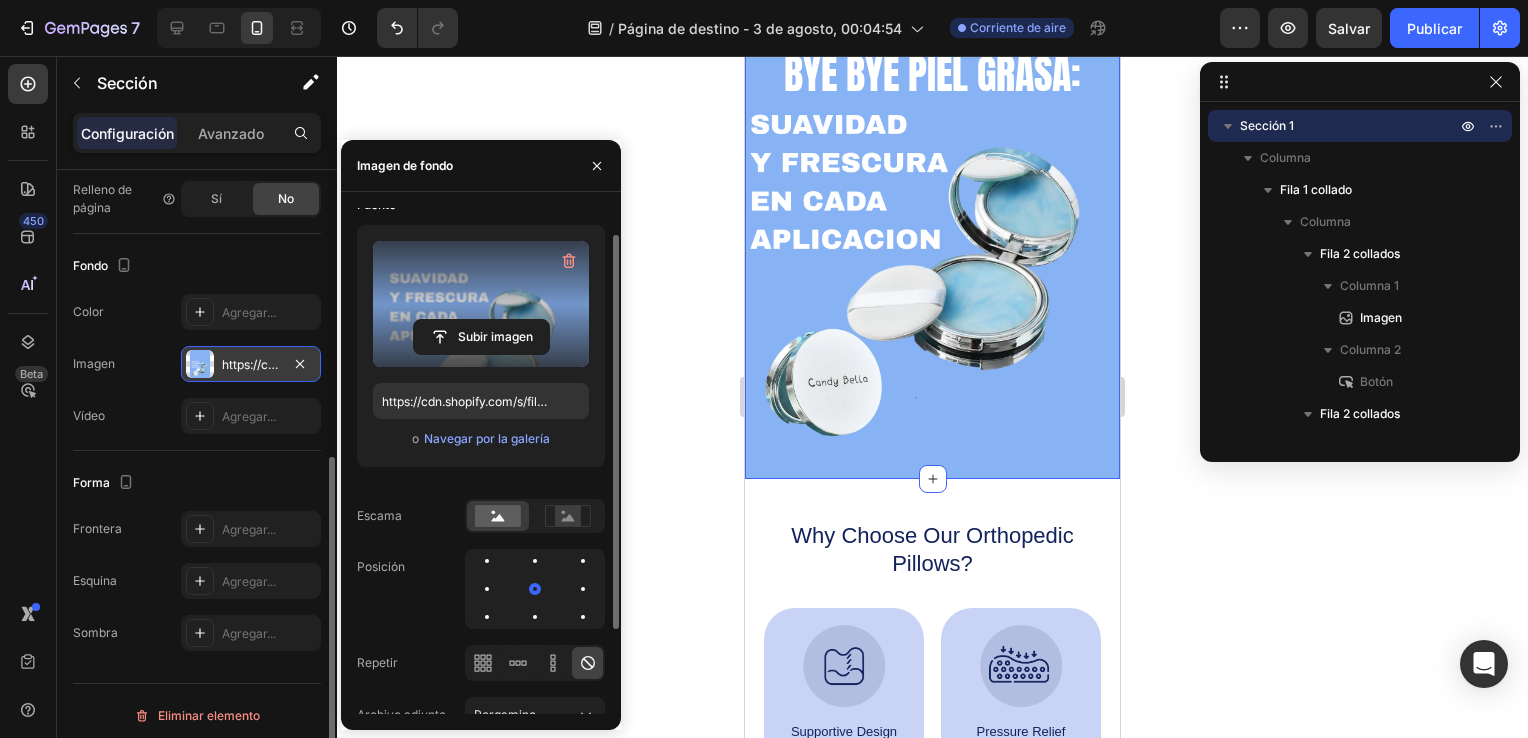 scroll, scrollTop: 51, scrollLeft: 0, axis: vertical 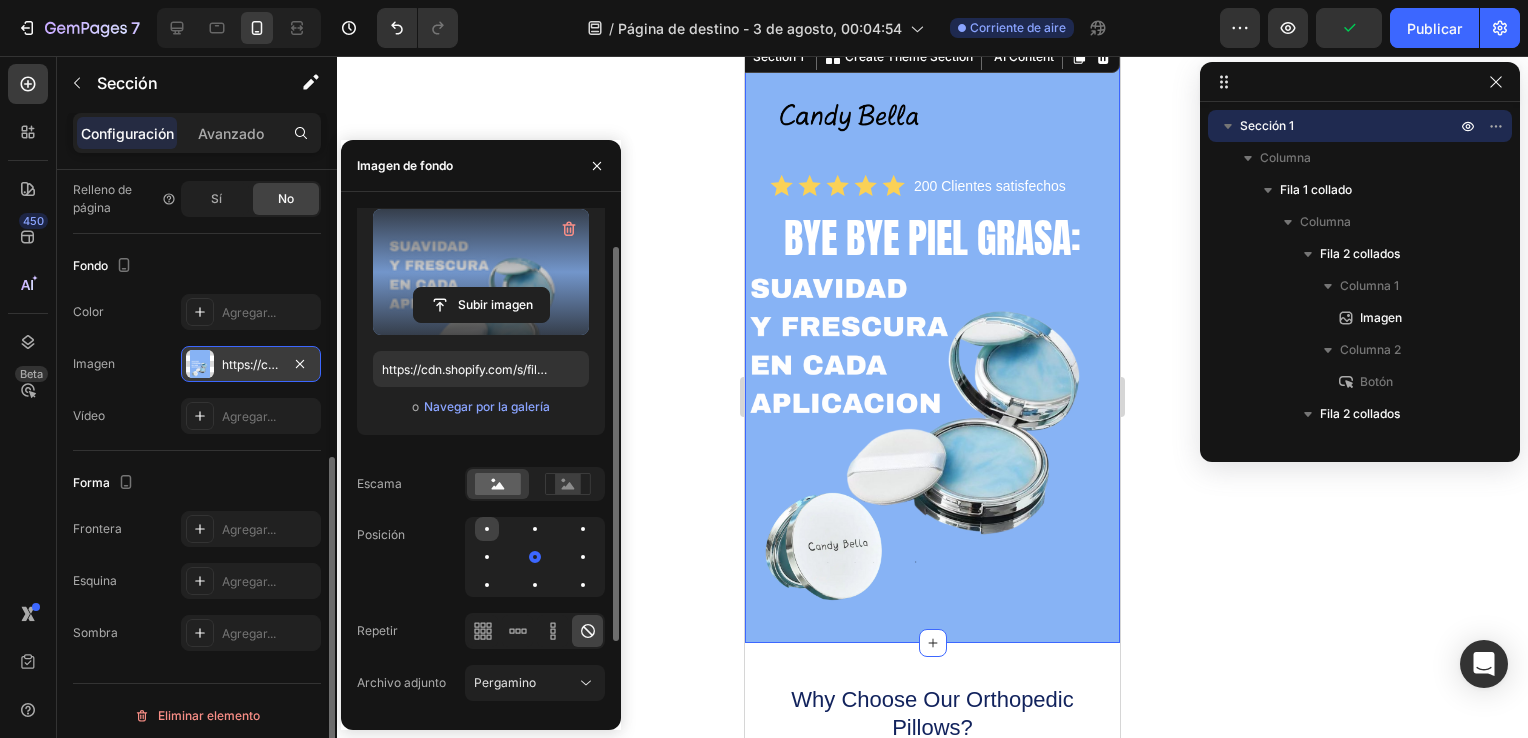 click 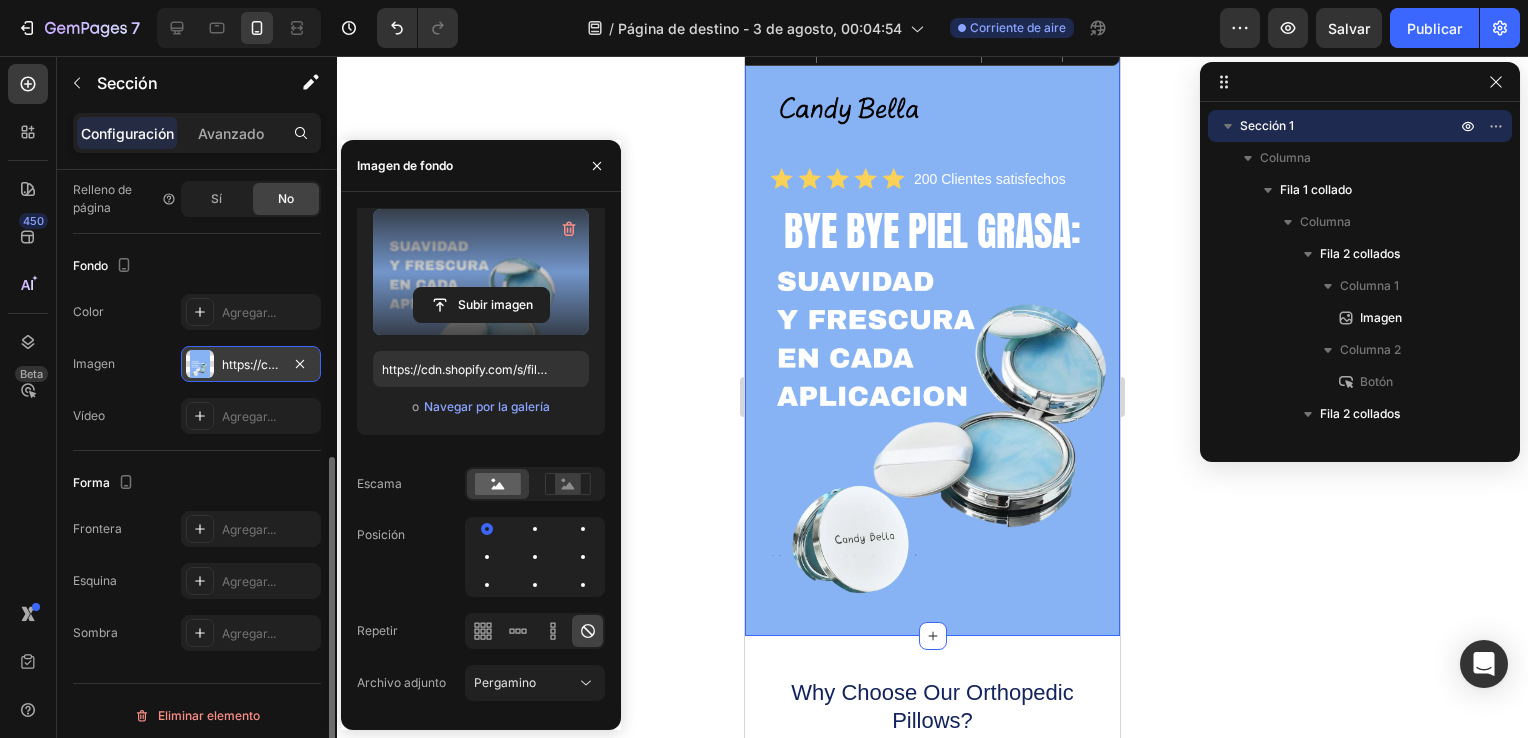 scroll, scrollTop: 71, scrollLeft: 0, axis: vertical 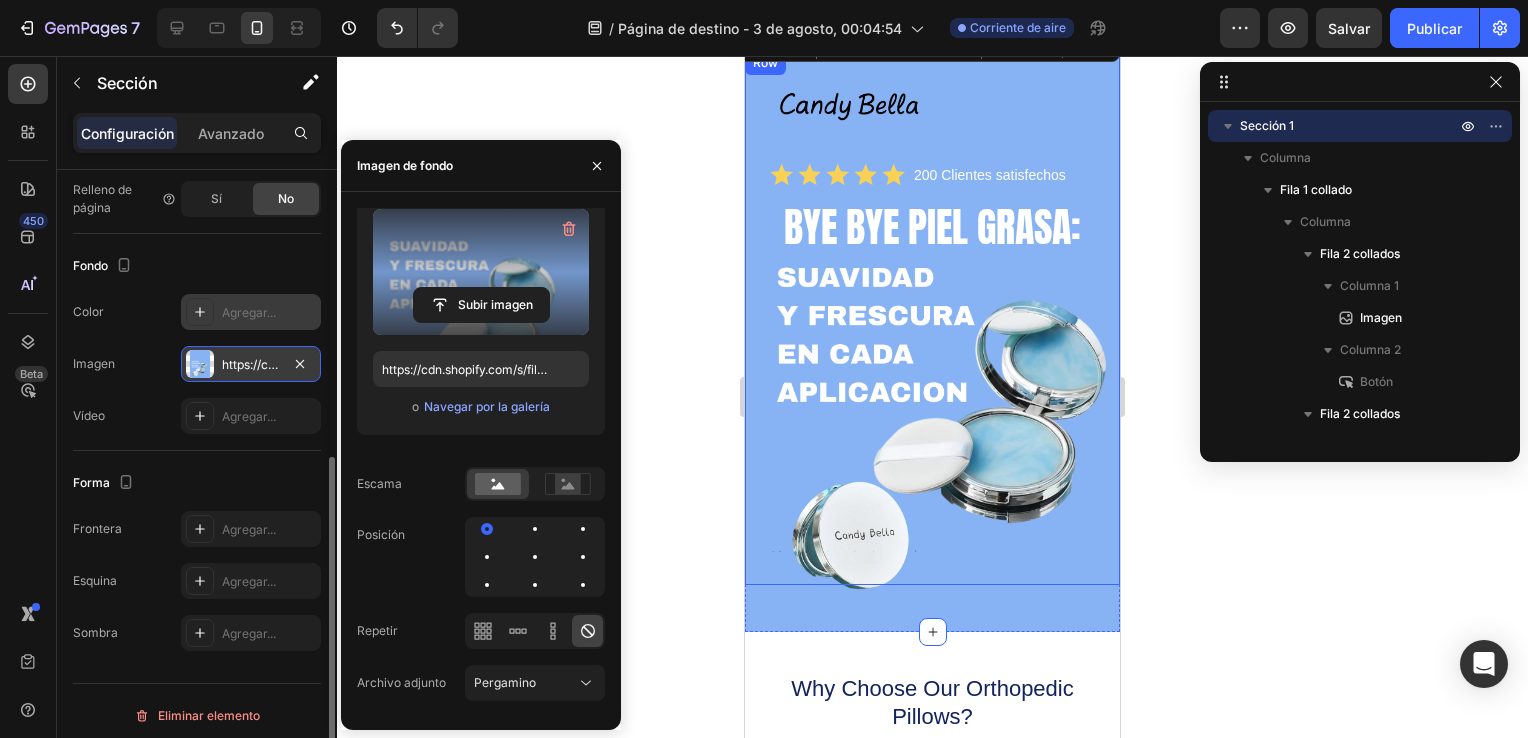 click on "Agregar..." at bounding box center (251, 312) 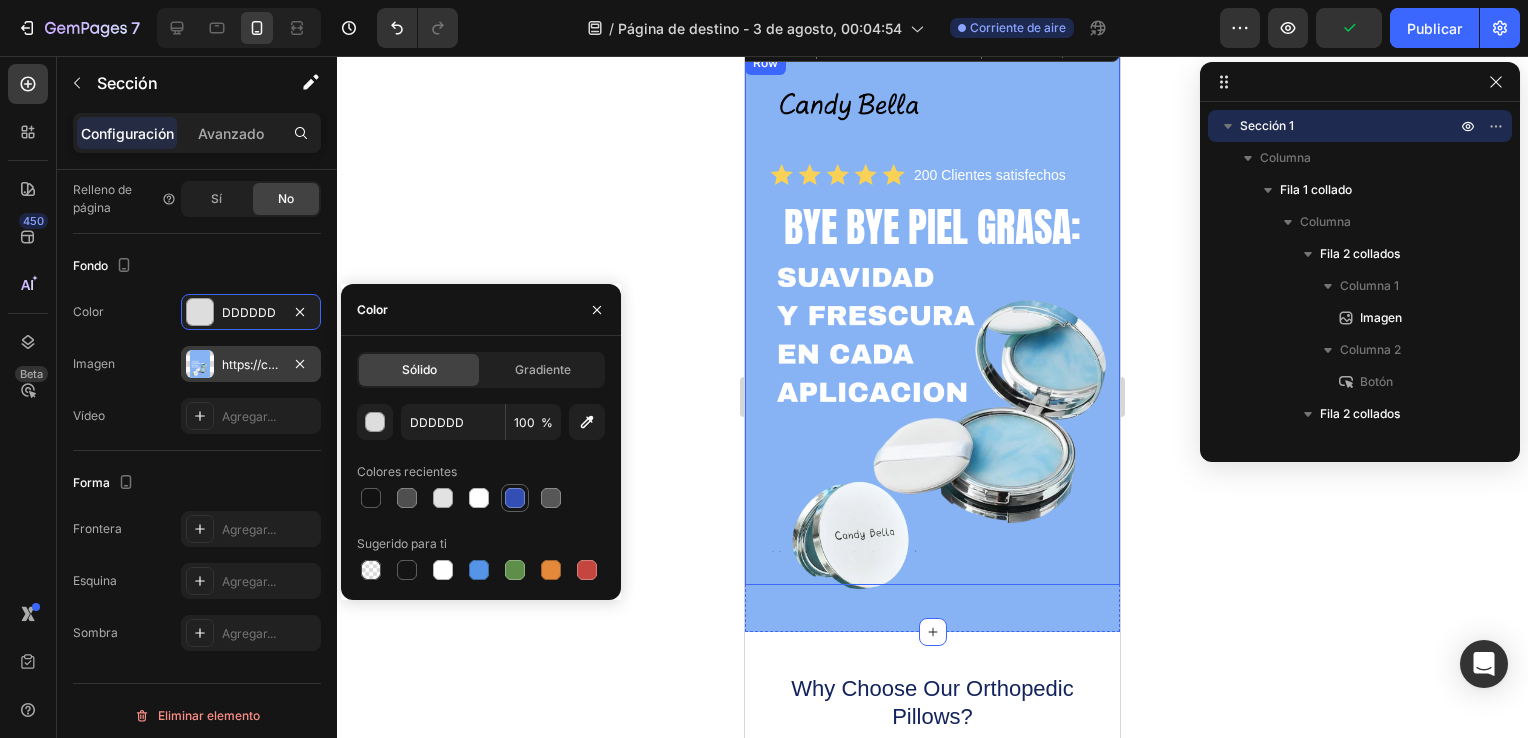 click at bounding box center [515, 498] 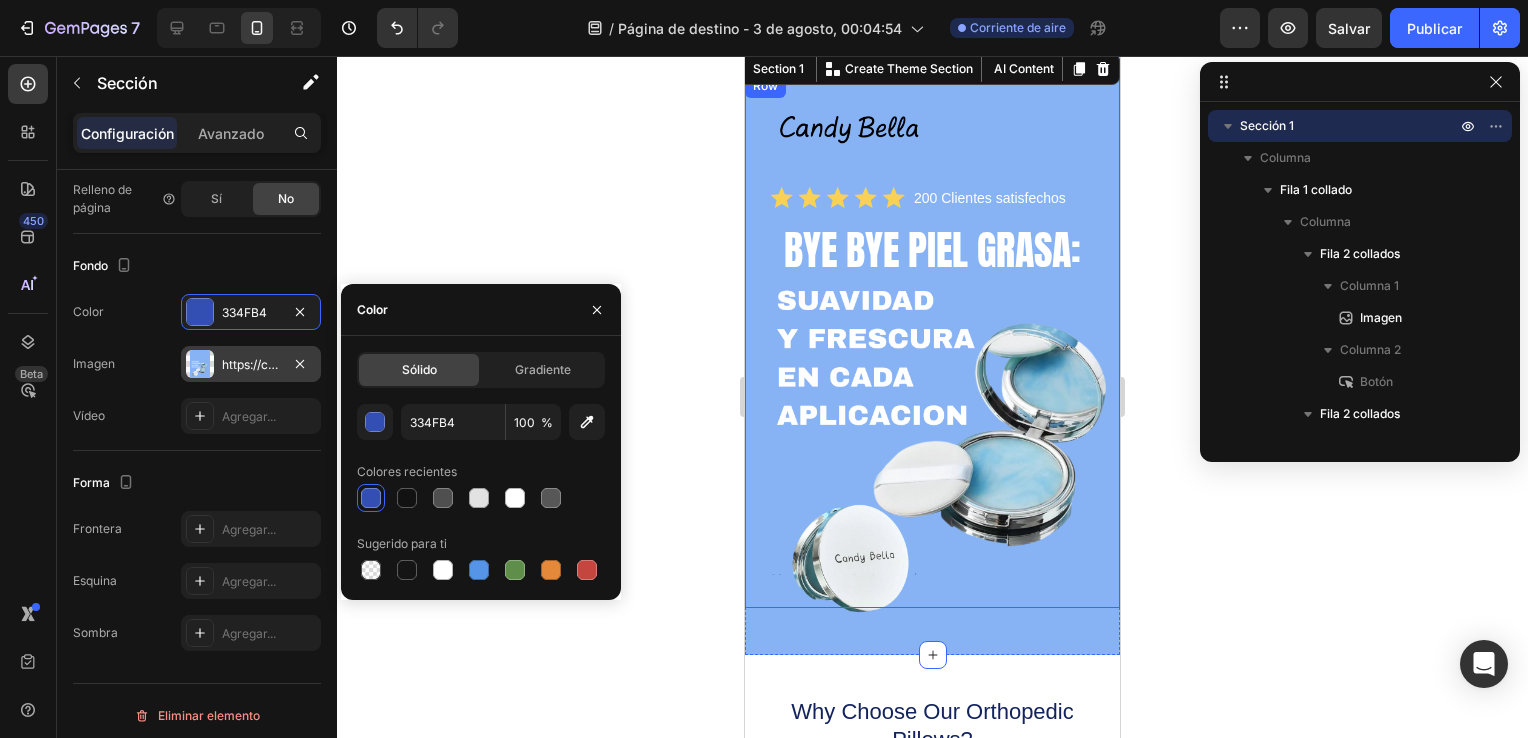 scroll, scrollTop: 50, scrollLeft: 0, axis: vertical 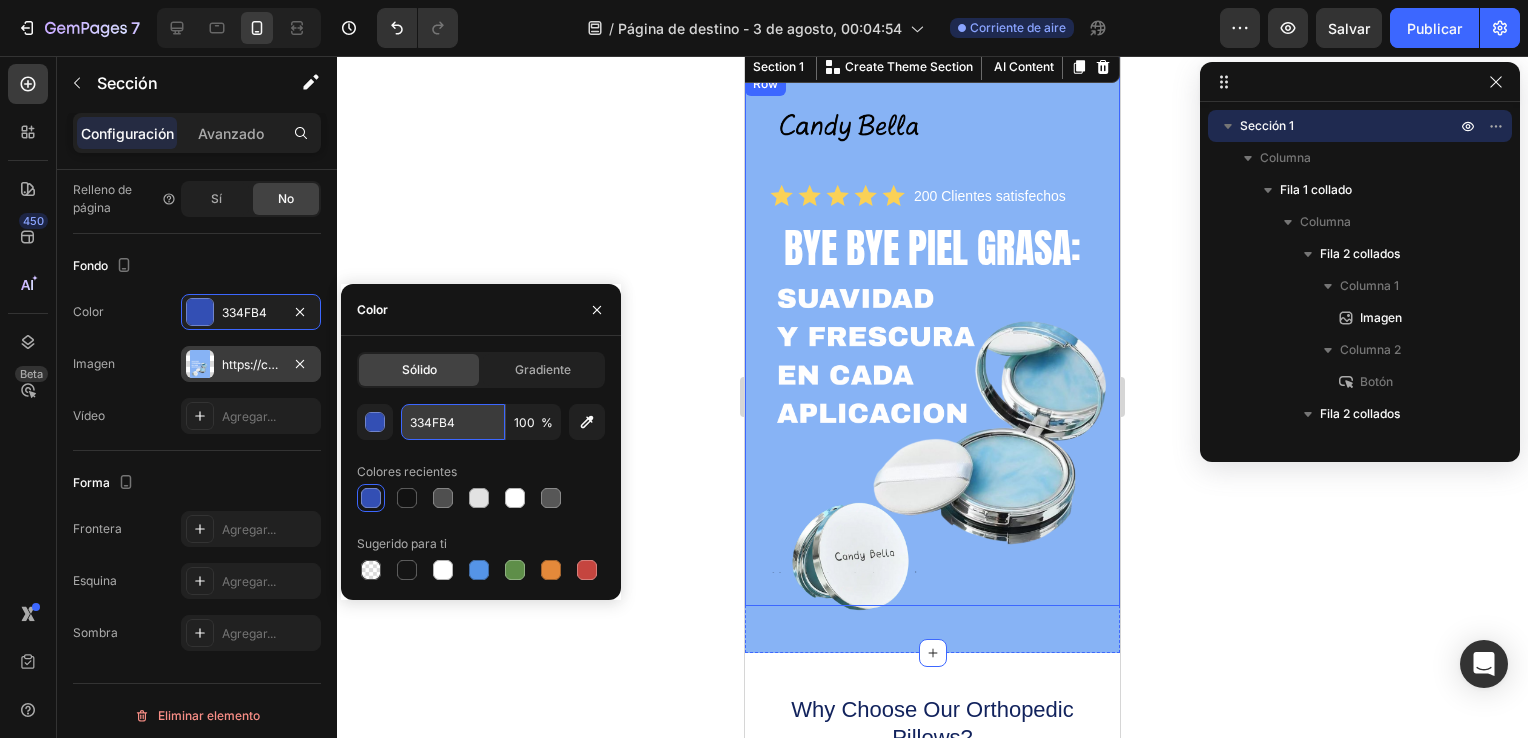 drag, startPoint x: 480, startPoint y: 406, endPoint x: 411, endPoint y: 410, distance: 69.115845 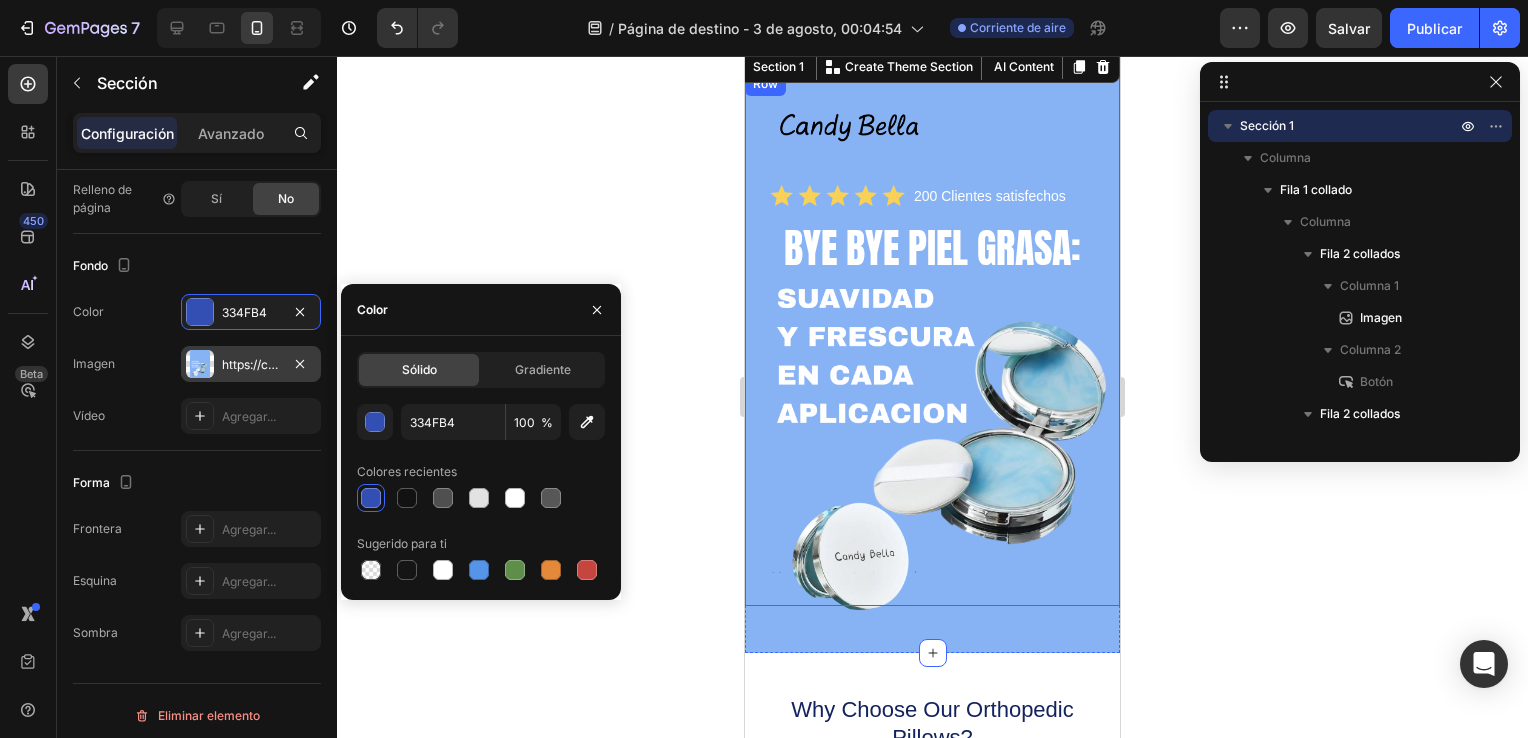 click on "https://cdn.shopify.com/s/files/1/0582/7628/2450/files/gempages_578248438706078224-7cacc1ec-7f4b-4f7a-98ea-984640c2ed29.png" at bounding box center (251, 364) 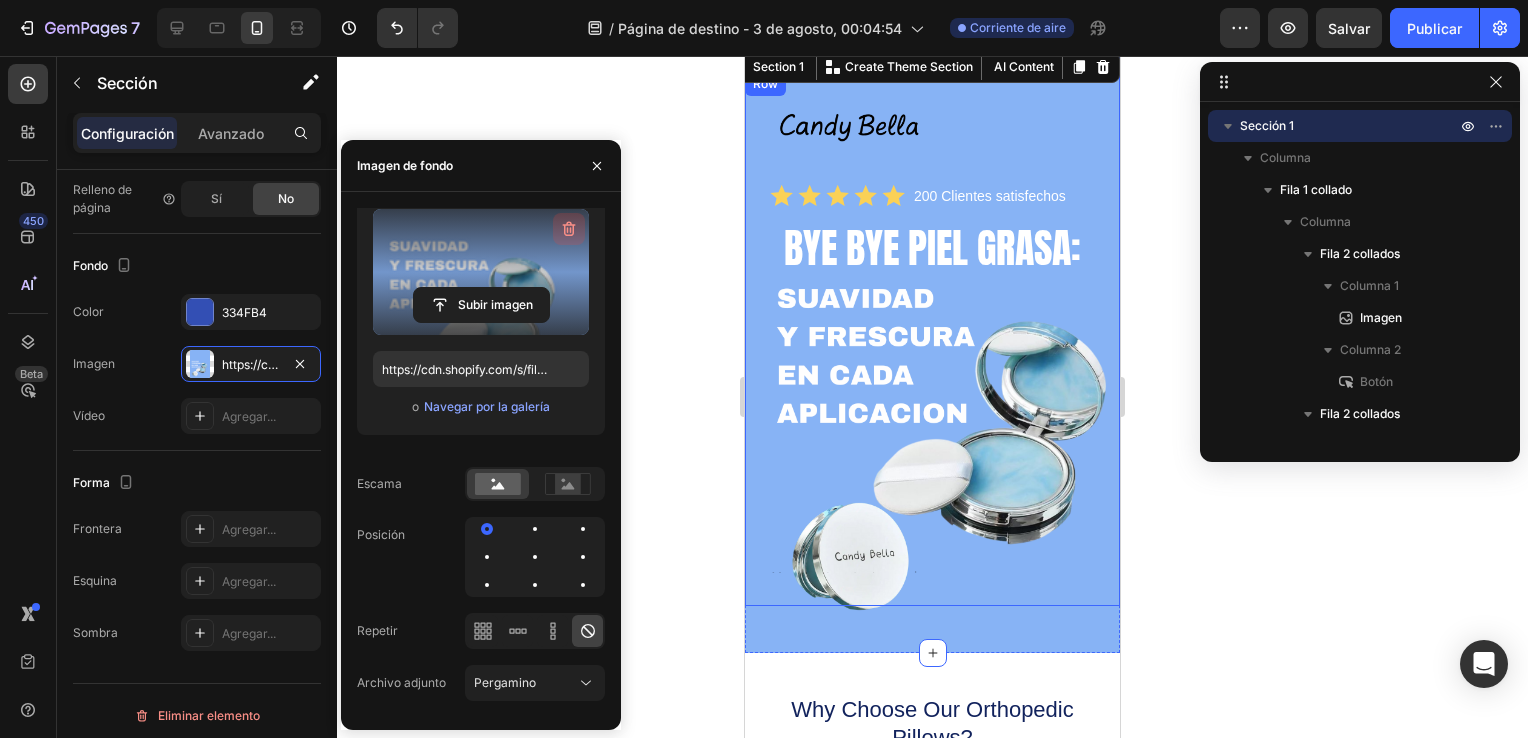click 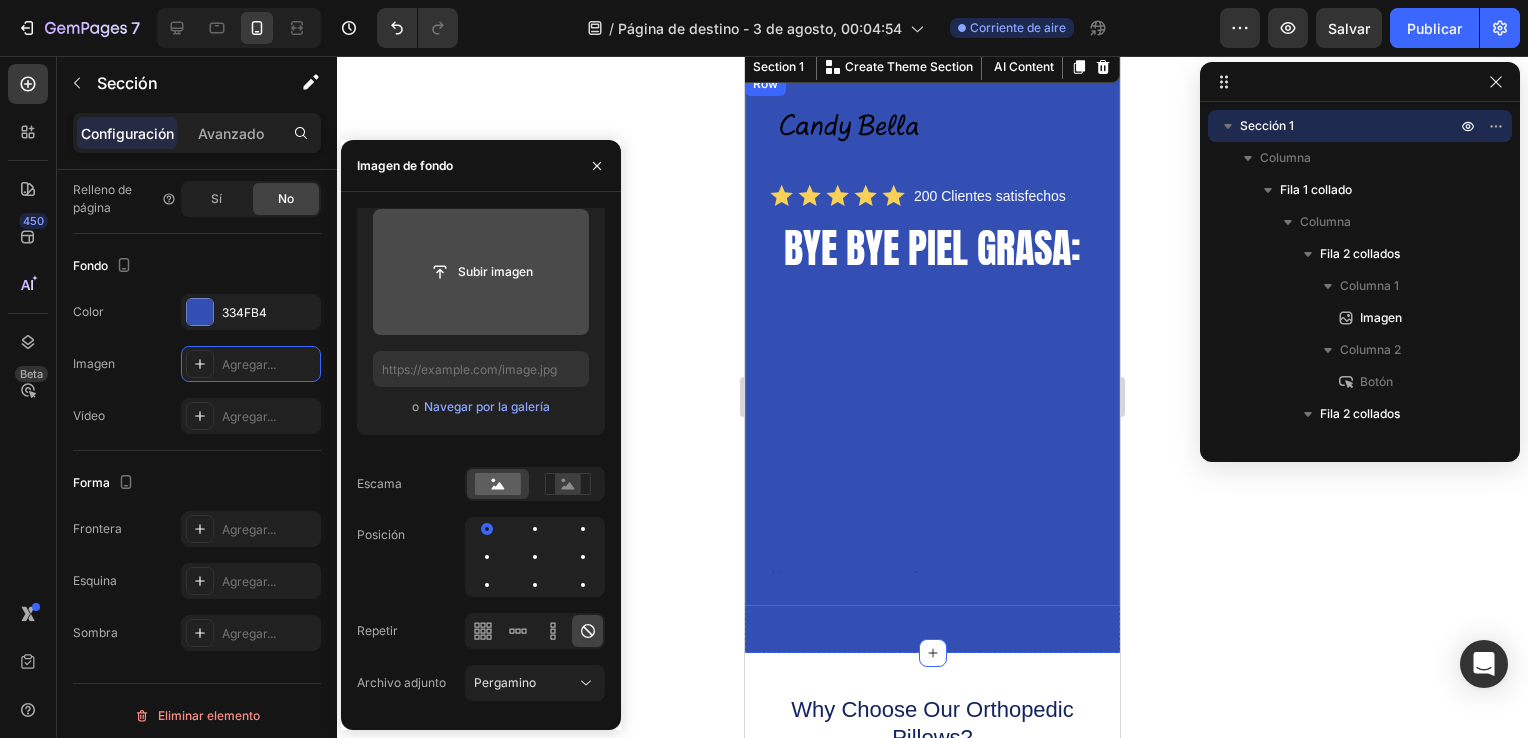 click at bounding box center (481, 272) 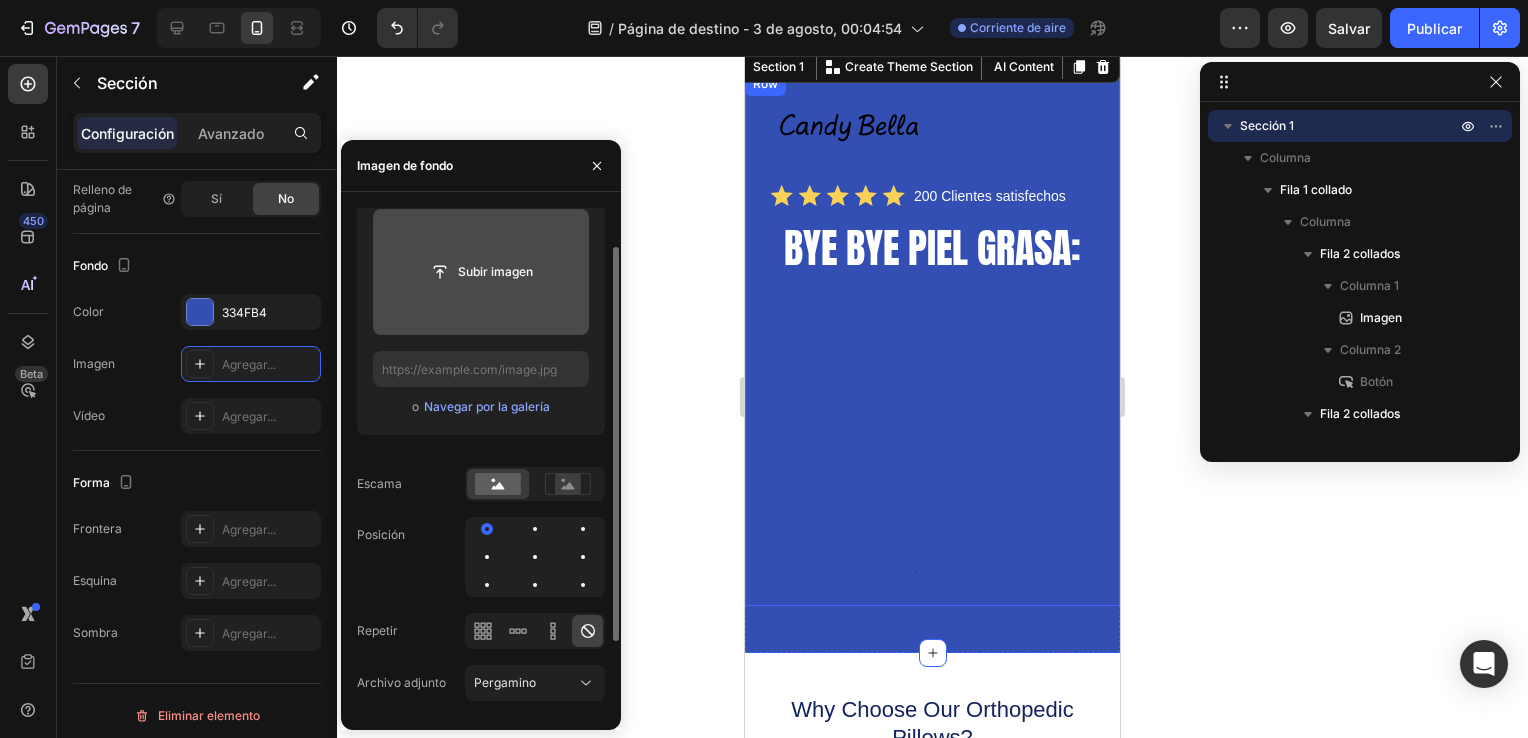 click at bounding box center [481, 272] 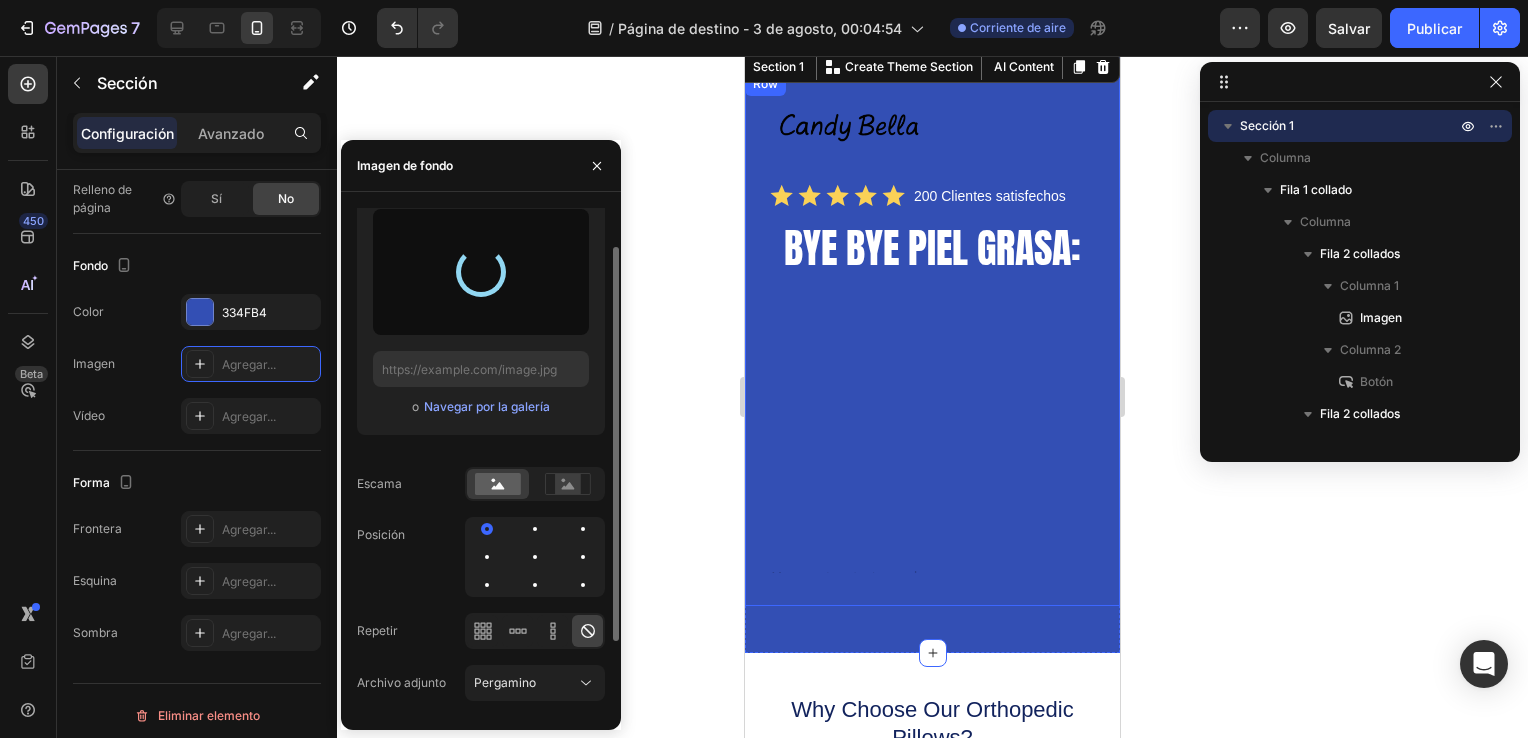 type on "https://cdn.shopify.com/s/files/1/0582/7628/2450/files/gempages_578248438706078224-ef5795e1-1b04-4ccd-afd2-6afae30c3e6f.png" 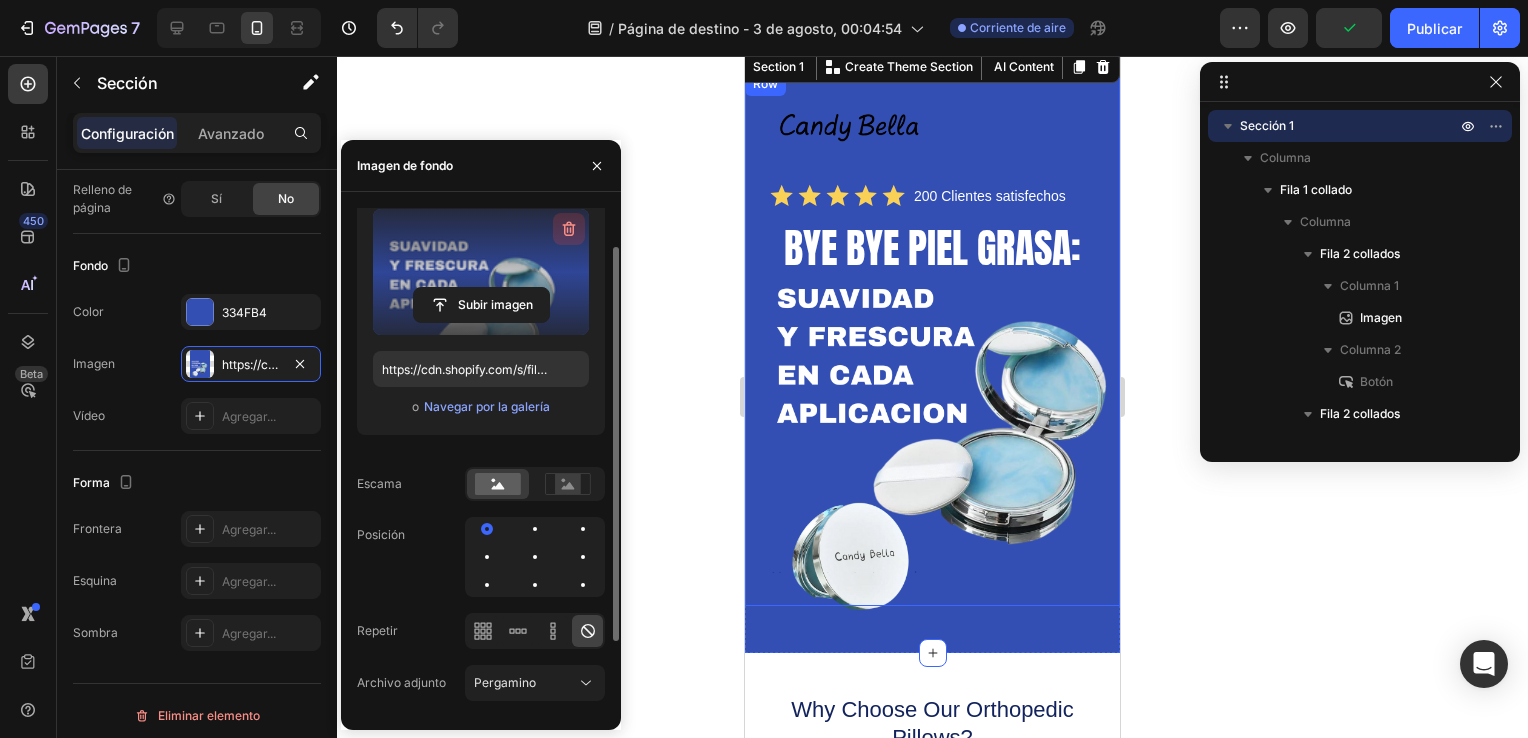 click at bounding box center [569, 229] 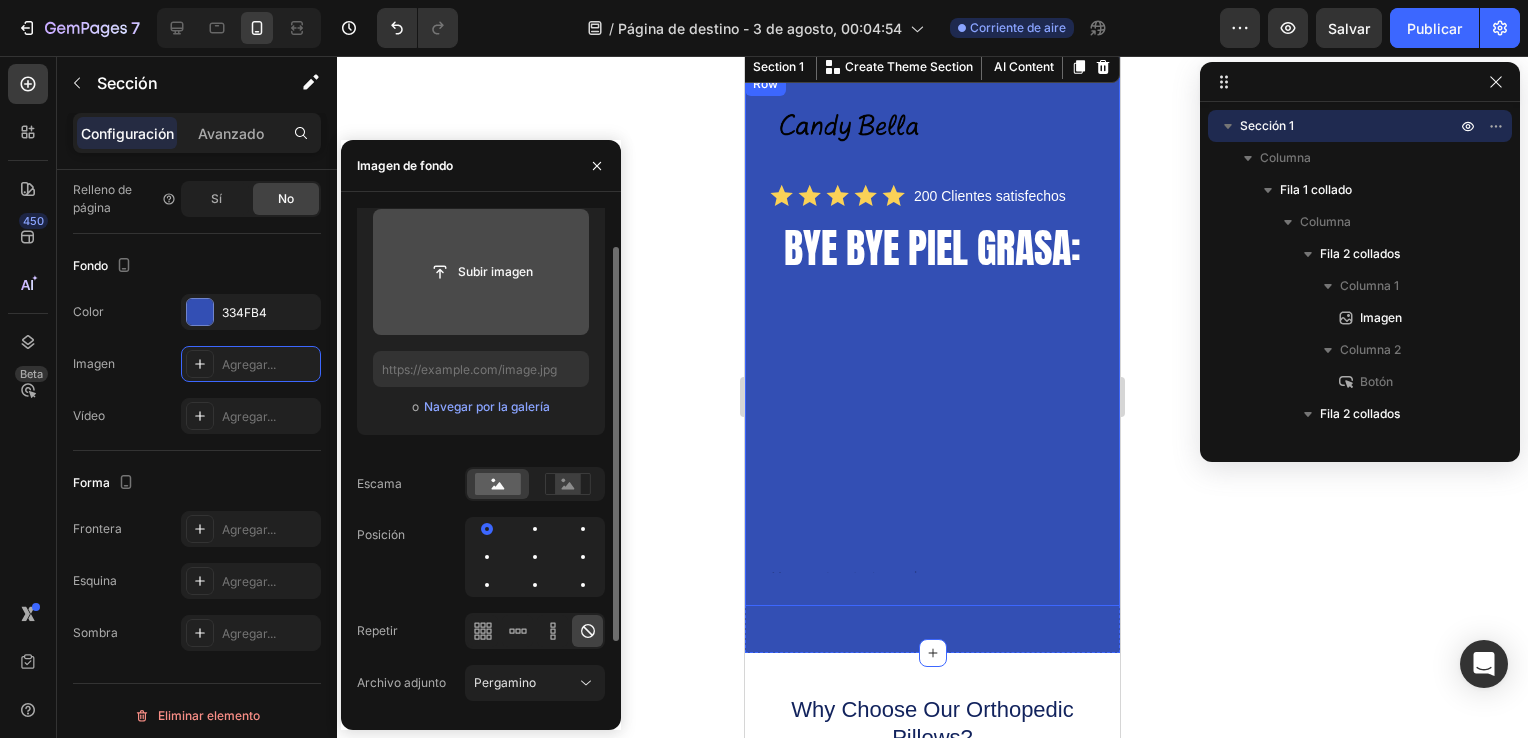 click at bounding box center [481, 272] 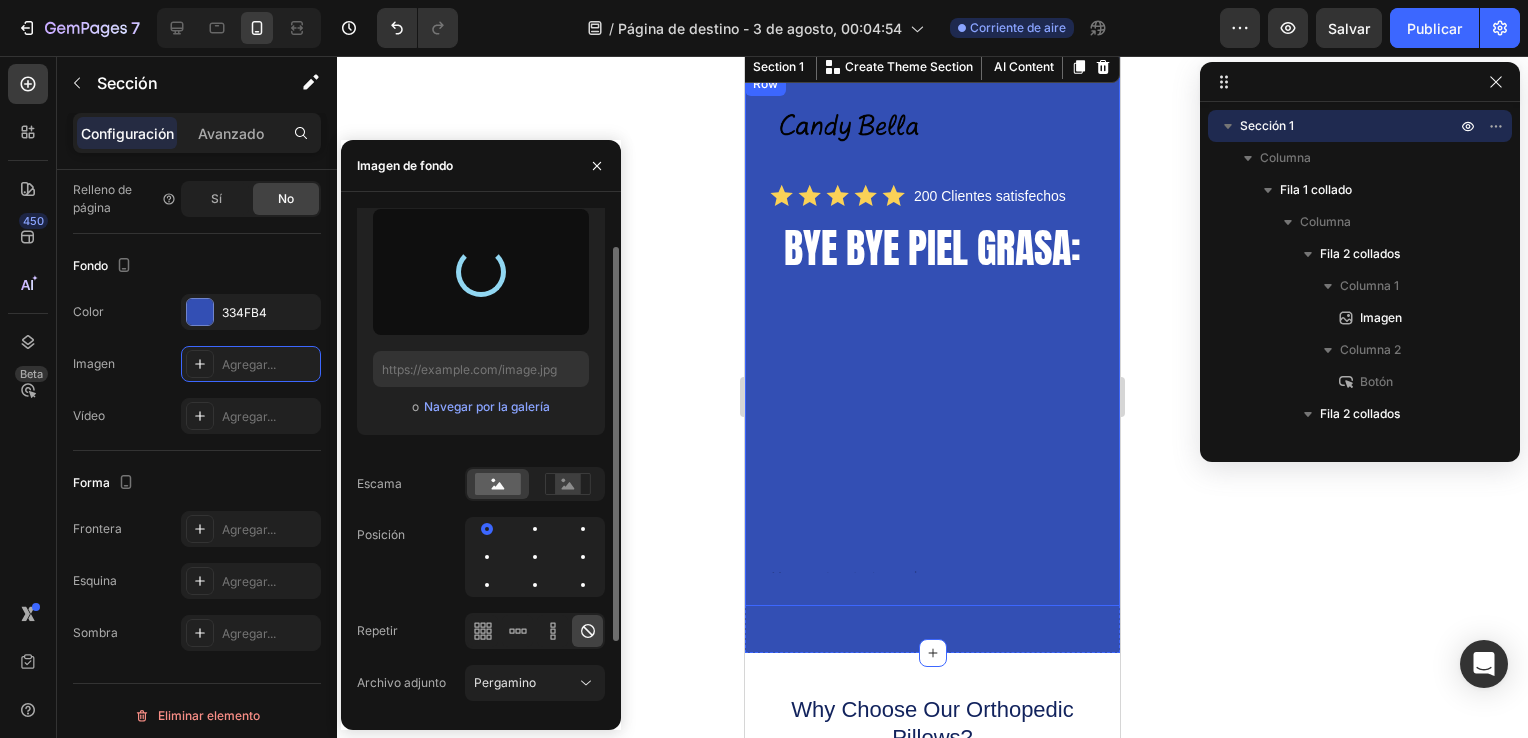 type on "https://cdn.shopify.com/s/files/1/0582/7628/2450/files/gempages_578248438706078224-7cacc1ec-7f4b-4f7a-98ea-984640c2ed29.png" 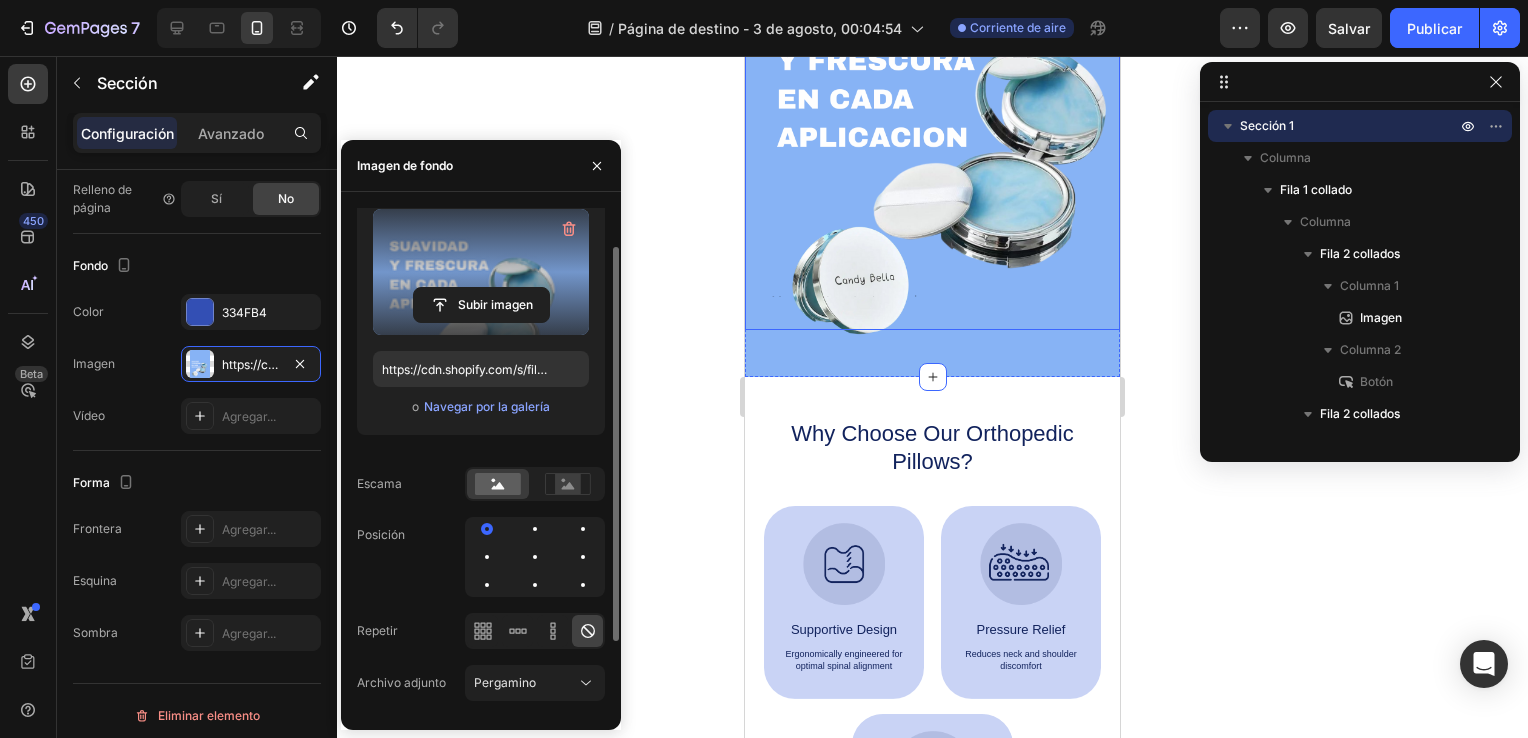 scroll, scrollTop: 332, scrollLeft: 0, axis: vertical 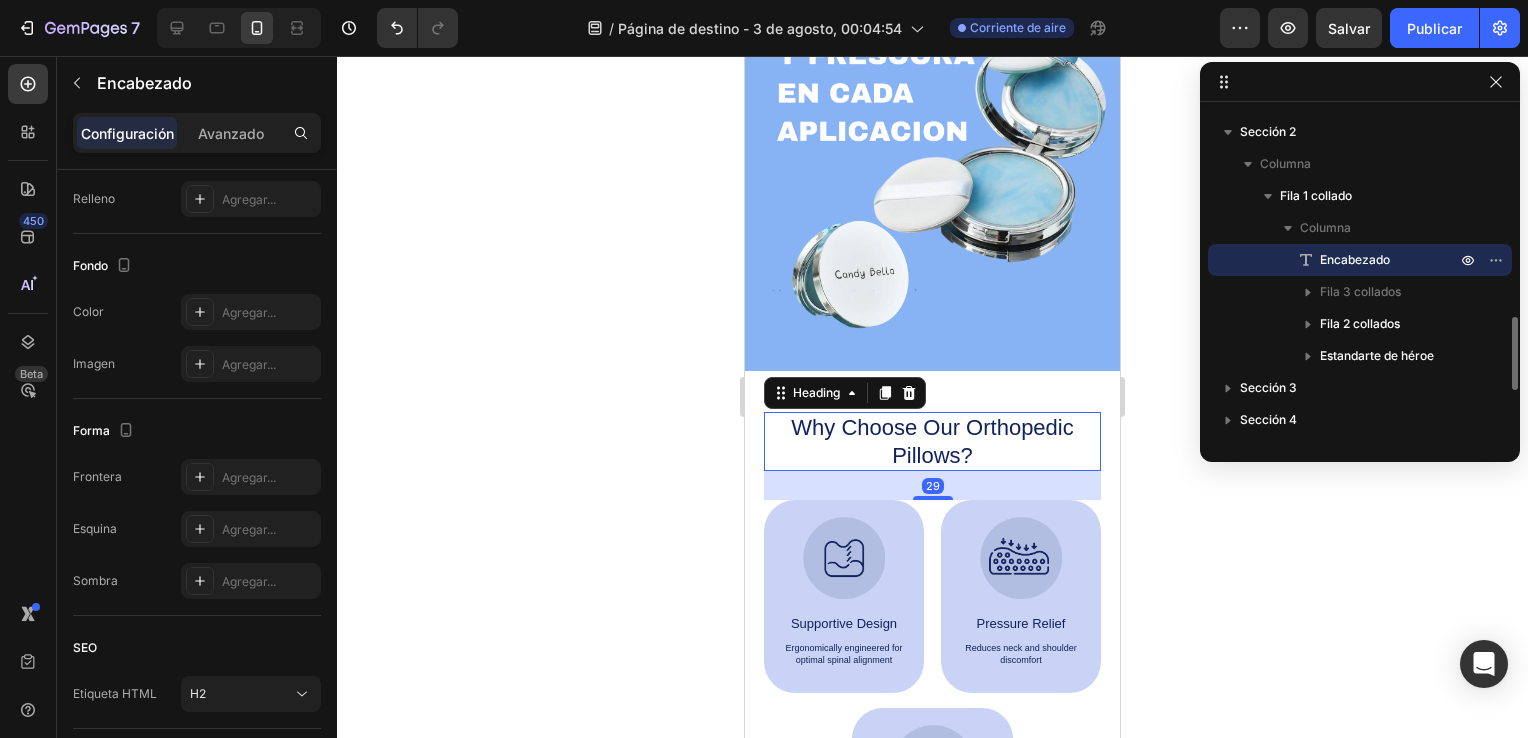 click on "Why Choose Our Orthopedic Pillows?" at bounding box center [933, 441] 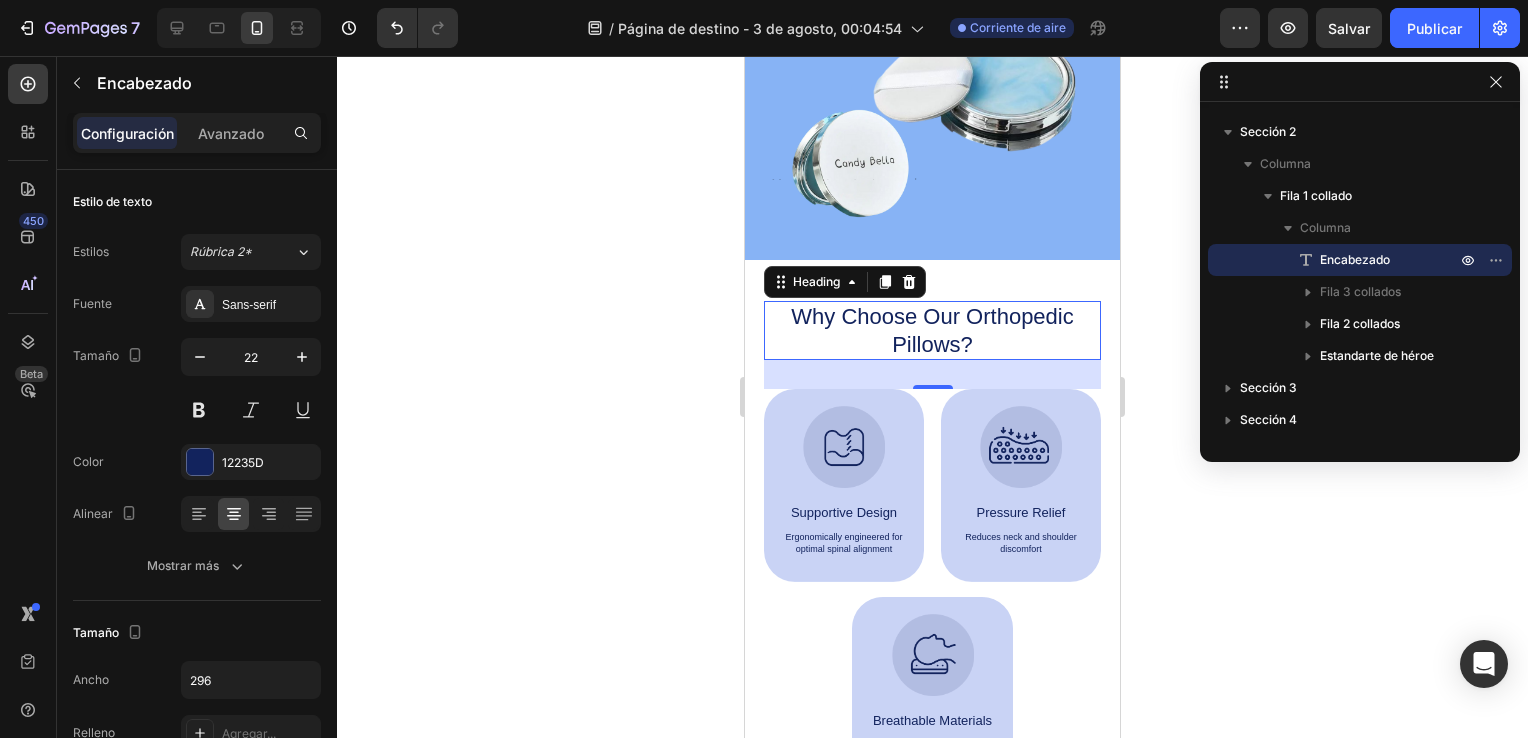 scroll, scrollTop: 450, scrollLeft: 0, axis: vertical 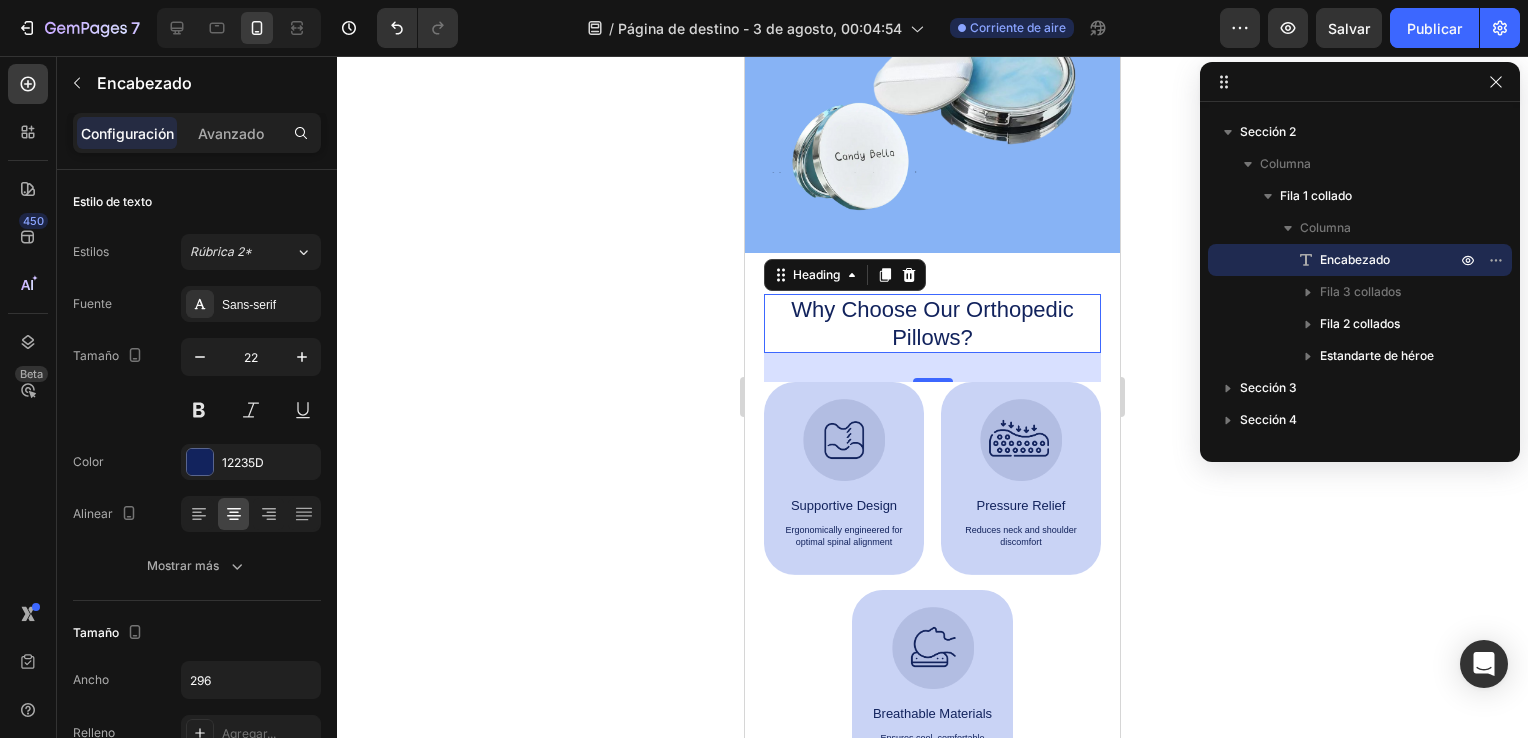 click on "Why Choose Our Orthopedic Pillows?" at bounding box center (933, 323) 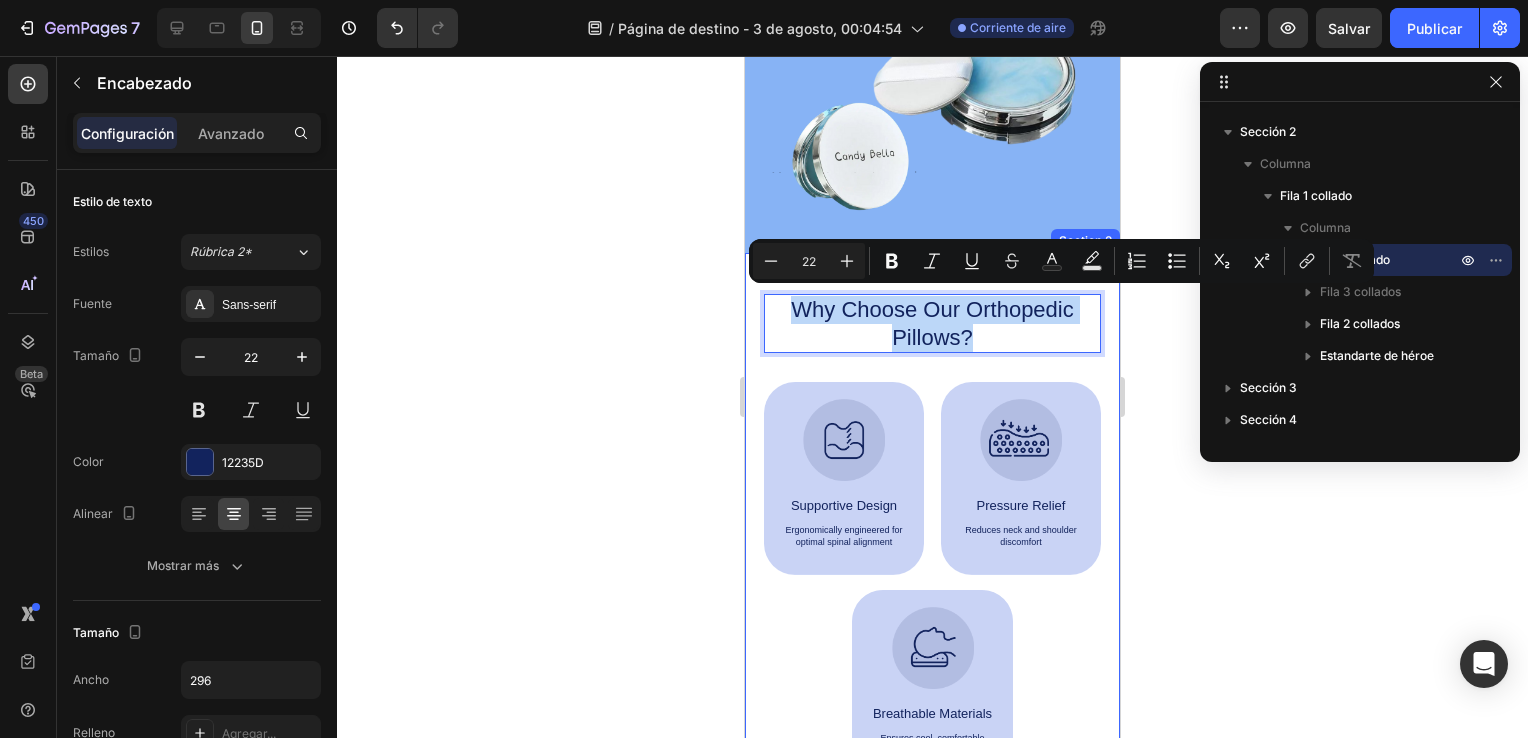 drag, startPoint x: 976, startPoint y: 328, endPoint x: 792, endPoint y: 284, distance: 189.18774 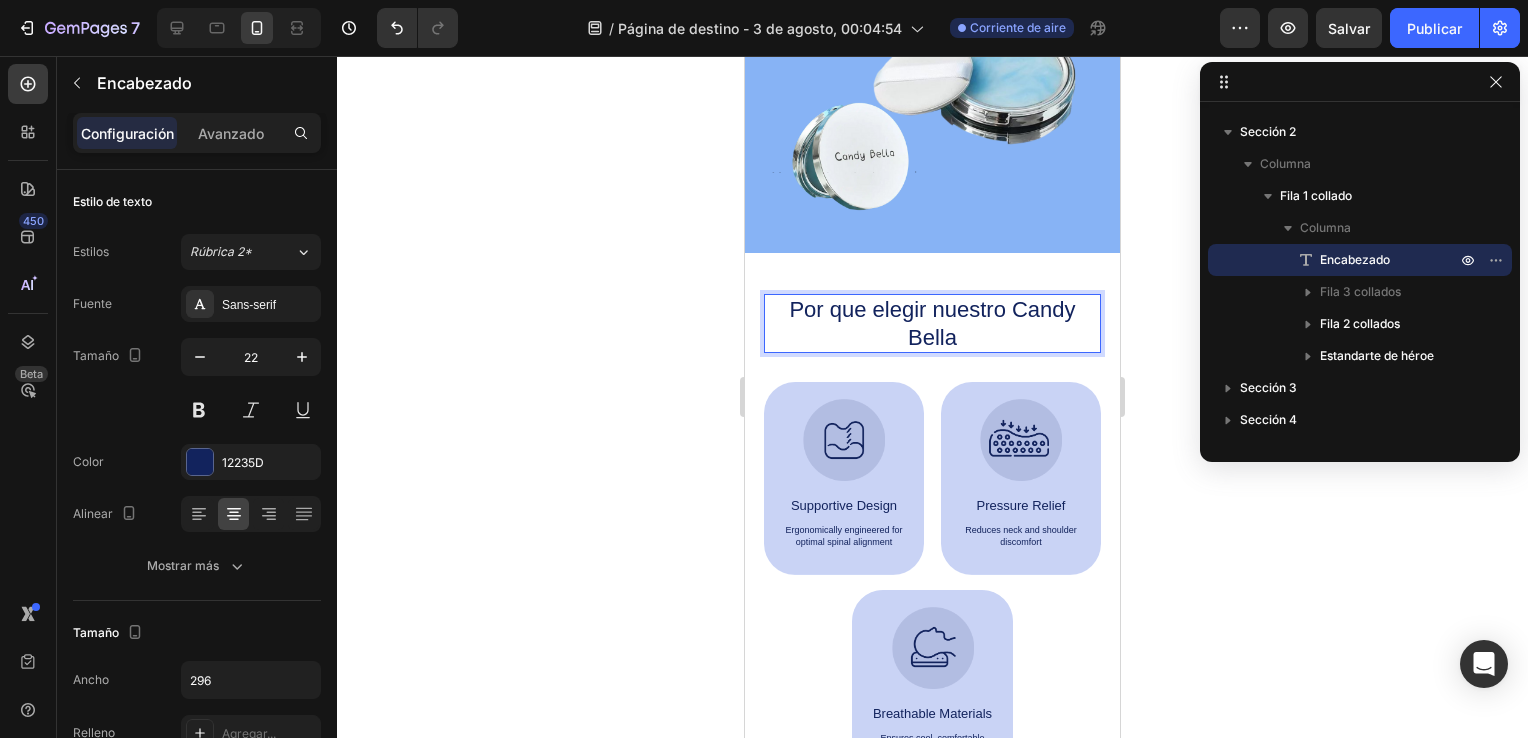 drag, startPoint x: 974, startPoint y: 331, endPoint x: 959, endPoint y: 324, distance: 16.552946 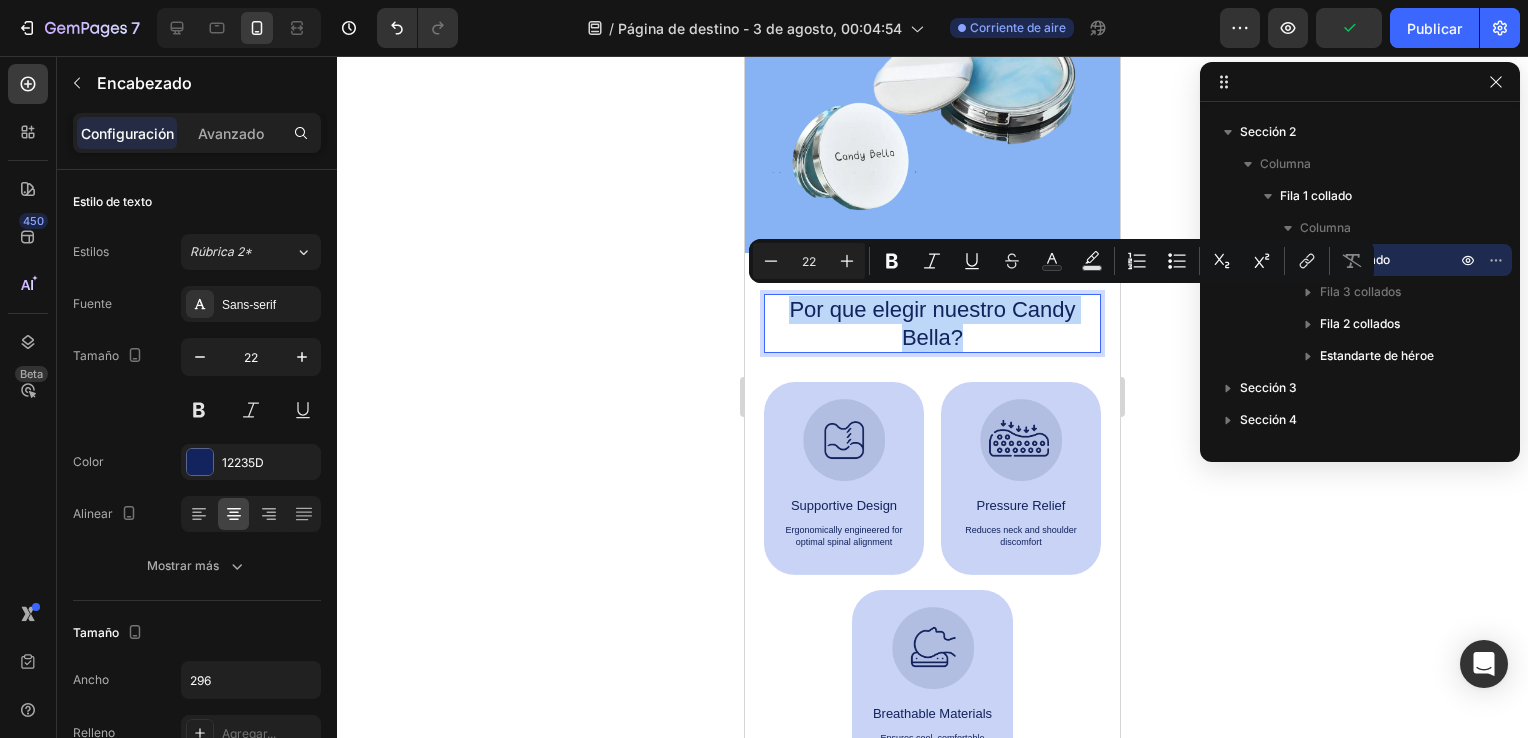 drag, startPoint x: 959, startPoint y: 324, endPoint x: 788, endPoint y: 293, distance: 173.78723 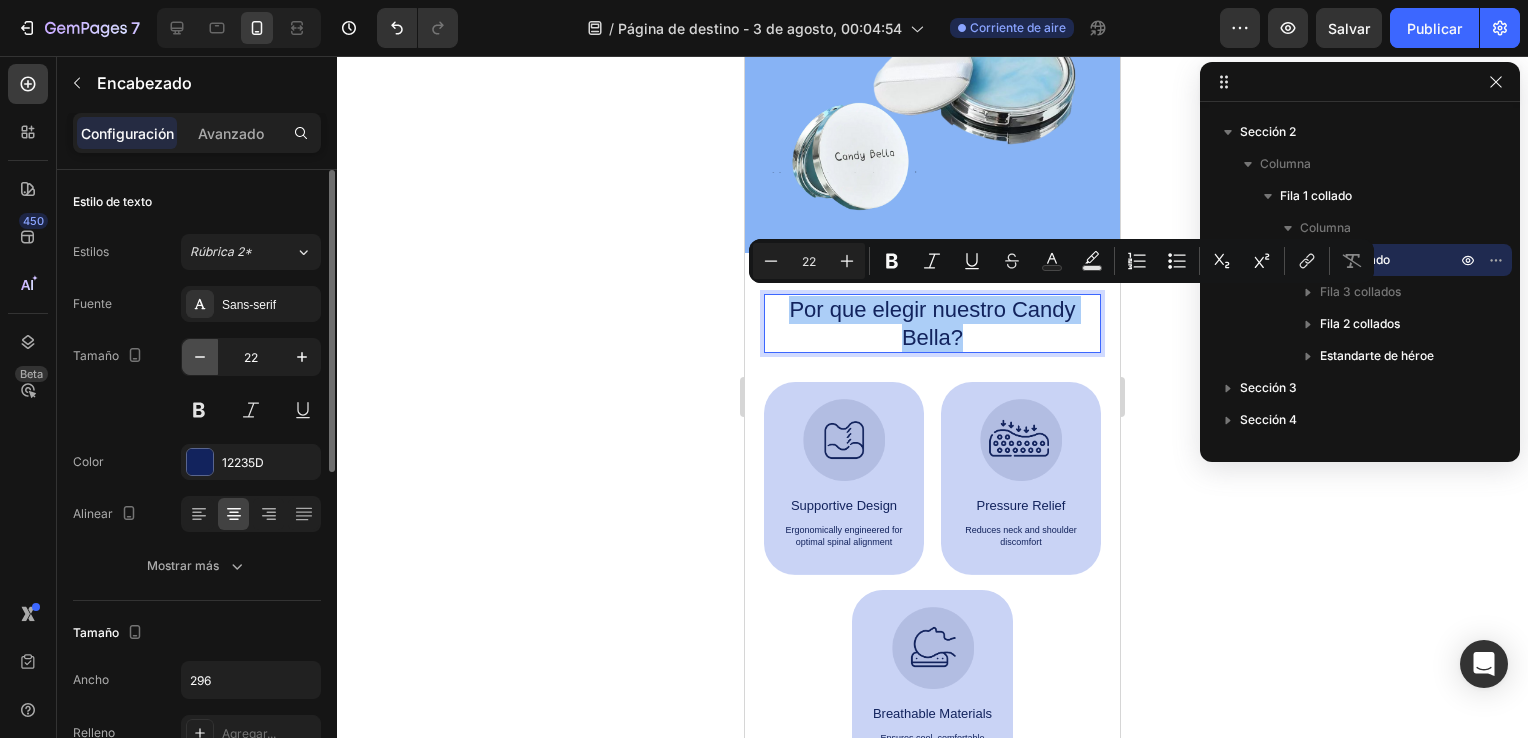 click at bounding box center [200, 357] 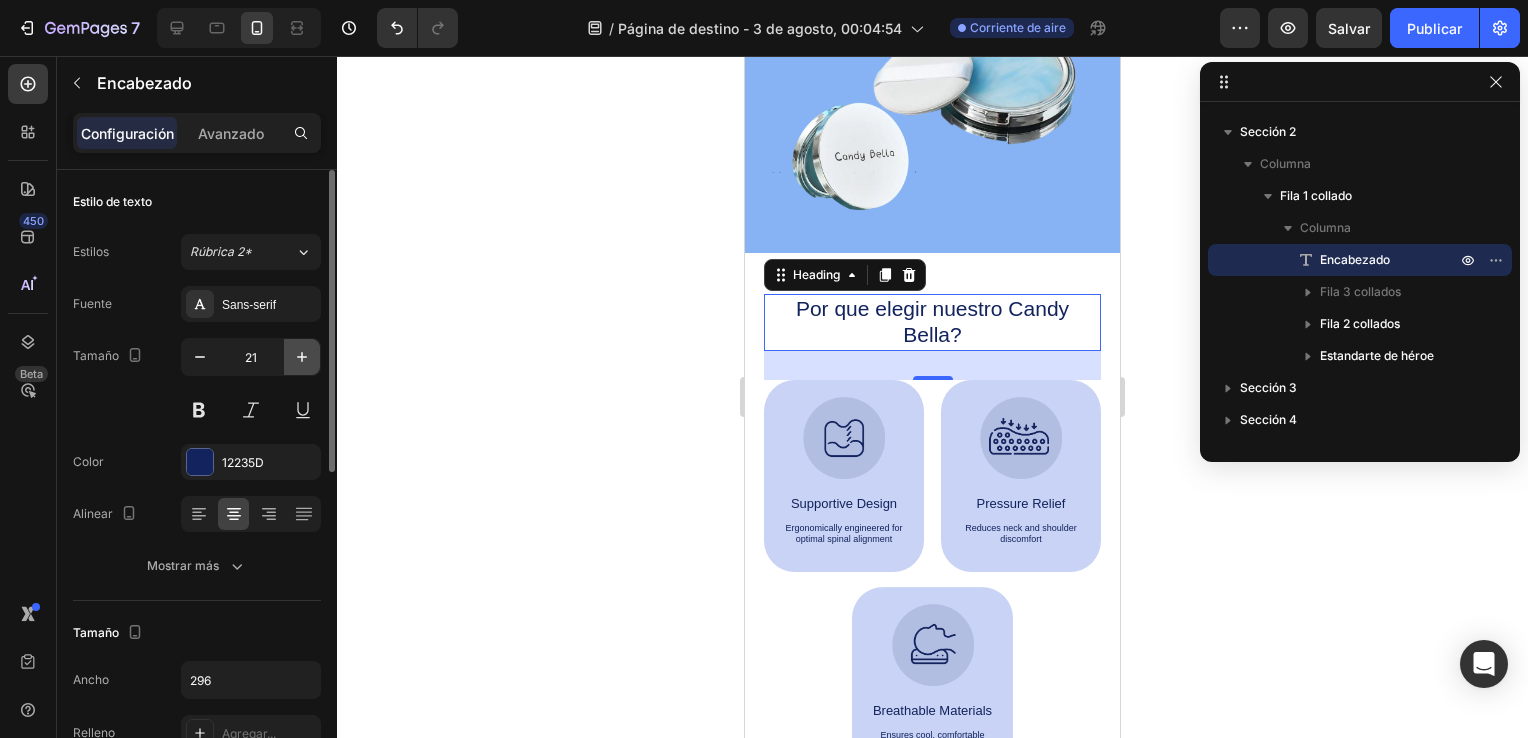 click 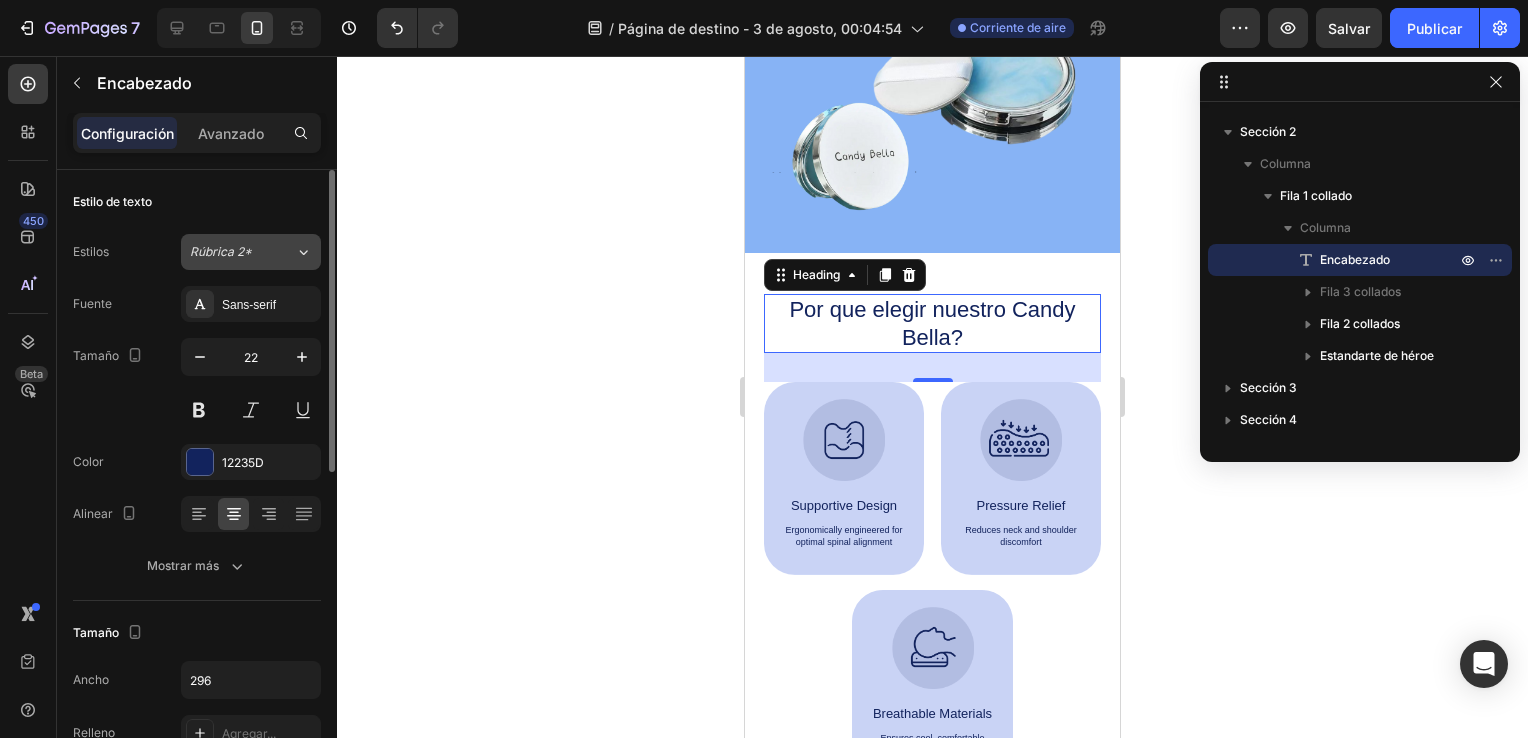 click on "Rúbrica 2*" at bounding box center (242, 252) 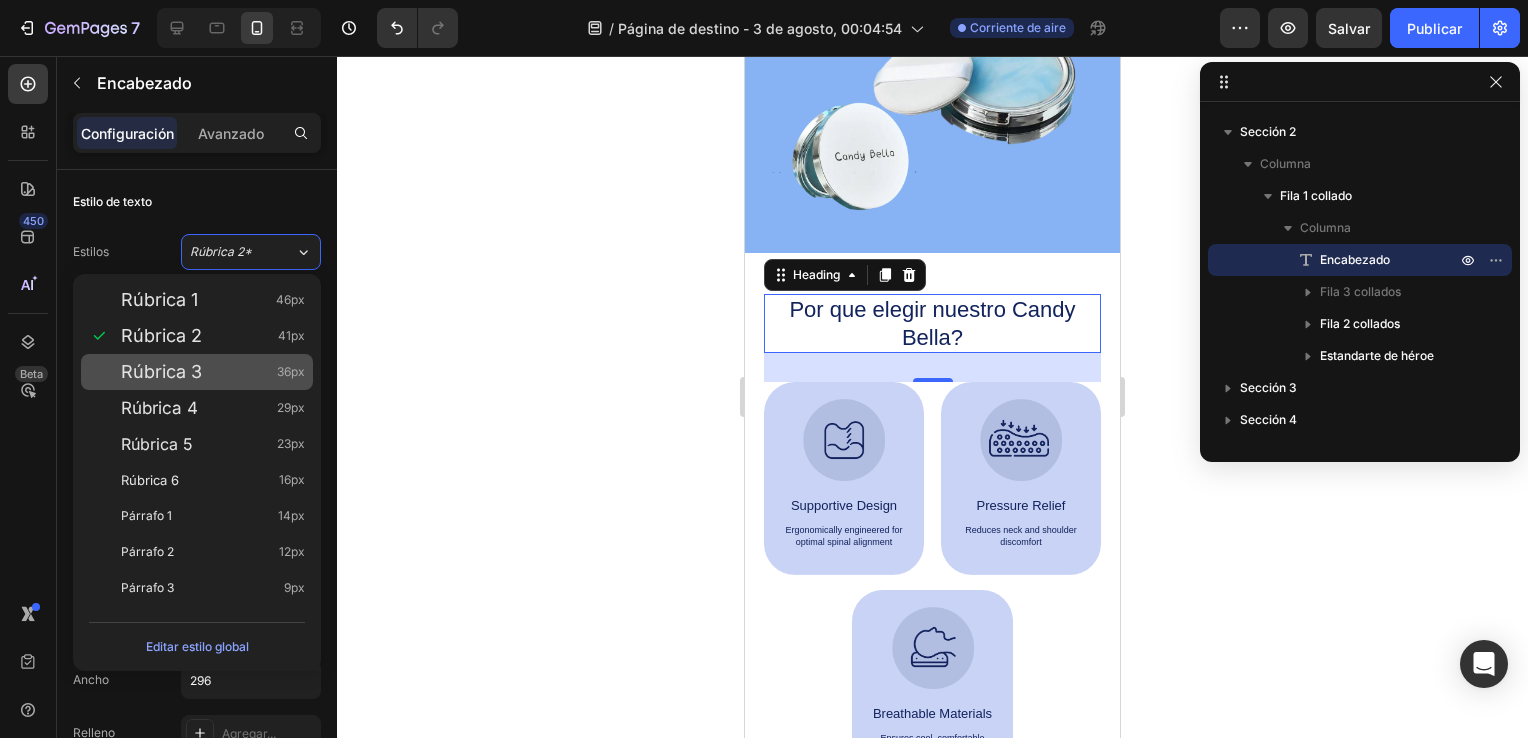 click on "Rúbrica 3 36px" at bounding box center [213, 372] 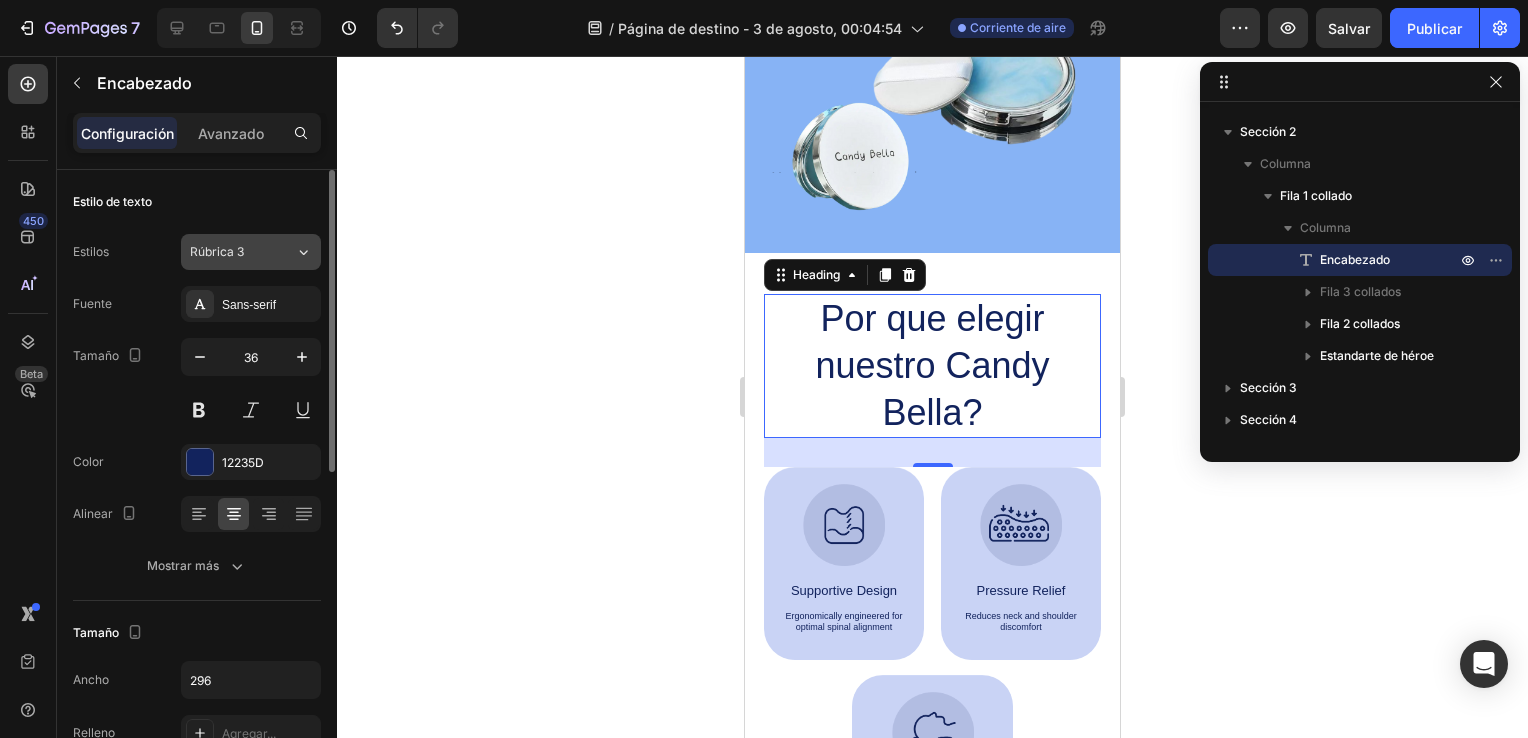 click on "Rúbrica 3" at bounding box center [242, 252] 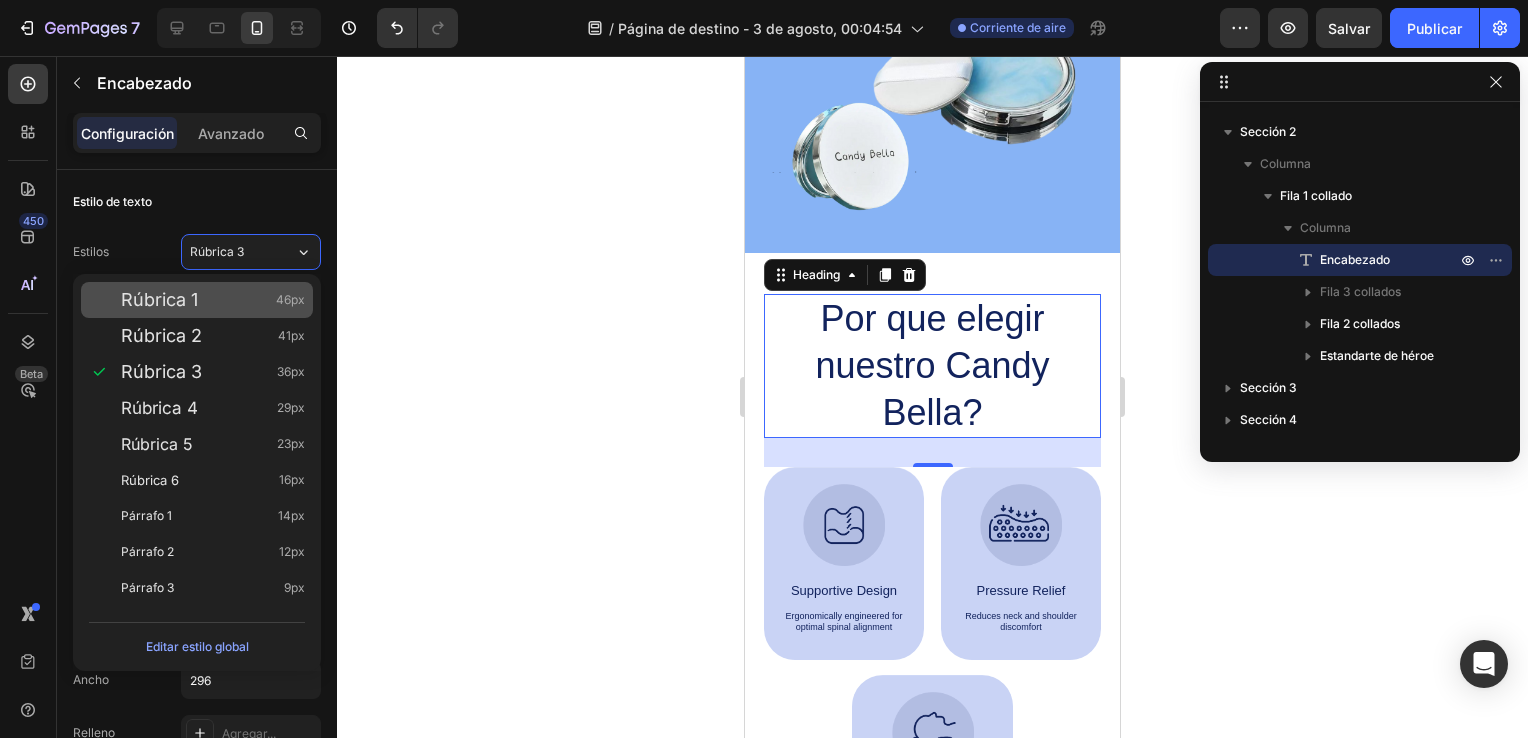 click on "Rúbrica 1 46px" at bounding box center (213, 300) 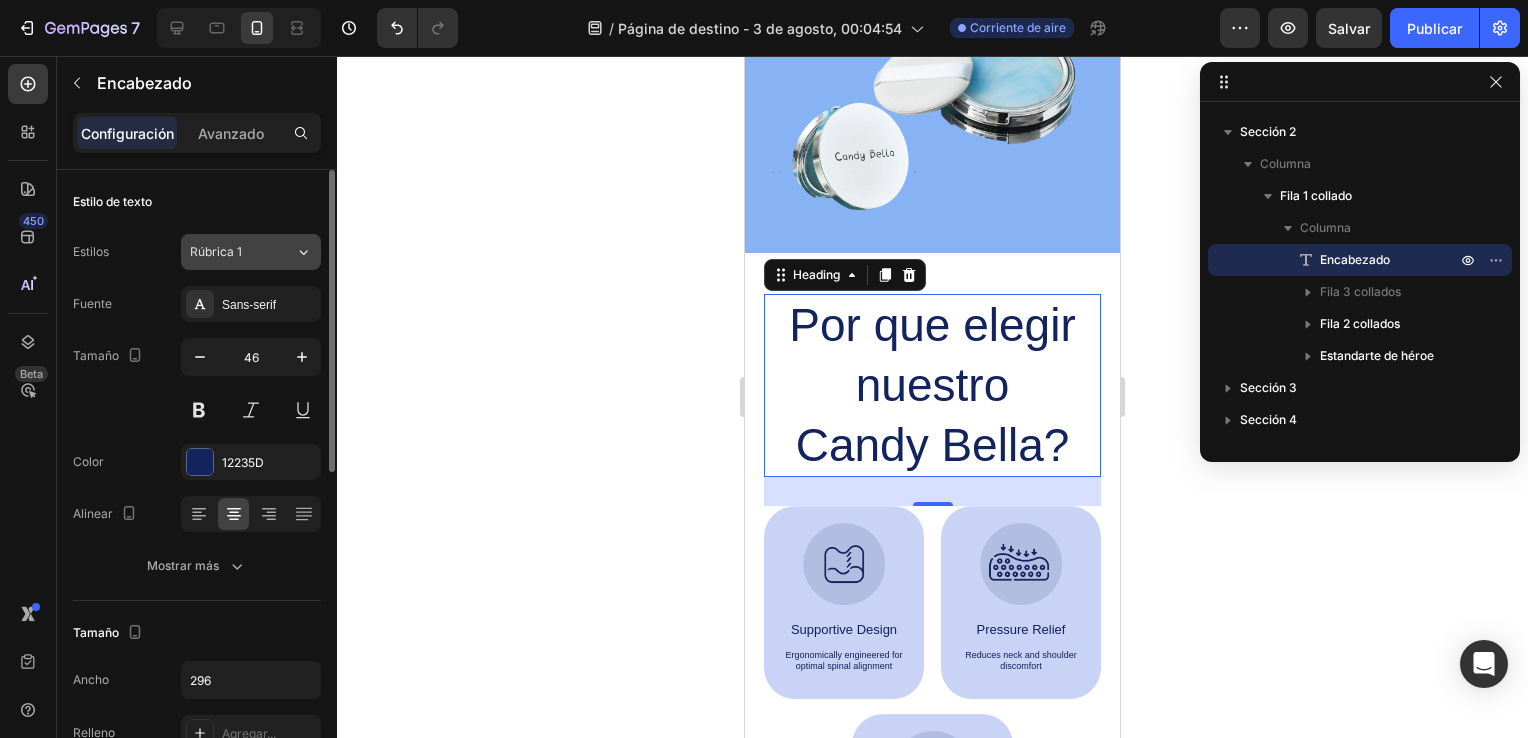 click on "Rúbrica 1" 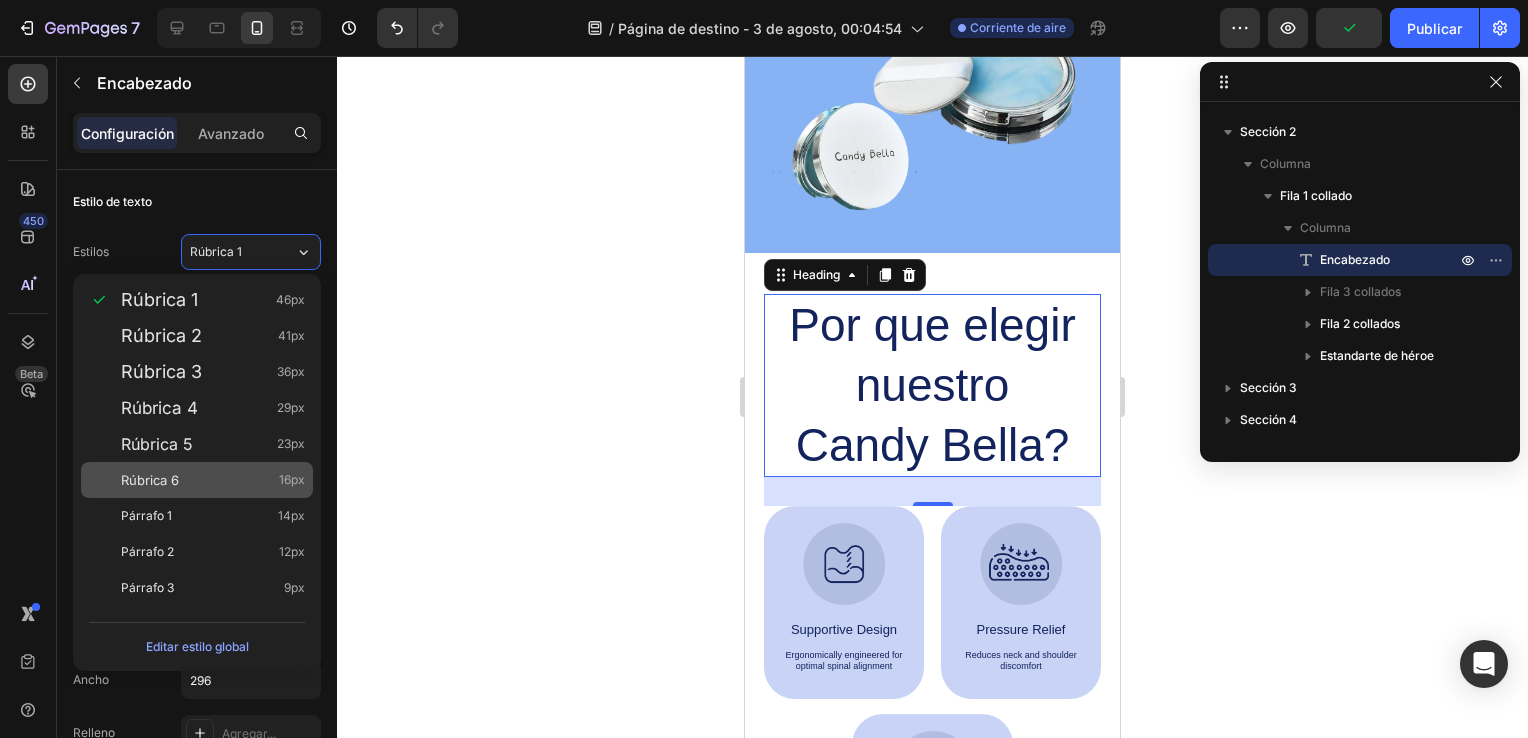 click on "Rúbrica 6 16px" at bounding box center (197, 480) 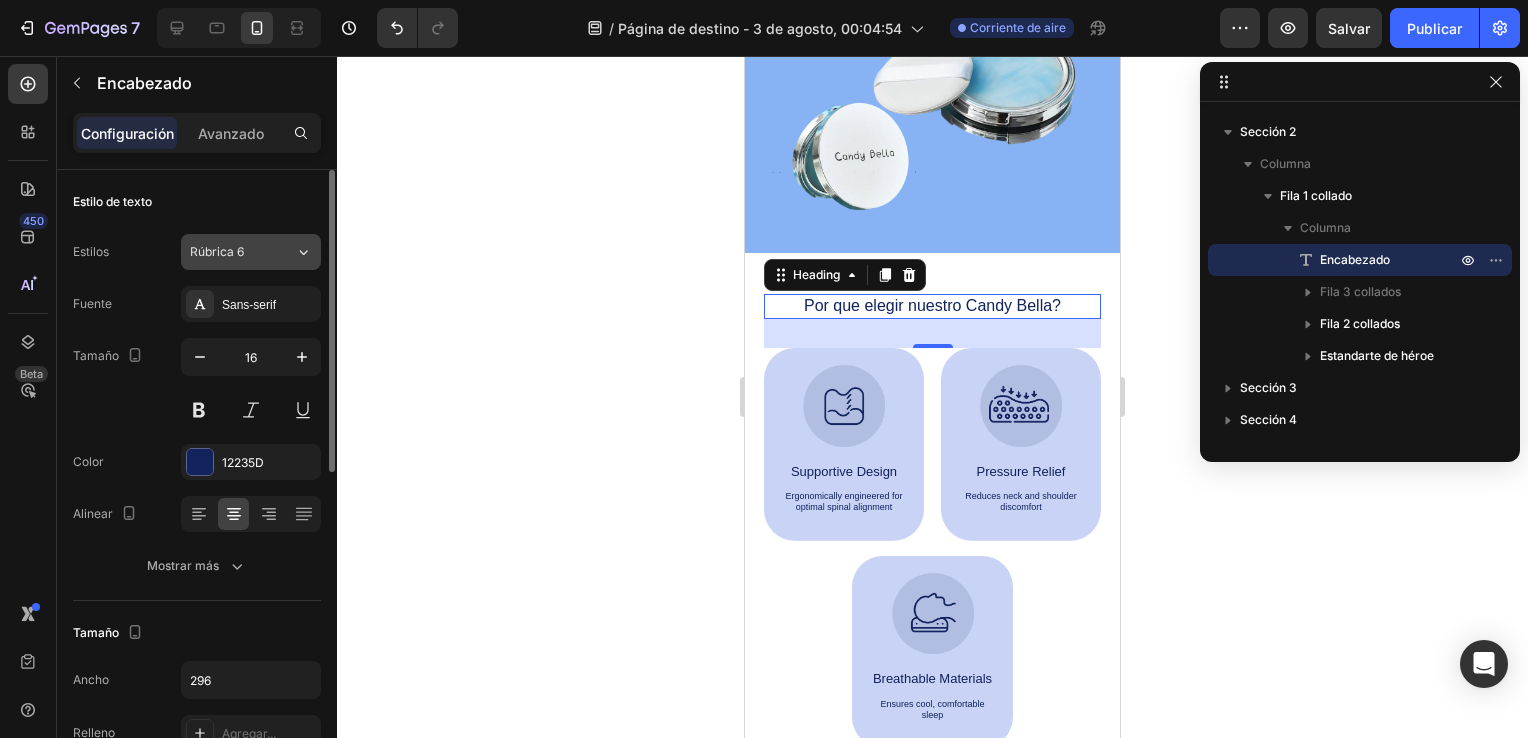 click on "Rúbrica 6" at bounding box center (242, 252) 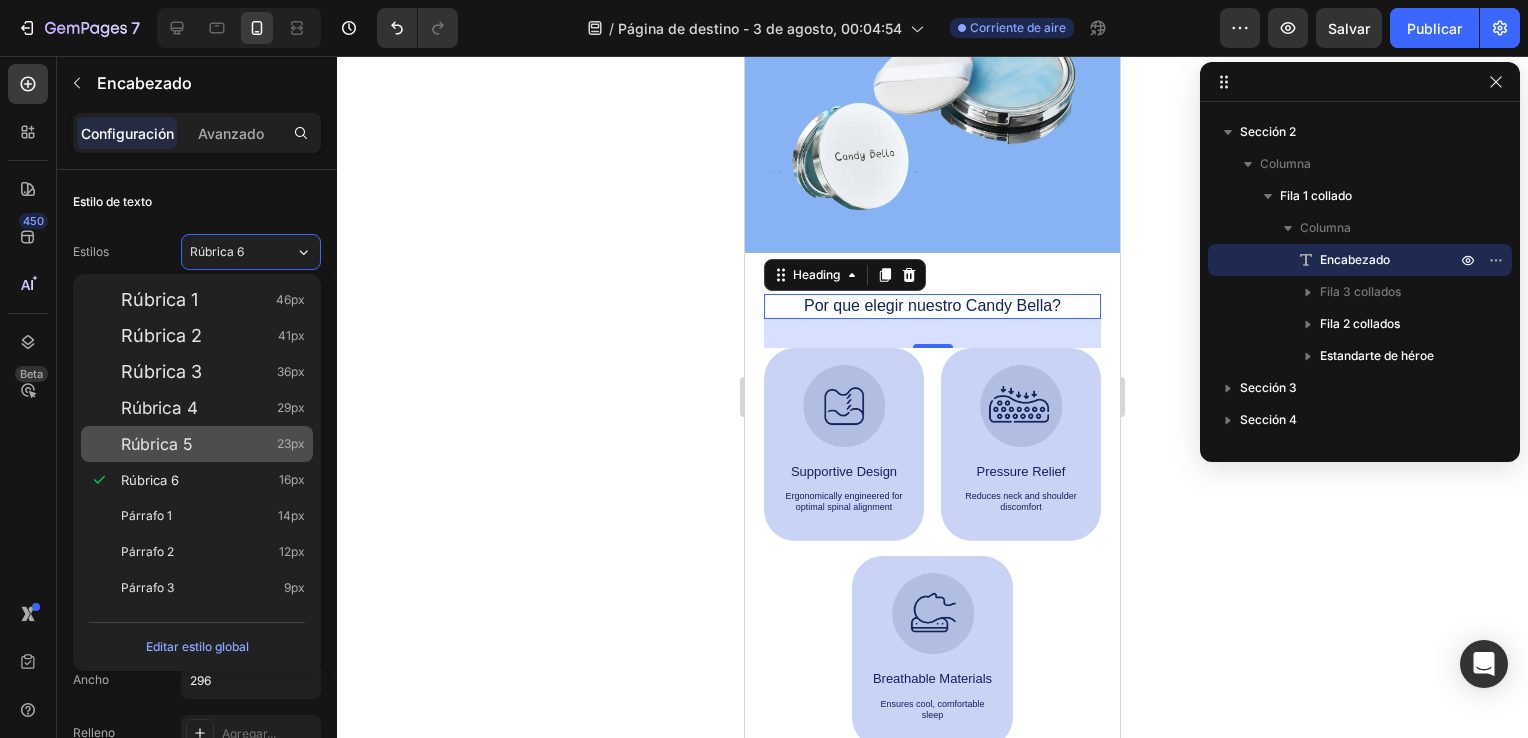 click on "Rúbrica 5 23px" at bounding box center (213, 444) 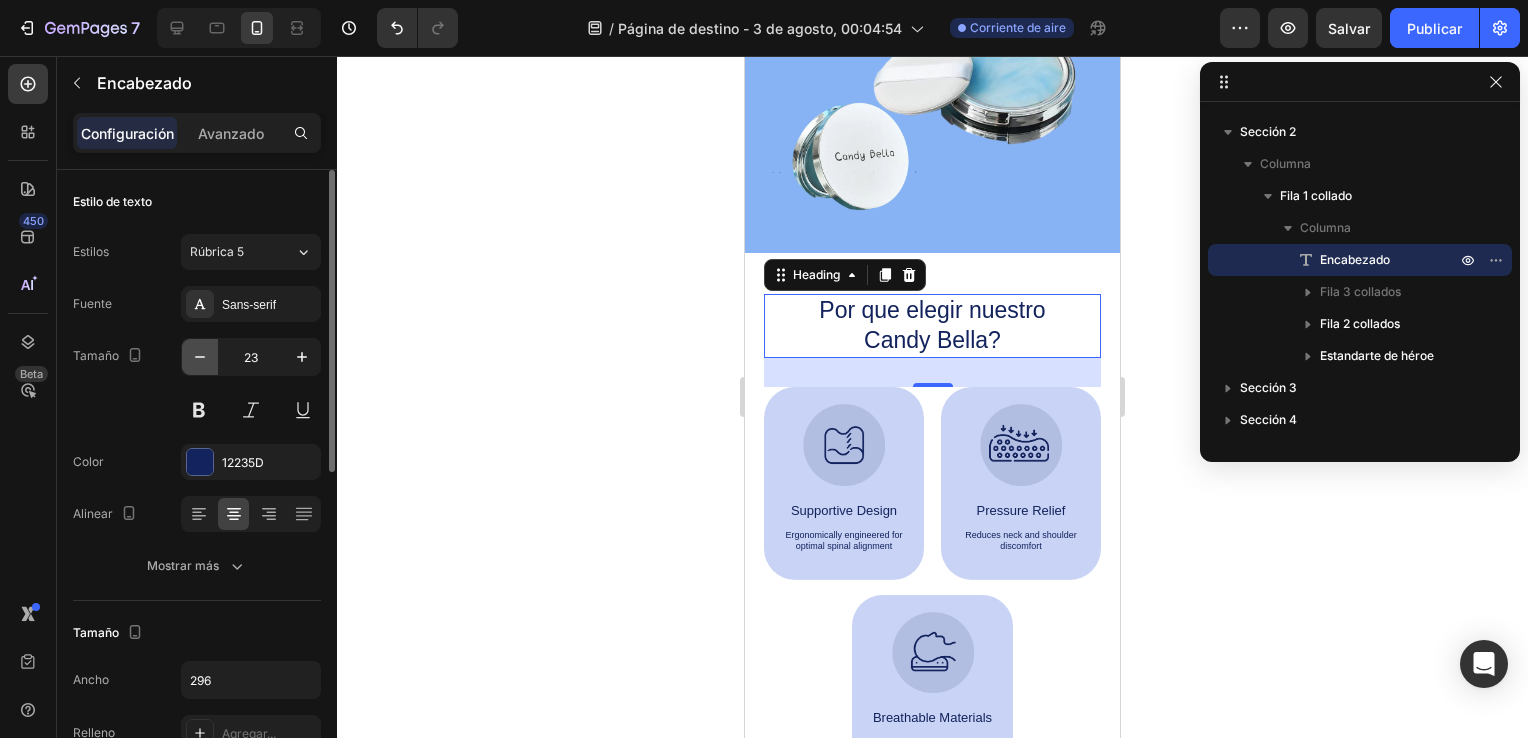 click 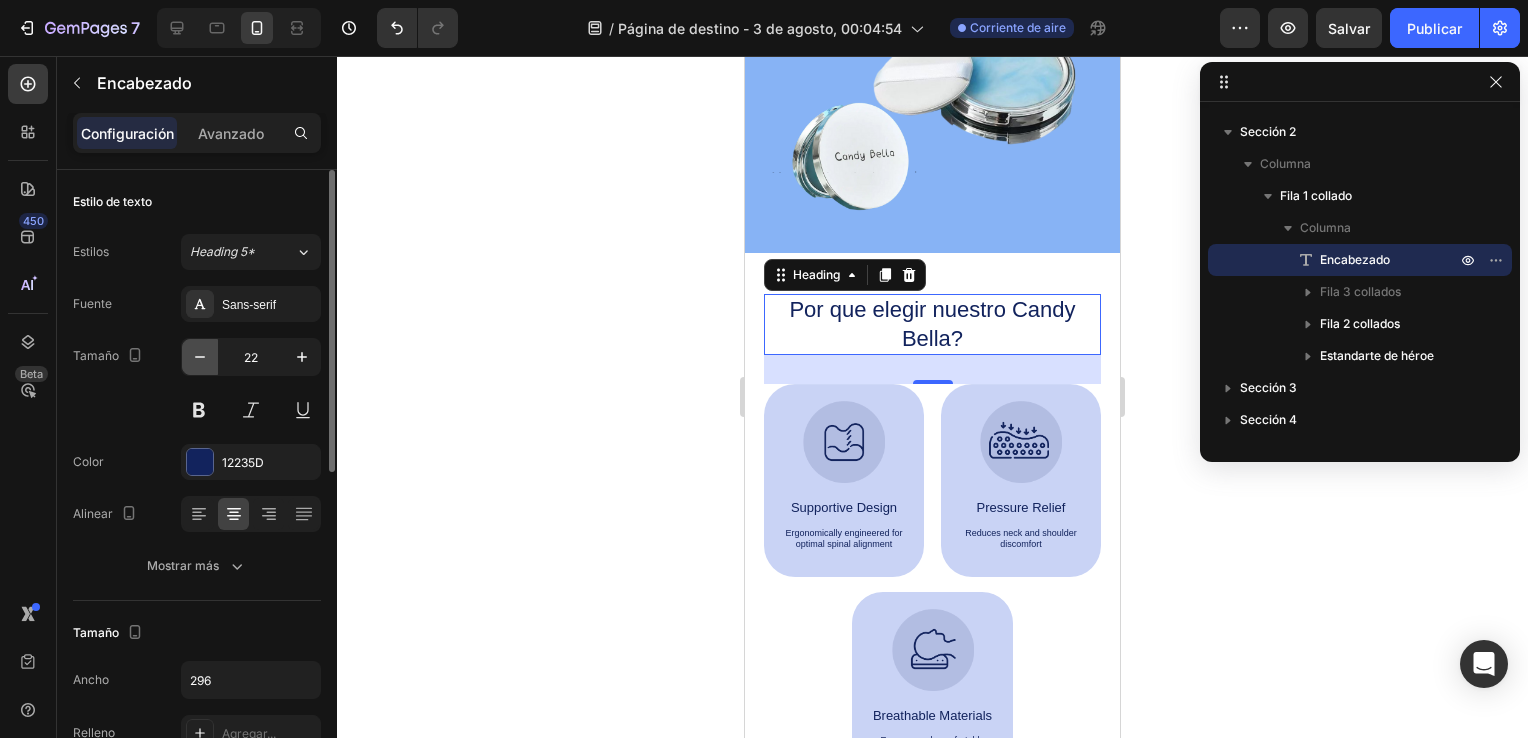 click 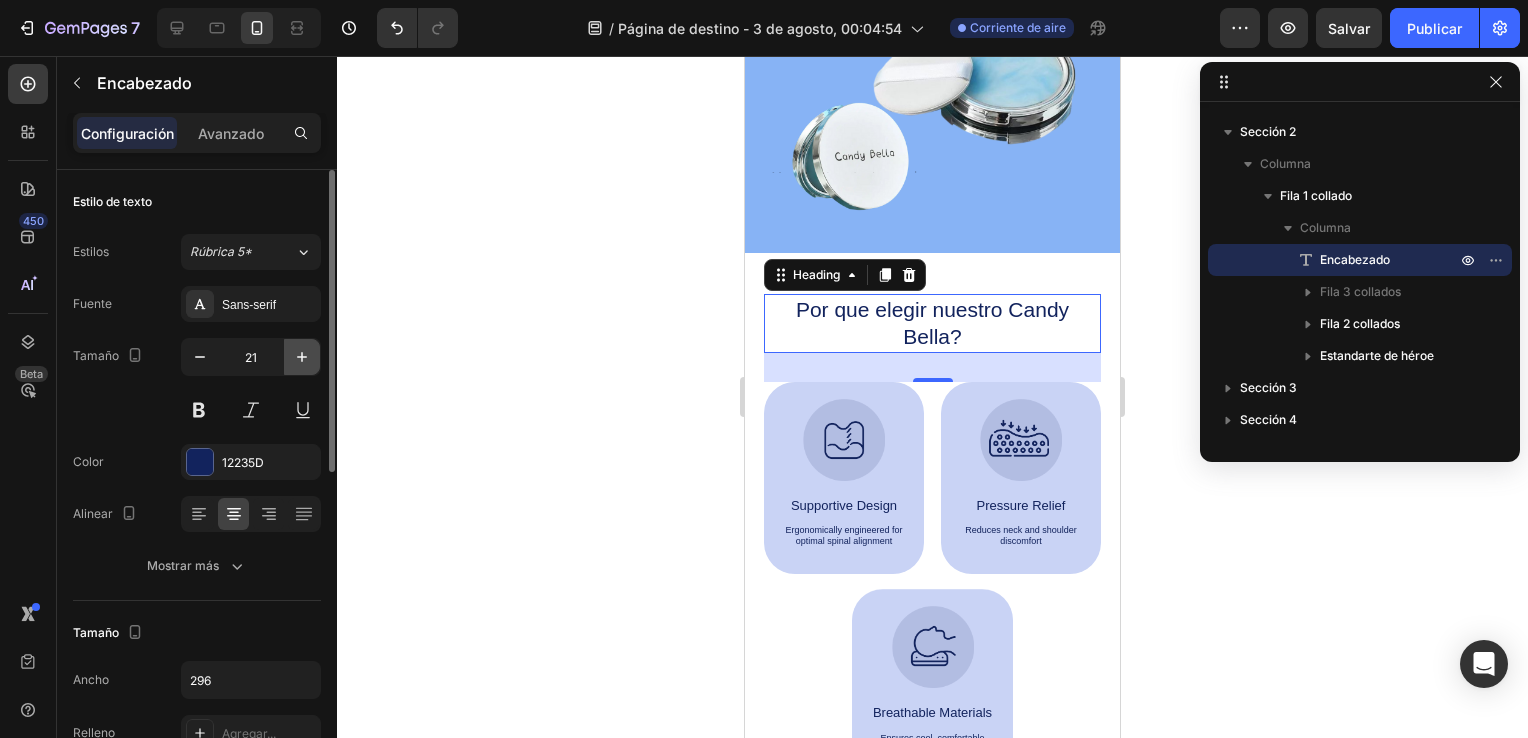 click 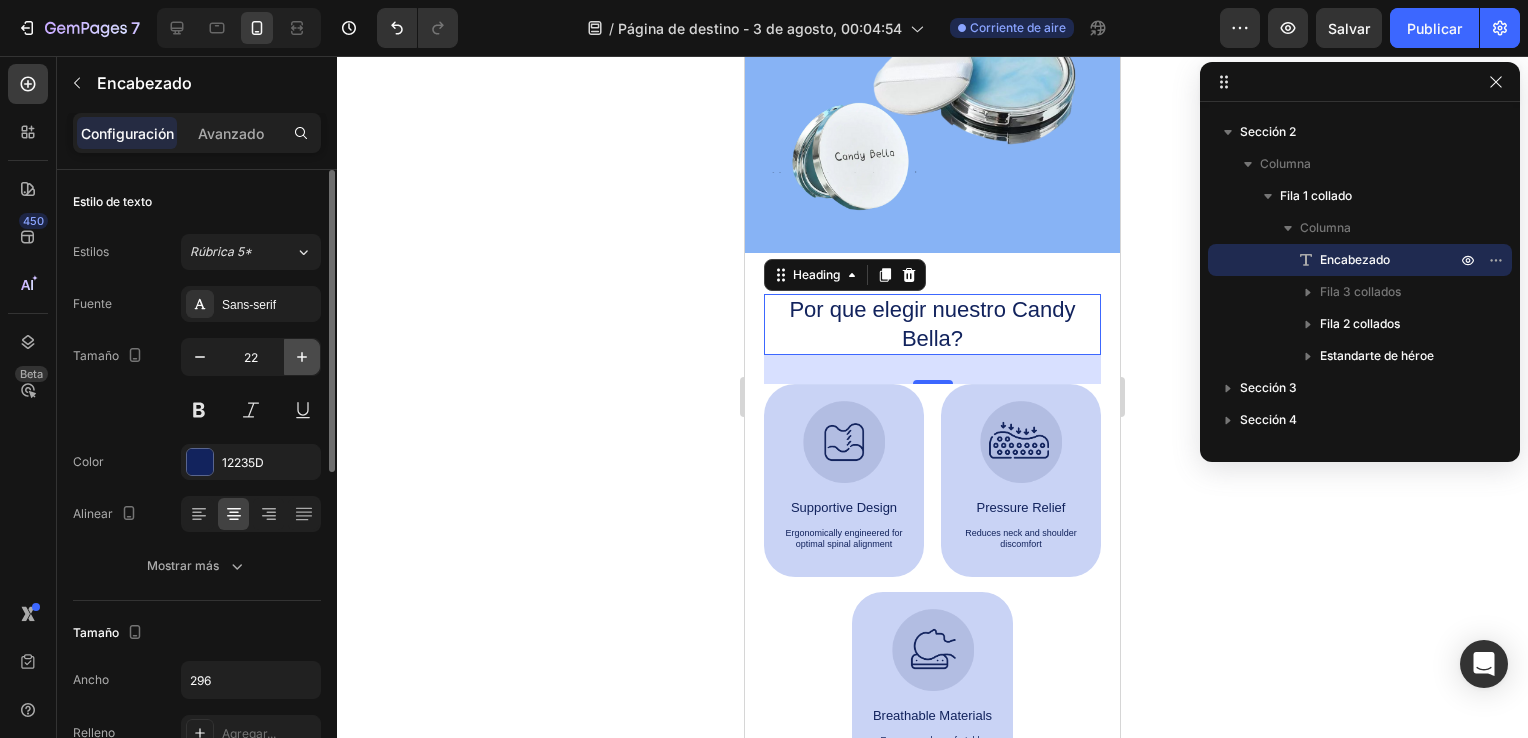 click 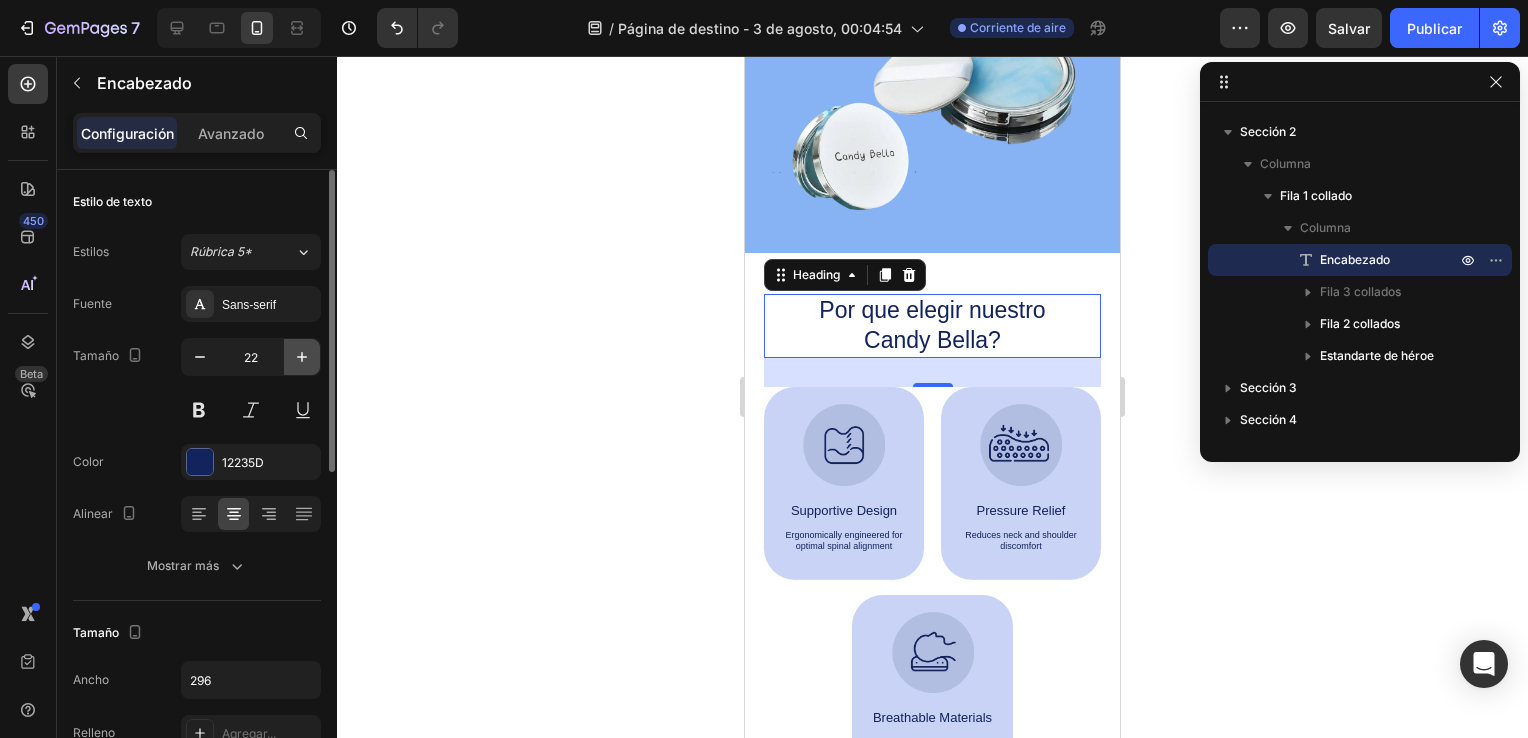 type on "23" 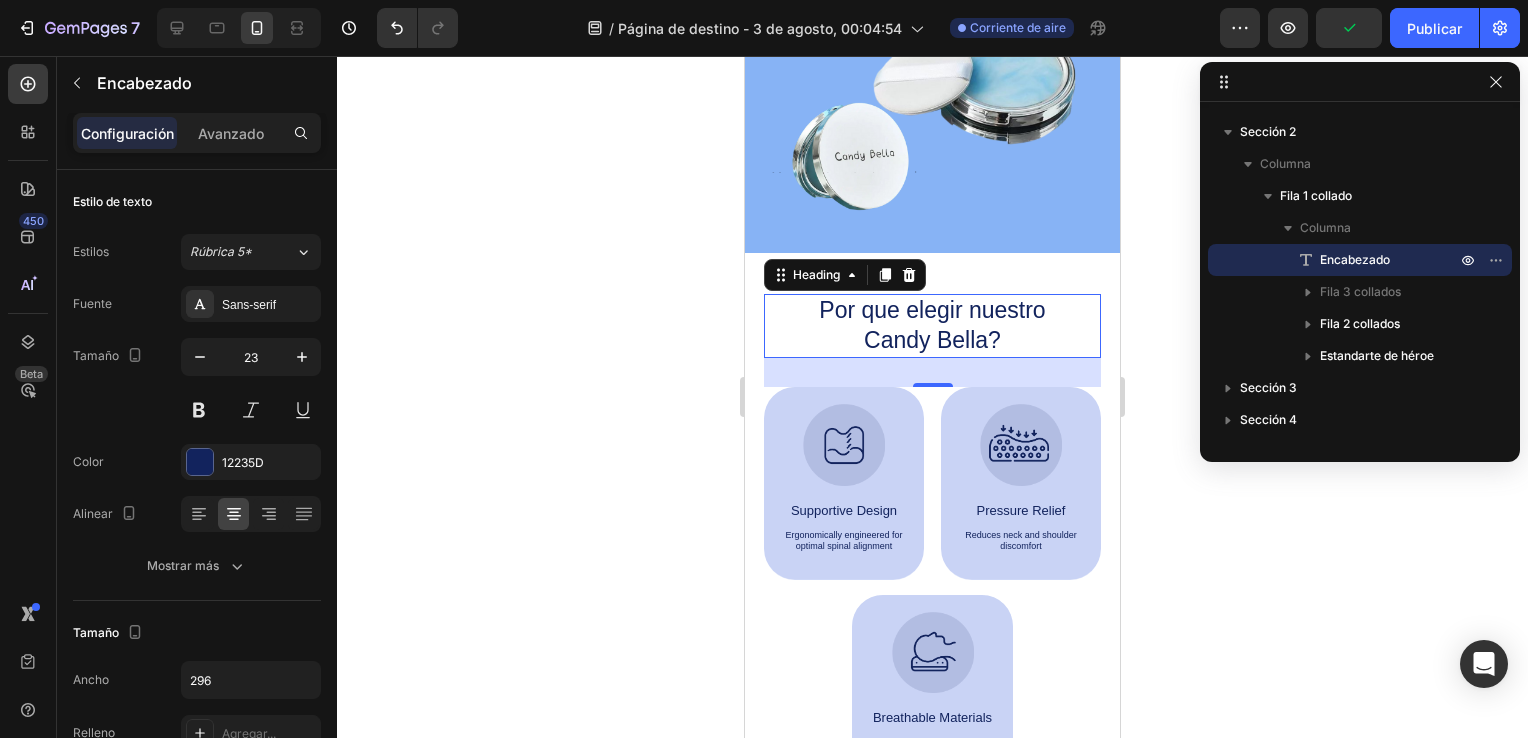 click 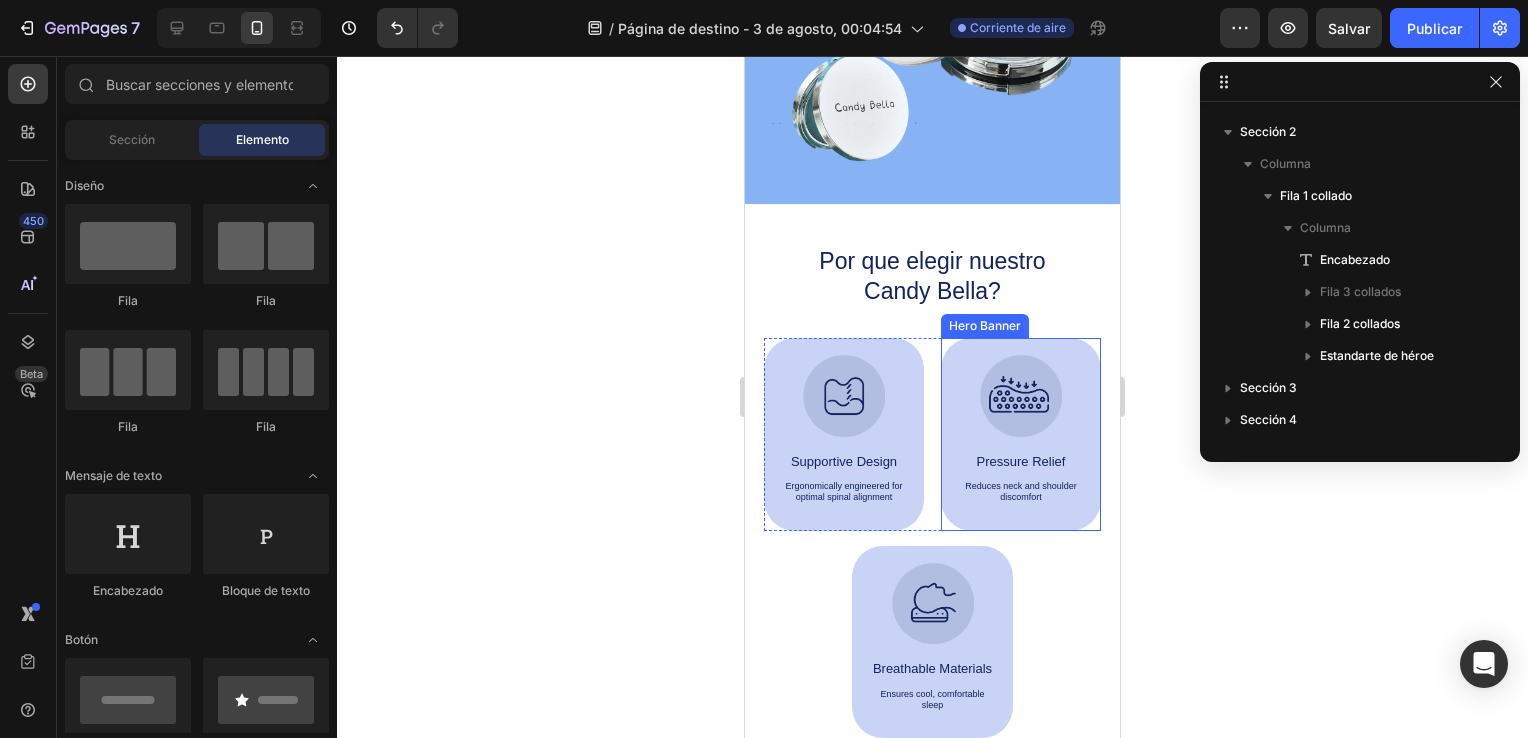 scroll, scrollTop: 576, scrollLeft: 0, axis: vertical 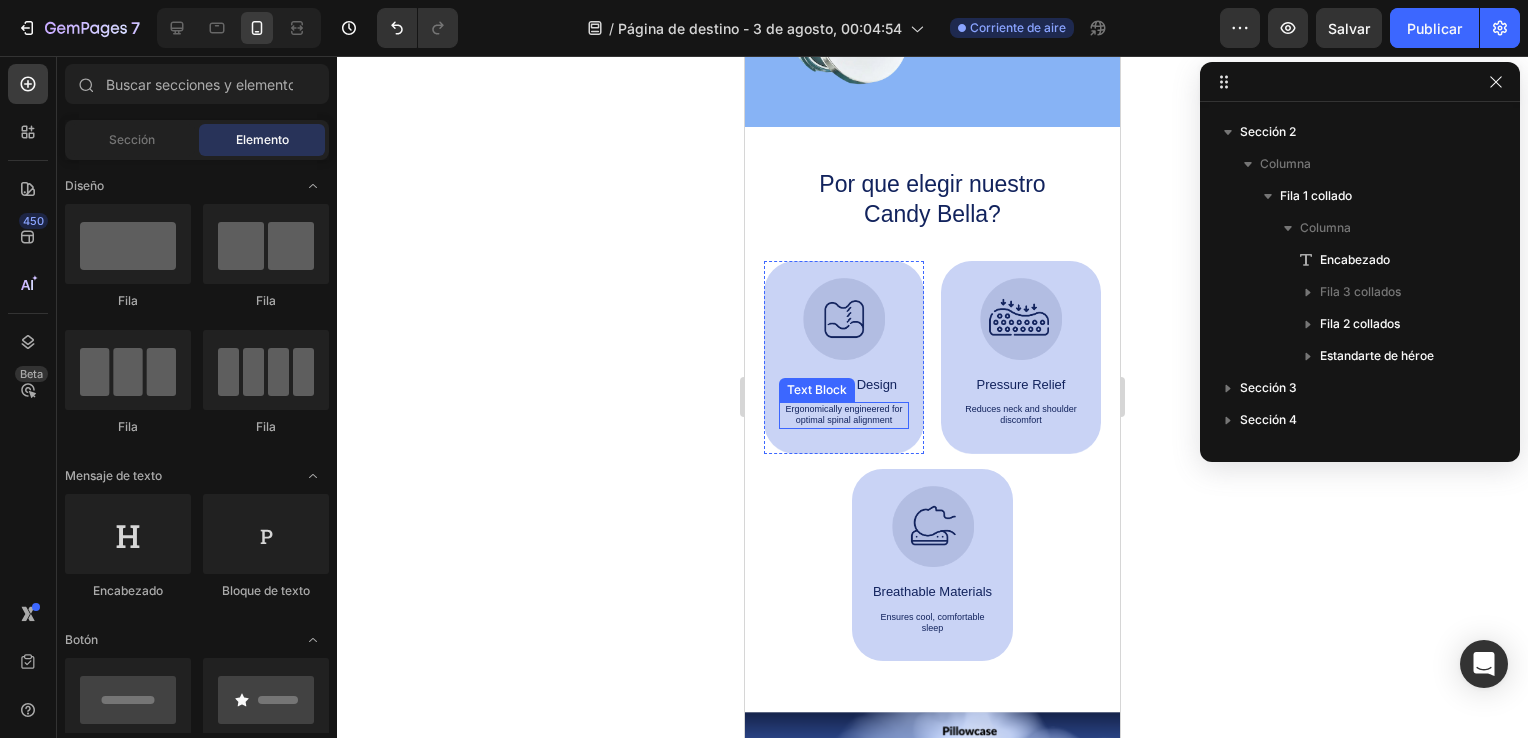 click on "Ergonomically engineered for optimal spinal alignment" at bounding box center (844, 415) 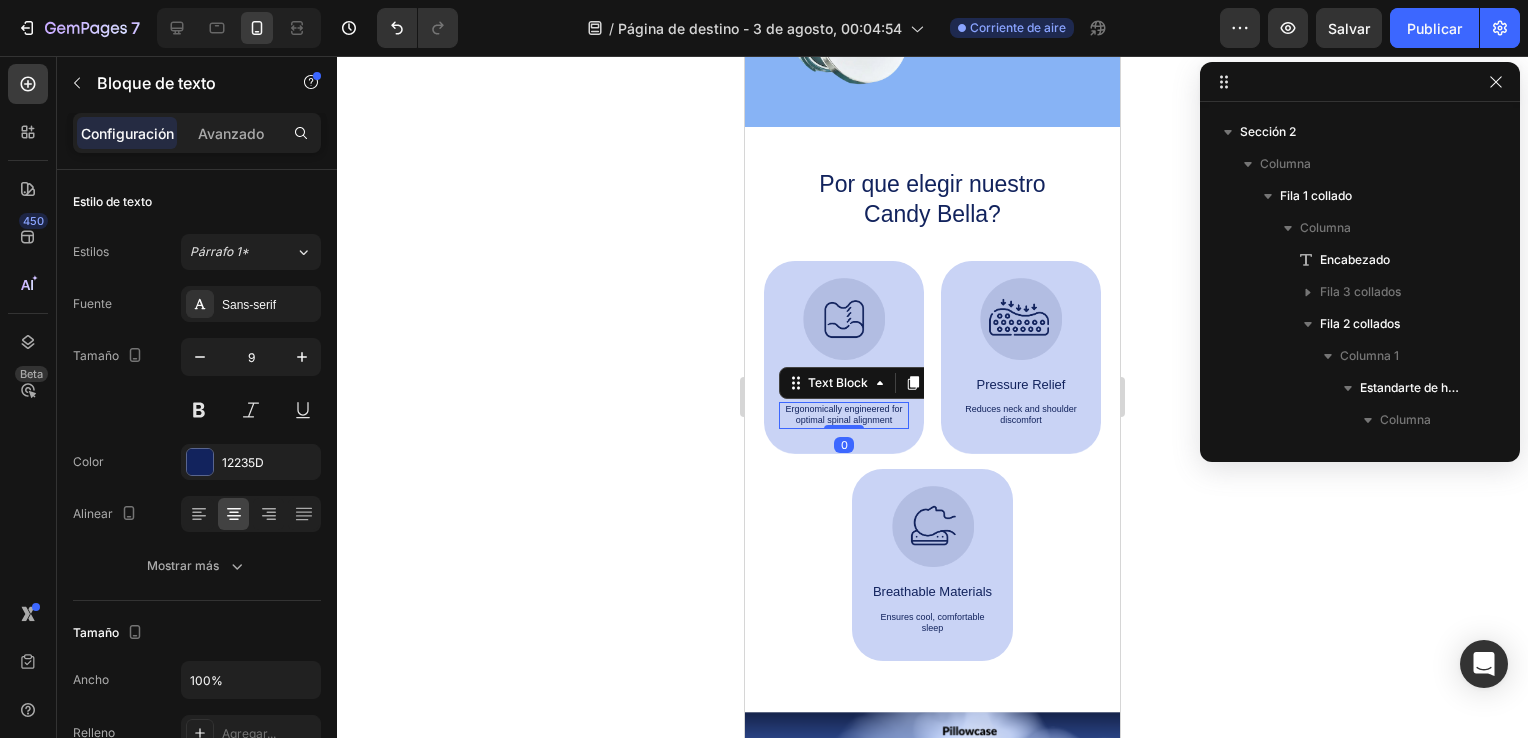 scroll, scrollTop: 1178, scrollLeft: 0, axis: vertical 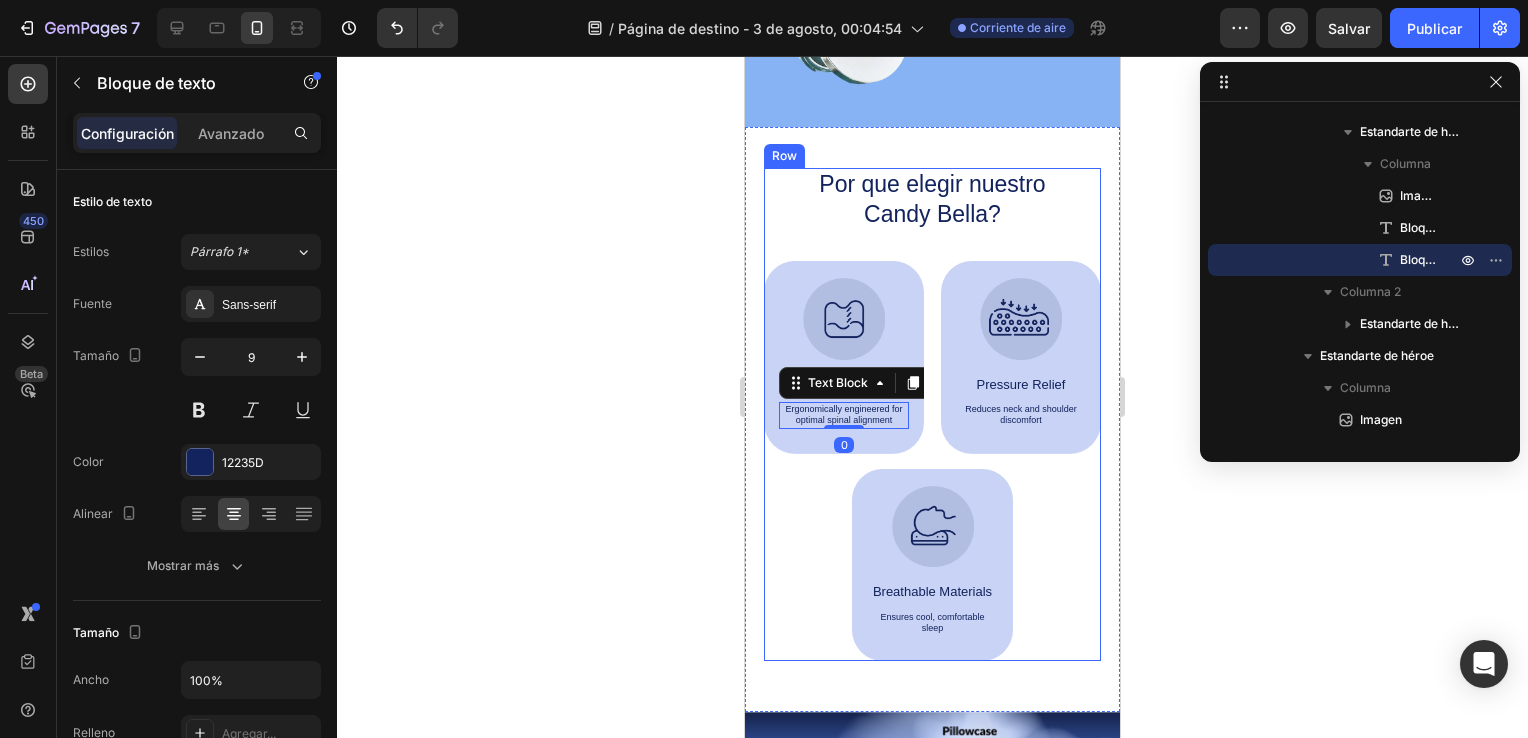 click on "Por que elegir nuestro Candy Bella? Heading Image Supportive Design Text Block Ergonomically engineered for optimal spinal alignment Text Block Hero Banner Image Pressure Relief Text Block Reduces neck and shoulder discomfort Text Block Hero Banner Image Breathable Materials Text Block Ensures cool, comfortable sleep Text Block Hero Banner Row Image Supportive Design Text Block Ergonomically engineered for optimal spinal alignment Text Block   0 Hero Banner Image Pressure Relief Text Block Reduces neck and shoulder discomfort Text Block Hero Banner Row Image Breathable Materials Text Block Ensures cool, comfortable sleep Text Block Hero Banner" at bounding box center (932, 414) 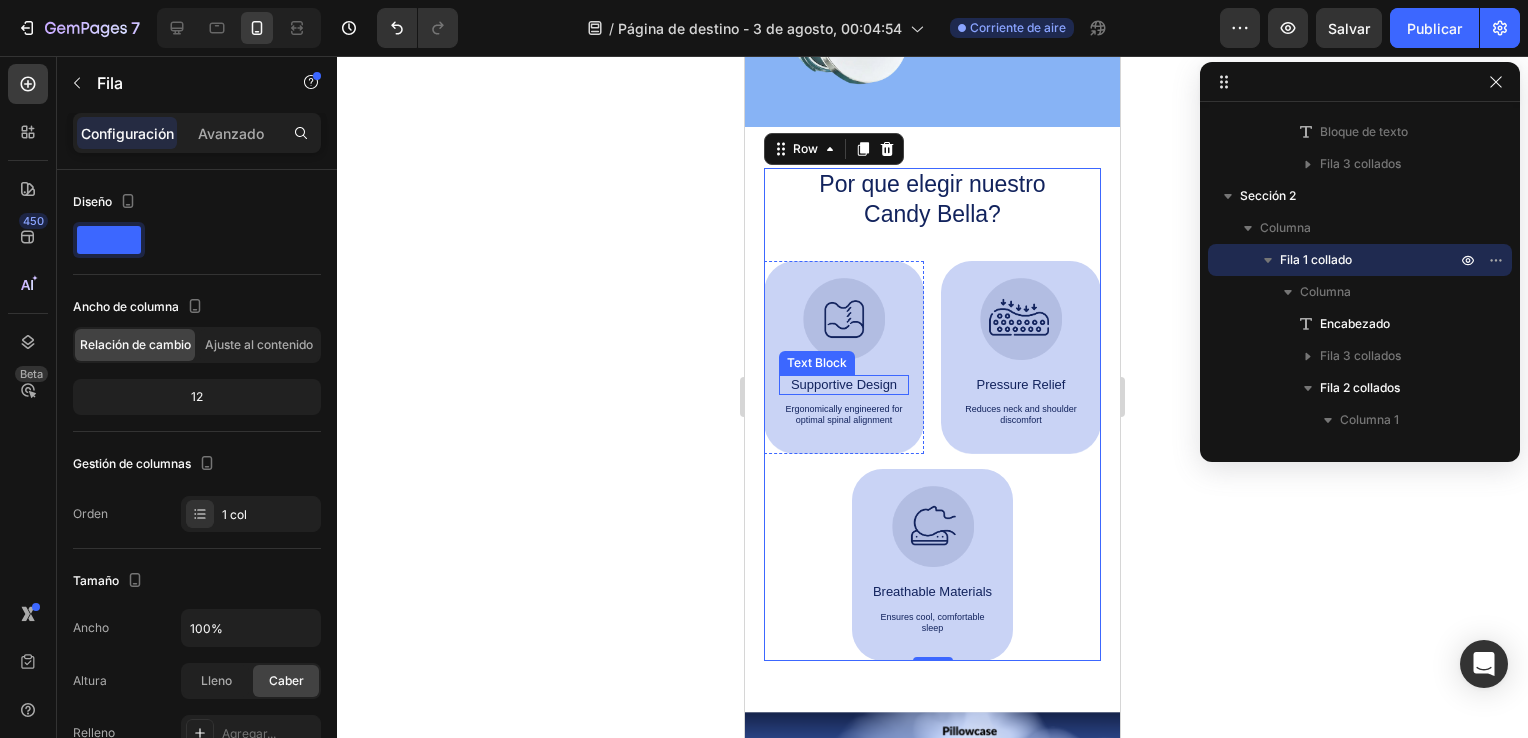 click on "Supportive Design" at bounding box center (844, 385) 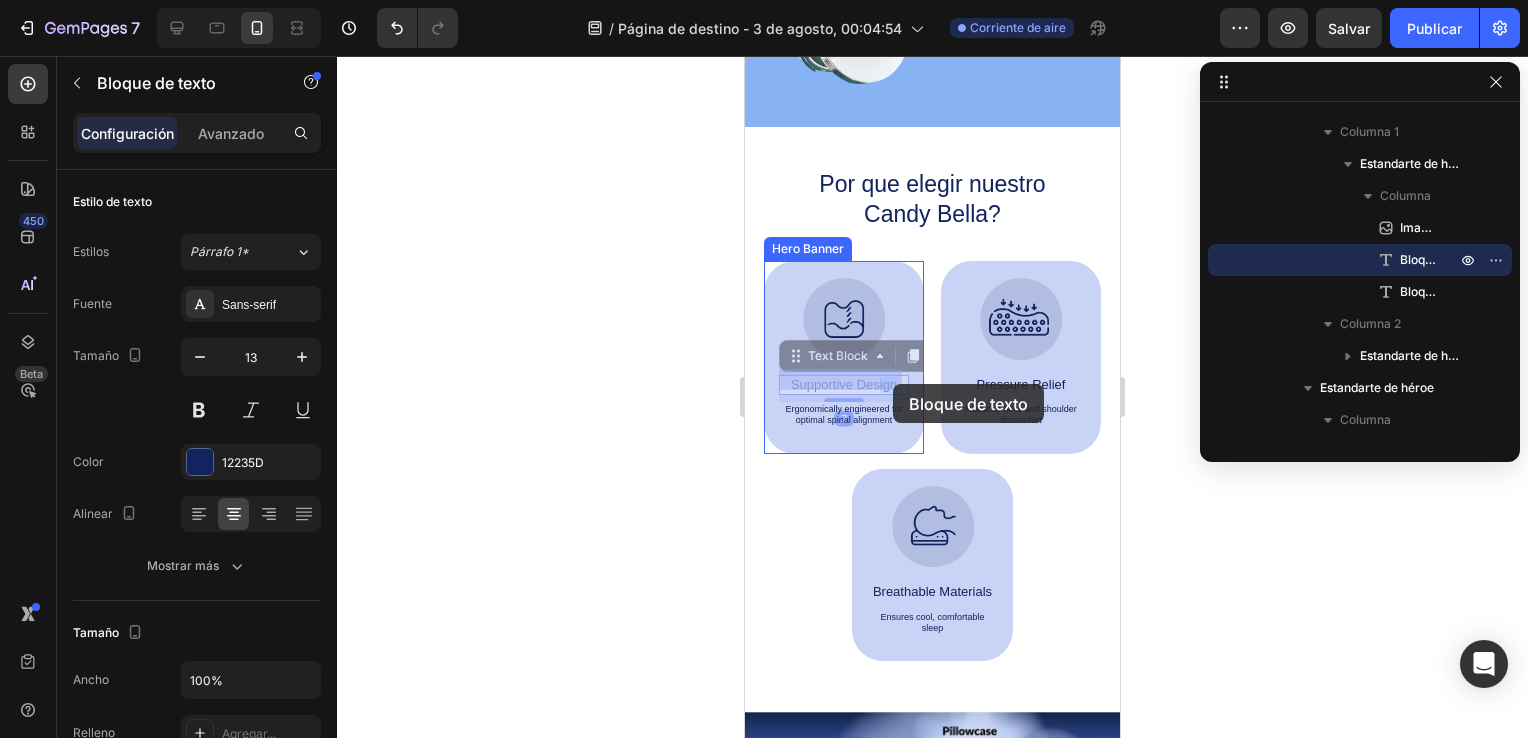 drag, startPoint x: 874, startPoint y: 382, endPoint x: 893, endPoint y: 382, distance: 19 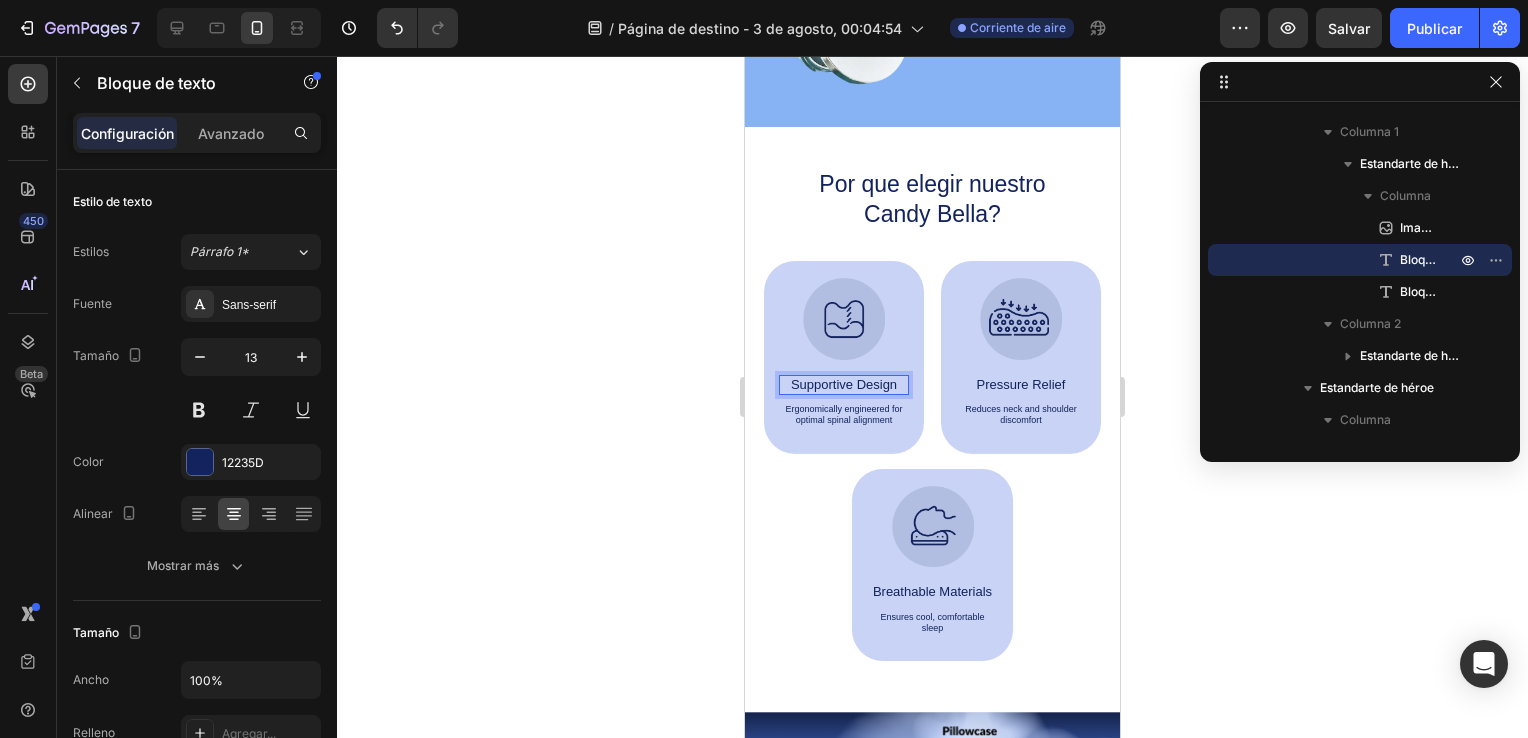click on "Supportive Design" at bounding box center [844, 385] 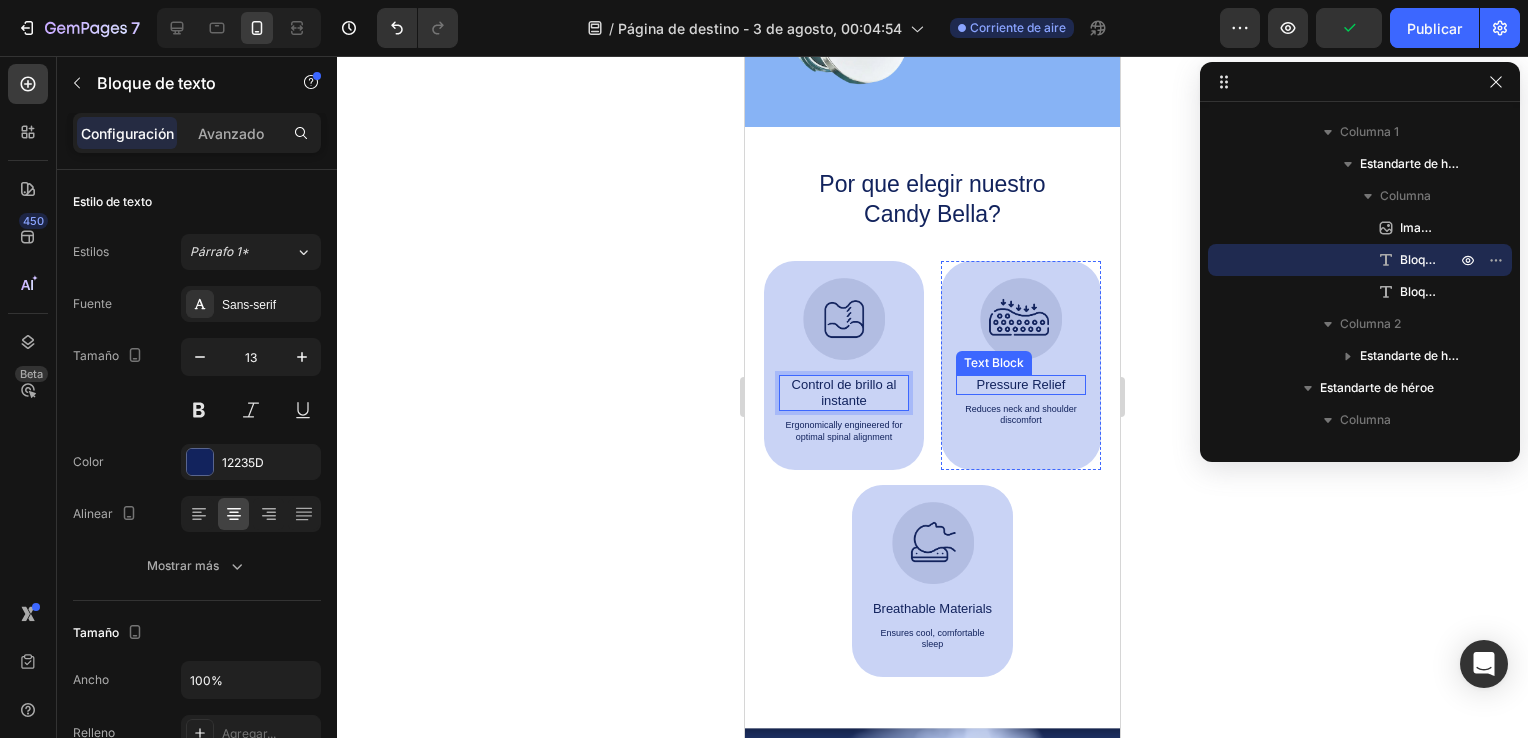 click on "Pressure Relief" at bounding box center [1021, 385] 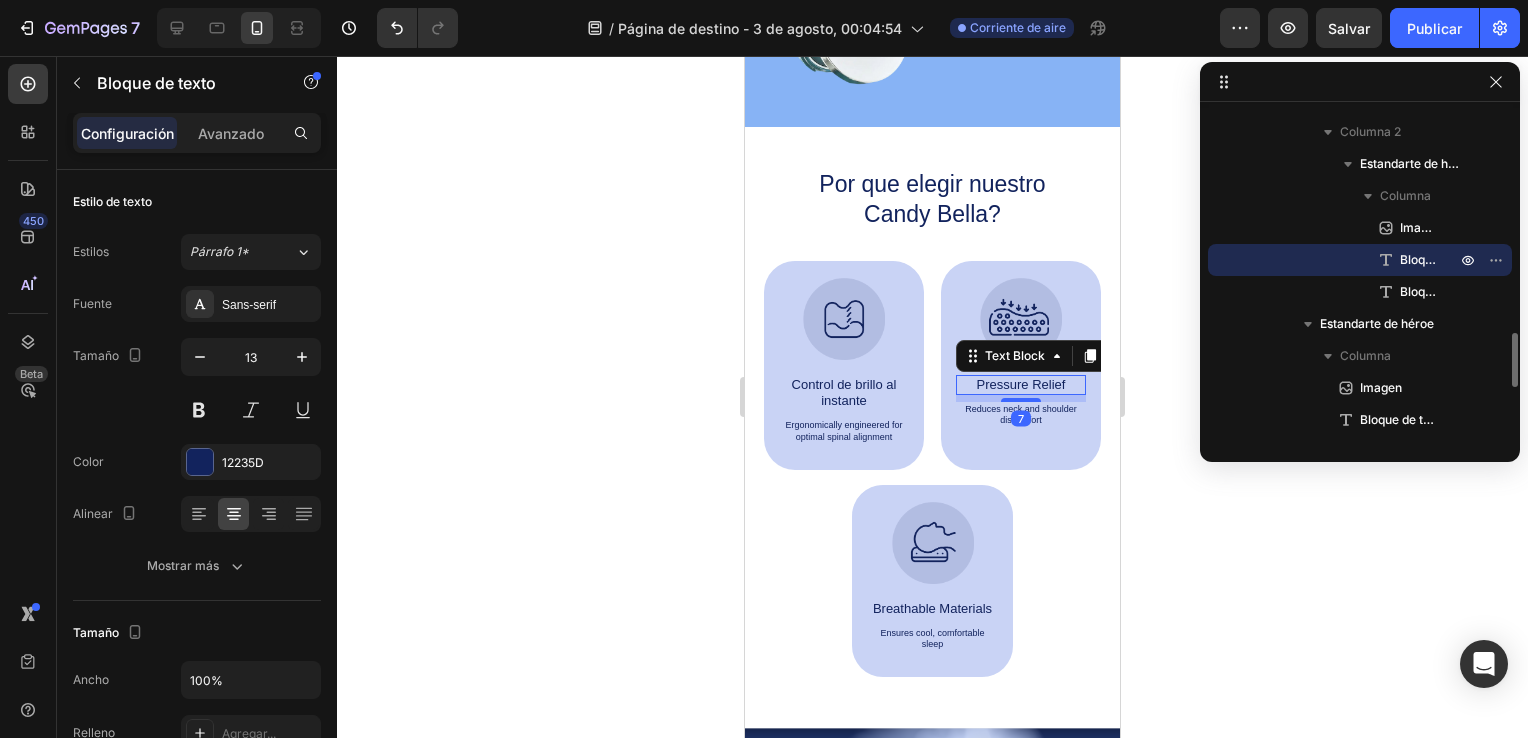 click on "Pressure Relief" at bounding box center [1021, 385] 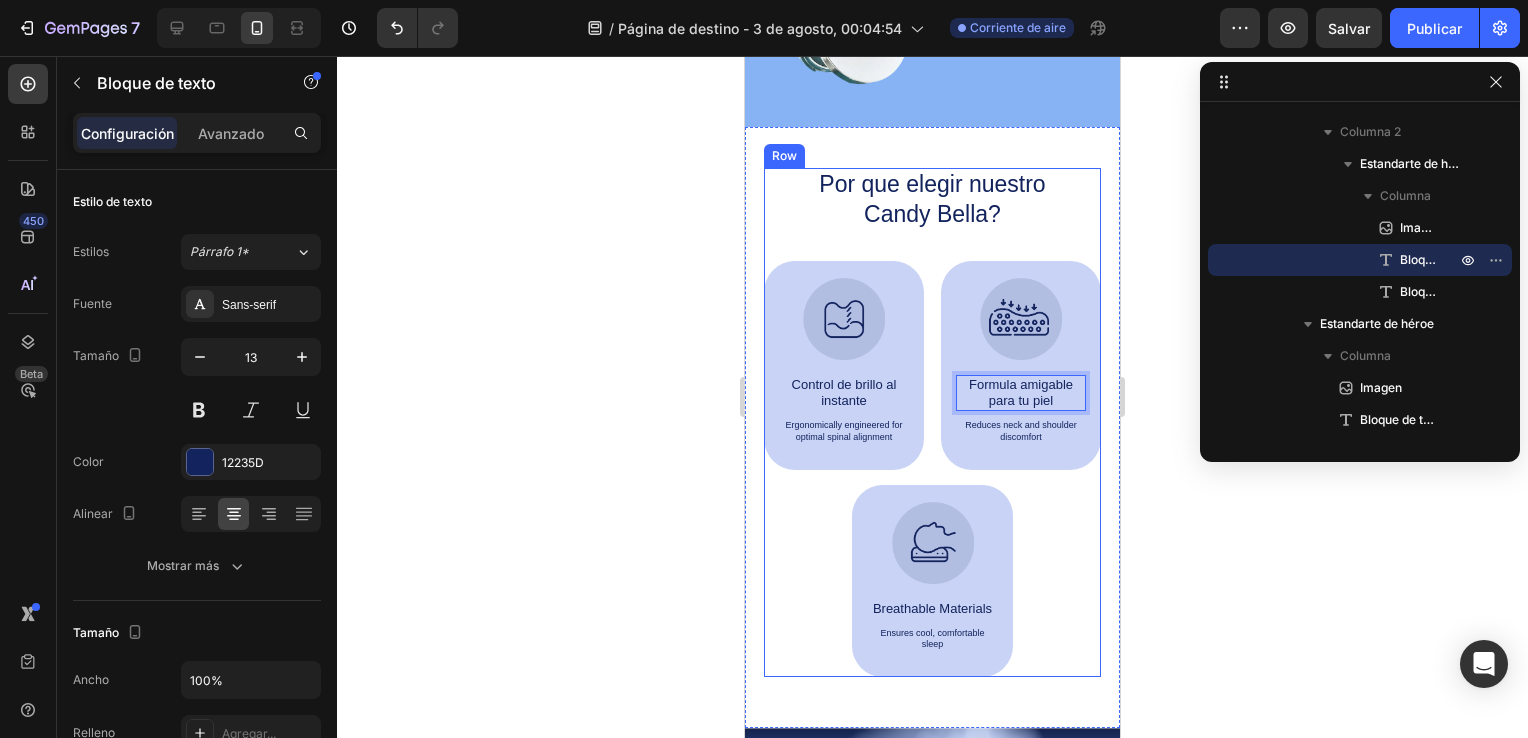 click on "Por que elegir nuestro Candy Bella? Heading Image Supportive Design Text Block Ergonomically engineered for optimal spinal alignment Text Block Hero Banner Image Pressure Relief Text Block Reduces neck and shoulder discomfort Text Block Hero Banner Image Breathable Materials Text Block Ensures cool, comfortable sleep Text Block Hero Banner Row Image Control de brillo al instante Text Block Ergonomically engineered for optimal spinal alignment Text Block Hero Banner Image Formula amigable para tu piel Text Block   7 Reduces neck and shoulder discomfort Text Block Hero Banner Row Image Breathable Materials Text Block Ensures cool, comfortable sleep Text Block Hero Banner" at bounding box center [932, 422] 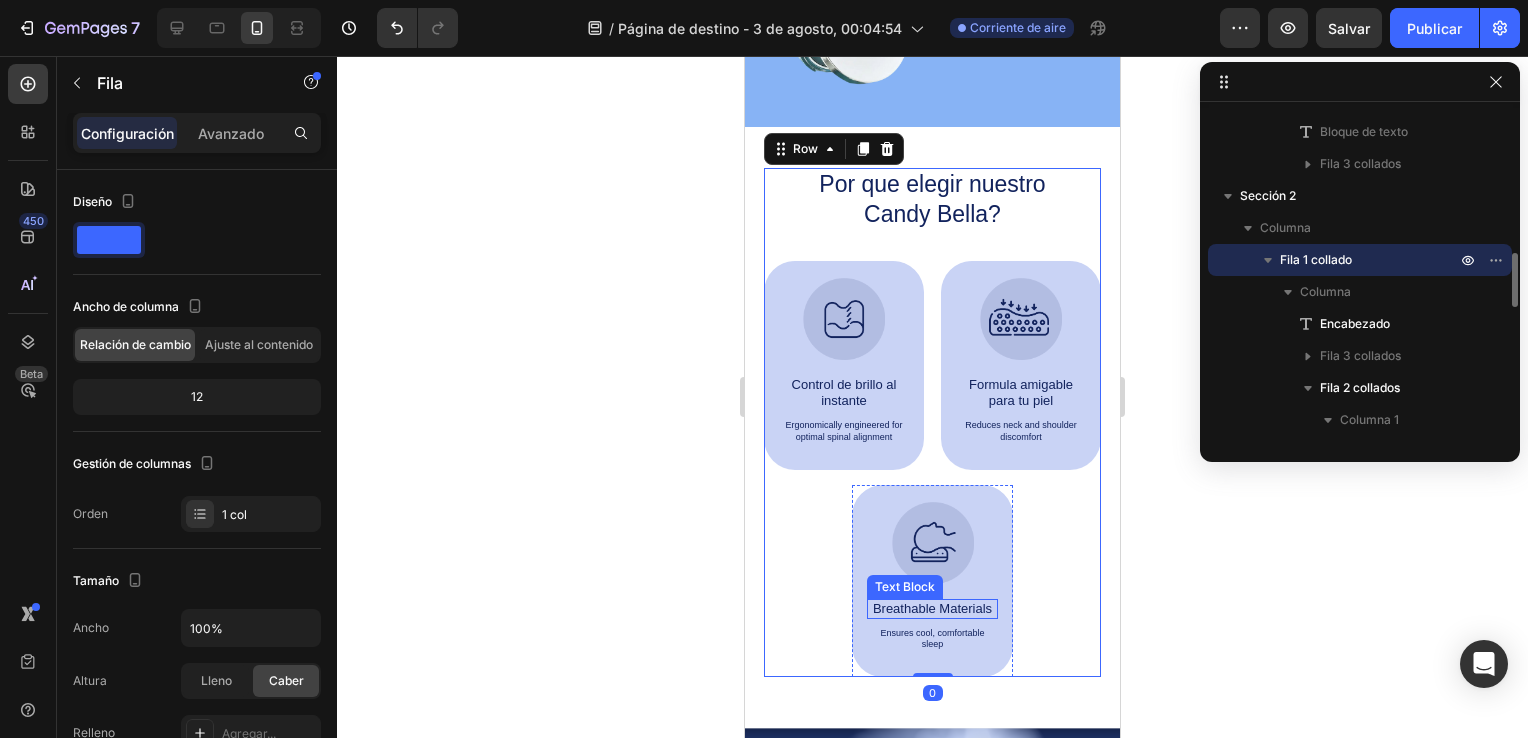 click on "Breathable Materials" at bounding box center (933, 609) 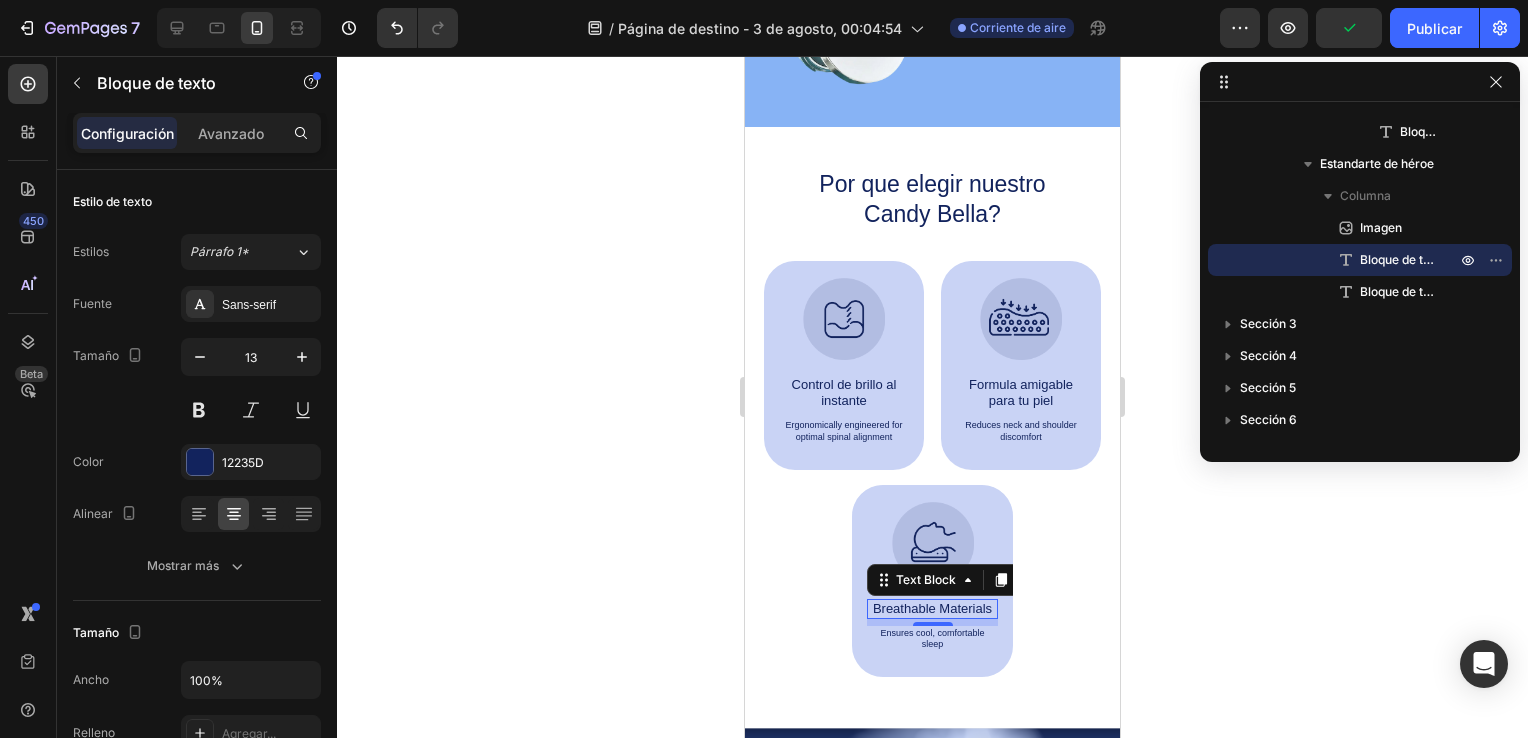 click on "Breathable Materials" at bounding box center (933, 609) 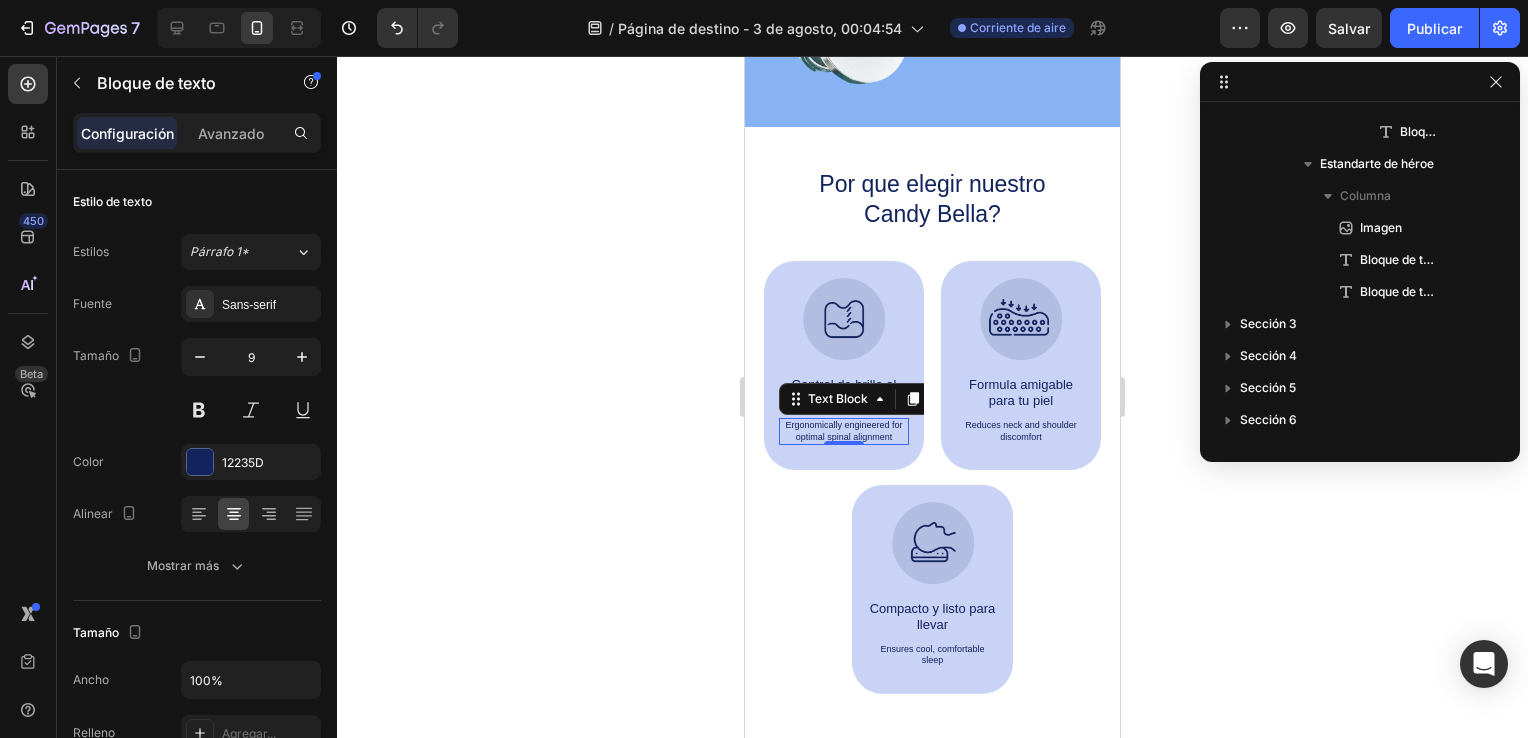 click on "Ergonomically engineered for optimal spinal alignment" at bounding box center [844, 431] 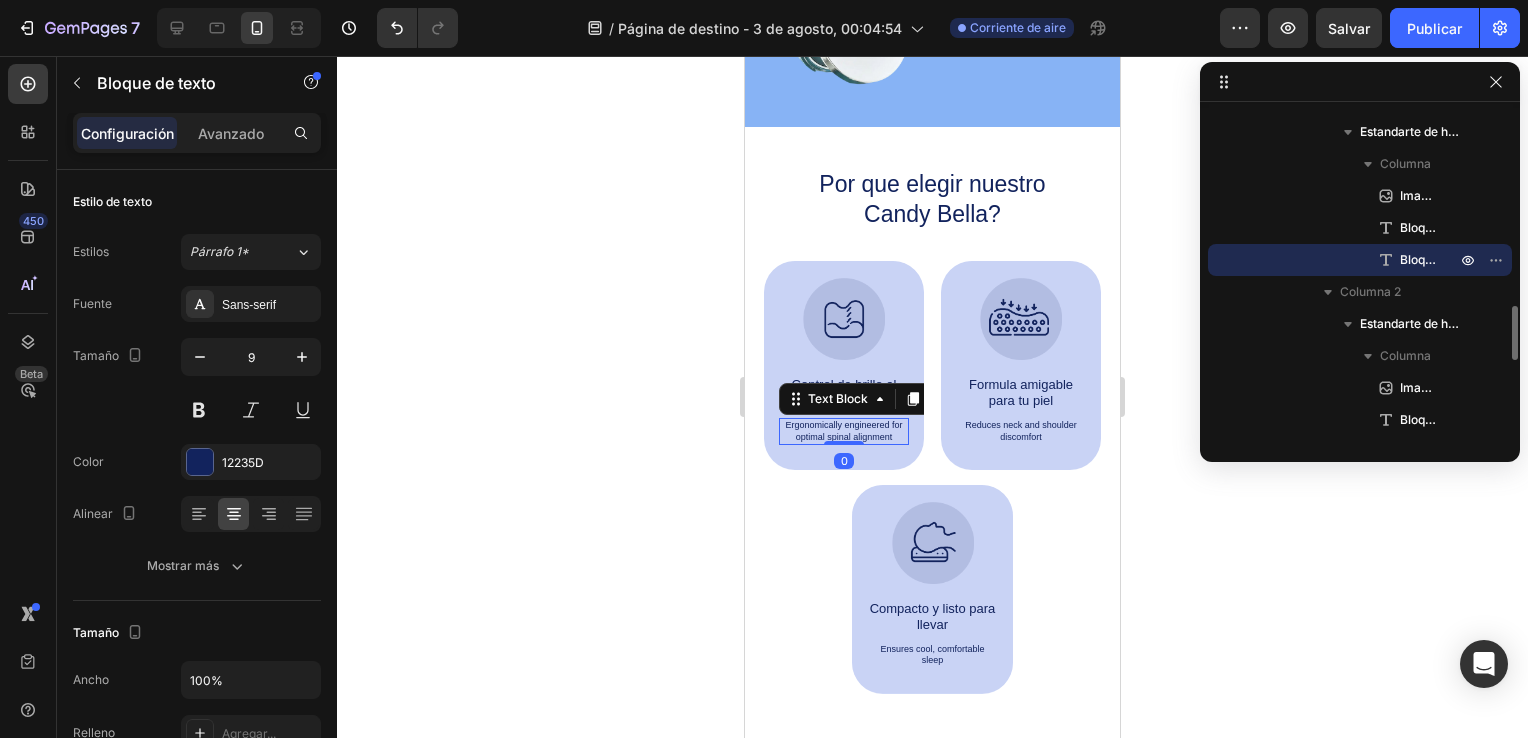 click on "Ergonomically engineered for optimal spinal alignment" at bounding box center (844, 431) 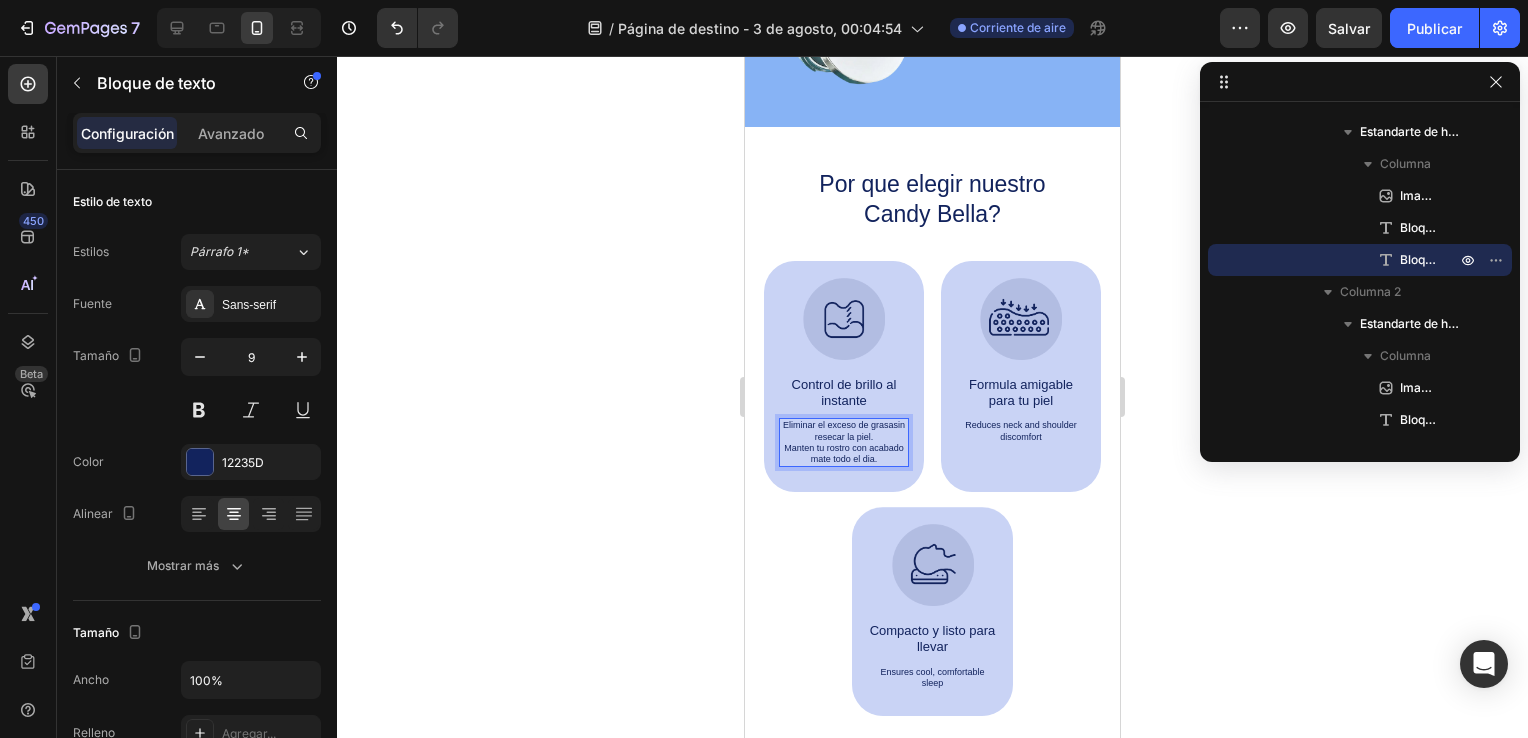 click on "Eliminar el exceso de grasasin resecar la piel." at bounding box center (844, 431) 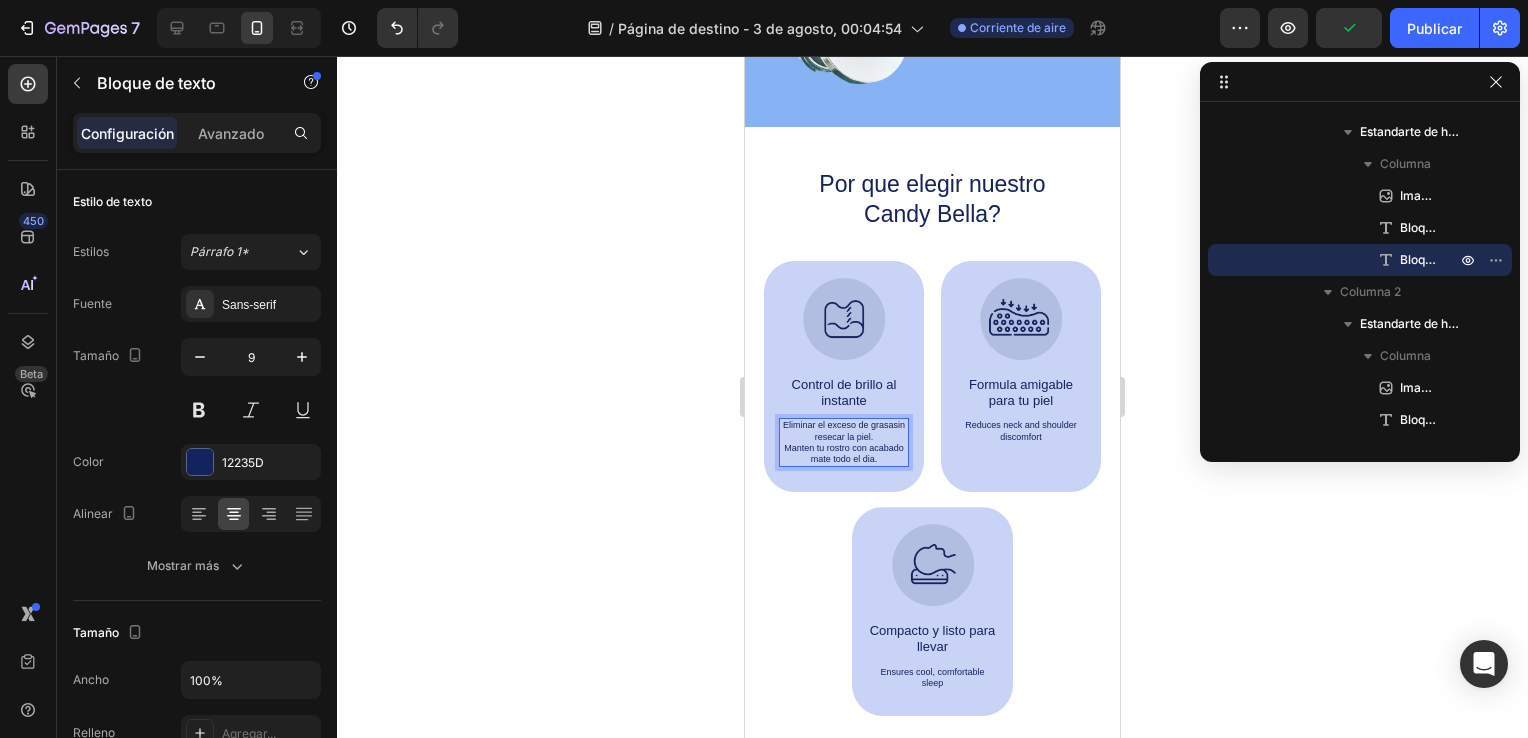 click on "Eliminar el exceso de grasasin resecar la piel." at bounding box center (844, 431) 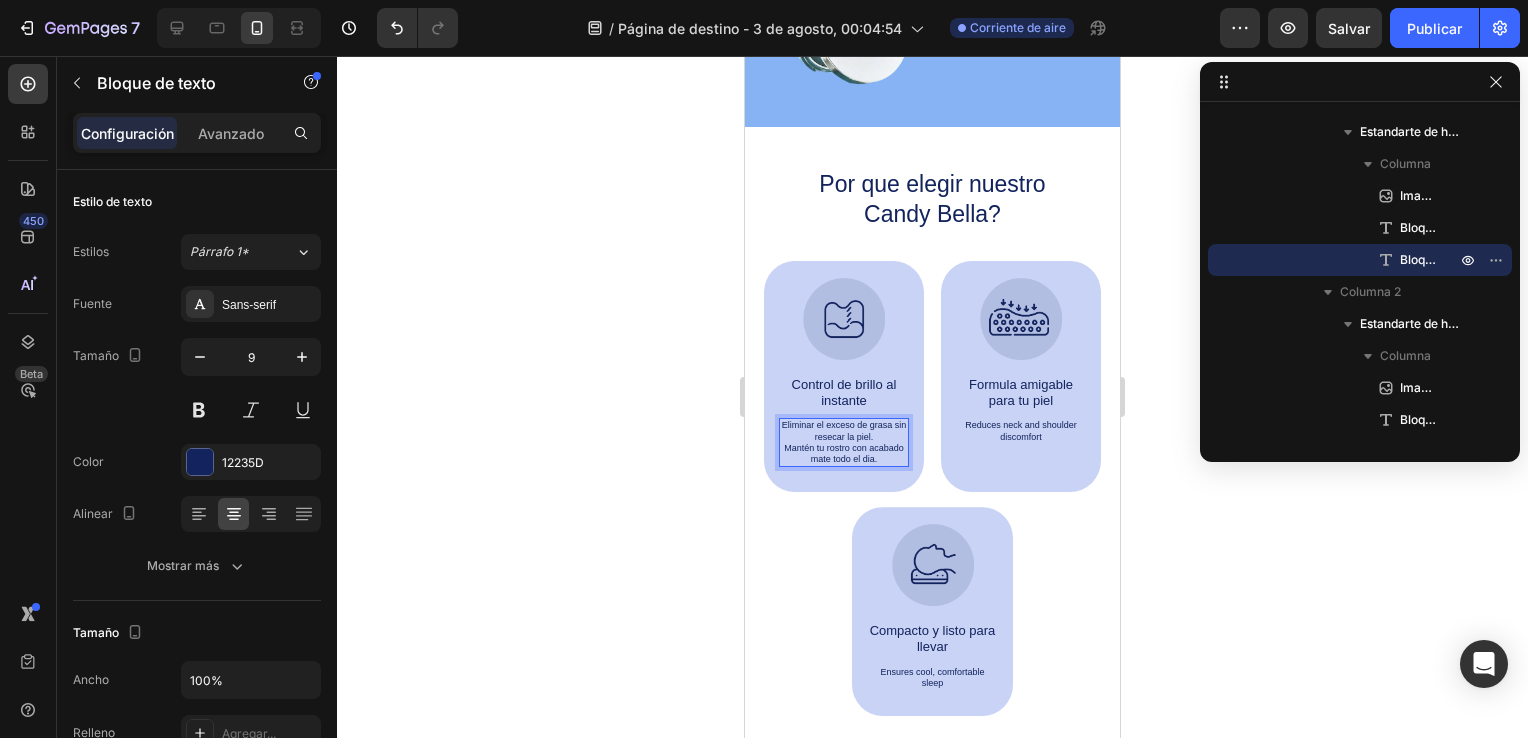 click on "Mantén tu rostro con acabado mate todo el dia." at bounding box center (844, 454) 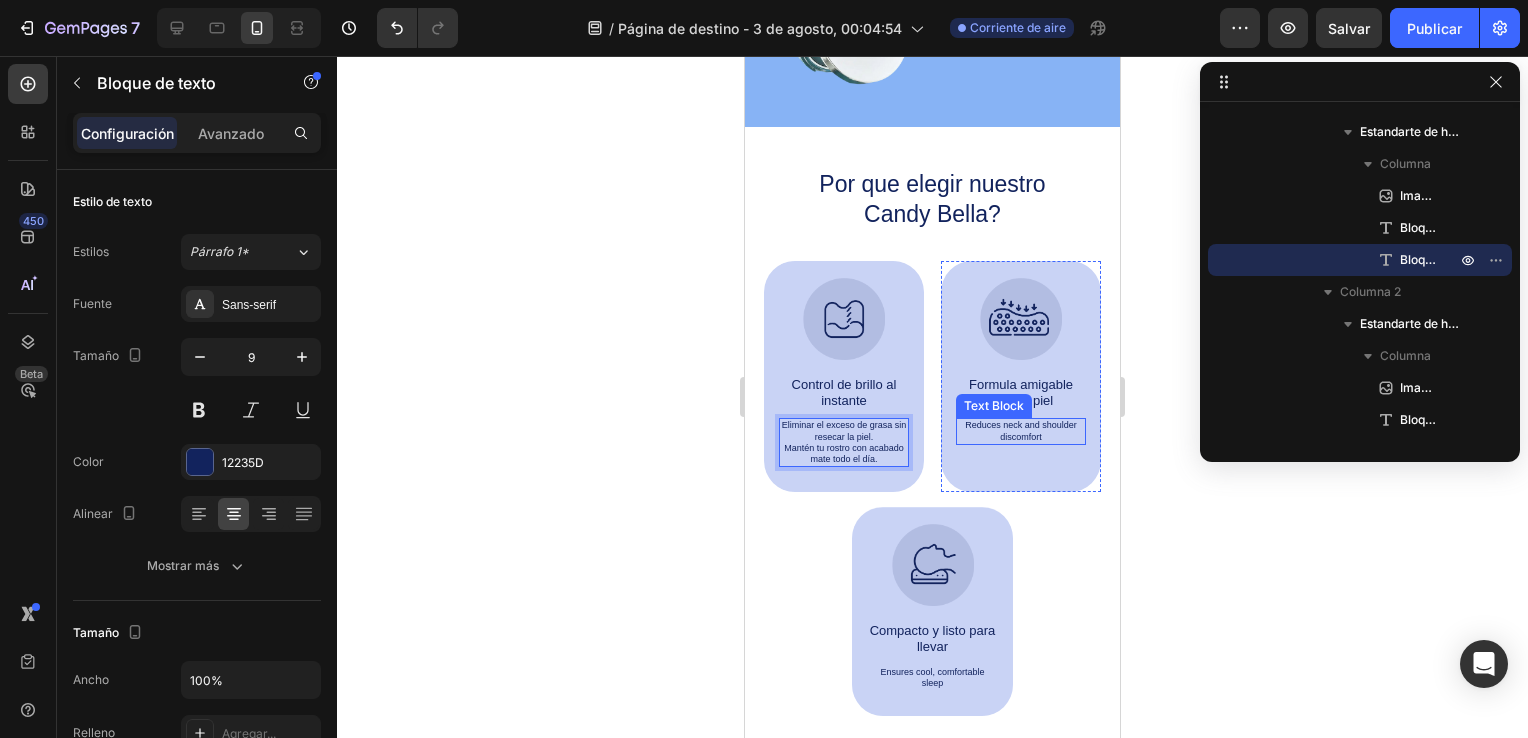 click on "Reduces neck and shoulder discomfort" at bounding box center (1021, 431) 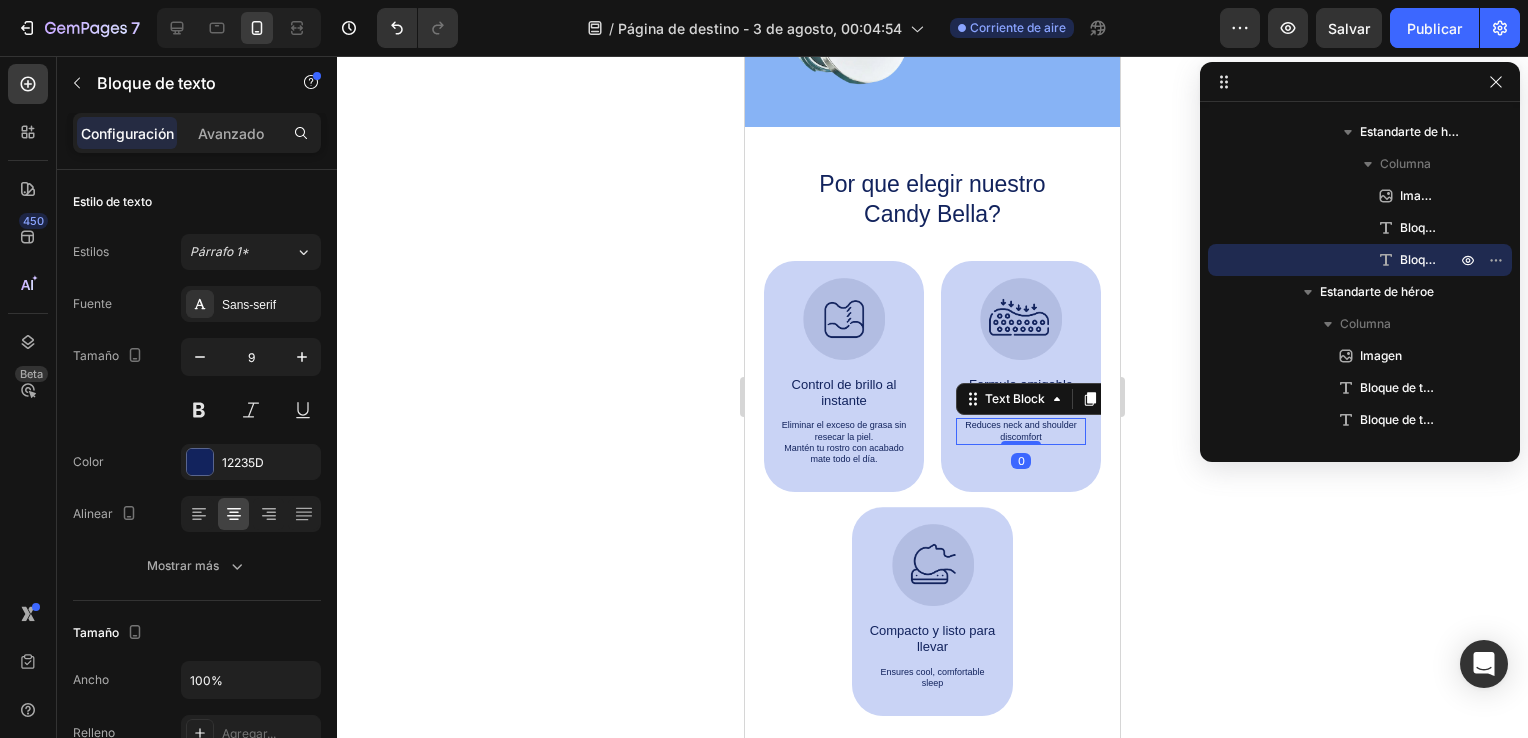 click on "Reduces neck and shoulder discomfort" at bounding box center [1021, 431] 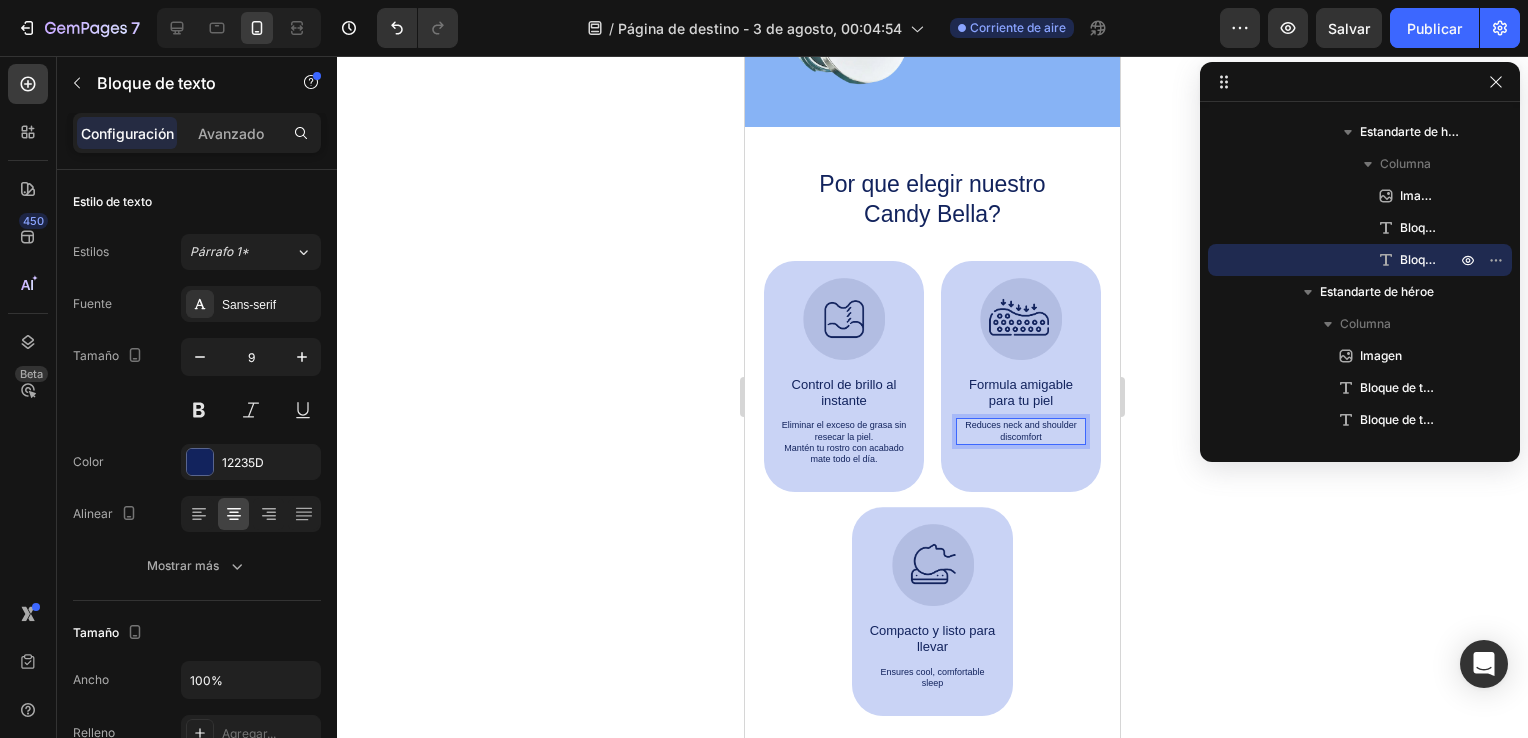 click on "Reduces neck and shoulder discomfort" at bounding box center (1021, 431) 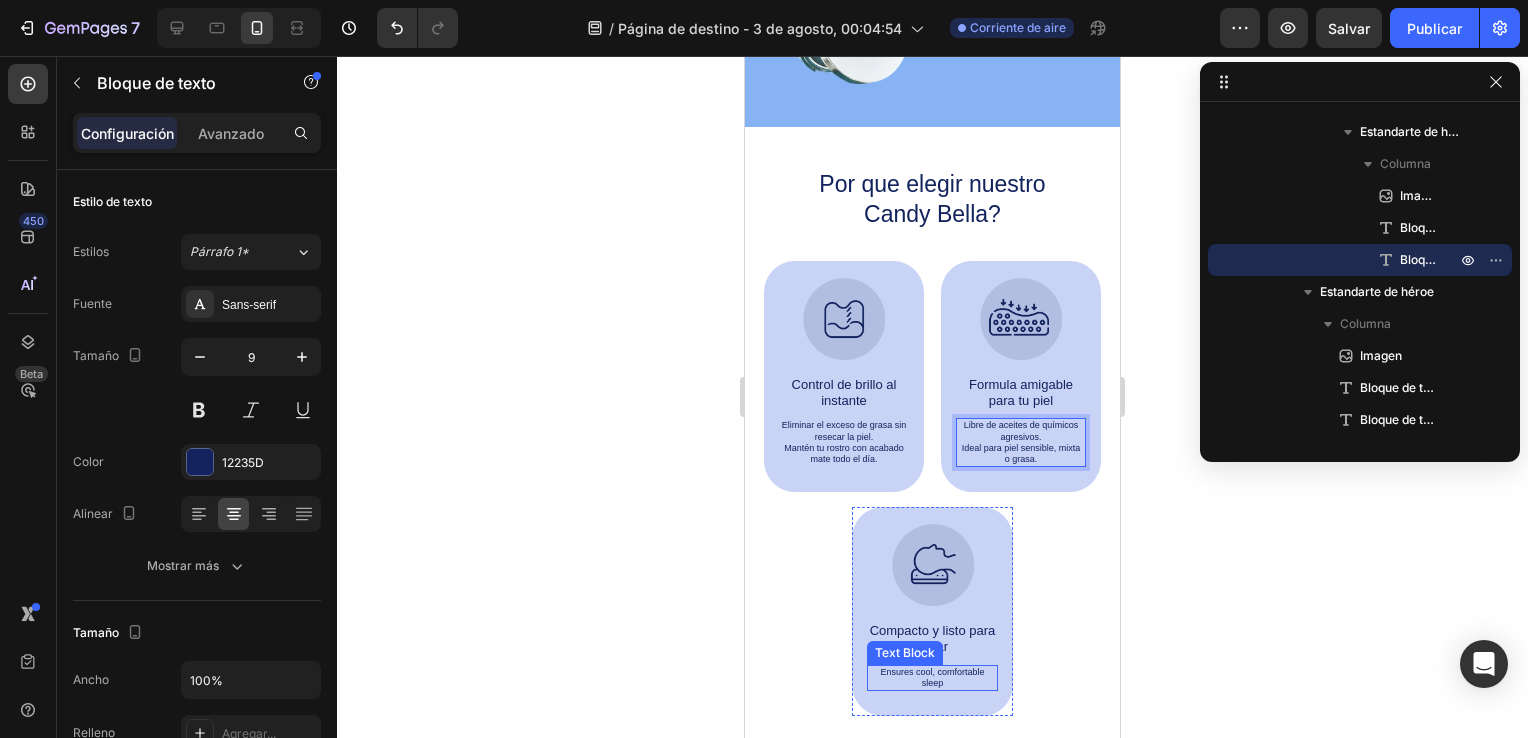 click on "Ensures cool, comfortable sleep" at bounding box center [933, 678] 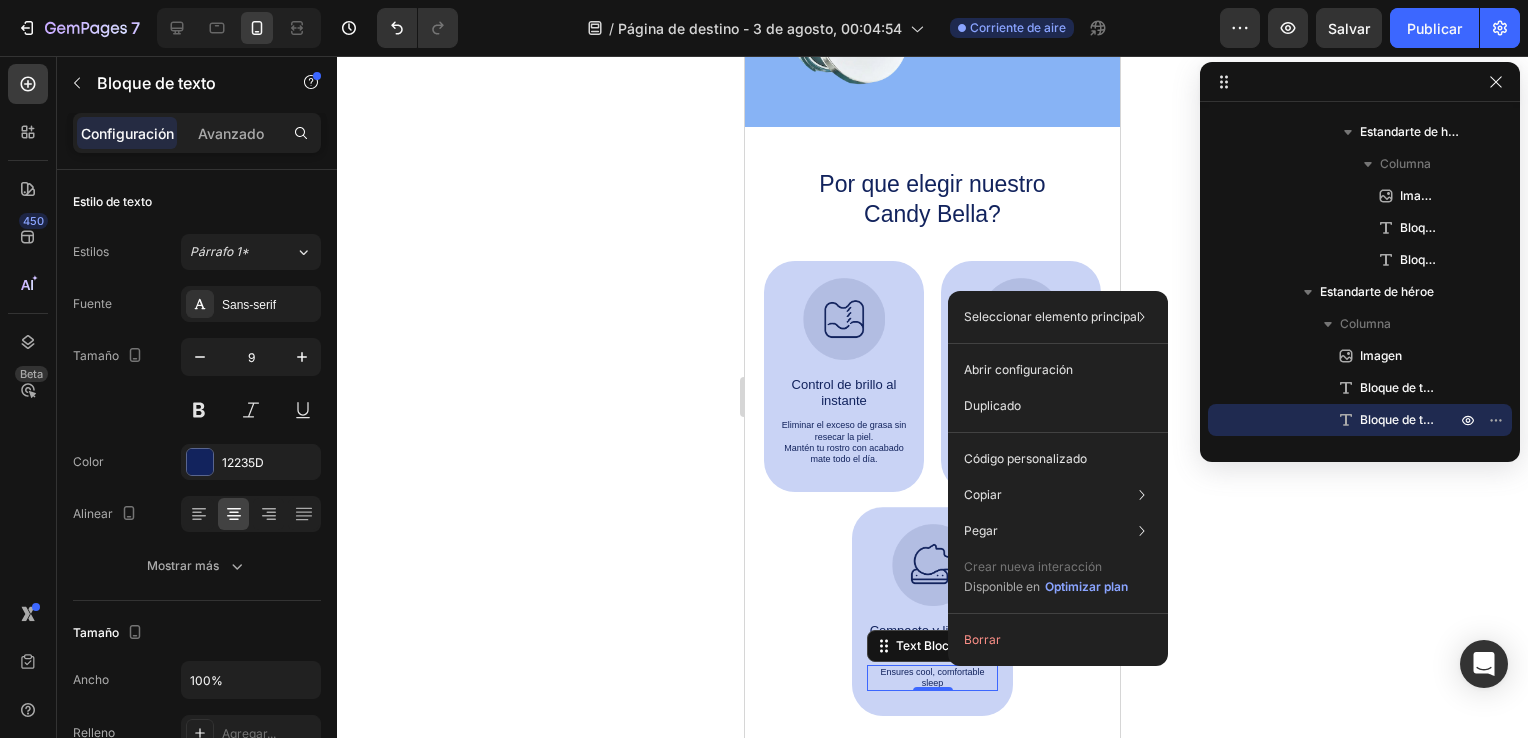 click on "Ensures cool, comfortable sleep" at bounding box center (933, 678) 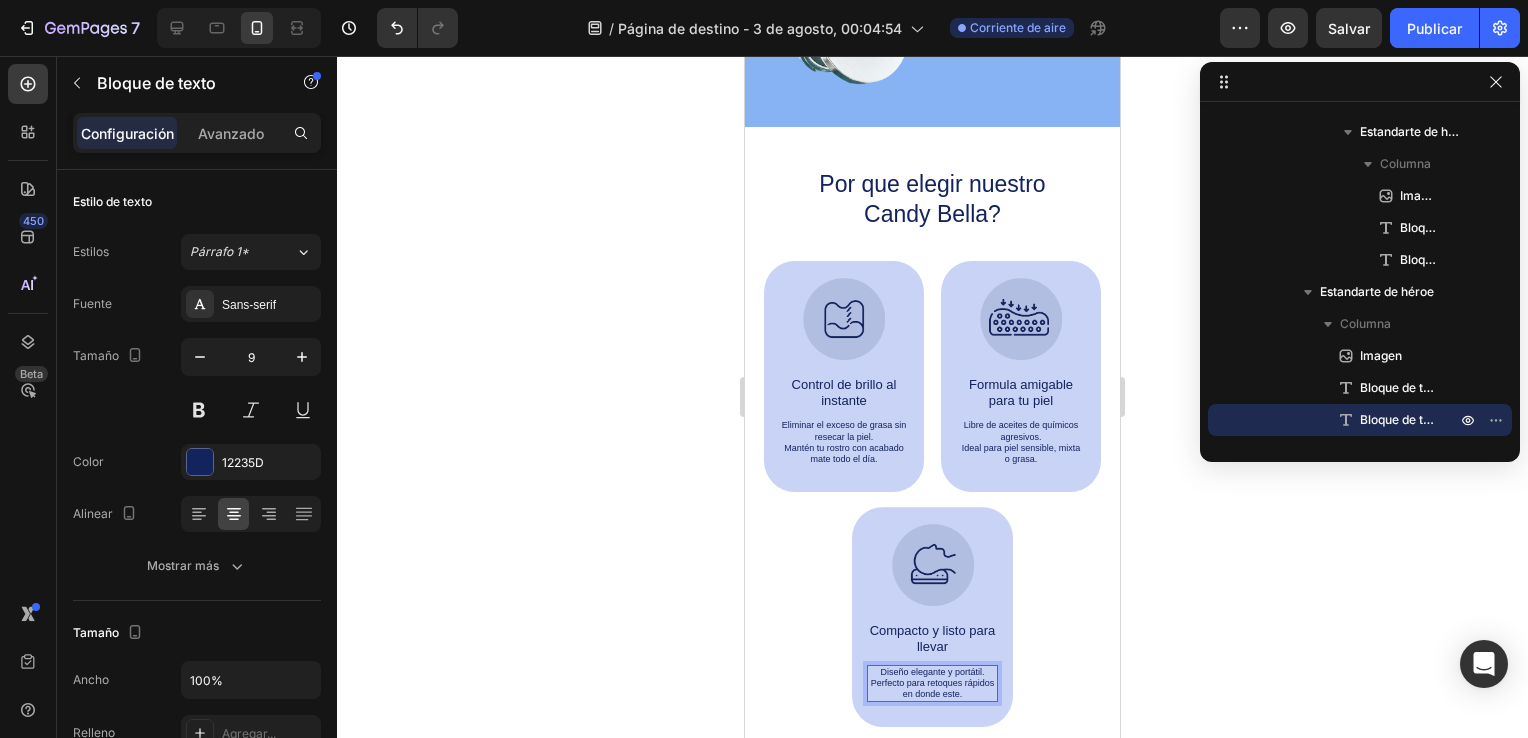 click 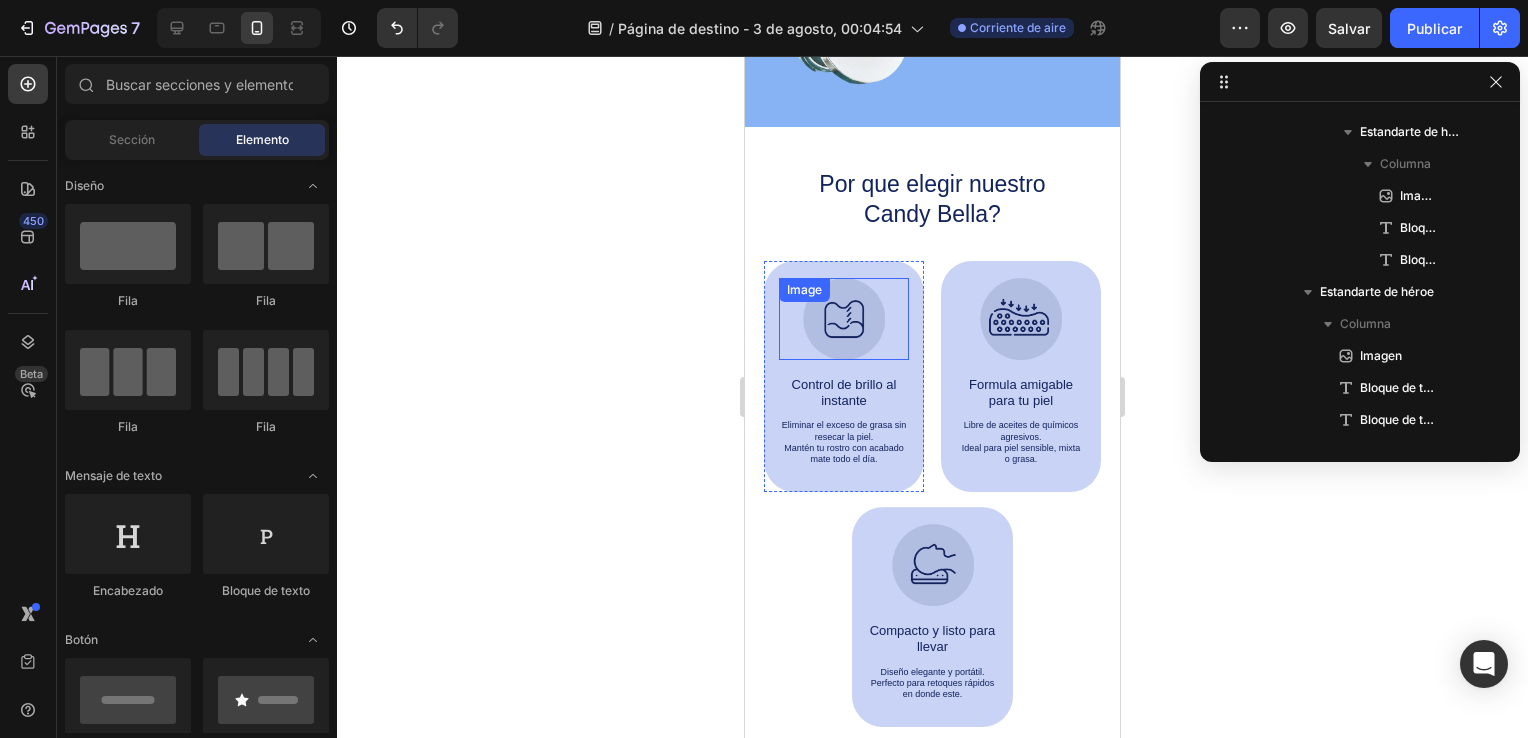 click at bounding box center [844, 319] 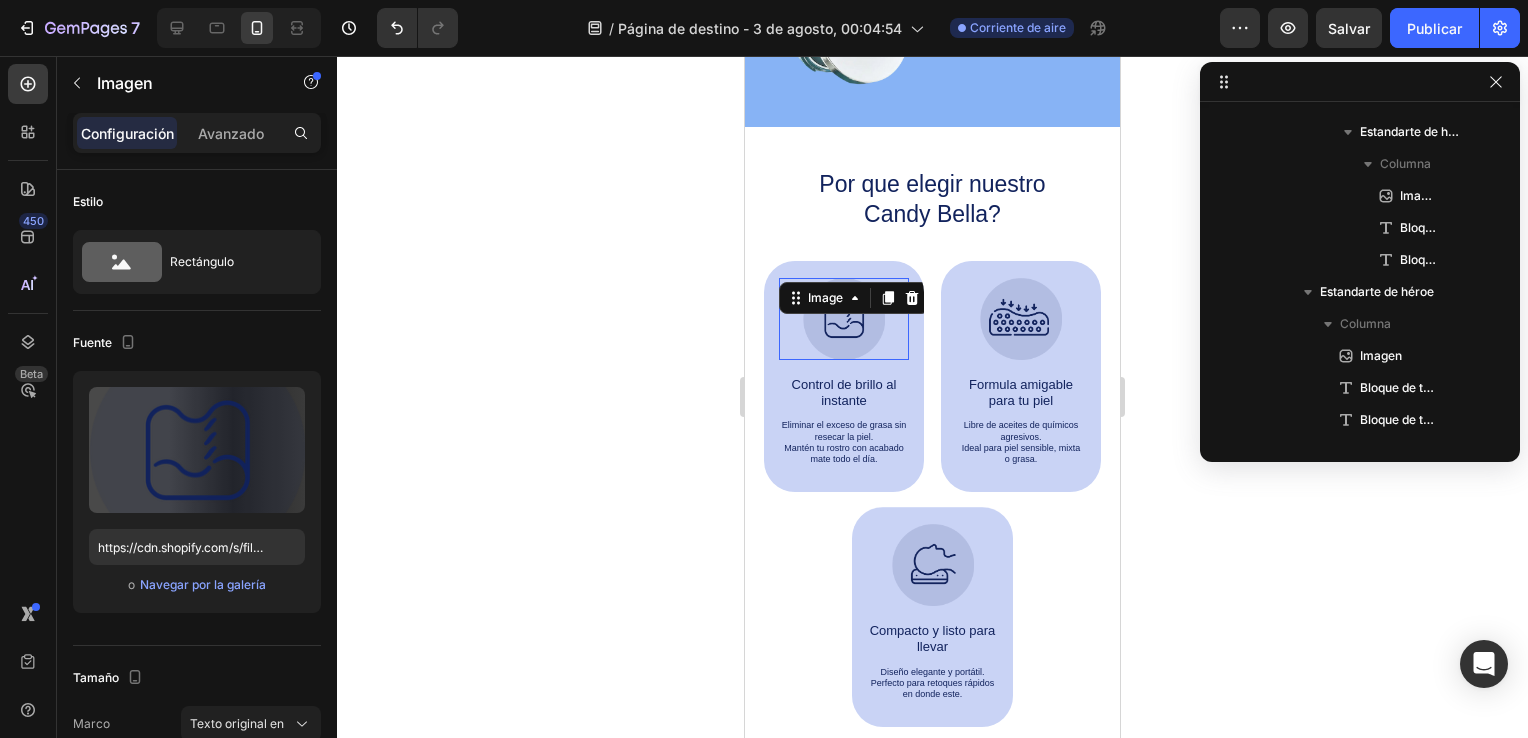 scroll, scrollTop: 1114, scrollLeft: 0, axis: vertical 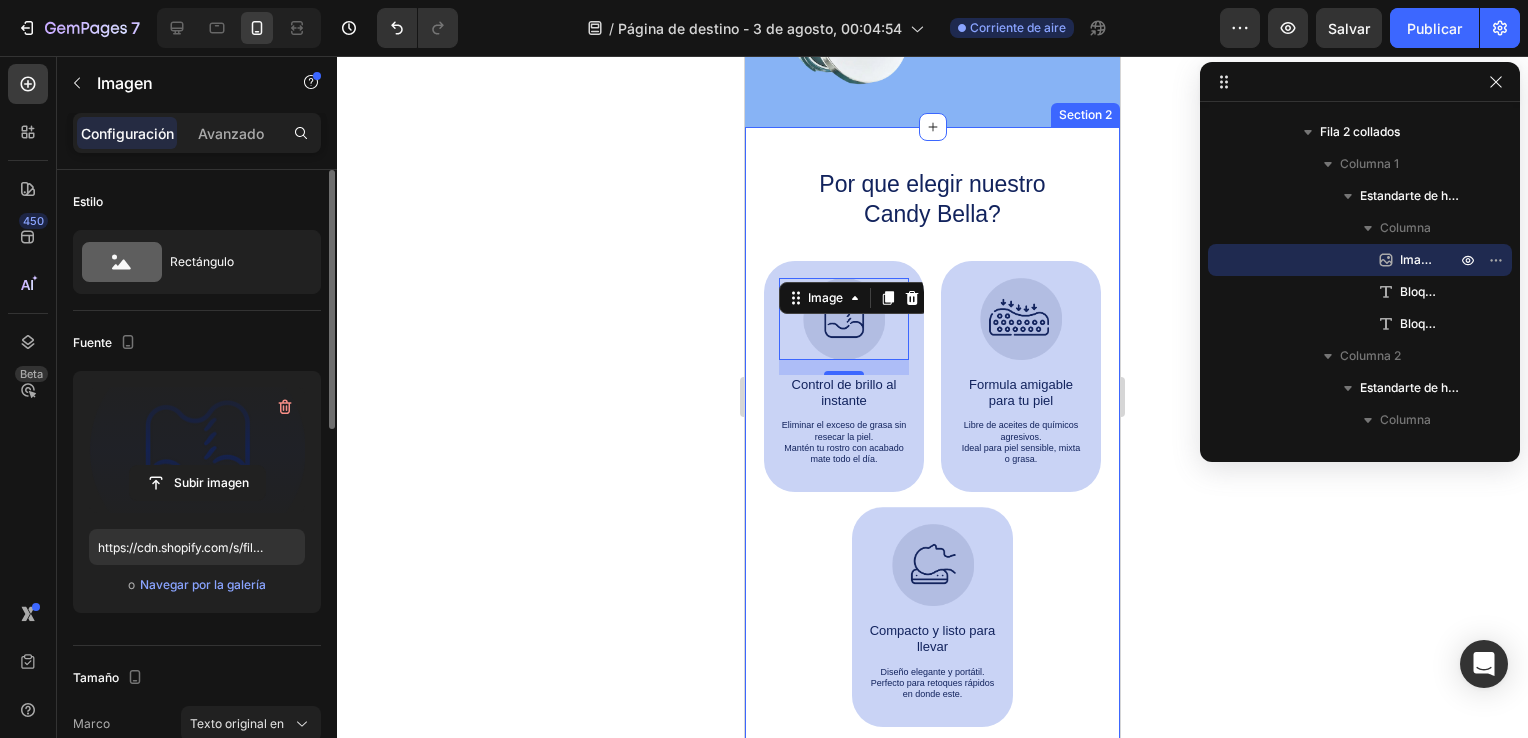click at bounding box center (197, 450) 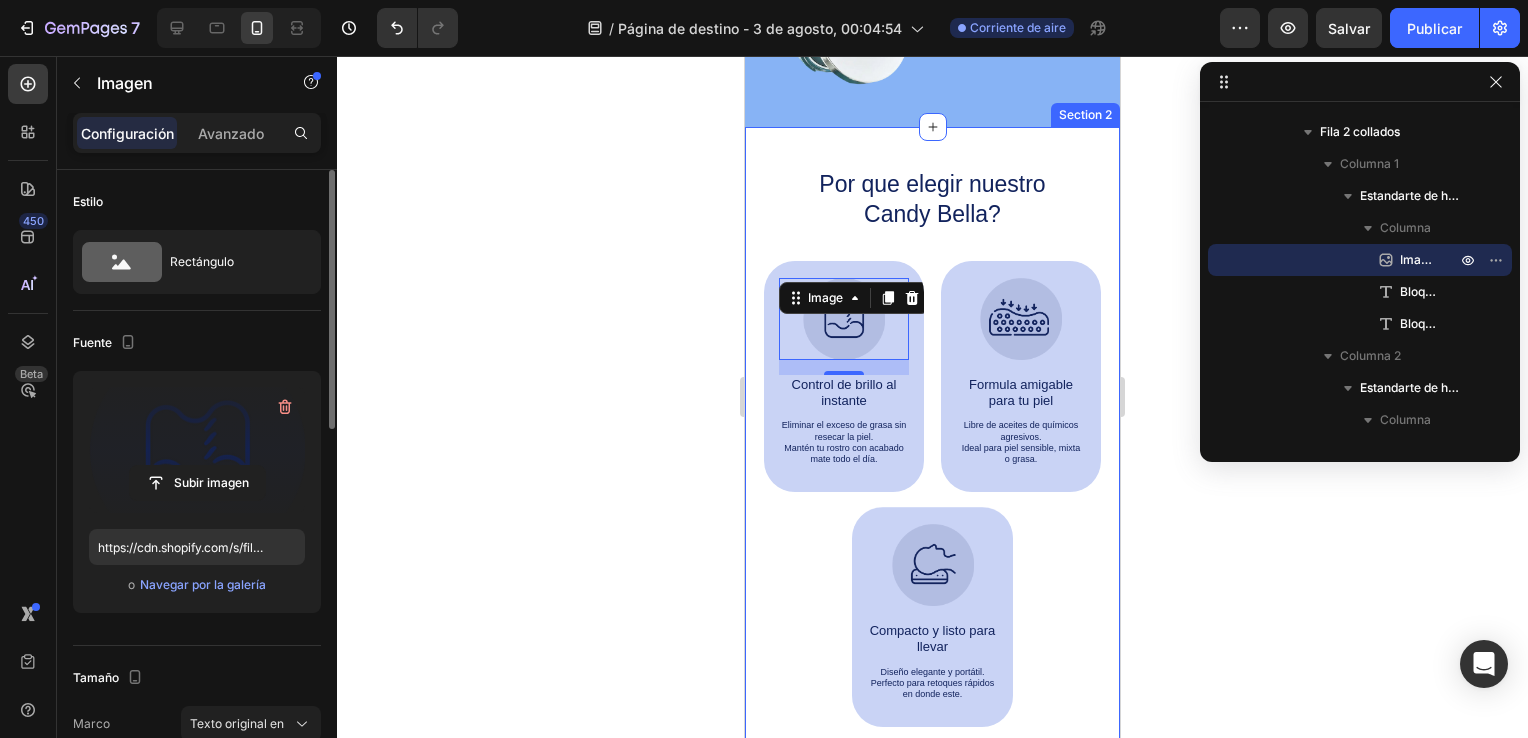 click 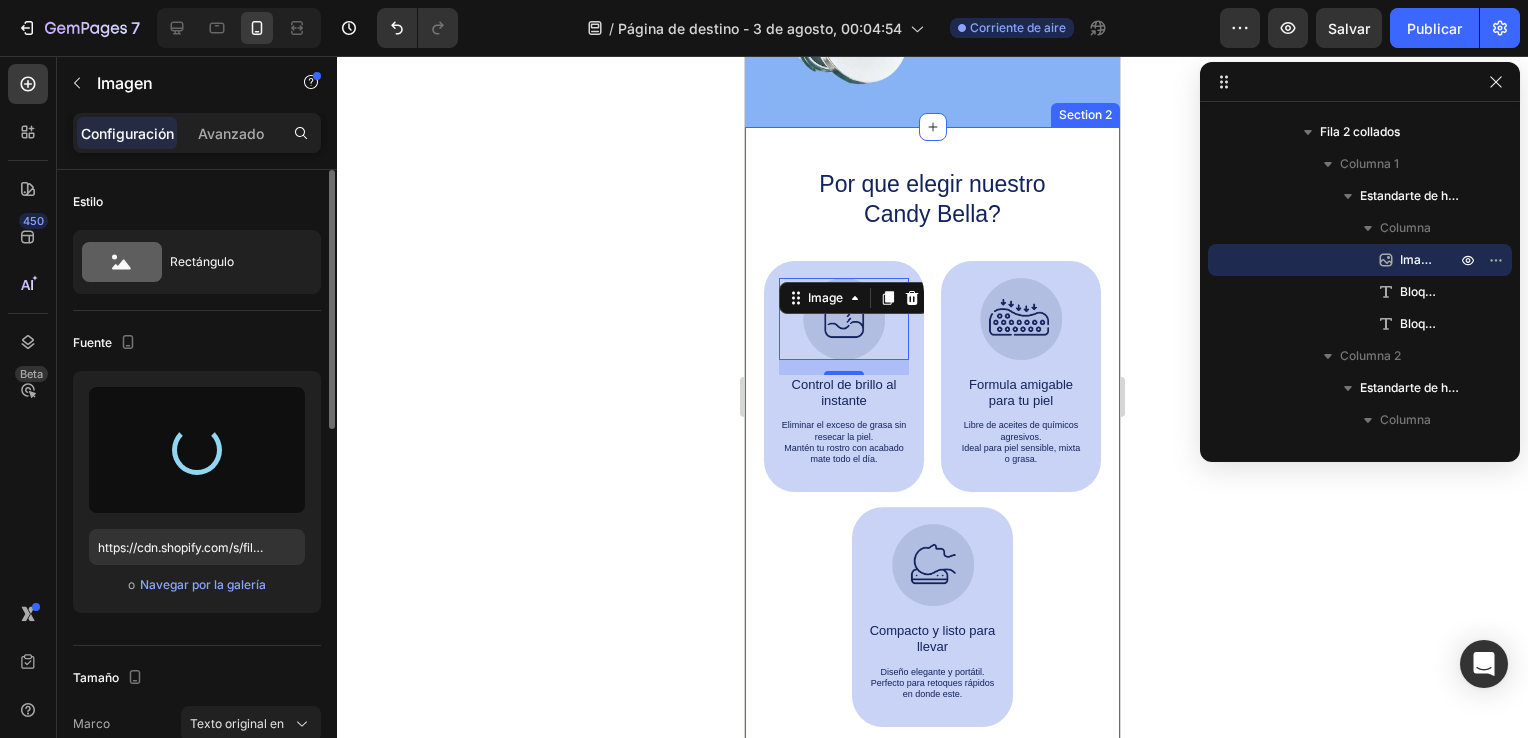 type on "https://cdn.shopify.com/s/files/1/0582/7628/2450/files/gempages_578248438706078224-77338bdf-bc16-491f-ac10-b085c49e3444.png" 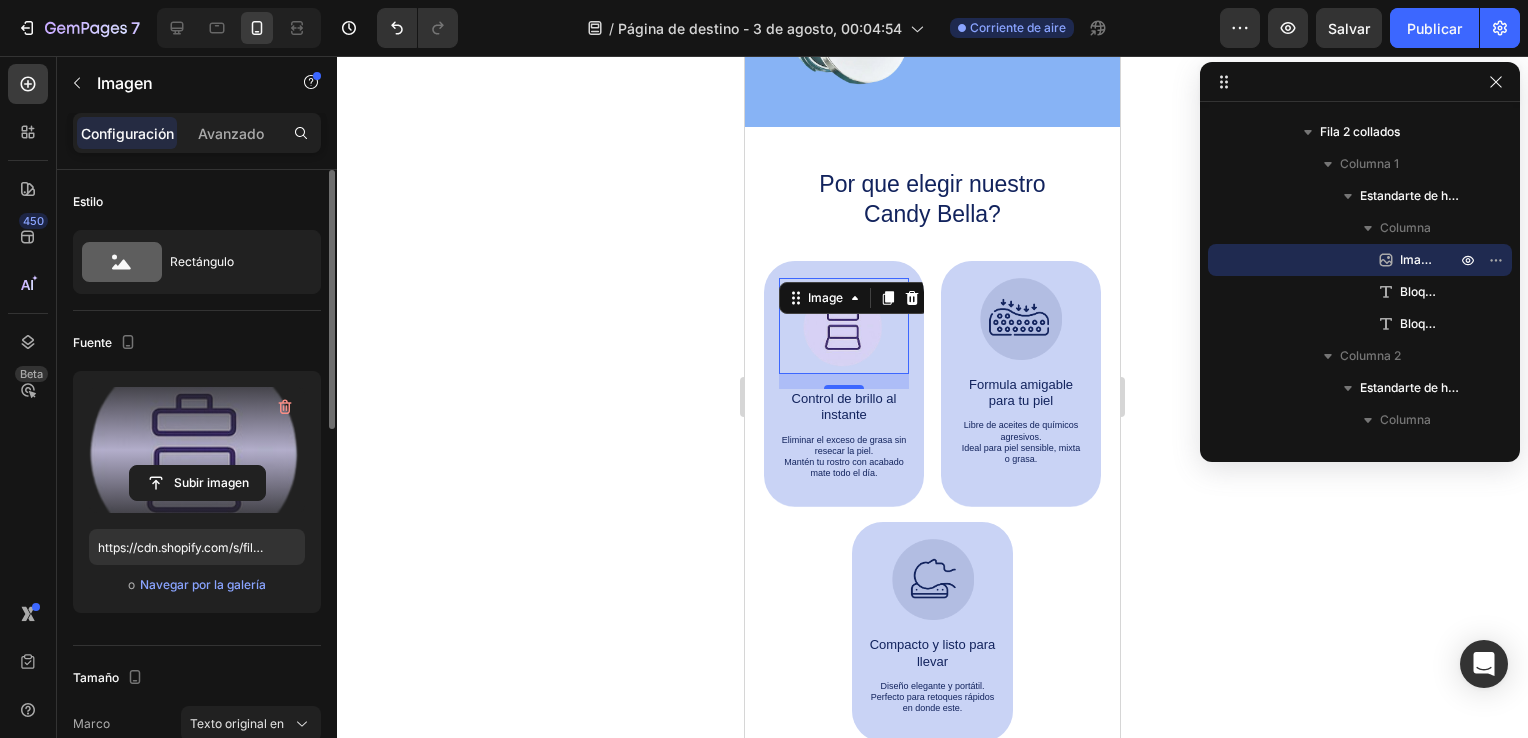 click 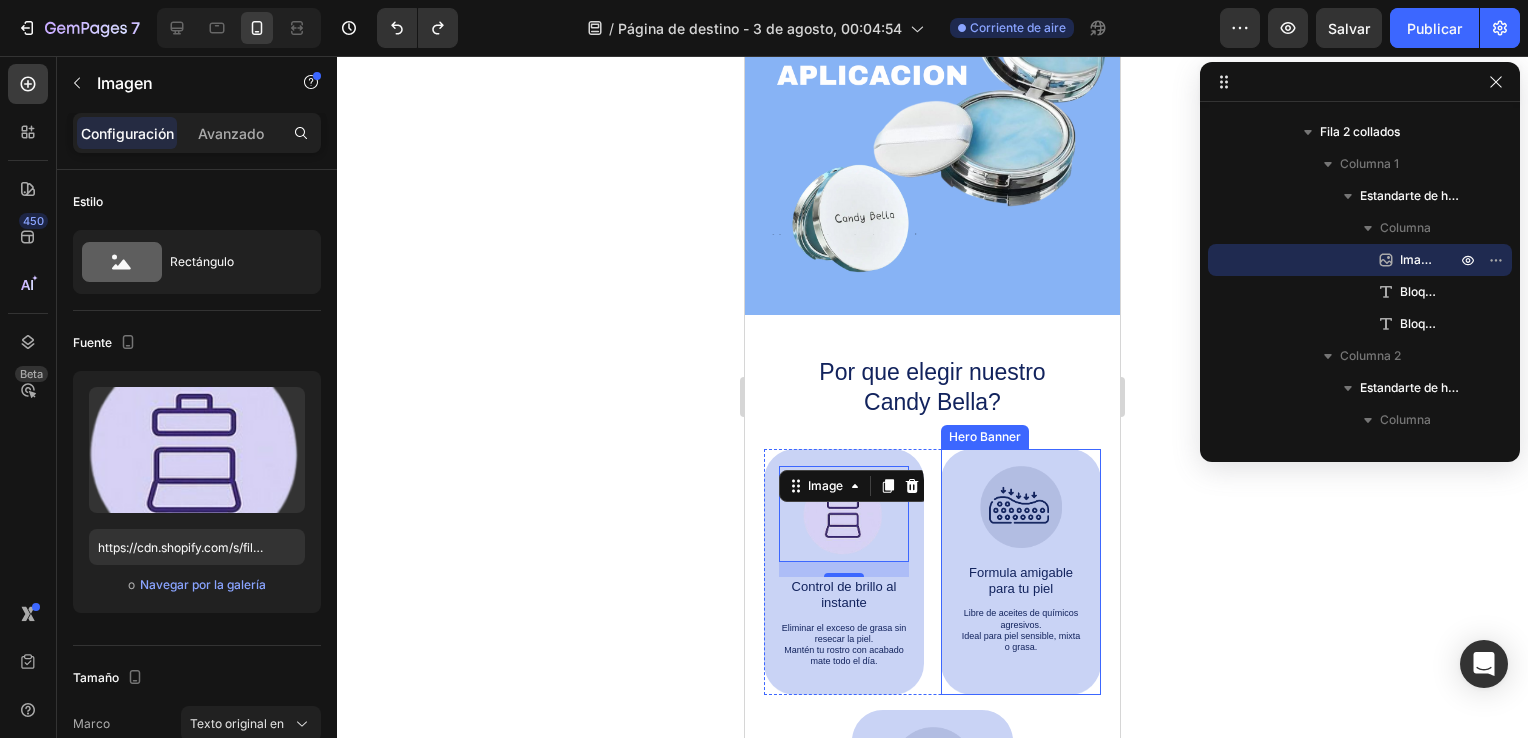scroll, scrollTop: 380, scrollLeft: 0, axis: vertical 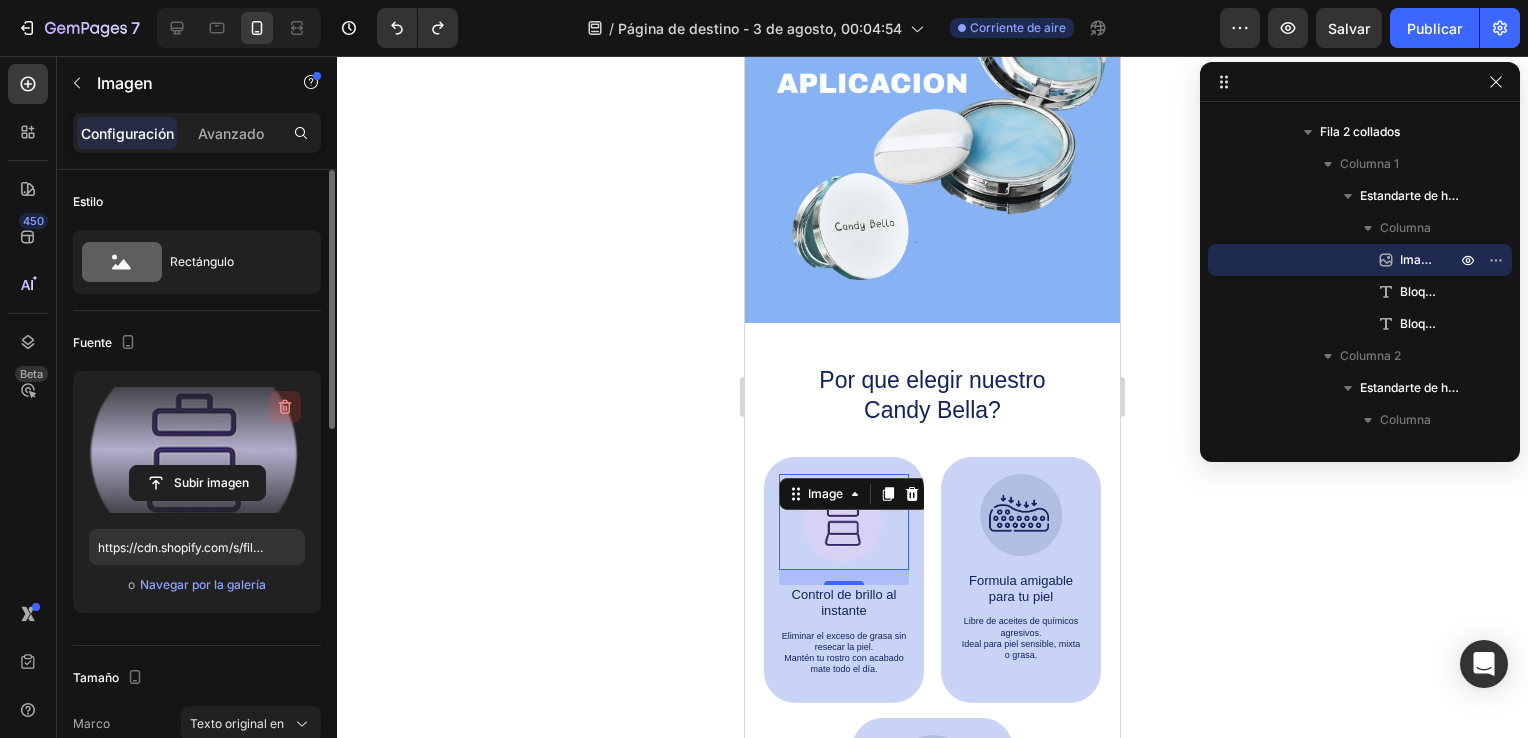 click 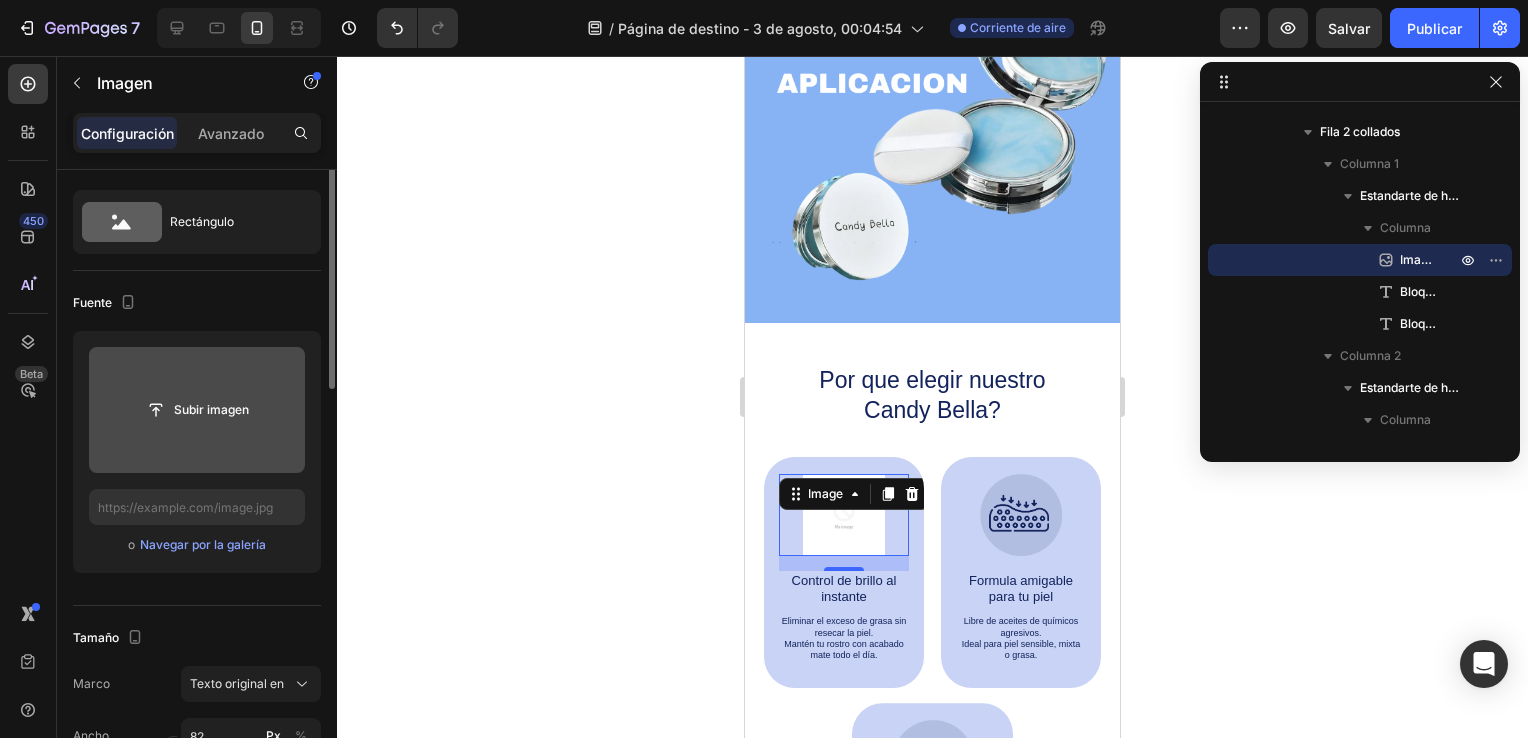 scroll, scrollTop: 0, scrollLeft: 0, axis: both 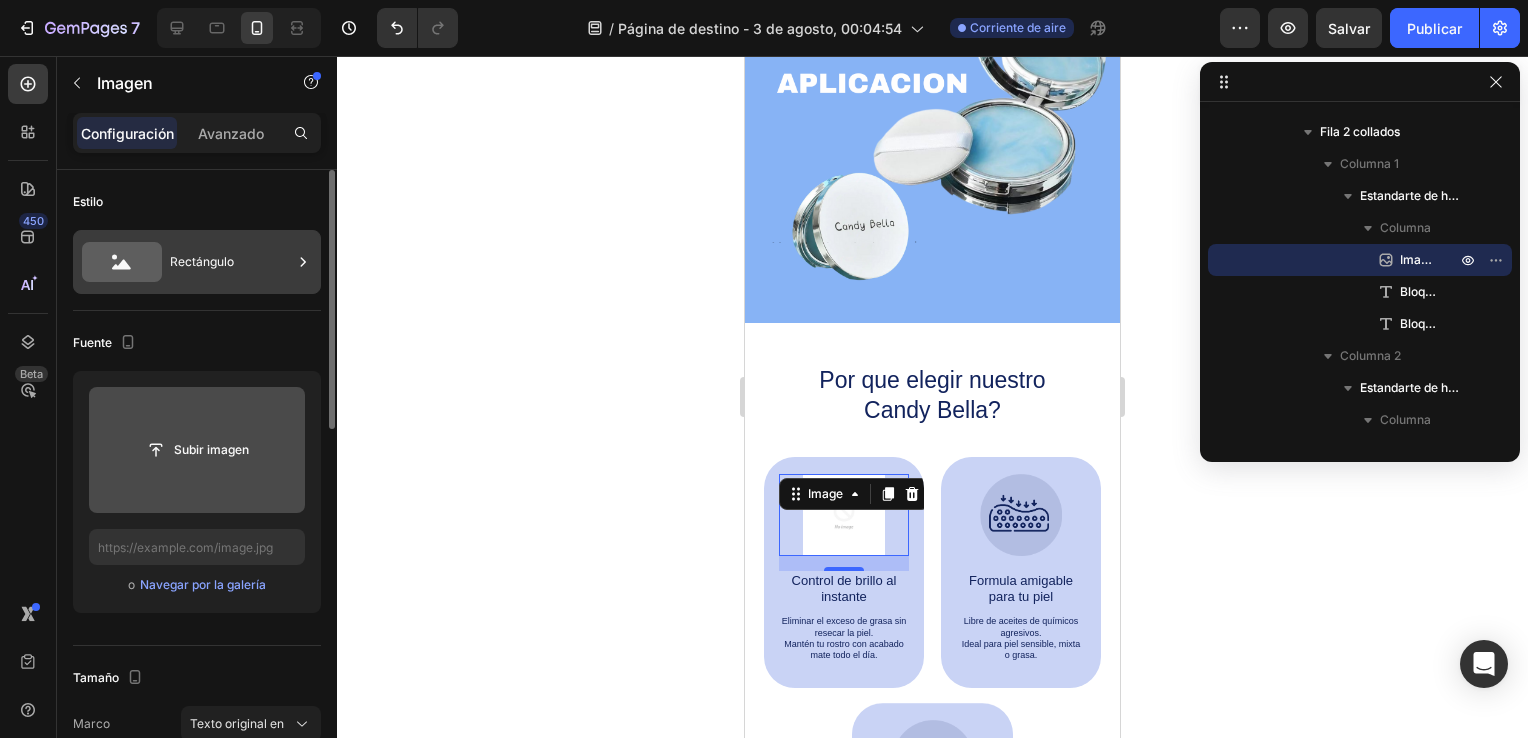 click 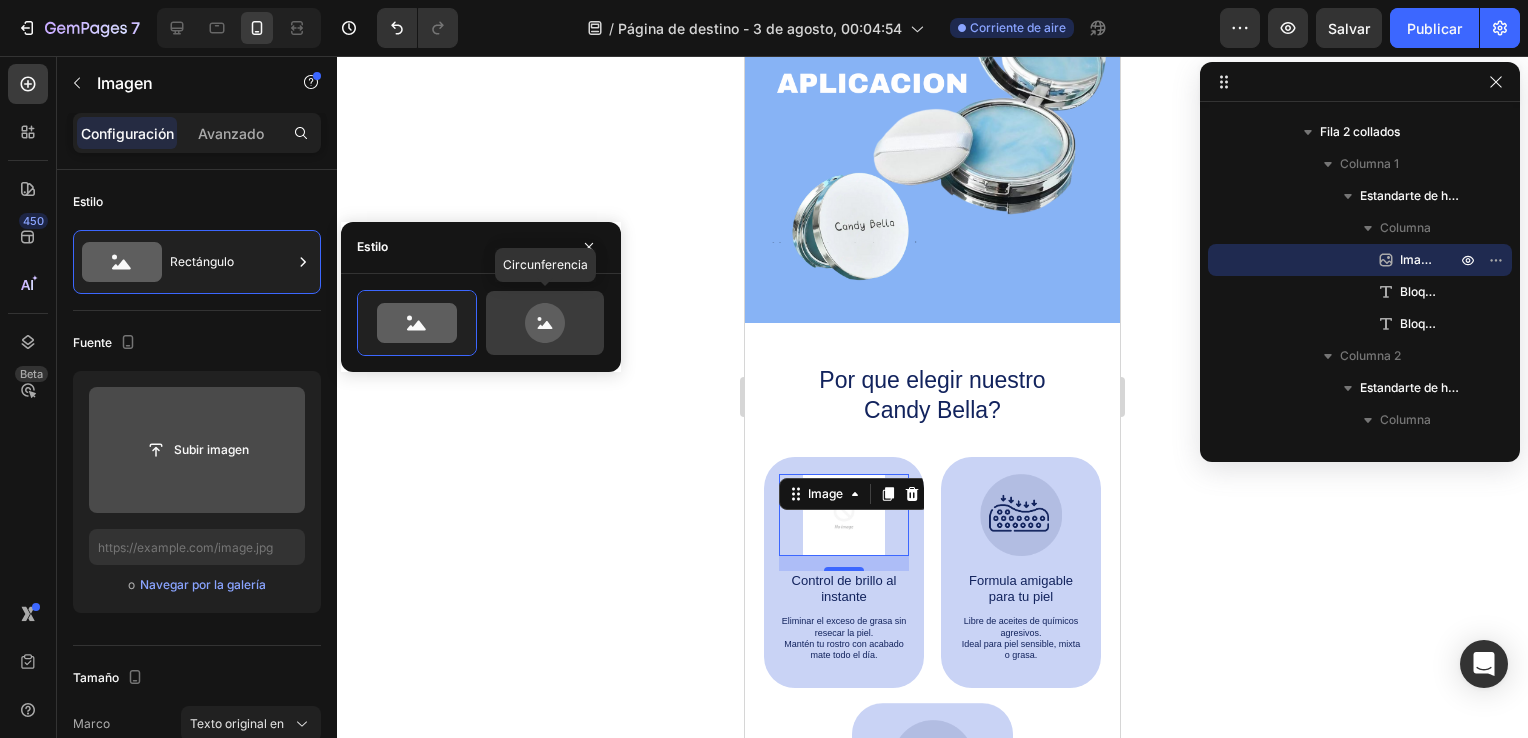 click 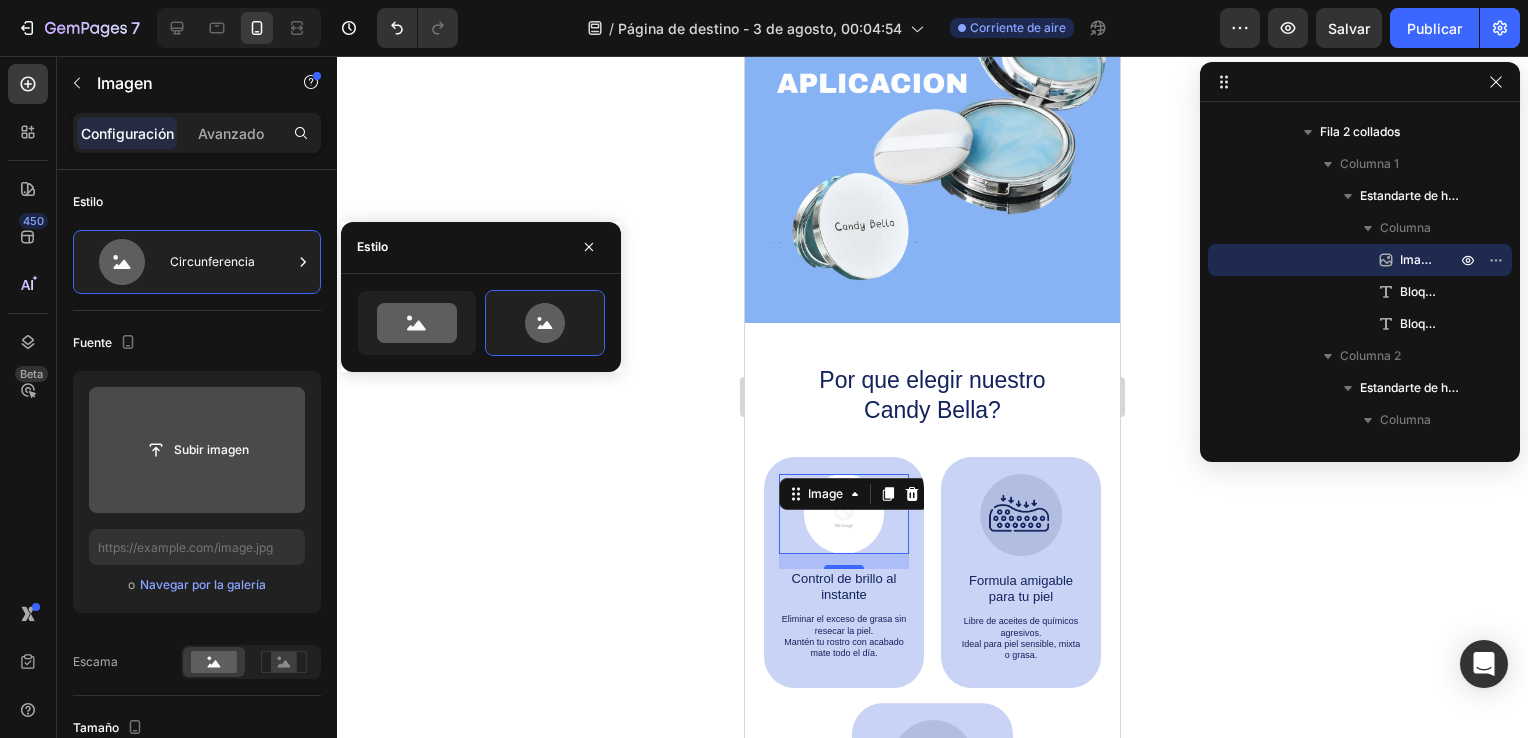 click at bounding box center [197, 450] 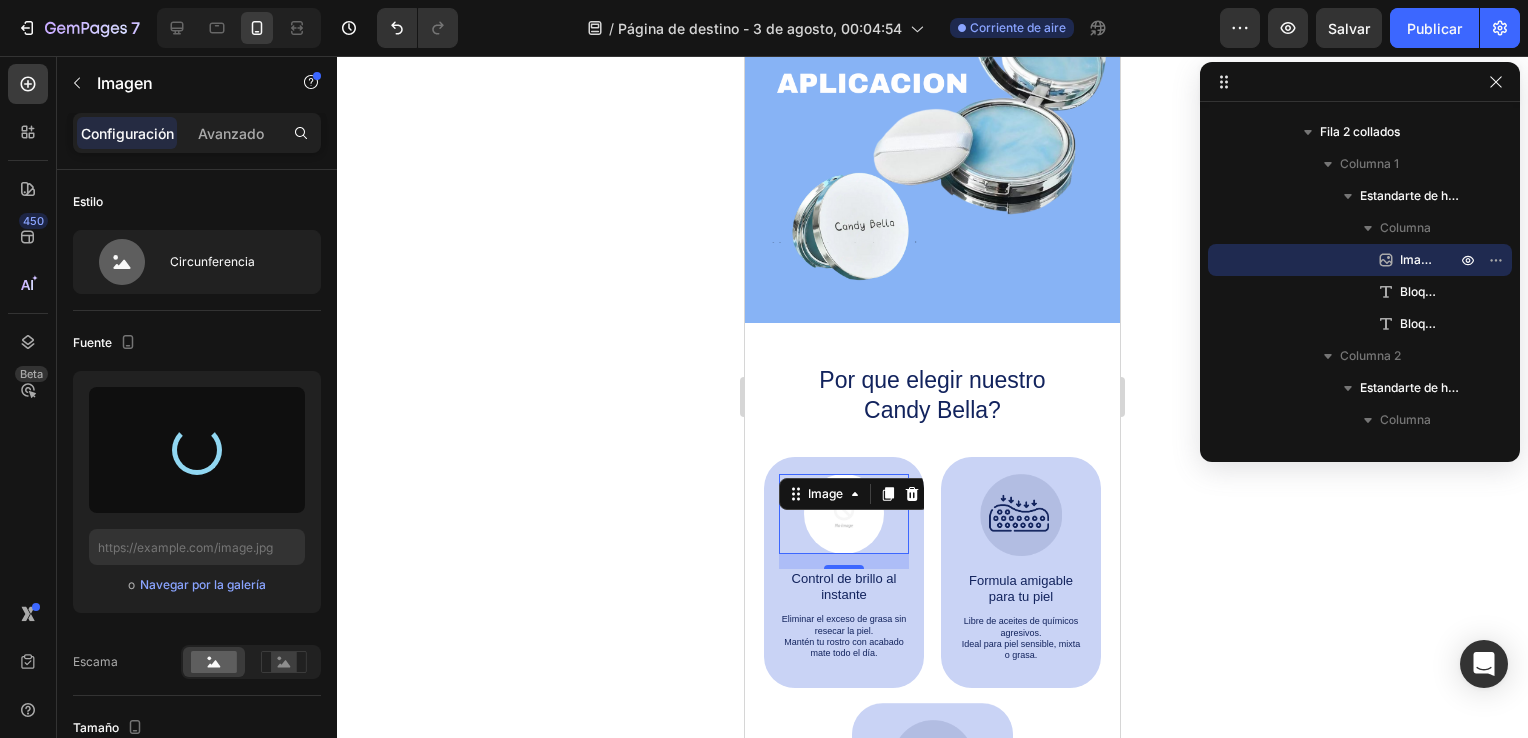 type on "https://cdn.shopify.com/s/files/1/0582/7628/2450/files/gempages_578248438706078224-77338bdf-bc16-491f-ac10-b085c49e3444.png" 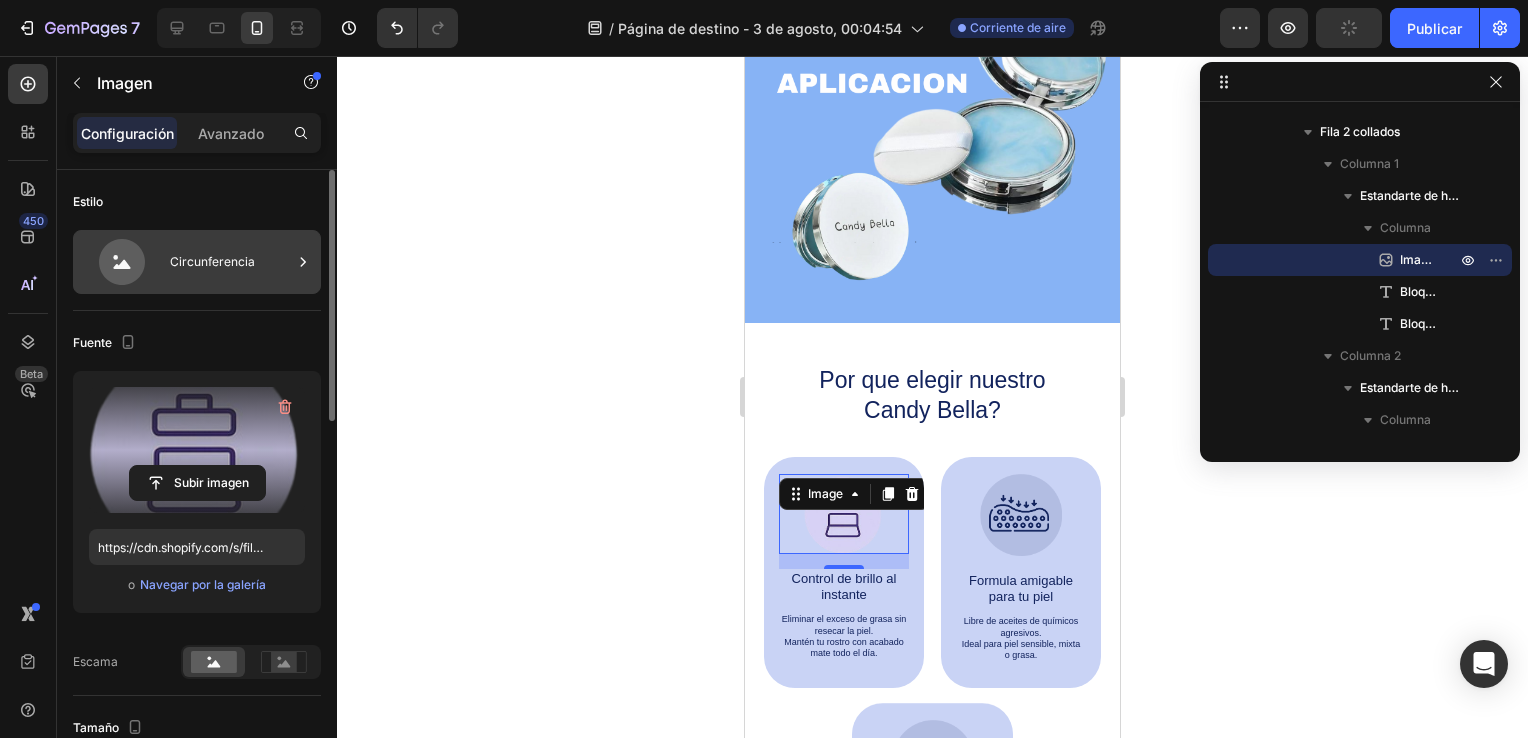 click on "Circunferencia" at bounding box center [231, 262] 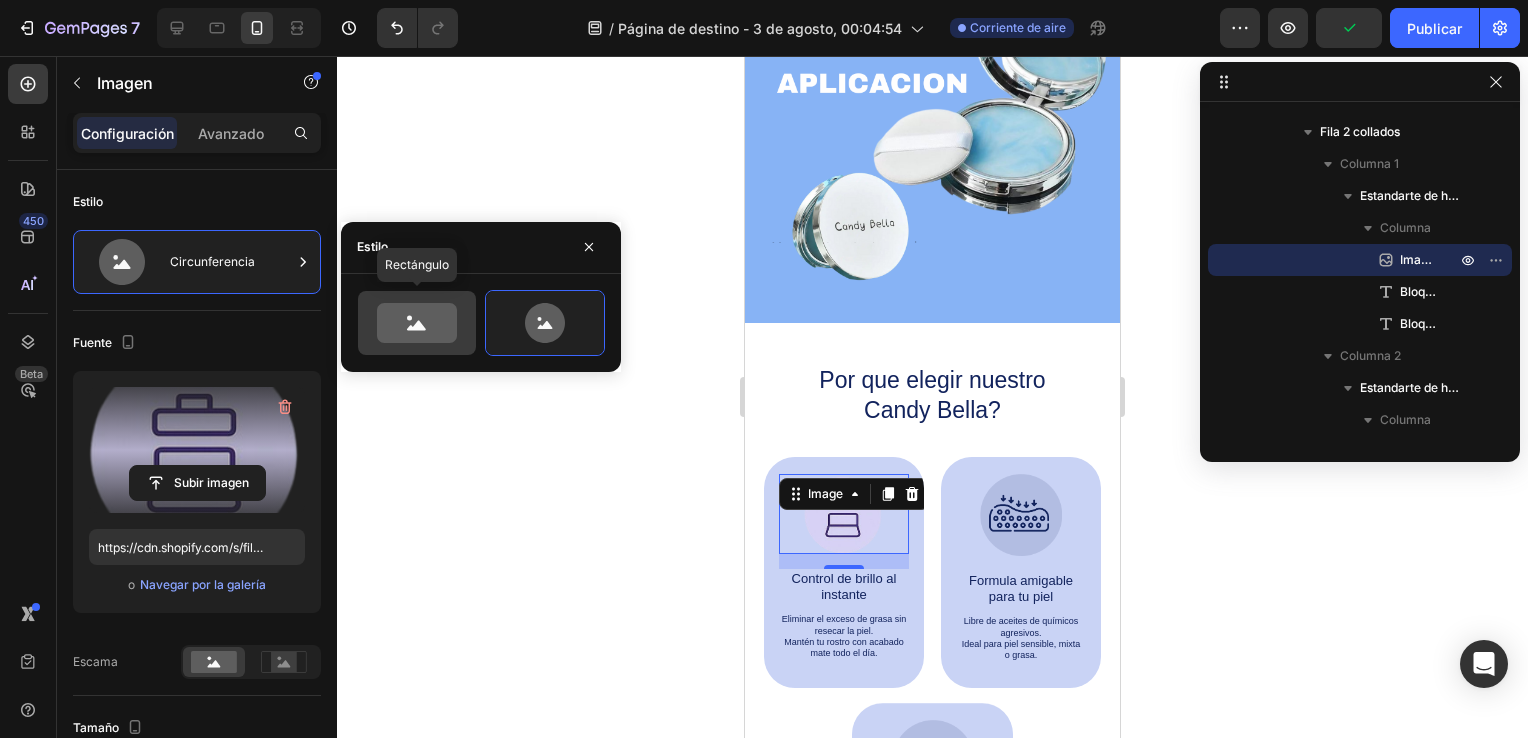 click 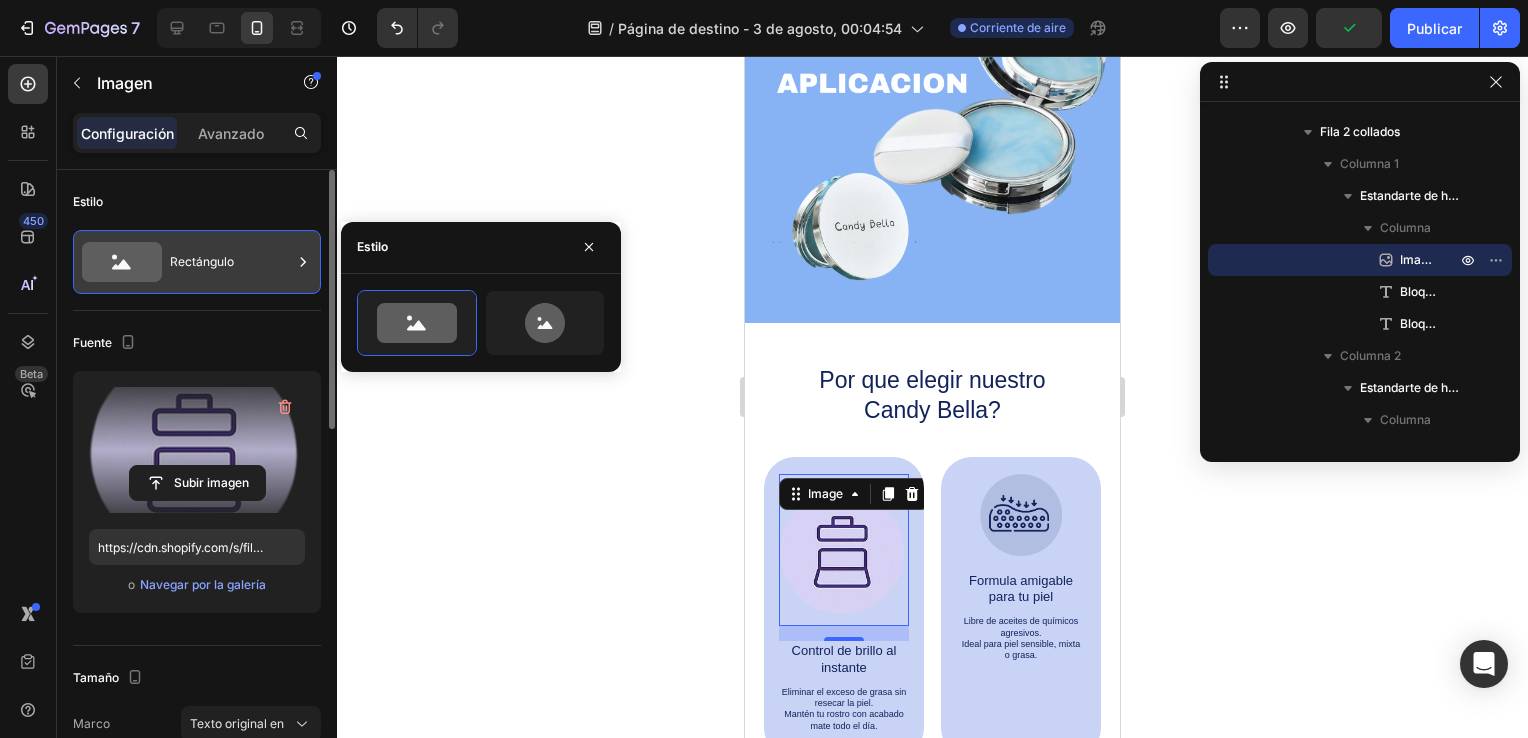 click on "Rectángulo" at bounding box center (231, 262) 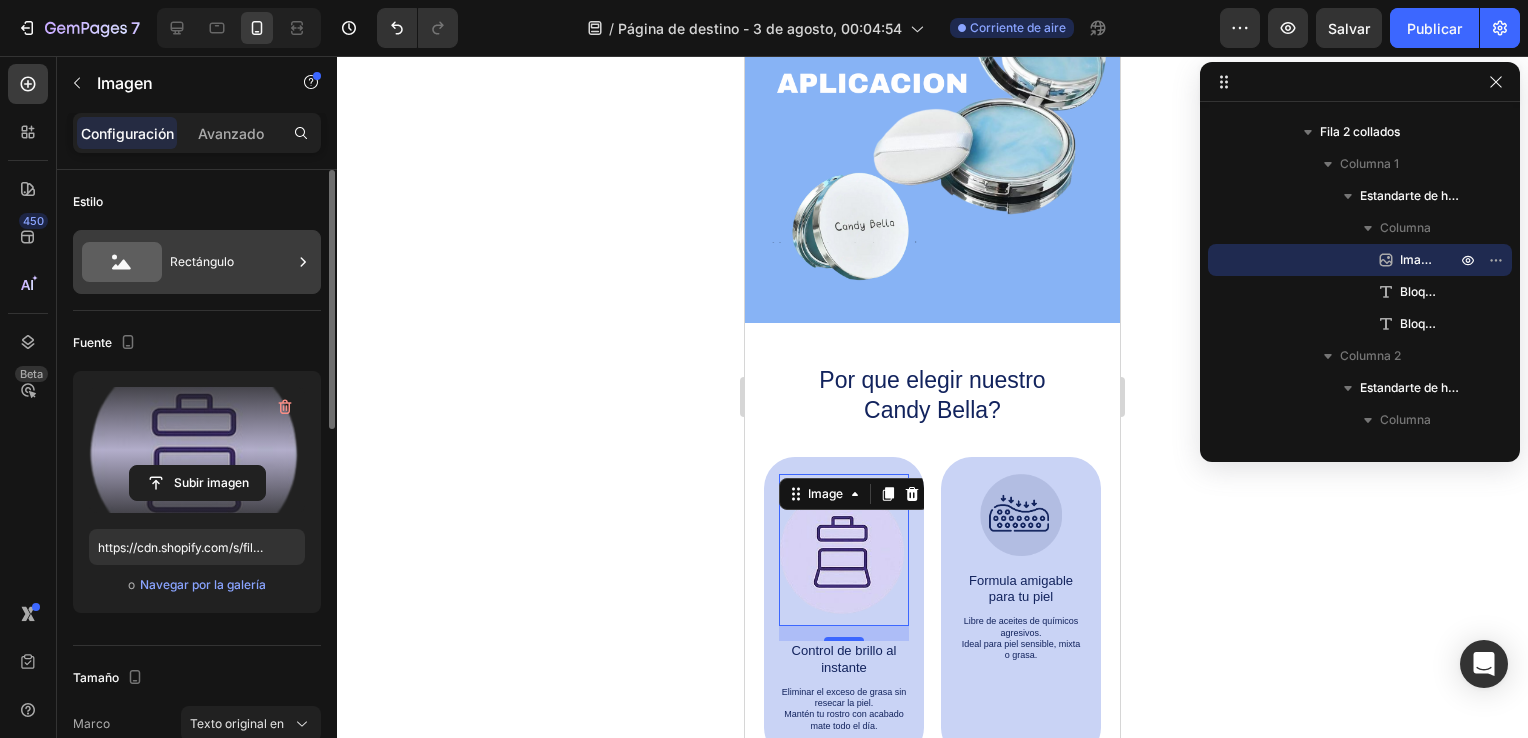click on "Rectángulo" at bounding box center (231, 262) 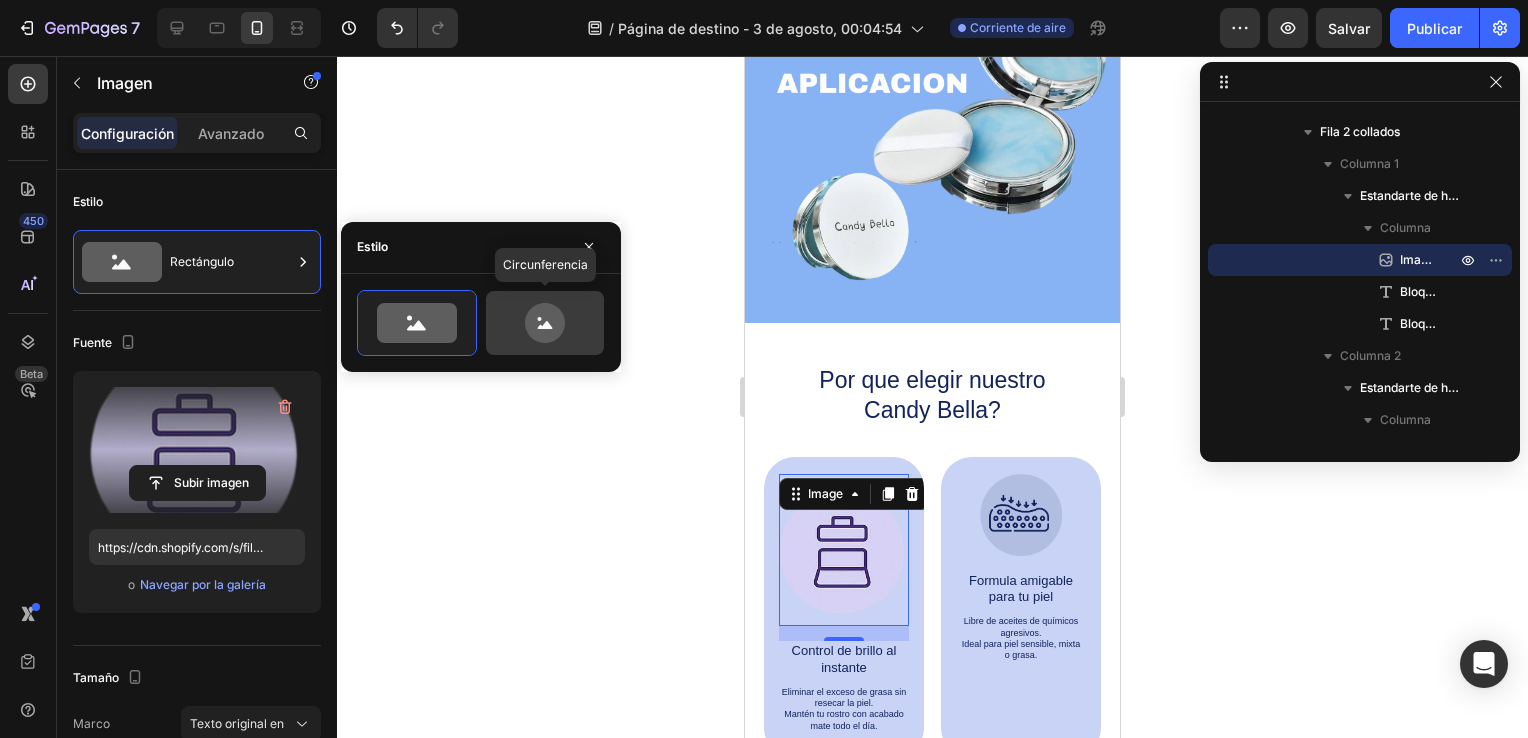click 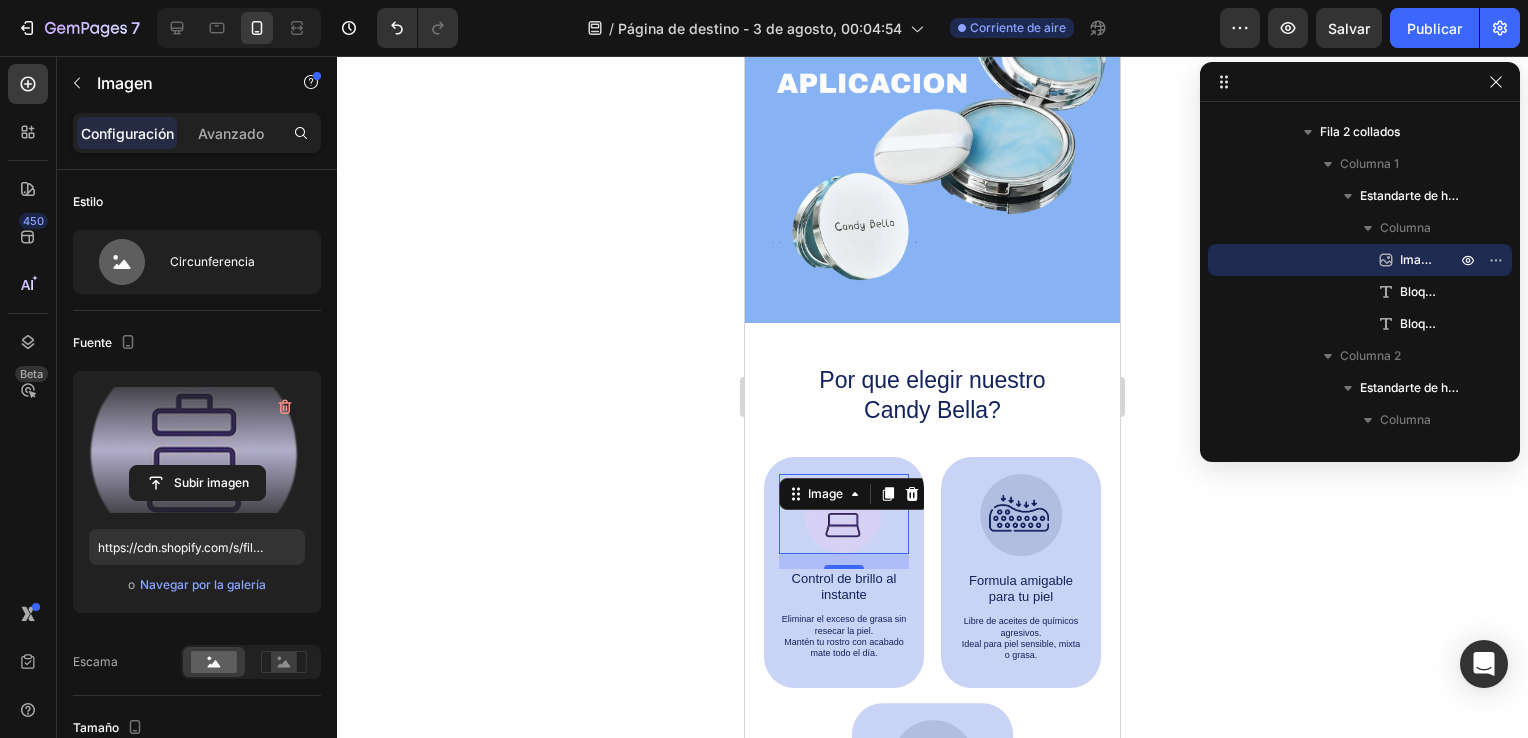 click 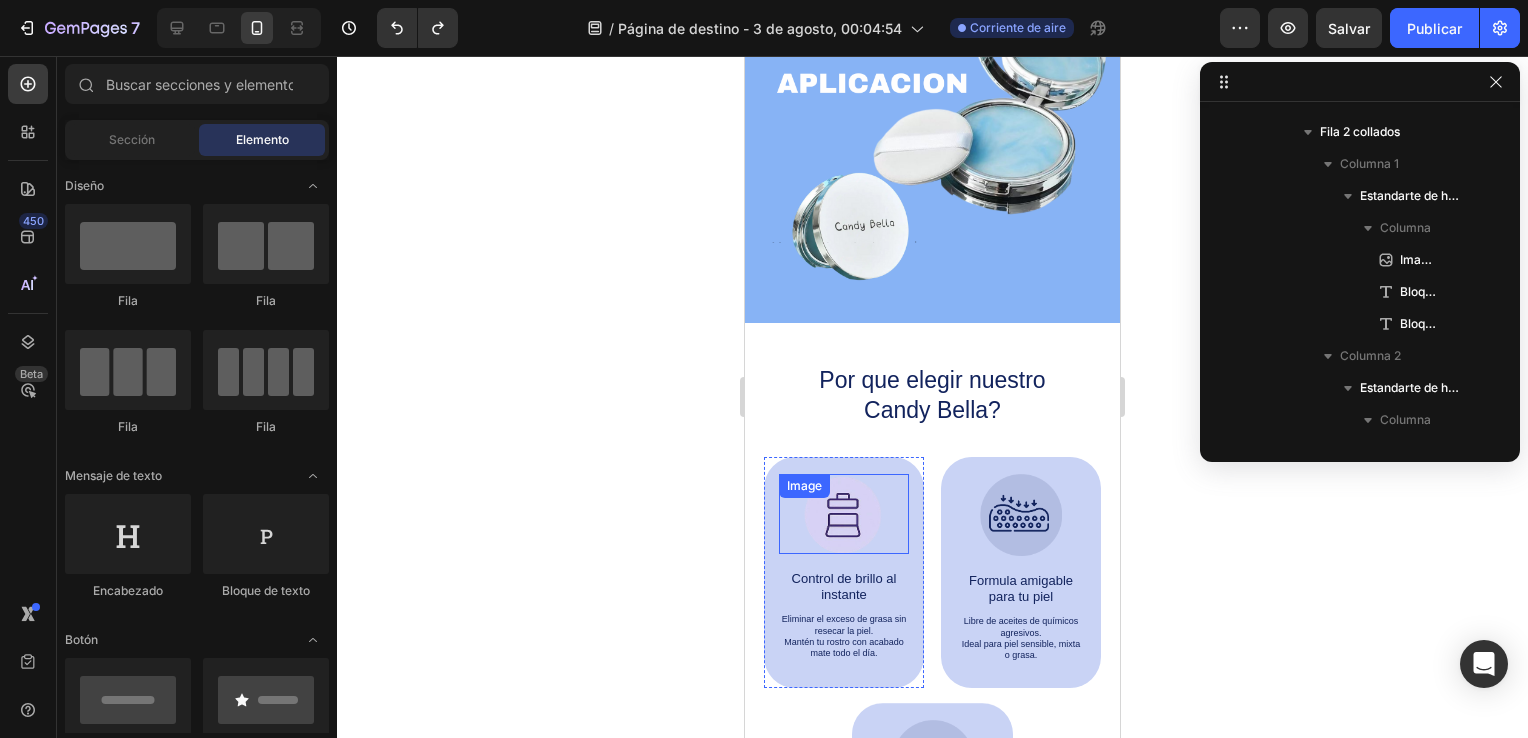 click at bounding box center (844, 514) 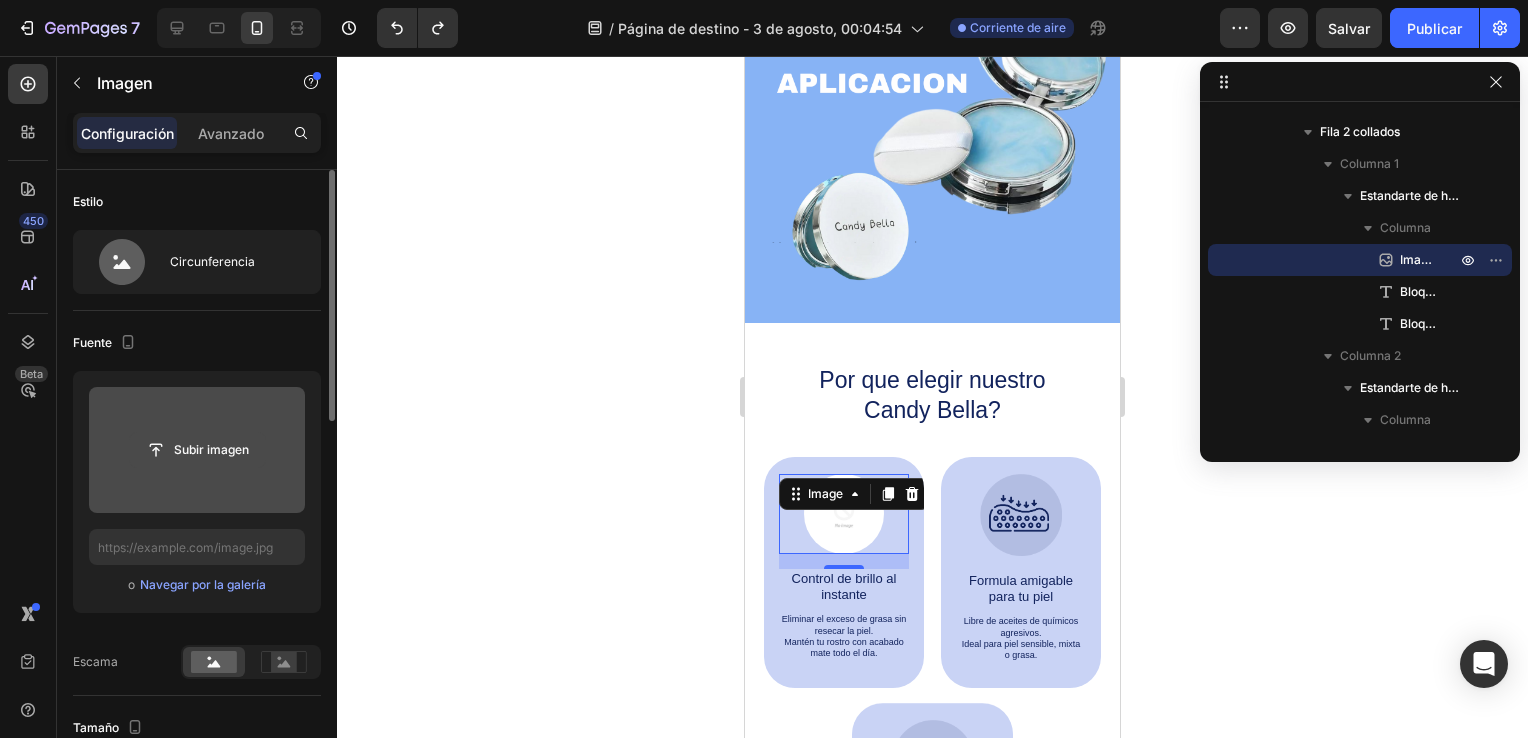 click 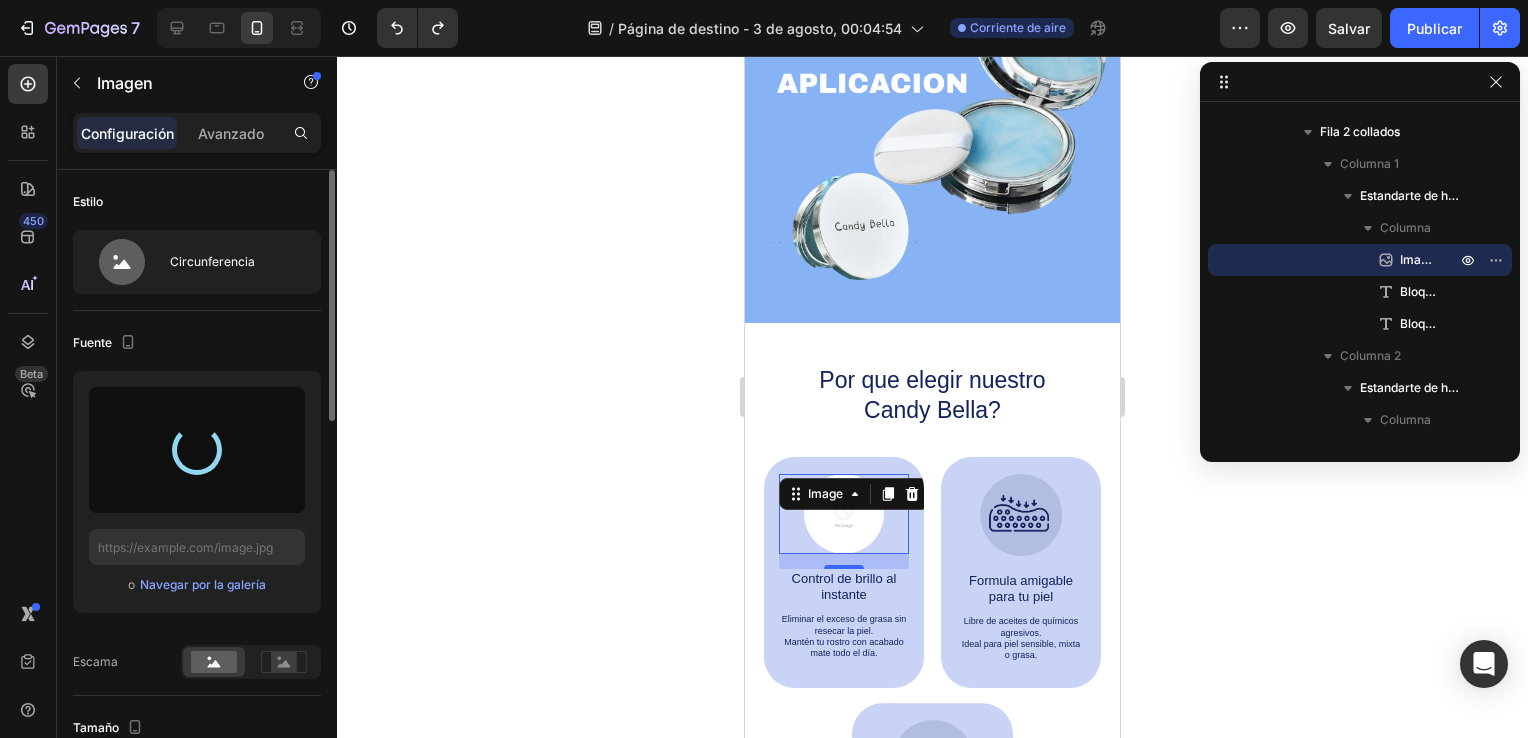type on "https://cdn.shopify.com/s/files/1/0582/7628/2450/files/gempages_578248438706078224-7b92011e-3011-425a-b60f-a19a4455654e.jpg" 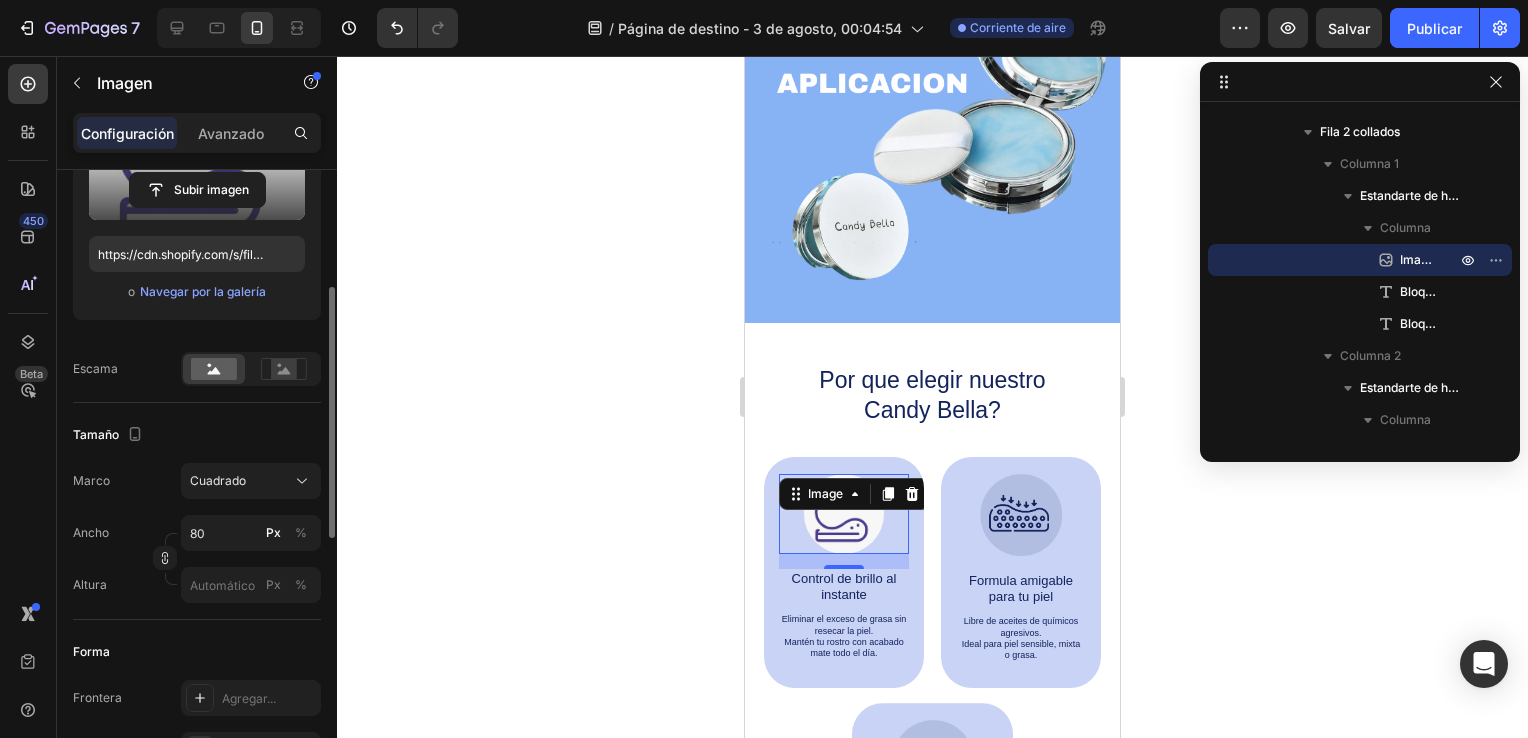 scroll, scrollTop: 212, scrollLeft: 0, axis: vertical 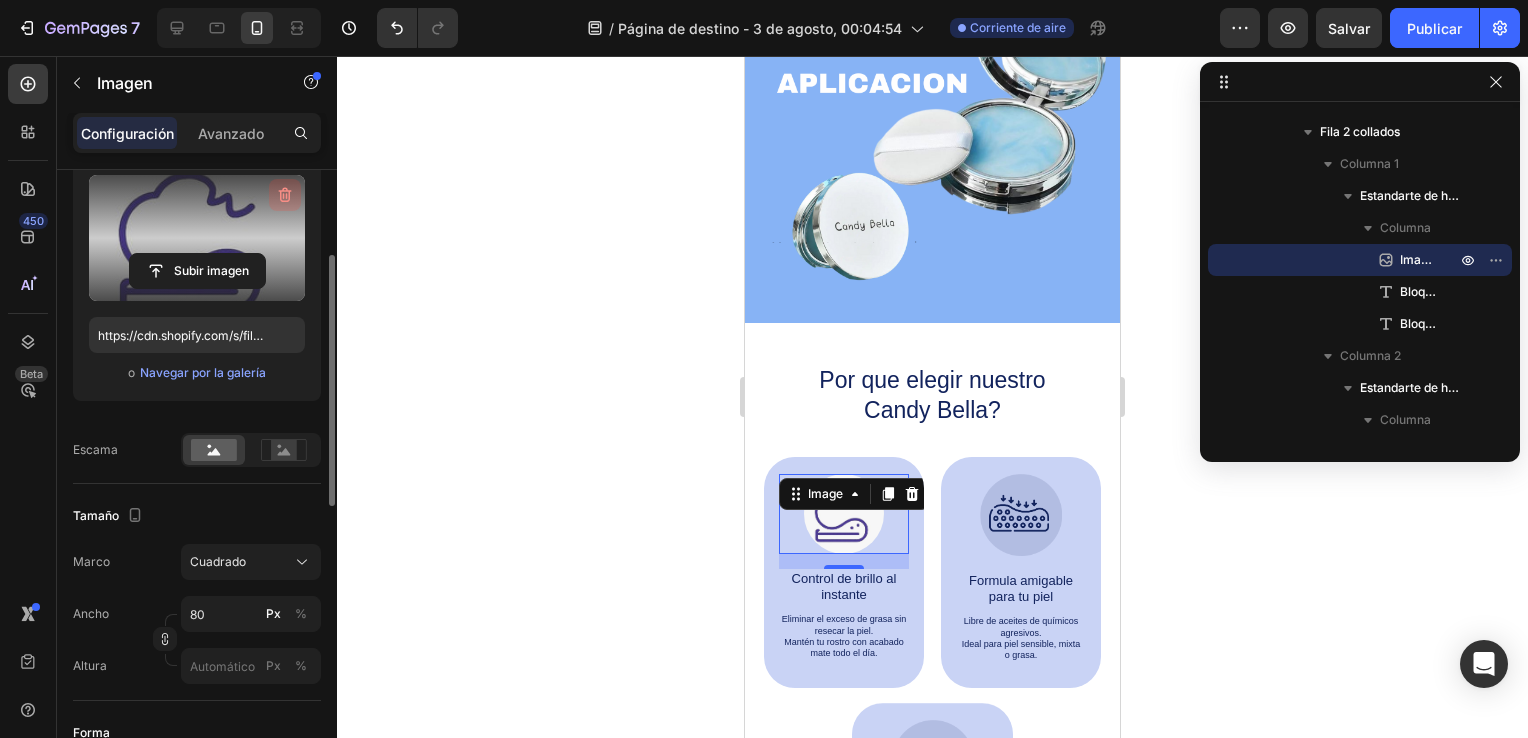 click 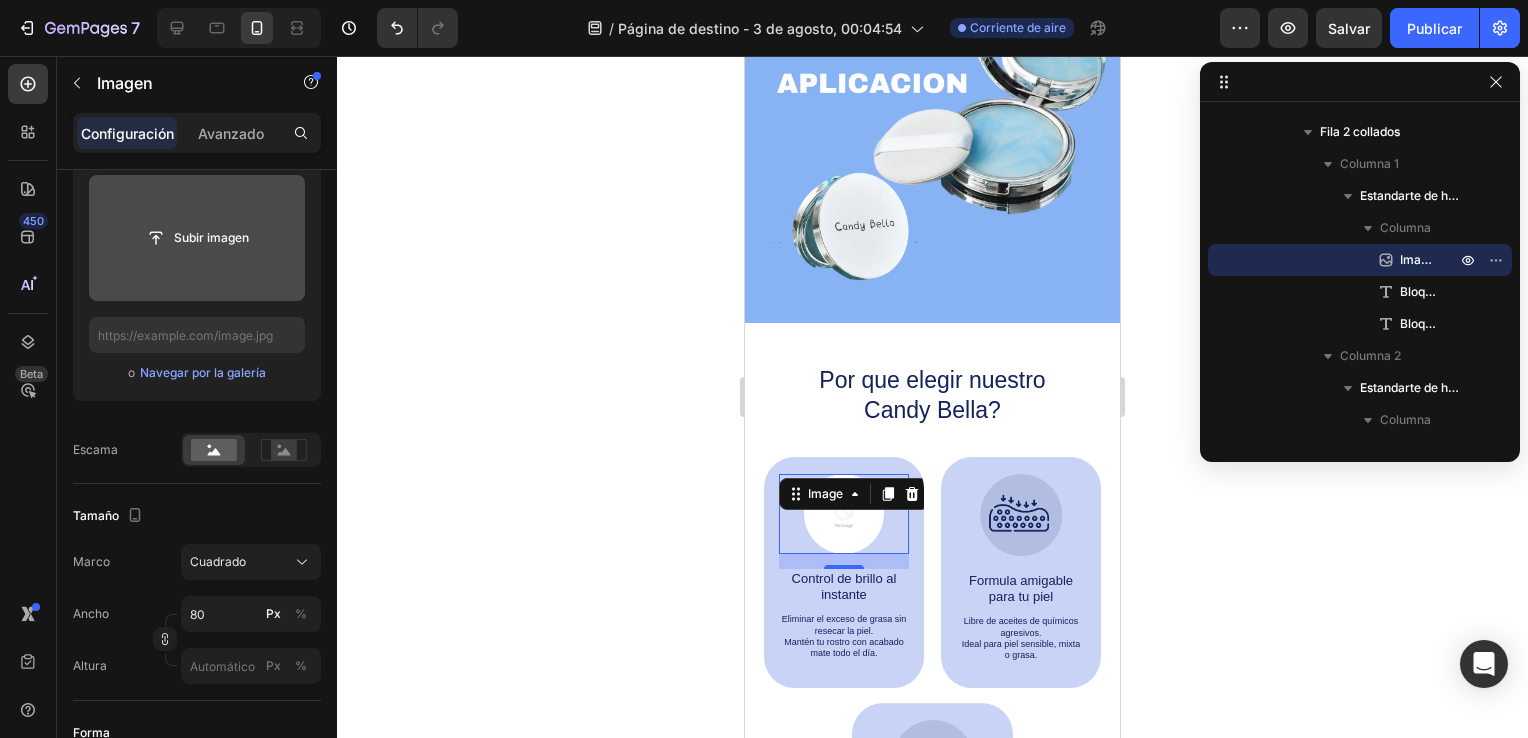 click 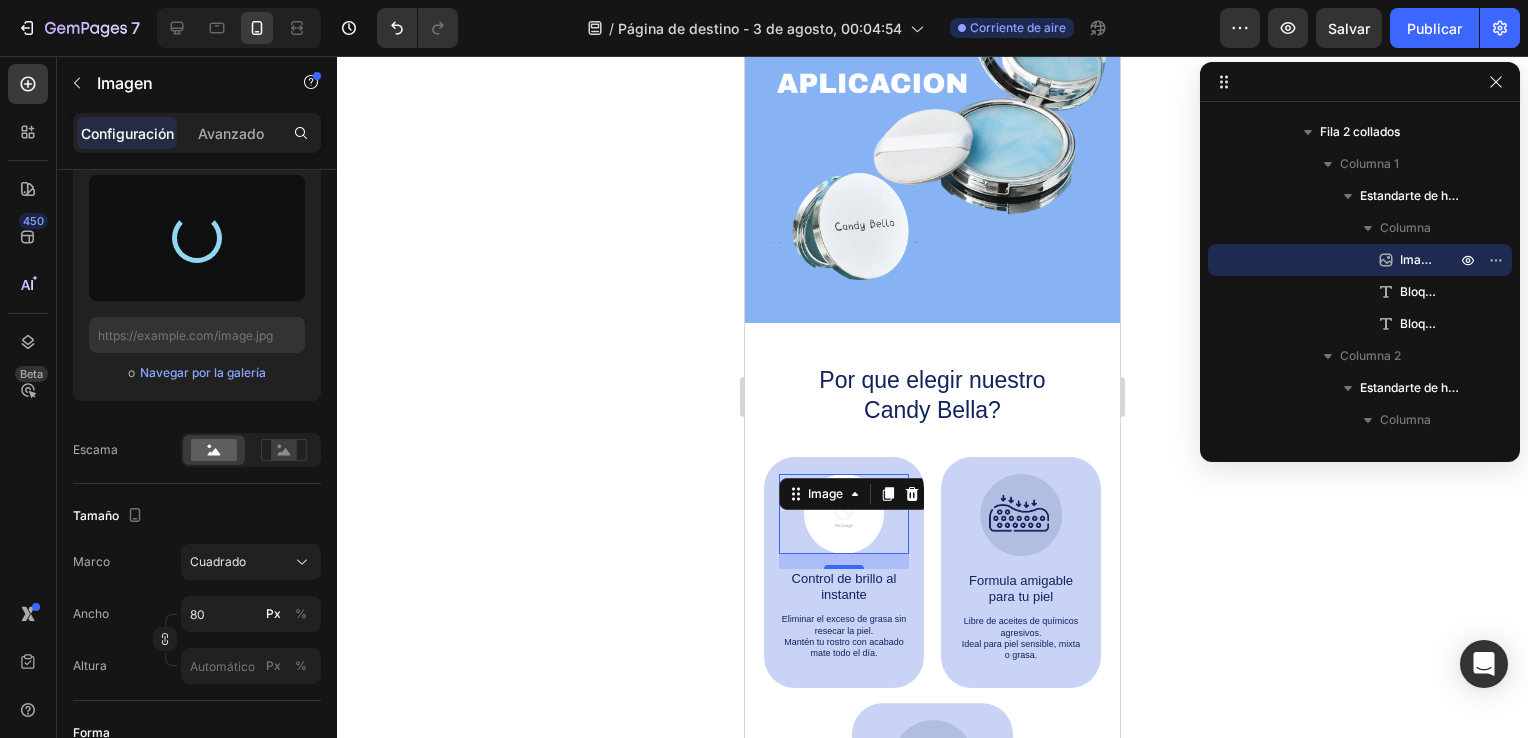 type on "https://cdn.shopify.com/s/files/1/0582/7628/2450/files/gempages_578248438706078224-b72c87c8-1d23-4ff0-87ab-c7cd541e22ae.png" 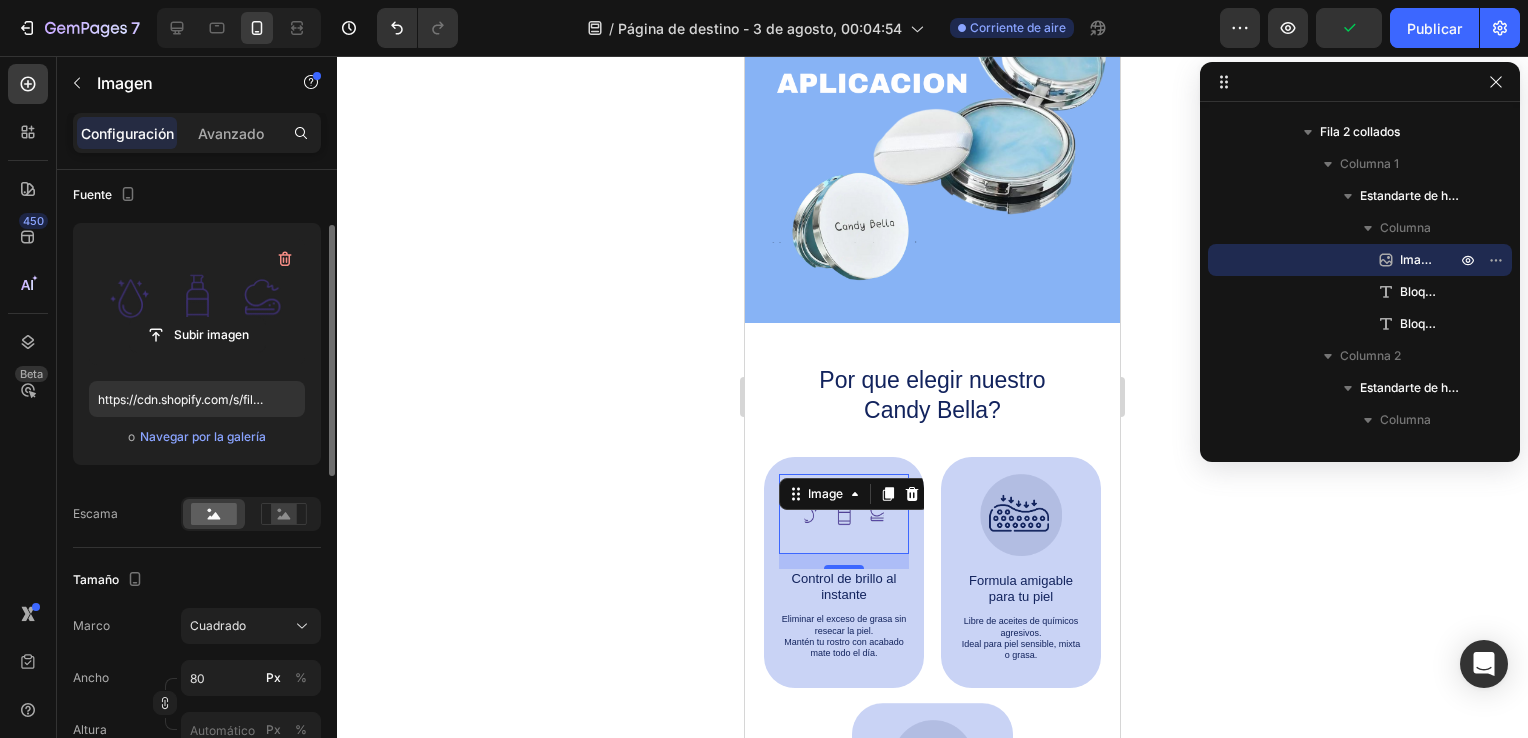 scroll, scrollTop: 137, scrollLeft: 0, axis: vertical 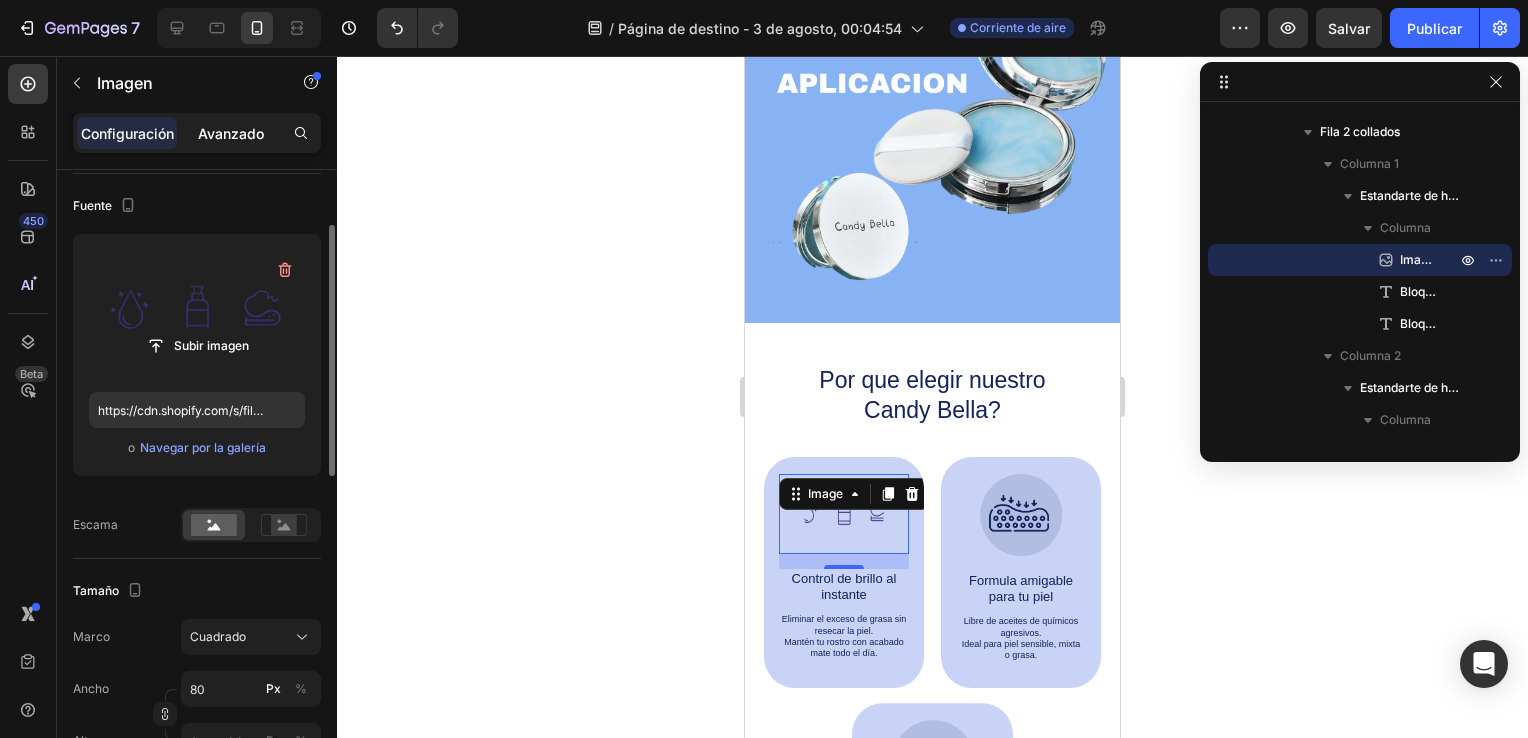 click on "Avanzado" at bounding box center [231, 133] 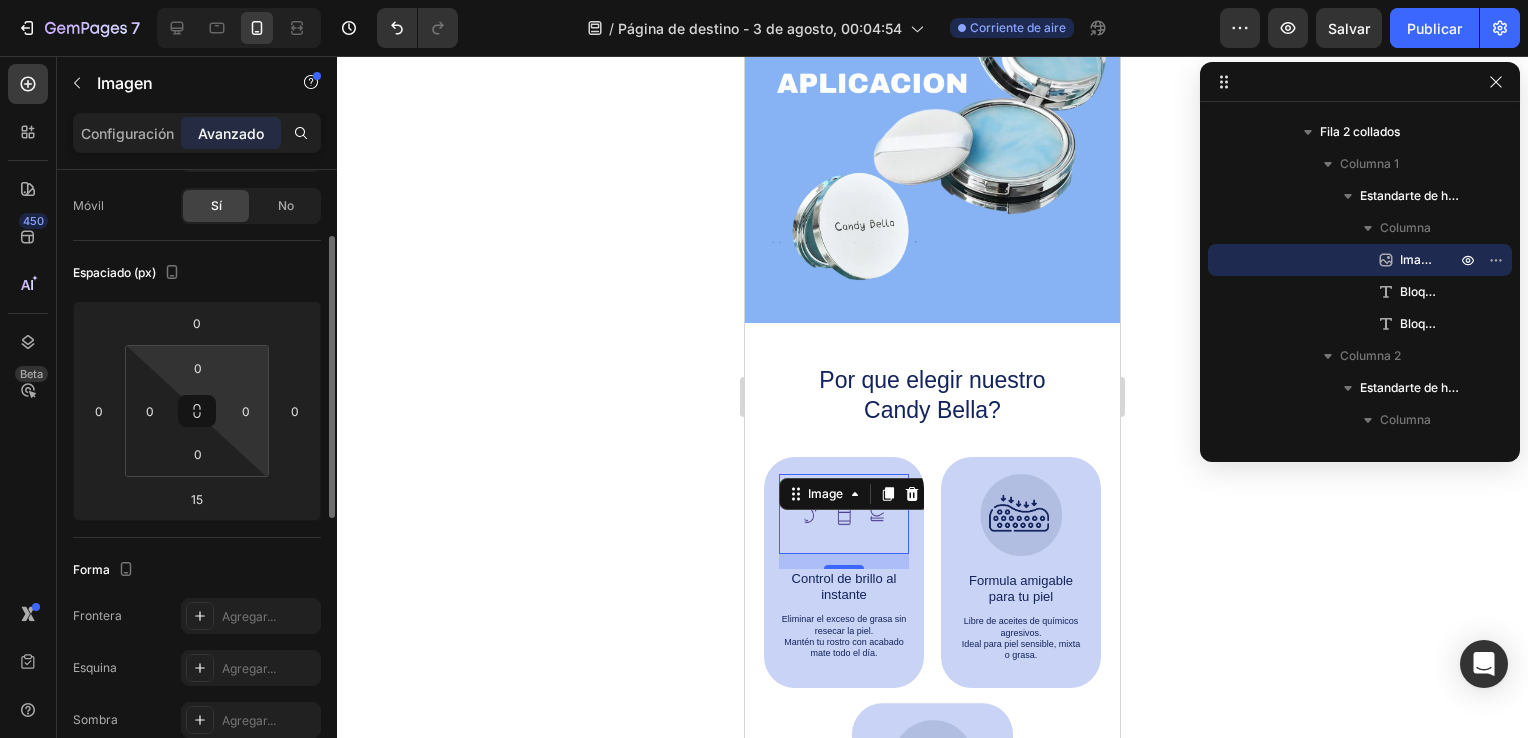scroll, scrollTop: 0, scrollLeft: 0, axis: both 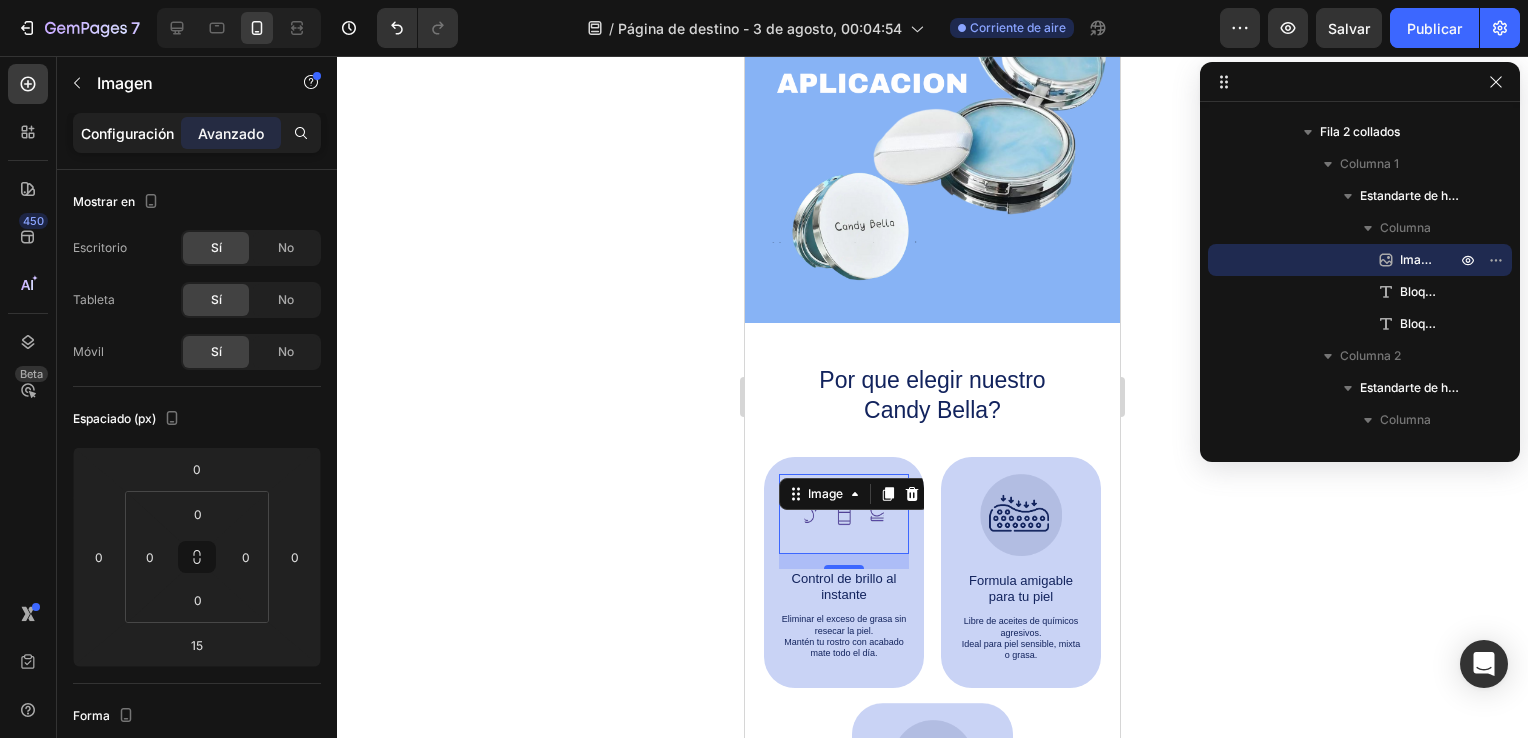 click on "Configuración" at bounding box center (127, 133) 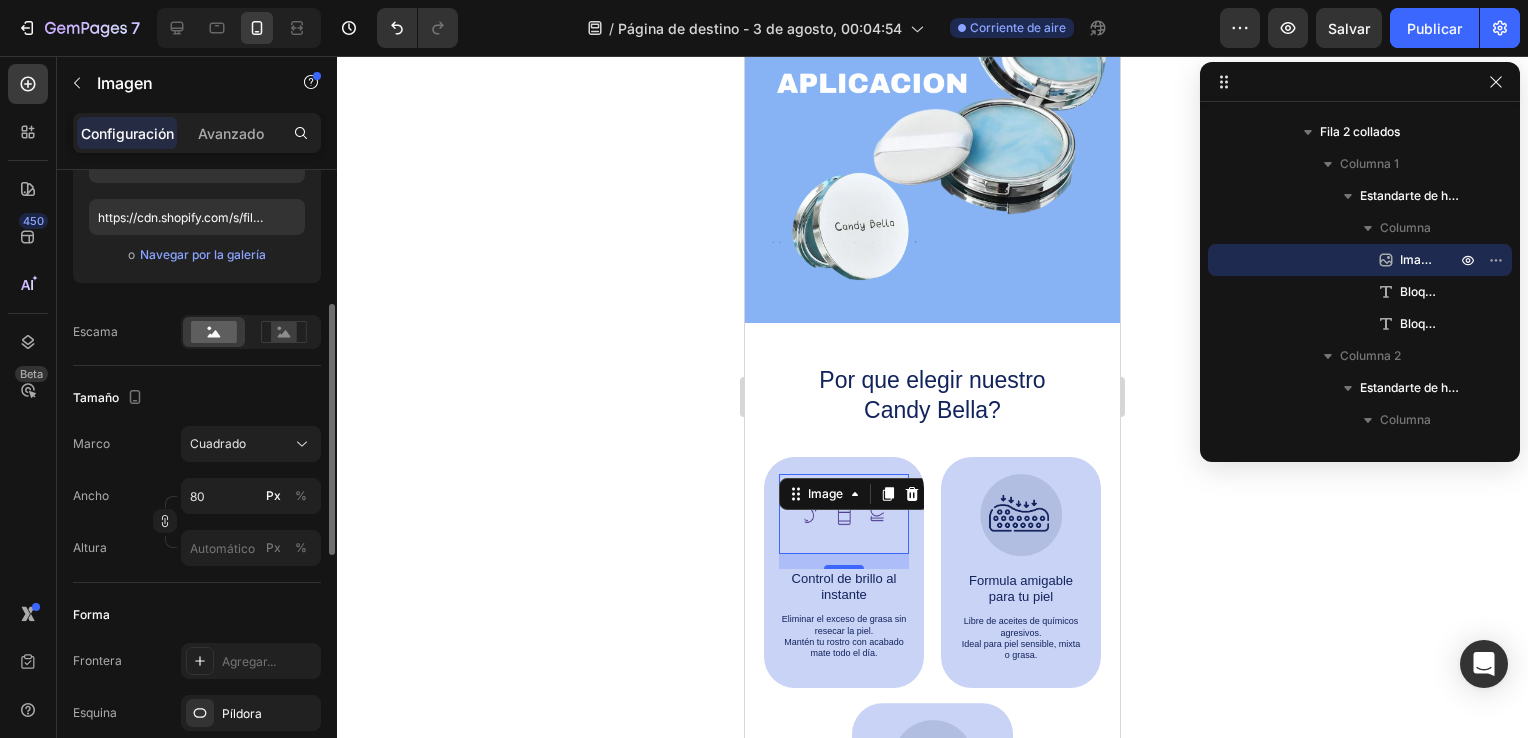 scroll, scrollTop: 331, scrollLeft: 0, axis: vertical 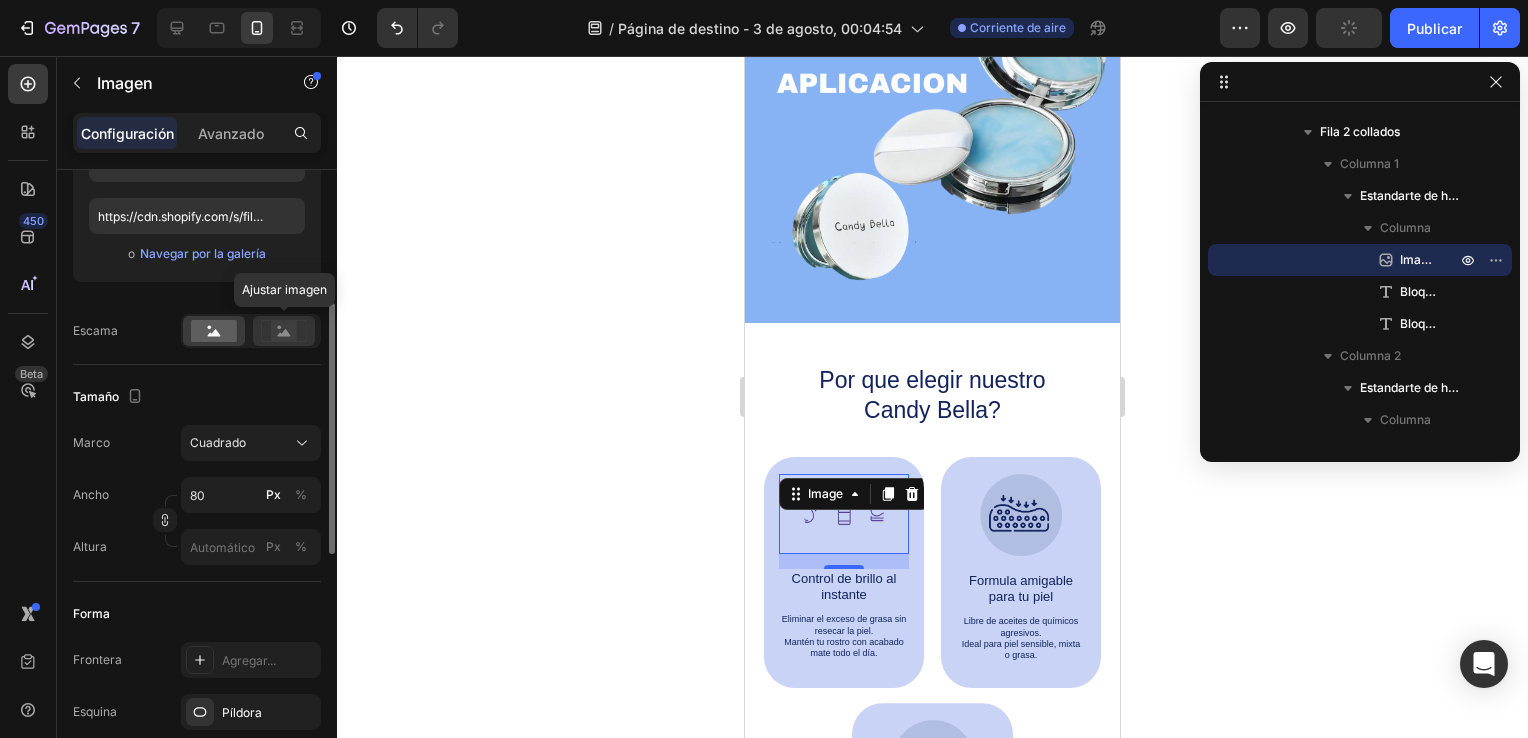 click 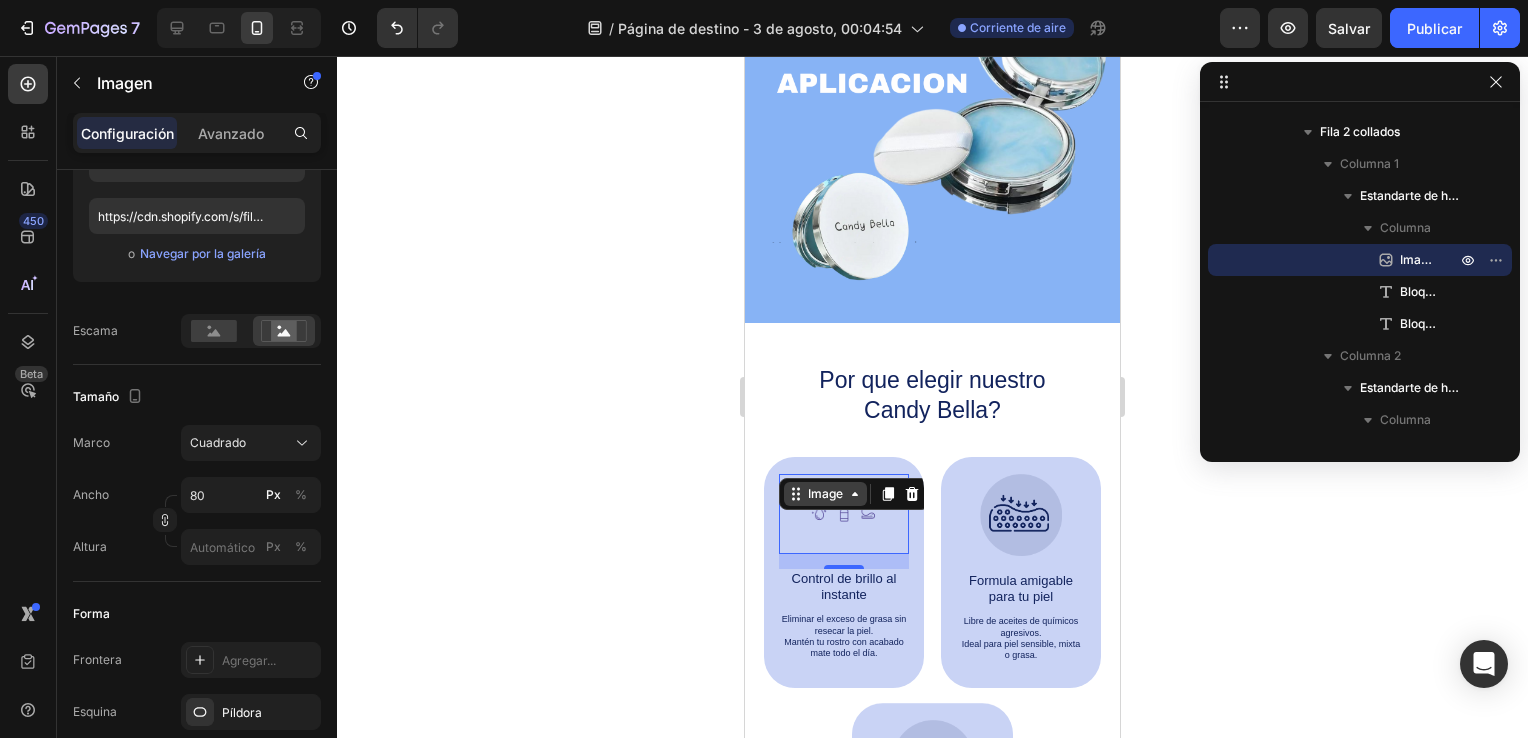 click 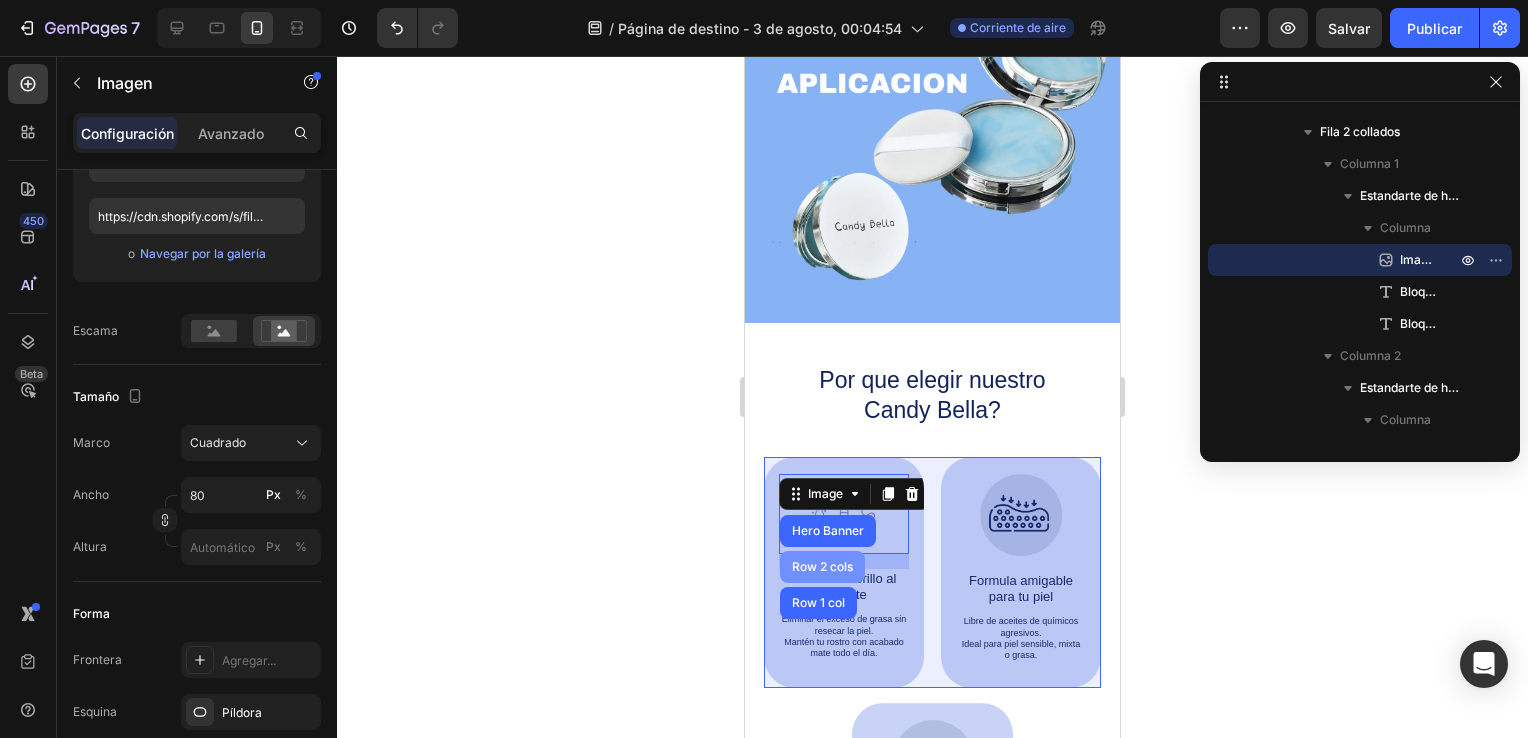 click on "Row 2 cols" at bounding box center [822, 567] 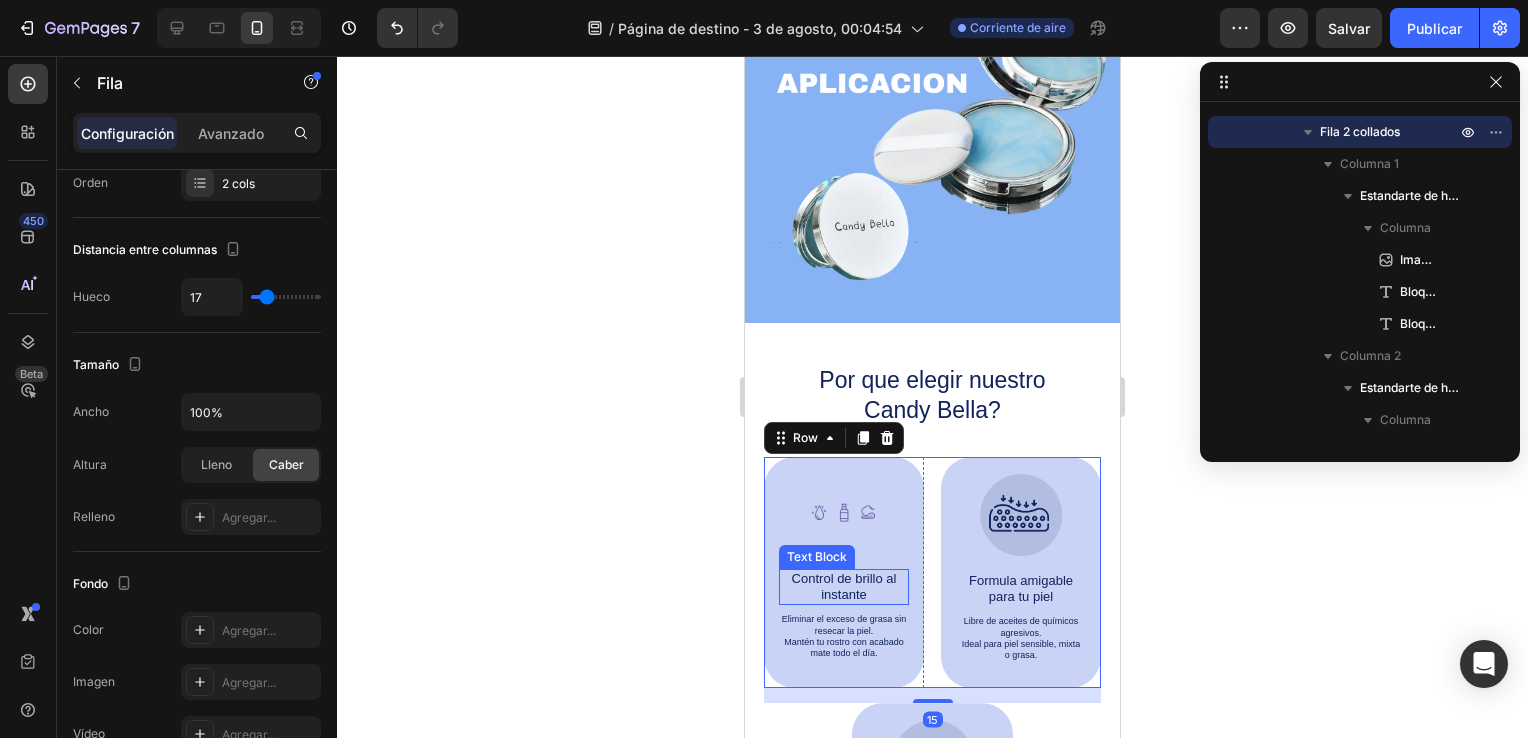 scroll, scrollTop: 0, scrollLeft: 0, axis: both 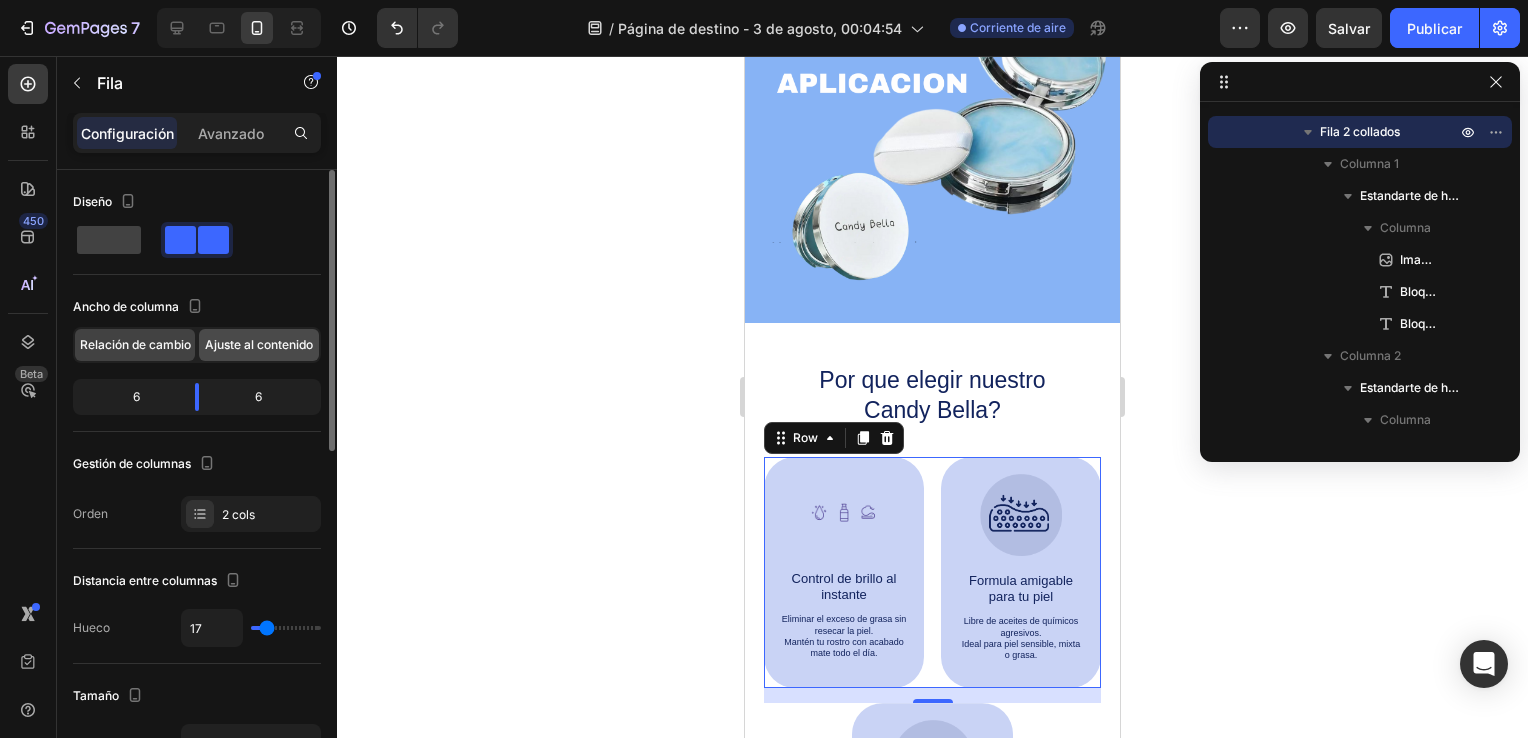 click on "Ajuste al contenido" 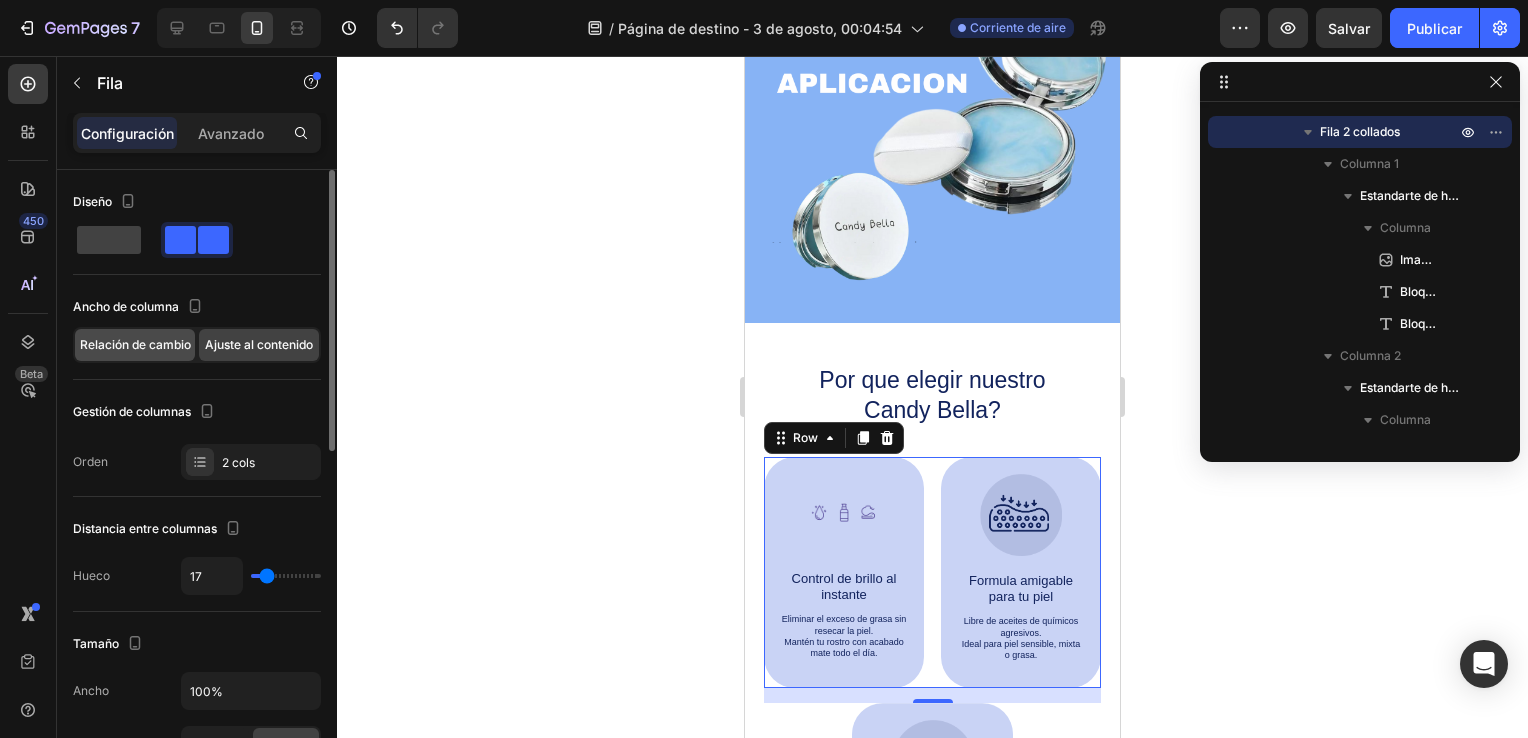 click on "Relación de cambio" 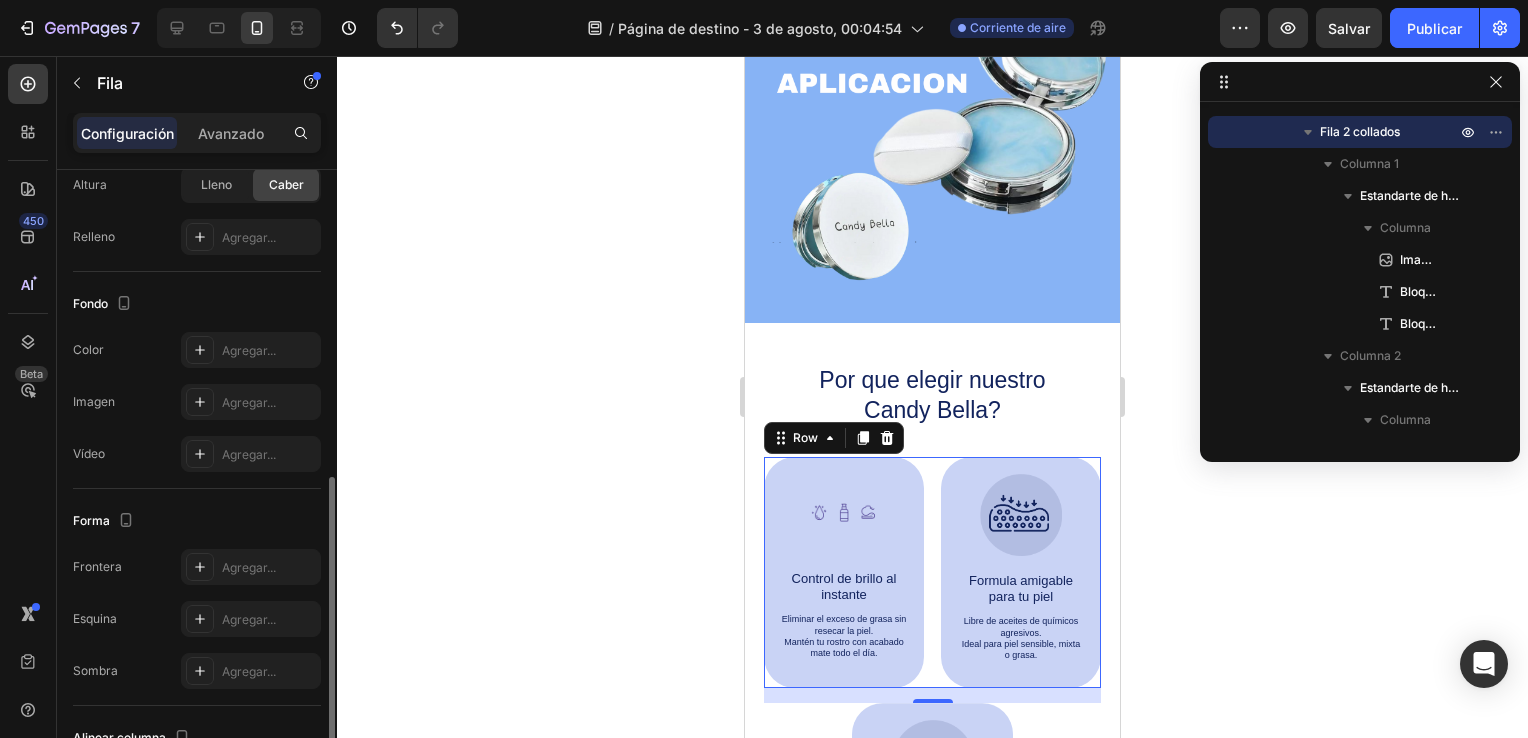 scroll, scrollTop: 768, scrollLeft: 0, axis: vertical 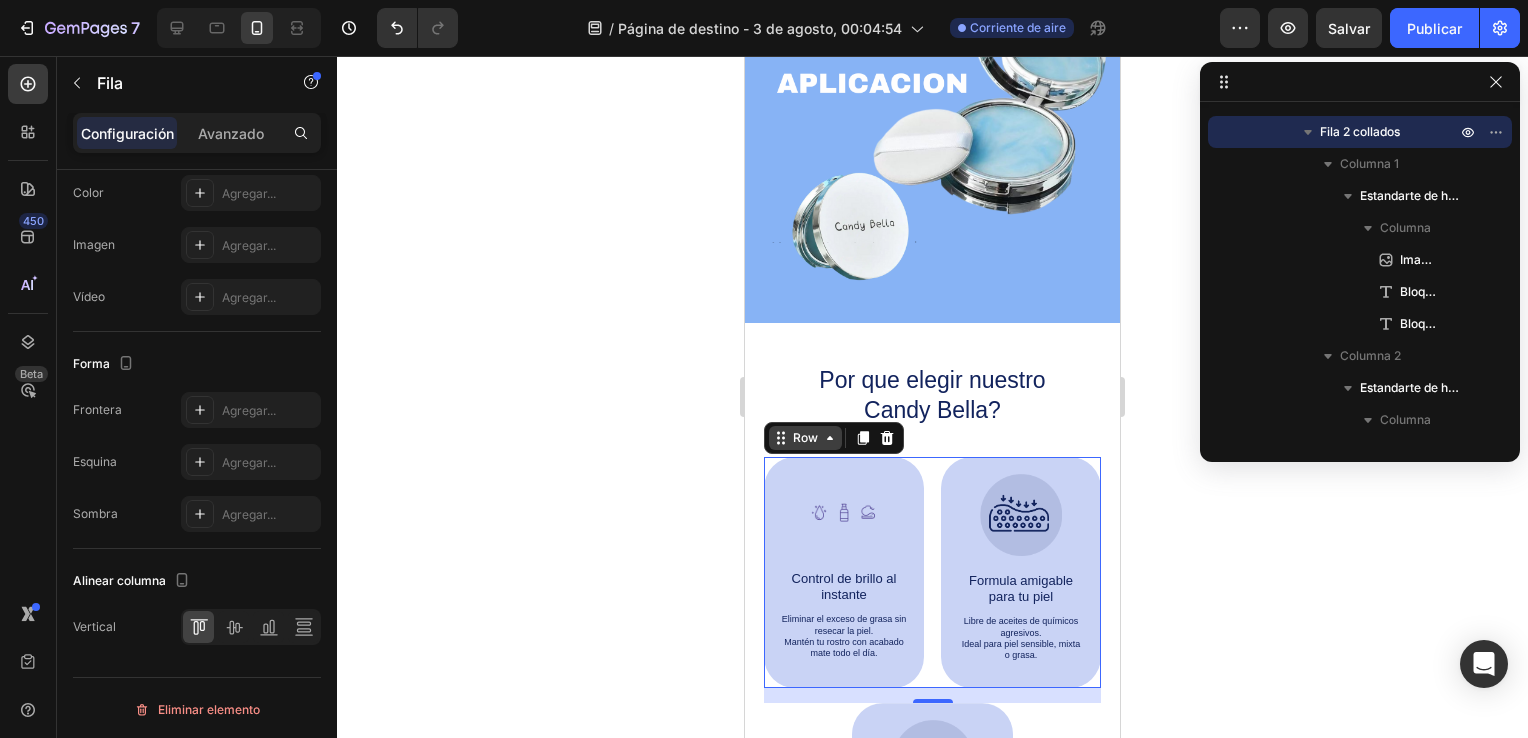 click on "Row" at bounding box center [805, 438] 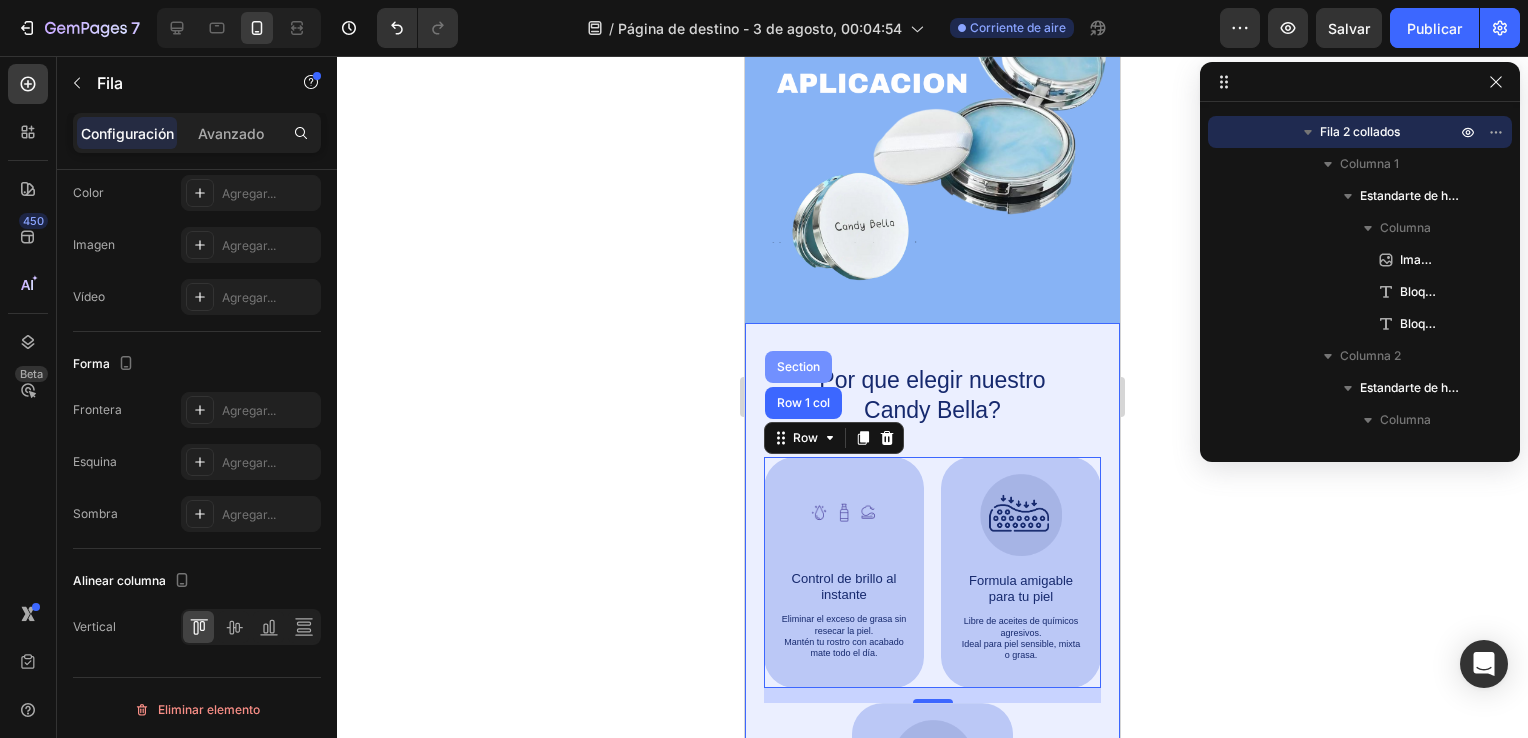 click on "Section" at bounding box center (798, 367) 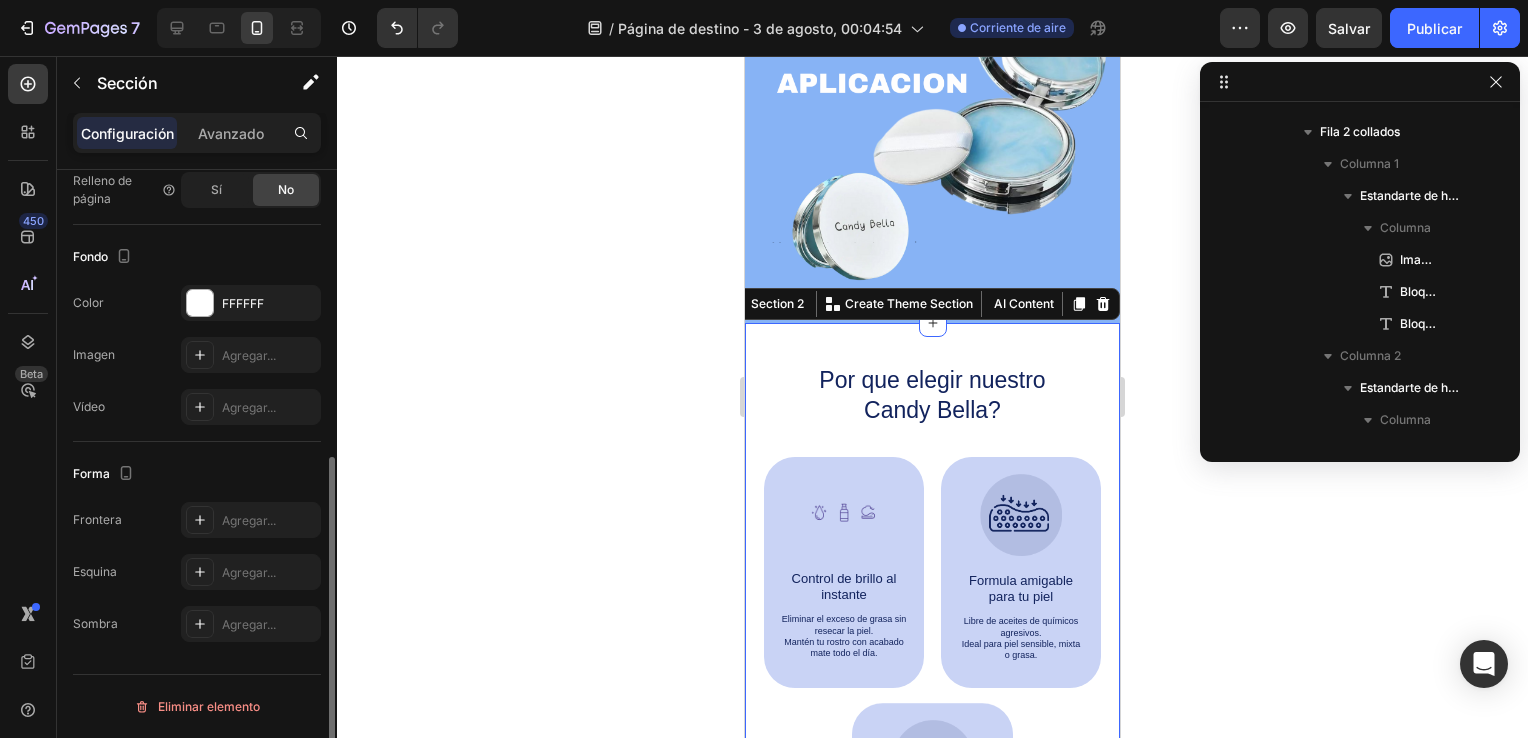 scroll, scrollTop: 794, scrollLeft: 0, axis: vertical 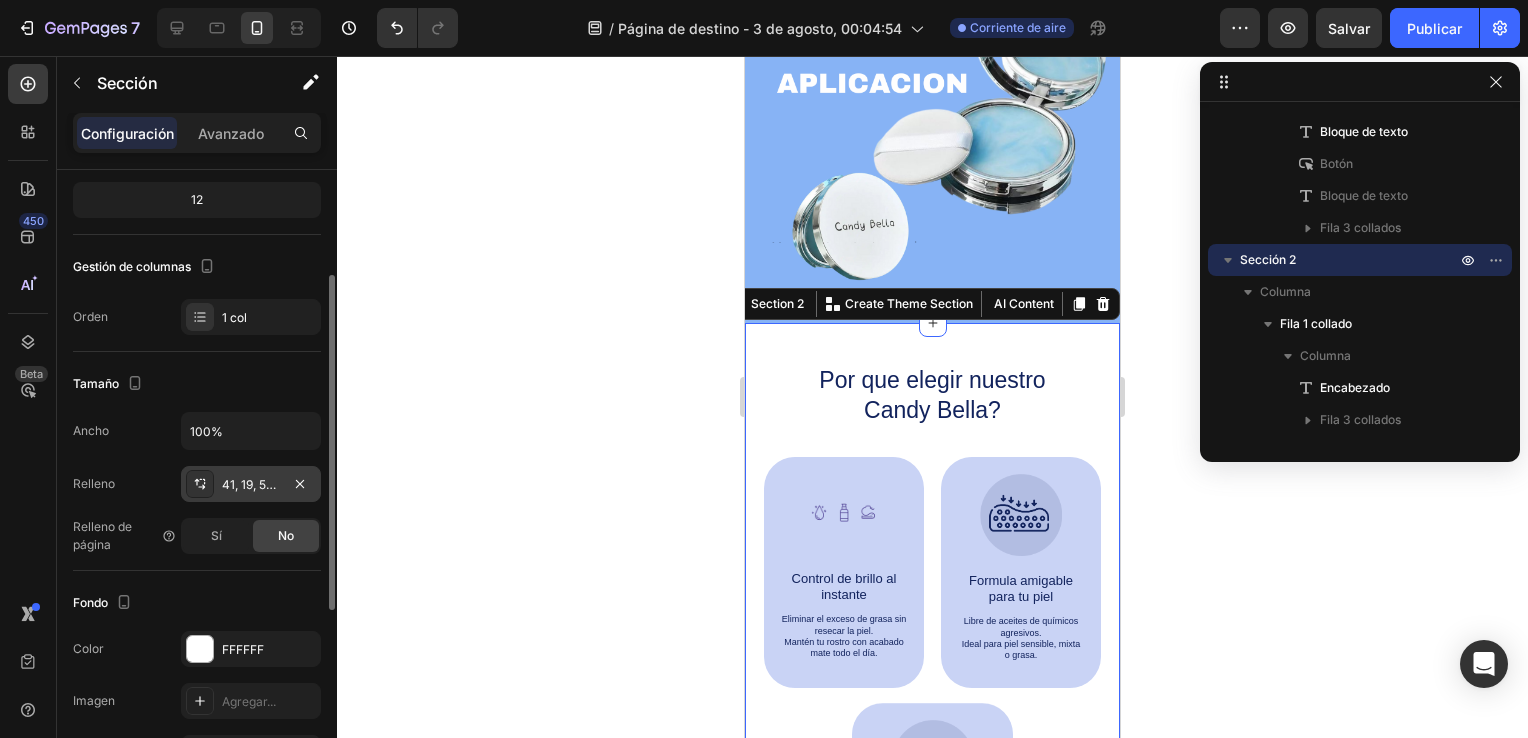 click 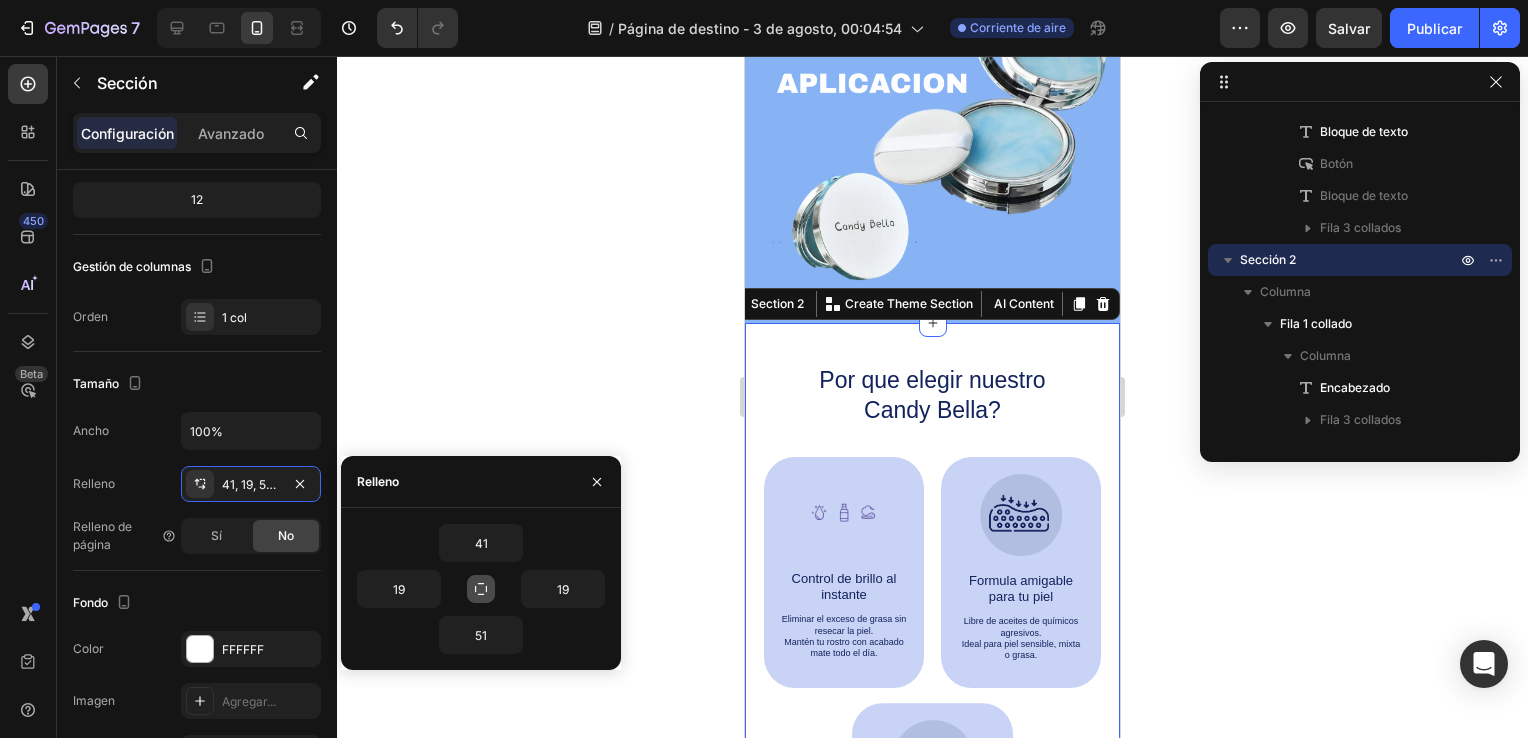 click at bounding box center [481, 589] 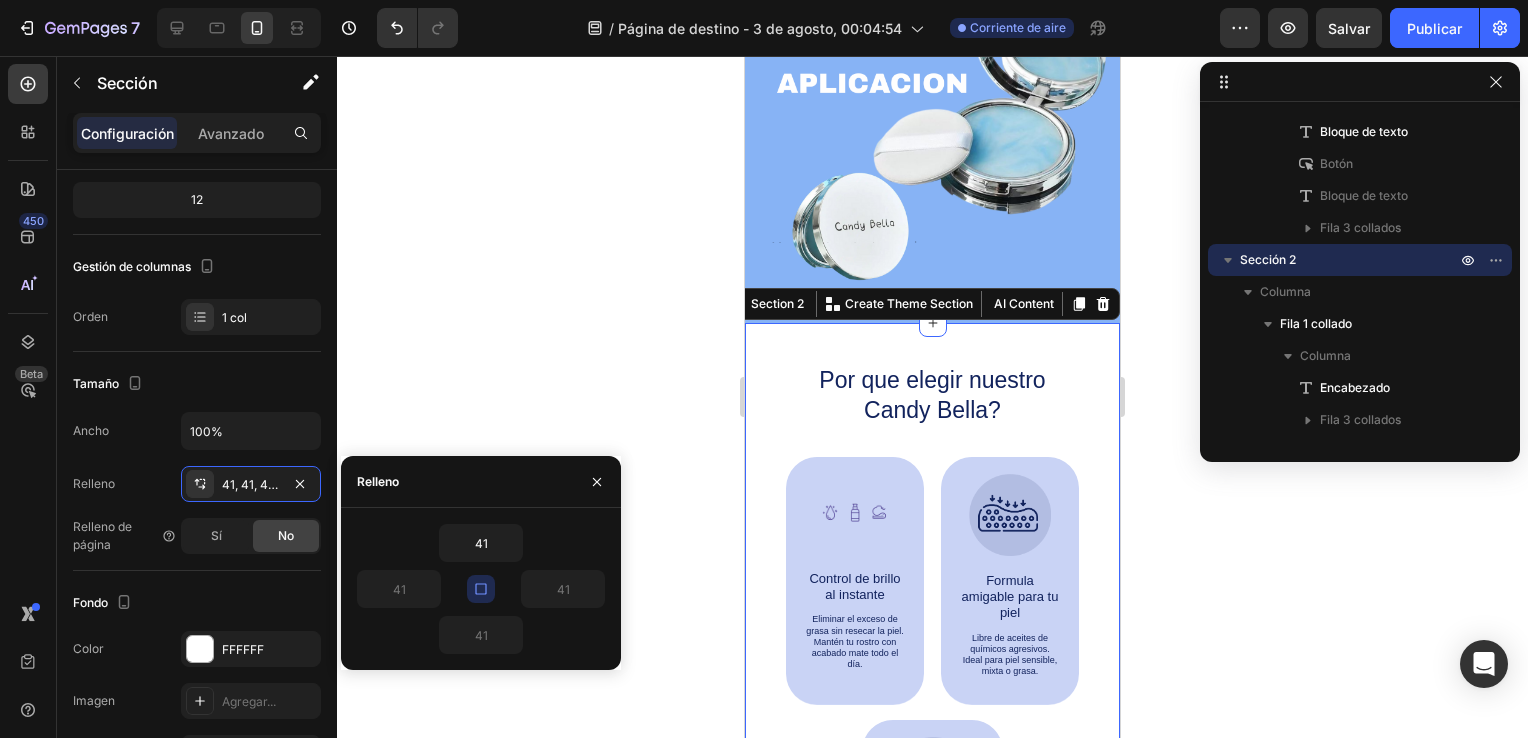 click at bounding box center (481, 589) 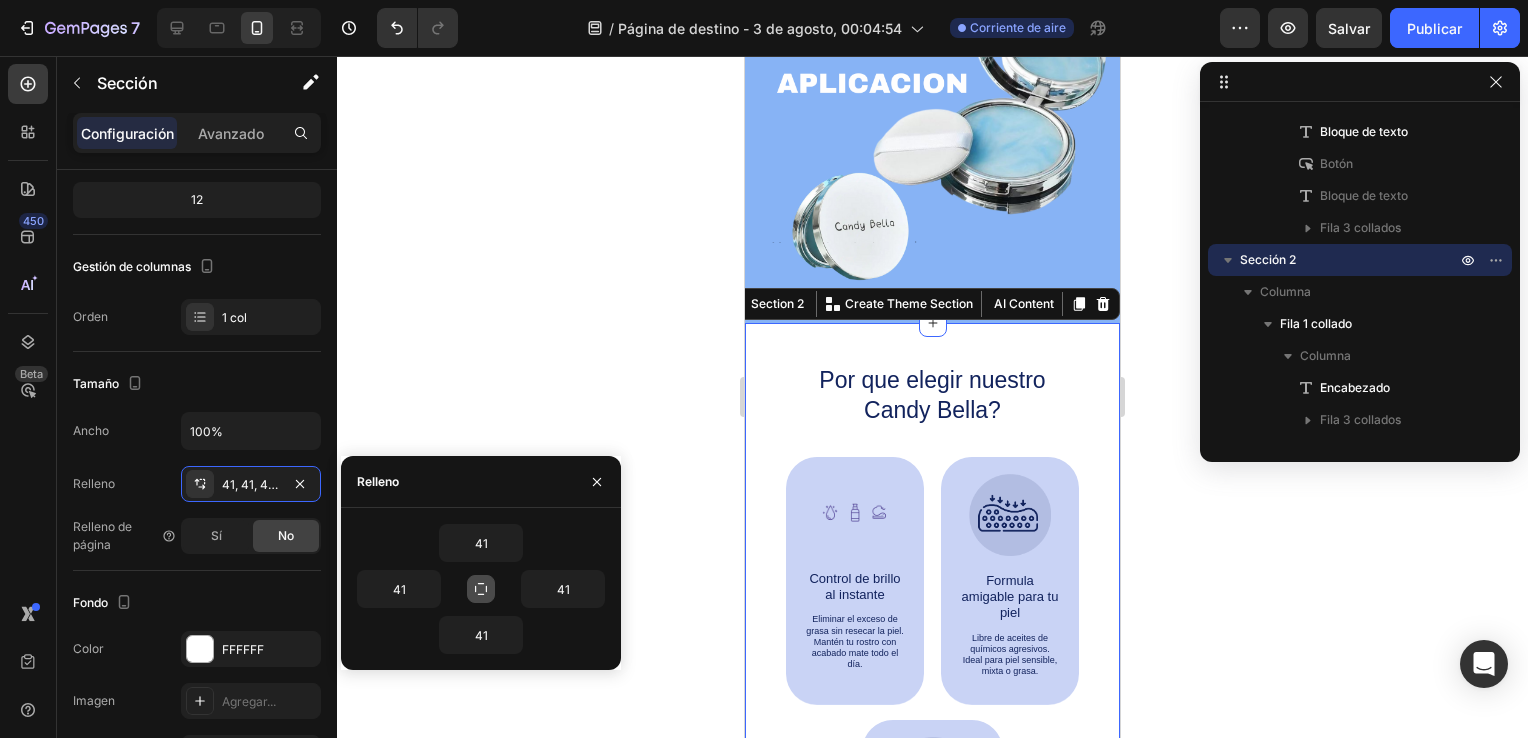 type 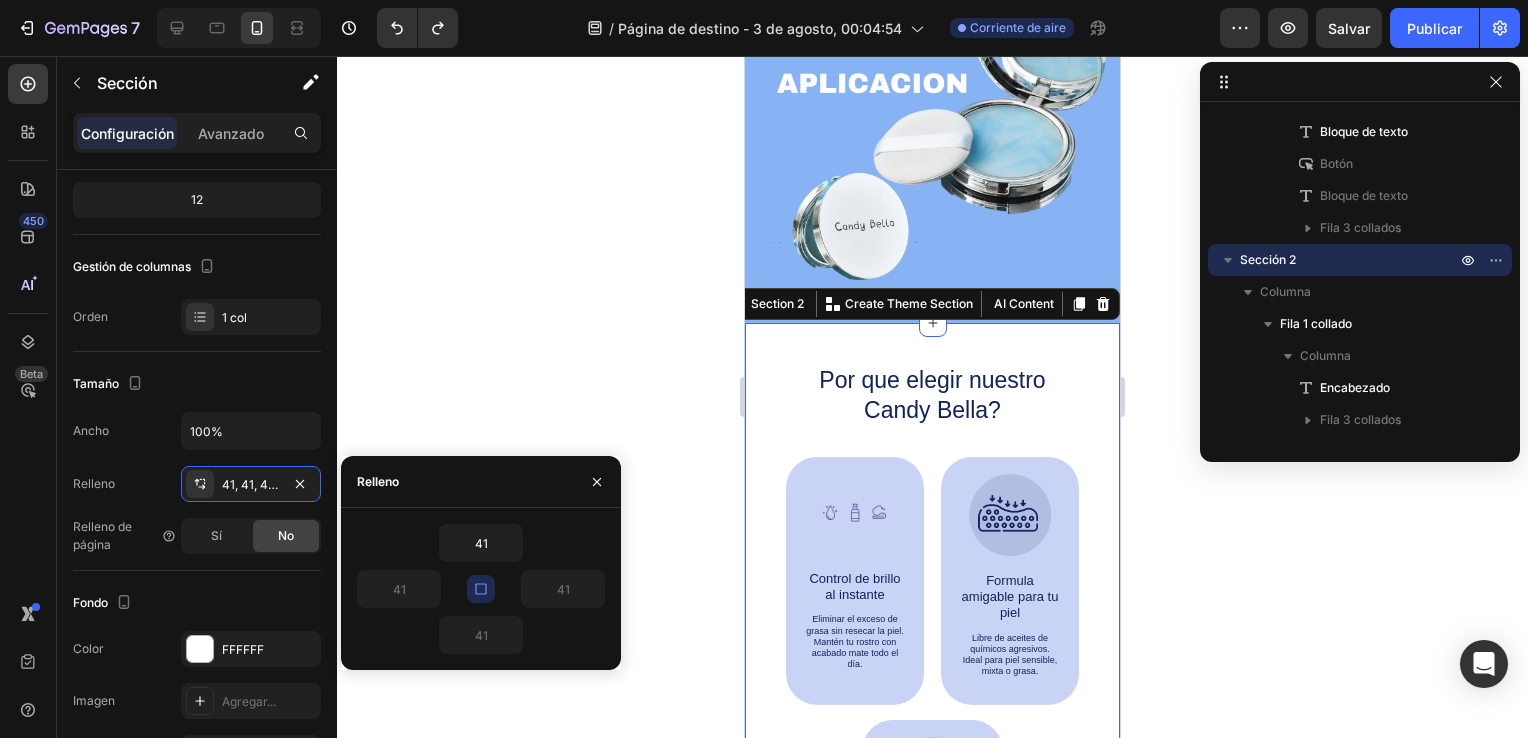 type on "19" 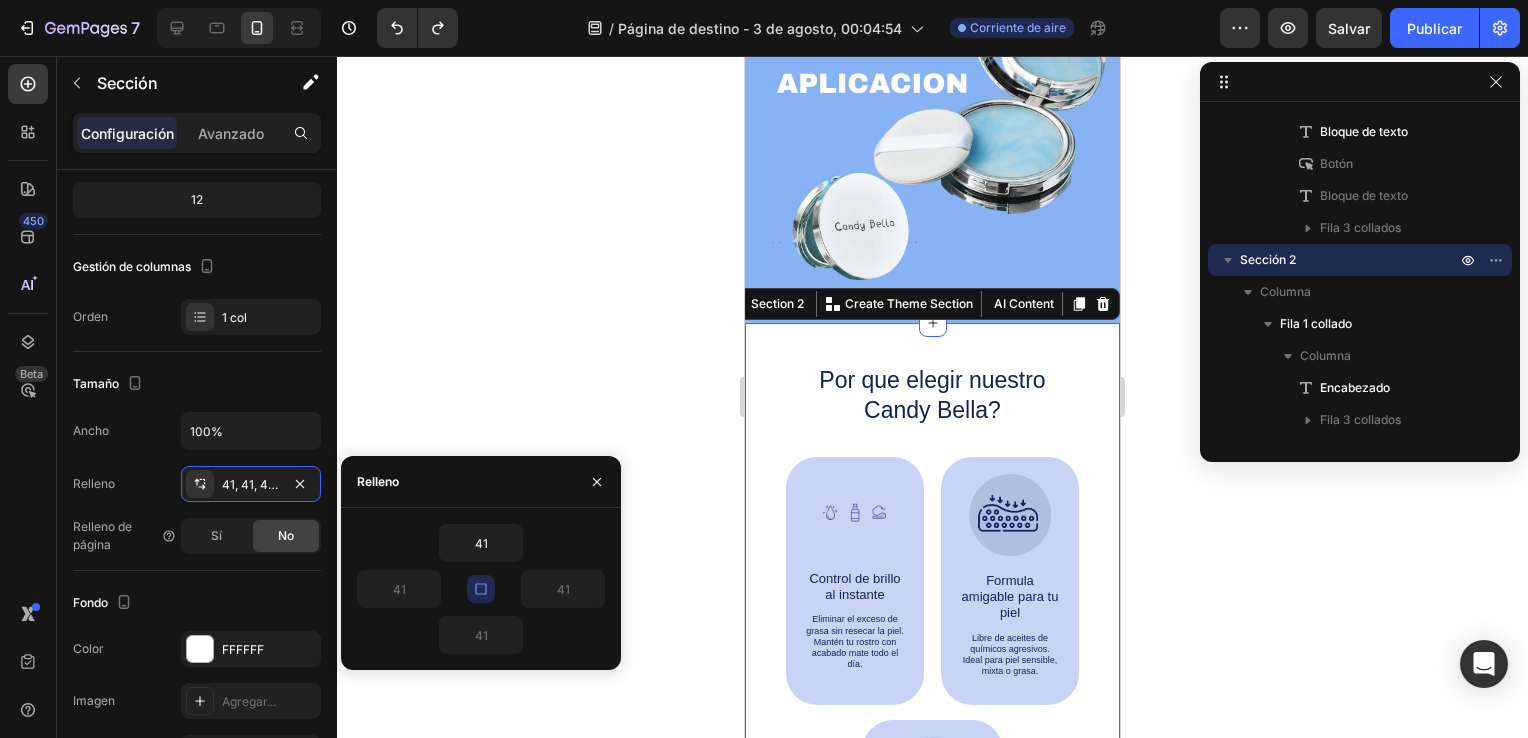 type on "19" 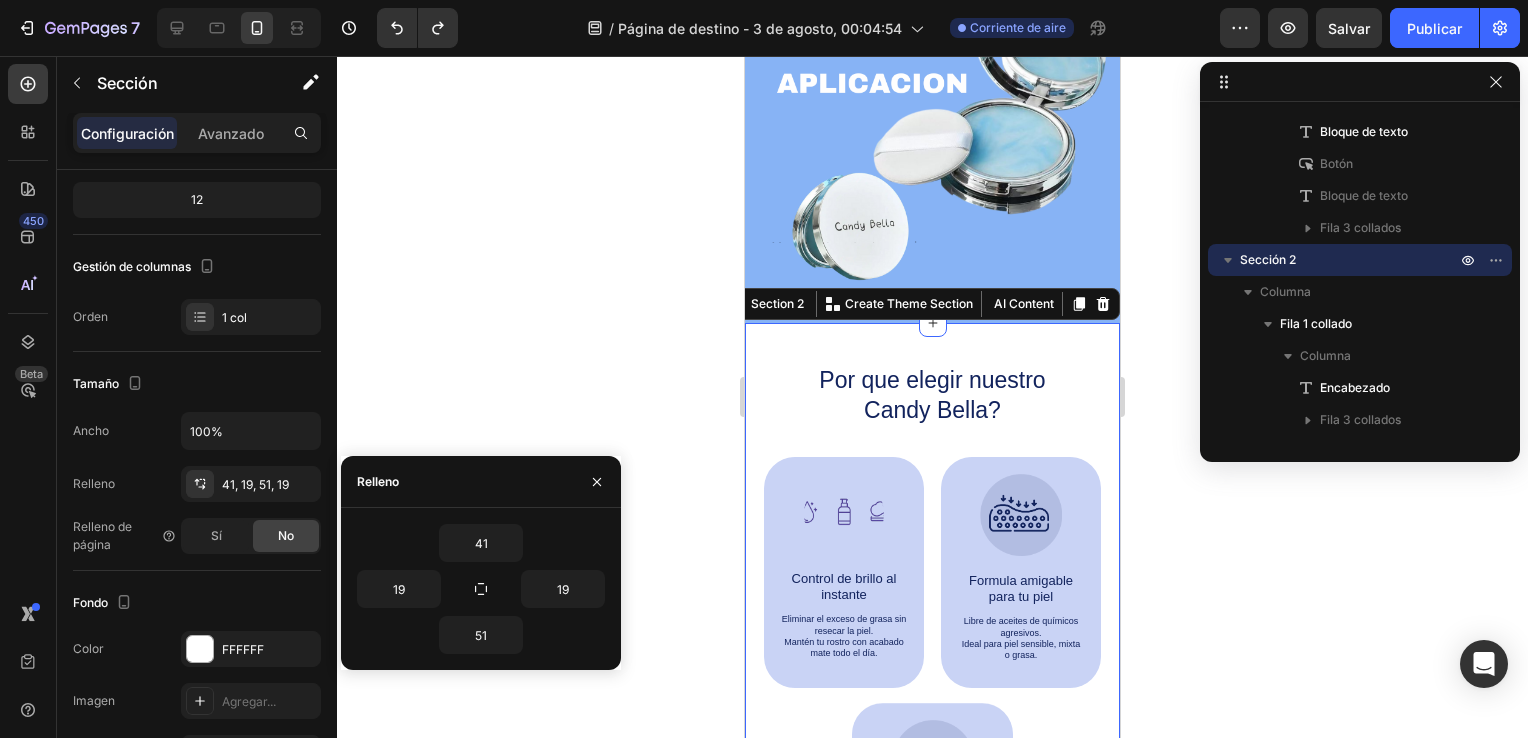 click 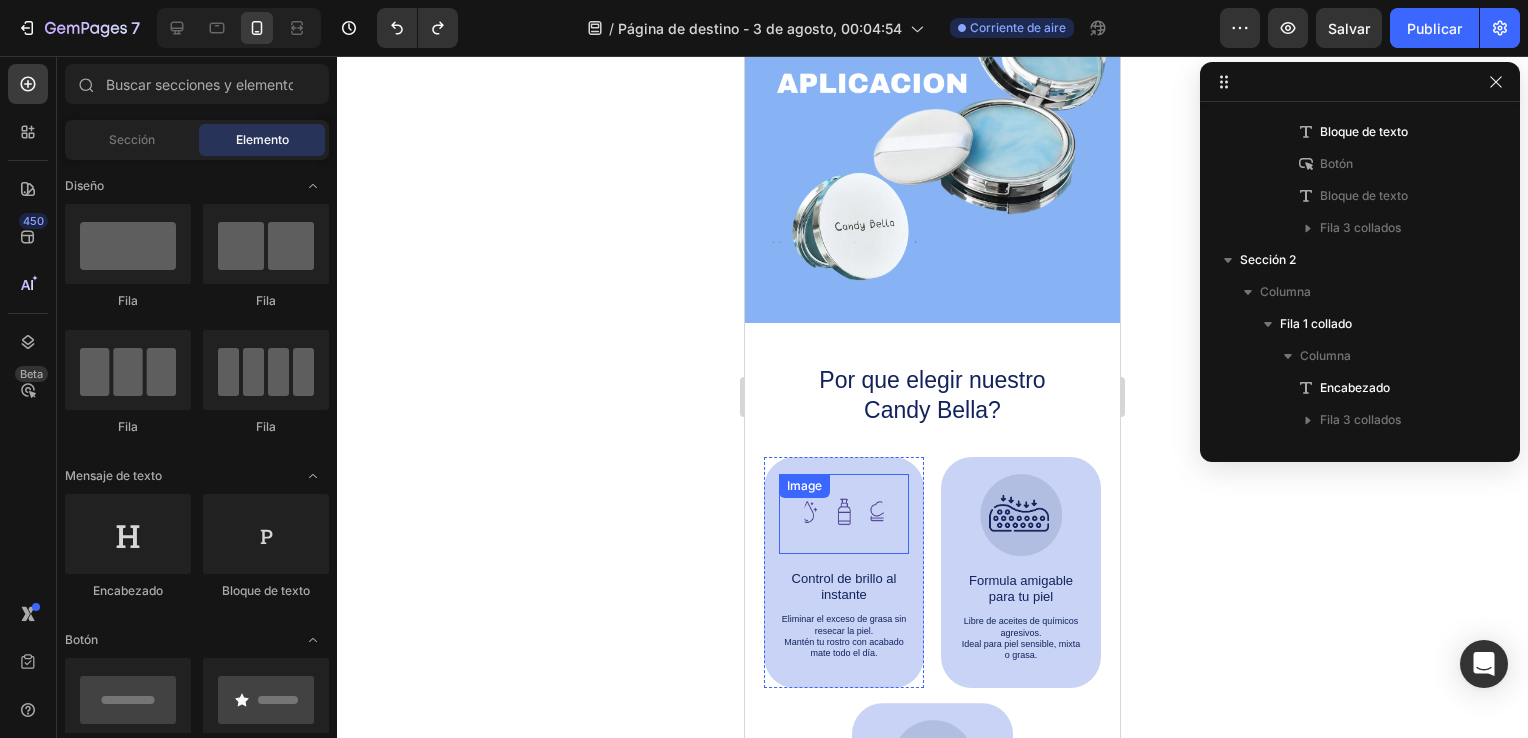 click at bounding box center [844, 514] 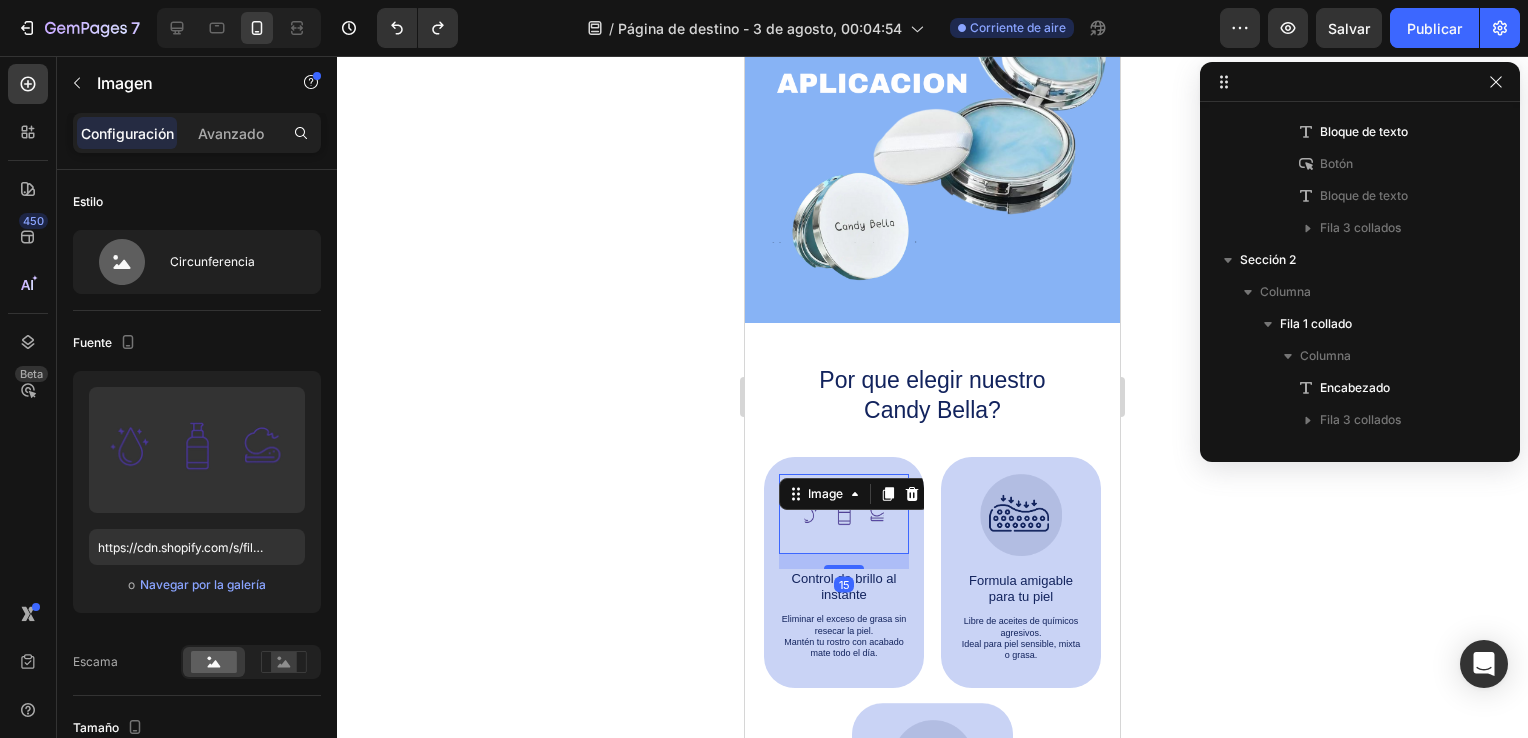 scroll, scrollTop: 1114, scrollLeft: 0, axis: vertical 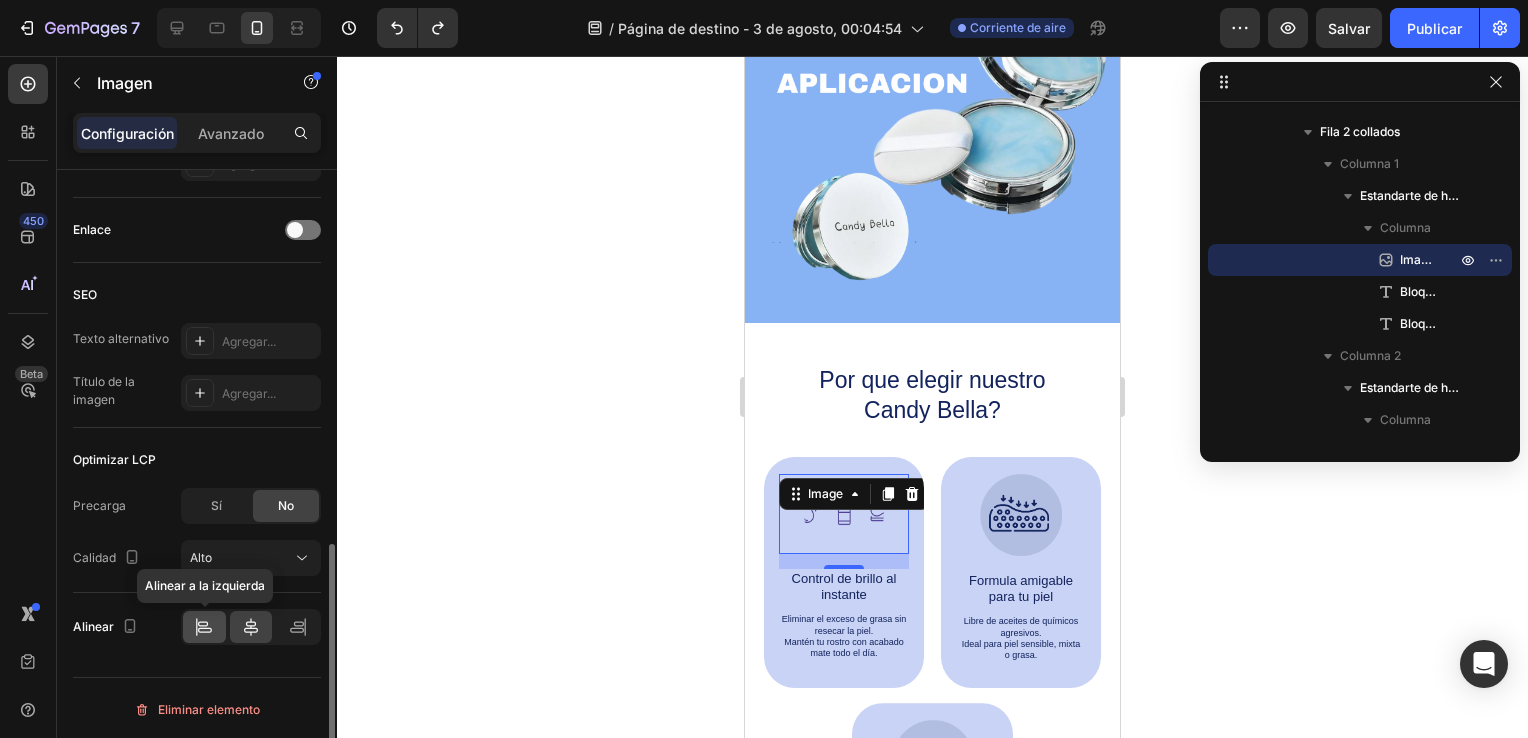 click 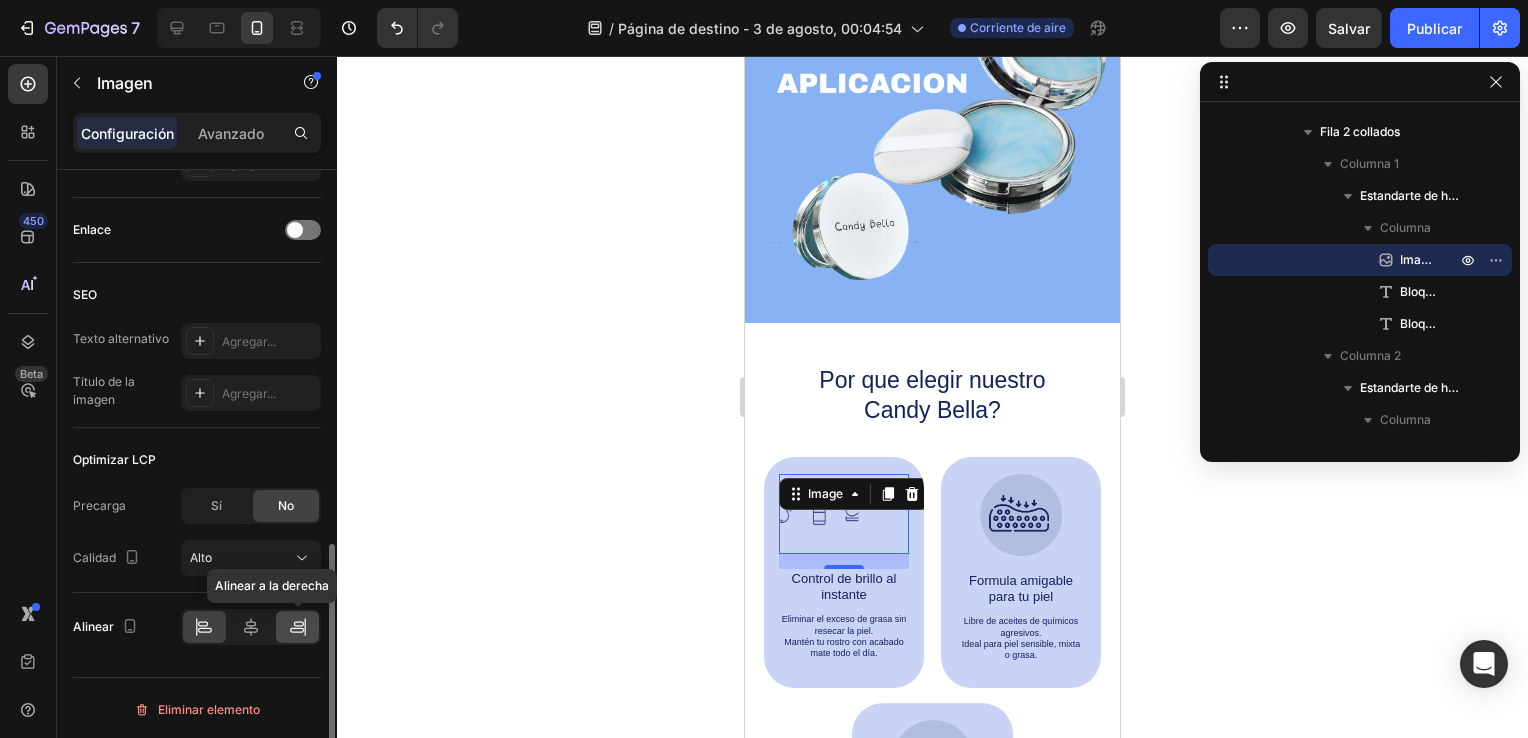 click 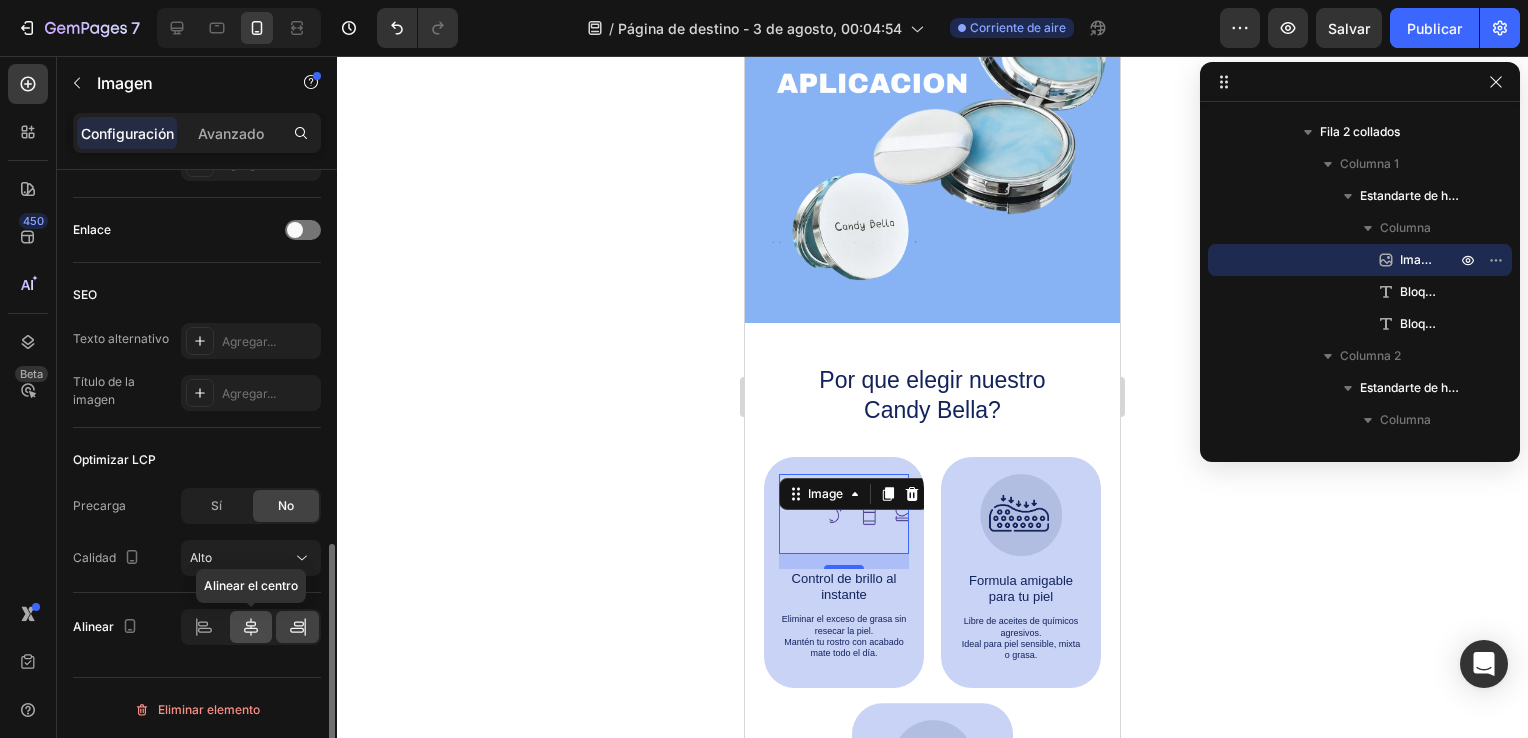click 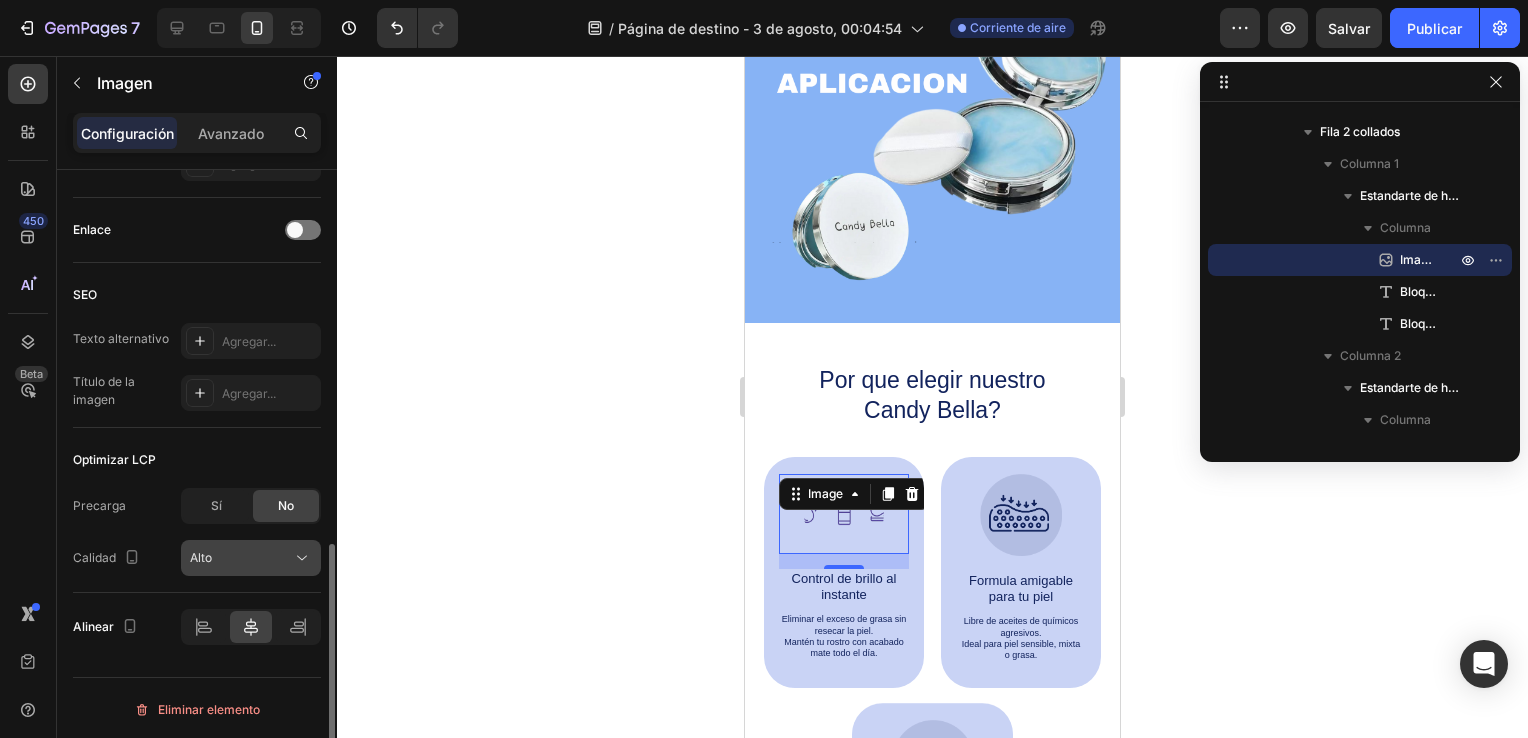 click on "Alto" at bounding box center [241, 558] 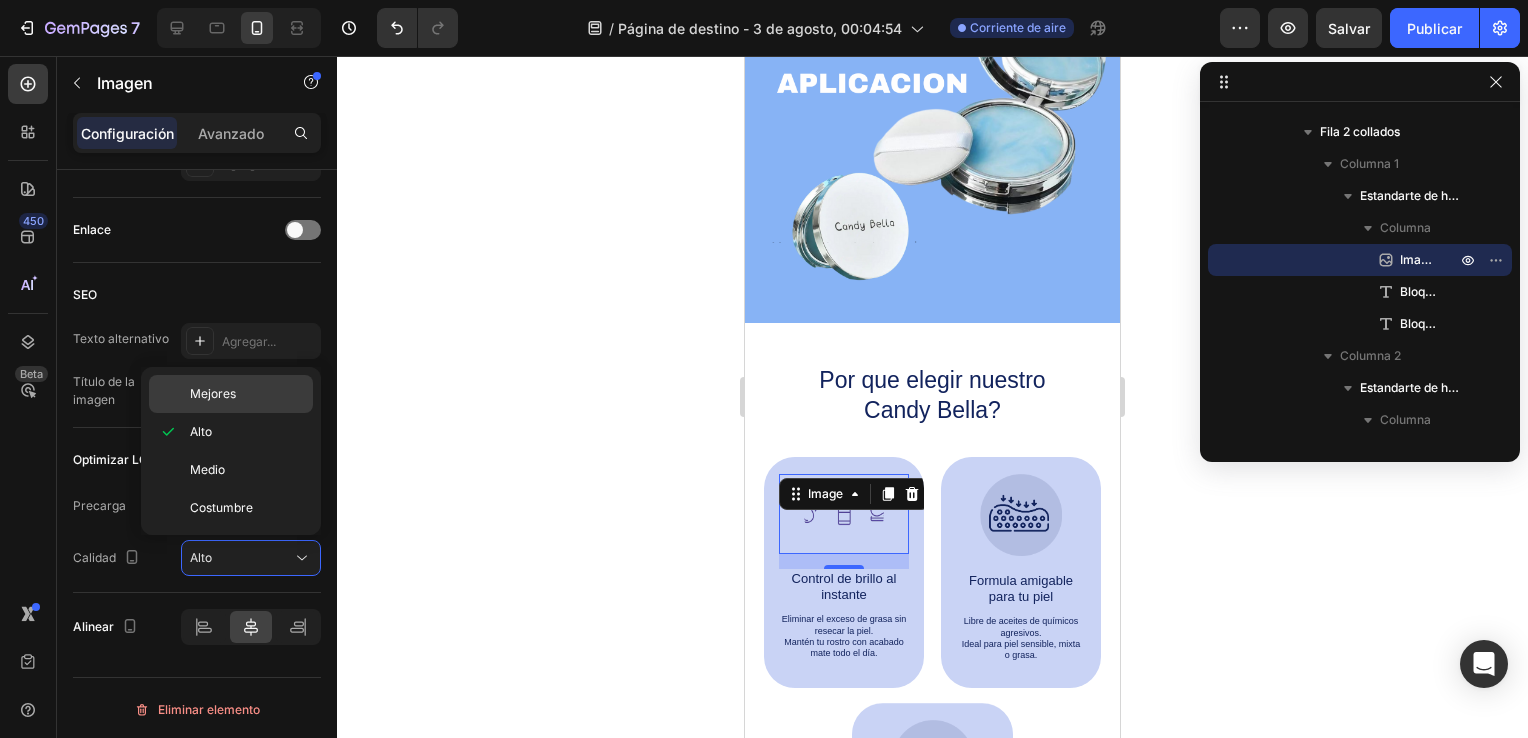 click on "Mejores" 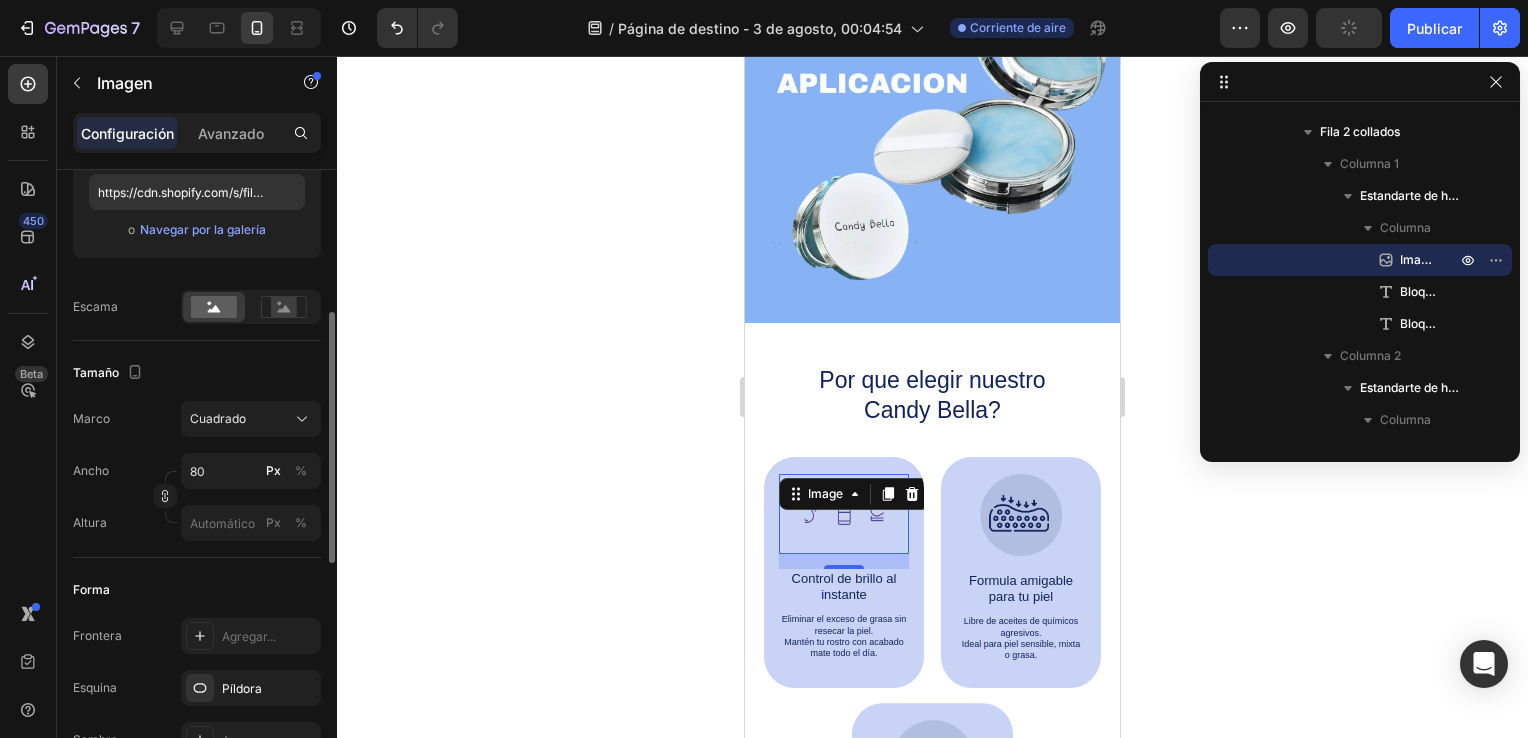 scroll, scrollTop: 354, scrollLeft: 0, axis: vertical 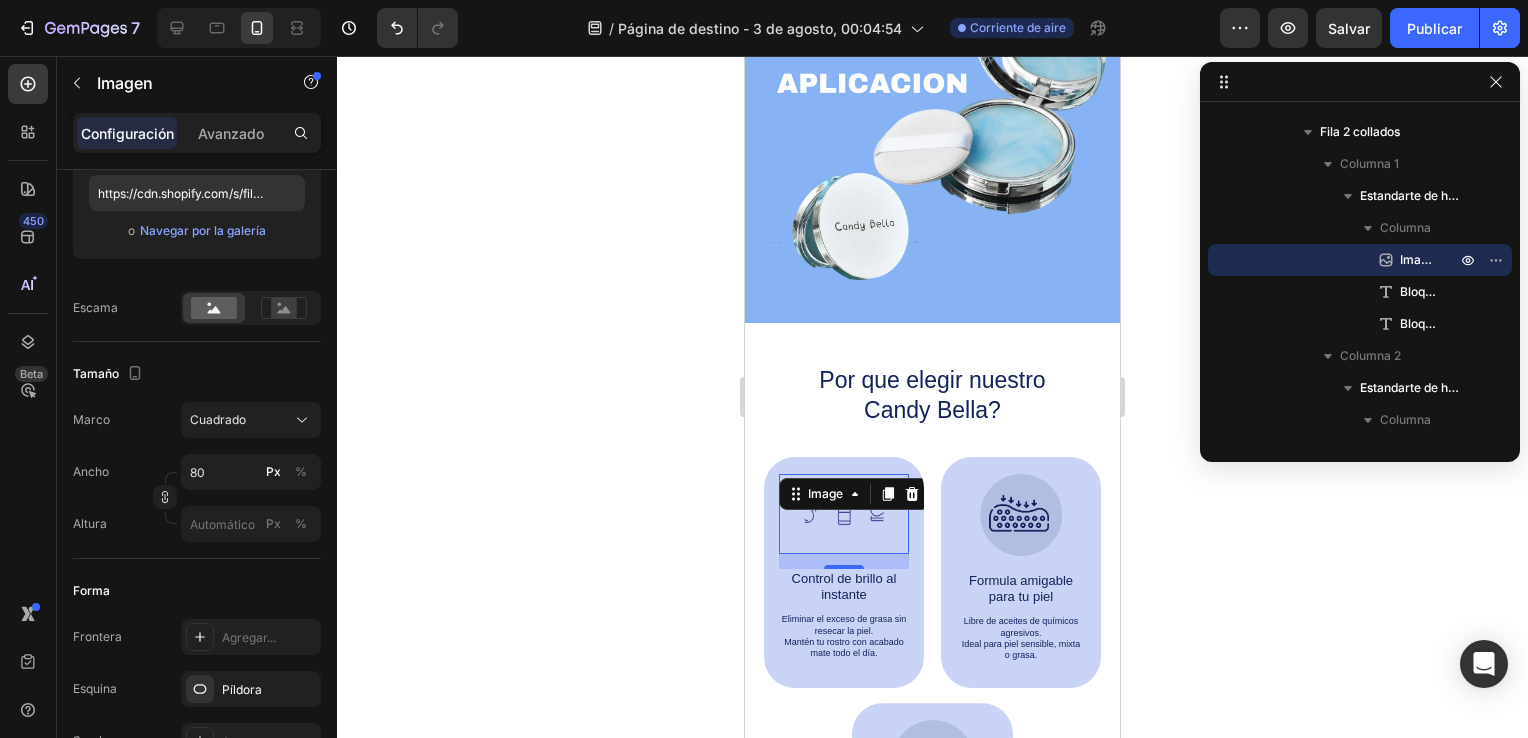 drag, startPoint x: 604, startPoint y: 396, endPoint x: 1195, endPoint y: 515, distance: 602.8615 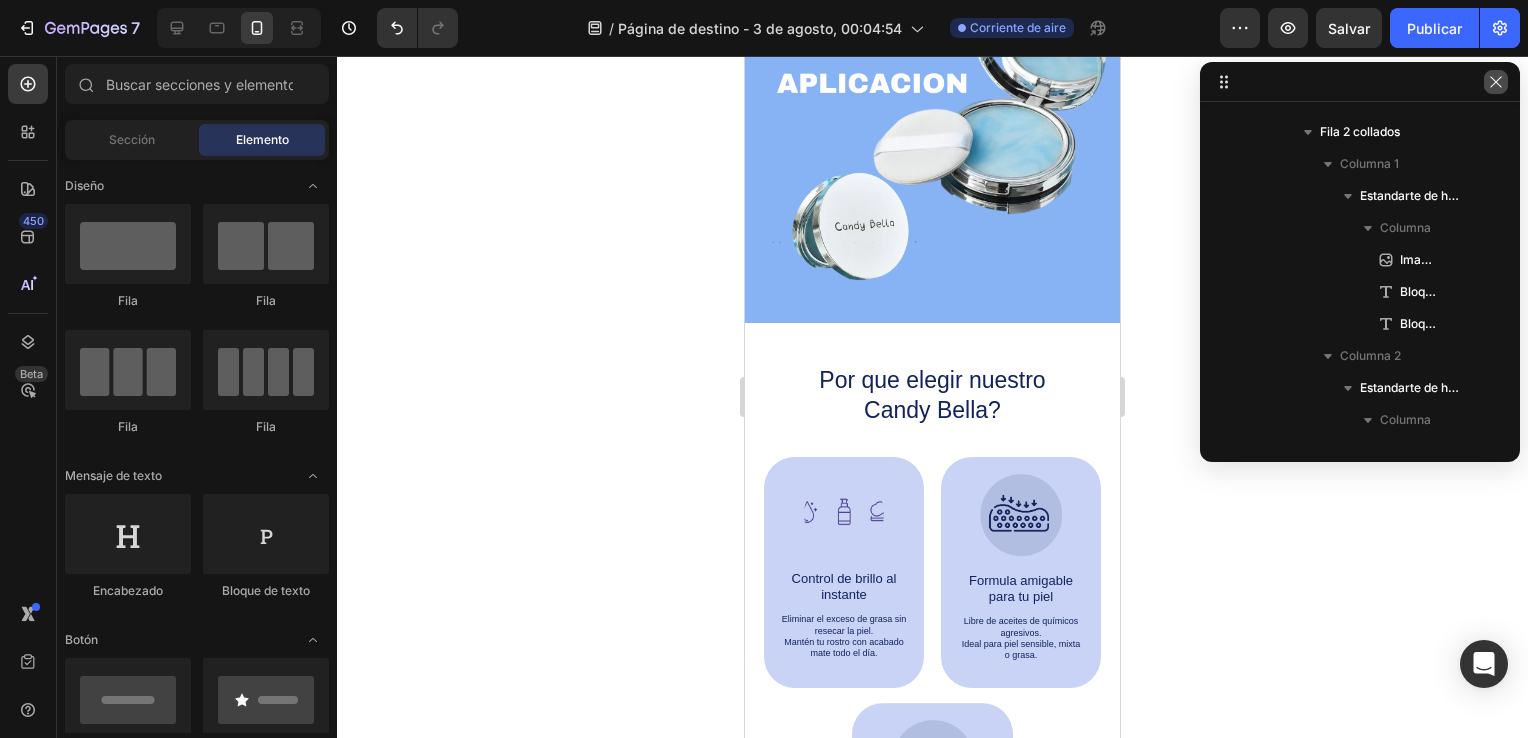 click at bounding box center (1496, 82) 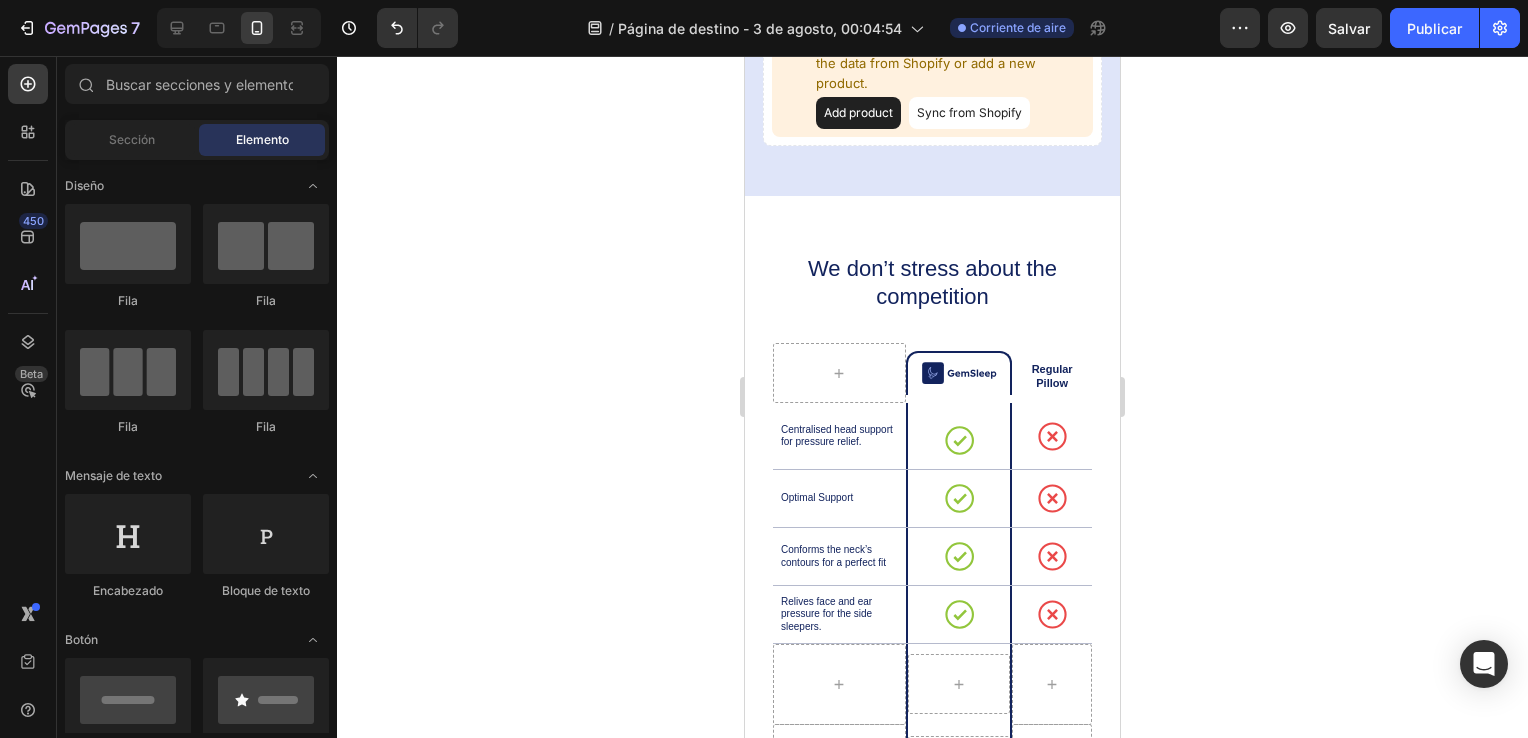 scroll, scrollTop: 3798, scrollLeft: 0, axis: vertical 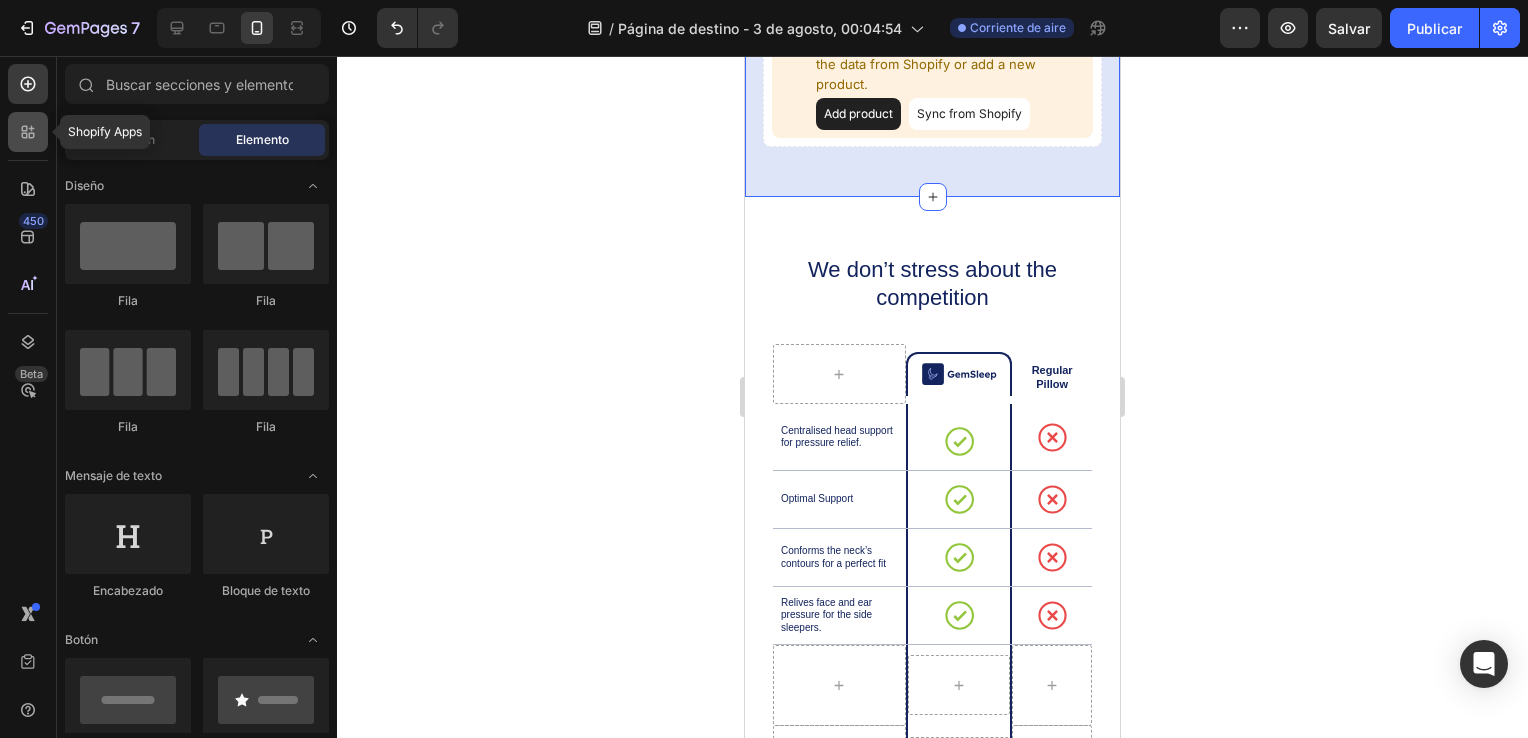 click 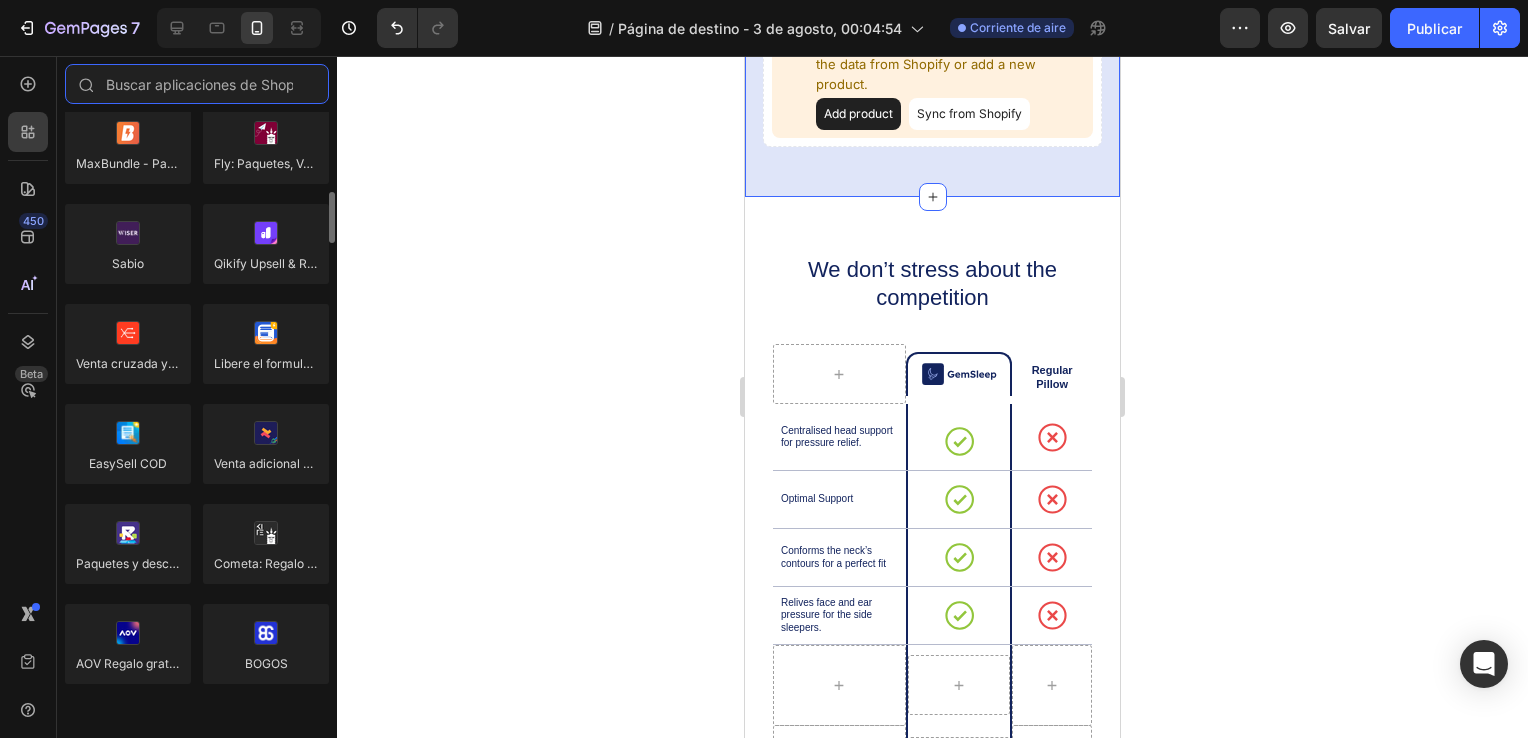 scroll, scrollTop: 892, scrollLeft: 0, axis: vertical 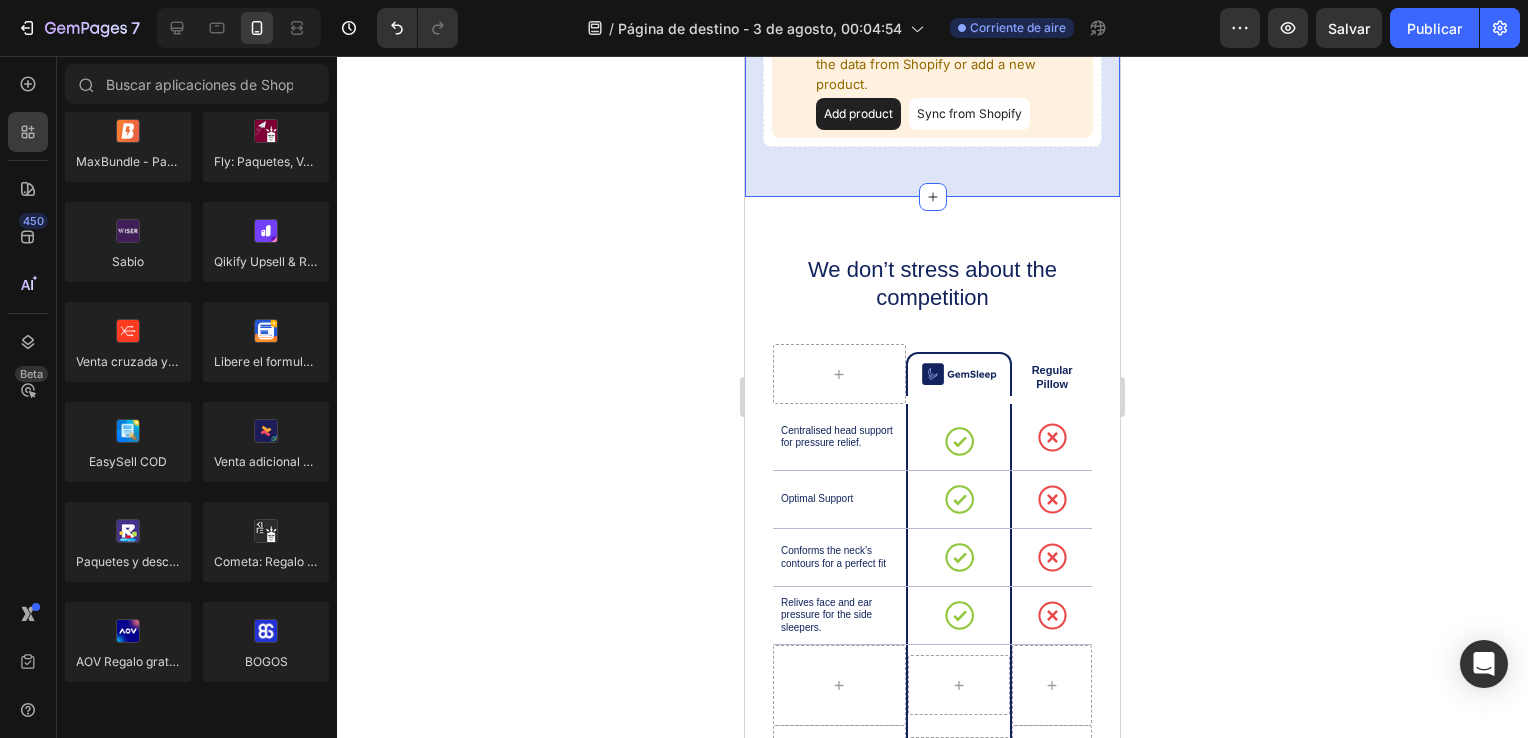 click at bounding box center (266, 342) 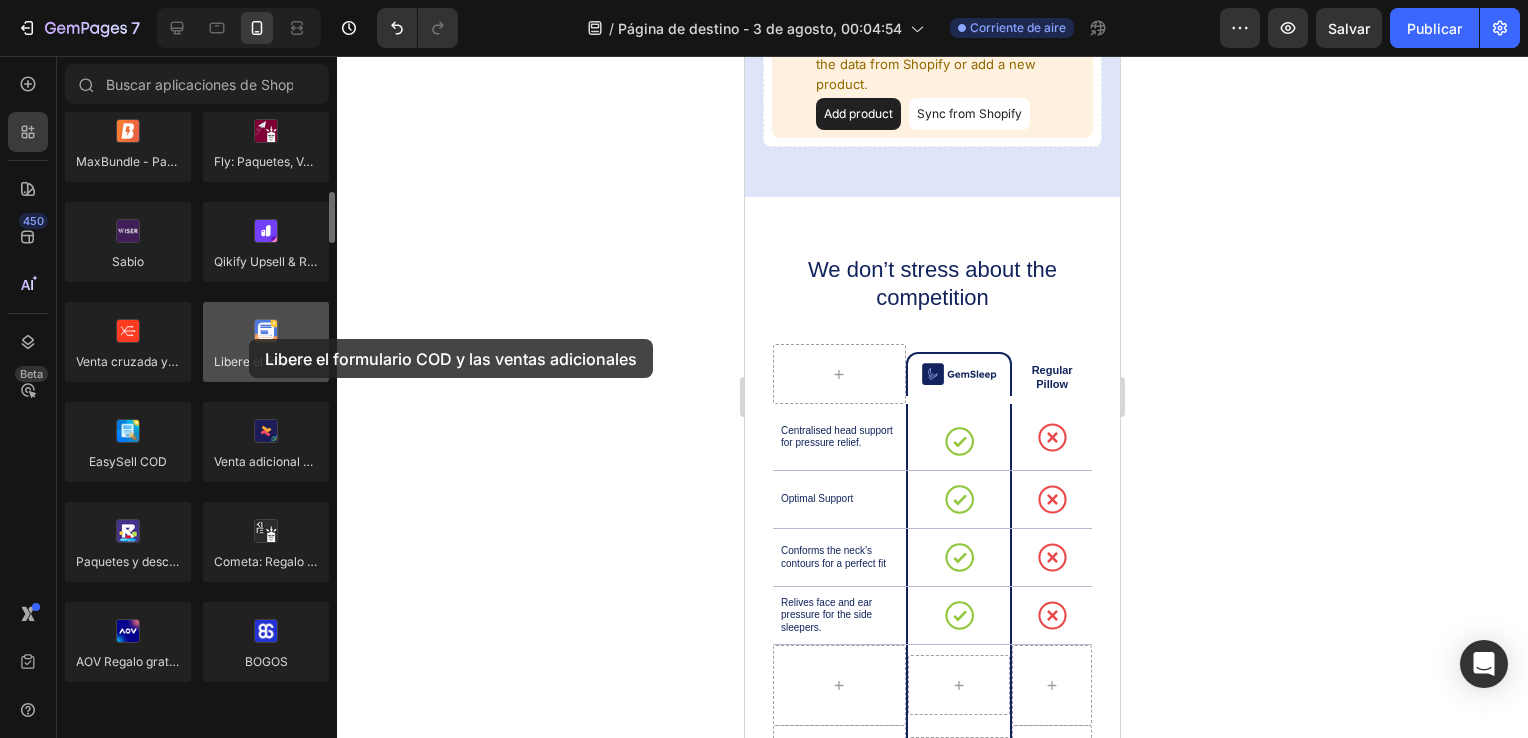 drag, startPoint x: 284, startPoint y: 343, endPoint x: 249, endPoint y: 337, distance: 35.510563 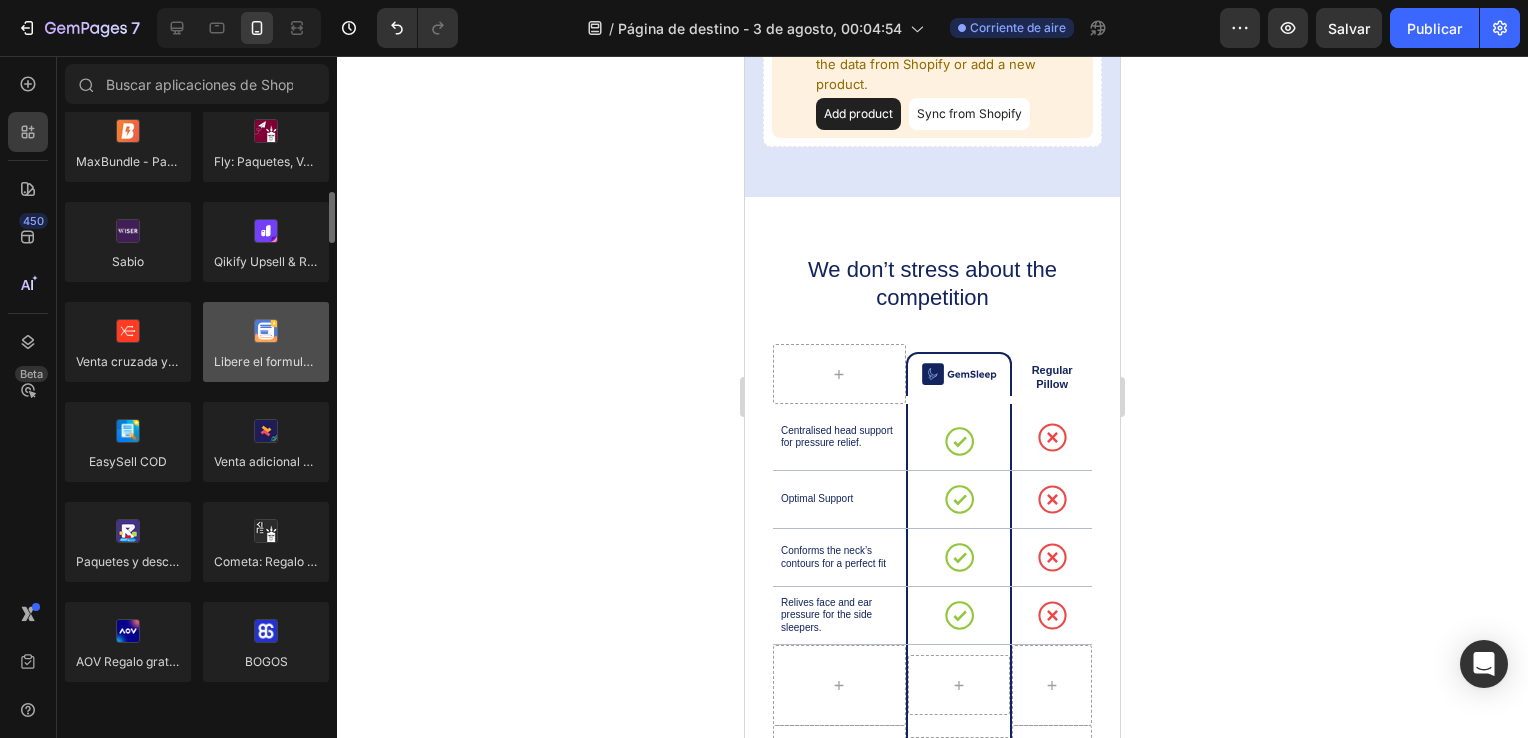 click at bounding box center (266, 342) 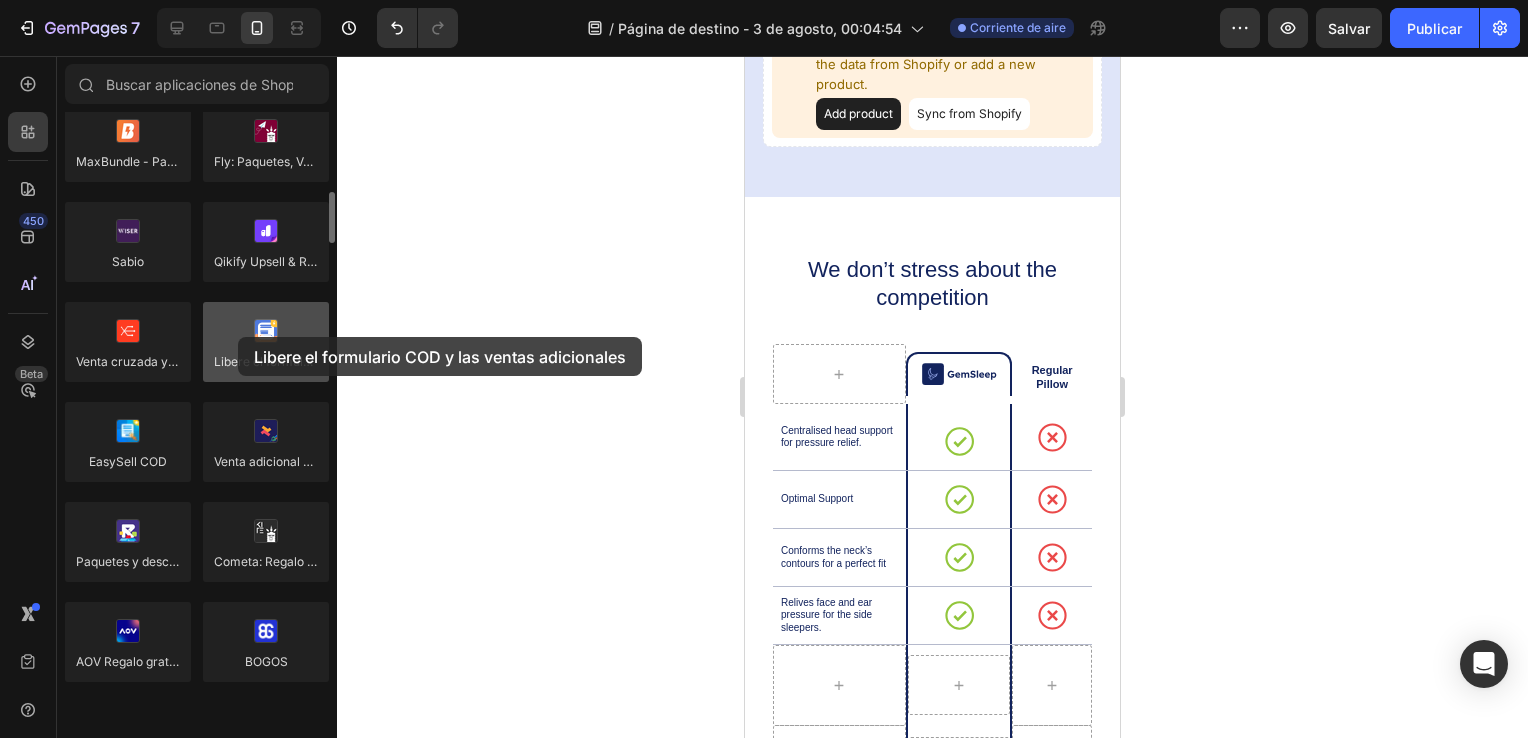 click at bounding box center (266, 342) 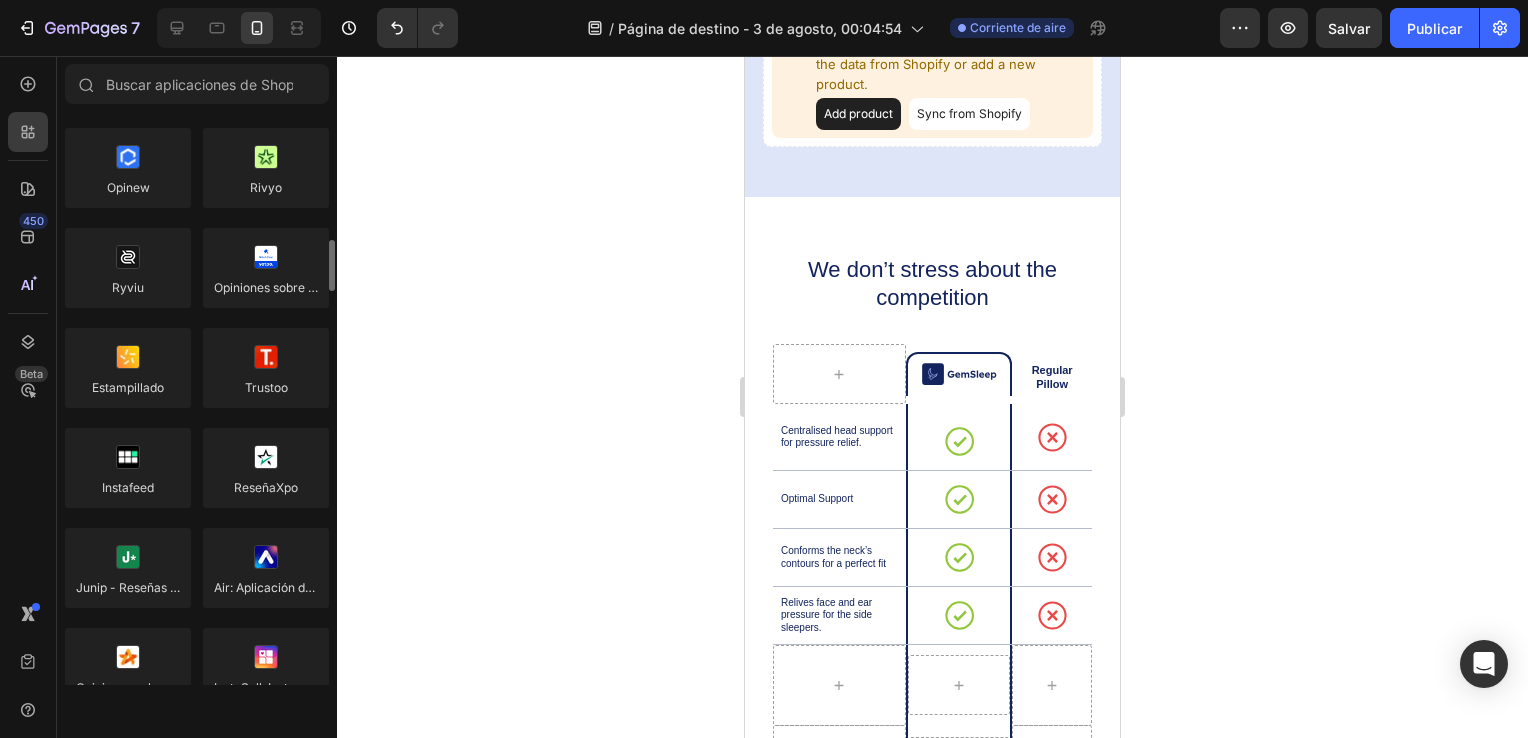 scroll, scrollTop: 0, scrollLeft: 0, axis: both 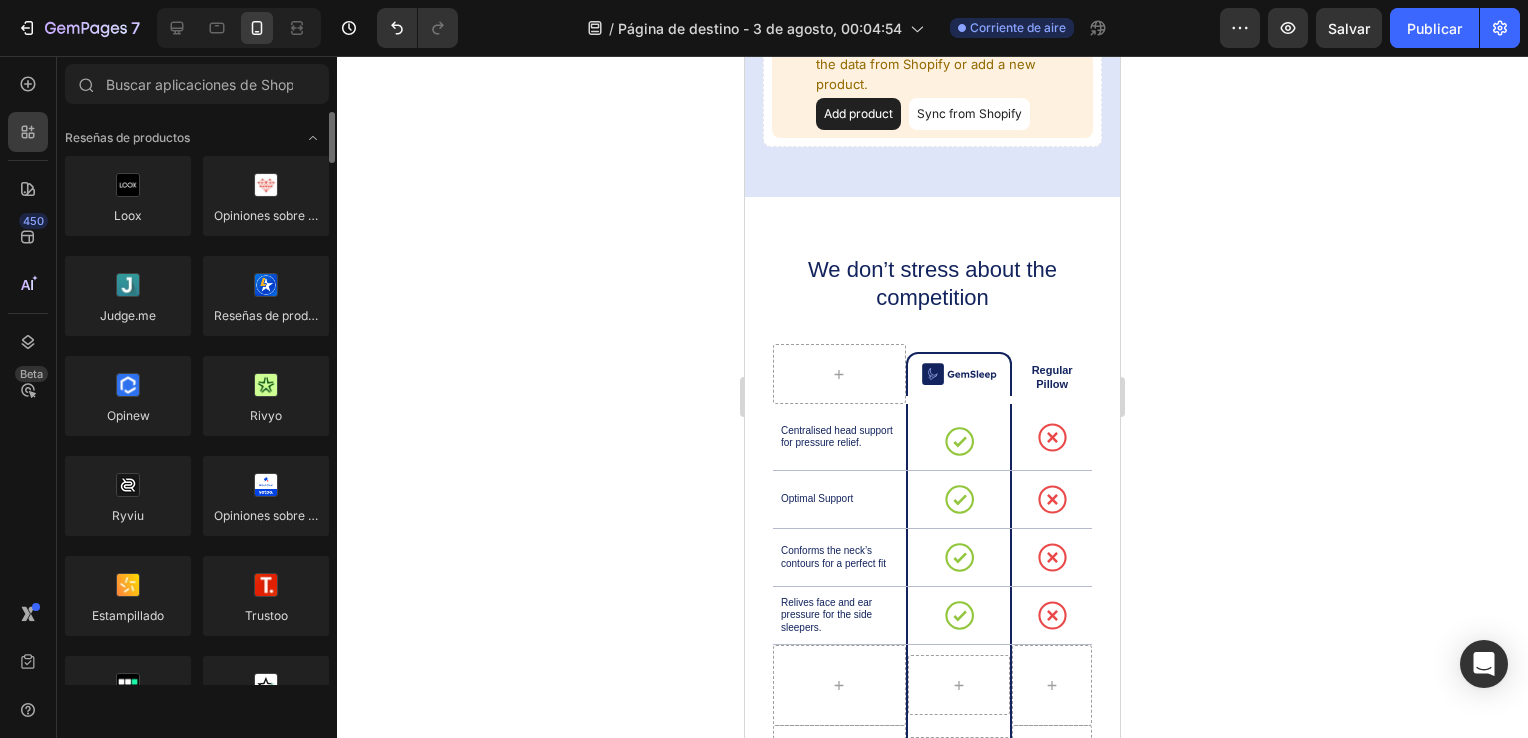 click on "Reseñas de productos
Loox
Opiniones sobre Fera
Judge.me
Reseñas de productos LAI
Opinew
Rivyo
Ryviu
Opiniones sobre Yotpo
Estampillado
Trustoo
Instafeed
ReseñaXpo
Junip - Reseñas de productos y UGC
Air: Aplicación de reseñas de productos y UGC
Opiniones sobre Ali" at bounding box center [197, 3273] 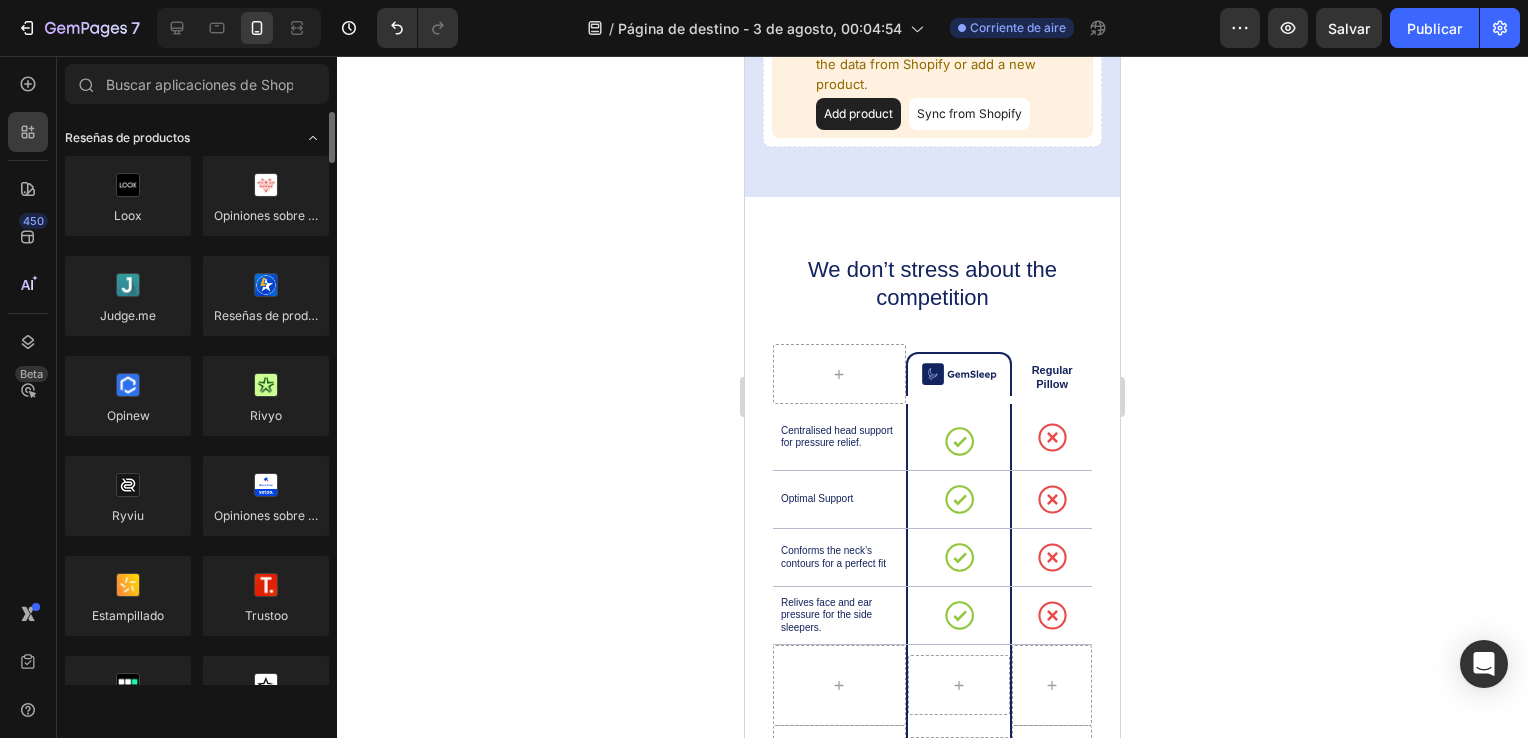 click at bounding box center [313, 138] 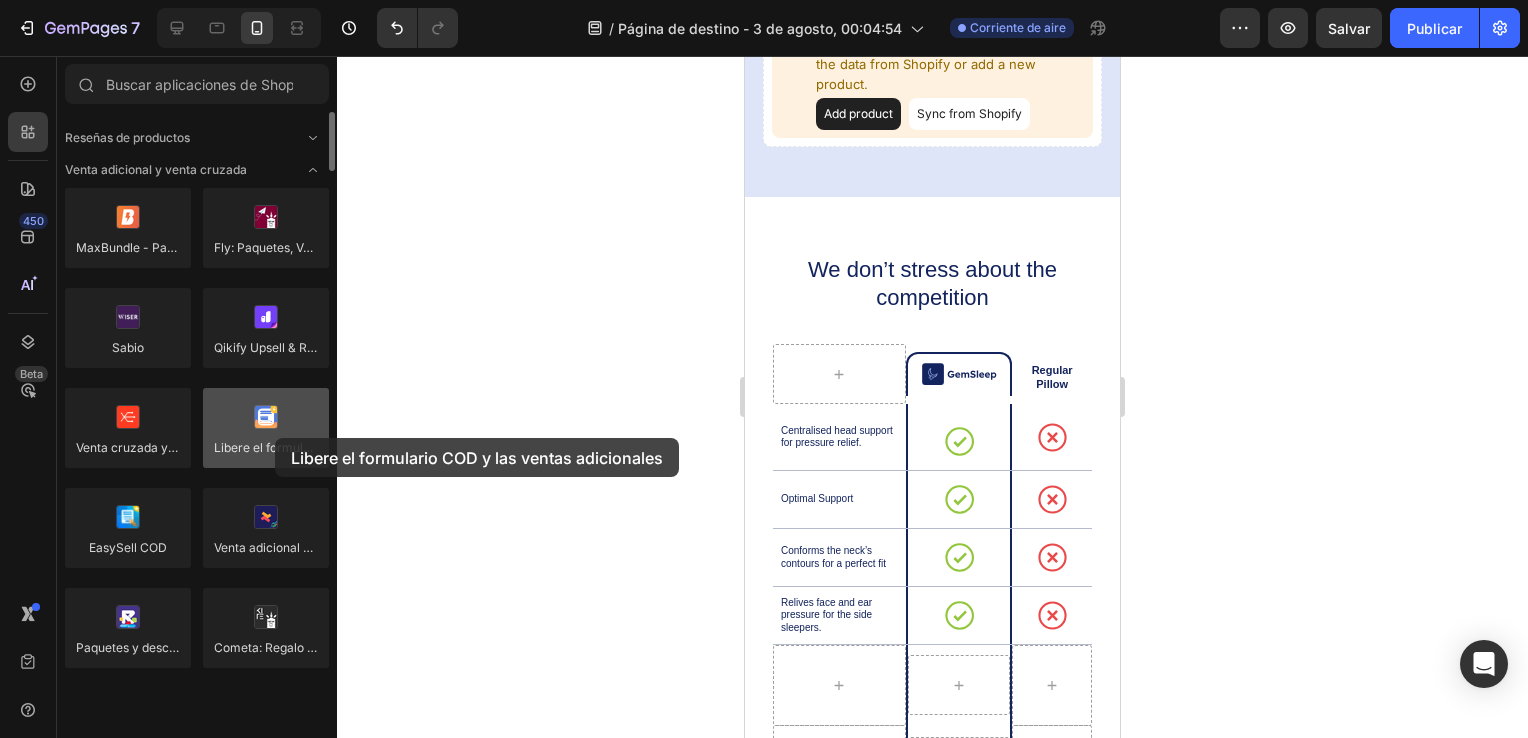 click at bounding box center (266, 428) 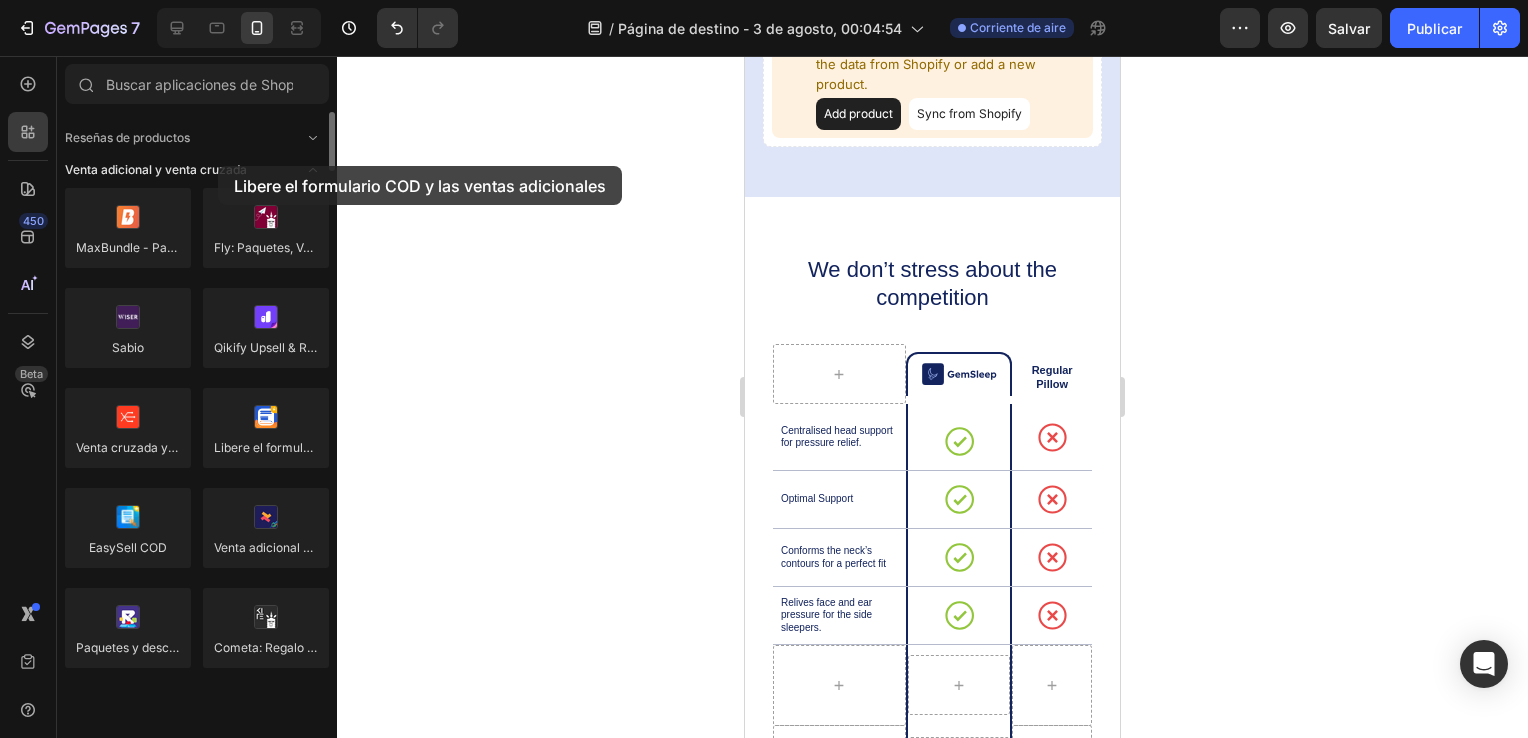 drag, startPoint x: 275, startPoint y: 438, endPoint x: 219, endPoint y: 173, distance: 270.85236 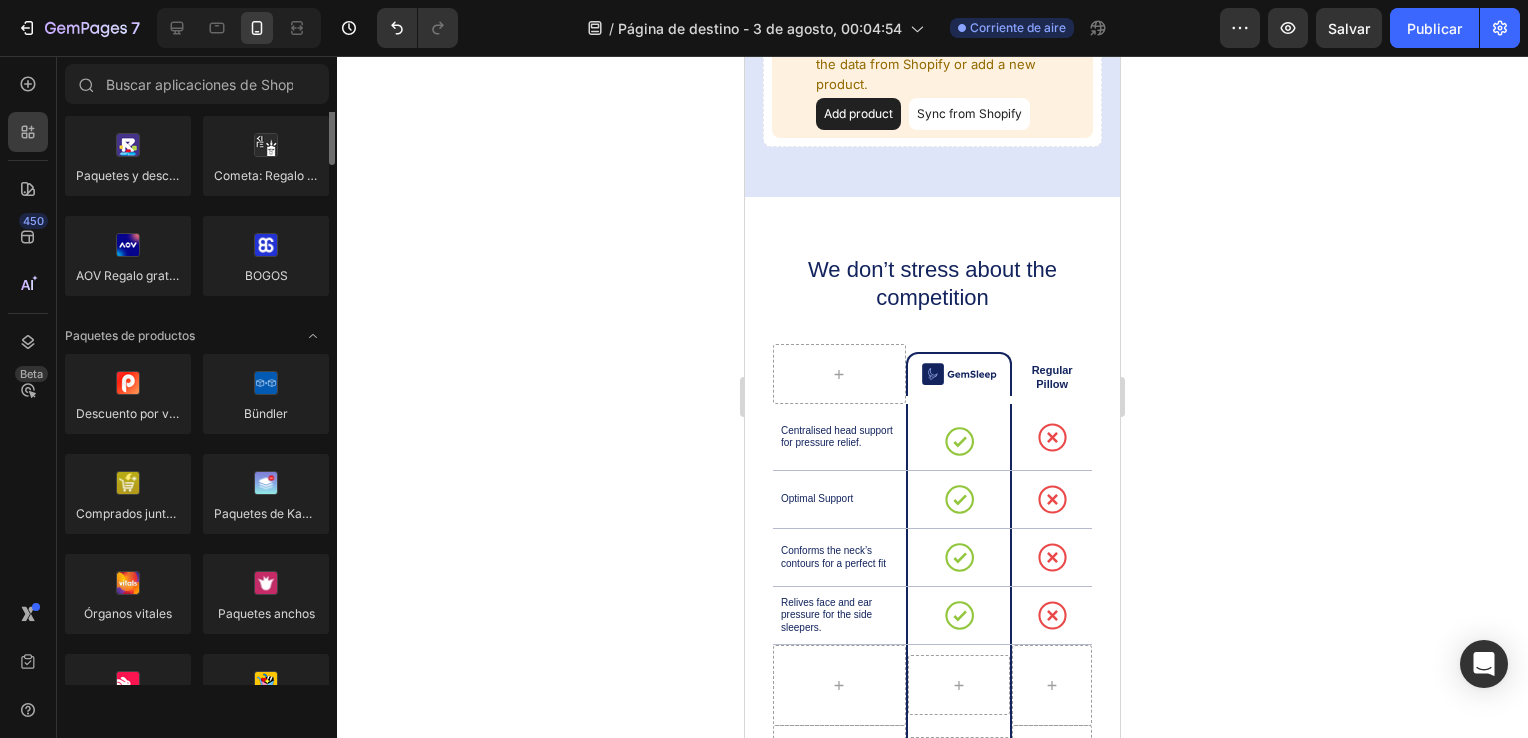 scroll, scrollTop: 0, scrollLeft: 0, axis: both 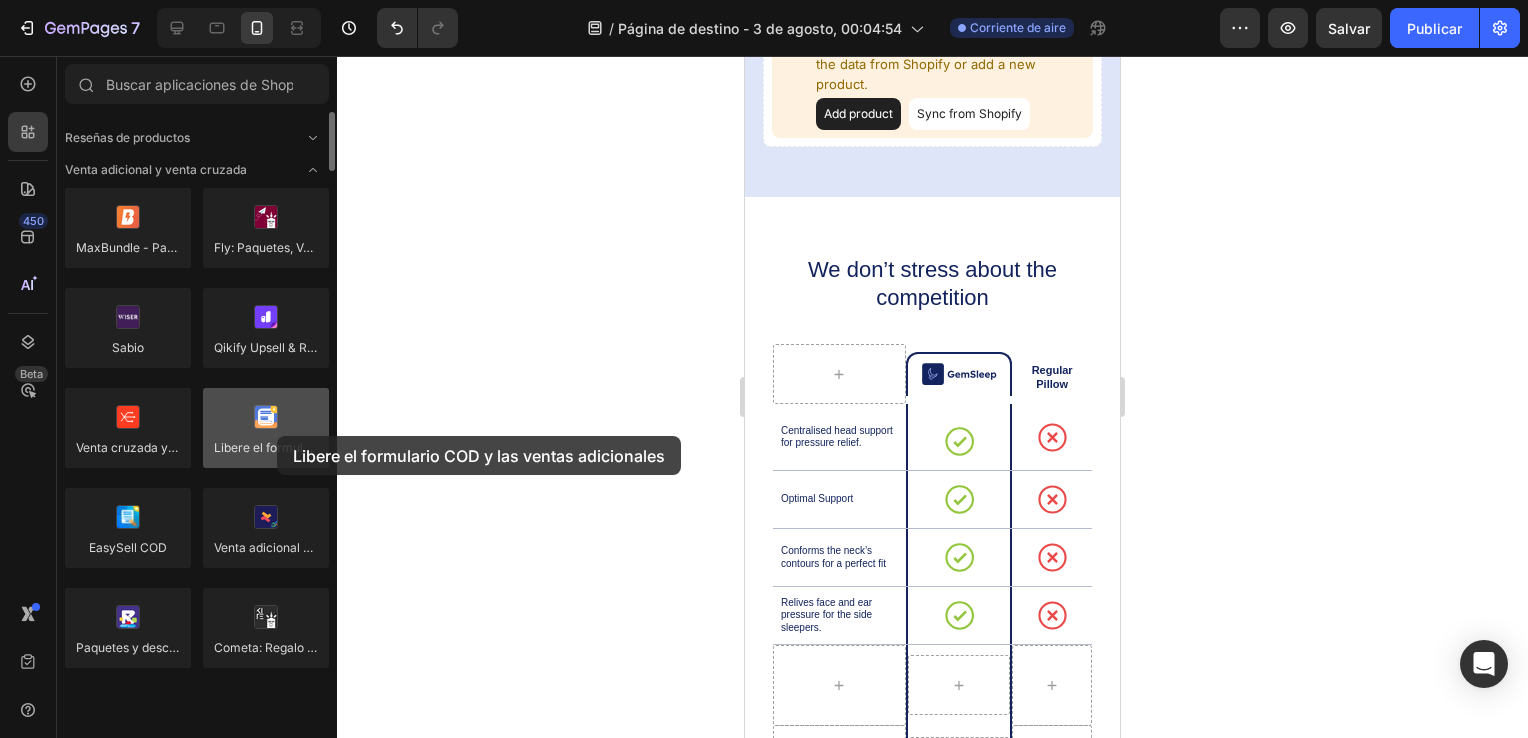 click at bounding box center [266, 428] 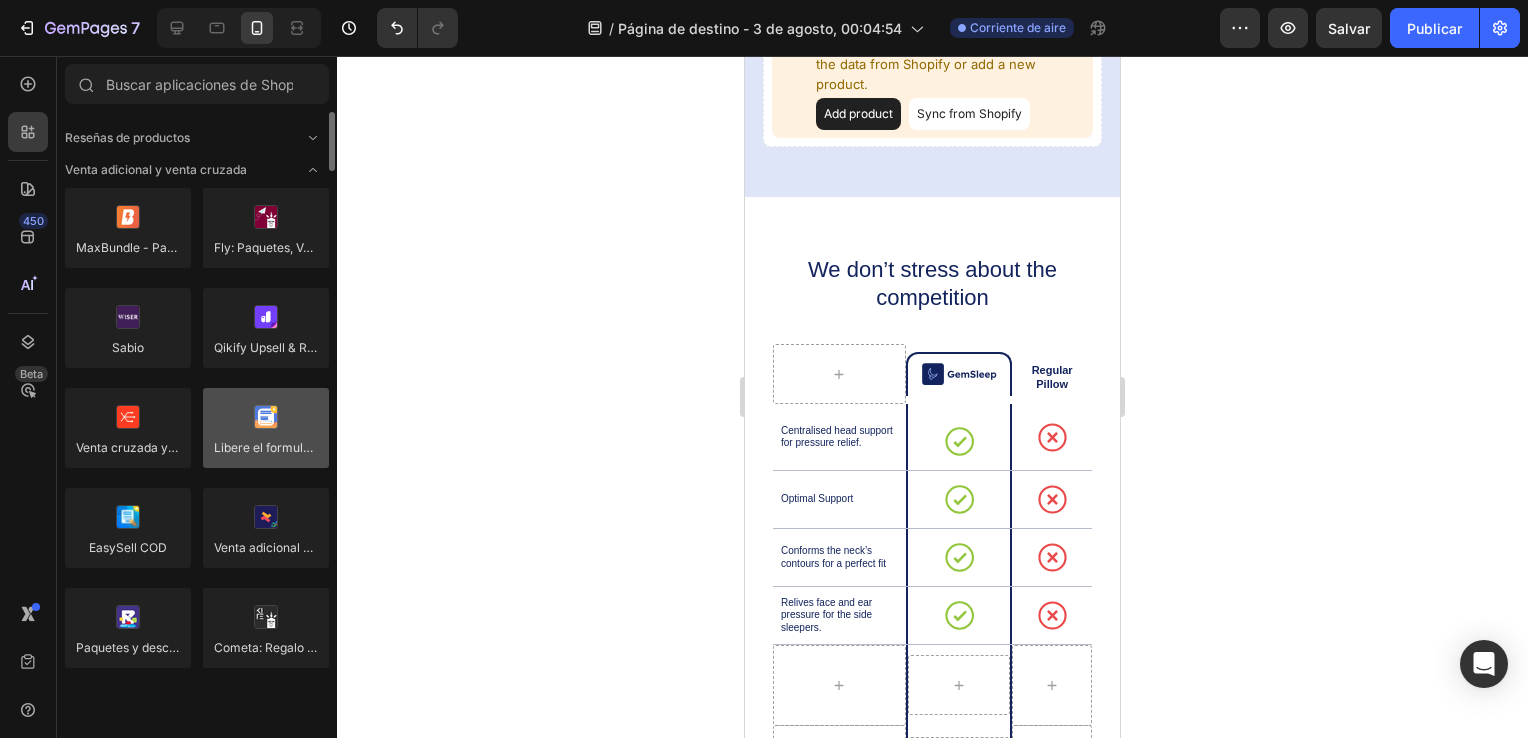 click at bounding box center [266, 428] 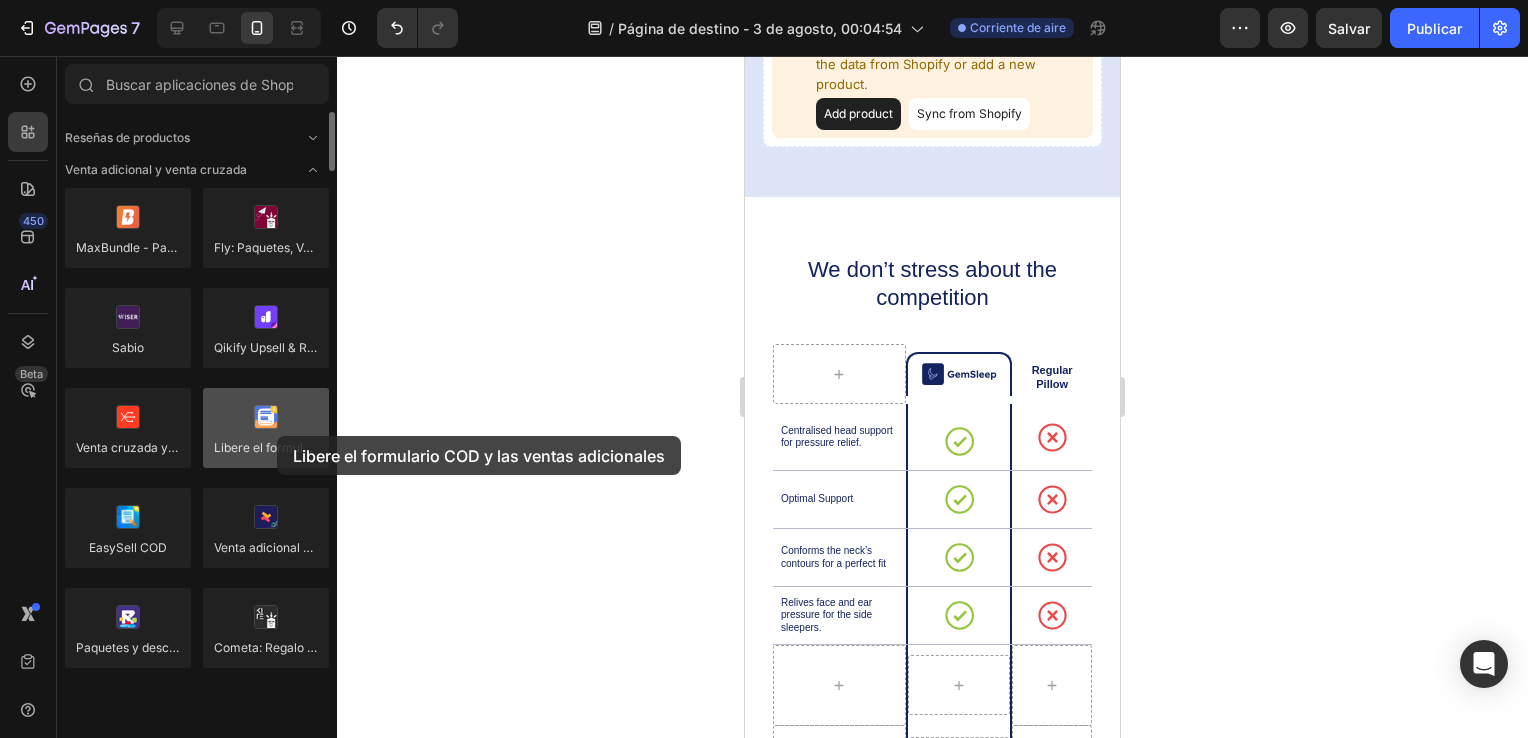 click at bounding box center (266, 428) 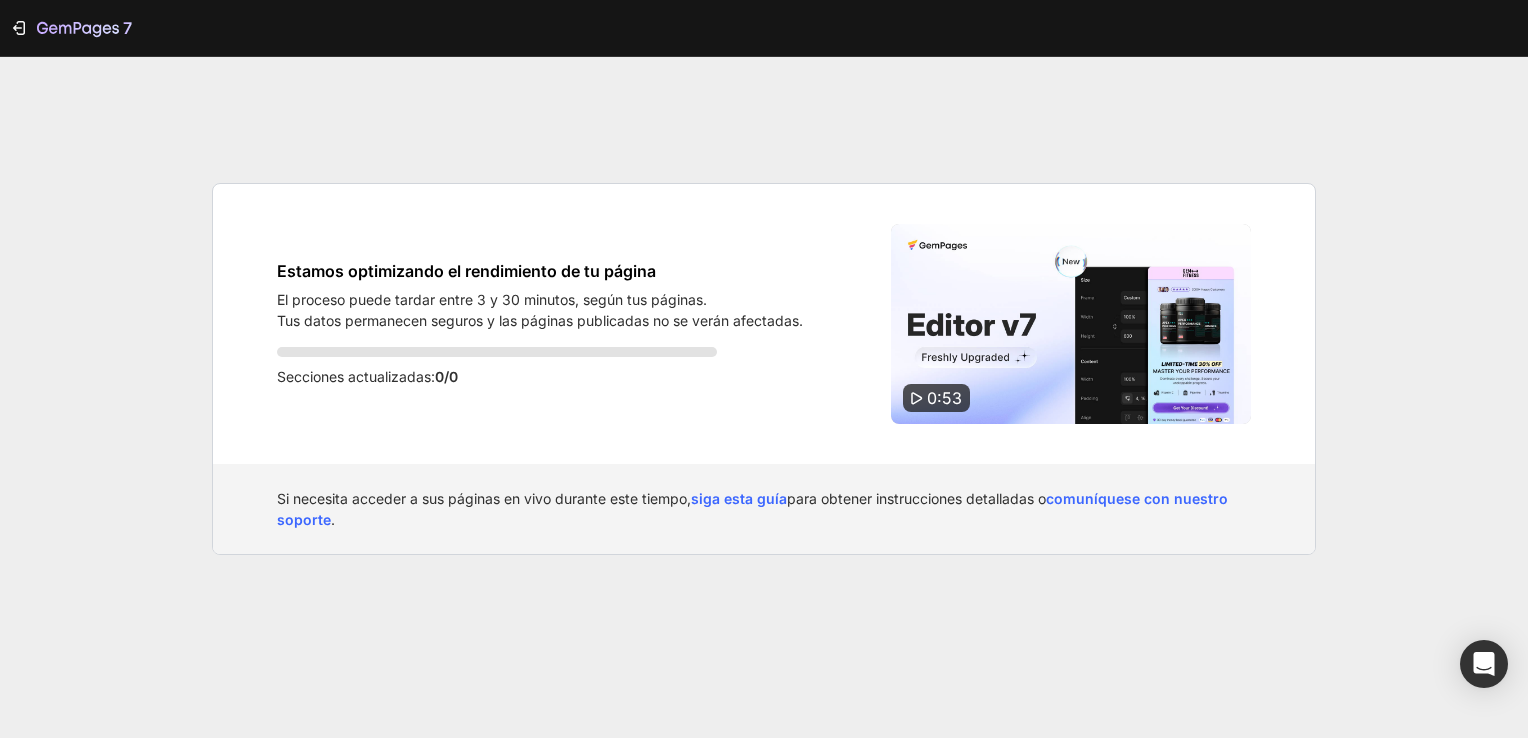 click on "0:53" at bounding box center (936, 398) 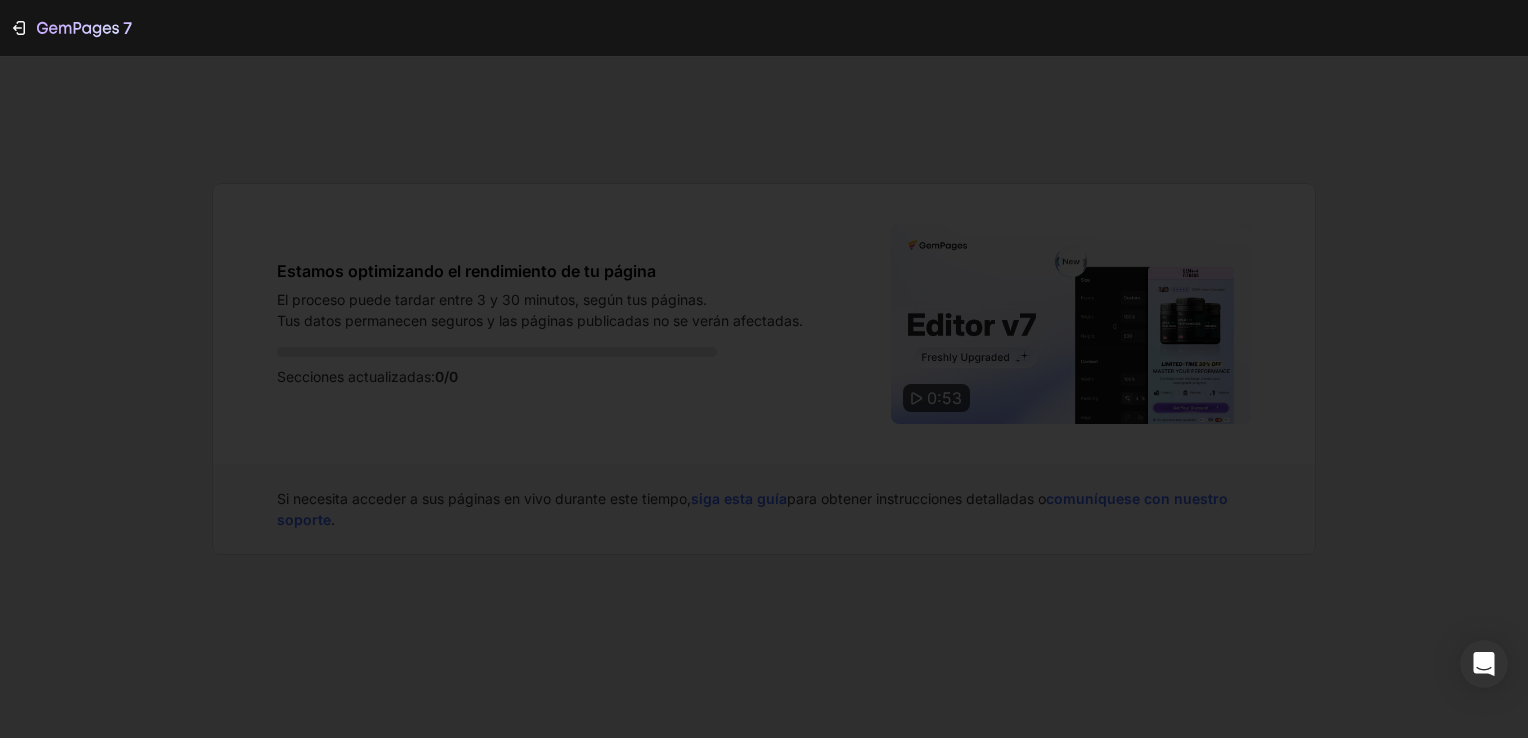 click 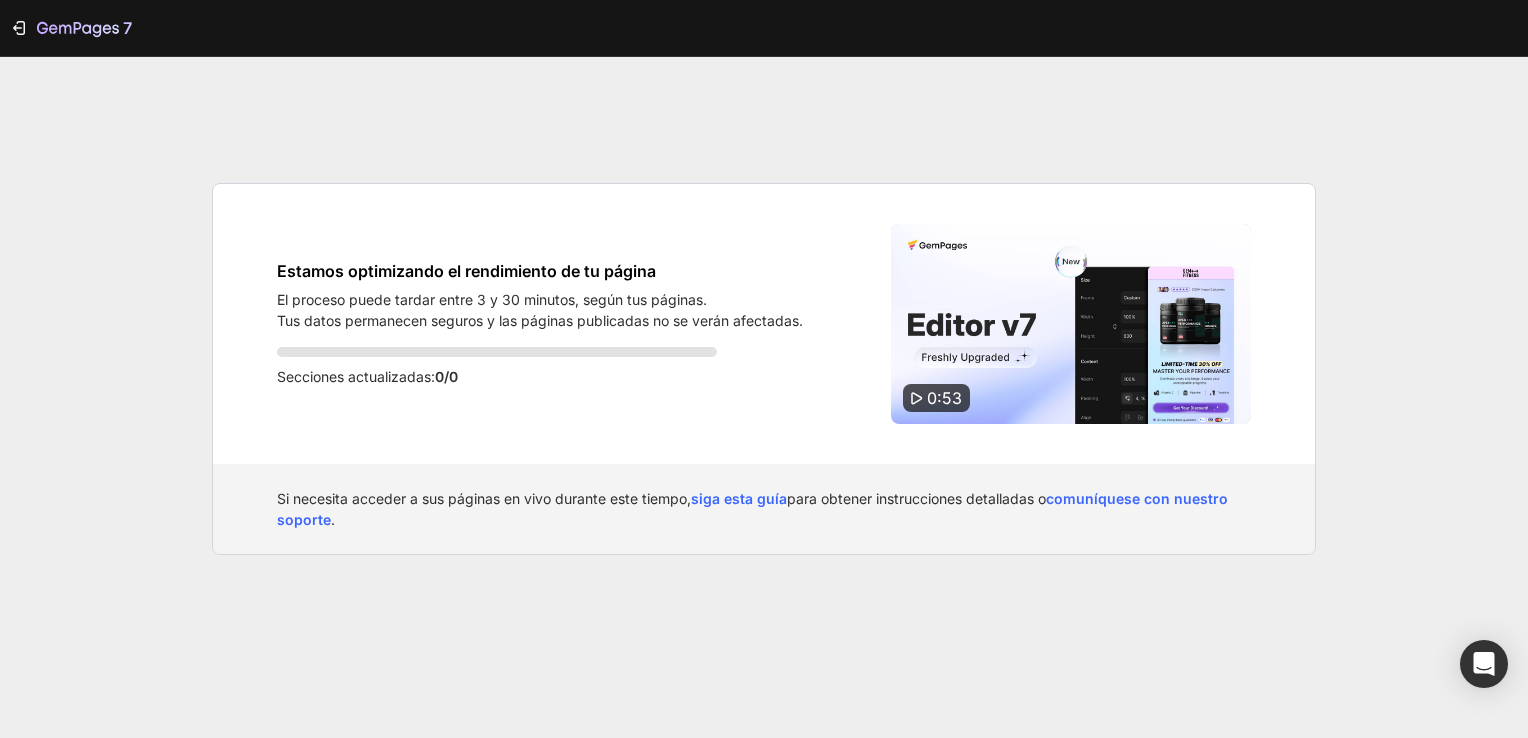 click at bounding box center [1071, 324] 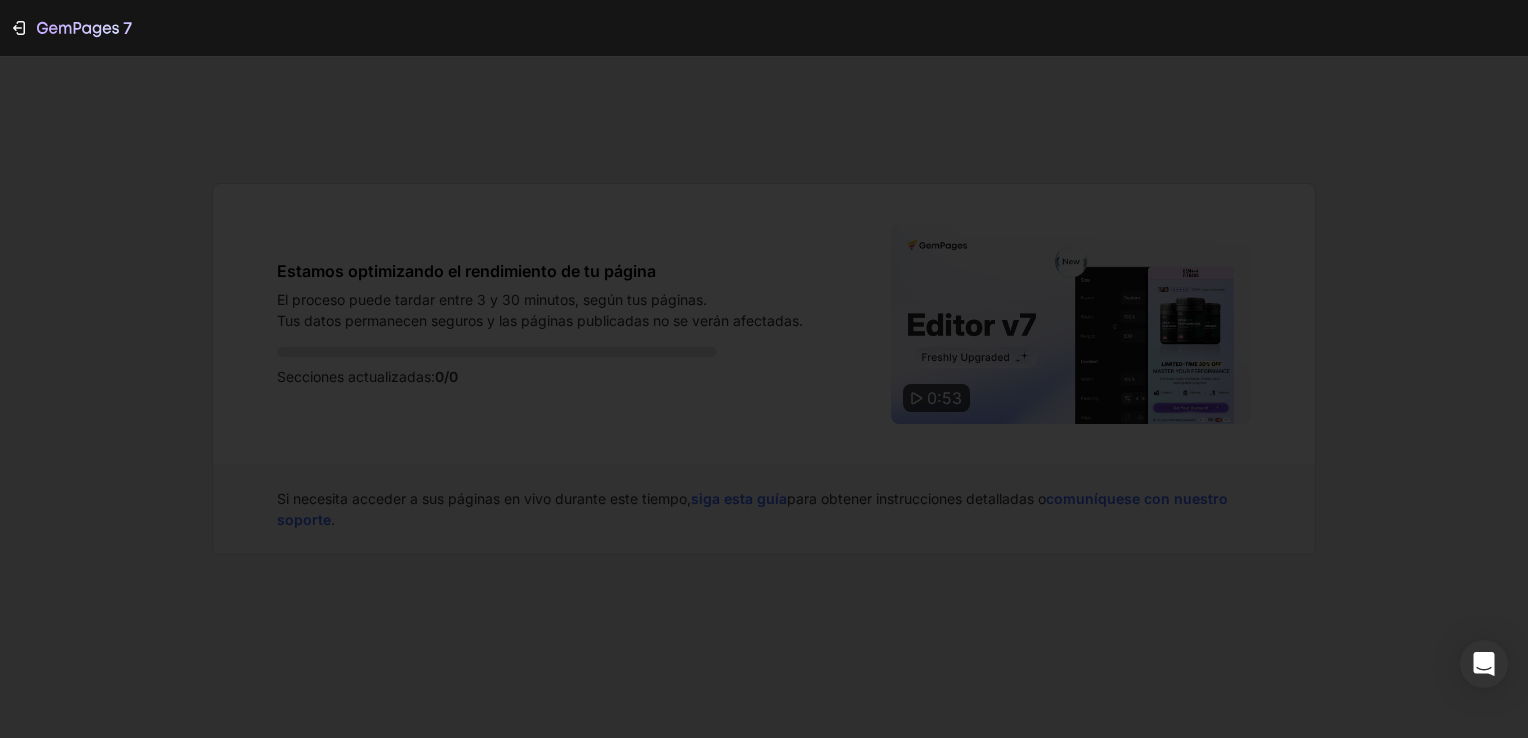 click 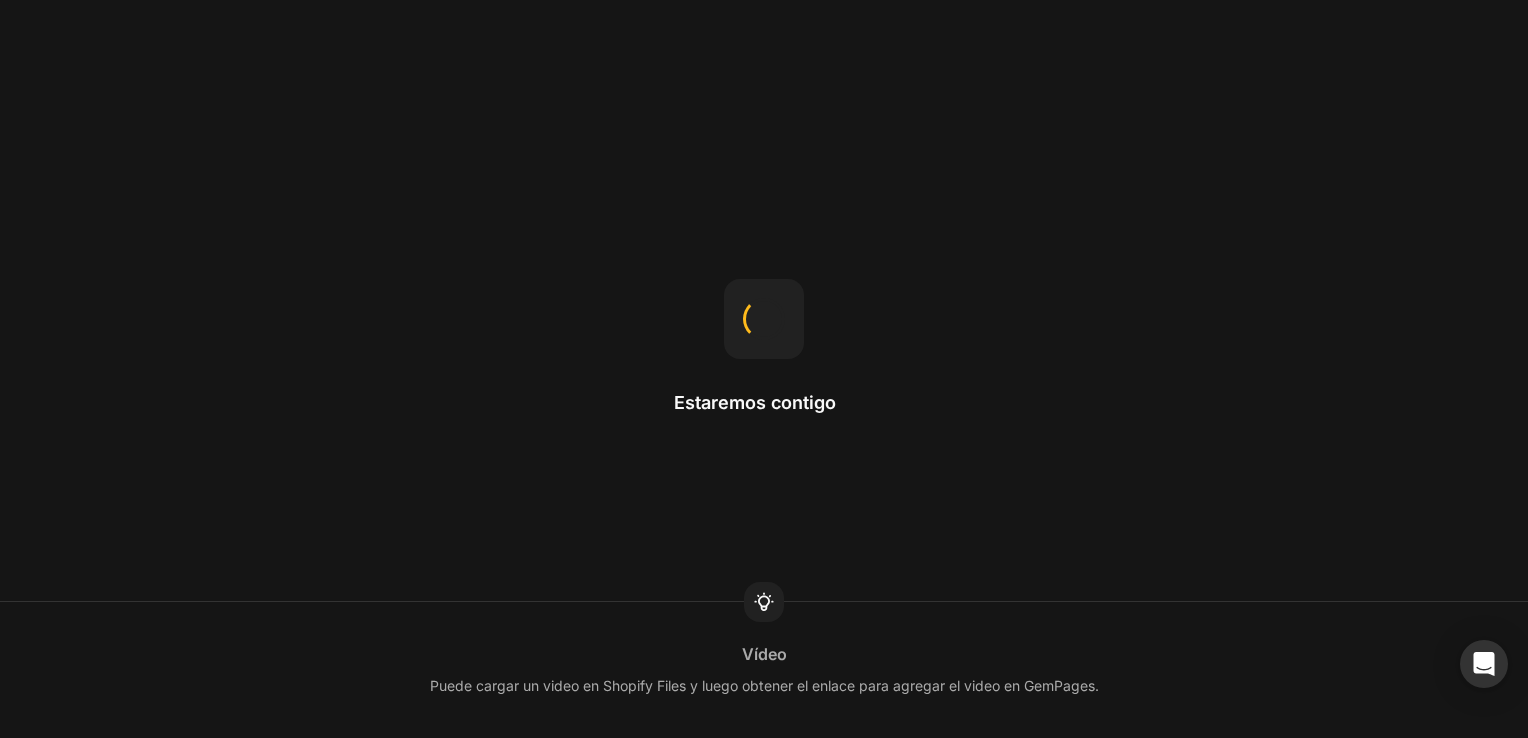 scroll, scrollTop: 0, scrollLeft: 0, axis: both 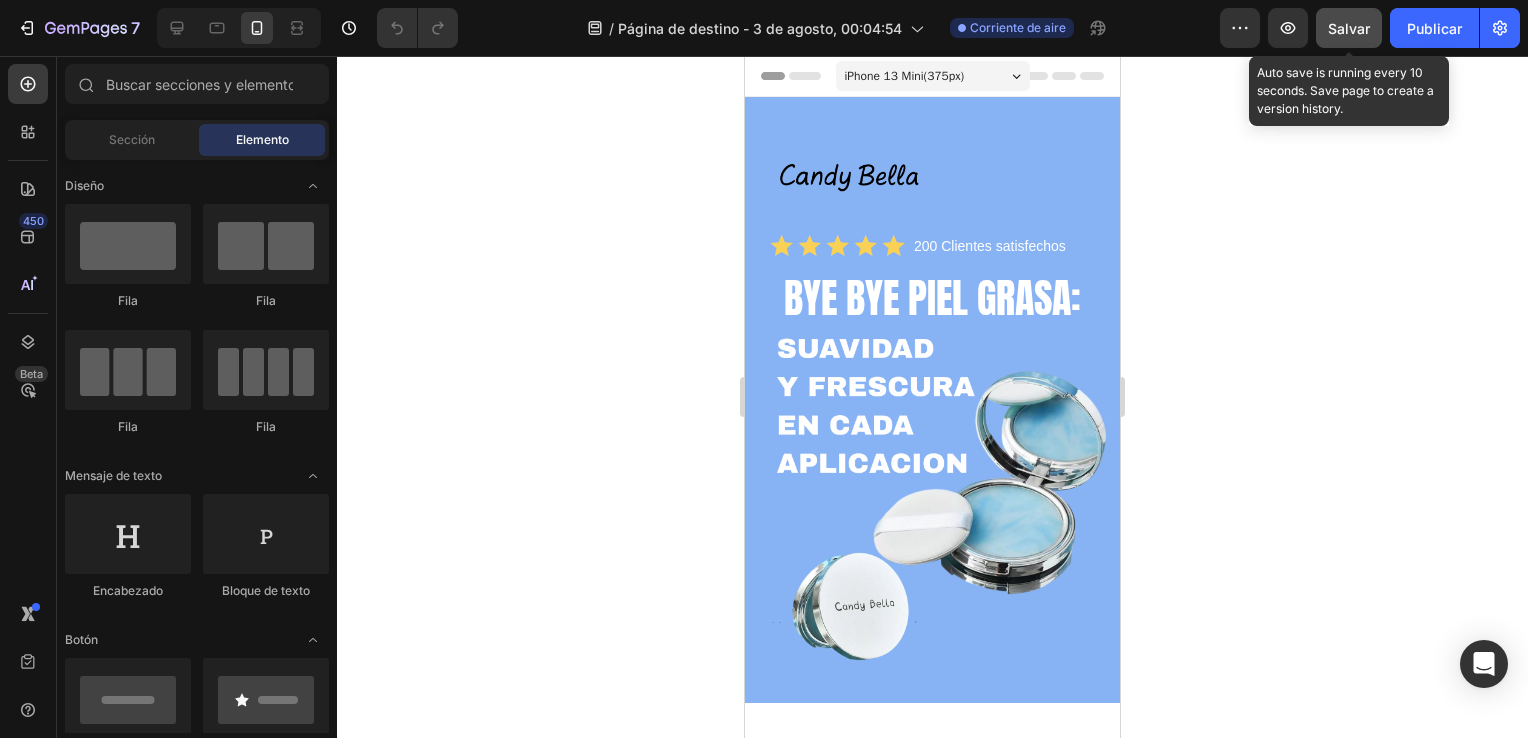 click on "Salvar" 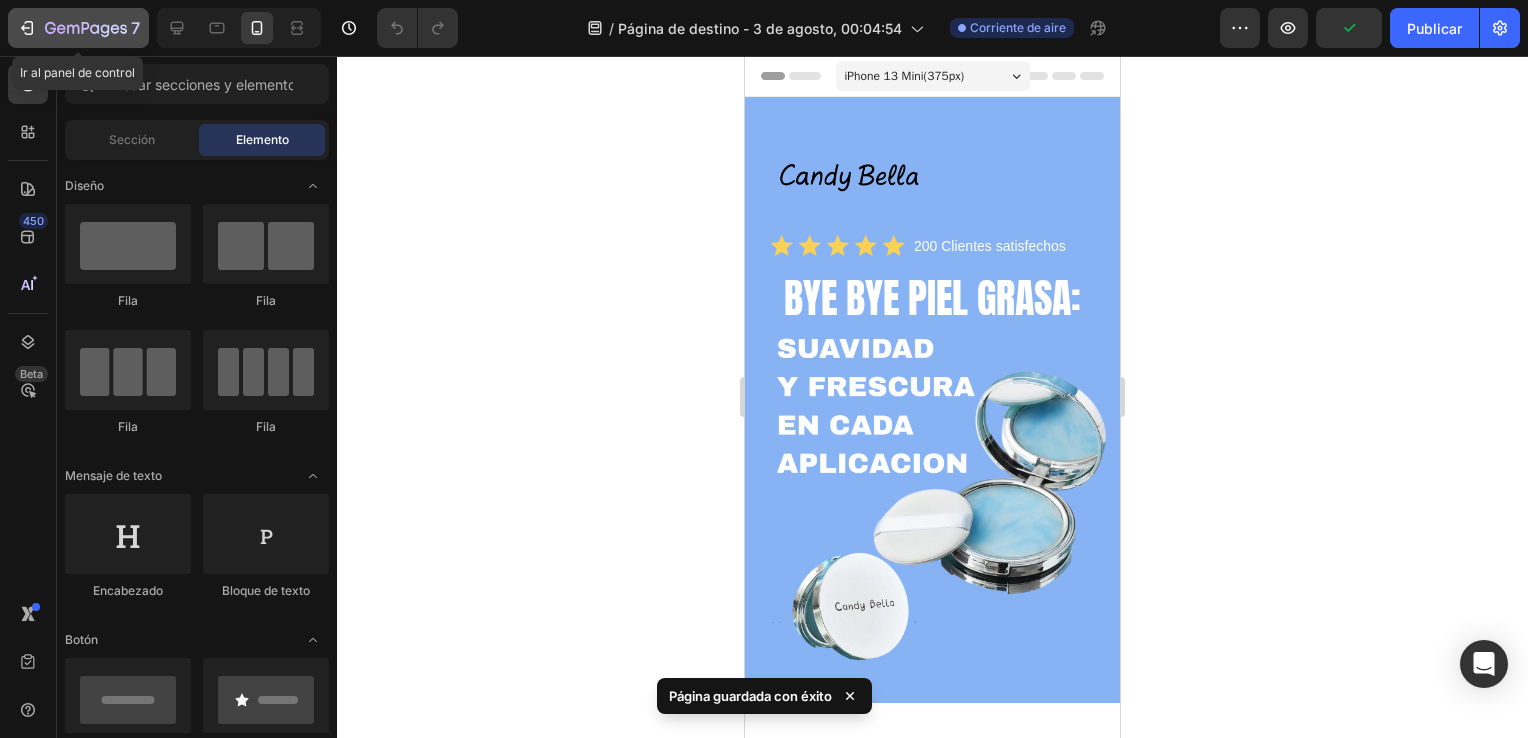 click 